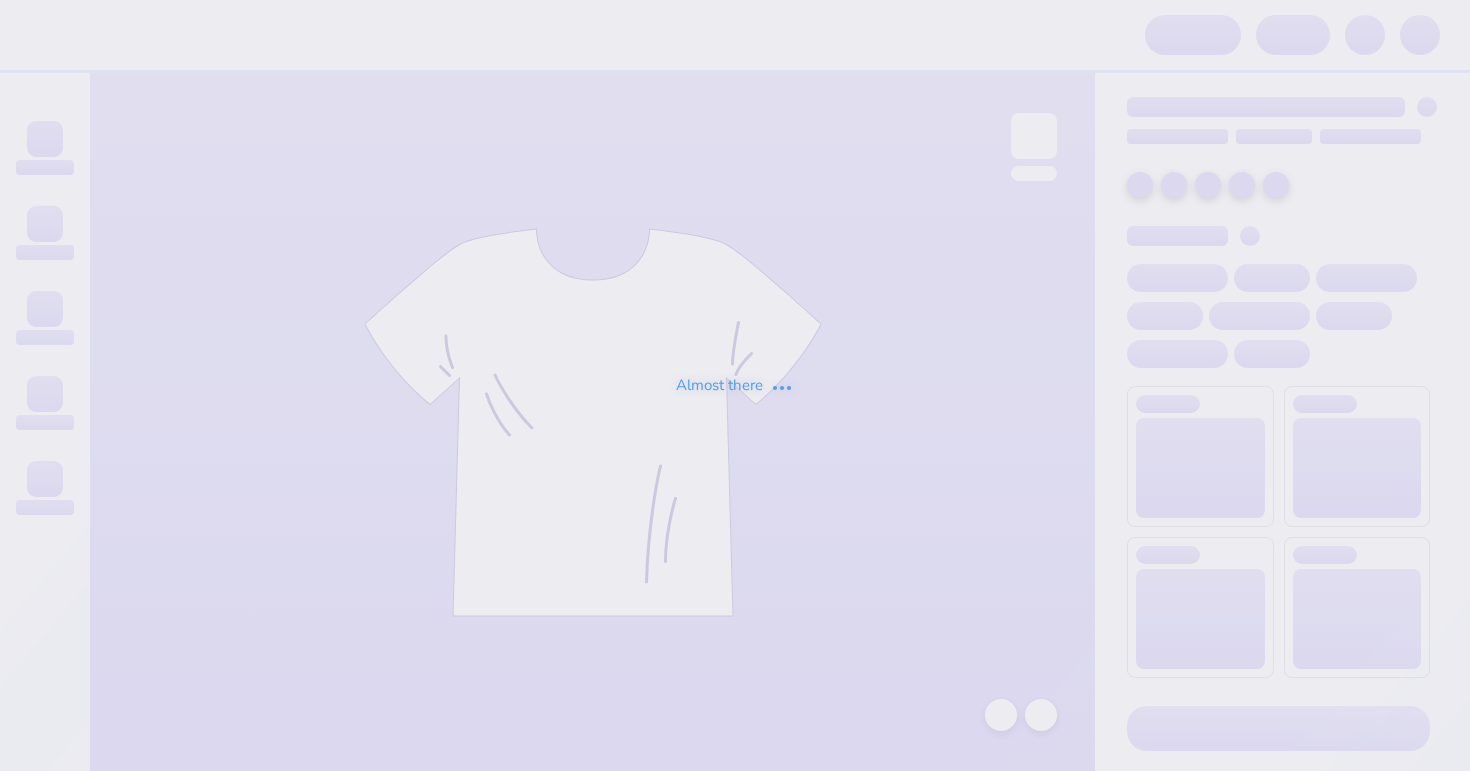 scroll, scrollTop: 0, scrollLeft: 0, axis: both 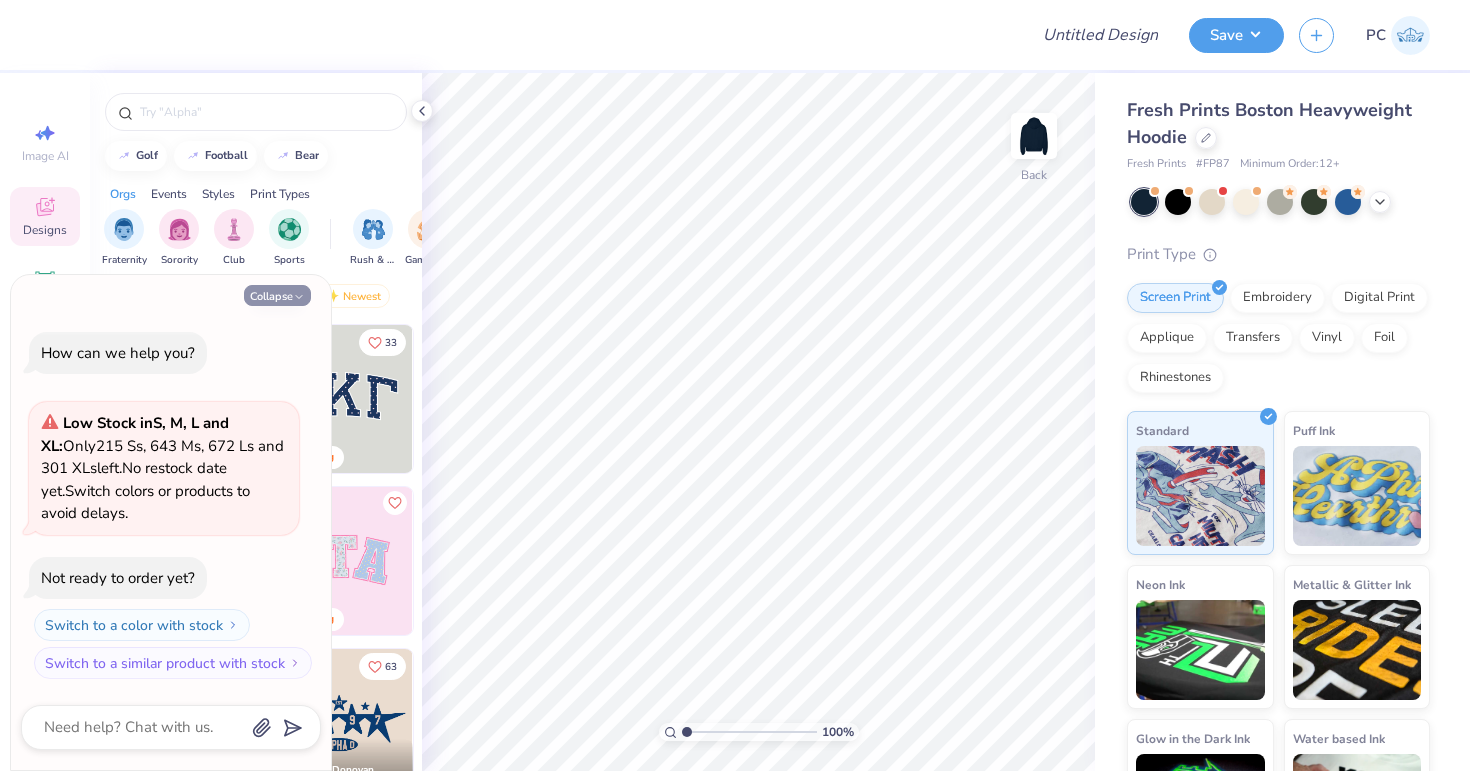 click on "Collapse" at bounding box center [277, 295] 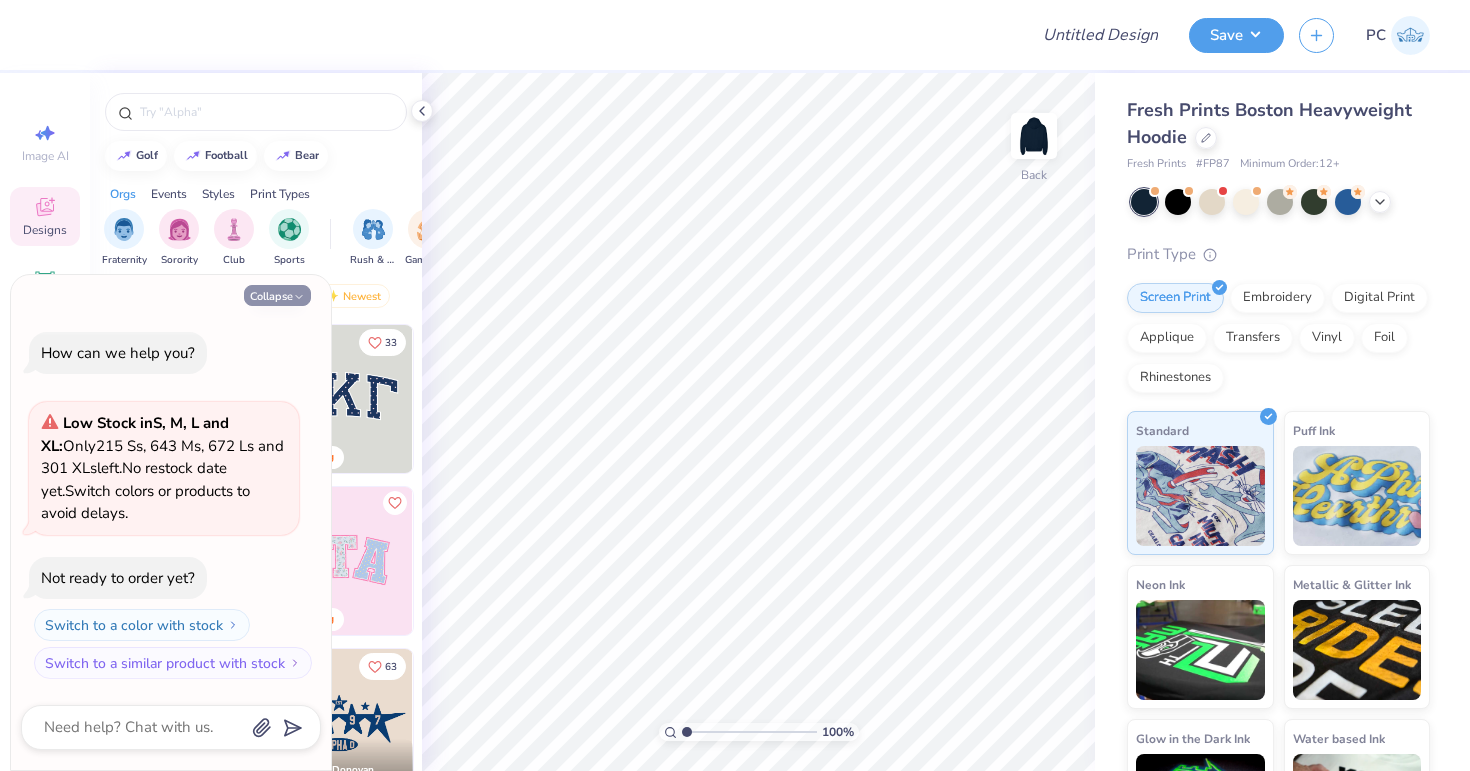 type on "x" 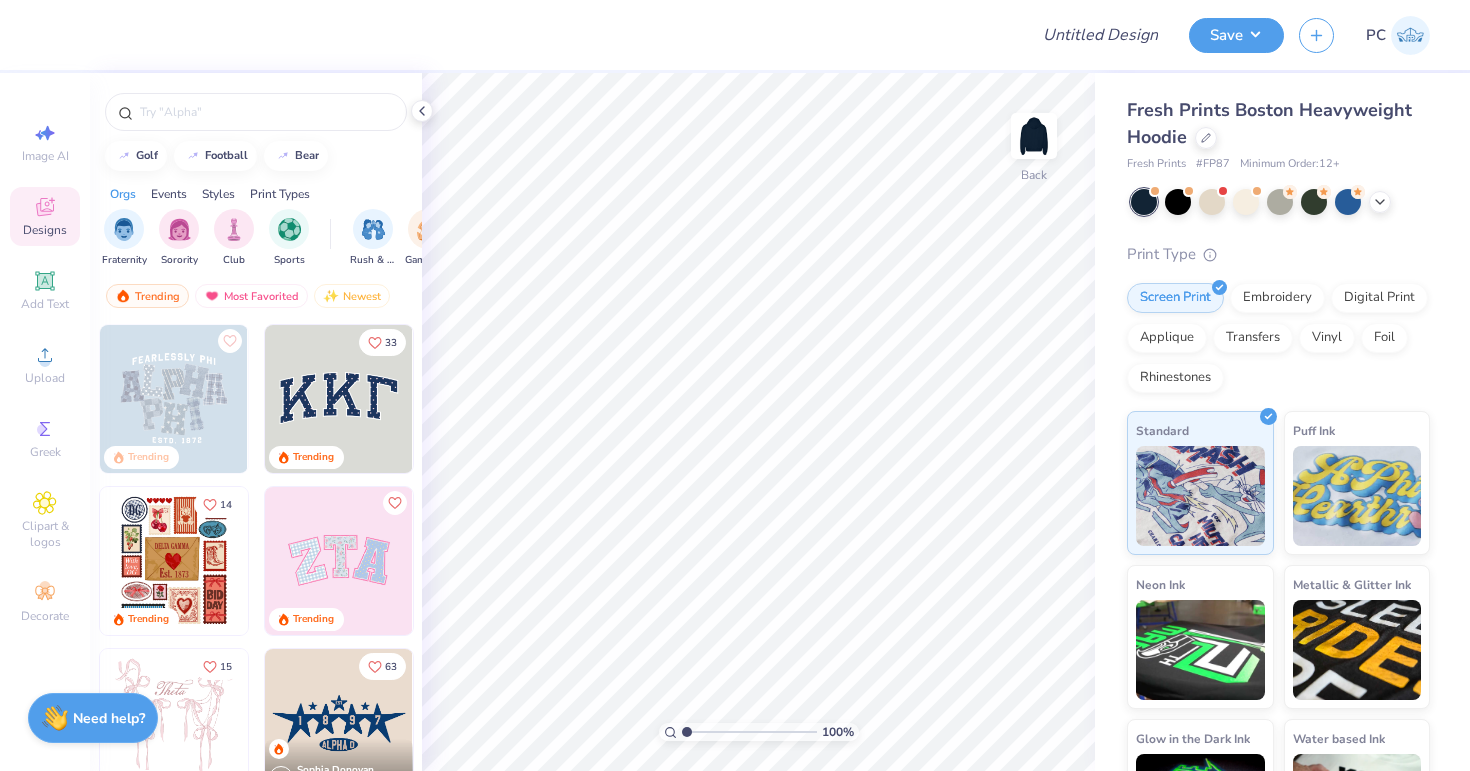 scroll, scrollTop: 92, scrollLeft: 0, axis: vertical 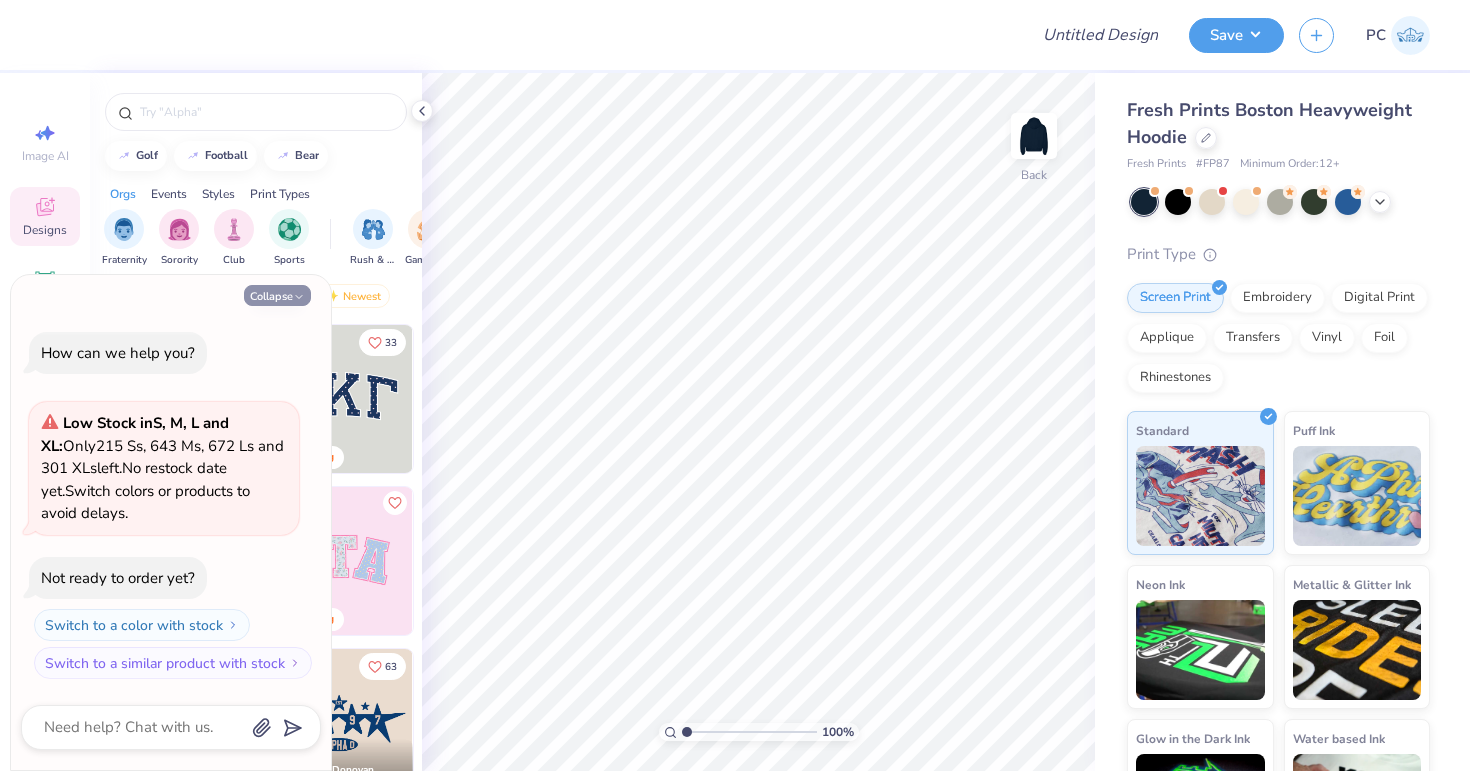 click on "Collapse" at bounding box center (277, 295) 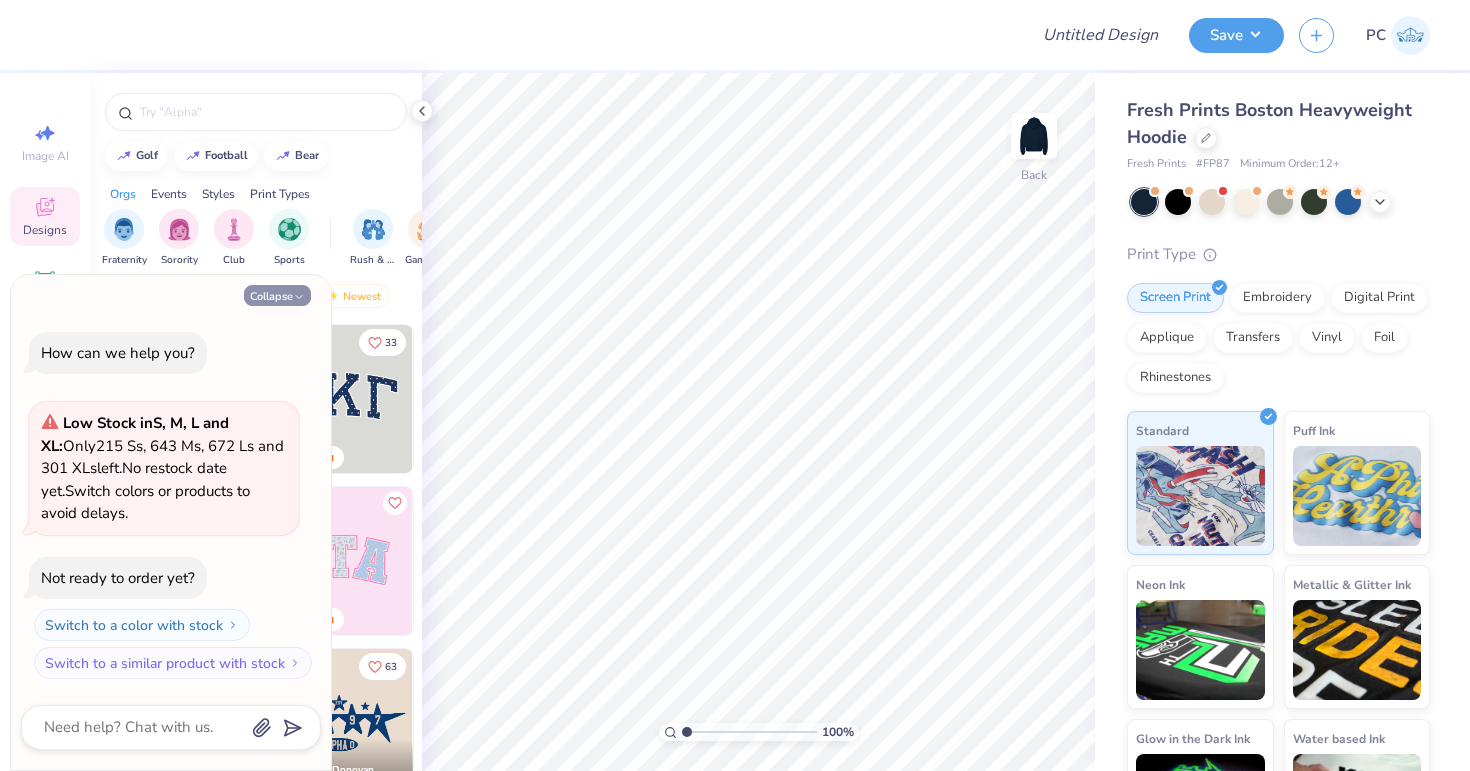 type on "x" 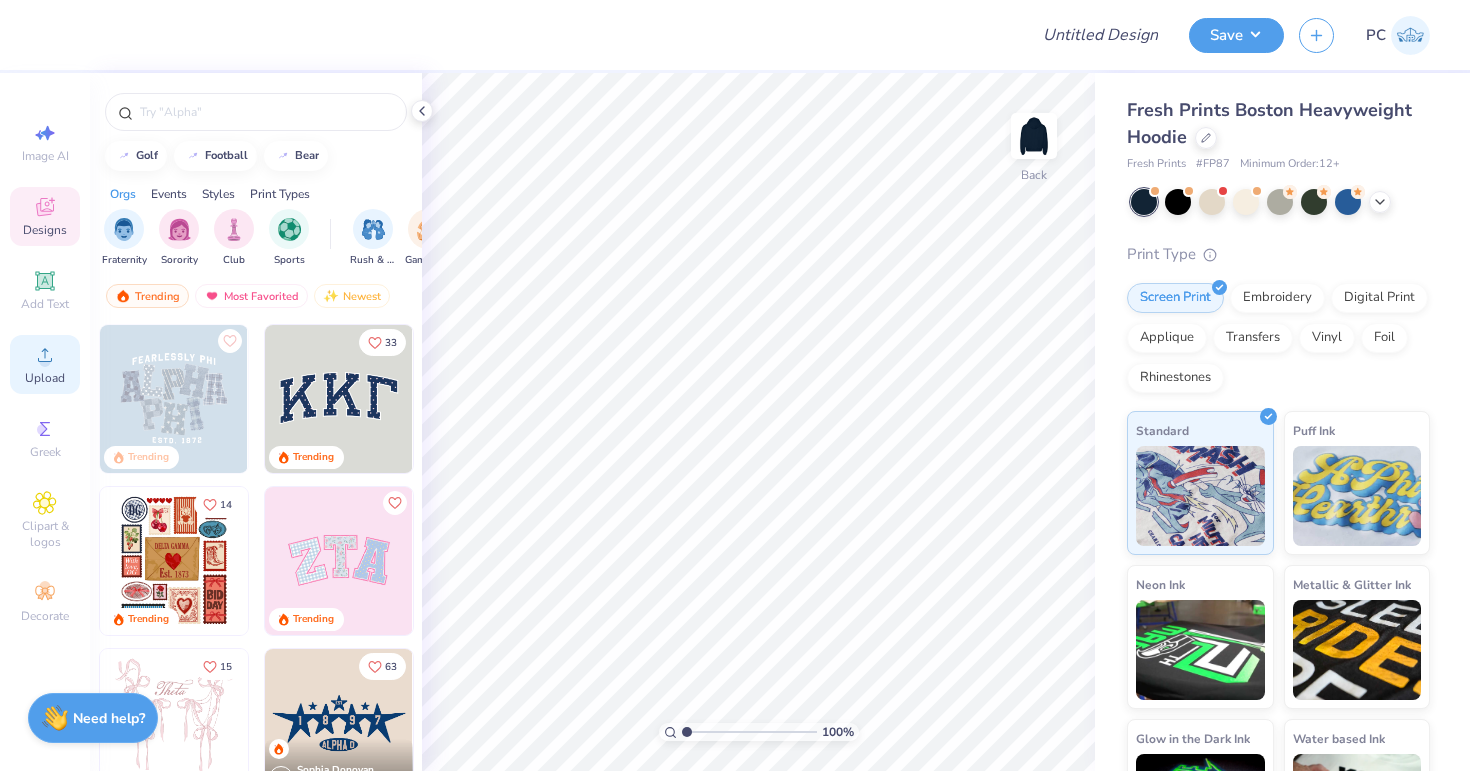 click 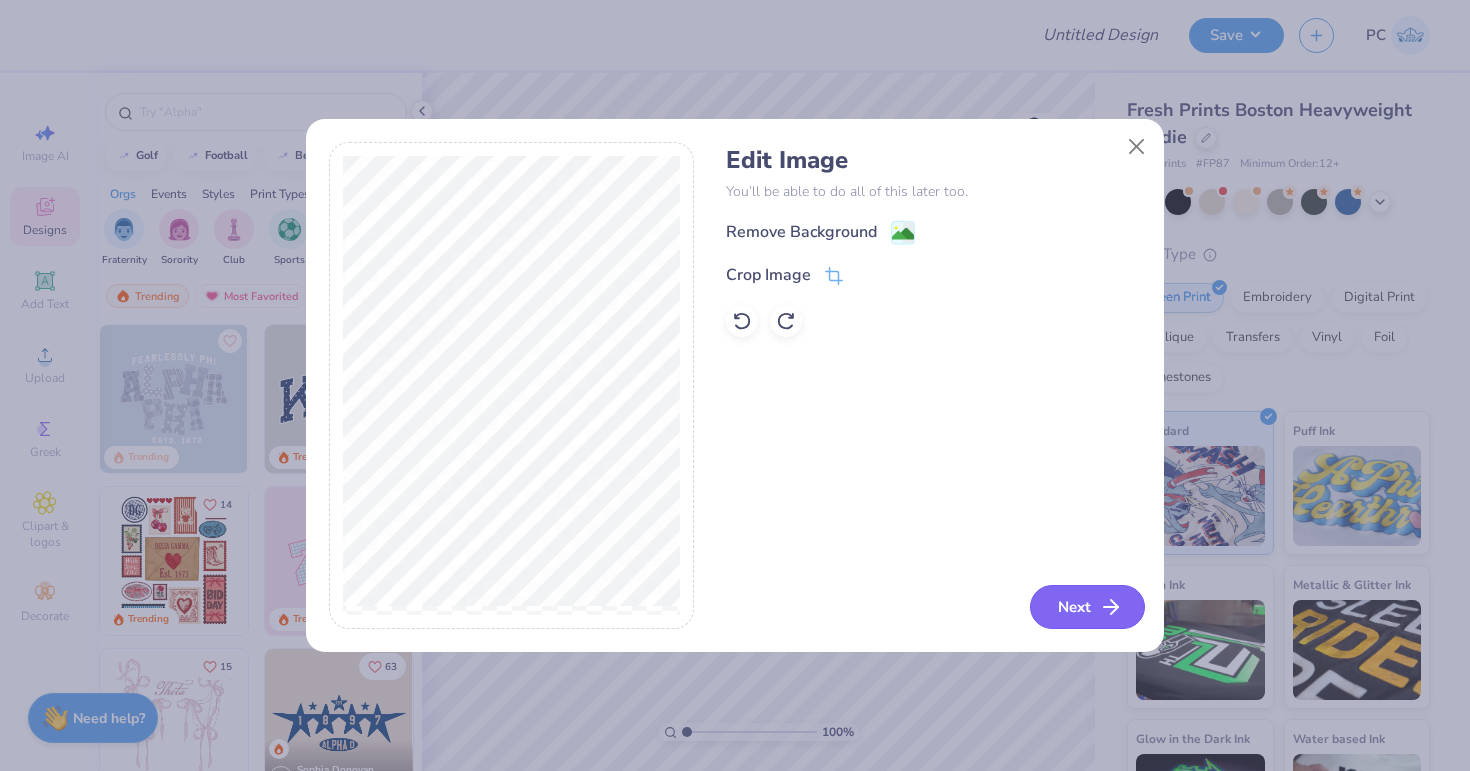 click on "Next" at bounding box center [1087, 607] 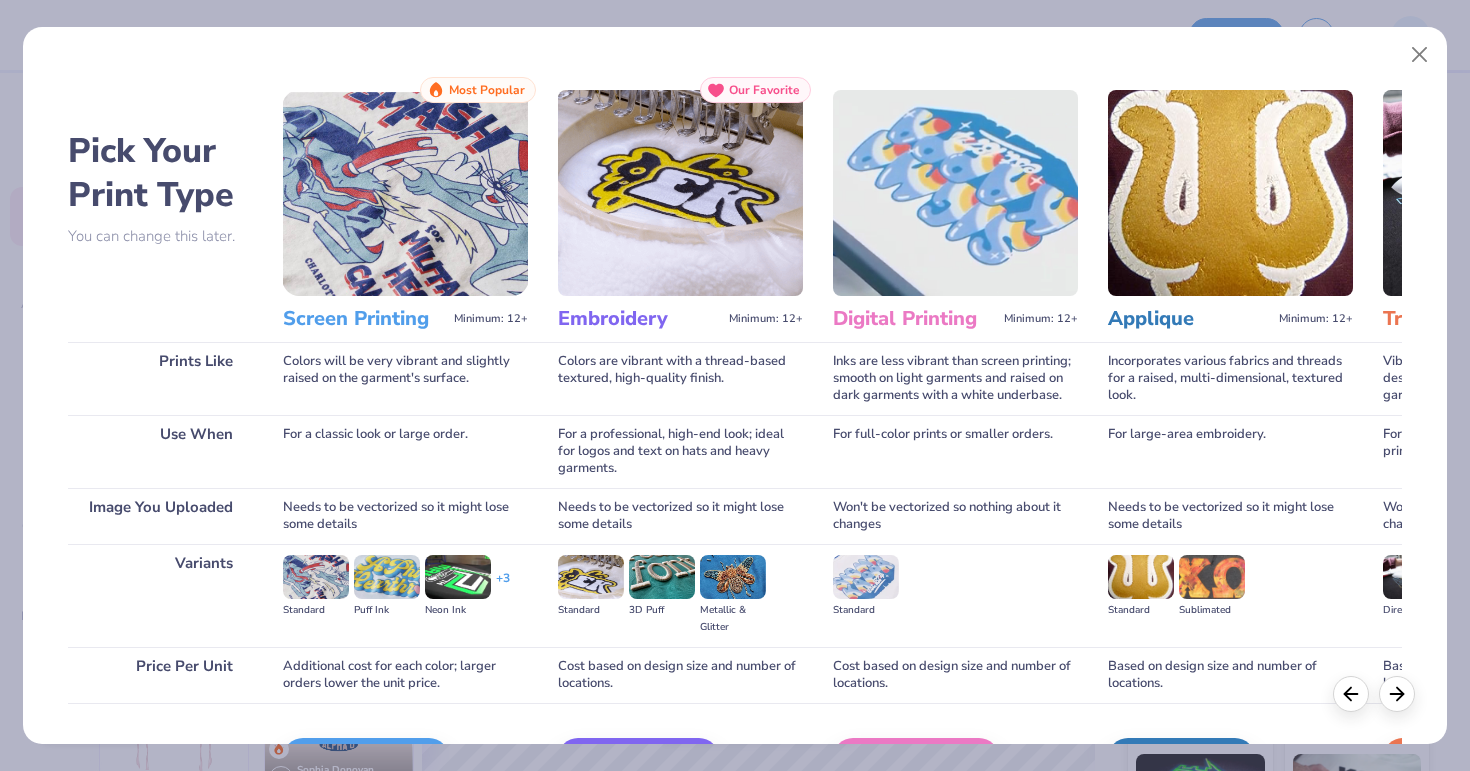 scroll, scrollTop: 126, scrollLeft: 0, axis: vertical 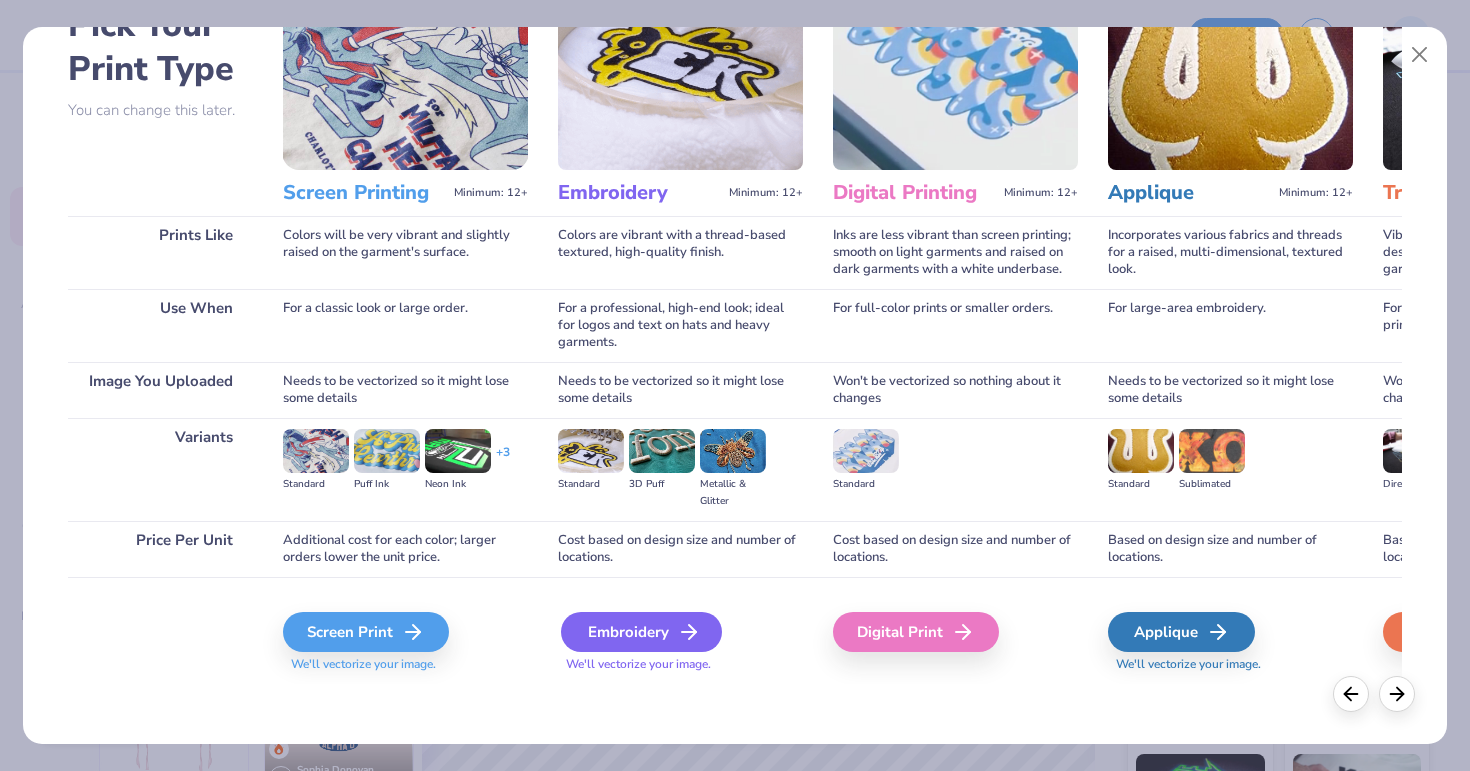 click 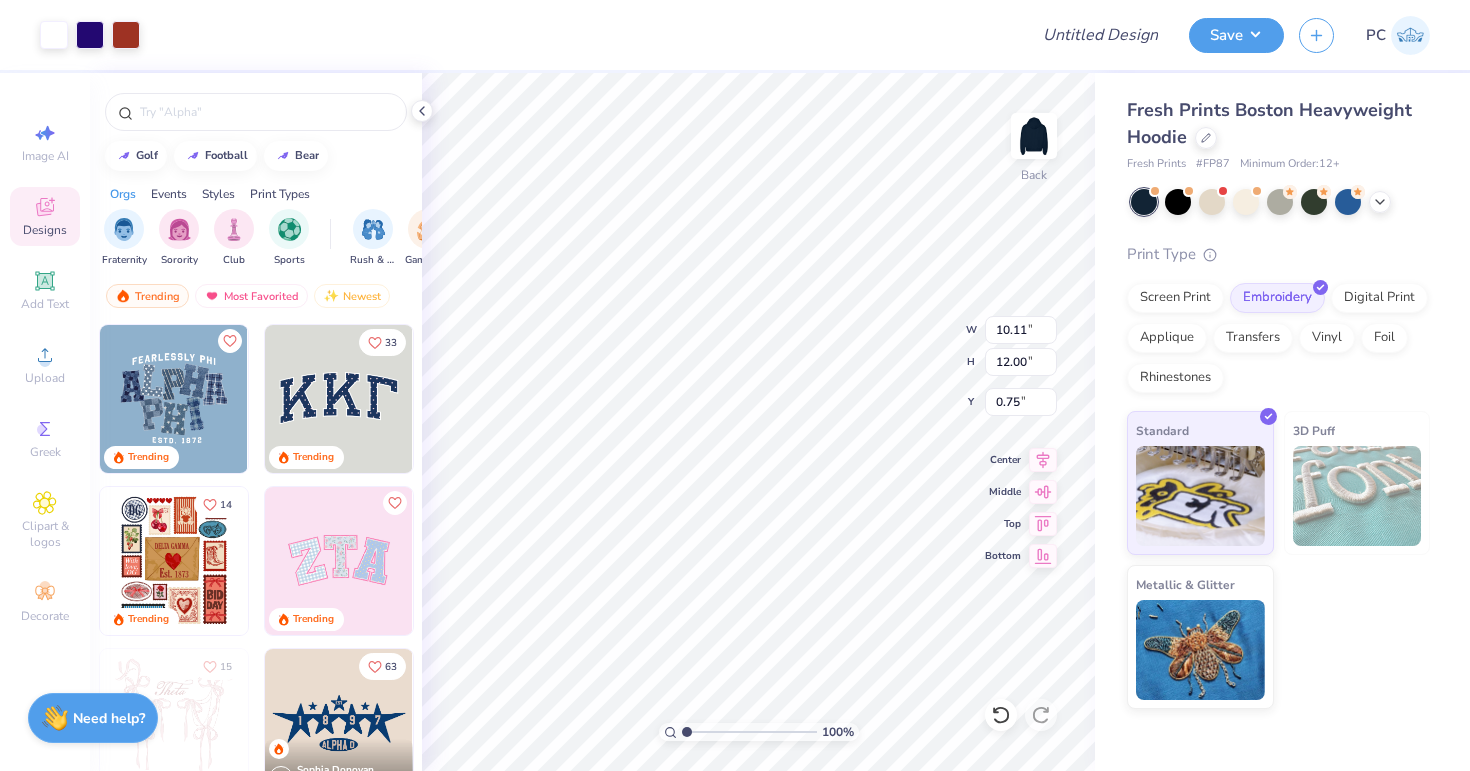 type on "5.58" 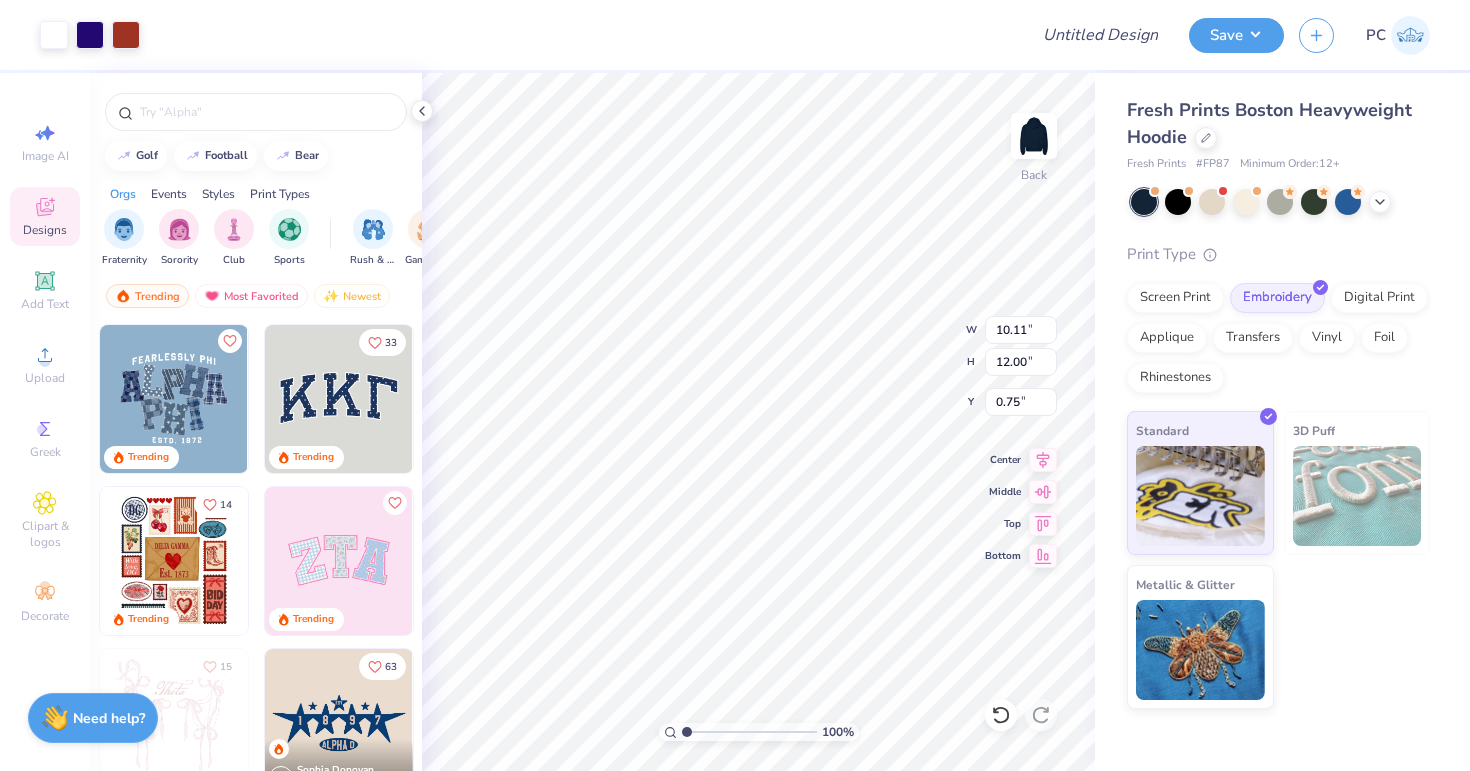 type on "6.62" 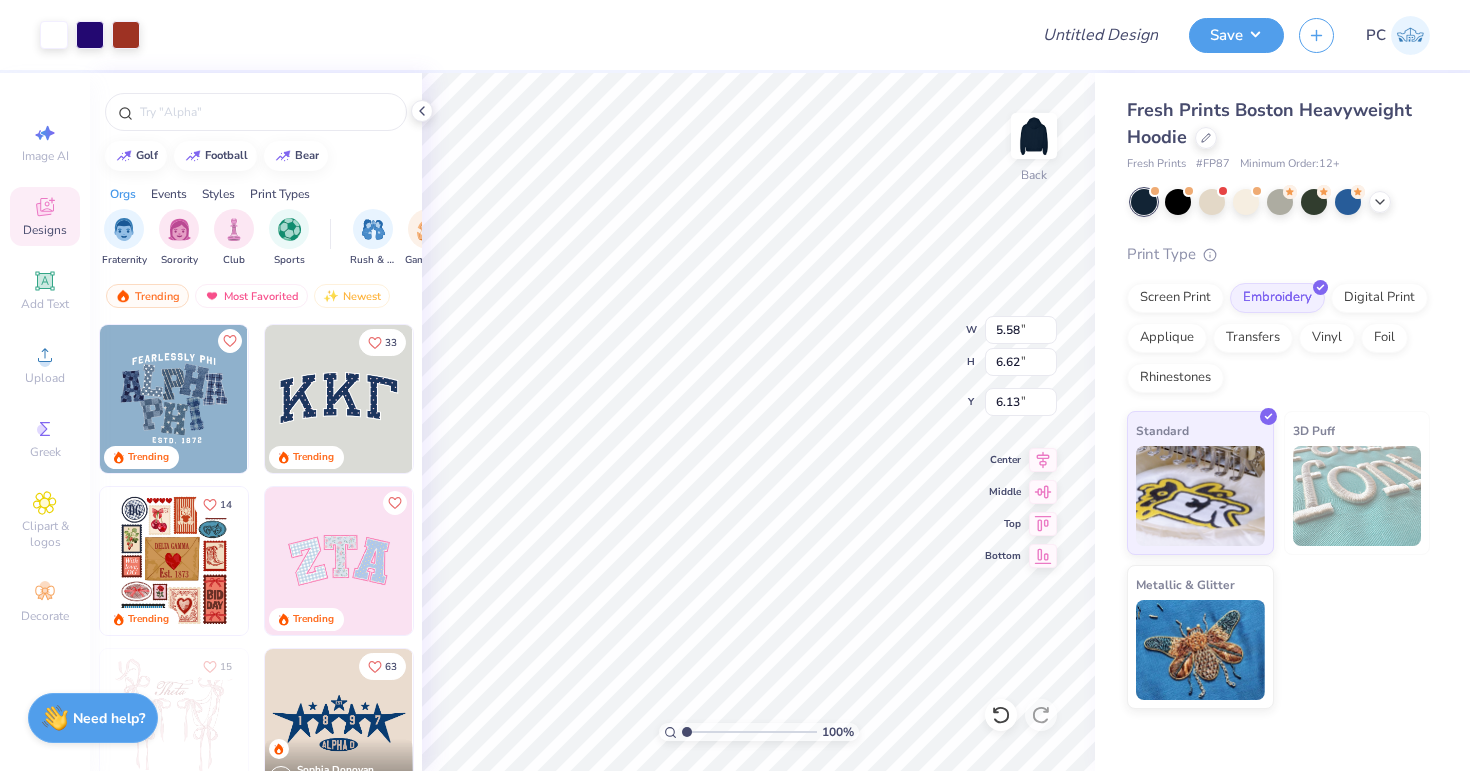 type on "3.44" 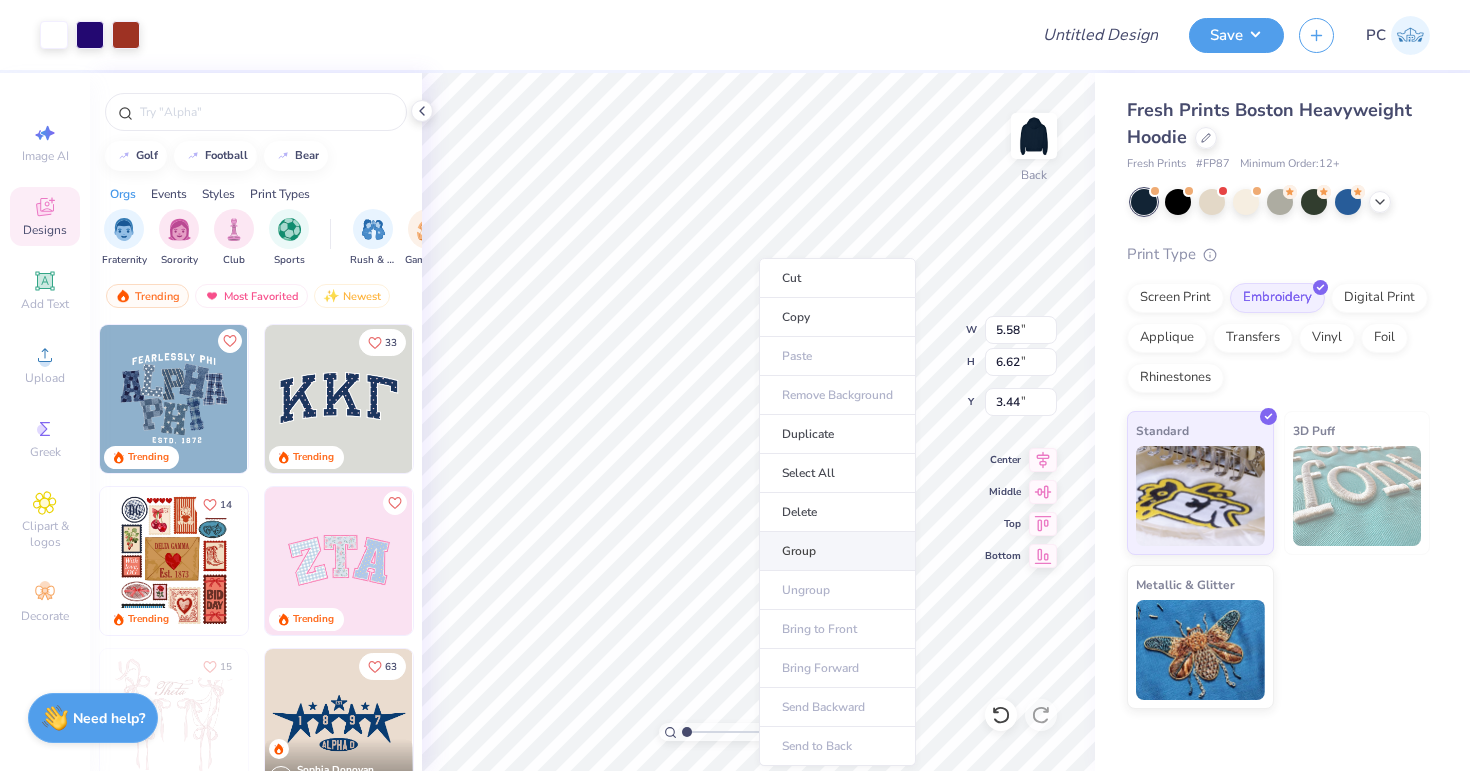 click on "Group" at bounding box center (837, 551) 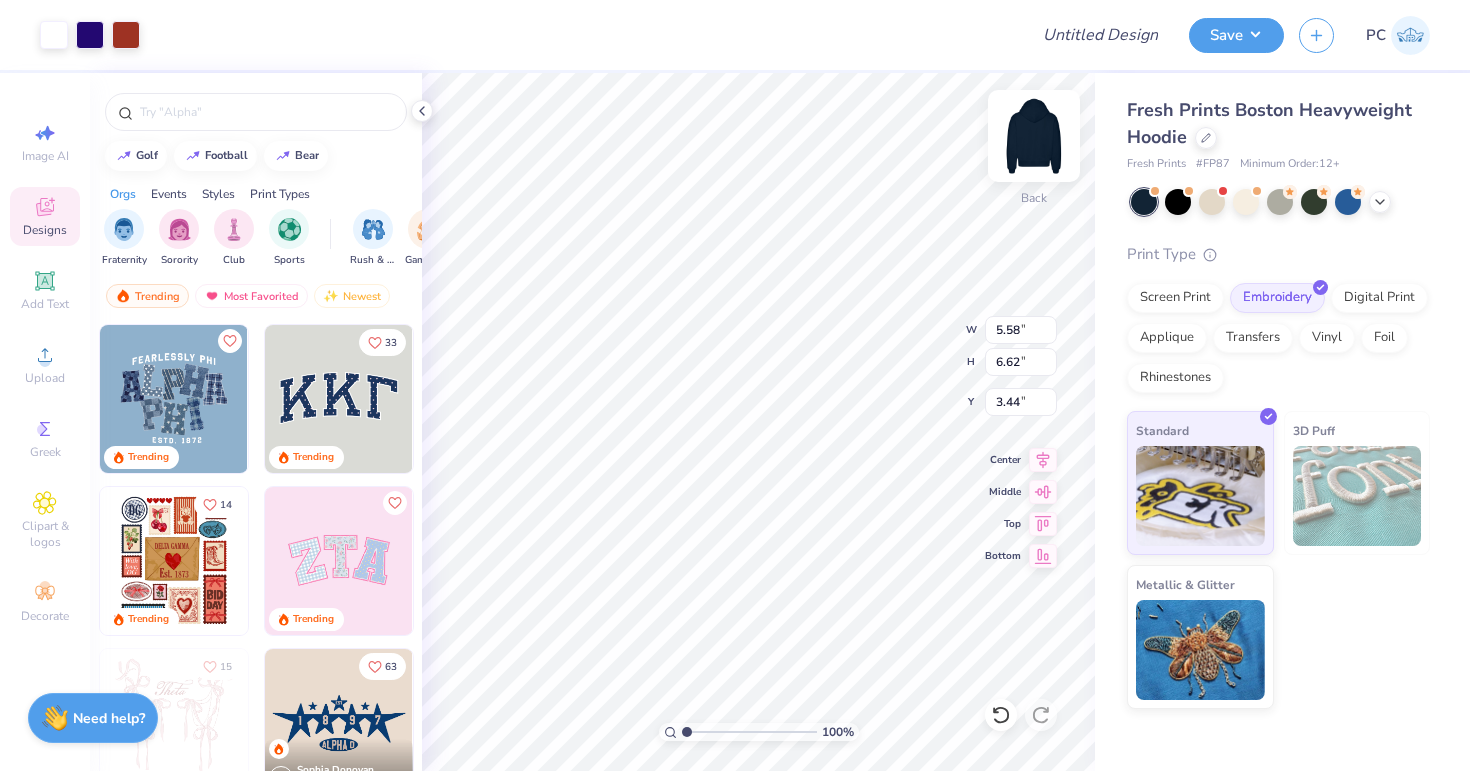 click at bounding box center [1034, 136] 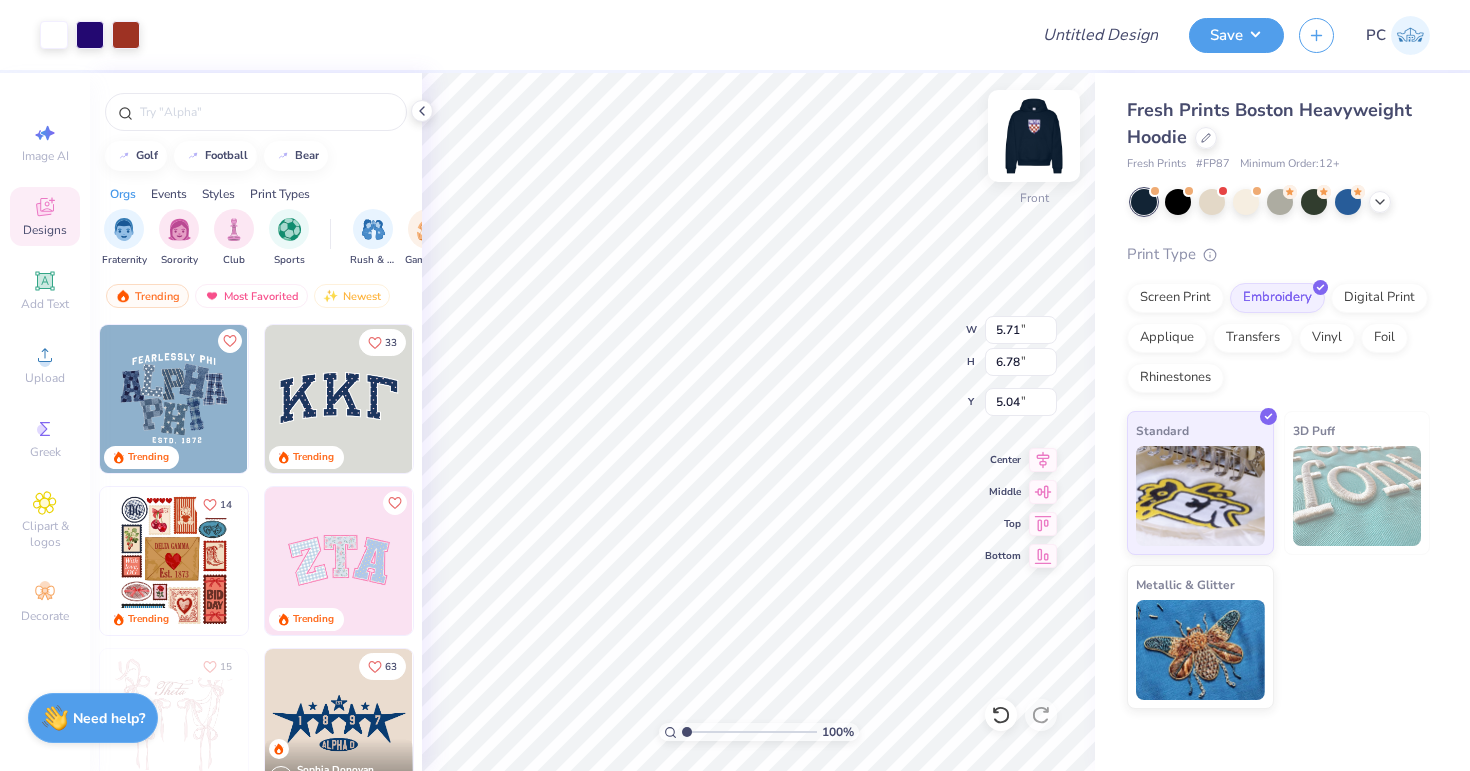 type on "8.60" 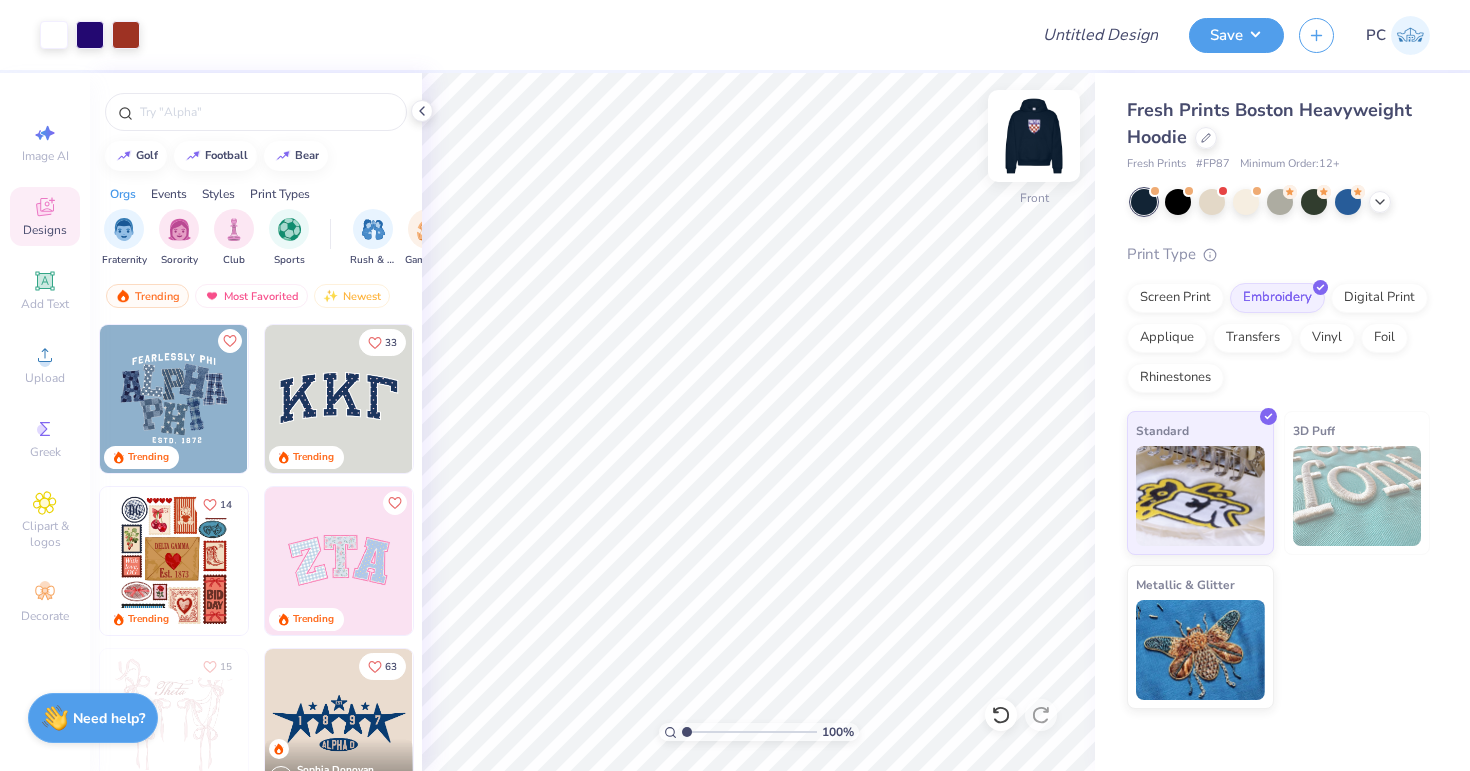 click at bounding box center (1034, 136) 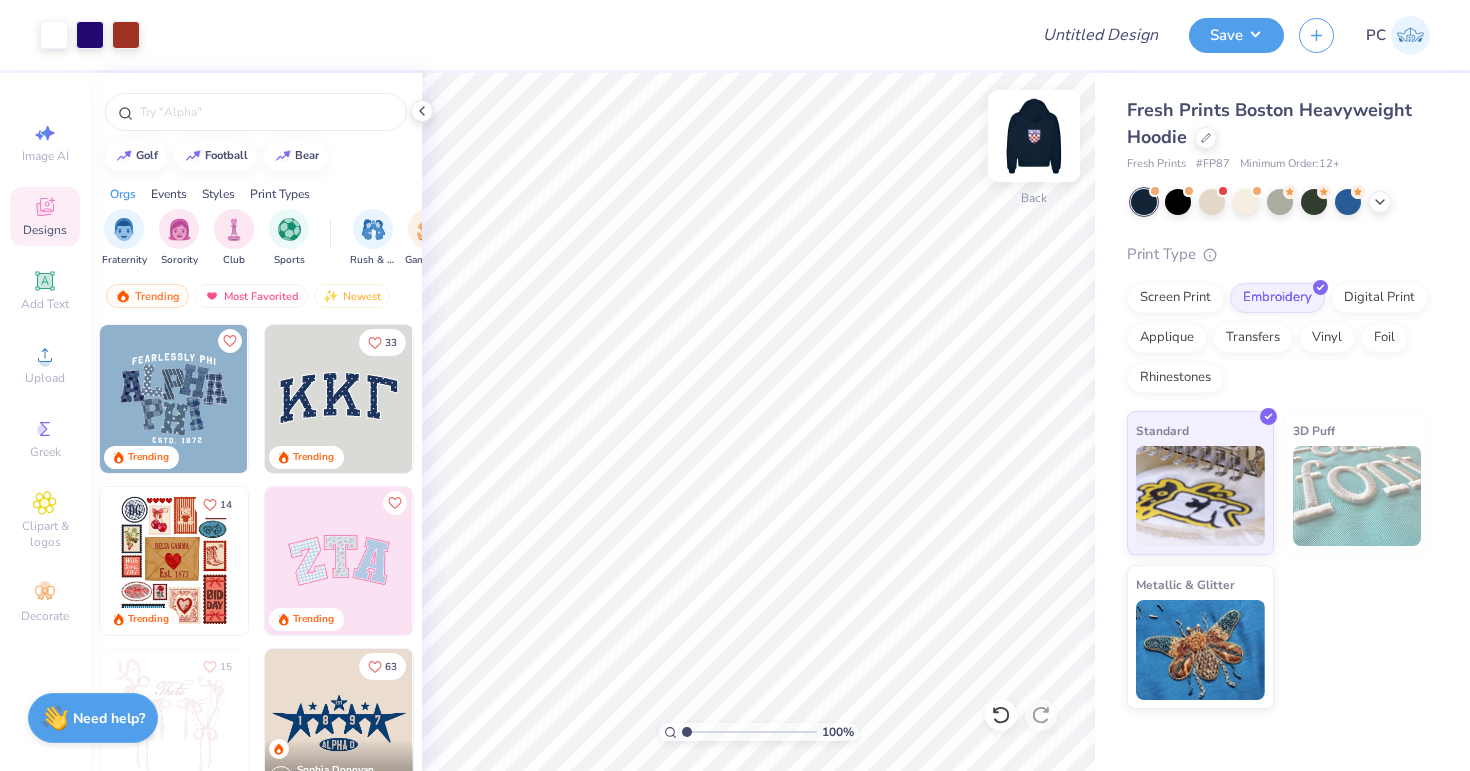 click at bounding box center [1034, 136] 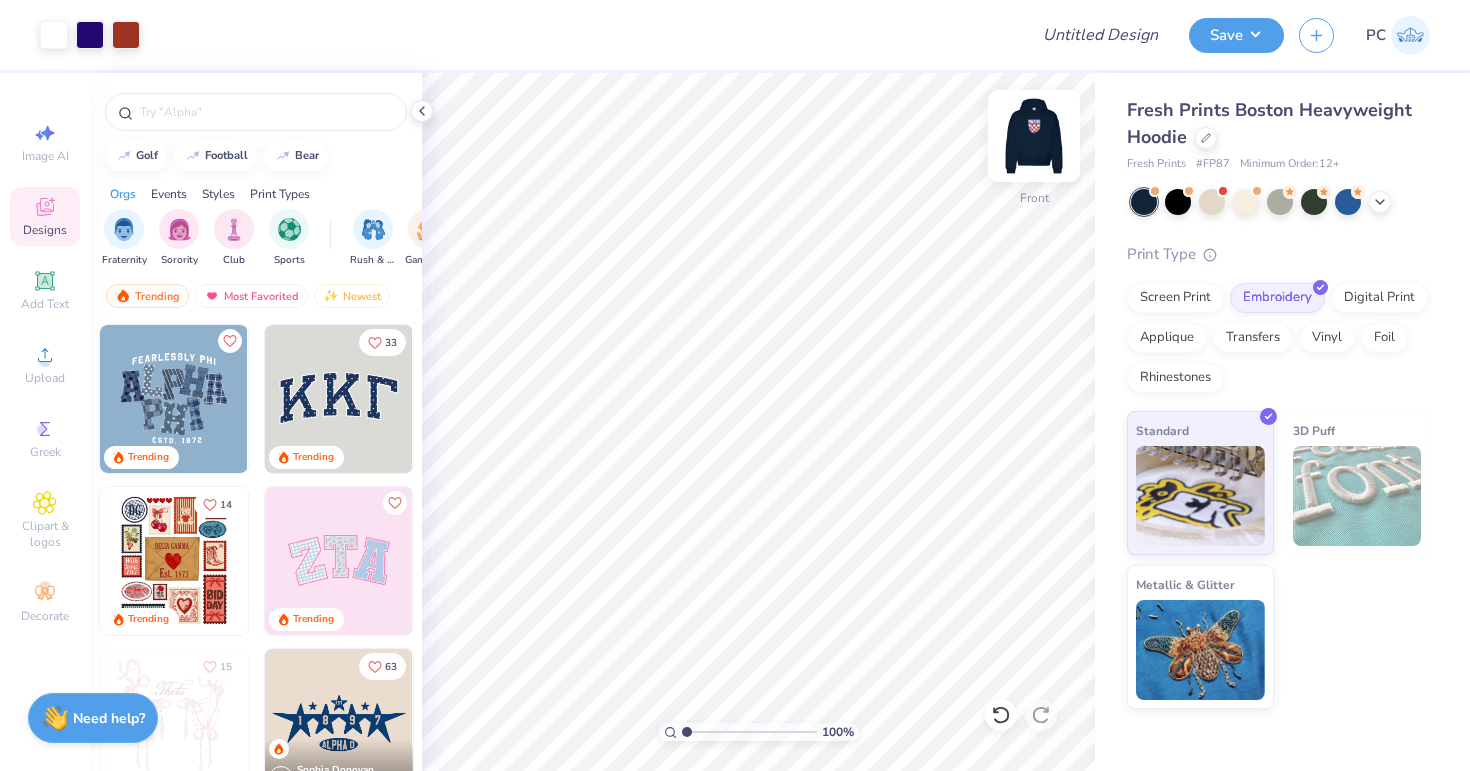 click at bounding box center (1034, 136) 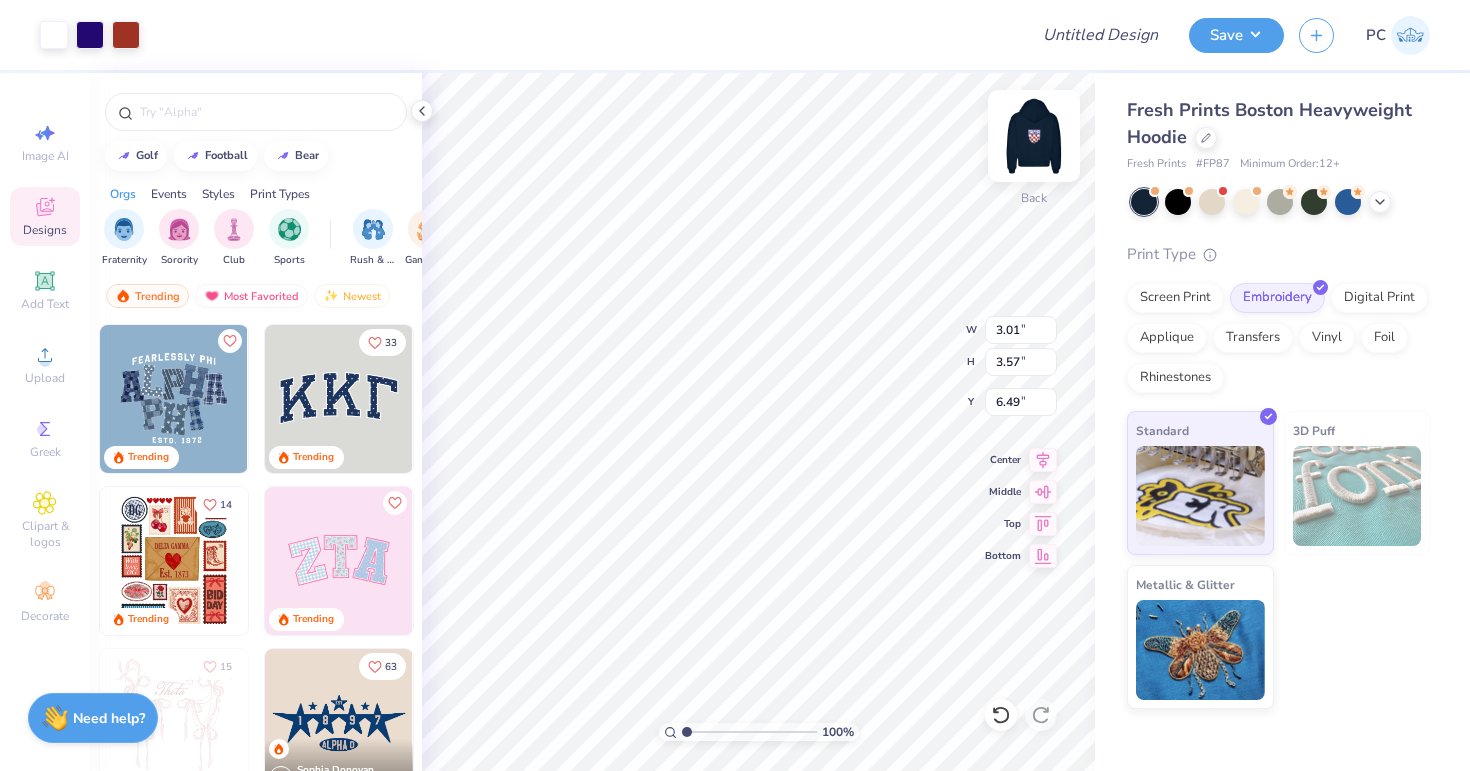 type on "3.01" 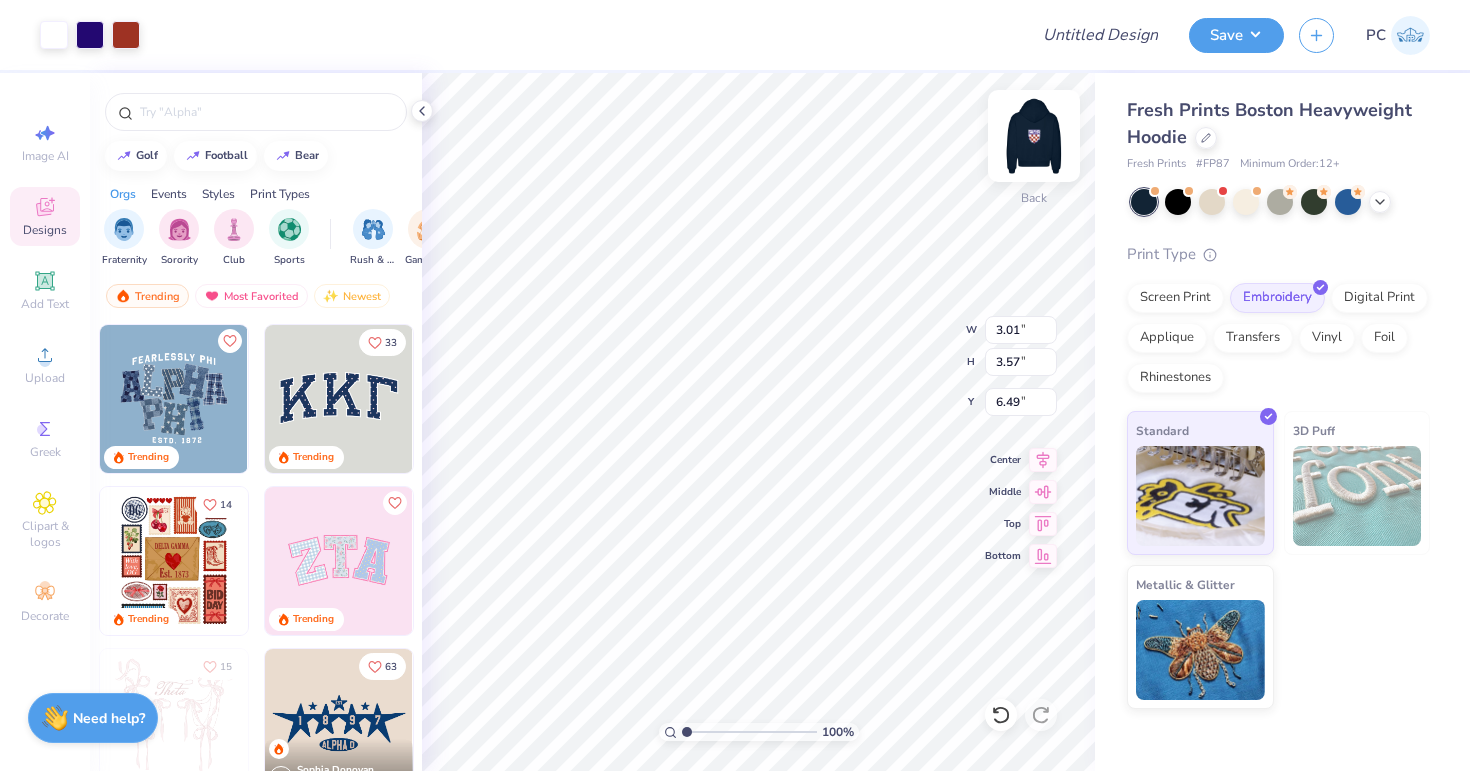type on "3.57" 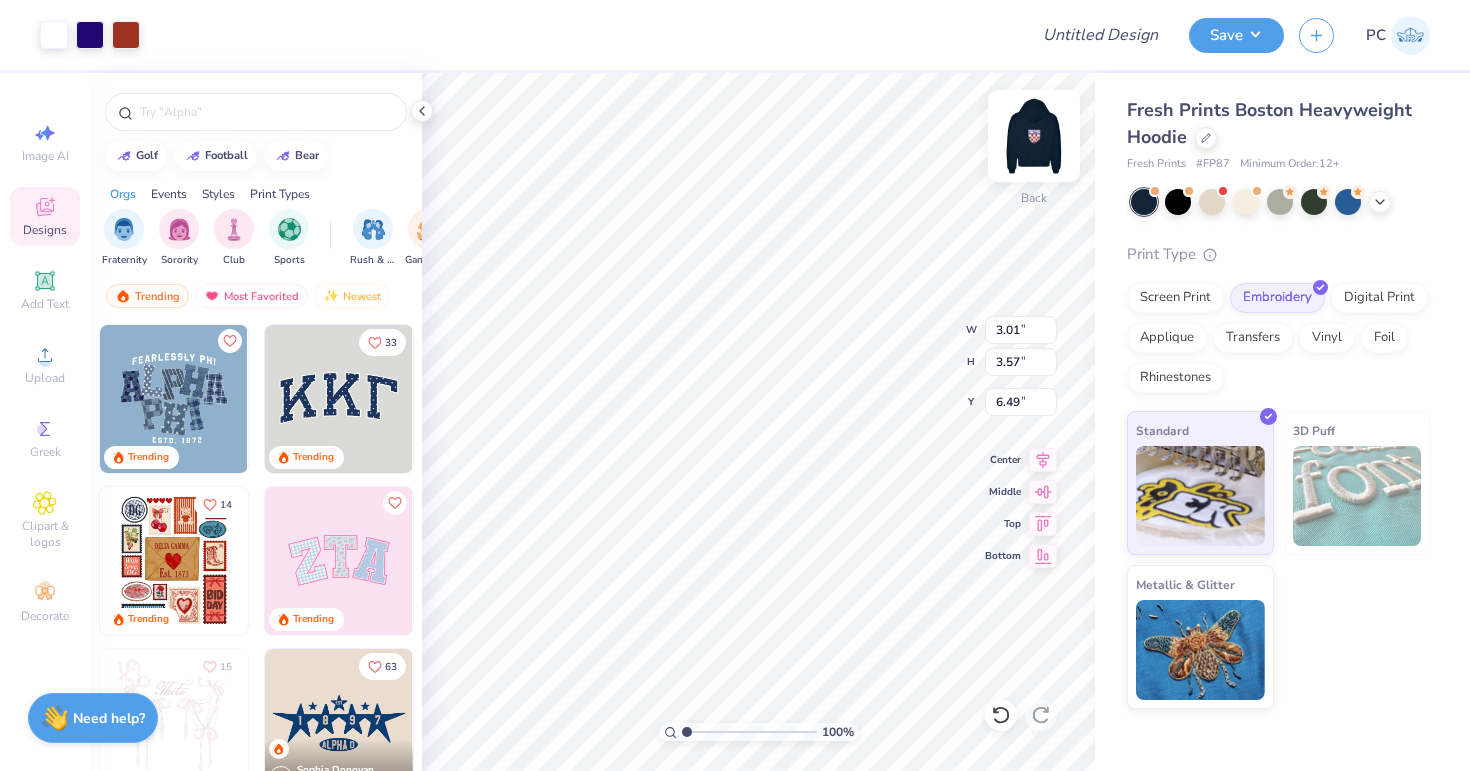 type on "3.00" 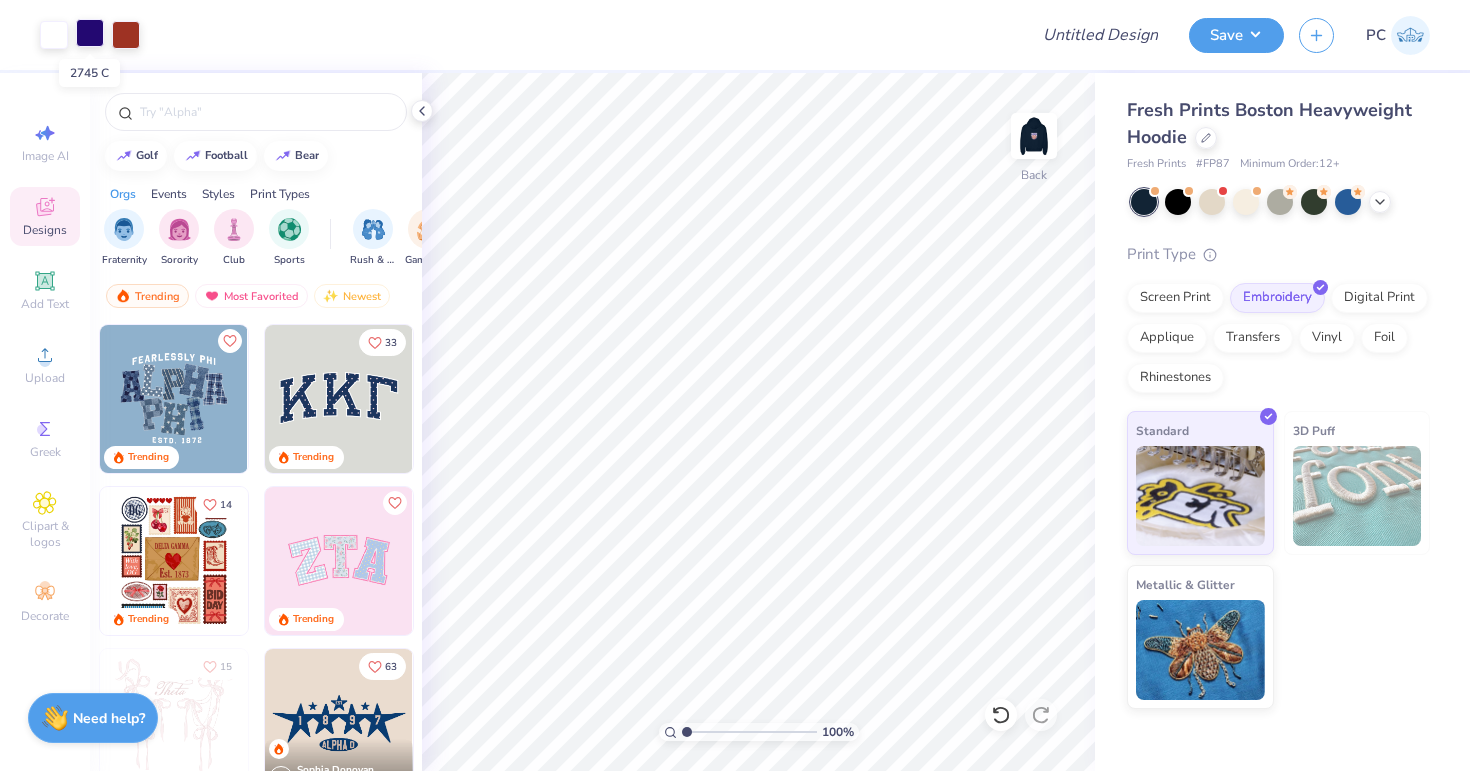 click at bounding box center [90, 33] 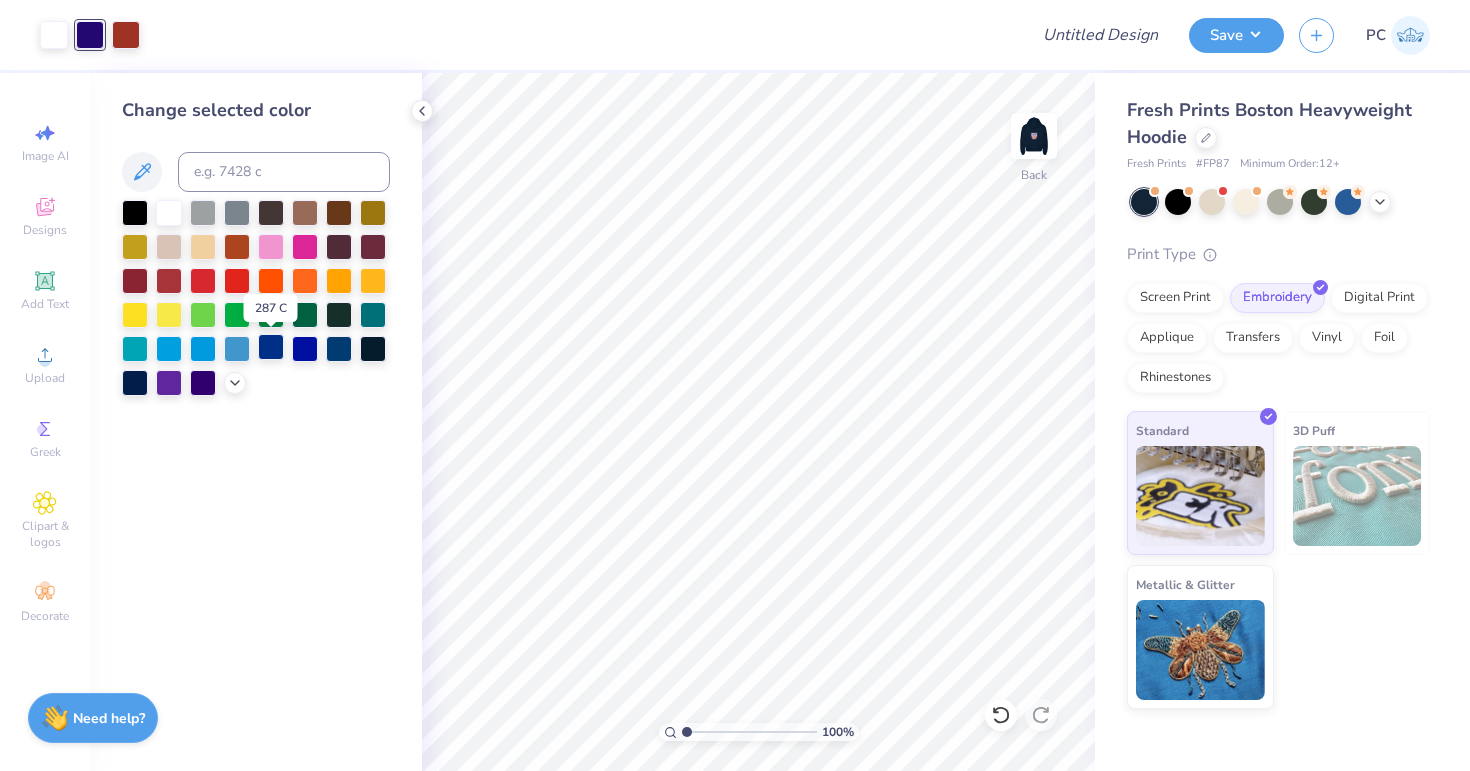 click at bounding box center [271, 347] 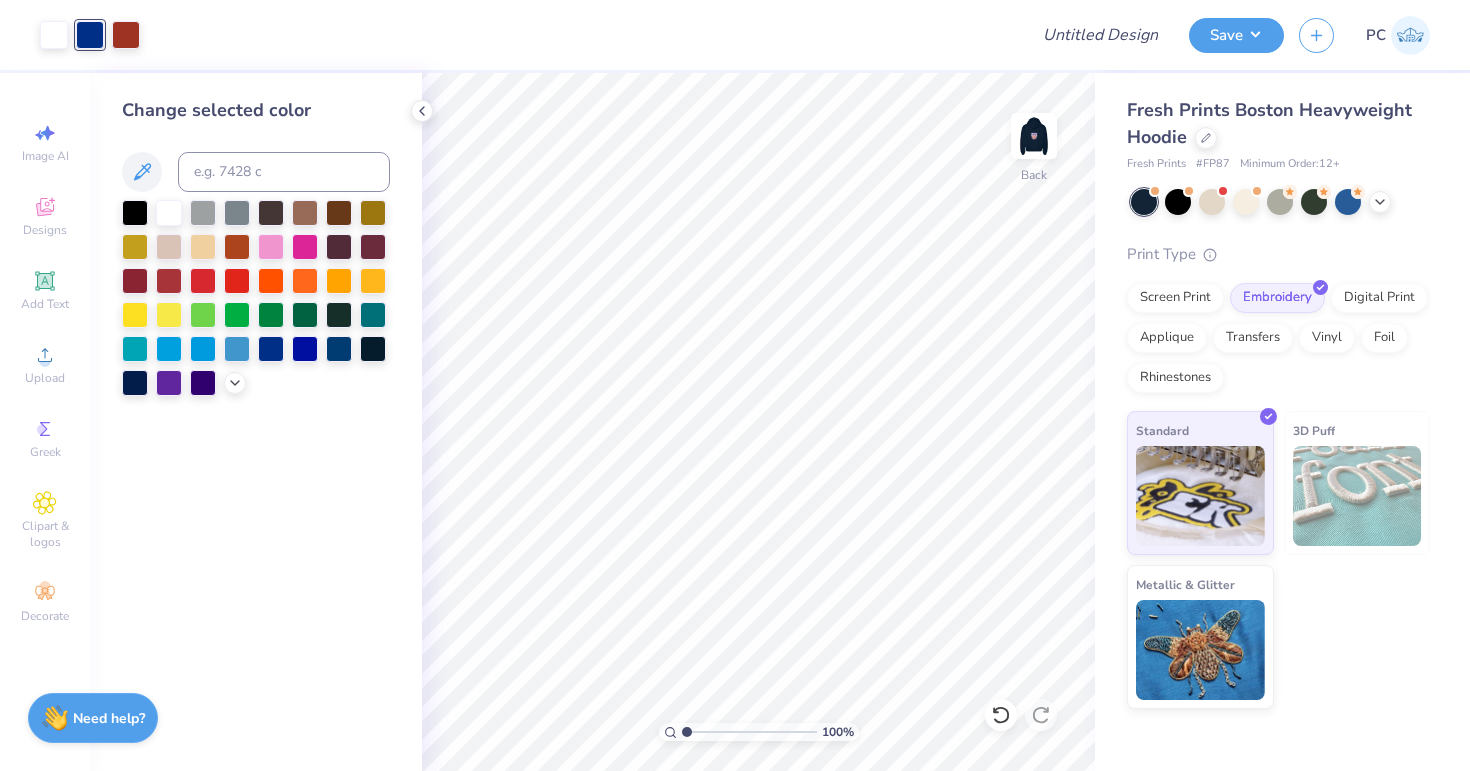 click at bounding box center [583, 35] 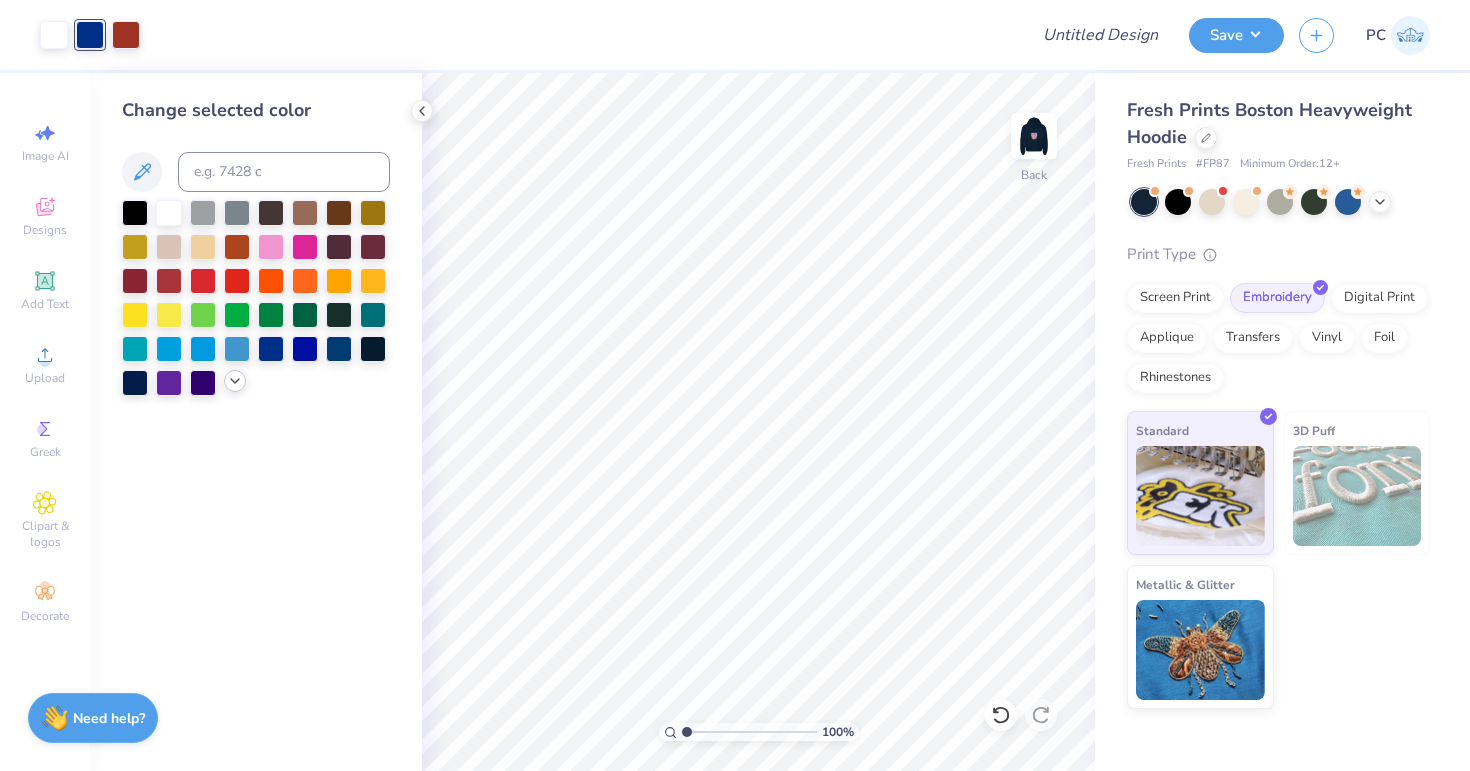 click 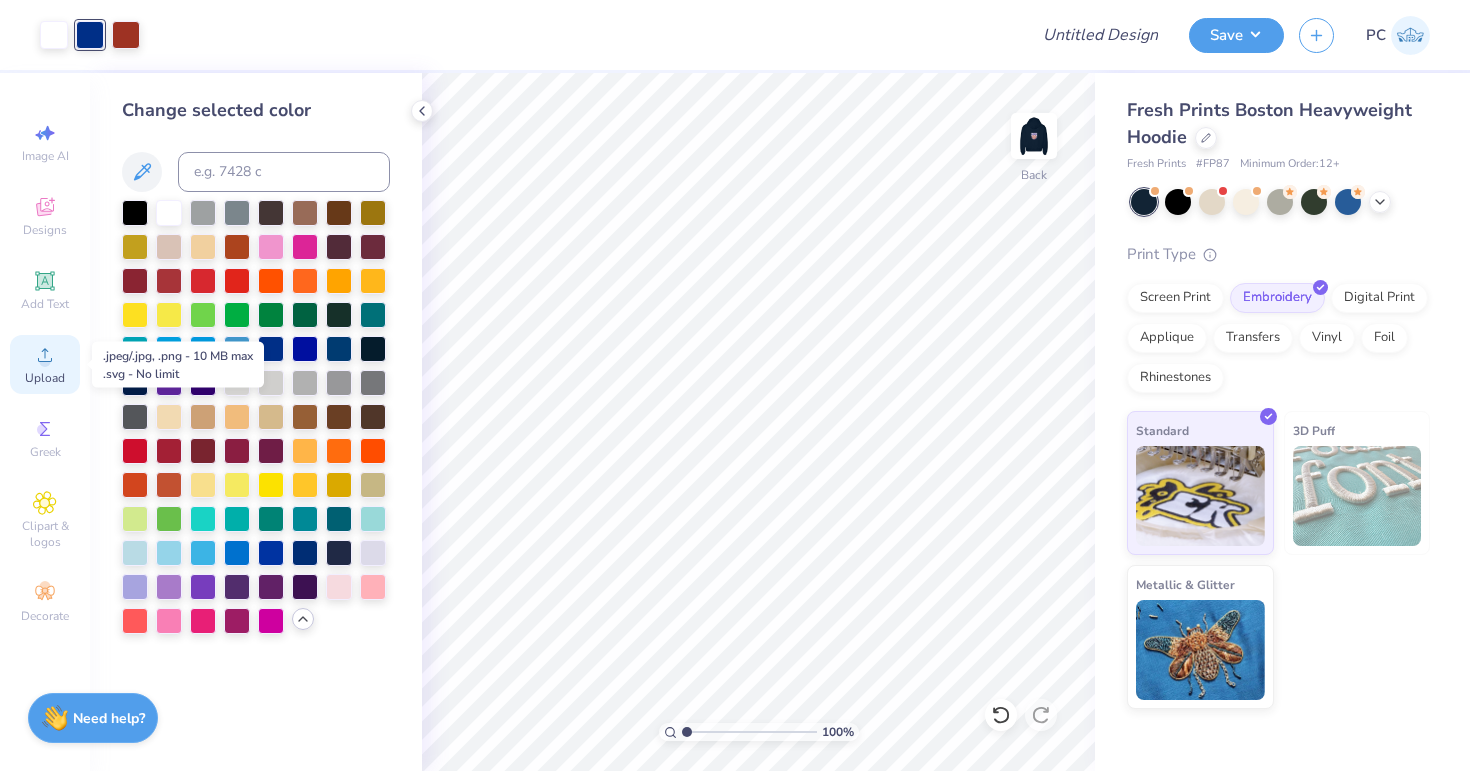 click 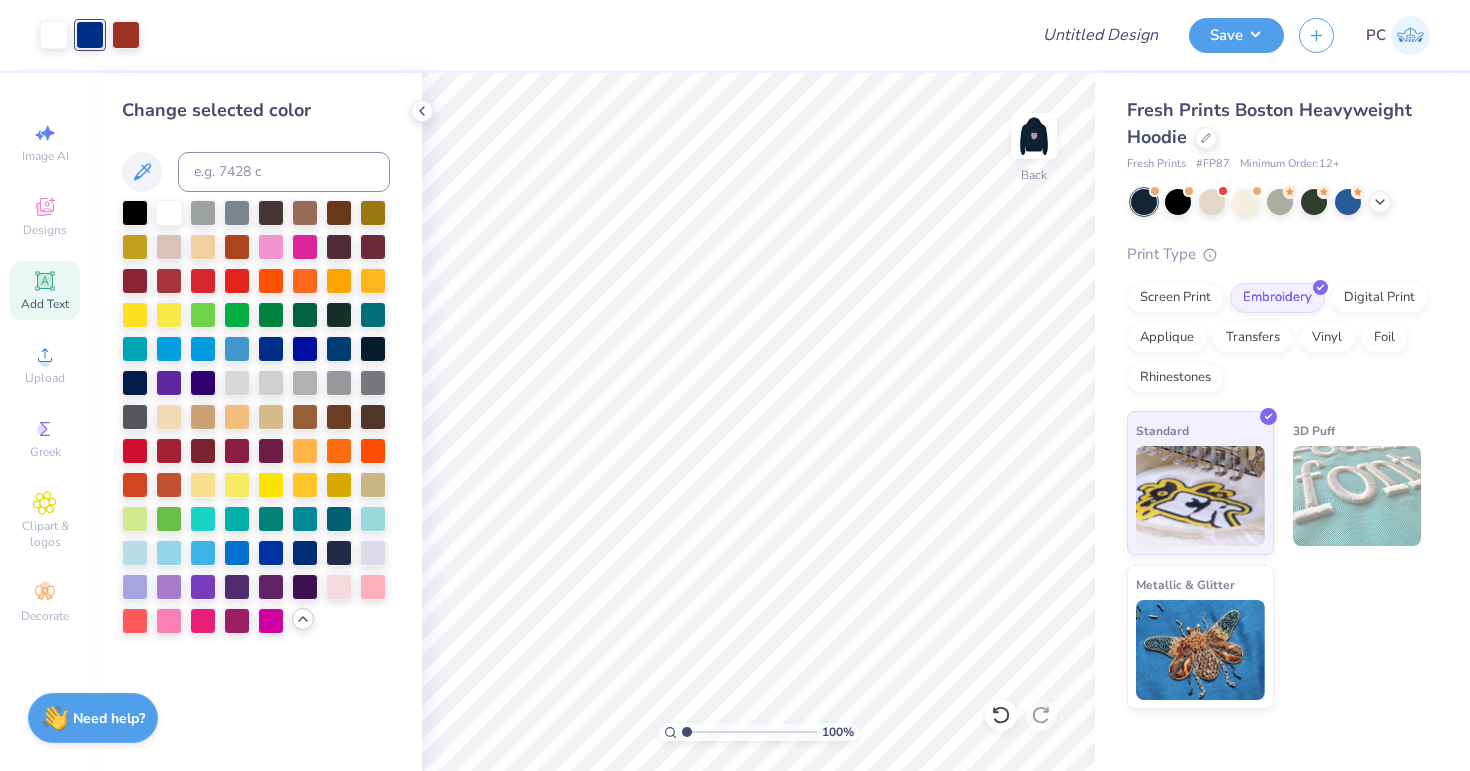 click 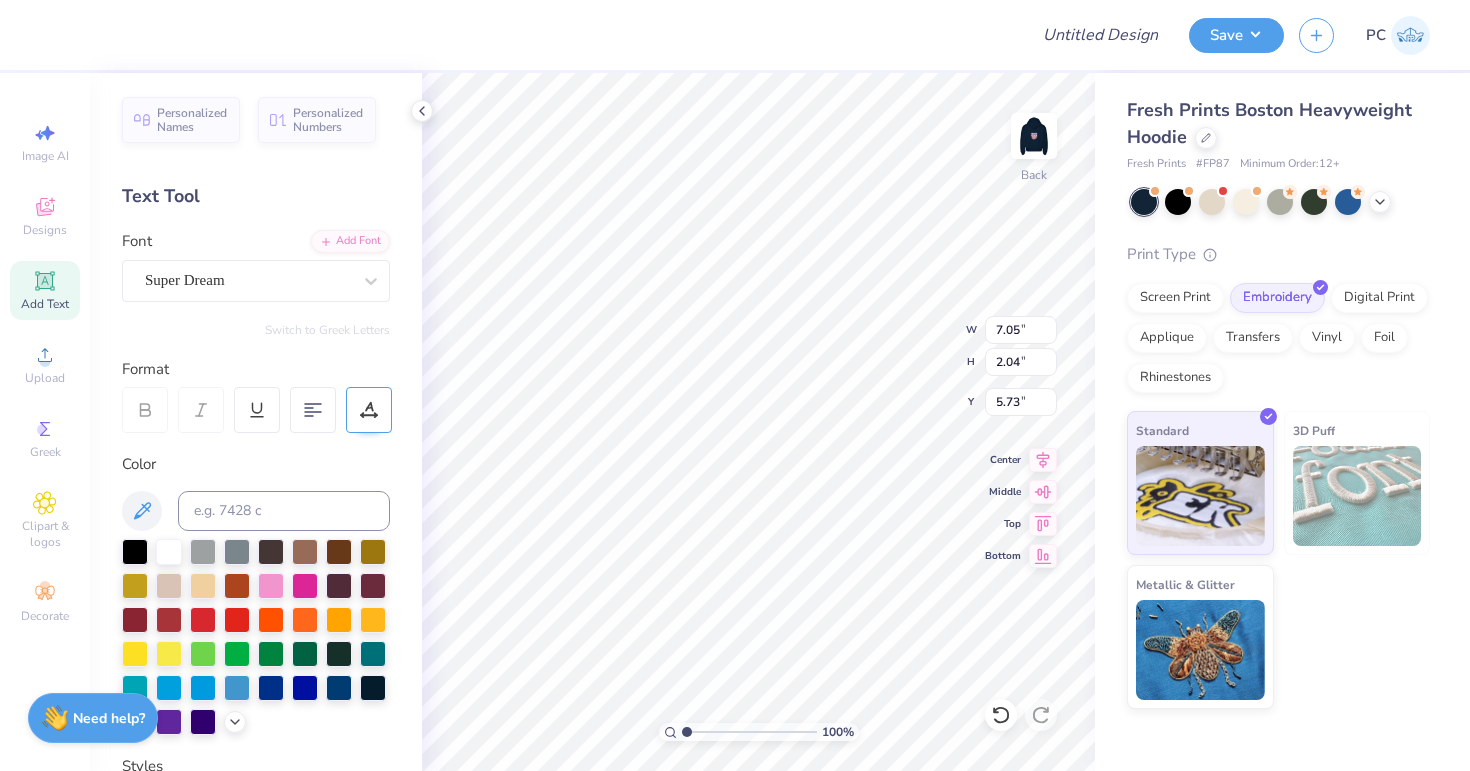 scroll, scrollTop: 2, scrollLeft: 8, axis: both 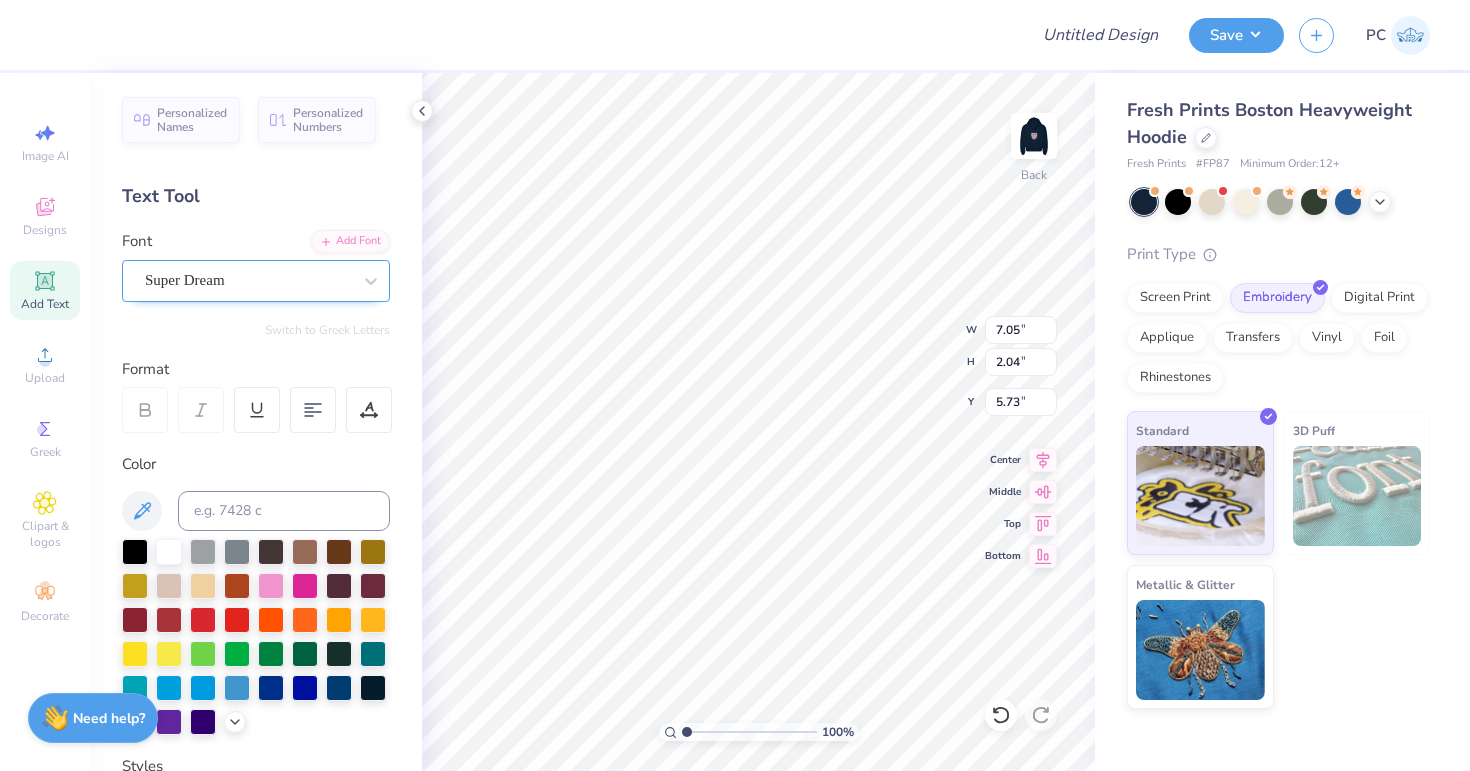 type on "University of Richmon
Women's Soccer Club" 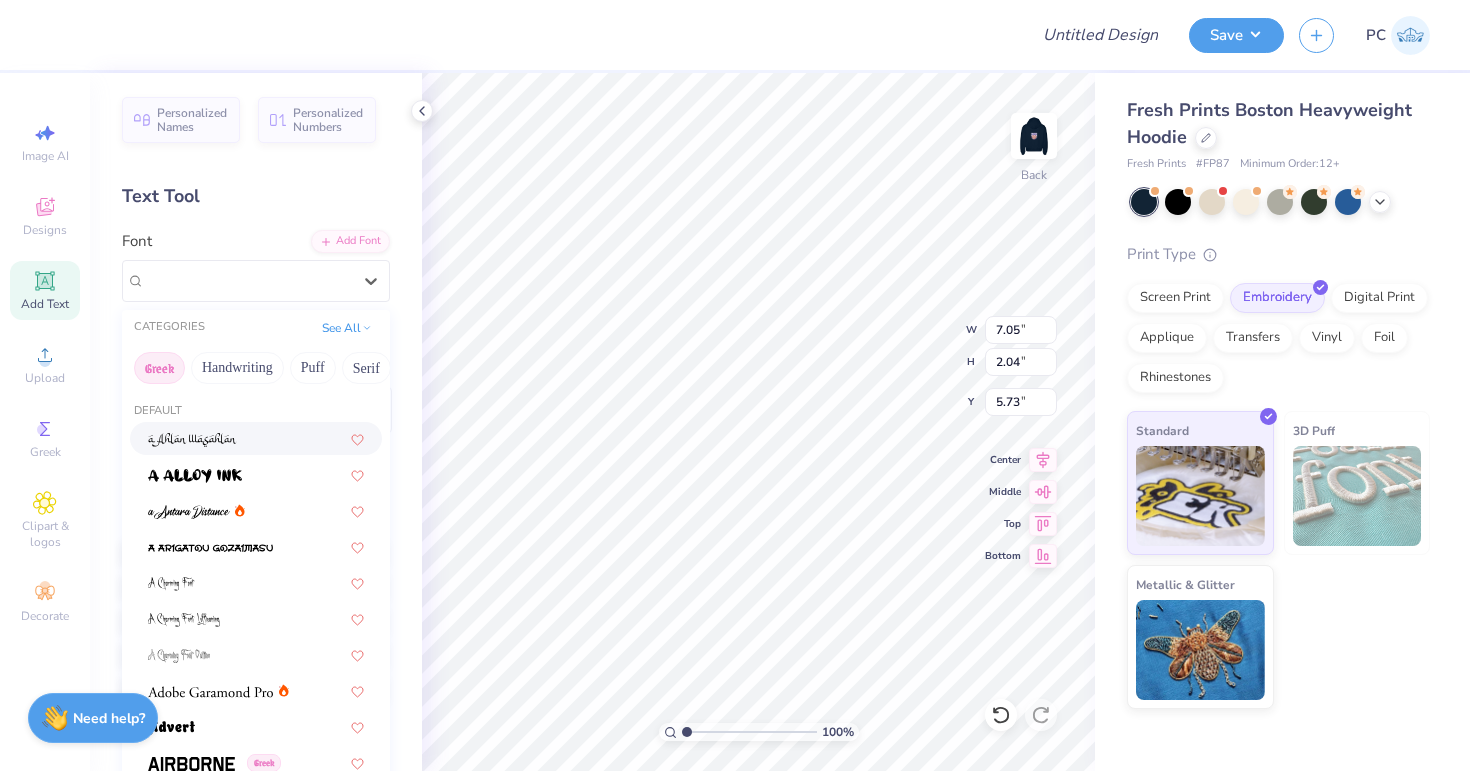click on "Greek" at bounding box center [159, 368] 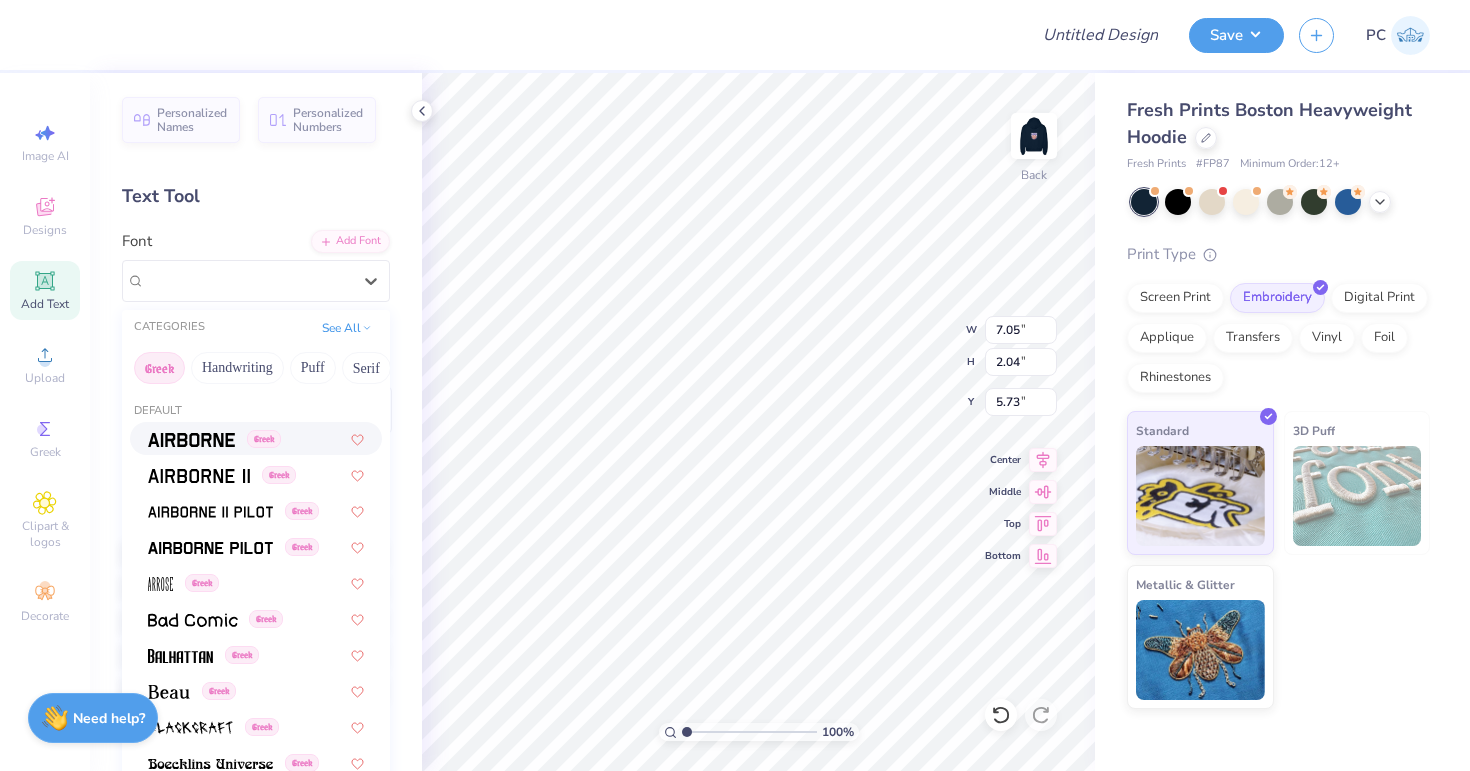 click at bounding box center [191, 440] 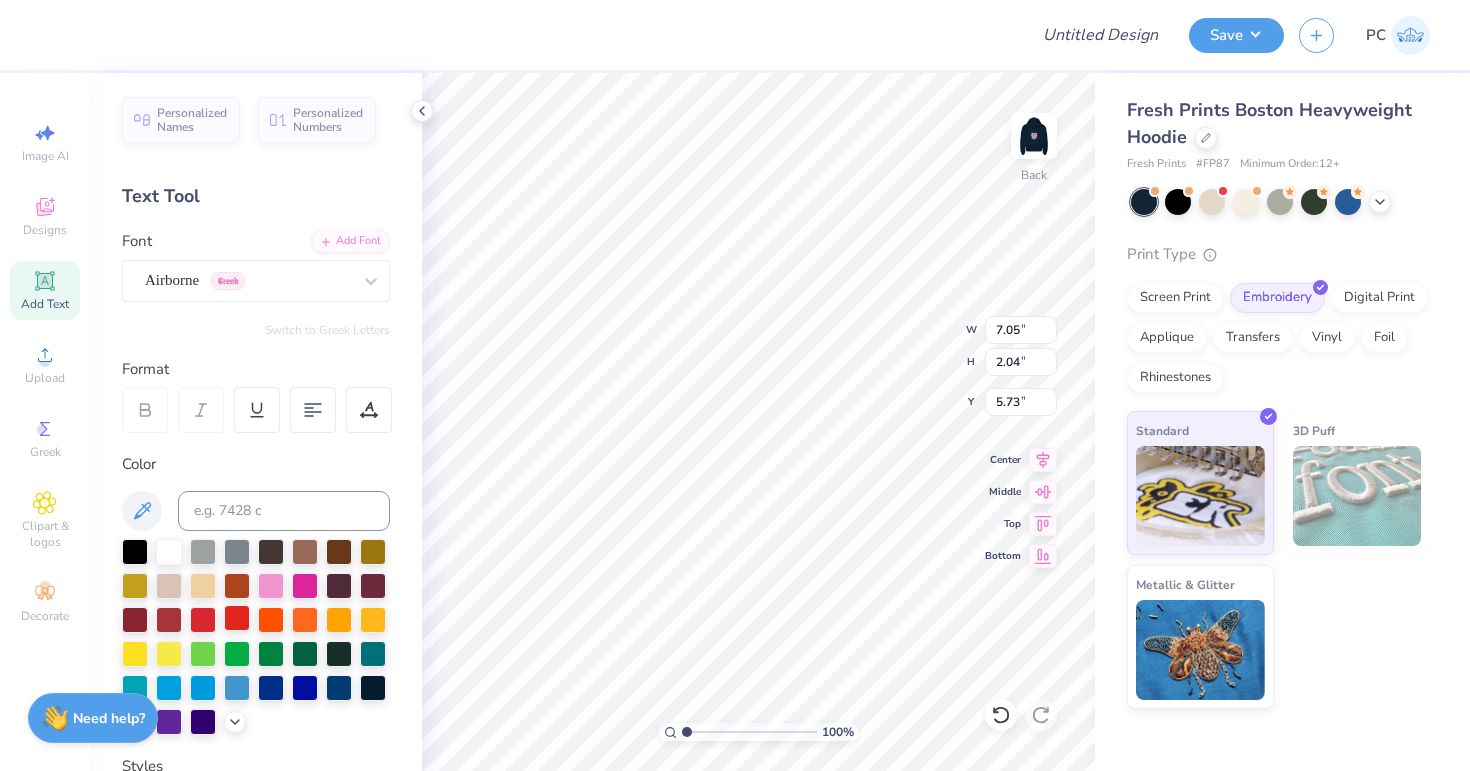 click at bounding box center [237, 618] 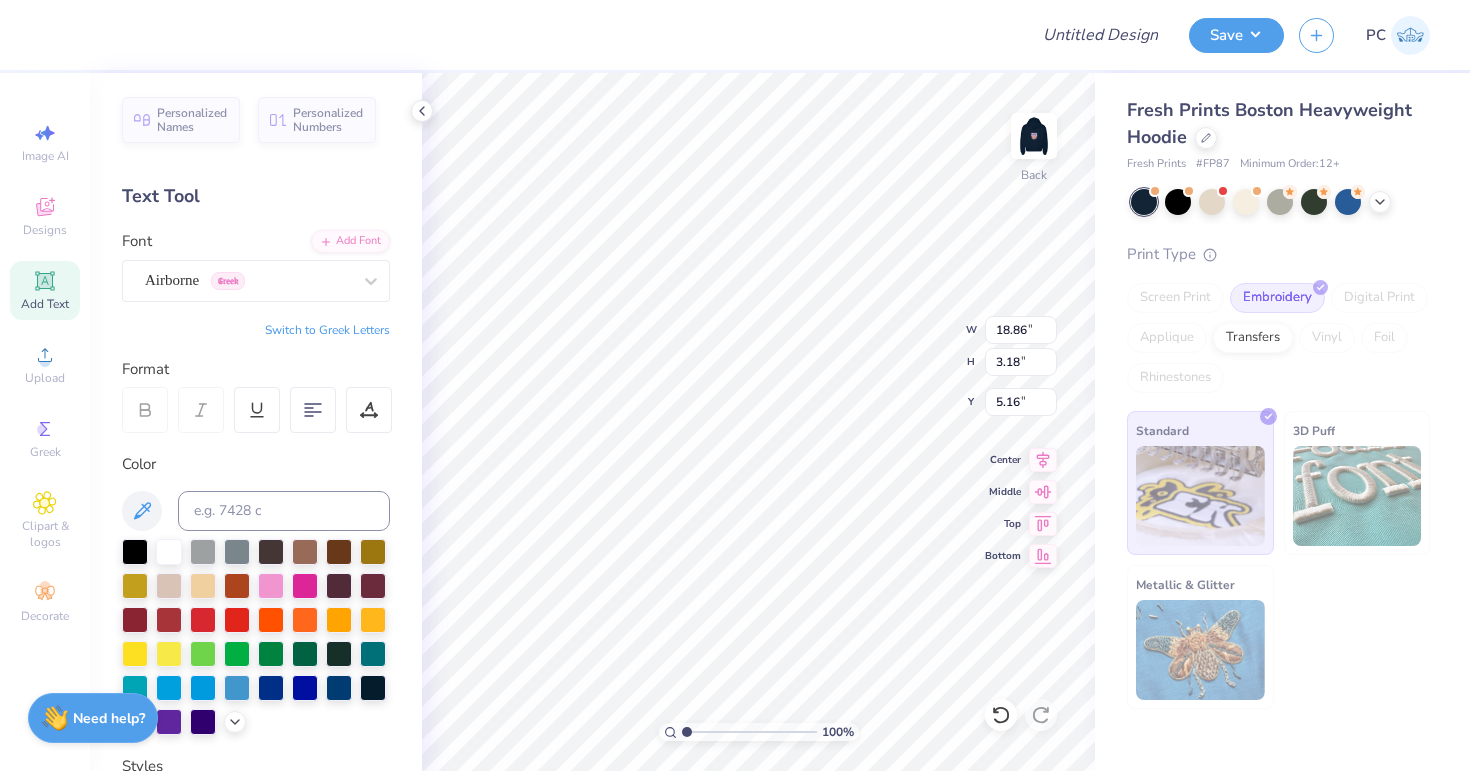 type on "University of RichmonD
Women's Soccer Club" 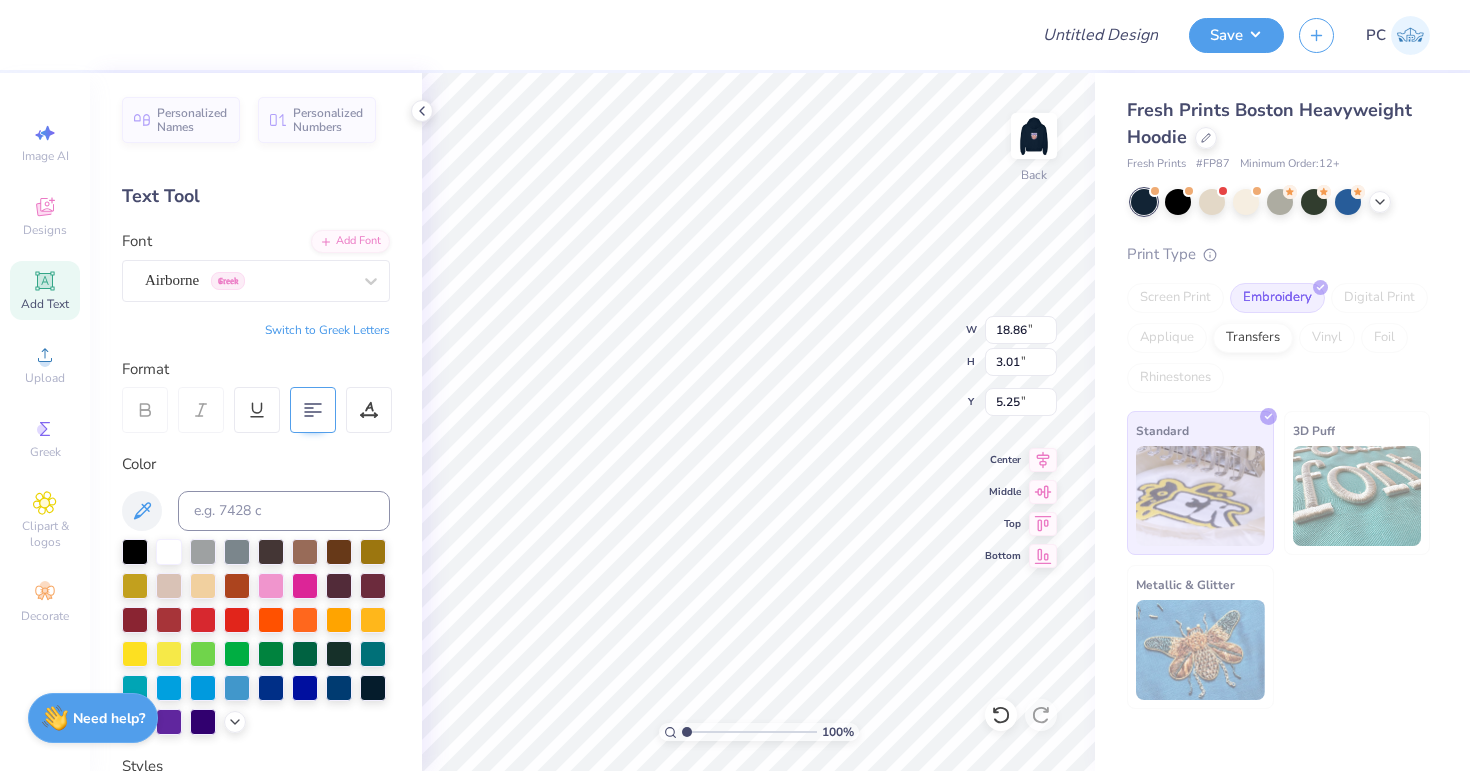click at bounding box center [313, 410] 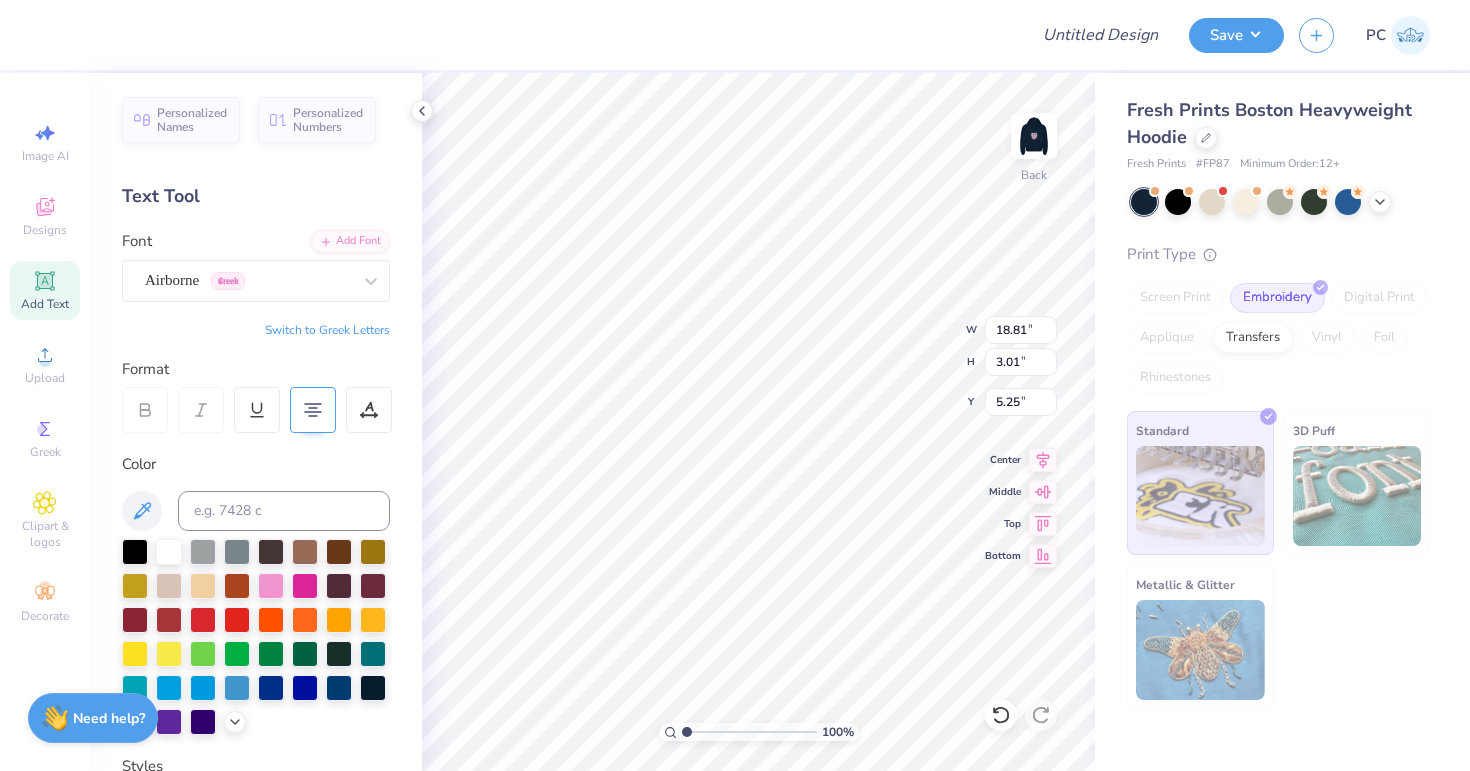 type on "18.81" 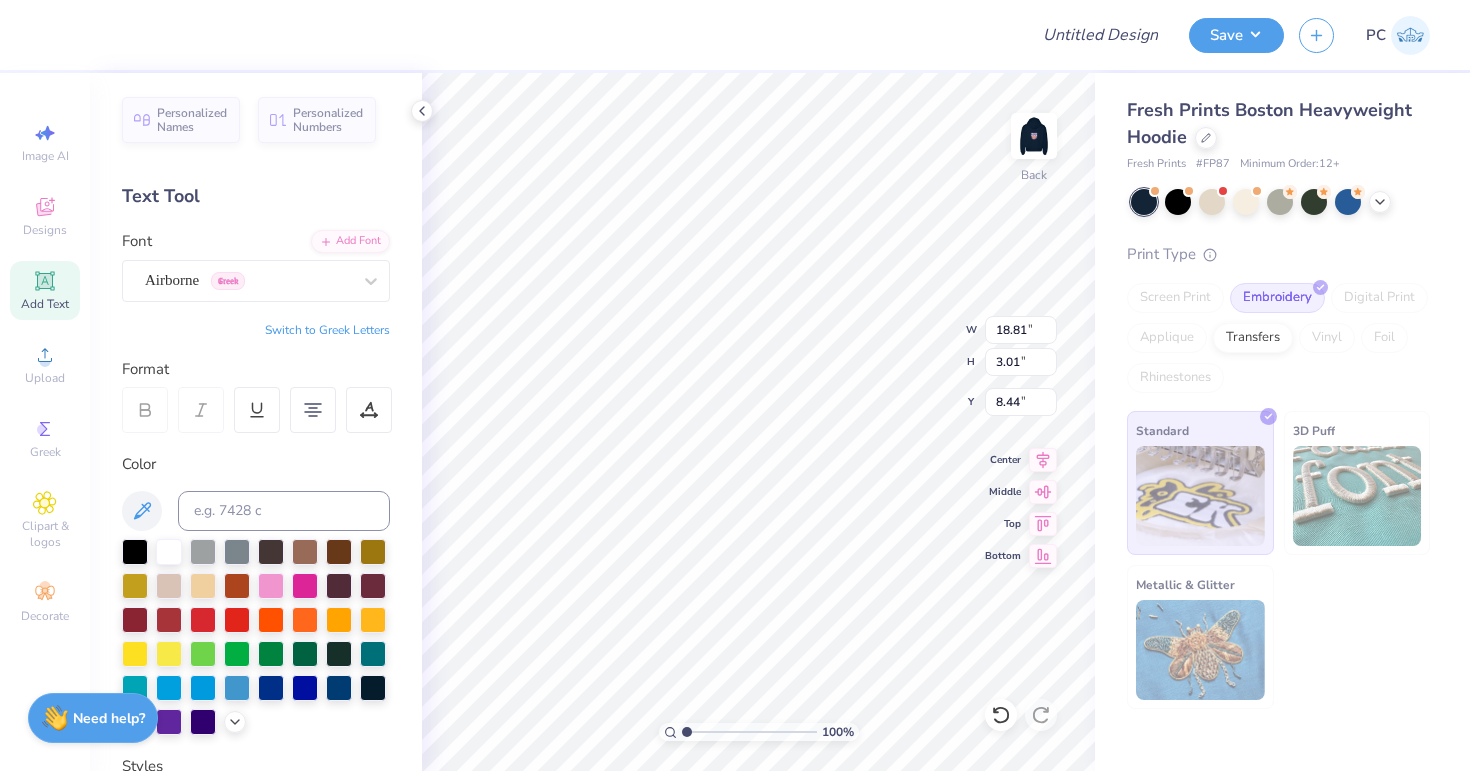 type on "8.44" 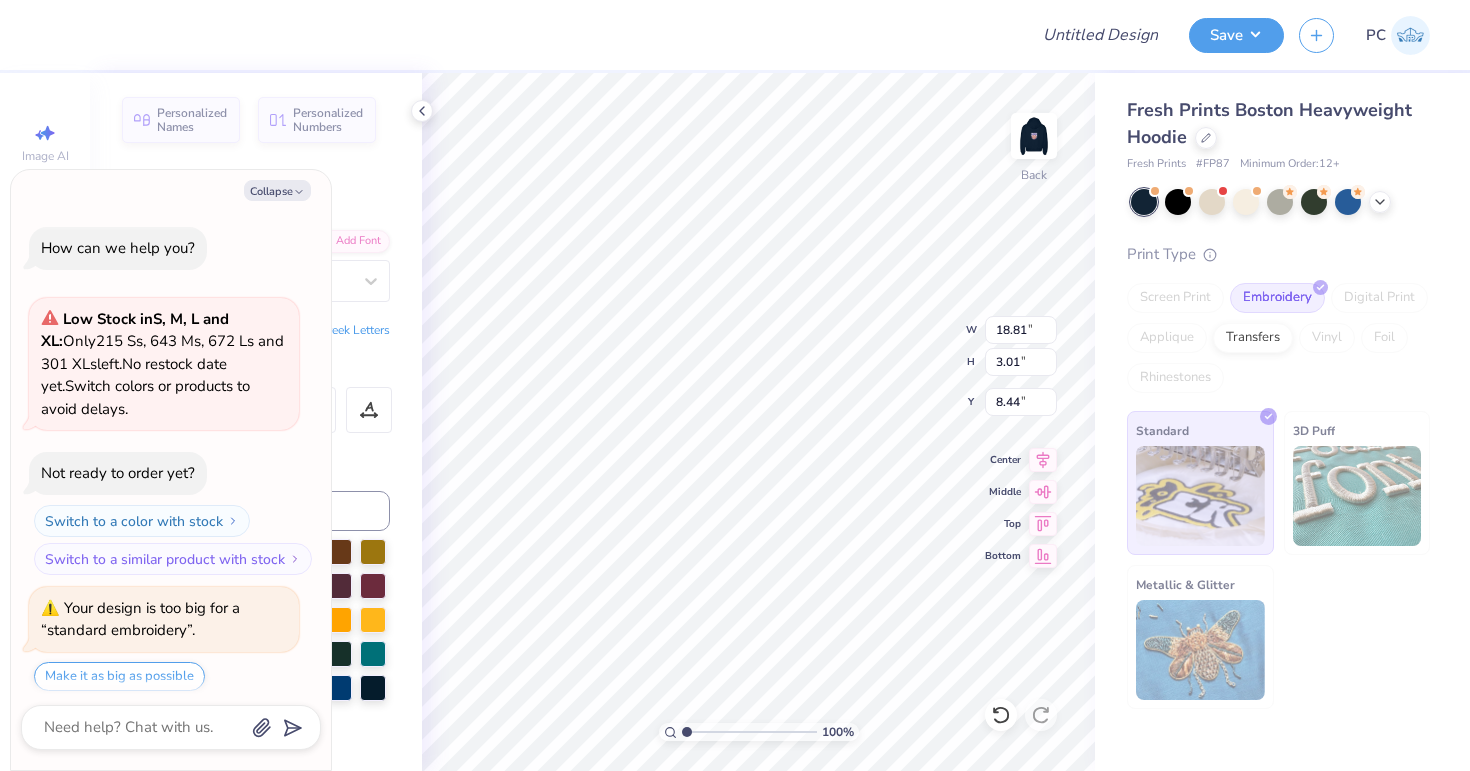 scroll, scrollTop: 61, scrollLeft: 0, axis: vertical 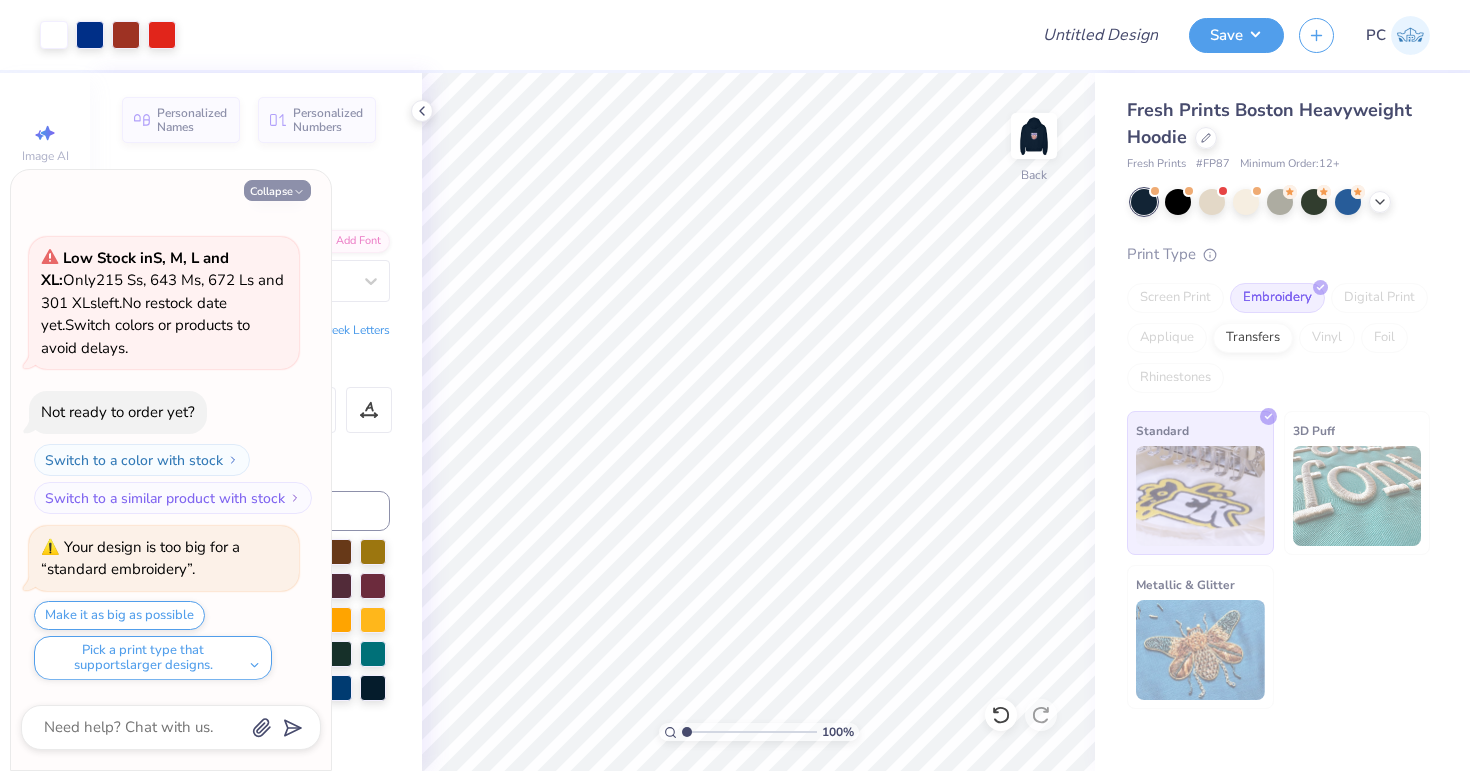 click 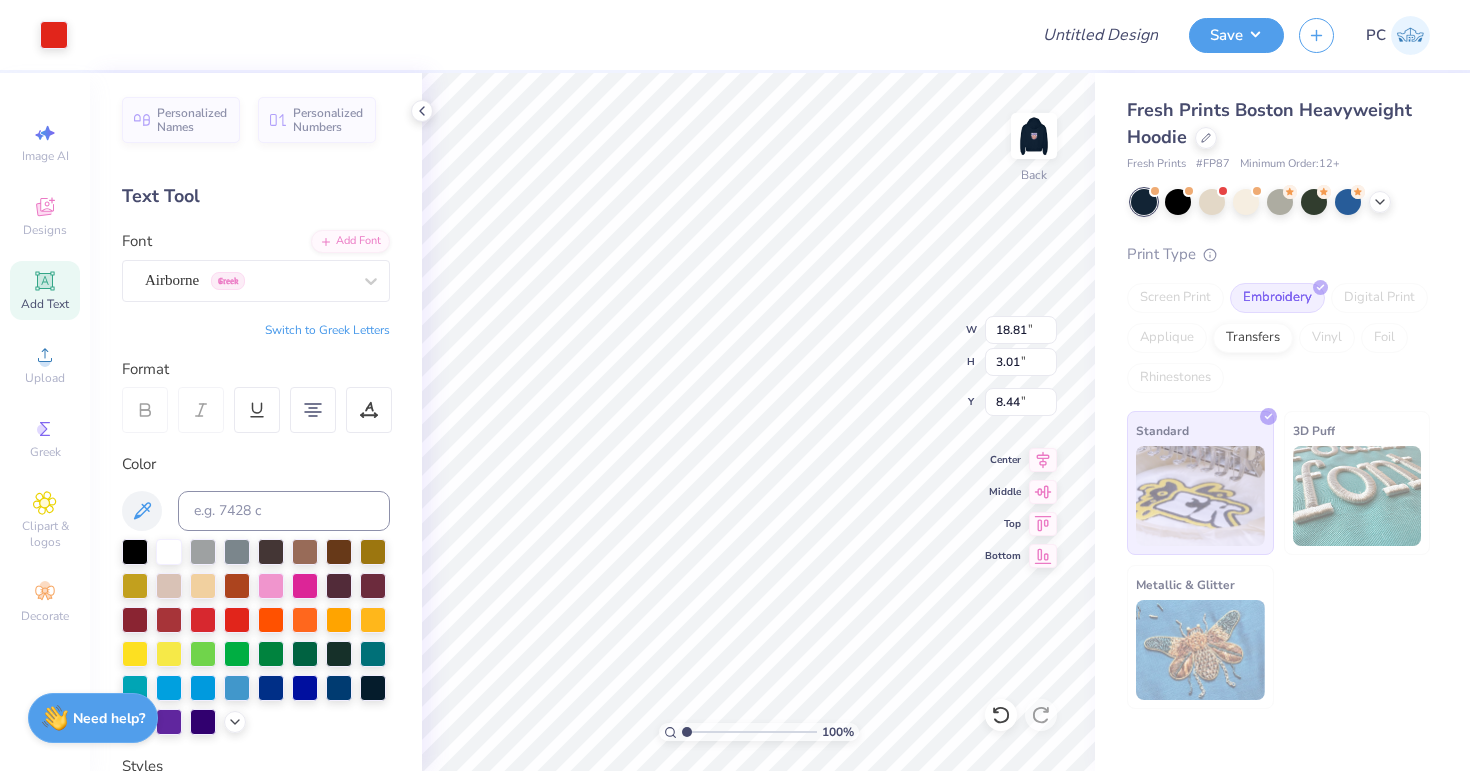 type on "8.43" 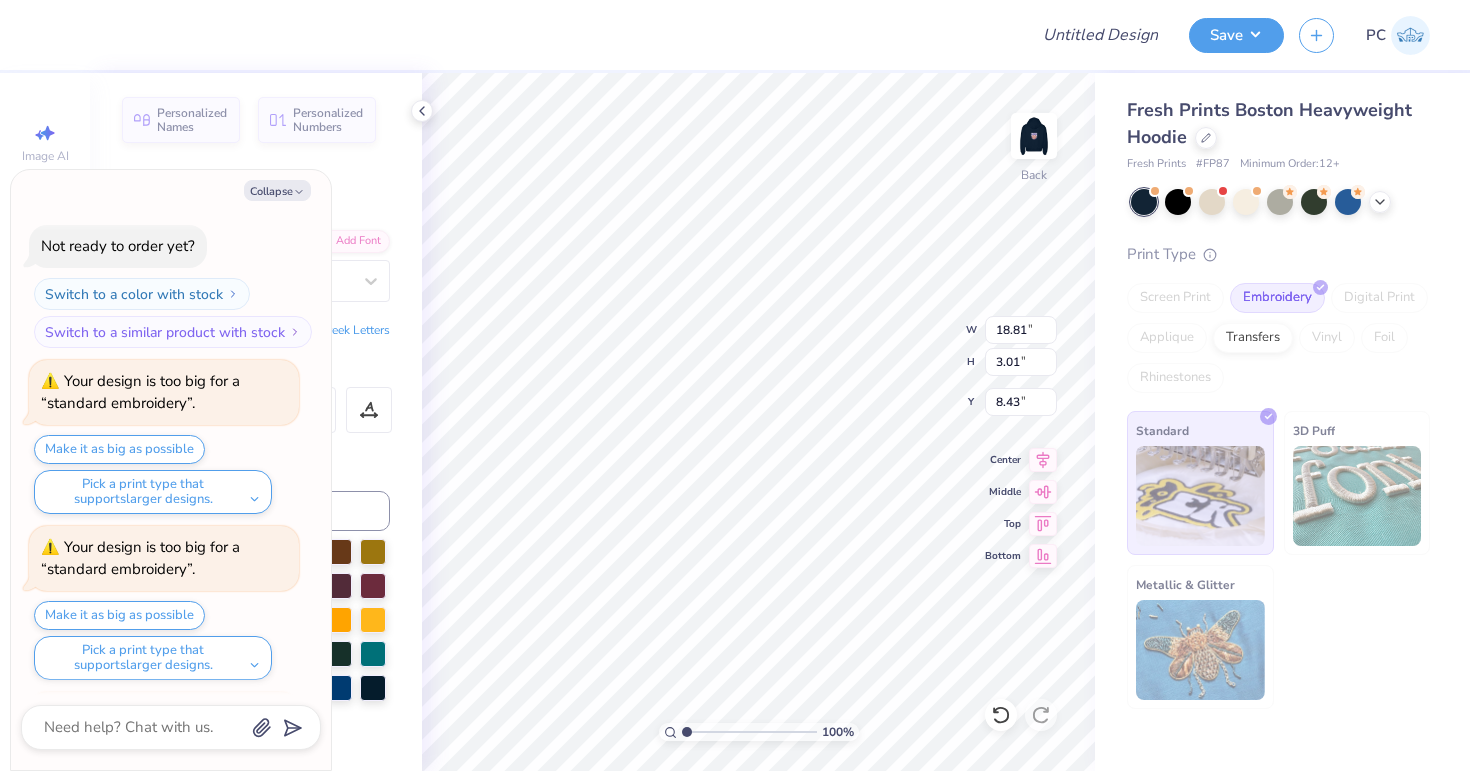 scroll, scrollTop: 393, scrollLeft: 0, axis: vertical 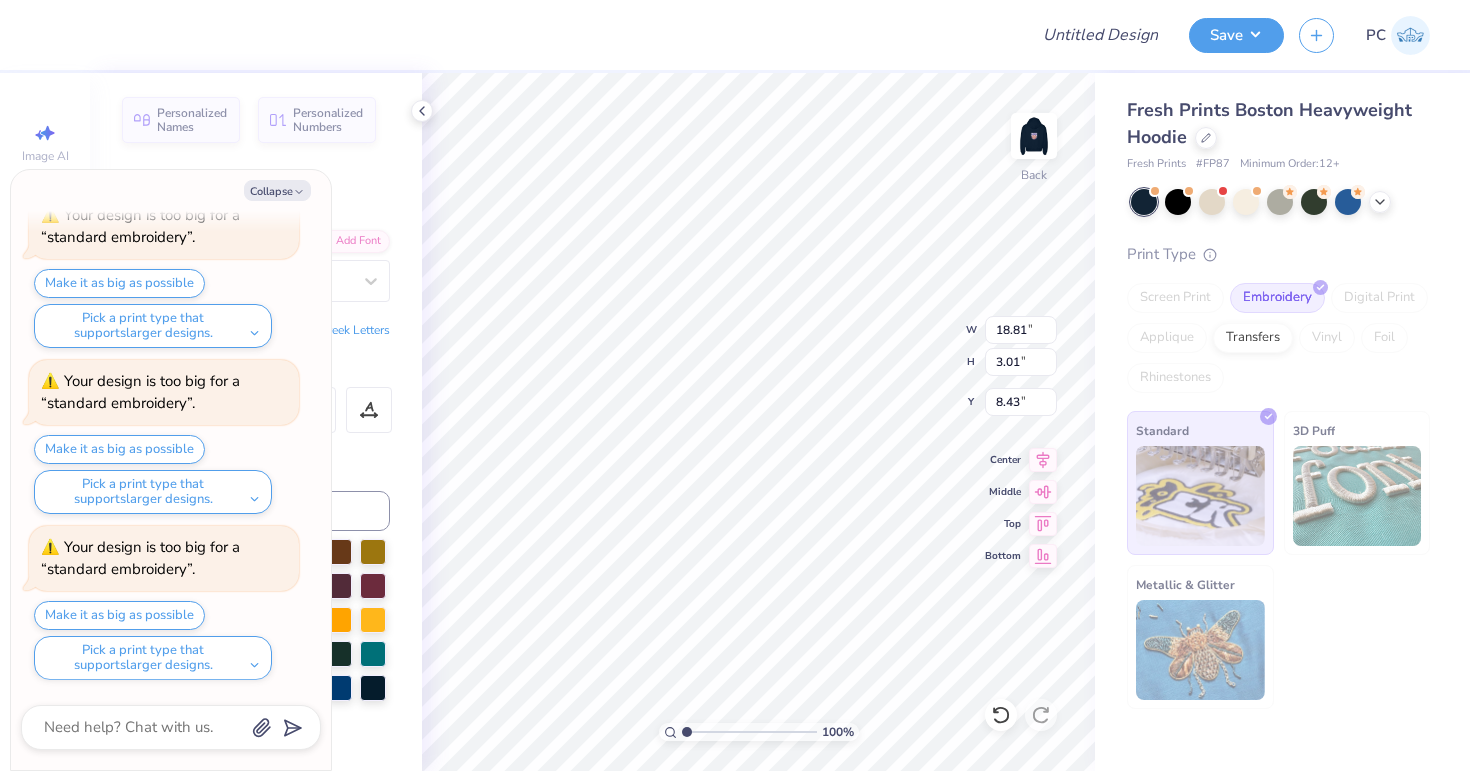 type on "x" 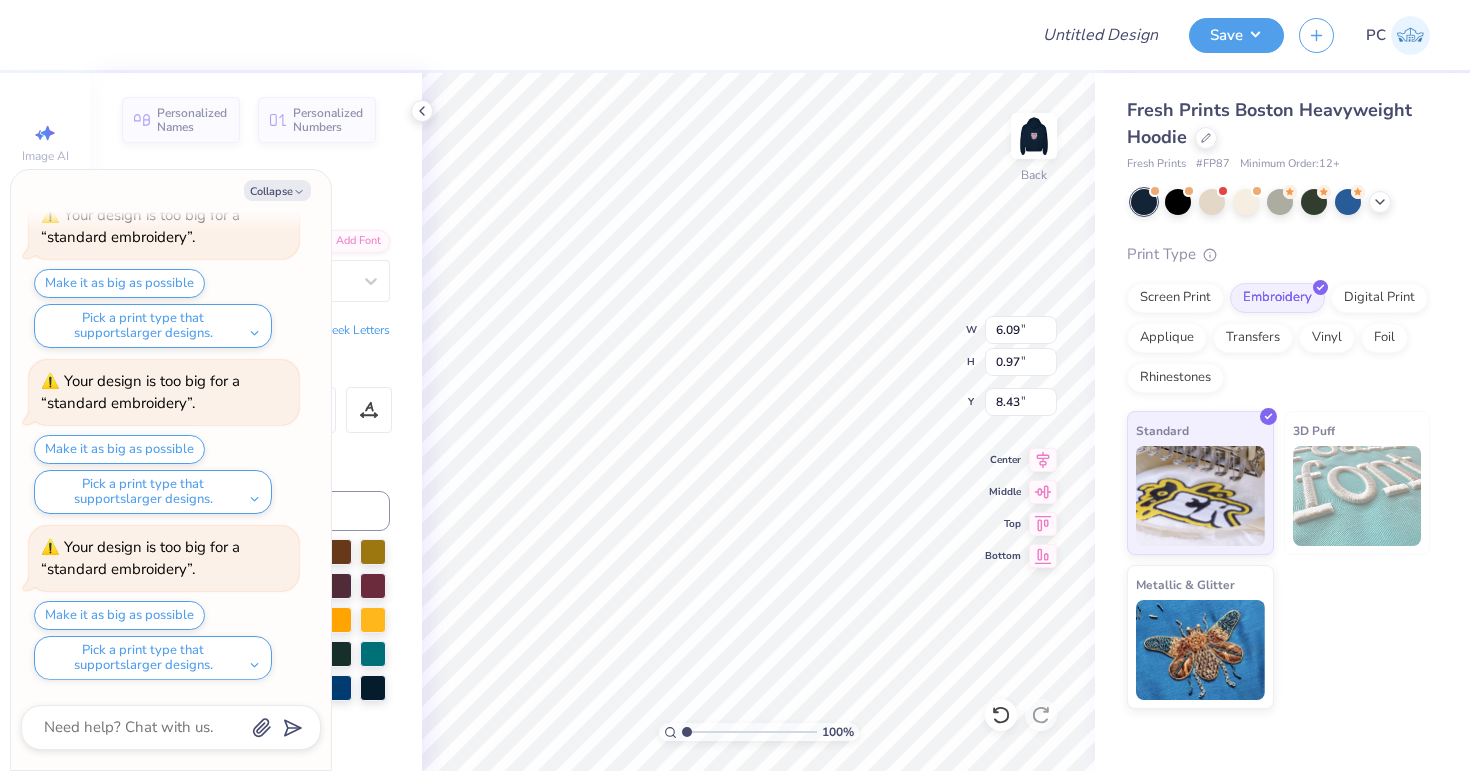 type on "x" 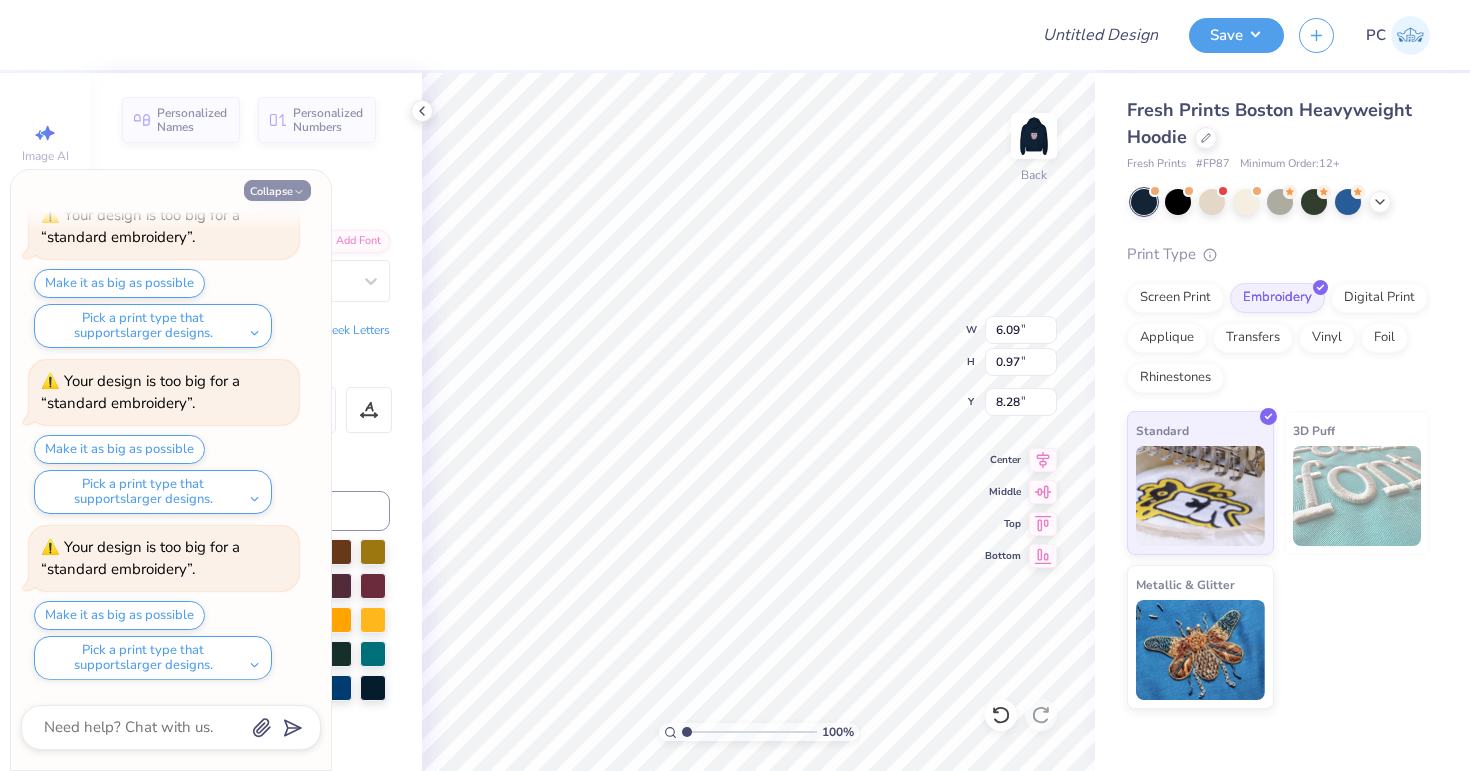 click on "Collapse" at bounding box center (277, 190) 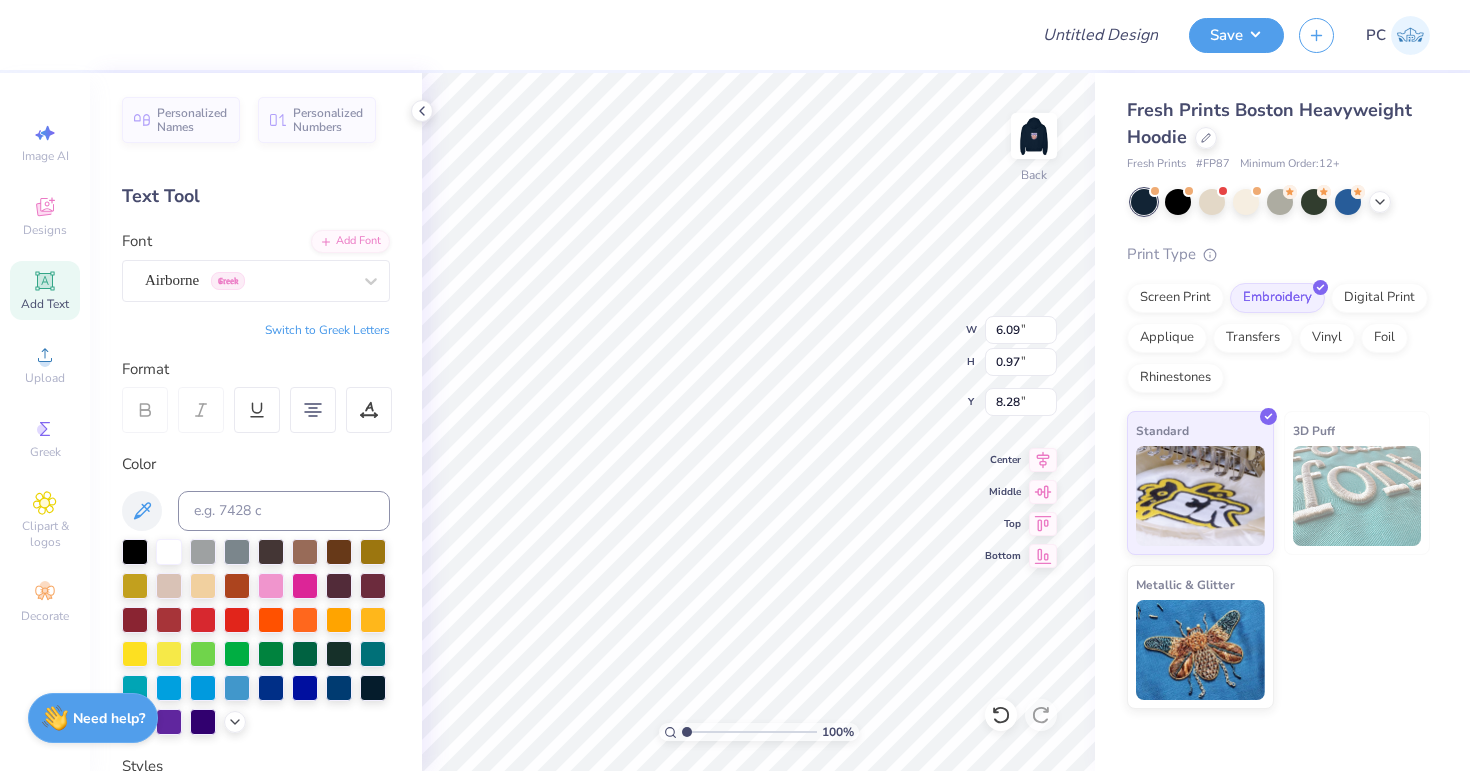 type on "9.56" 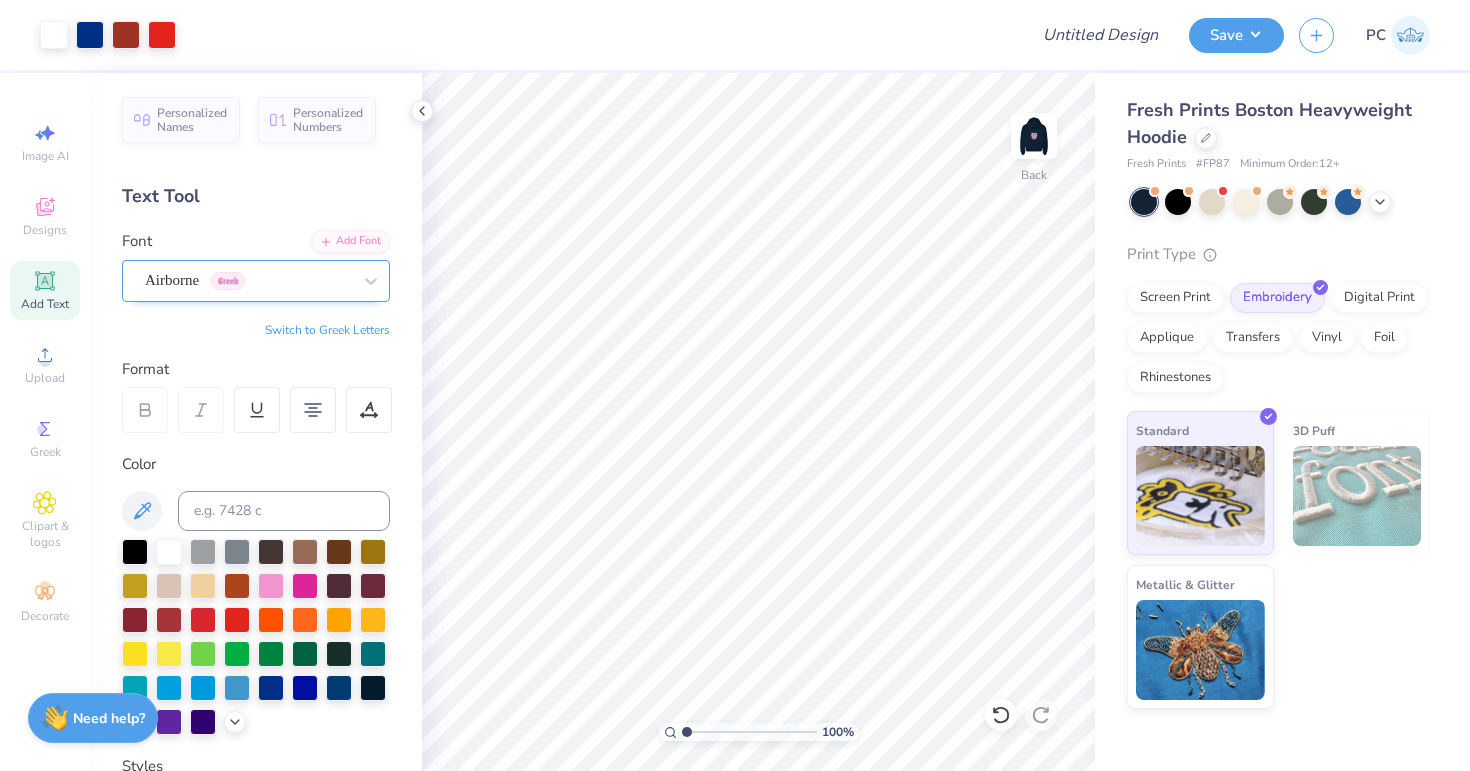 click on "Airborne Greek" at bounding box center [248, 280] 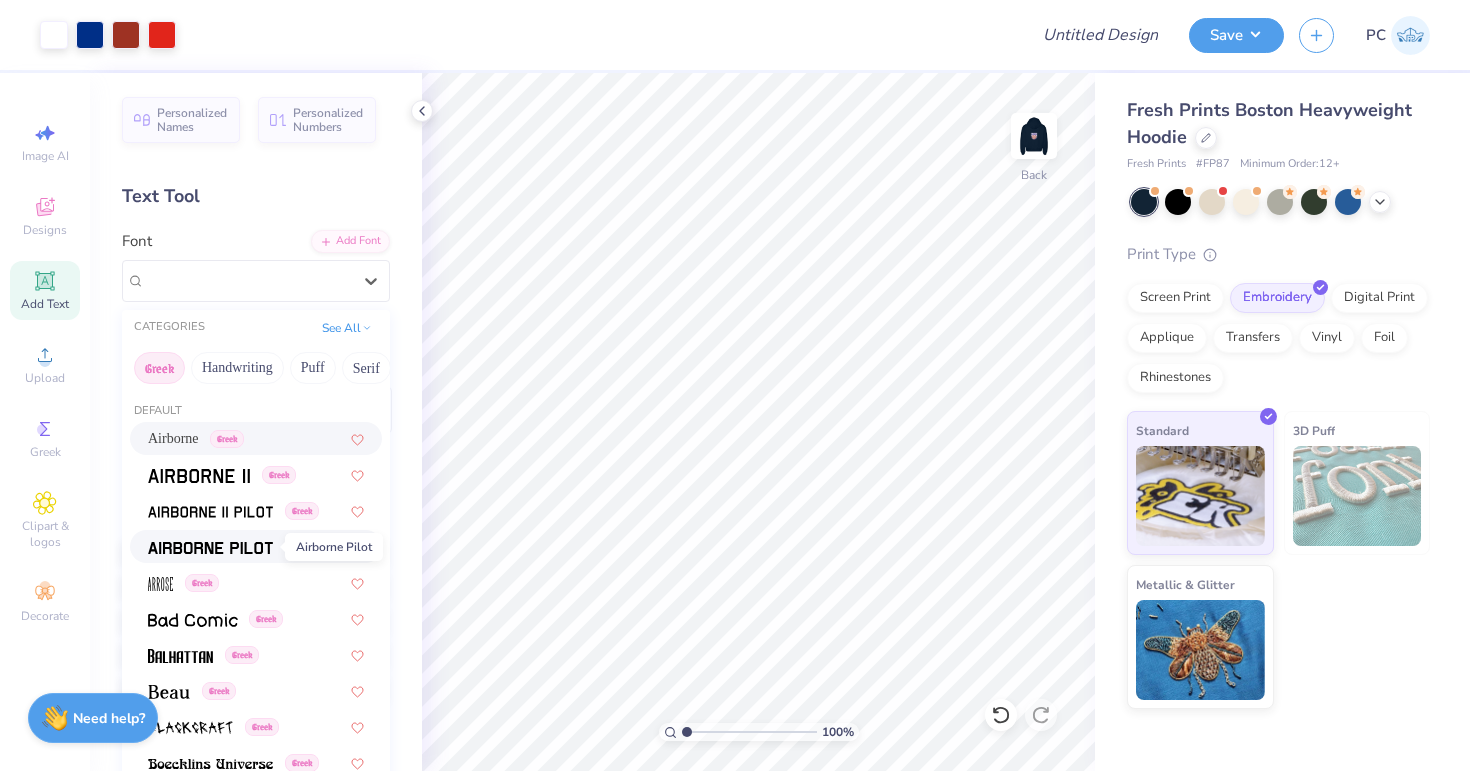 click at bounding box center (210, 546) 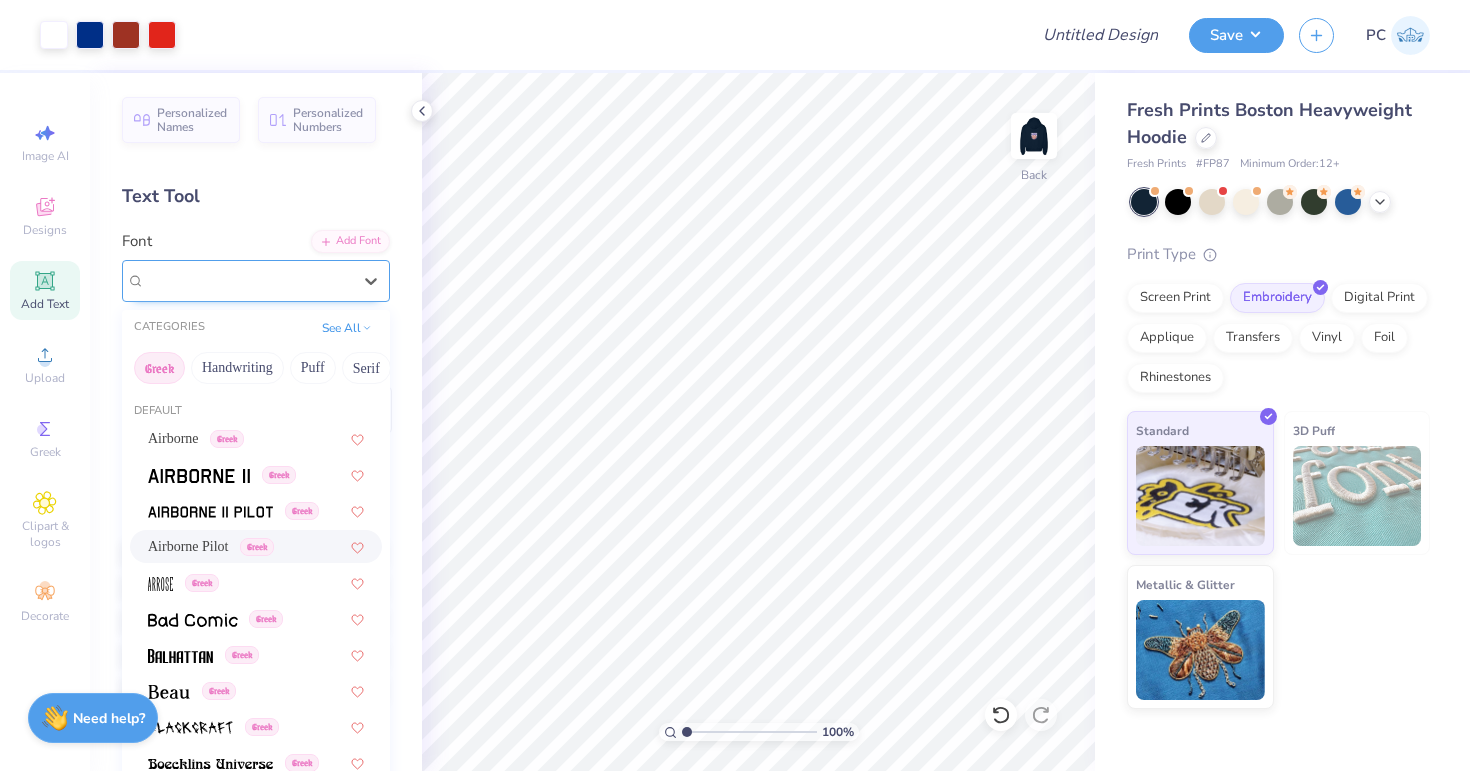 click on "Airborne Pilot Greek" at bounding box center (256, 281) 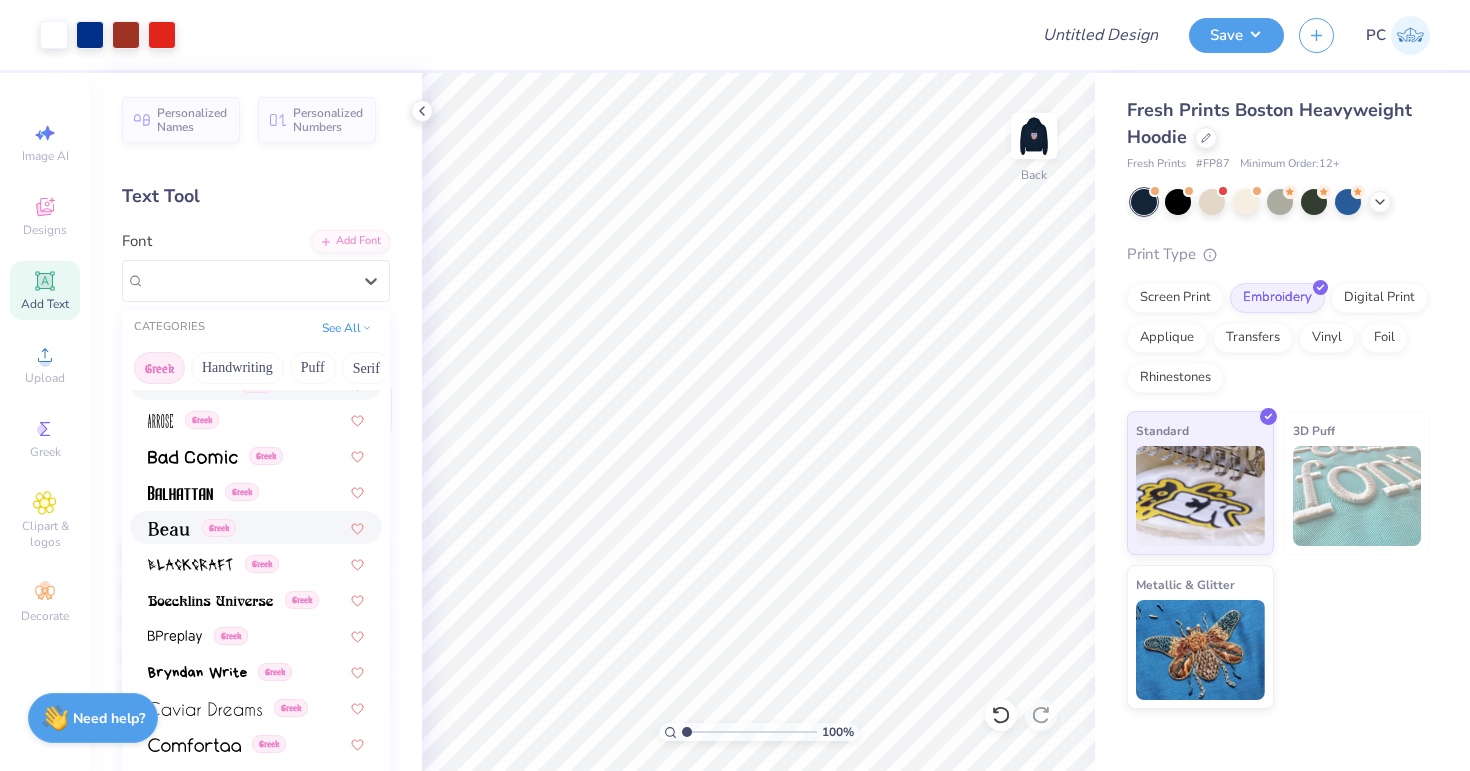 scroll, scrollTop: 170, scrollLeft: 0, axis: vertical 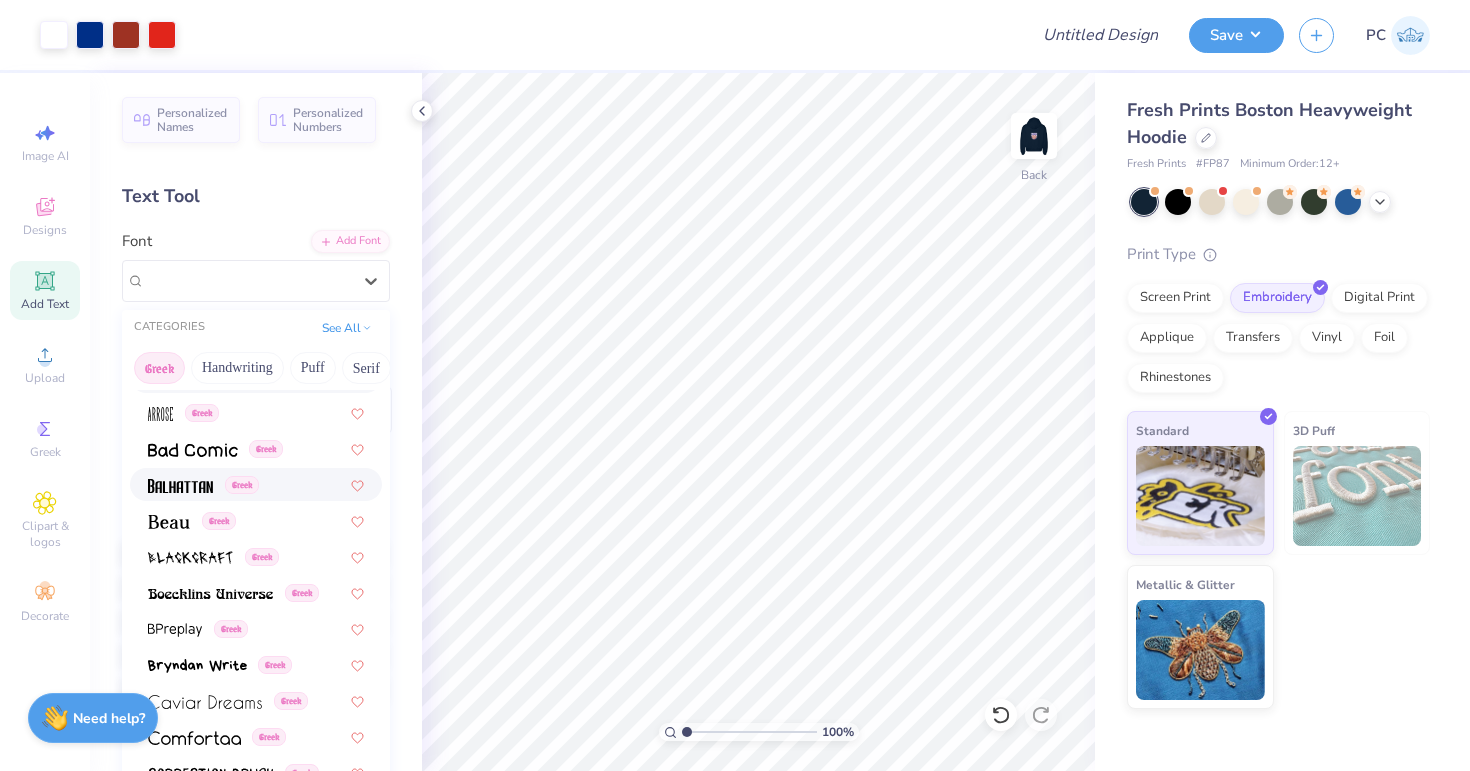 click at bounding box center (180, 484) 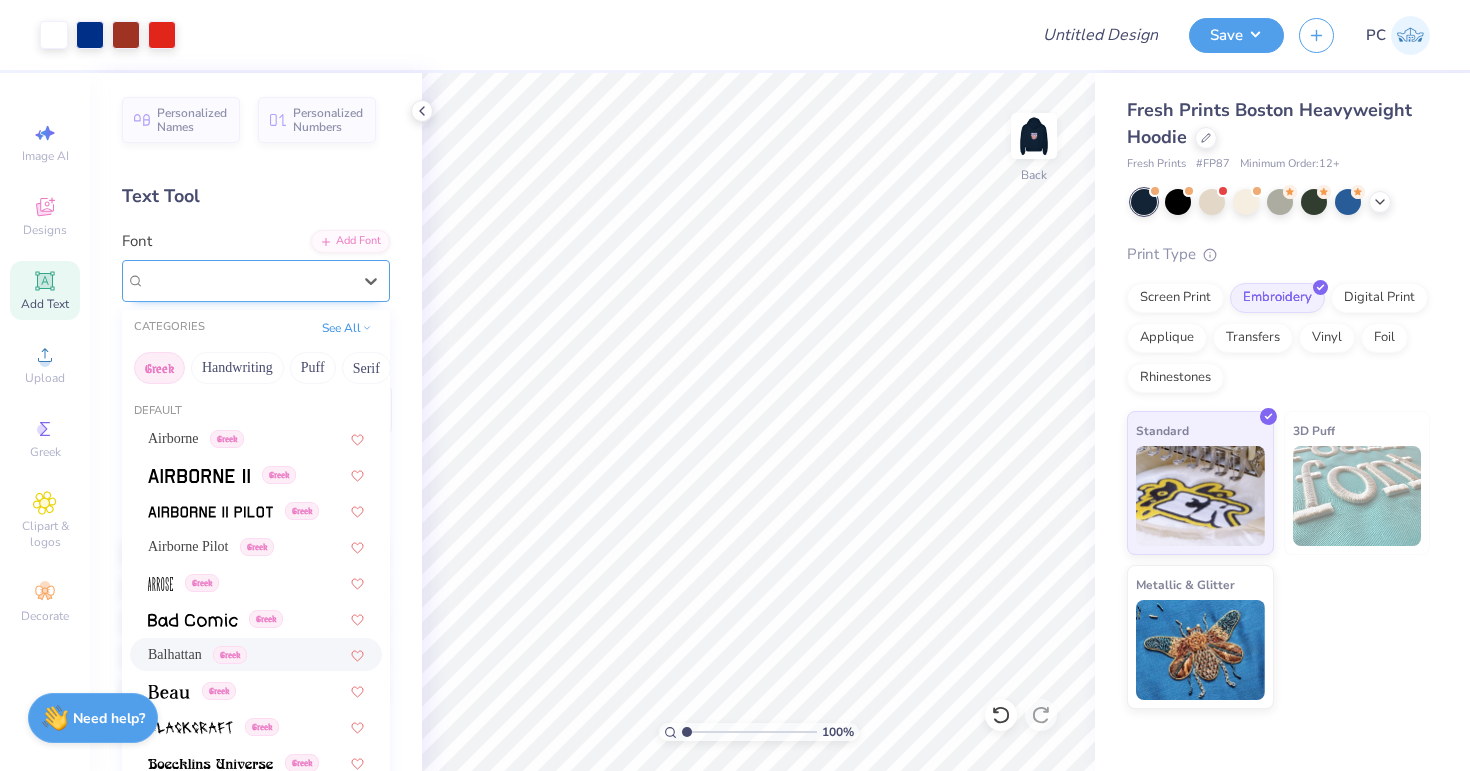 click on "Balhattan Greek" at bounding box center (248, 280) 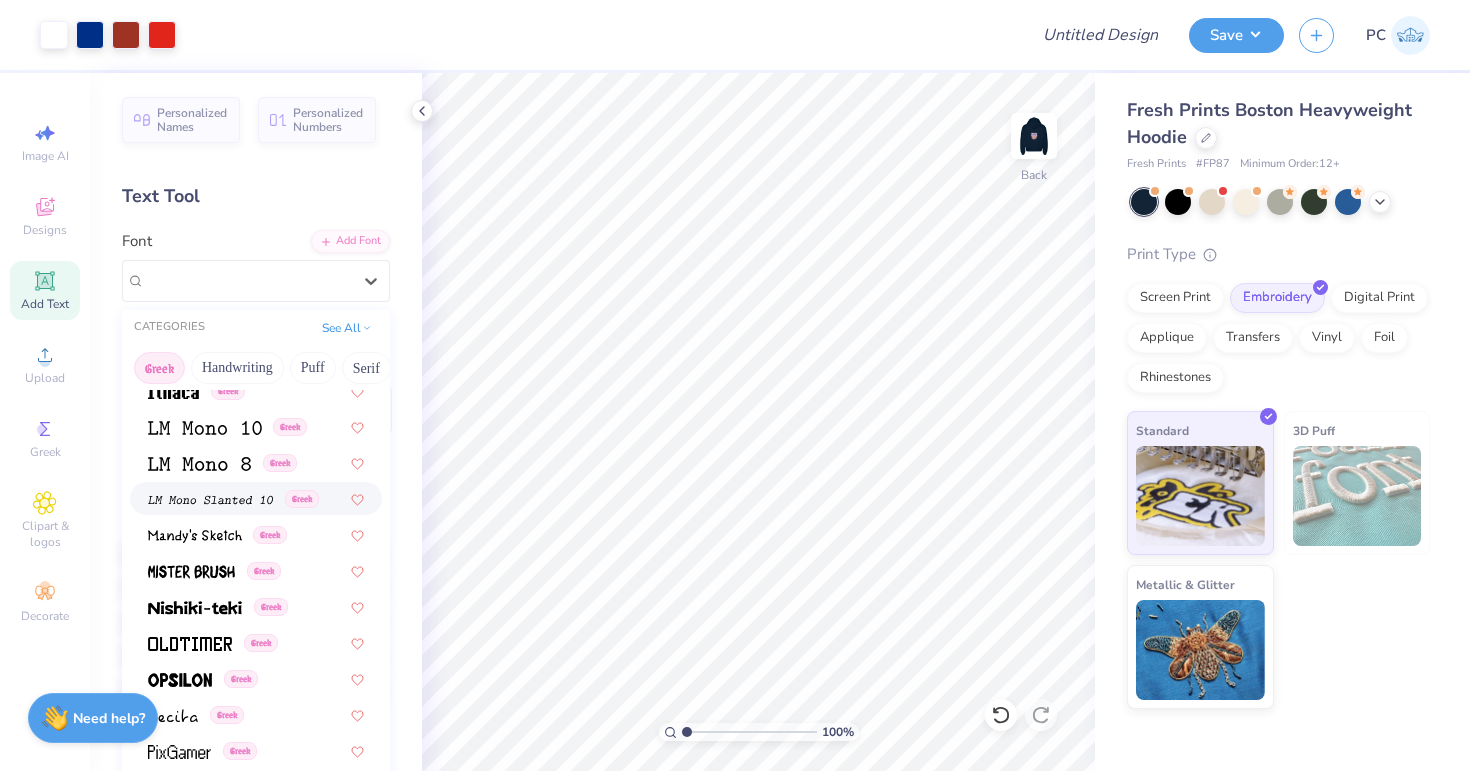 scroll, scrollTop: 880, scrollLeft: 0, axis: vertical 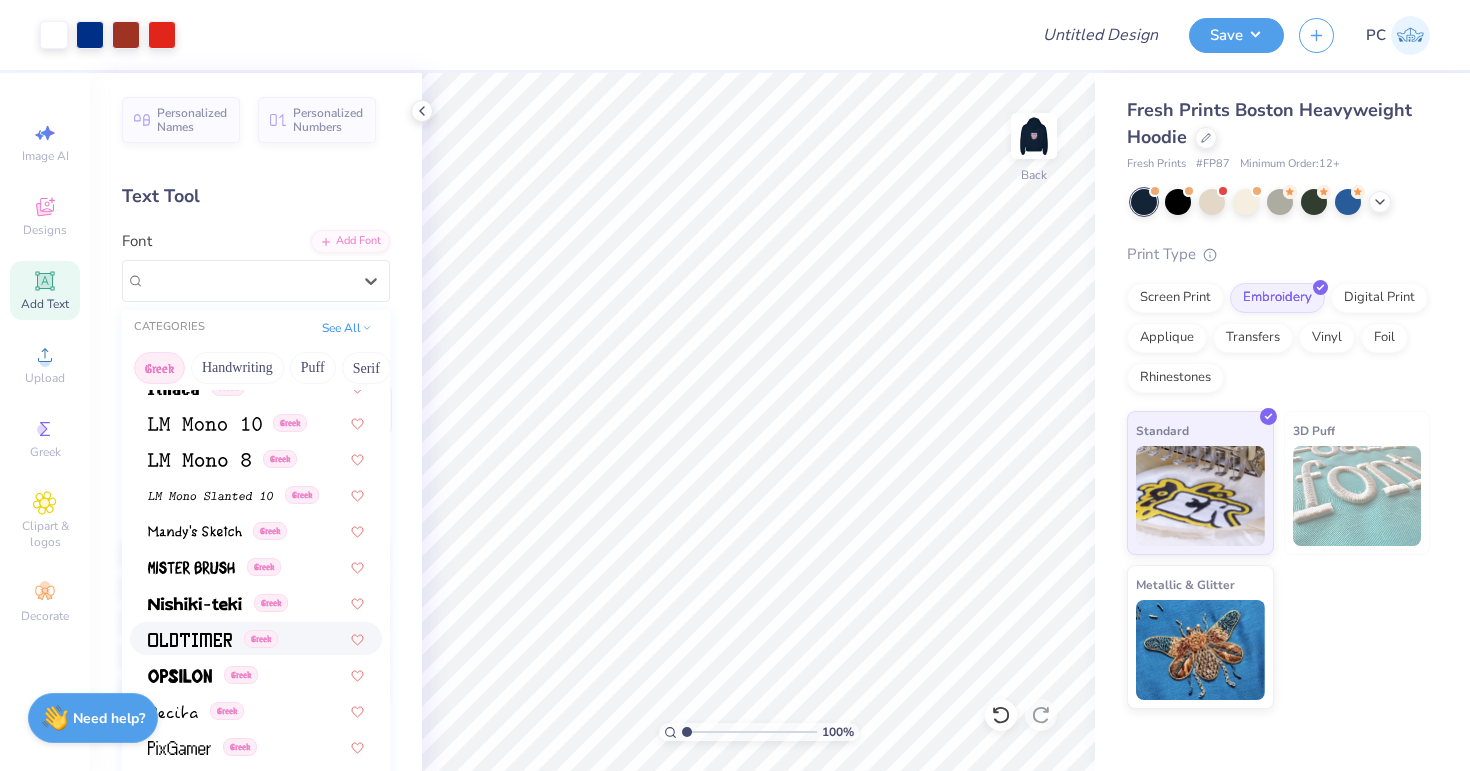click at bounding box center [190, 640] 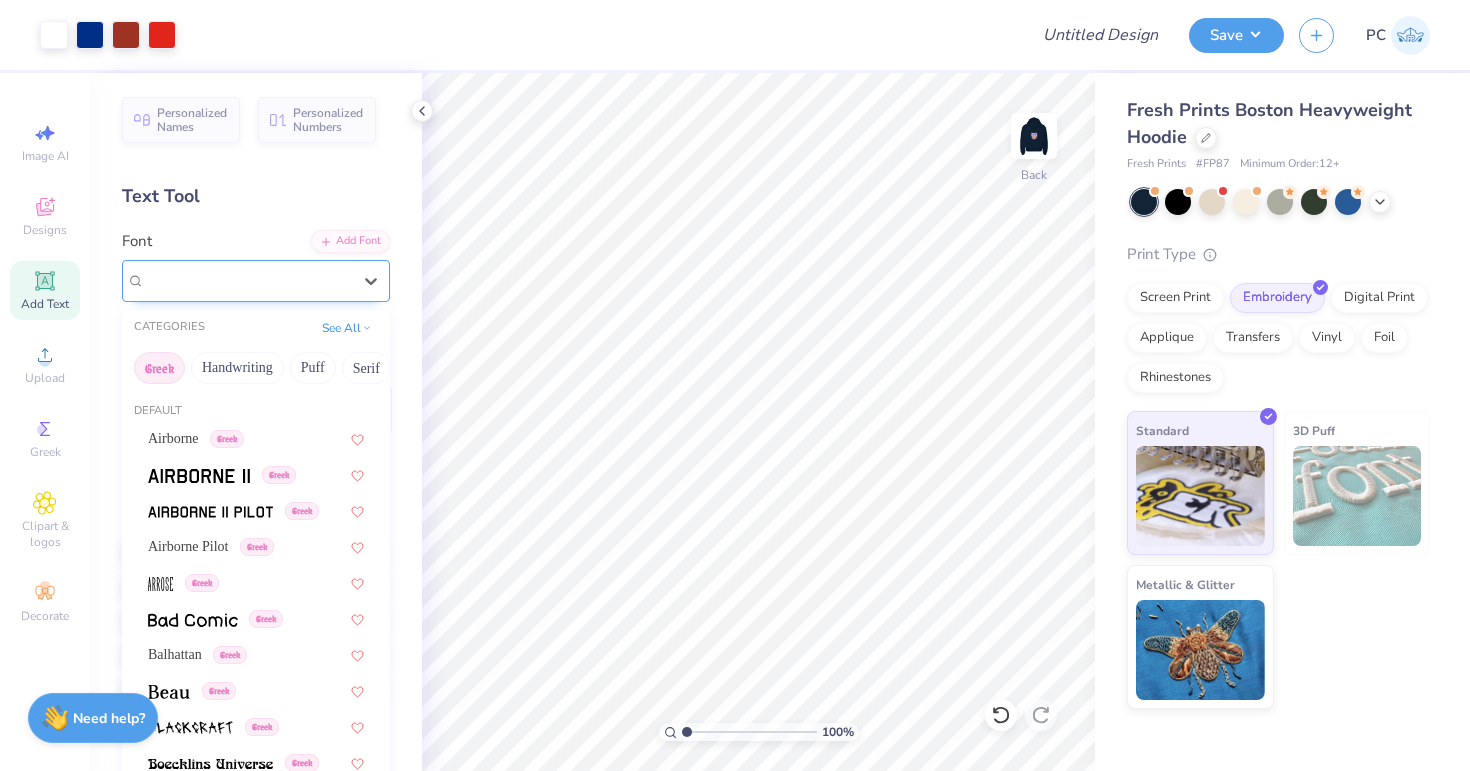 click at bounding box center (248, 280) 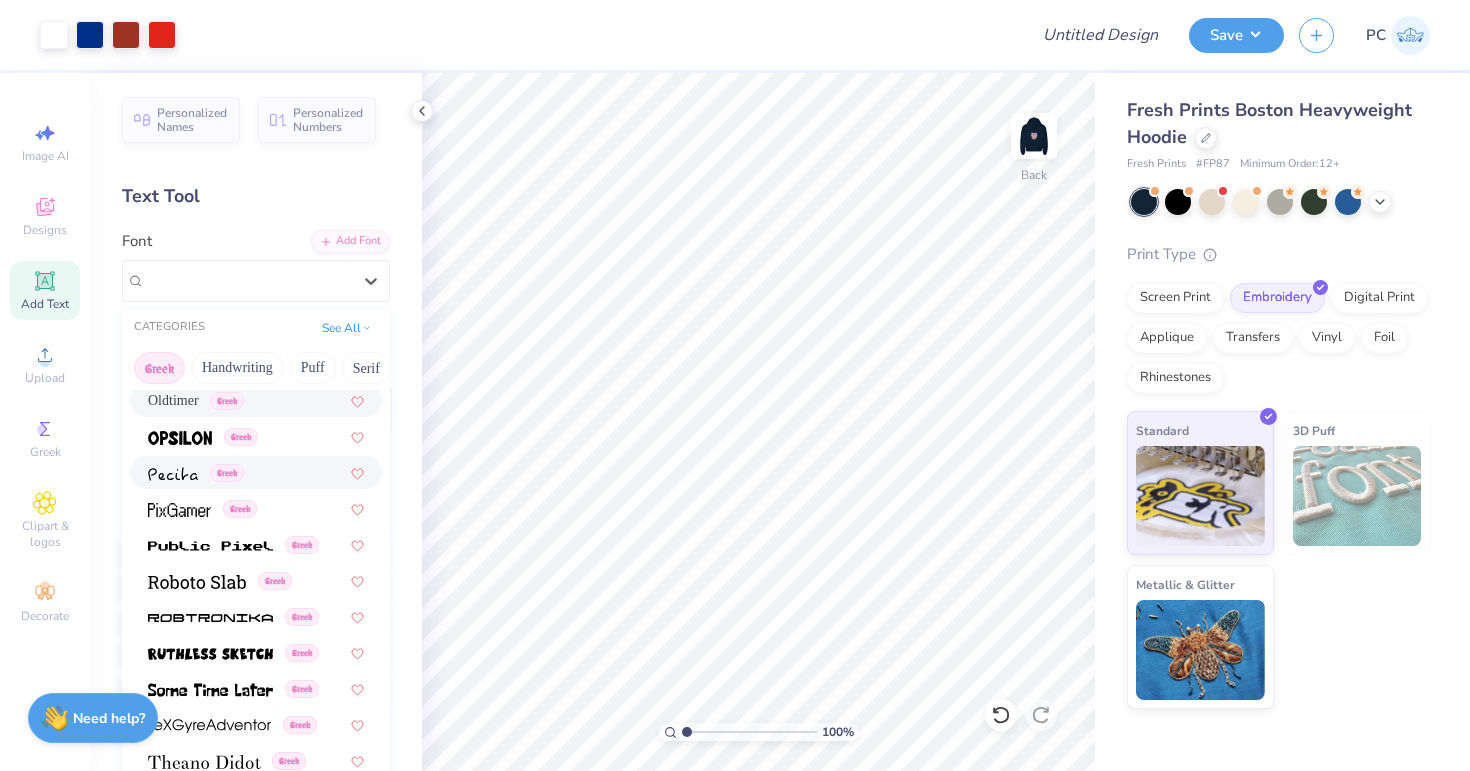scroll, scrollTop: 1210, scrollLeft: 0, axis: vertical 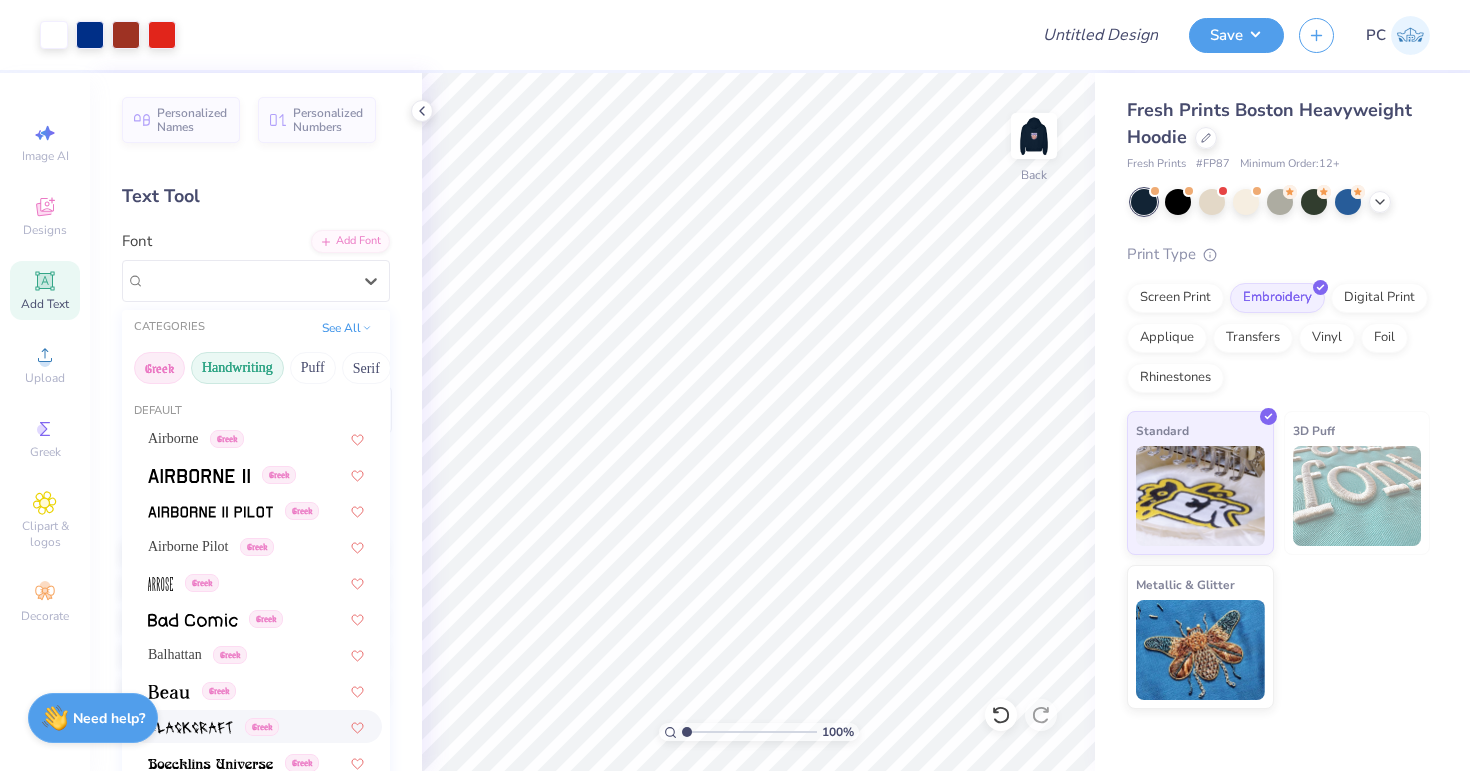click on "Handwriting" at bounding box center (237, 368) 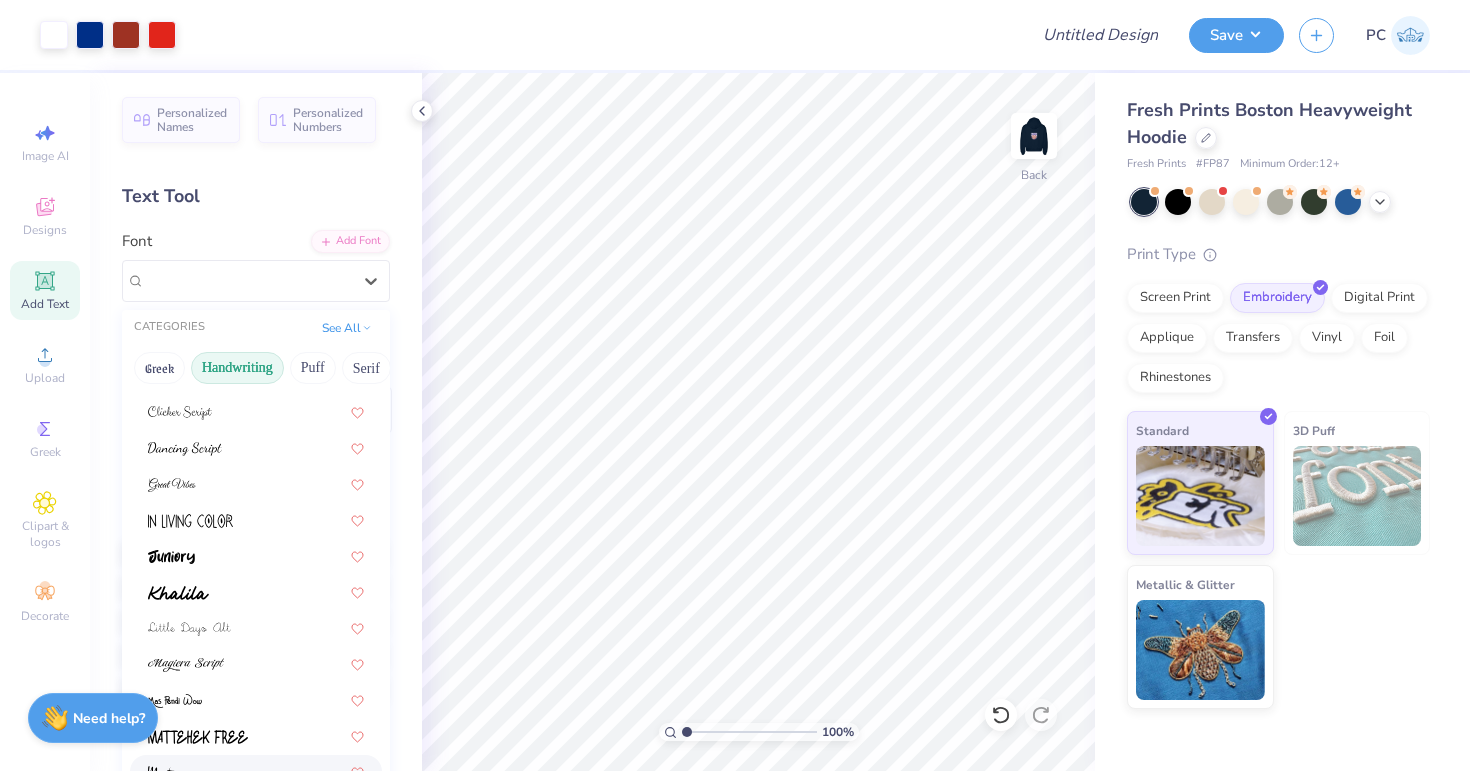 scroll, scrollTop: 0, scrollLeft: 0, axis: both 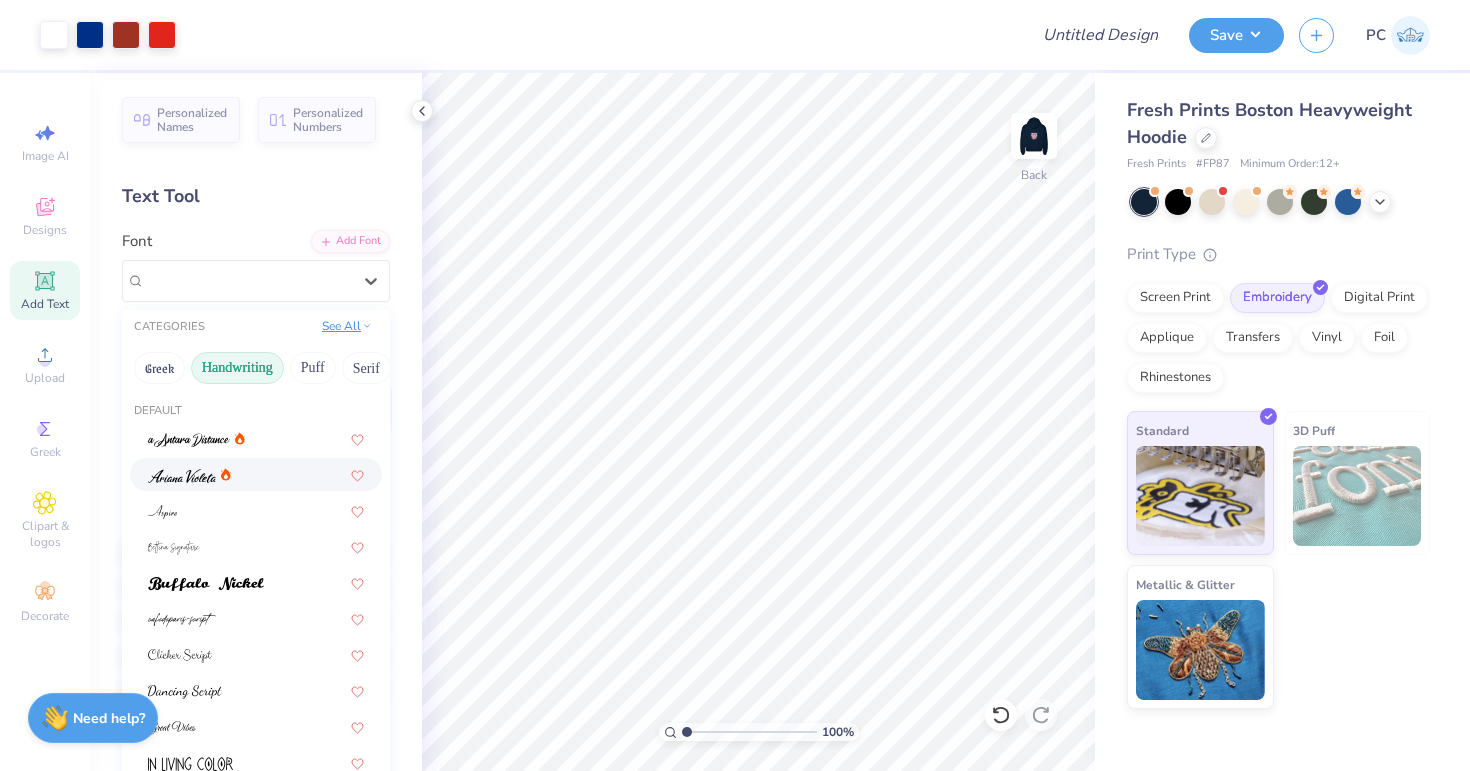 click on "See All" at bounding box center (347, 326) 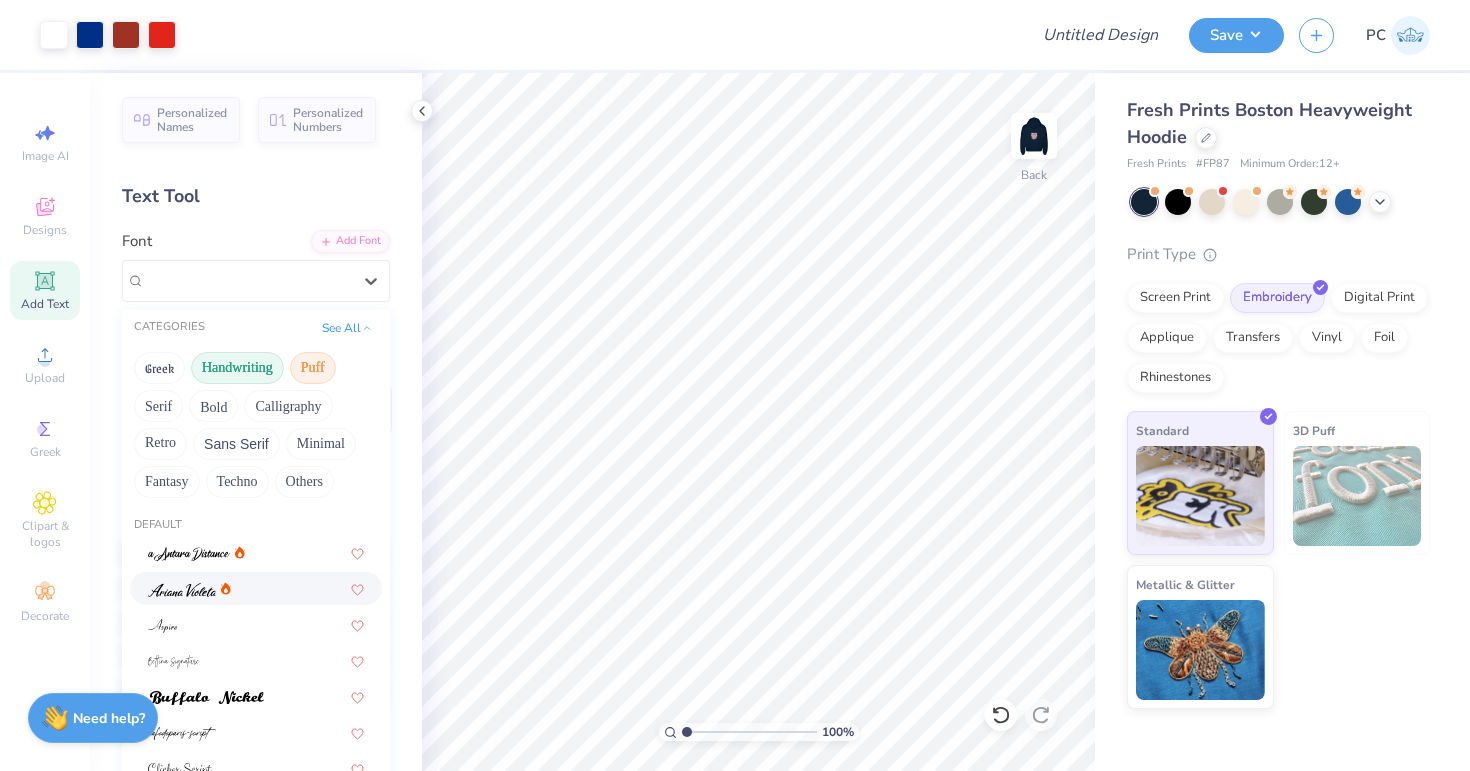 click on "Puff" at bounding box center [313, 368] 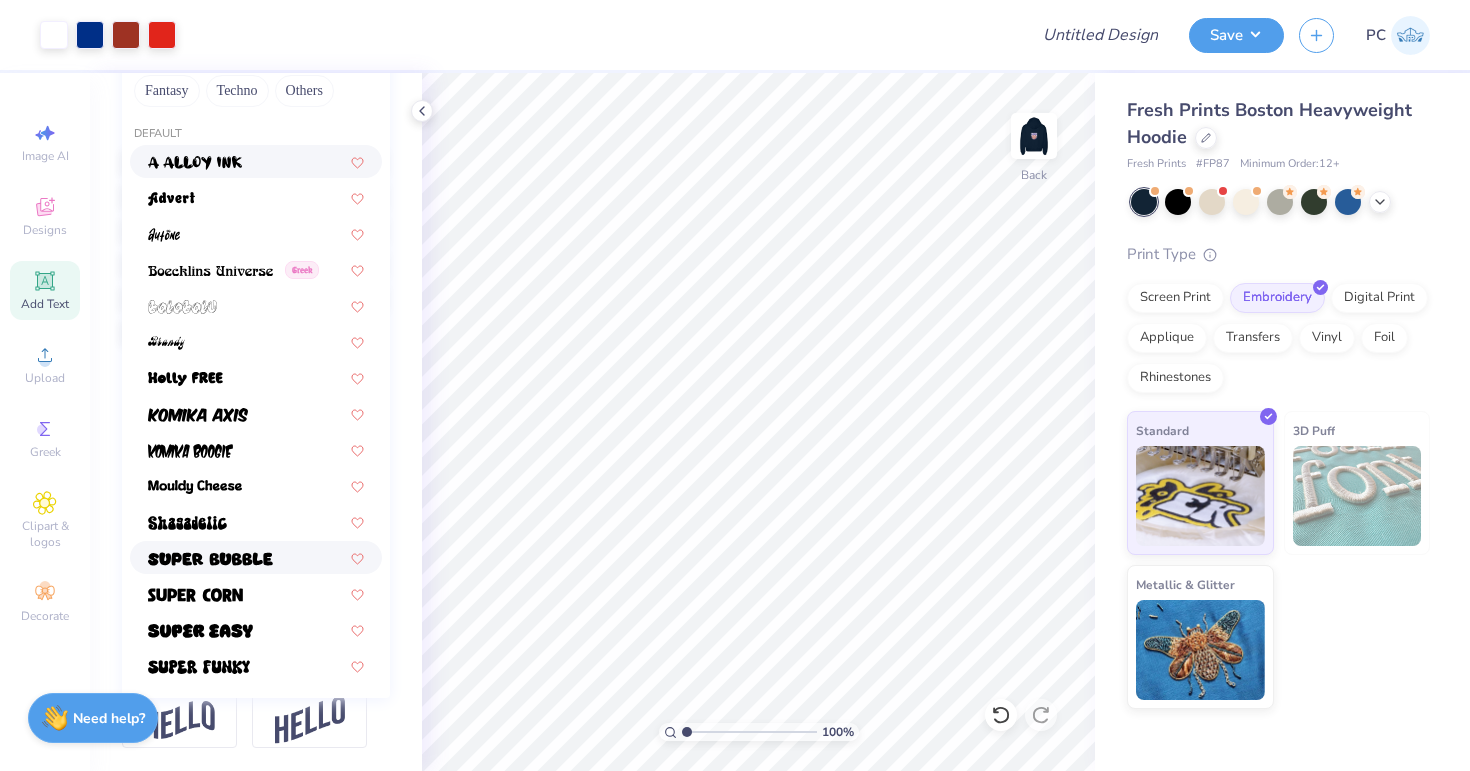 scroll, scrollTop: 0, scrollLeft: 0, axis: both 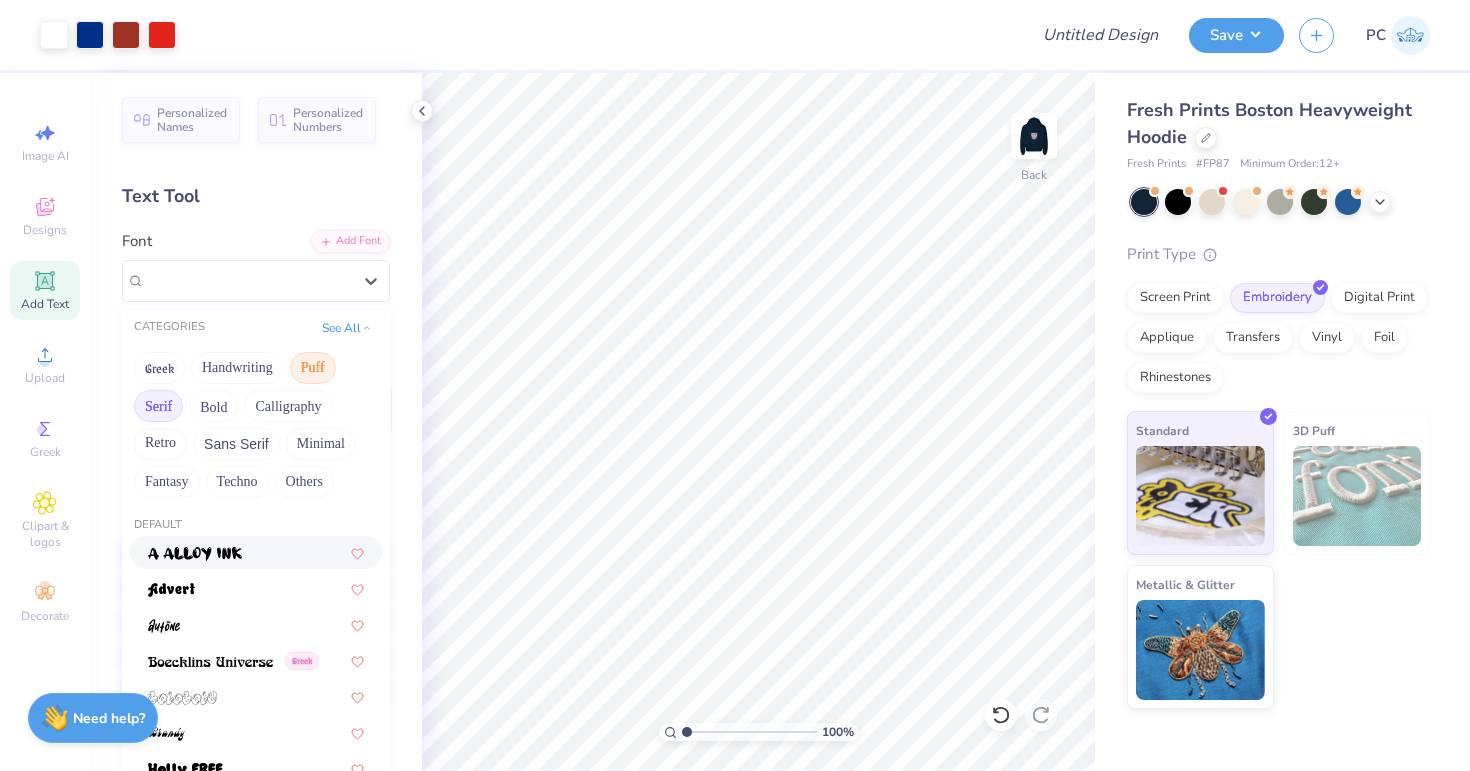 click on "Serif" at bounding box center (158, 406) 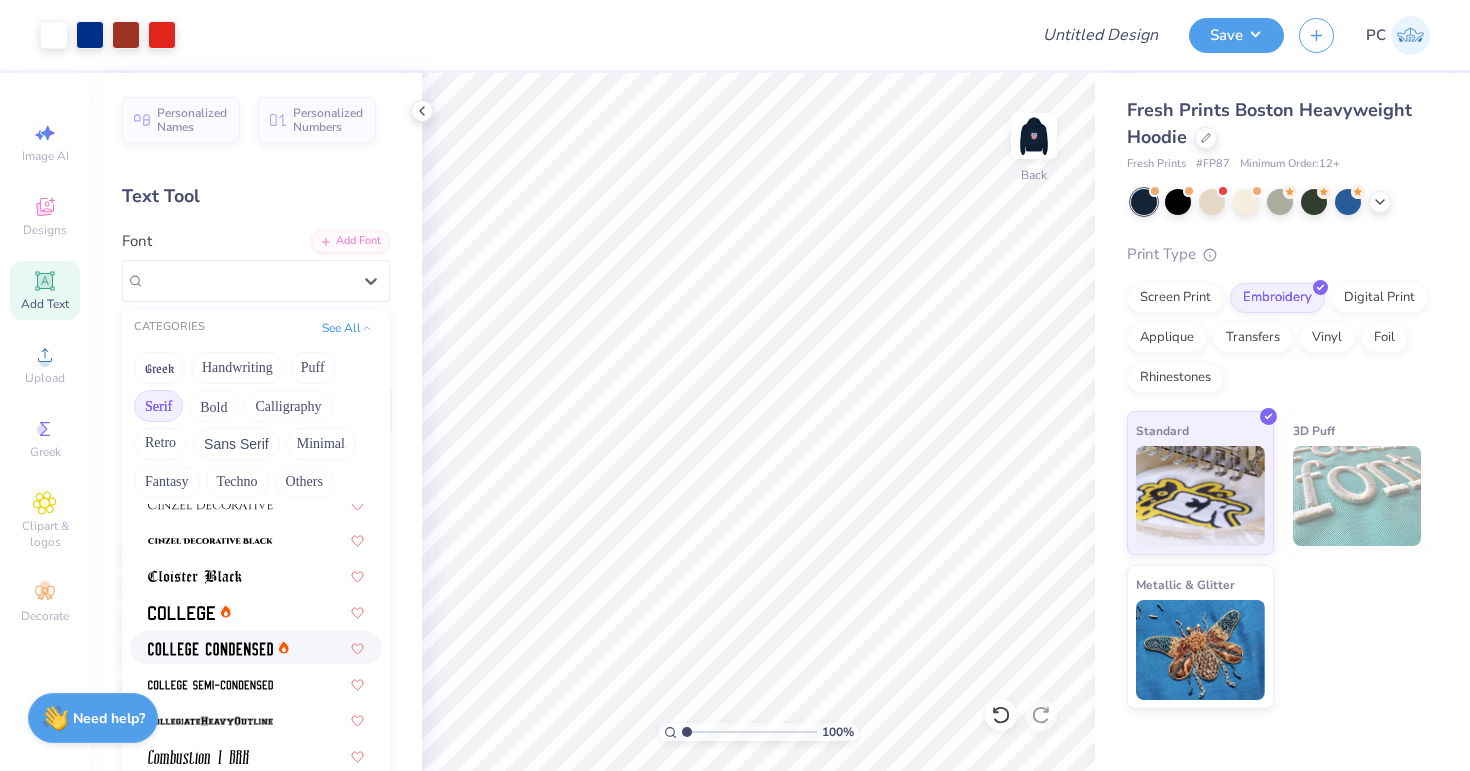 scroll, scrollTop: 482, scrollLeft: 0, axis: vertical 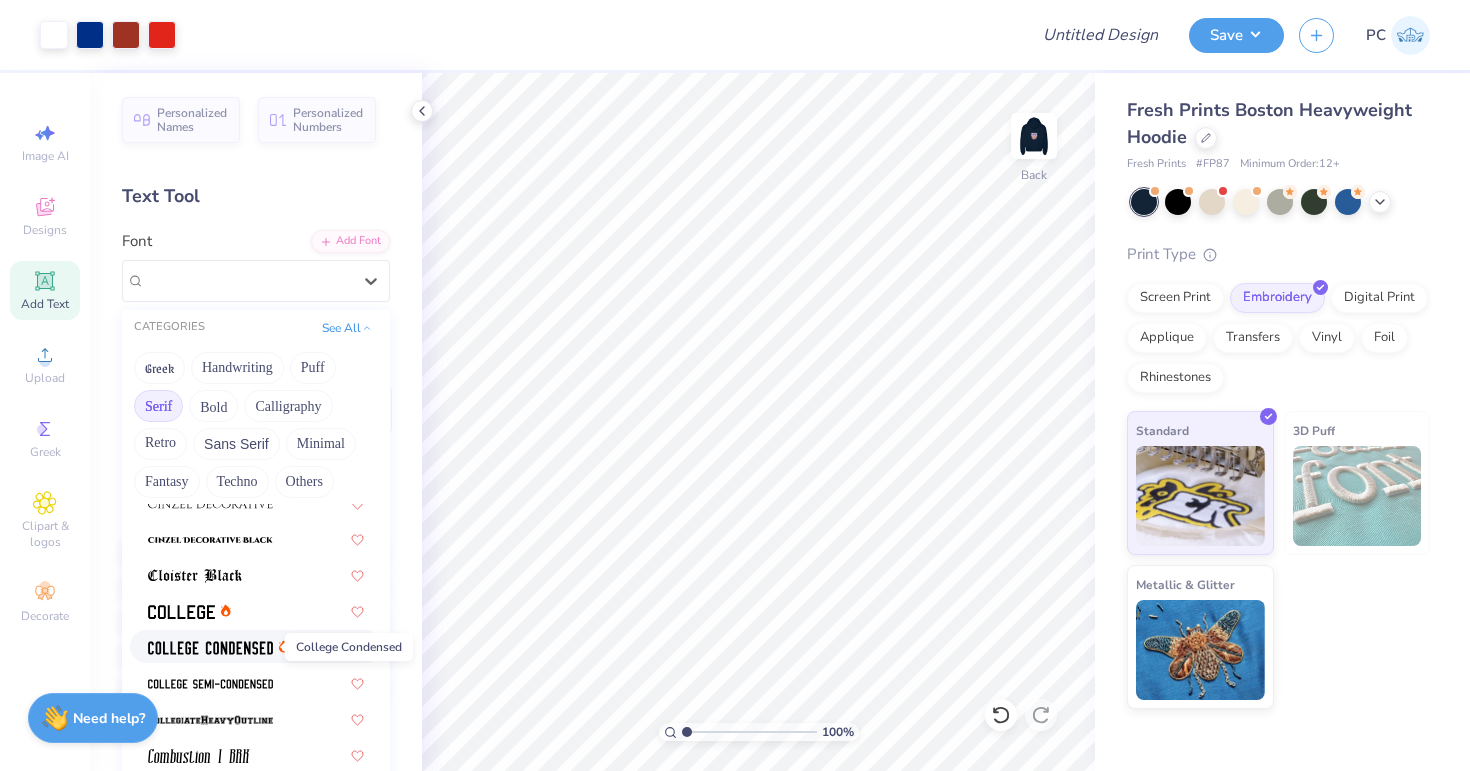 click at bounding box center [210, 648] 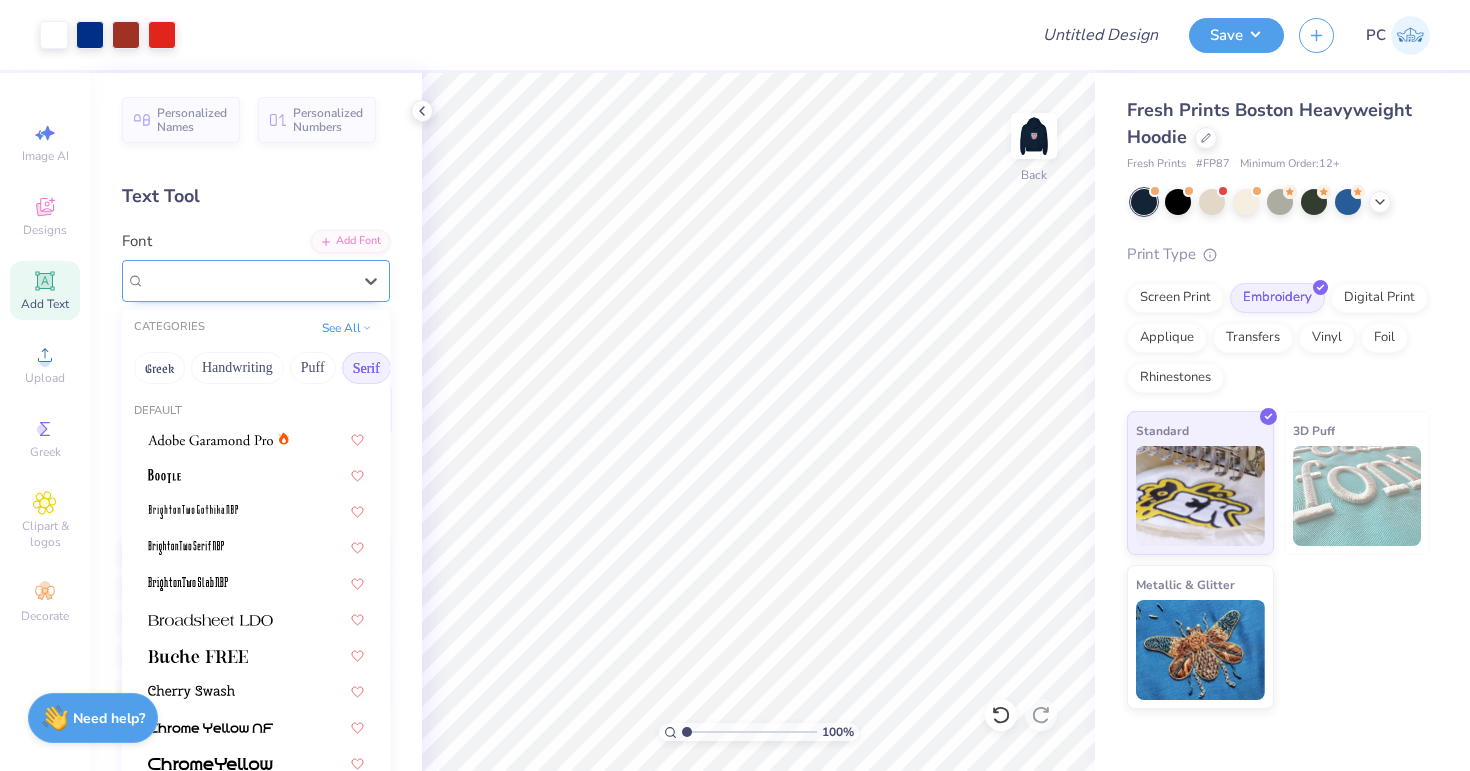 click on "College Condensed" at bounding box center [248, 280] 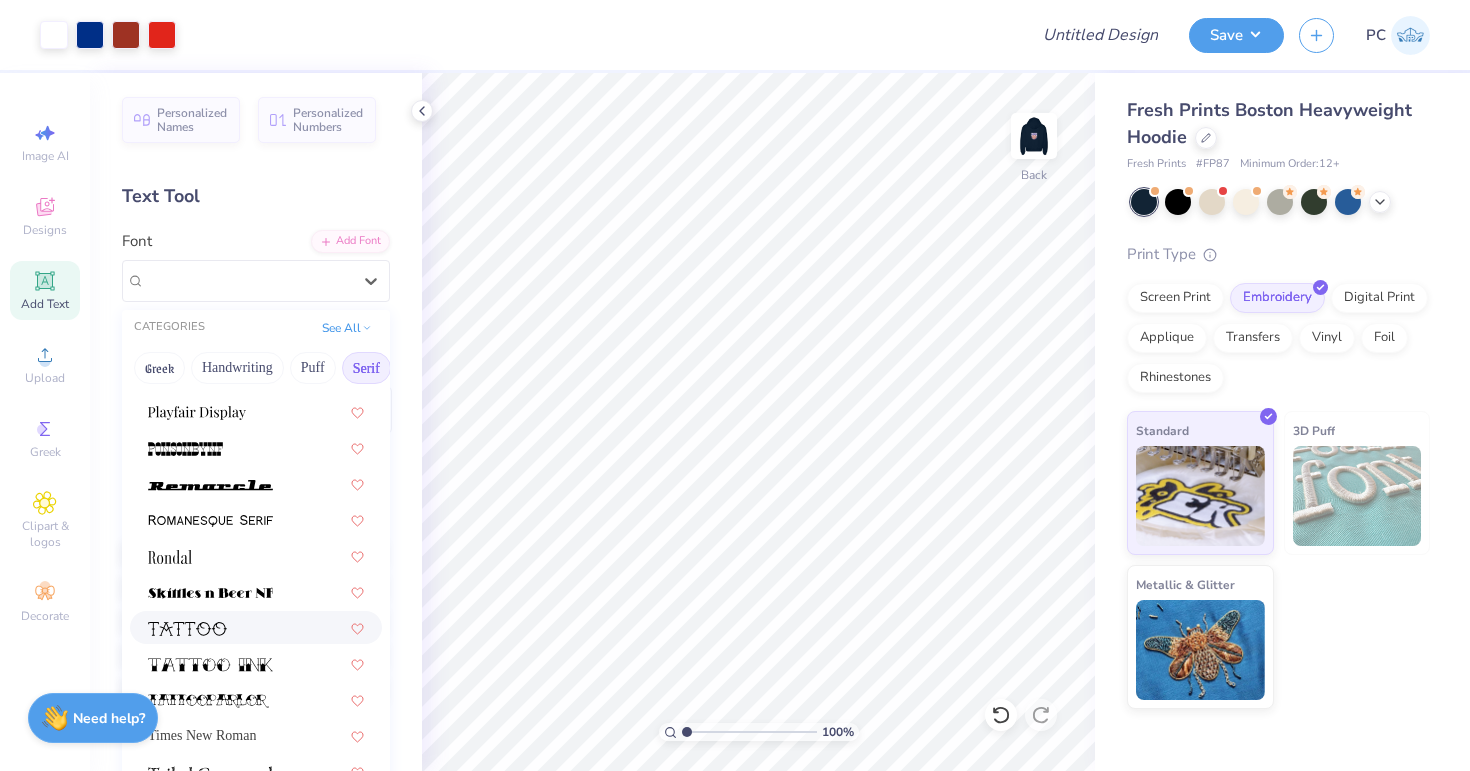scroll, scrollTop: 2290, scrollLeft: 0, axis: vertical 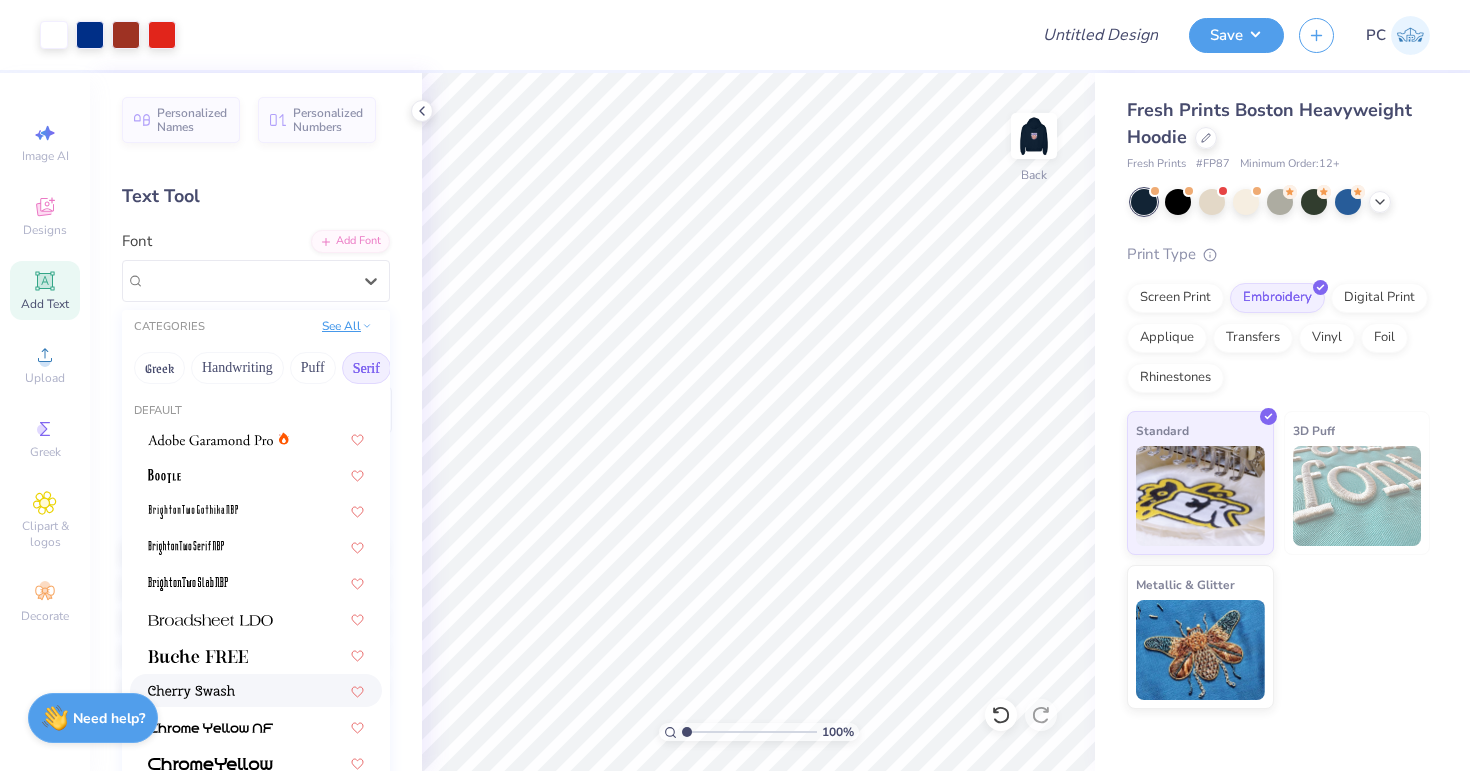 click on "See All" at bounding box center [347, 326] 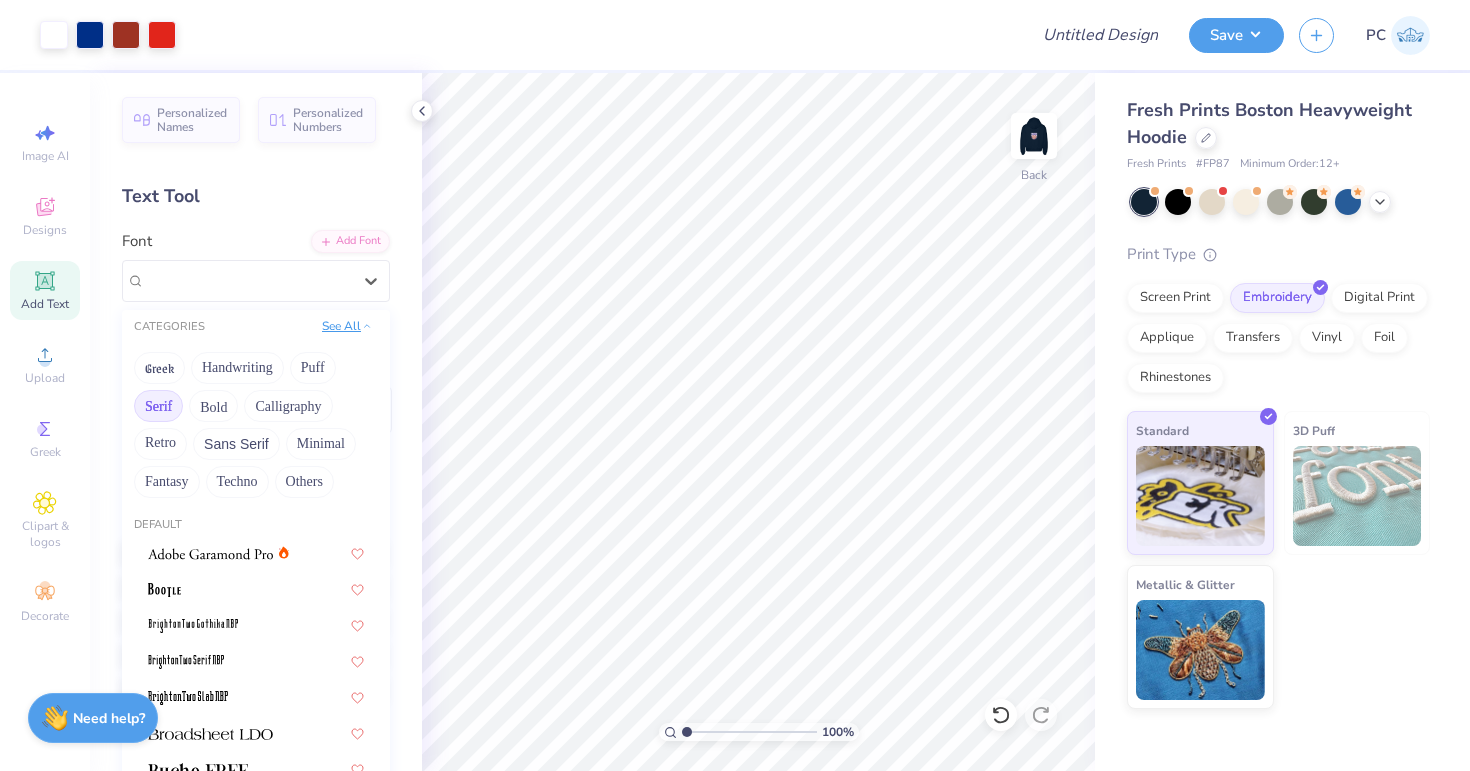 click on "See All" at bounding box center (347, 326) 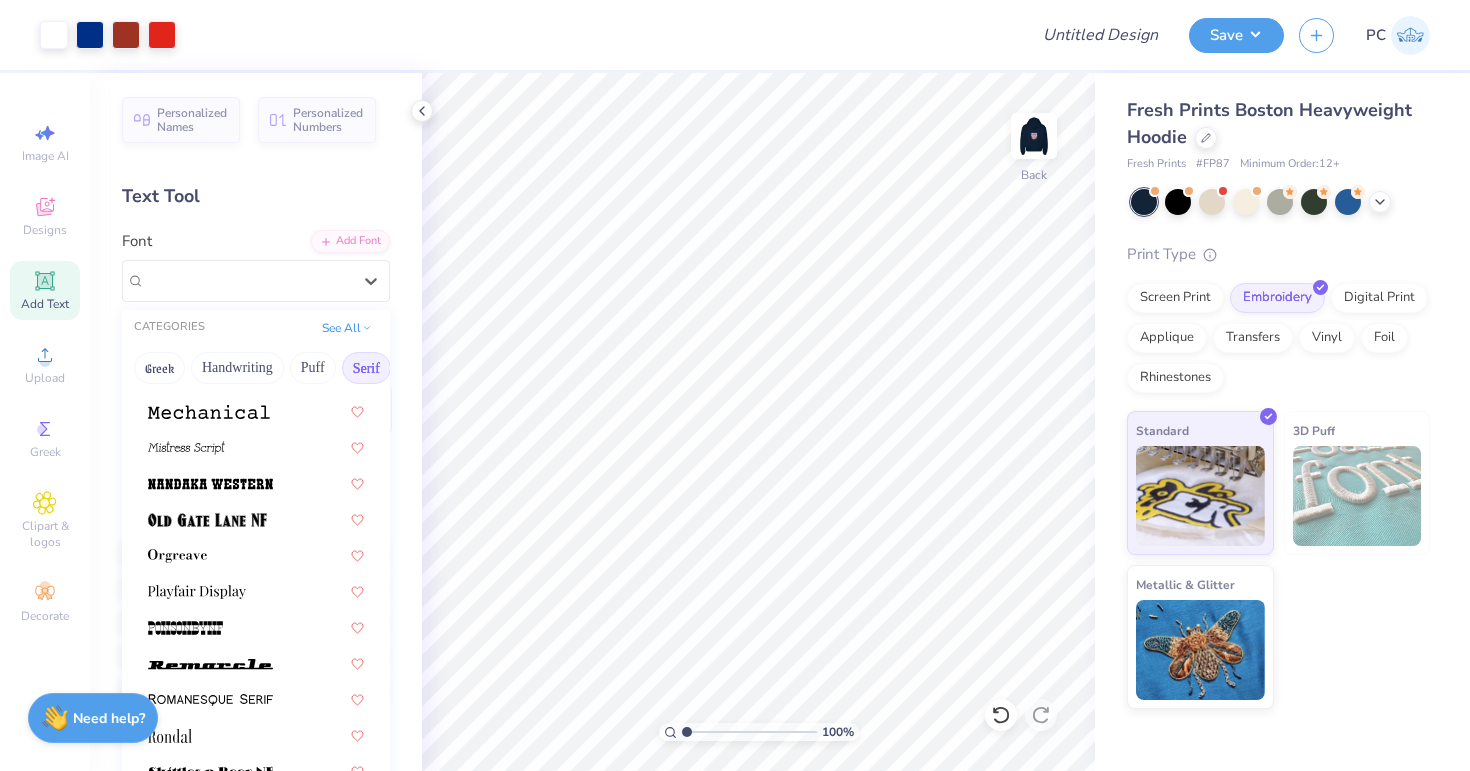 scroll, scrollTop: 2290, scrollLeft: 0, axis: vertical 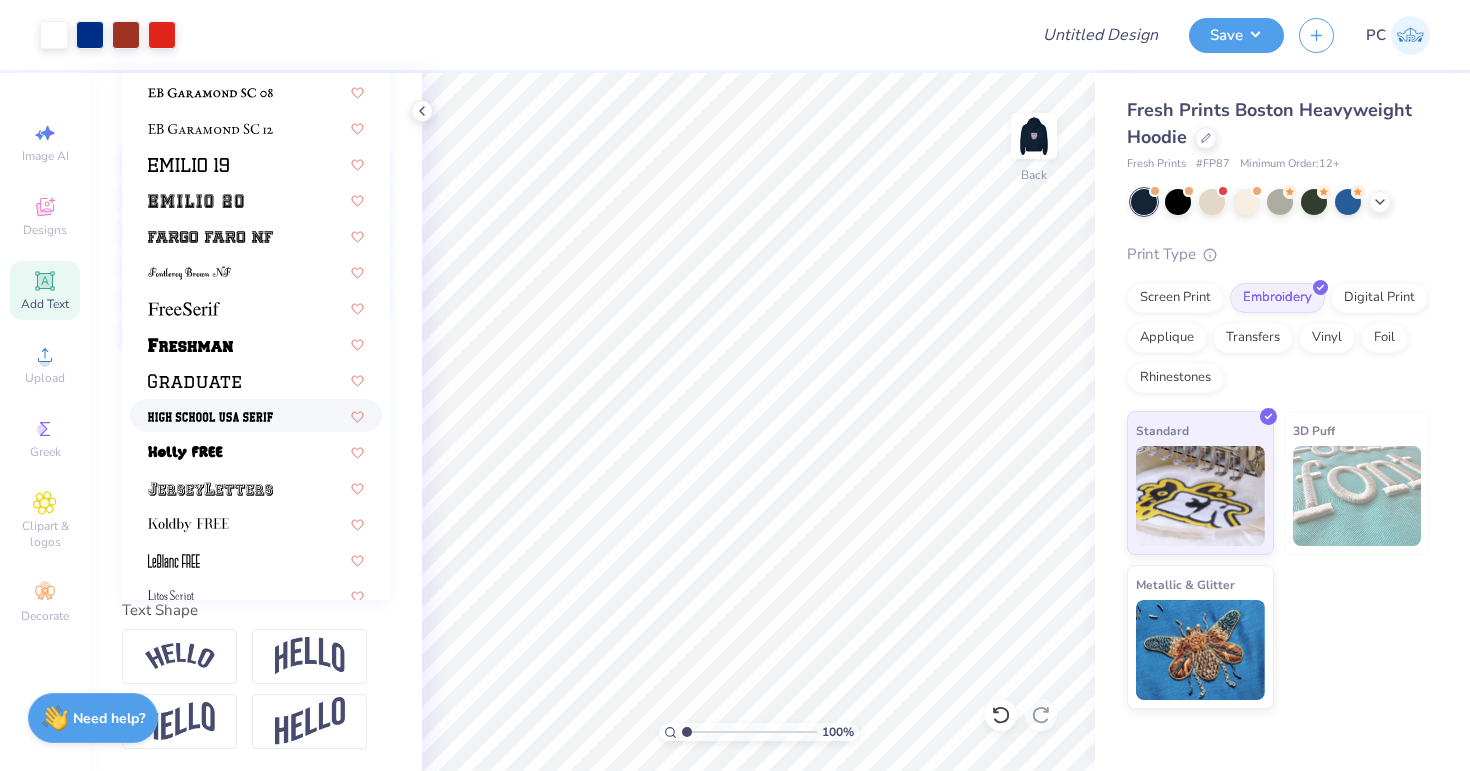 click at bounding box center (210, 417) 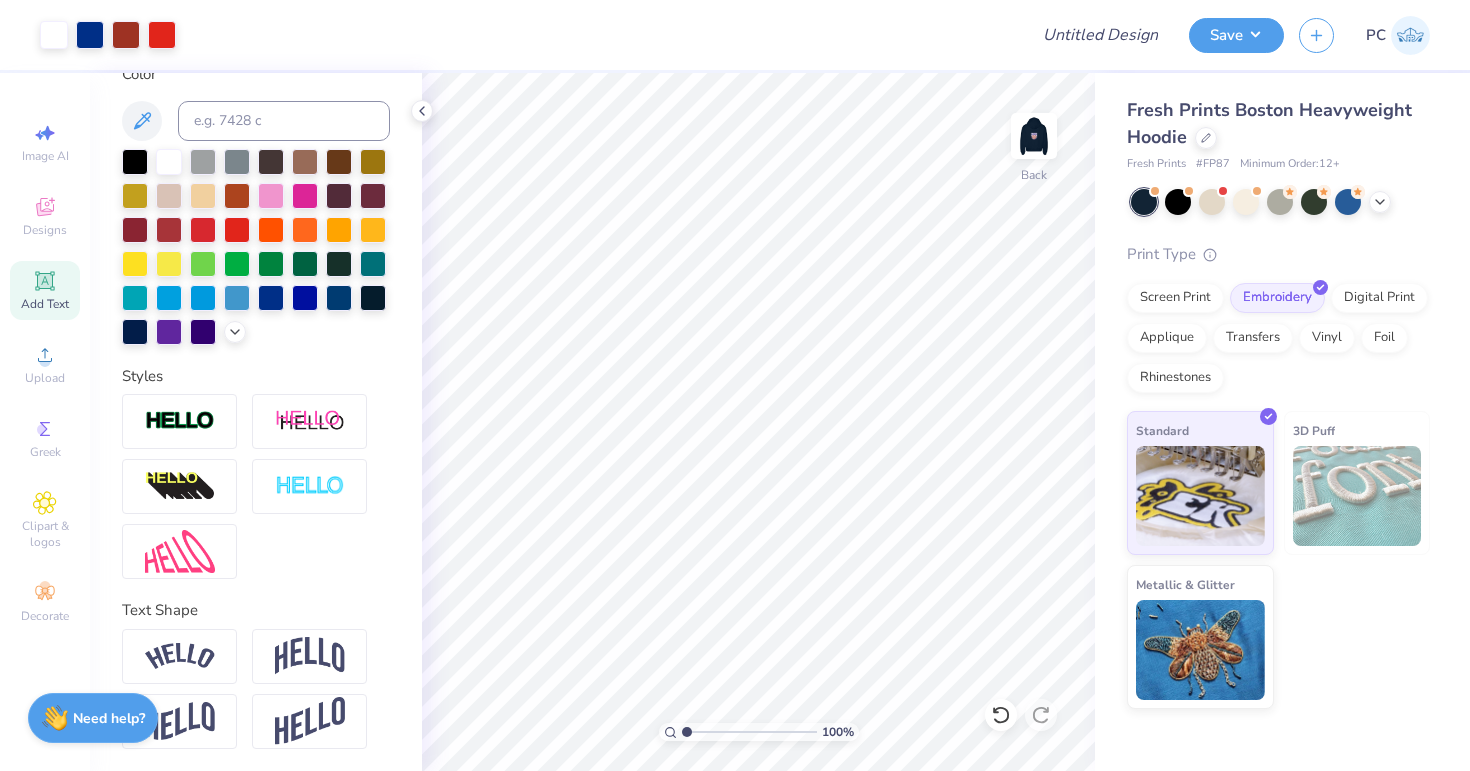scroll, scrollTop: 0, scrollLeft: 0, axis: both 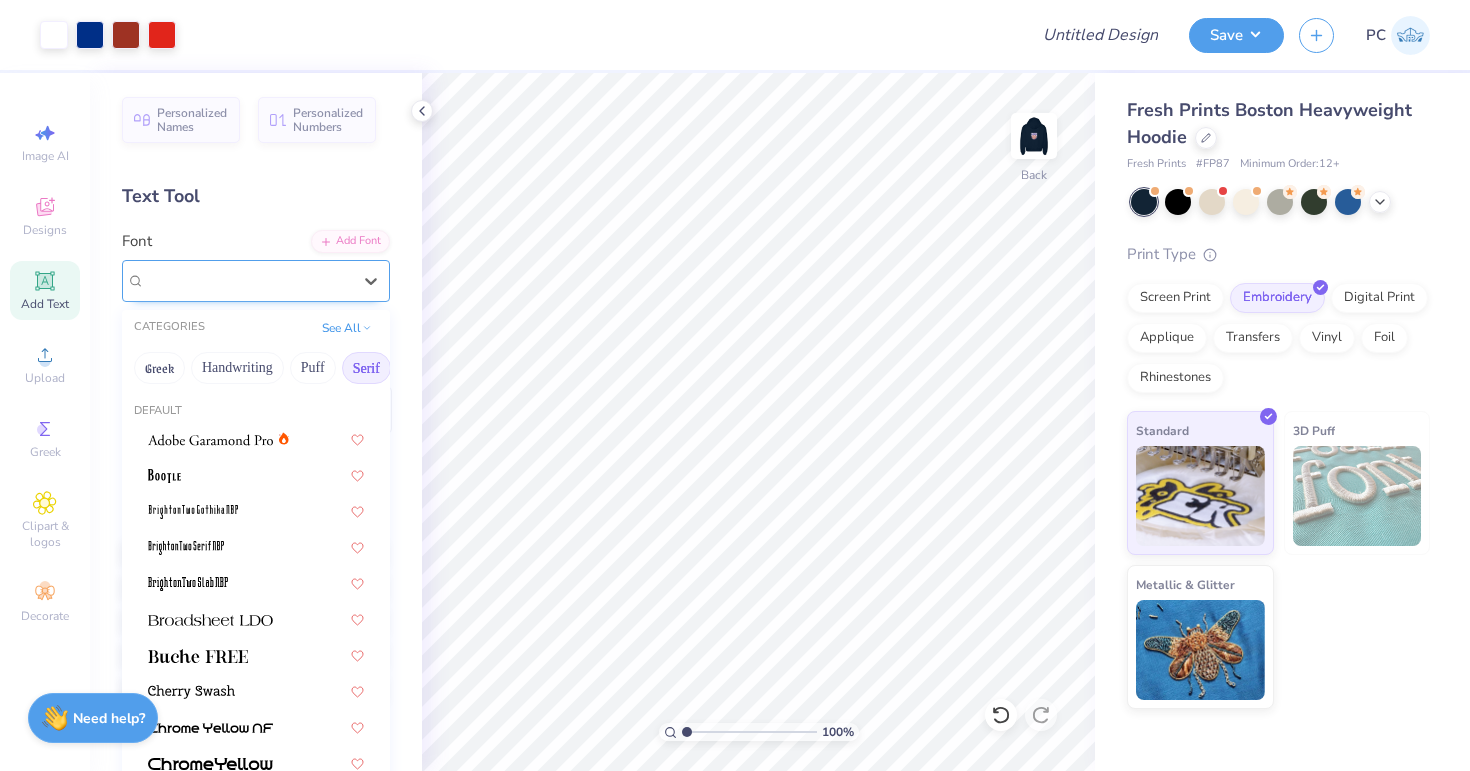 click on "High School USA Serif" at bounding box center (248, 280) 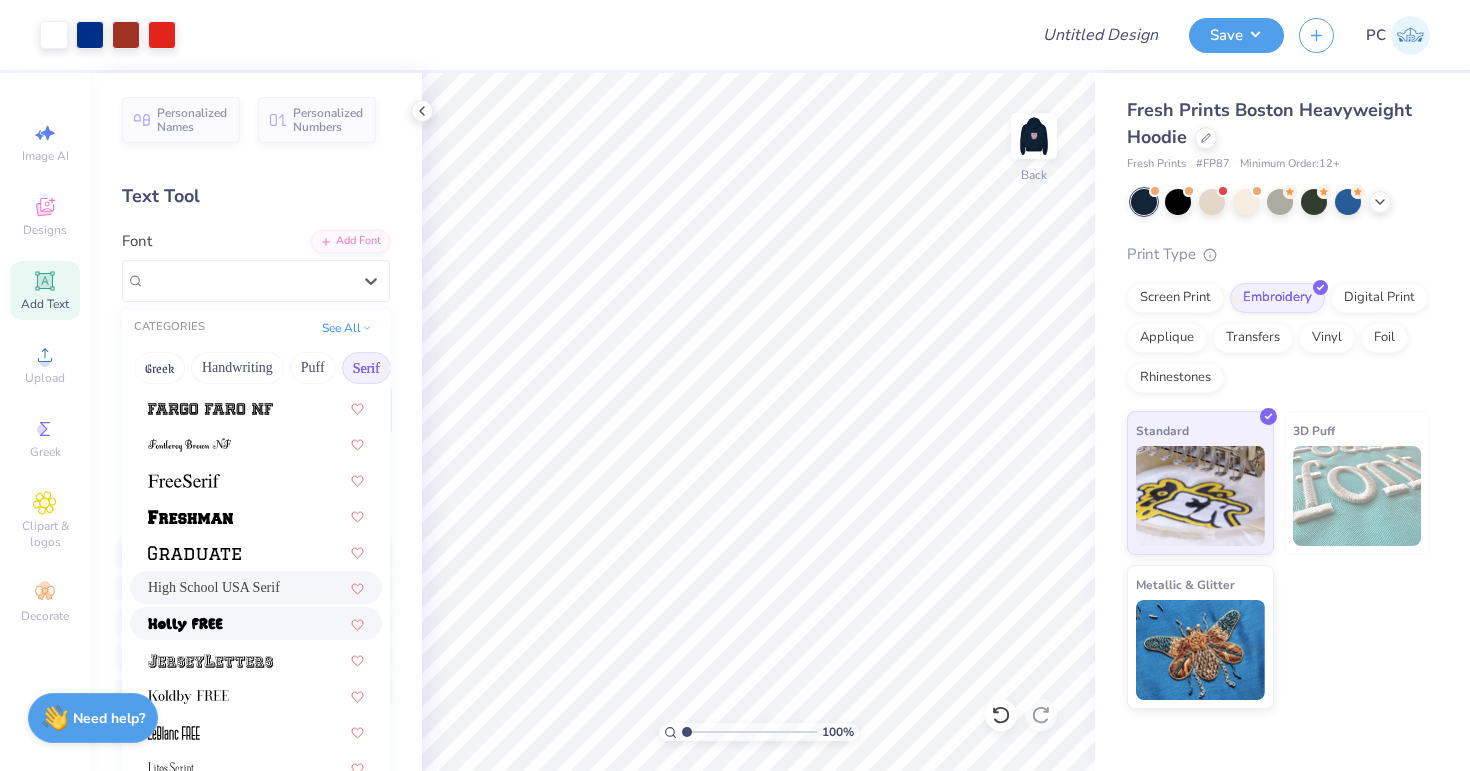 scroll, scrollTop: 1670, scrollLeft: 0, axis: vertical 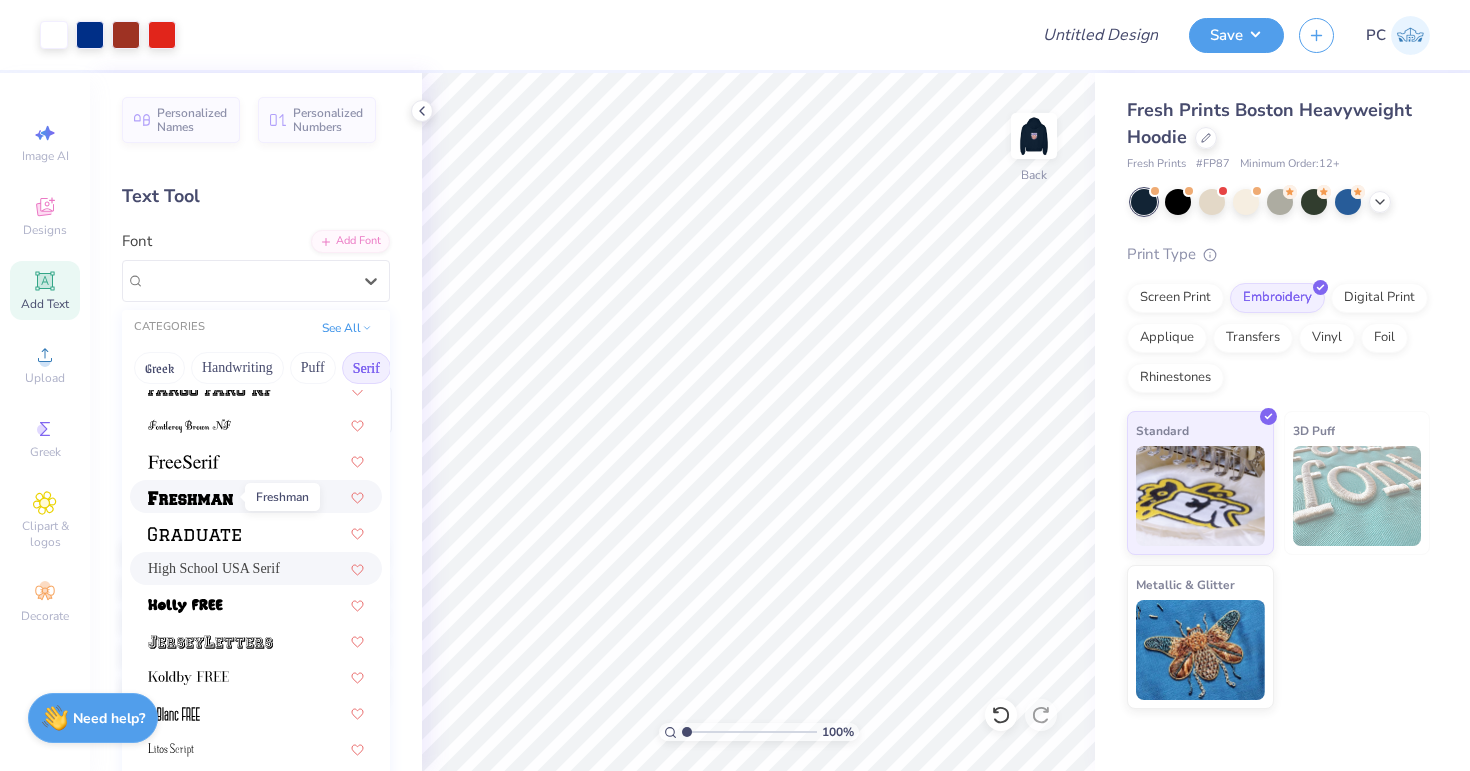 click at bounding box center (190, 498) 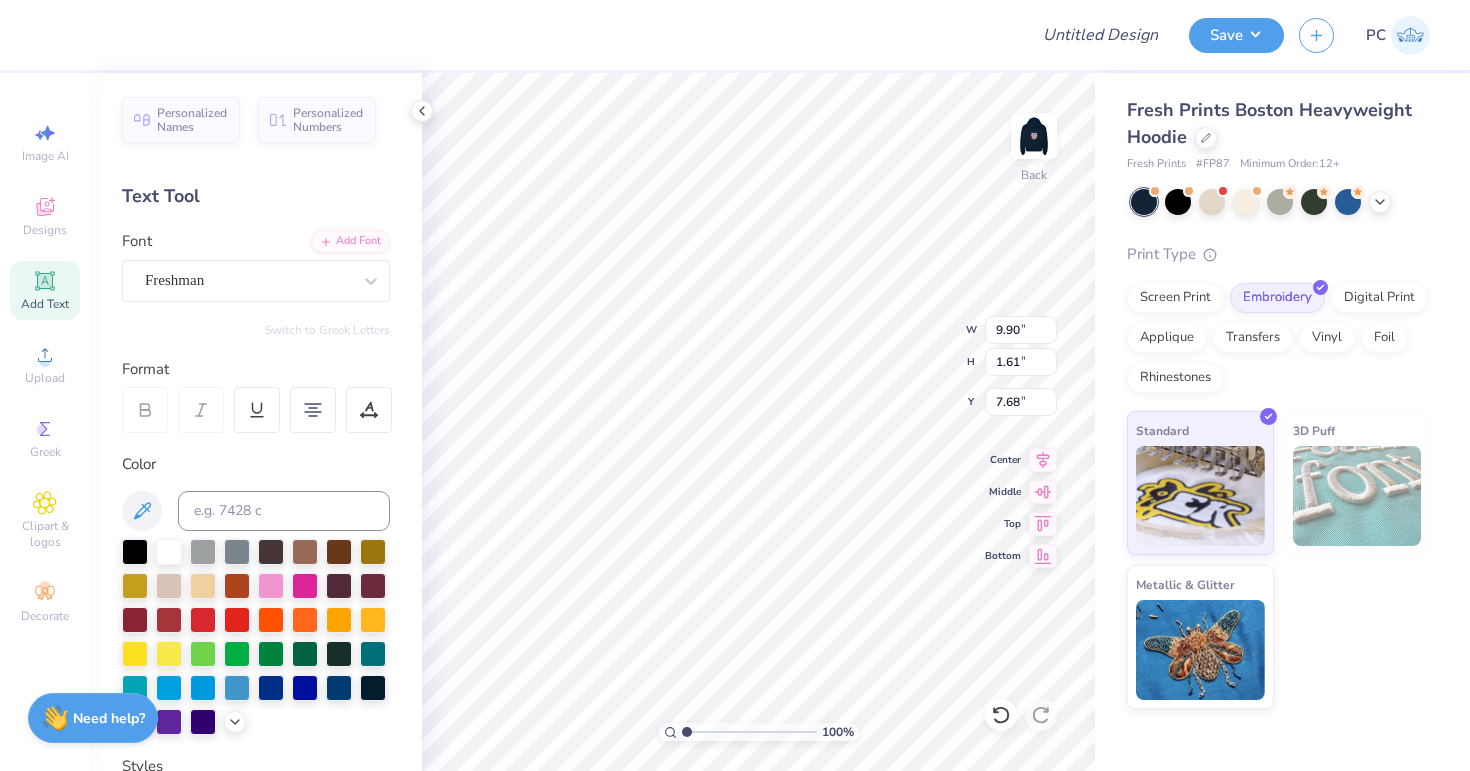 scroll, scrollTop: 0, scrollLeft: 8, axis: horizontal 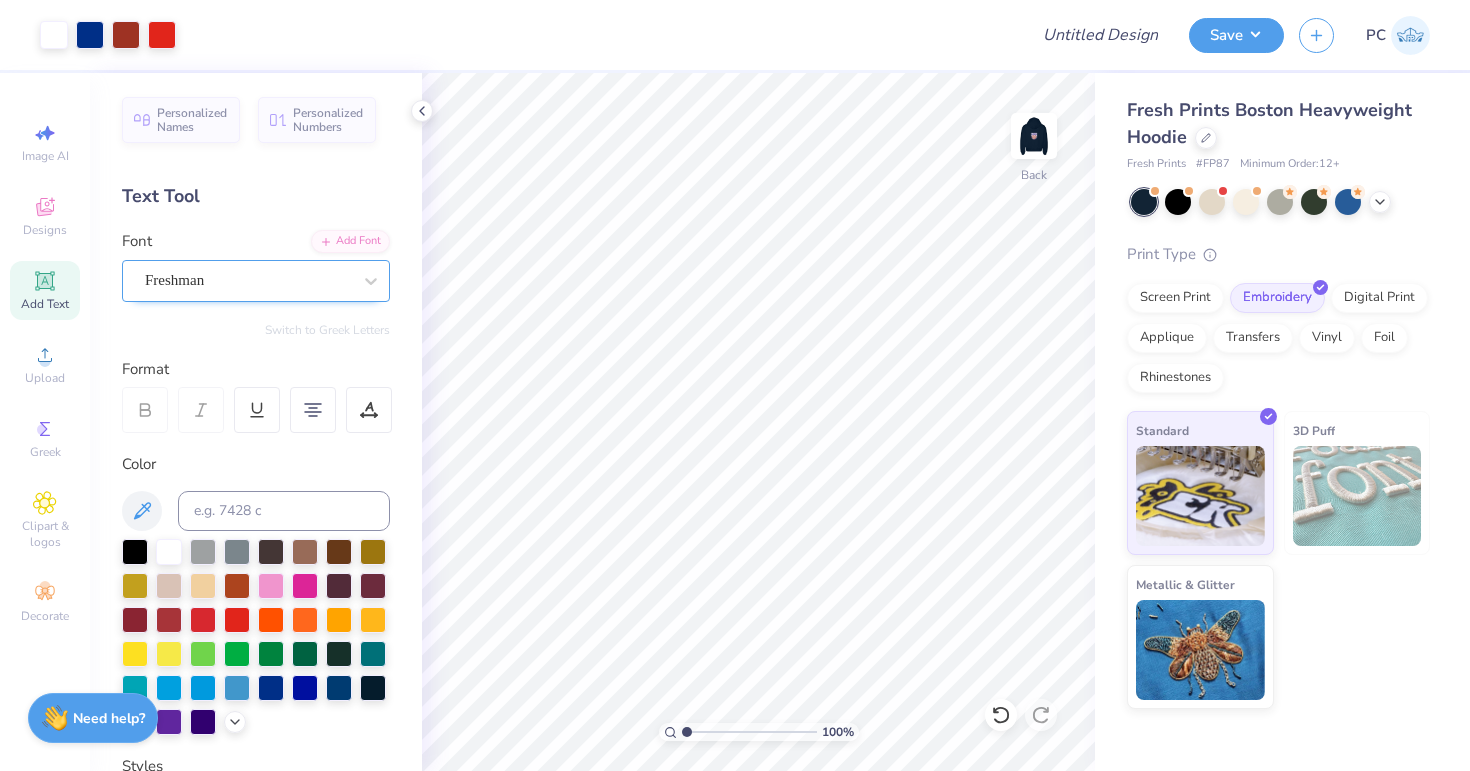 click on "Personalized Names Personalized Numbers Text Tool  Add Font Font Freshman Switch to Greek Letters Format Color Styles Text Shape" at bounding box center (256, 422) 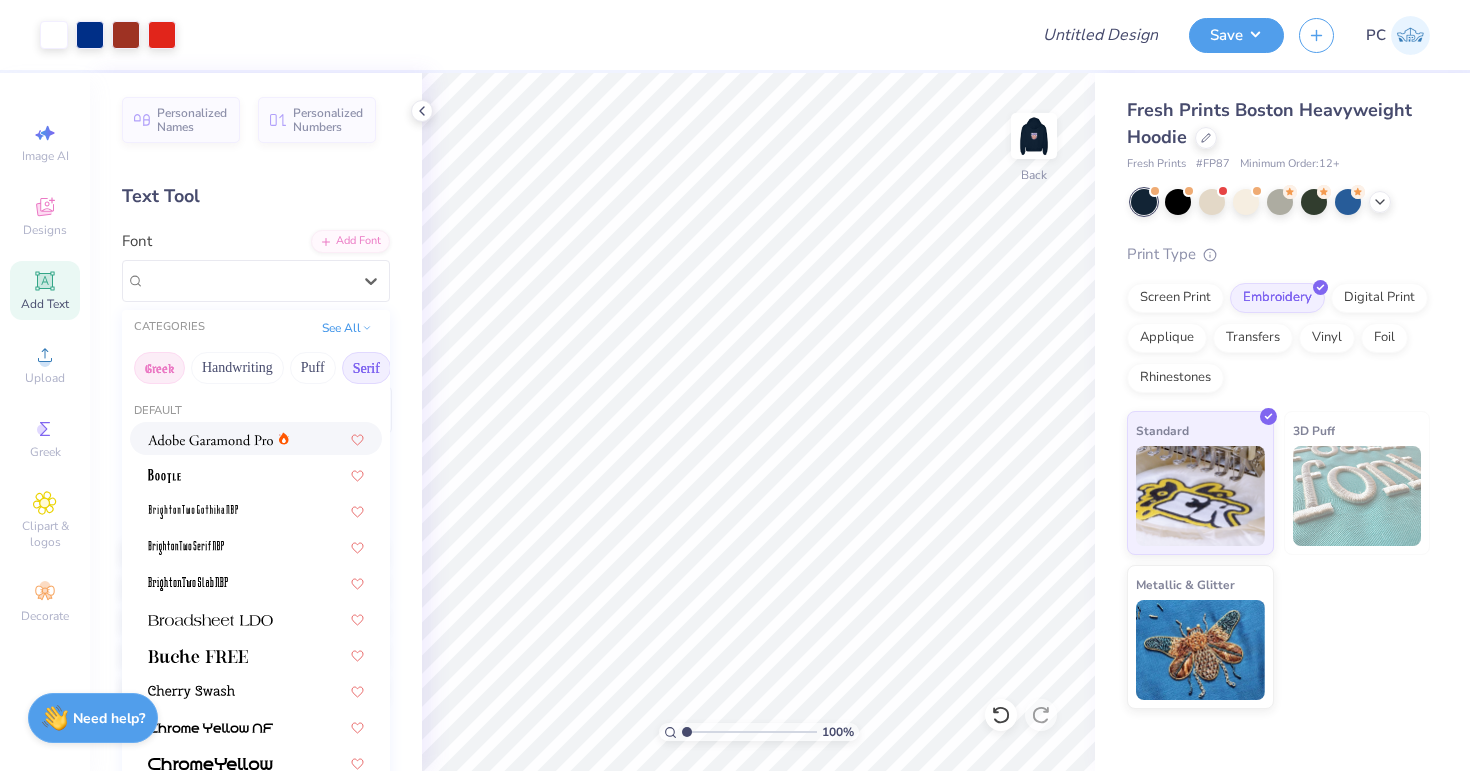click on "Greek" at bounding box center [159, 368] 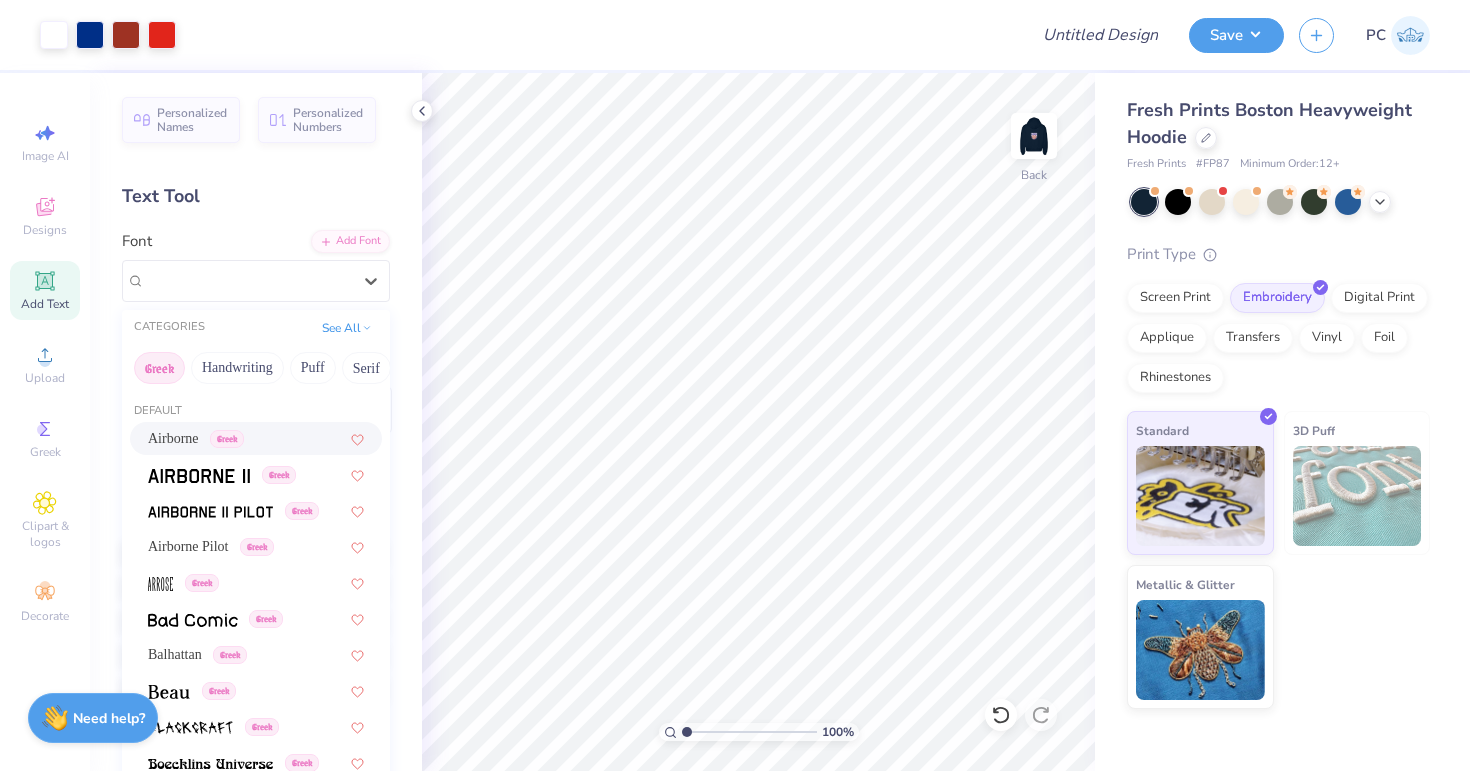 click on "Airborne" at bounding box center [173, 438] 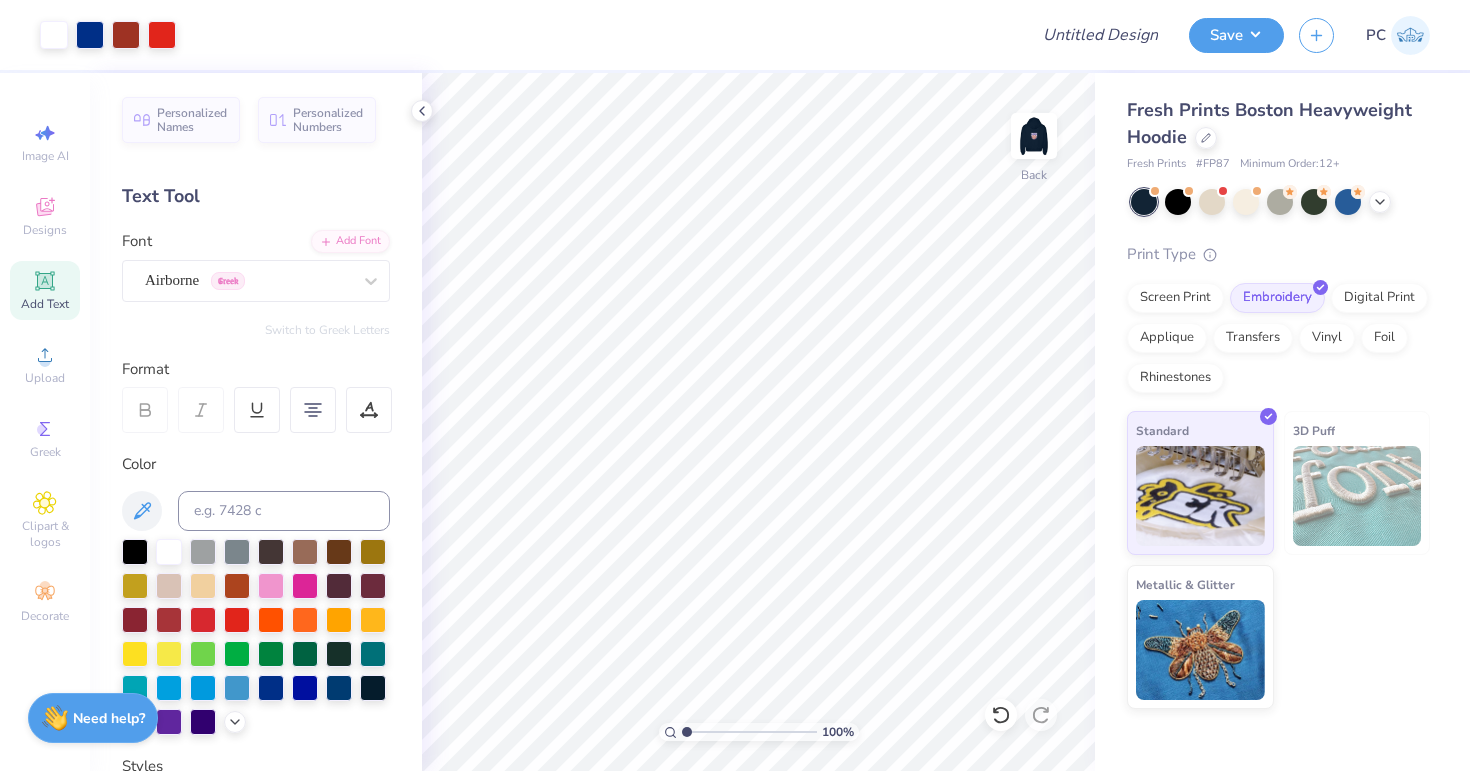 scroll, scrollTop: 391, scrollLeft: 0, axis: vertical 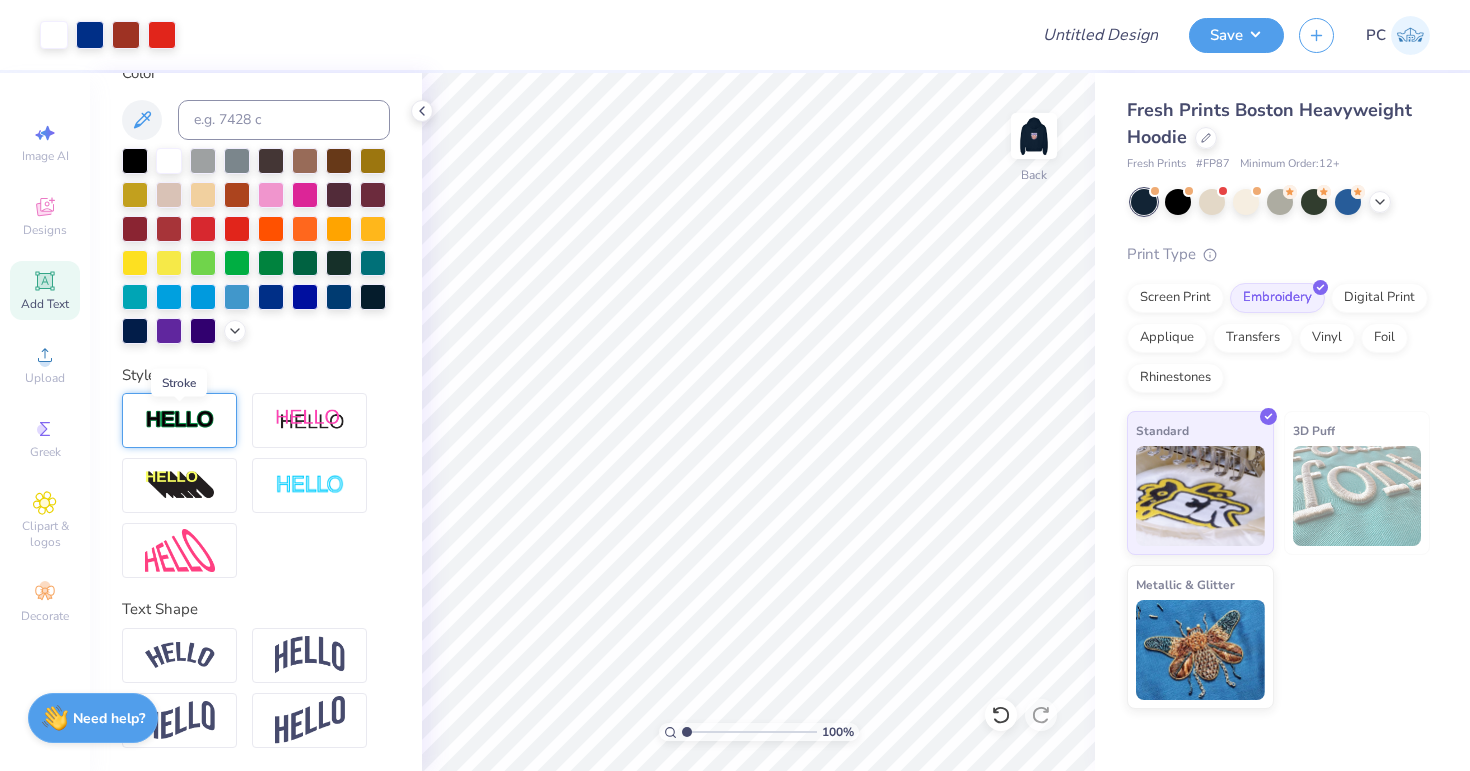 click at bounding box center (180, 420) 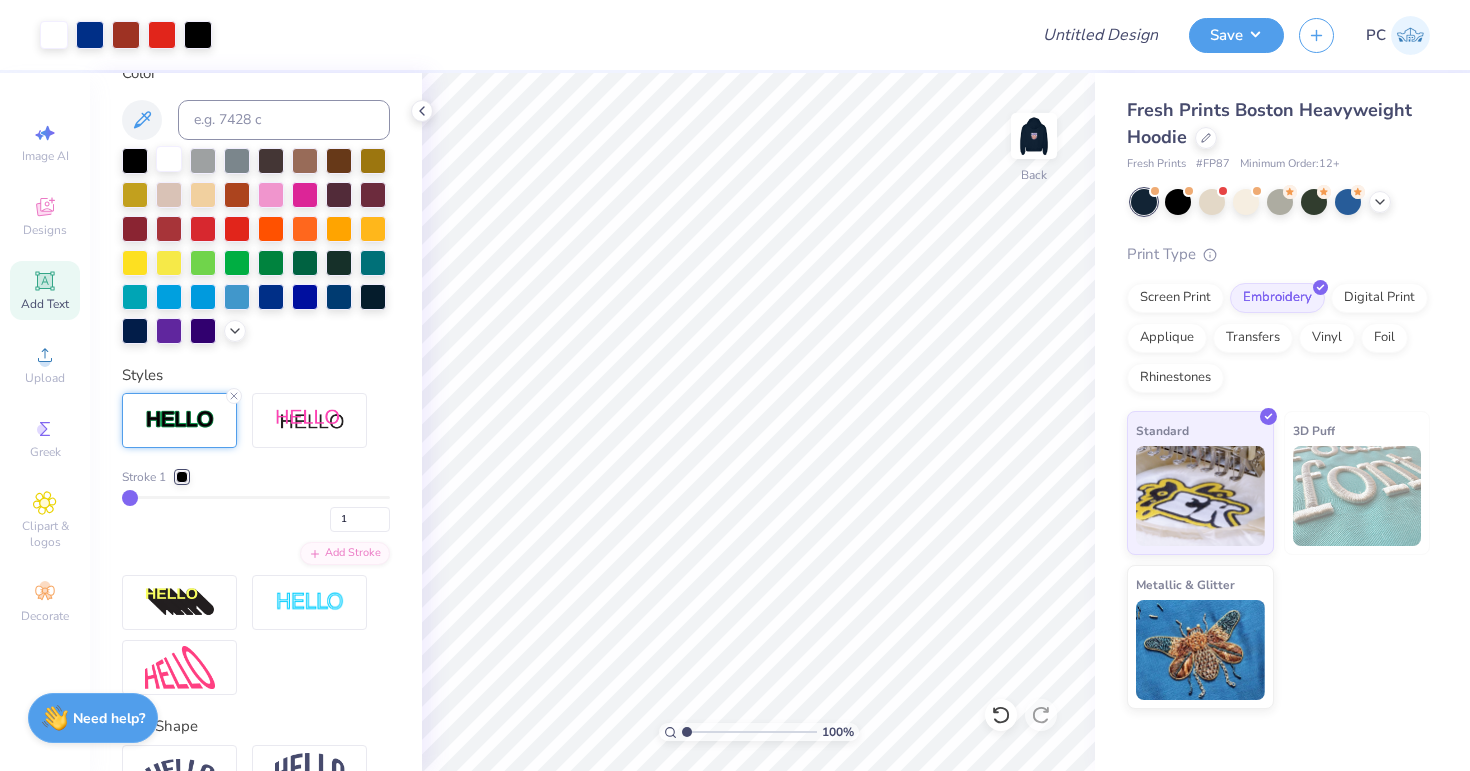 click at bounding box center [169, 159] 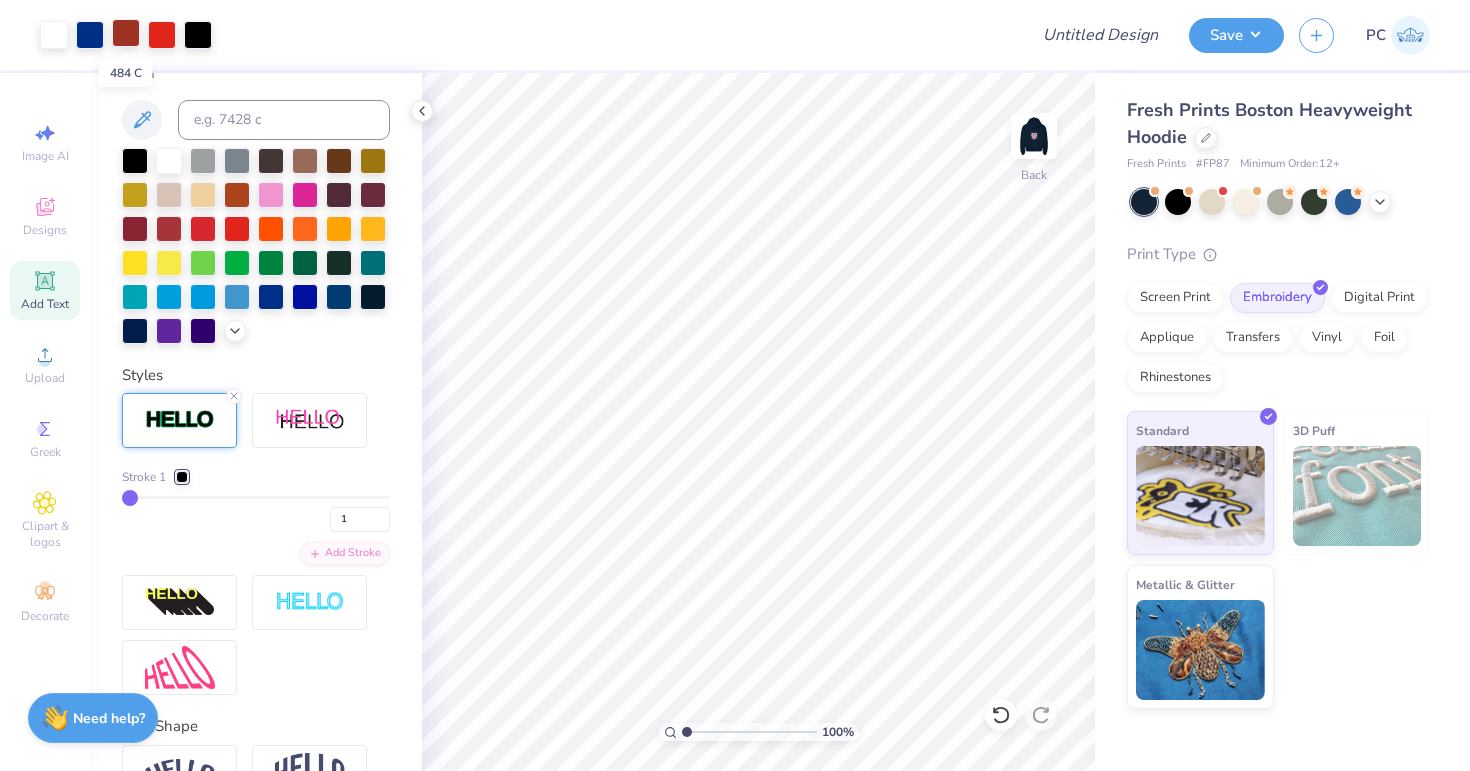 click at bounding box center [126, 33] 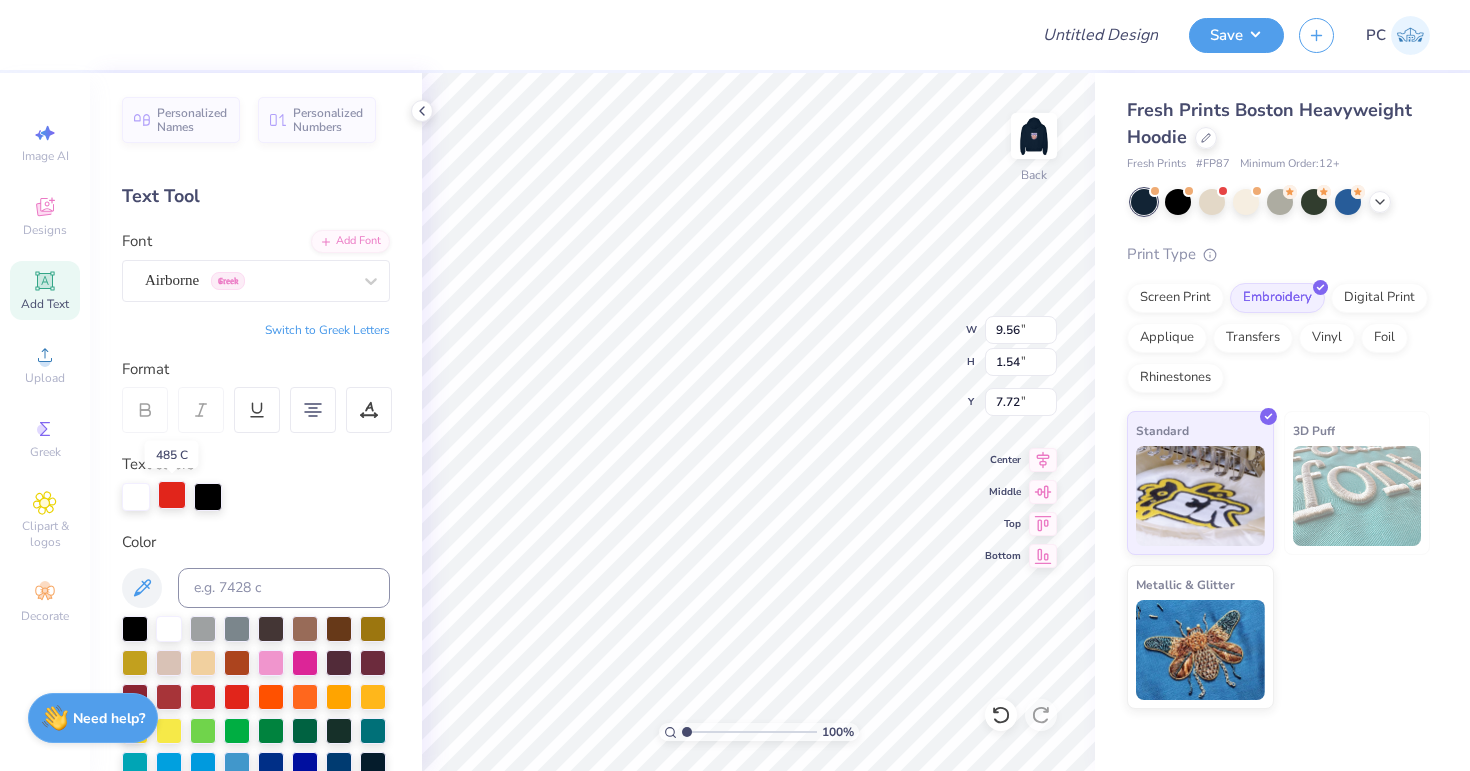 click at bounding box center (172, 495) 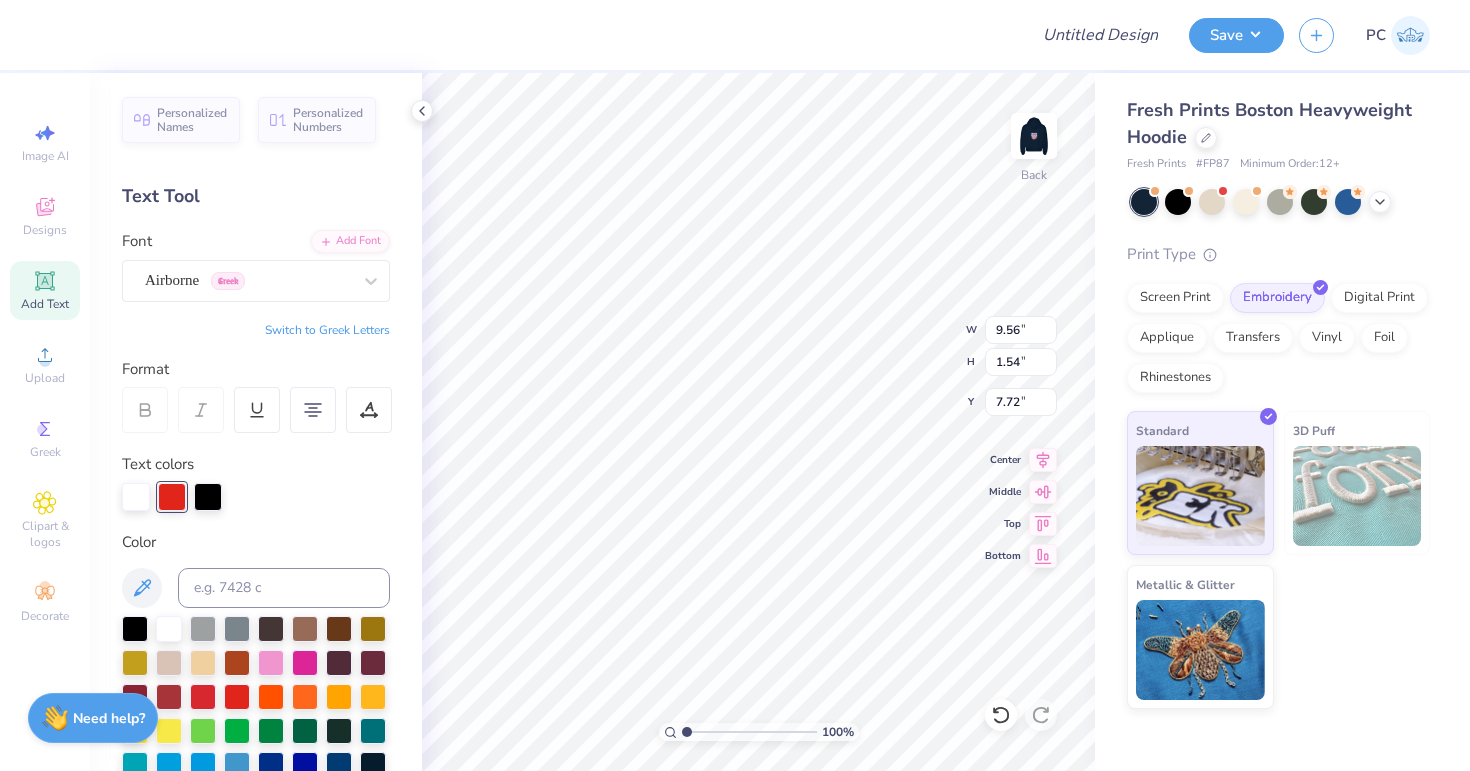 click at bounding box center (256, 497) 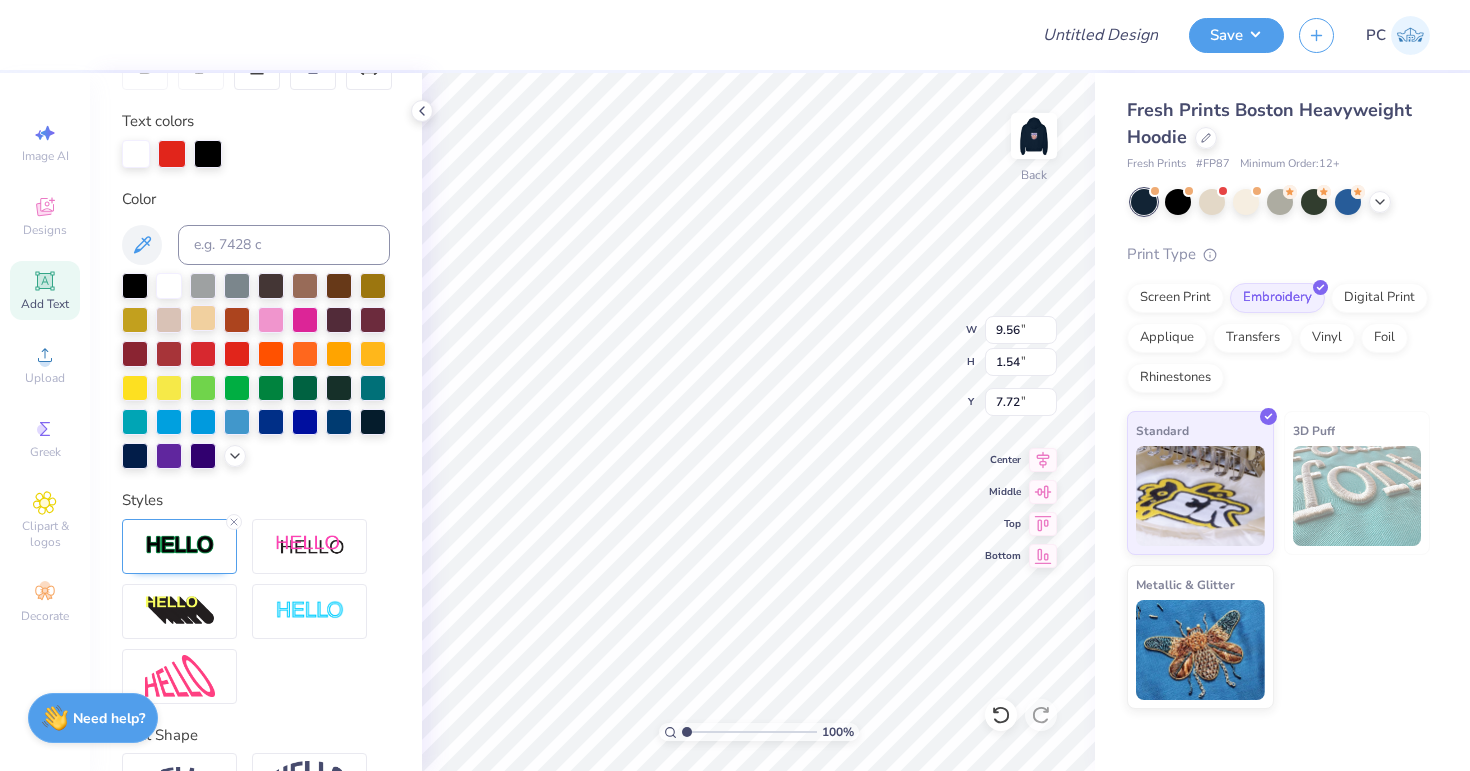 scroll, scrollTop: 469, scrollLeft: 0, axis: vertical 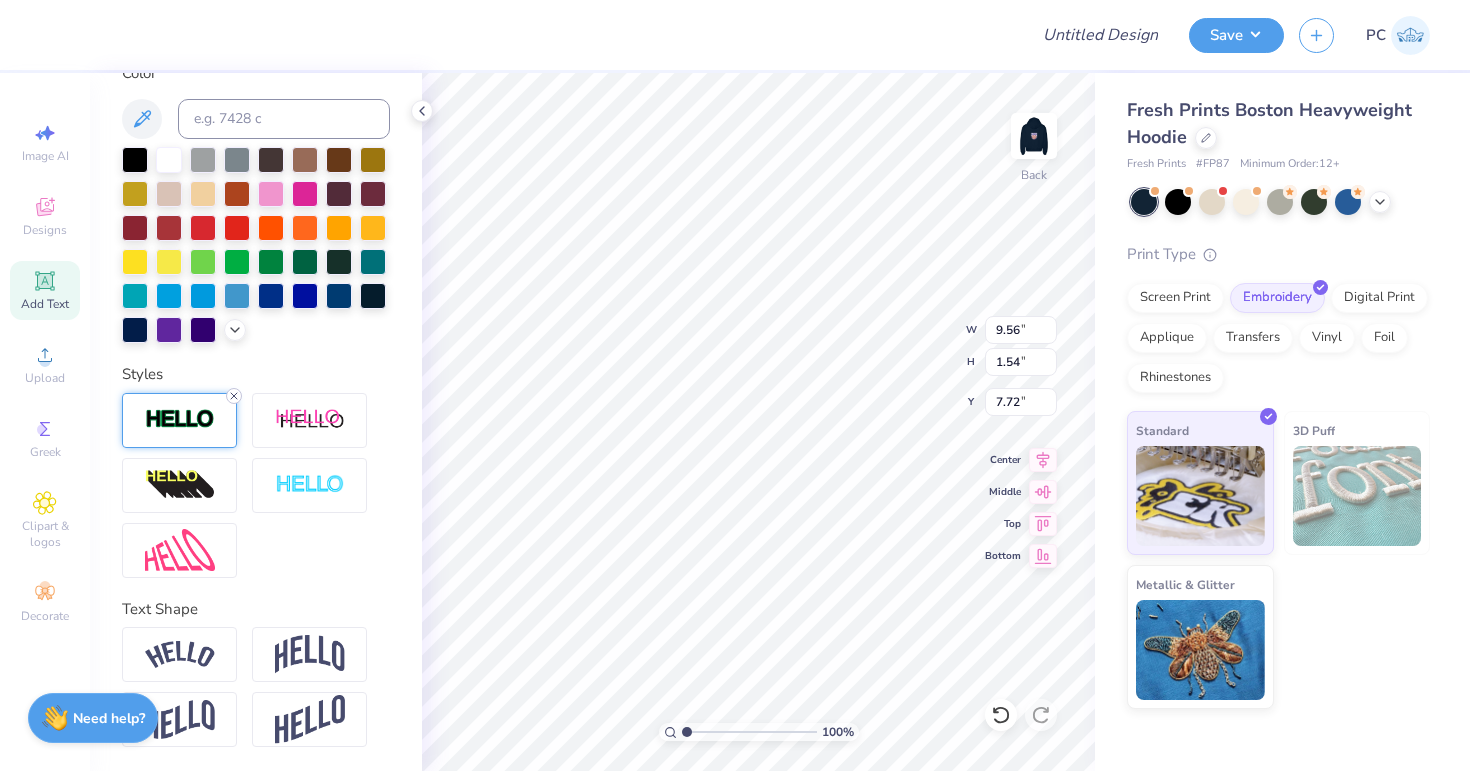 click 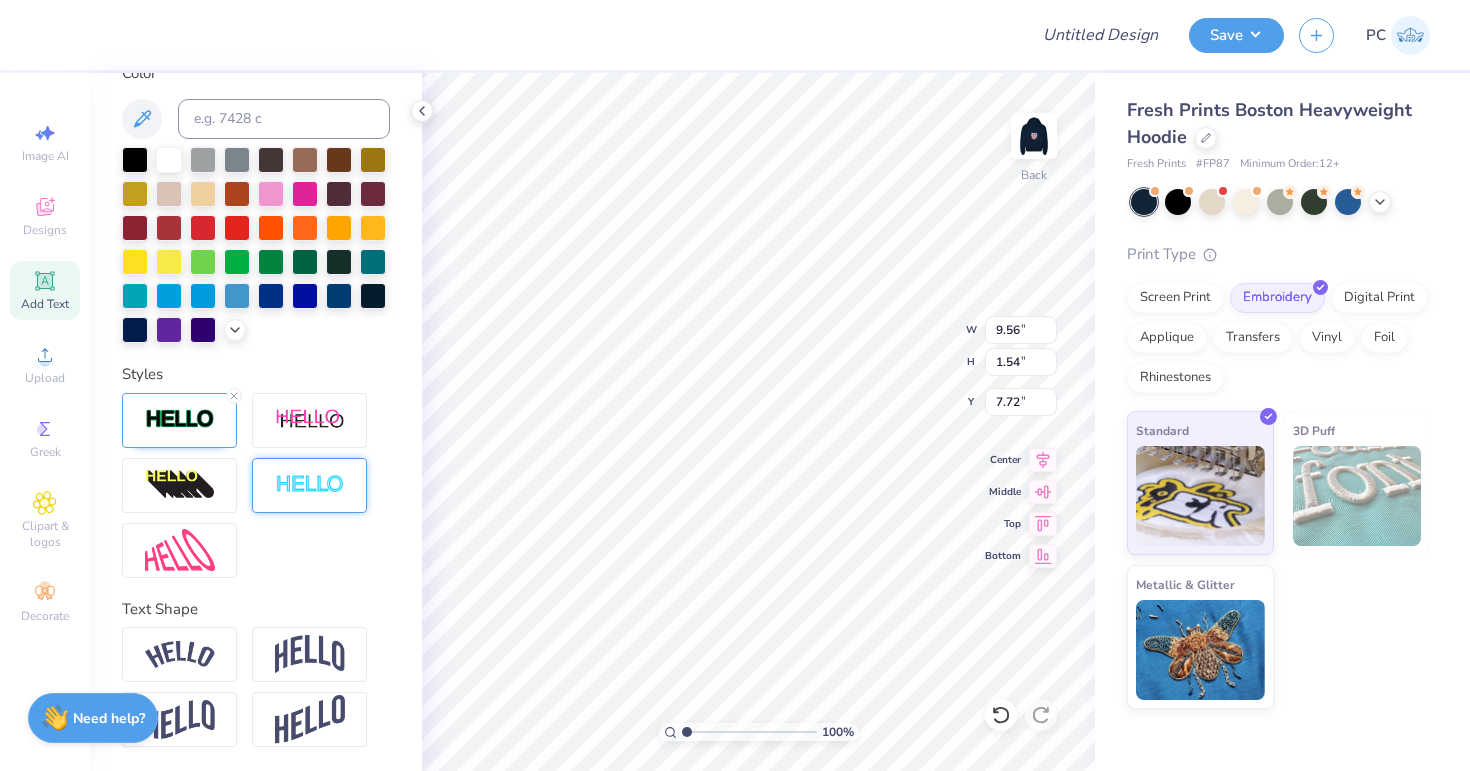 type on "9.55" 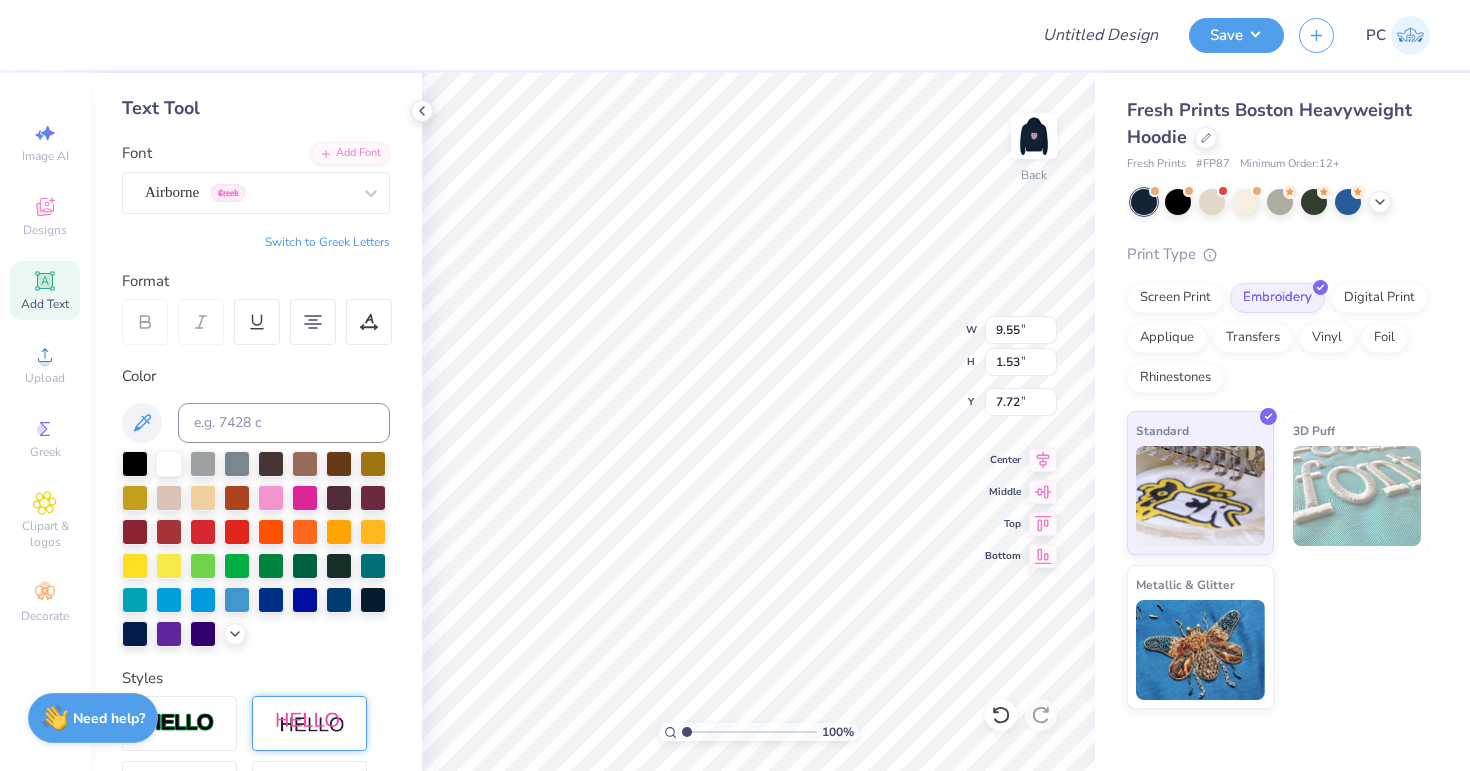 scroll, scrollTop: 0, scrollLeft: 0, axis: both 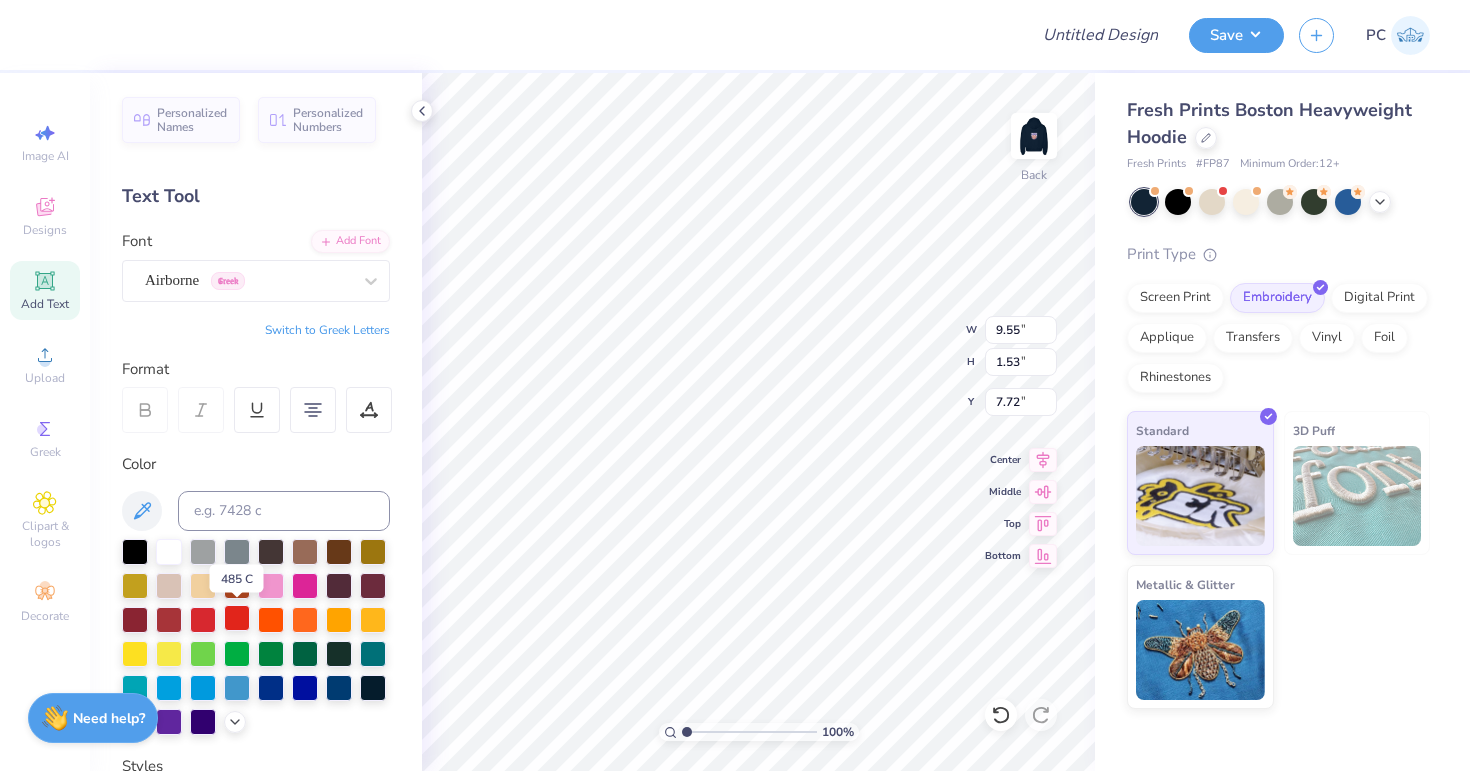 click at bounding box center [237, 618] 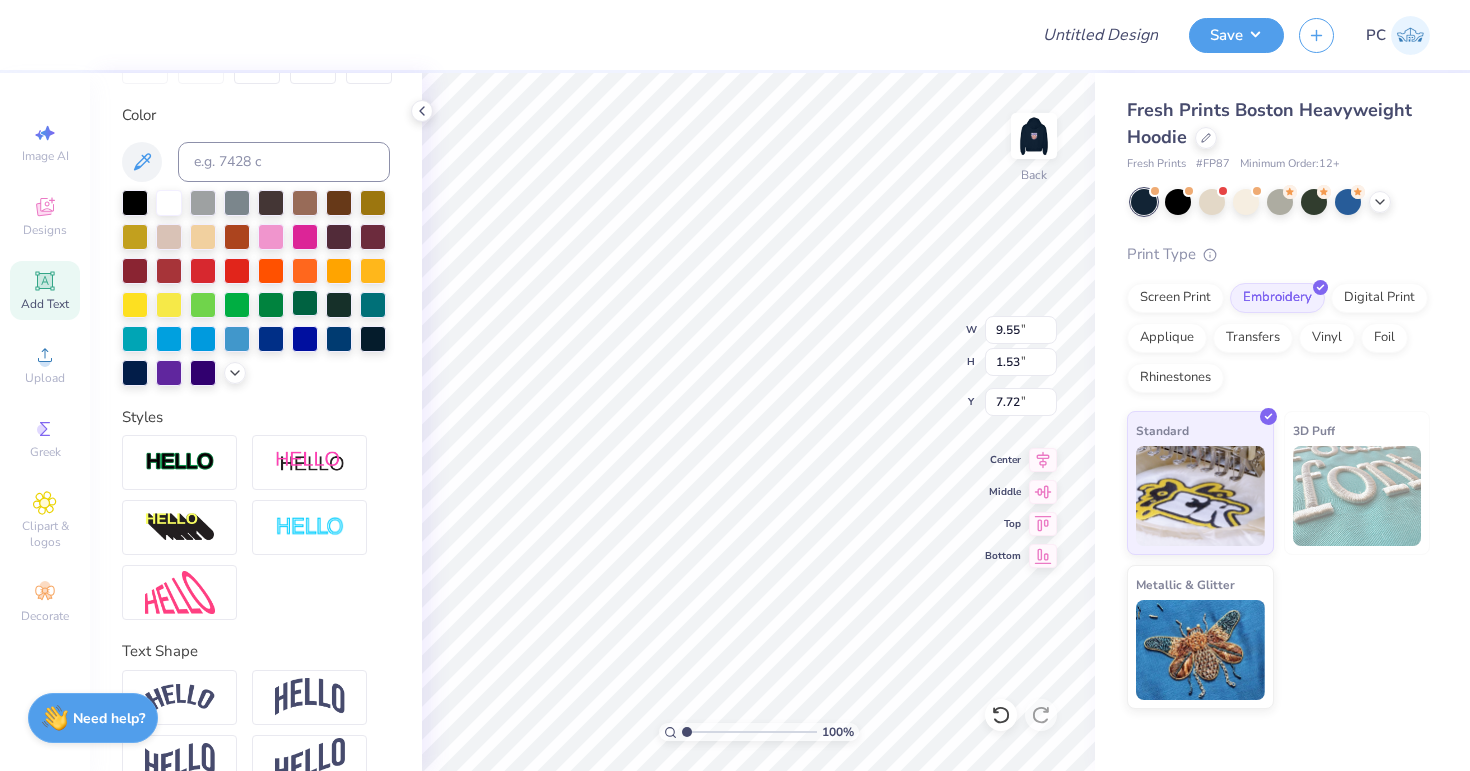 scroll, scrollTop: 391, scrollLeft: 0, axis: vertical 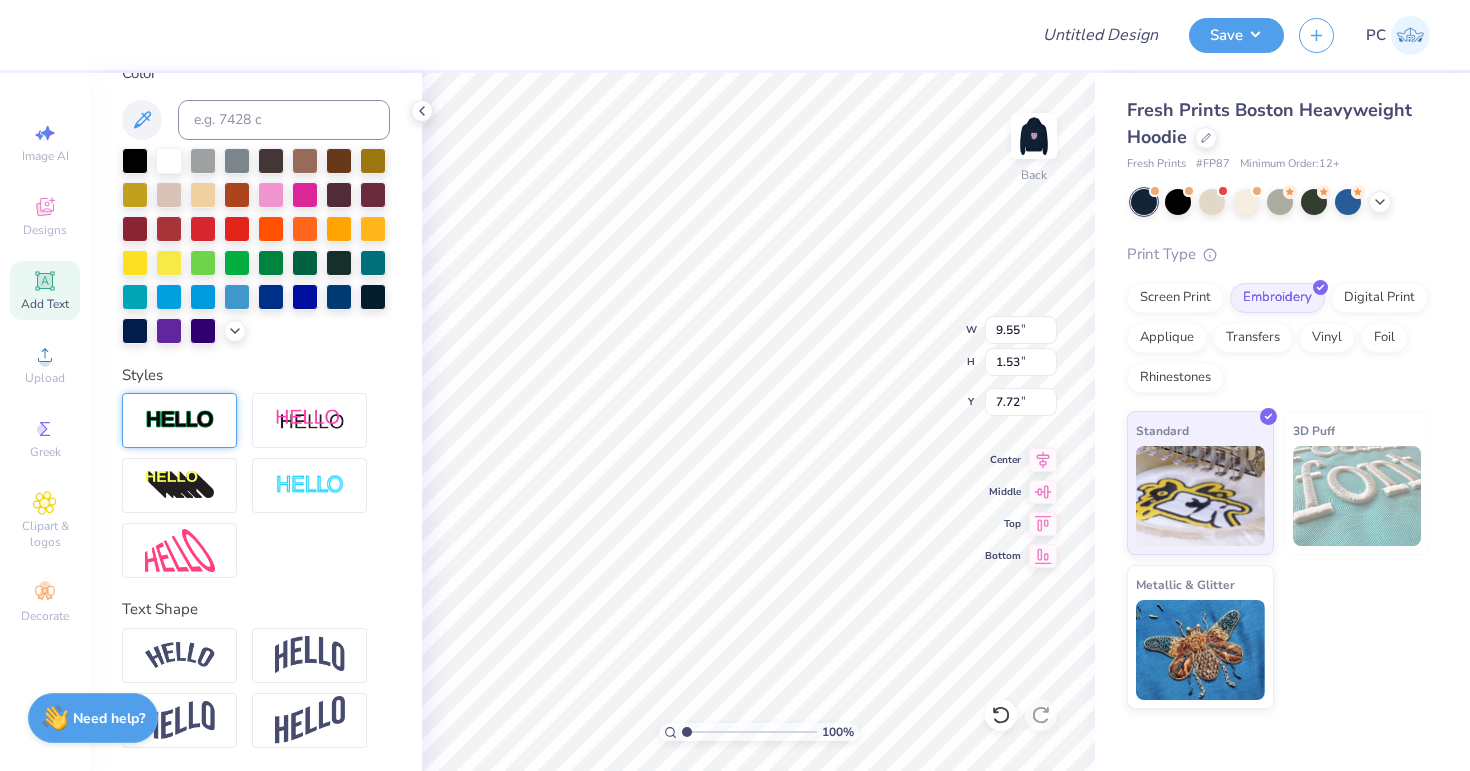 click at bounding box center (179, 420) 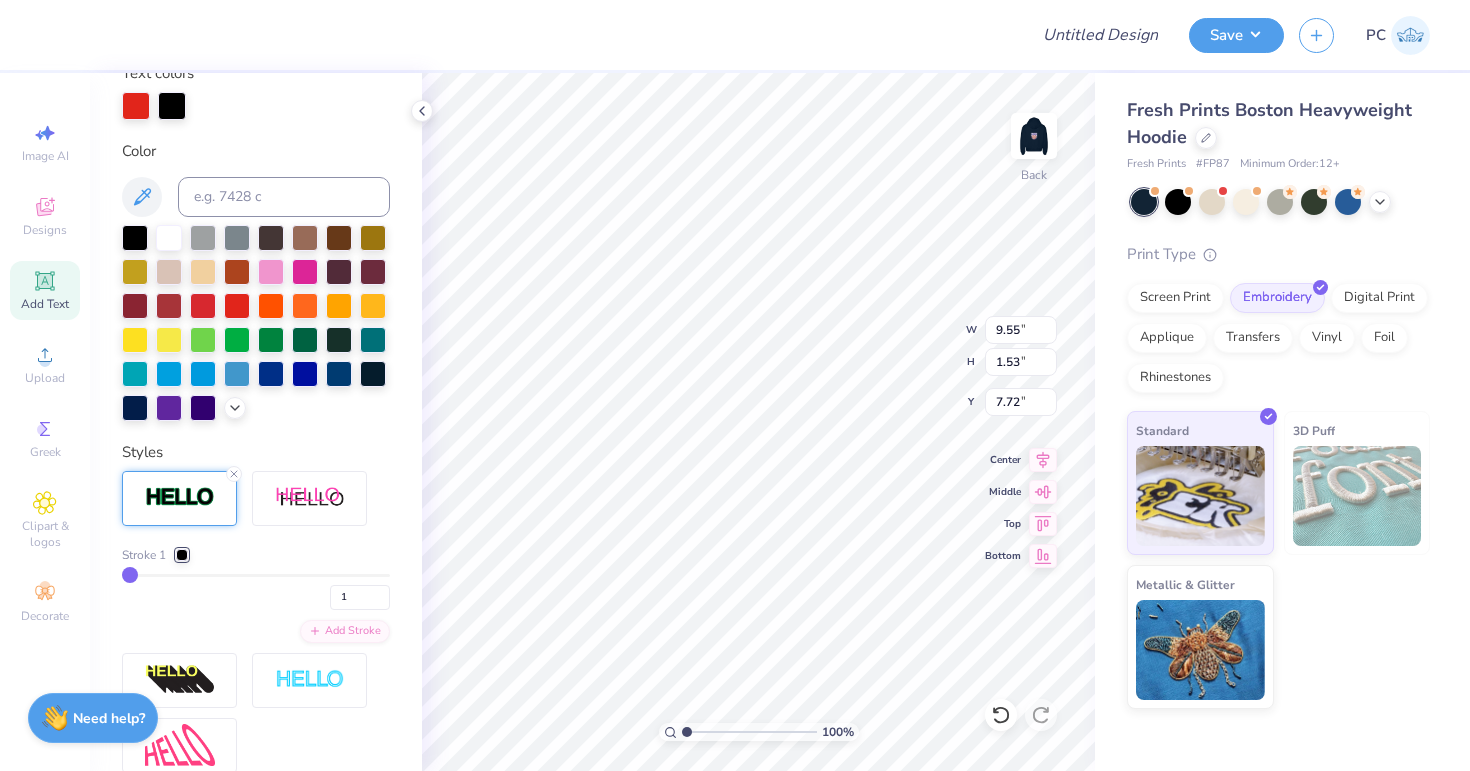 type on "9.56" 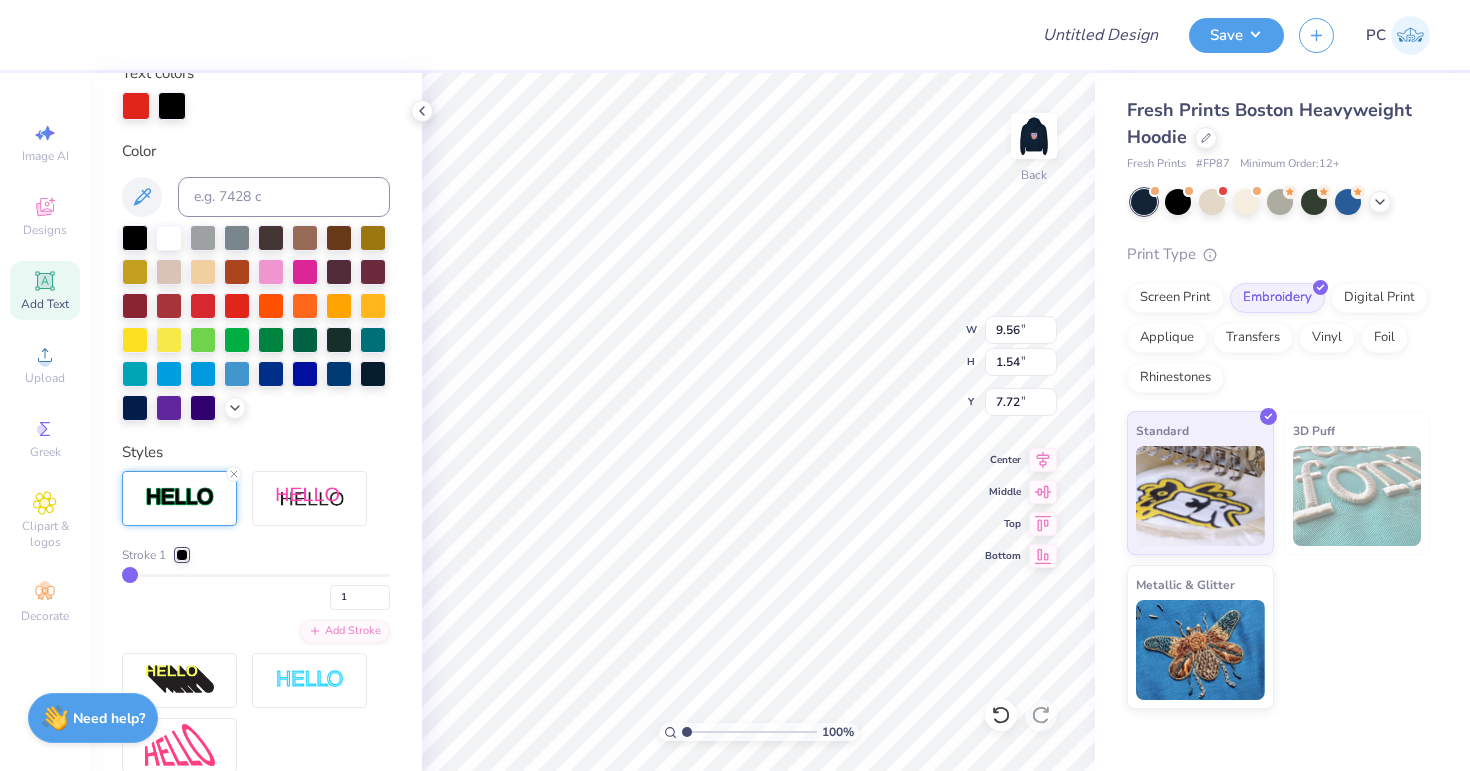 scroll, scrollTop: 469, scrollLeft: 0, axis: vertical 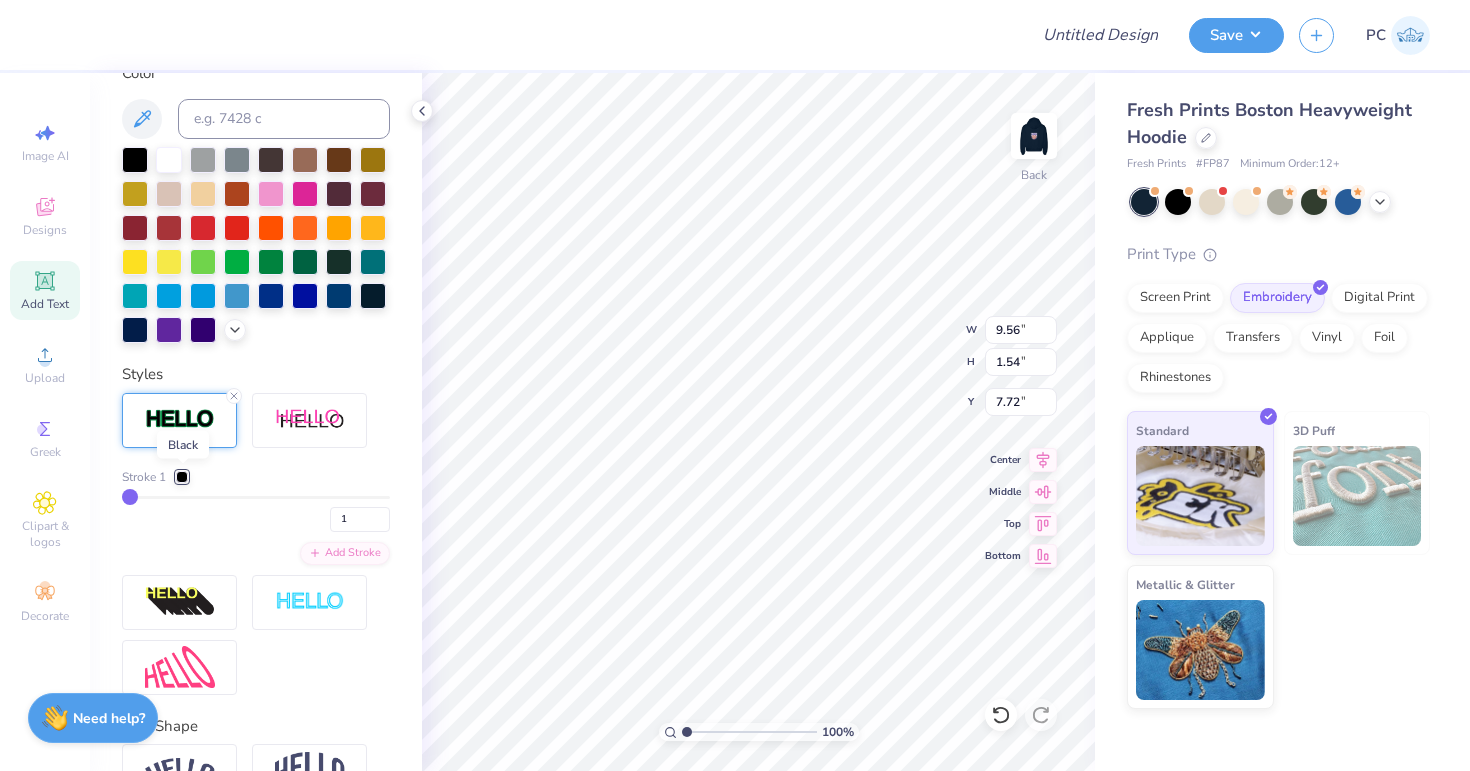 click at bounding box center [182, 477] 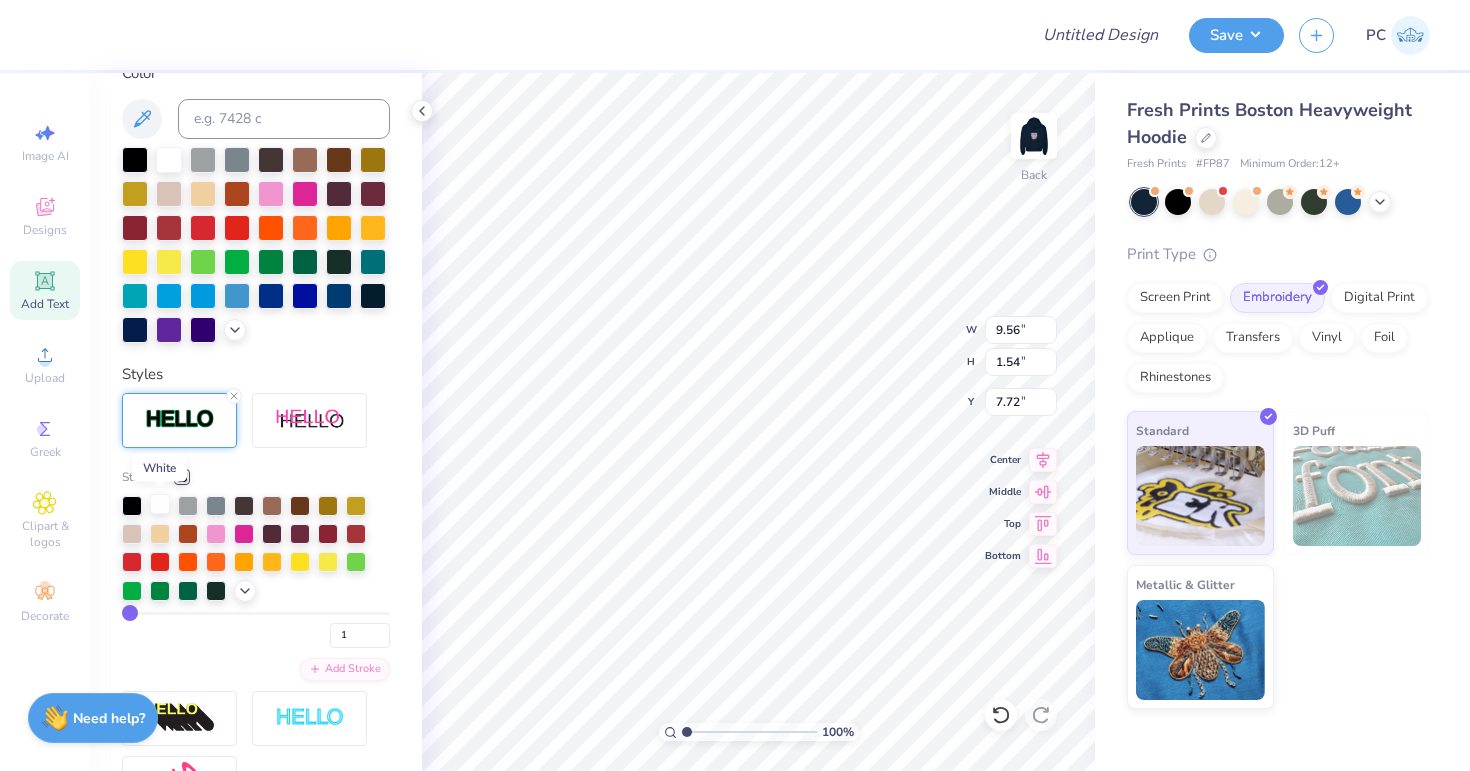 click at bounding box center [160, 504] 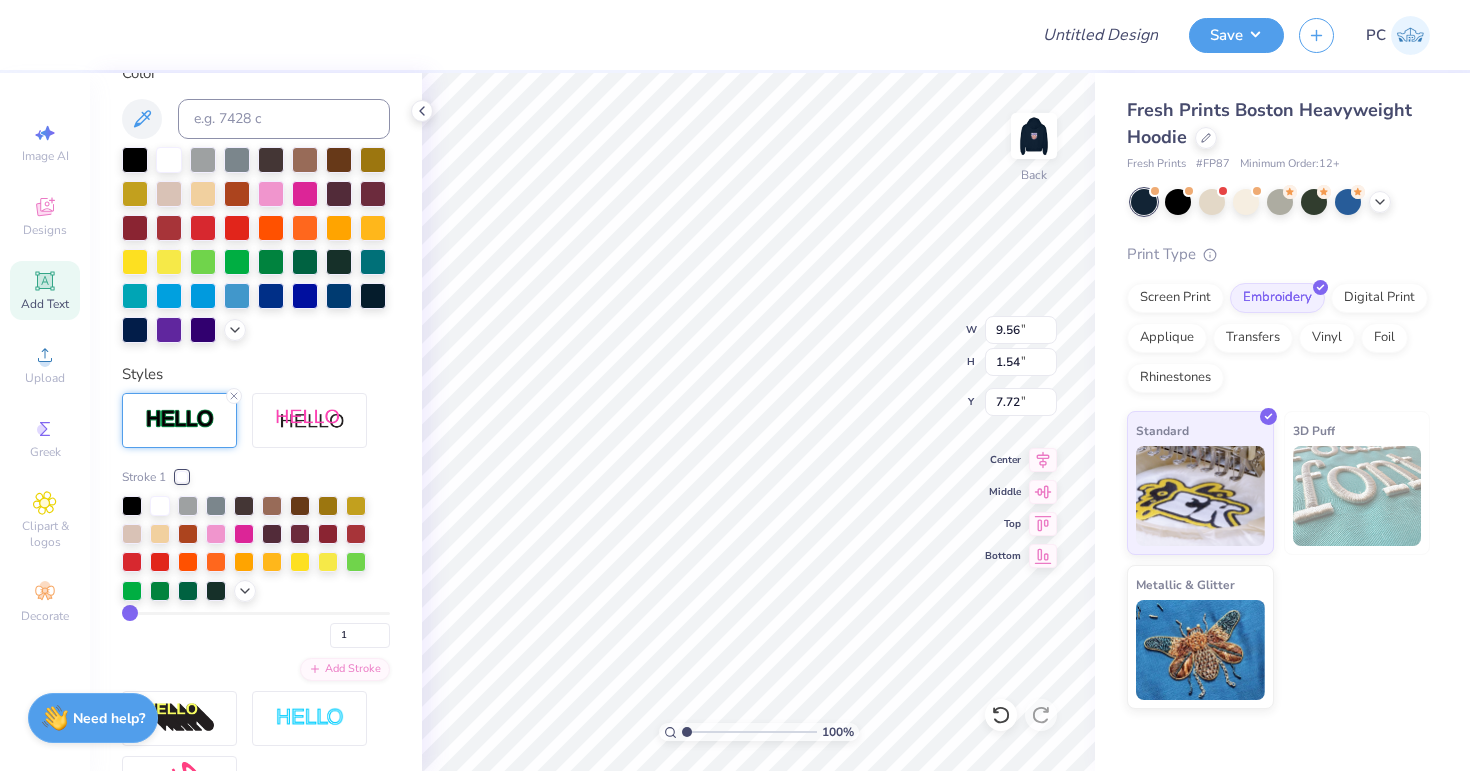click on "Personalized Names Personalized Numbers Text Tool  Add Font Font Airborne Greek Switch to Greek Letters Format Text colors Color Styles Stroke 1 1  Add Stroke Text Shape" at bounding box center [256, 422] 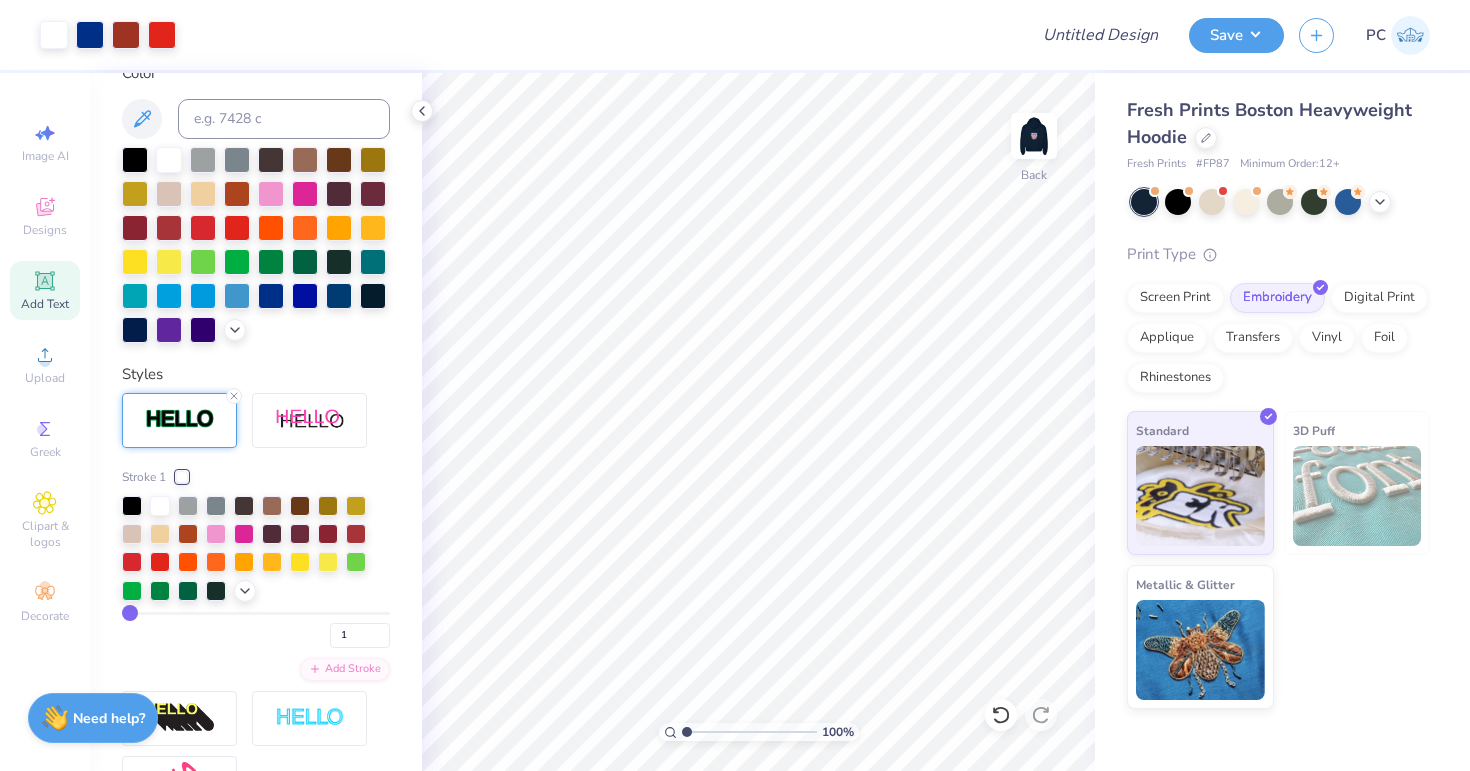 scroll, scrollTop: 411, scrollLeft: 0, axis: vertical 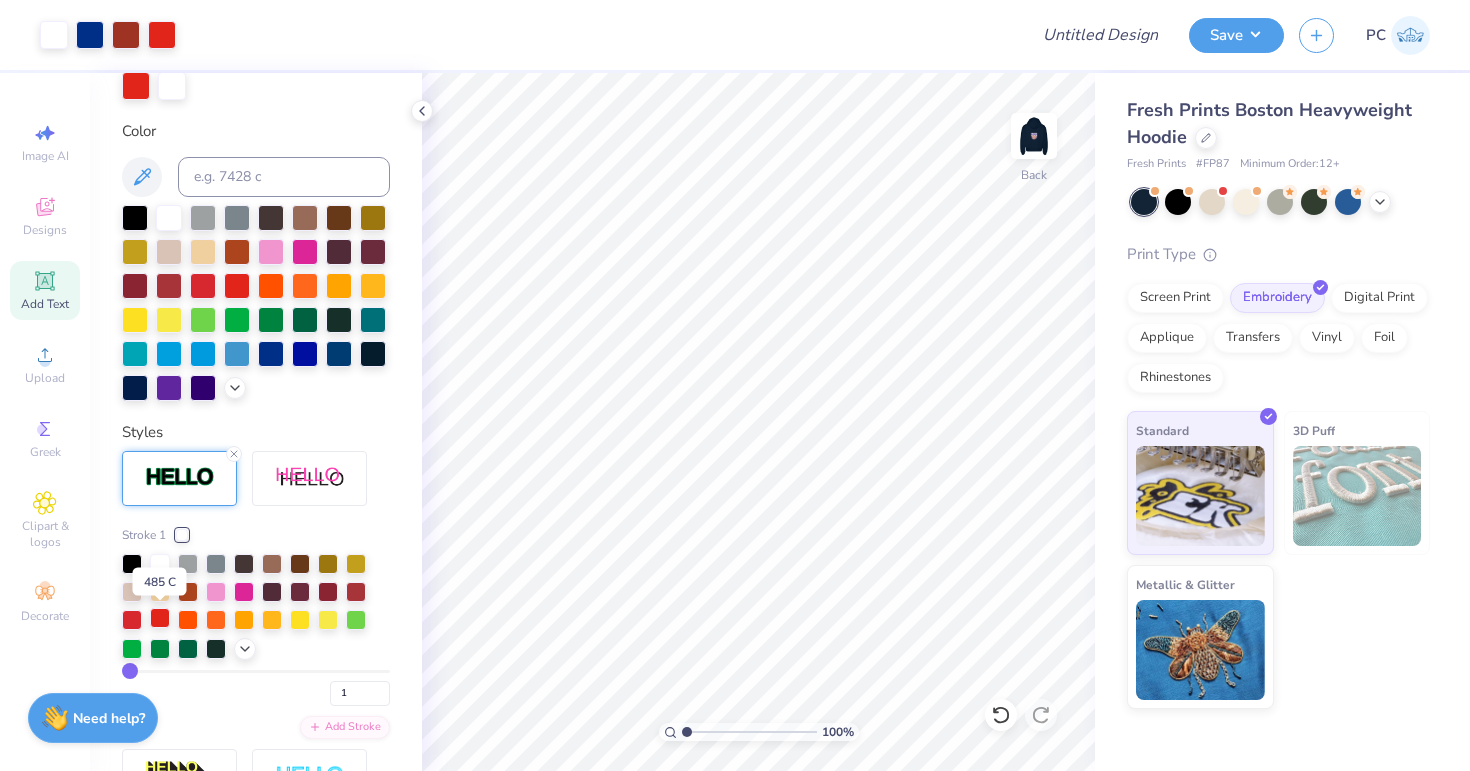 click at bounding box center (160, 618) 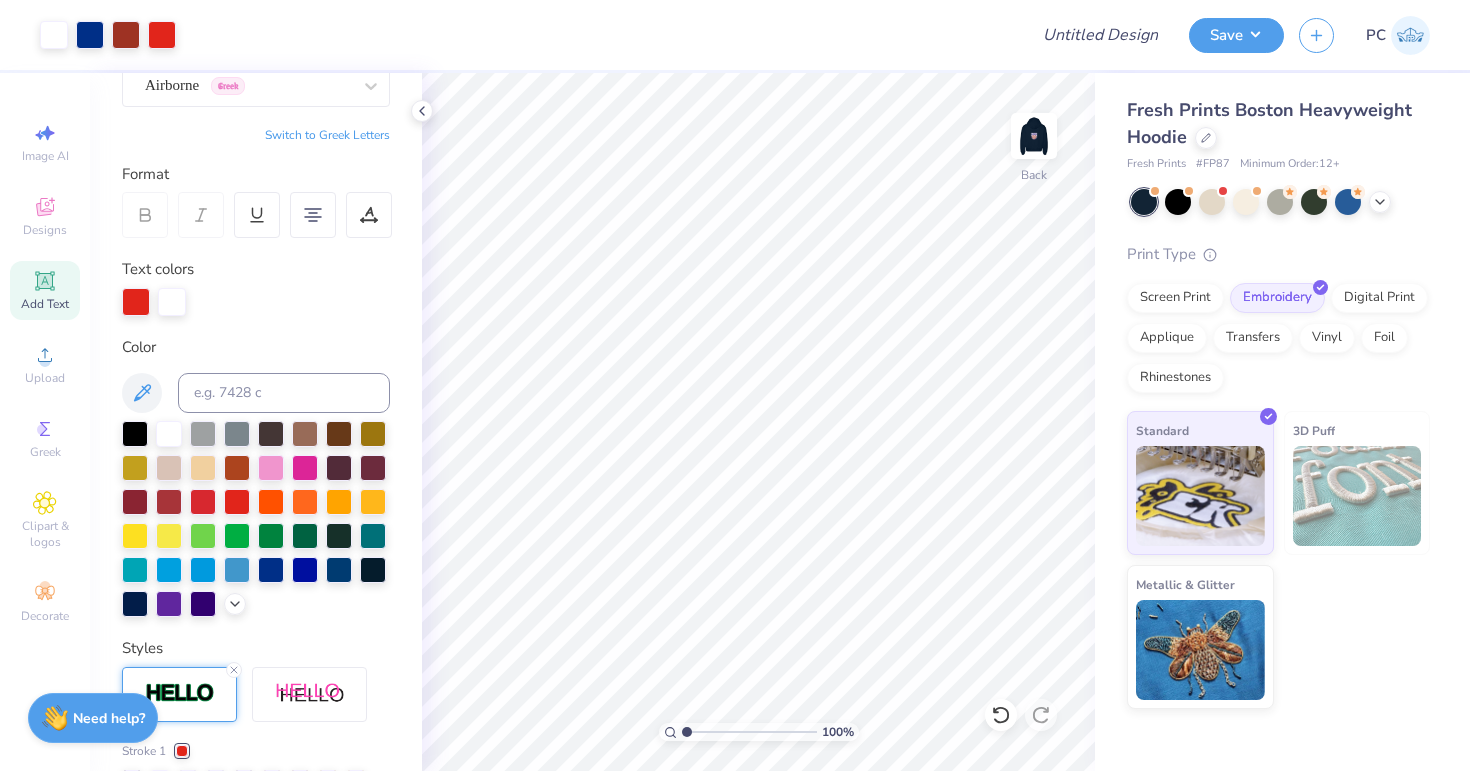 scroll, scrollTop: 186, scrollLeft: 0, axis: vertical 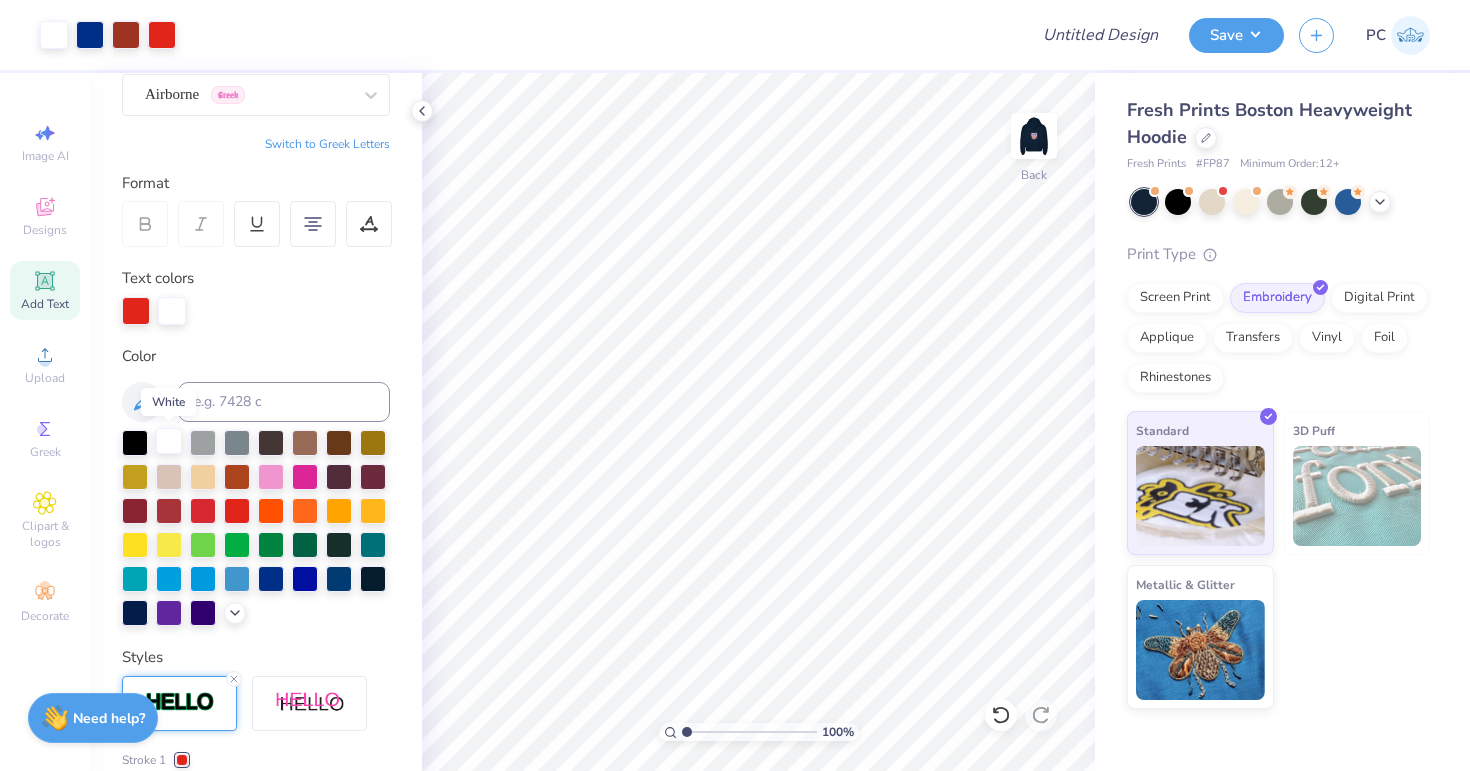 click at bounding box center [169, 441] 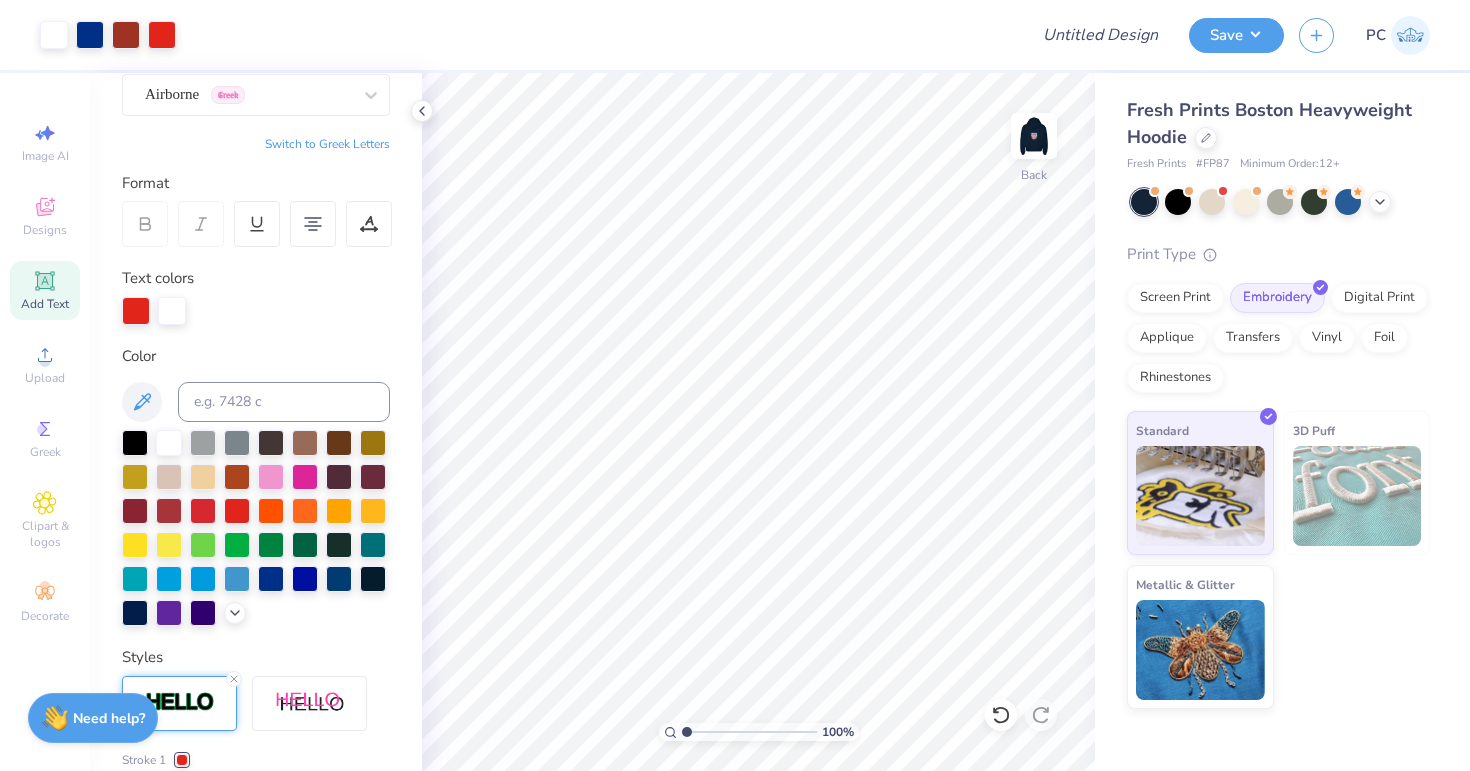 scroll, scrollTop: 453, scrollLeft: 0, axis: vertical 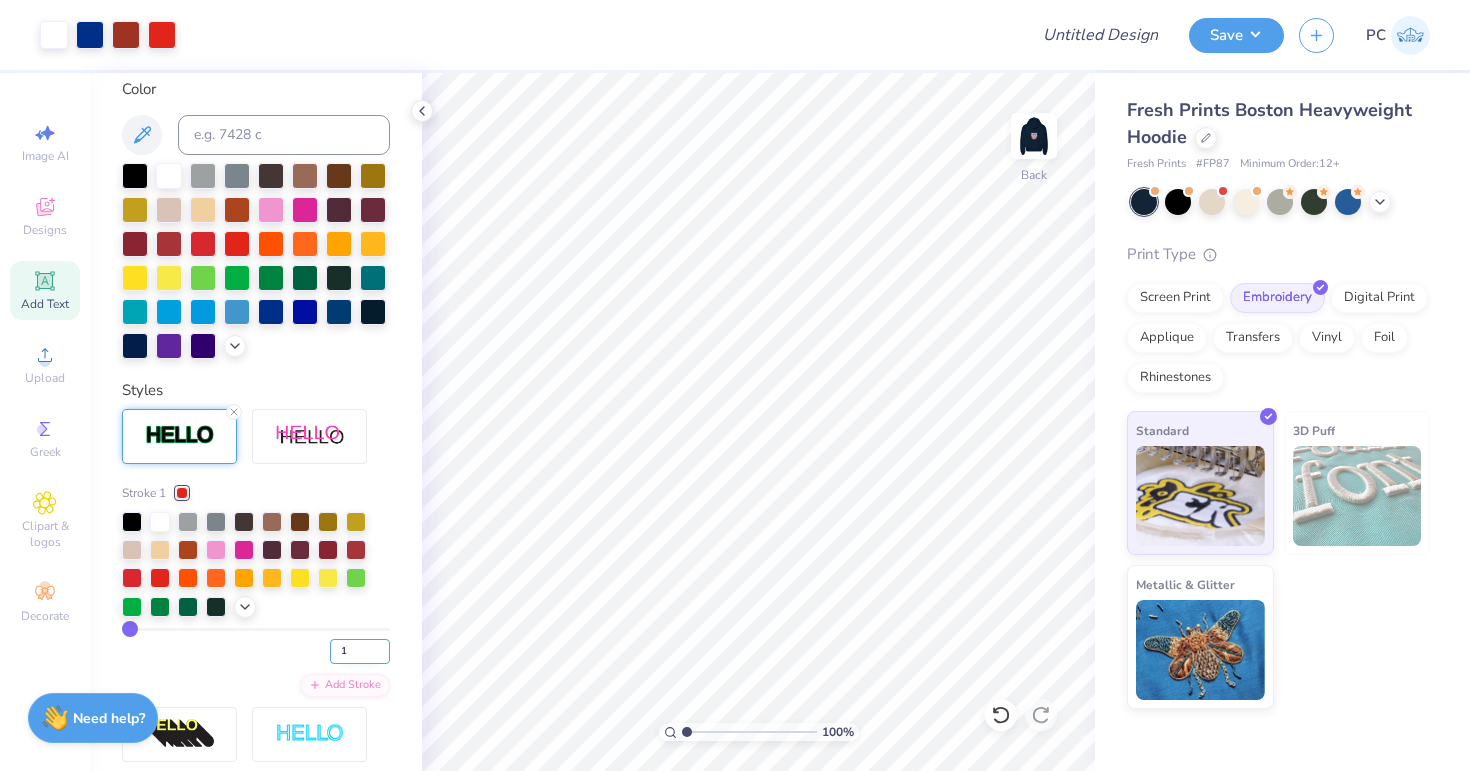 click on "2" at bounding box center (360, 651) 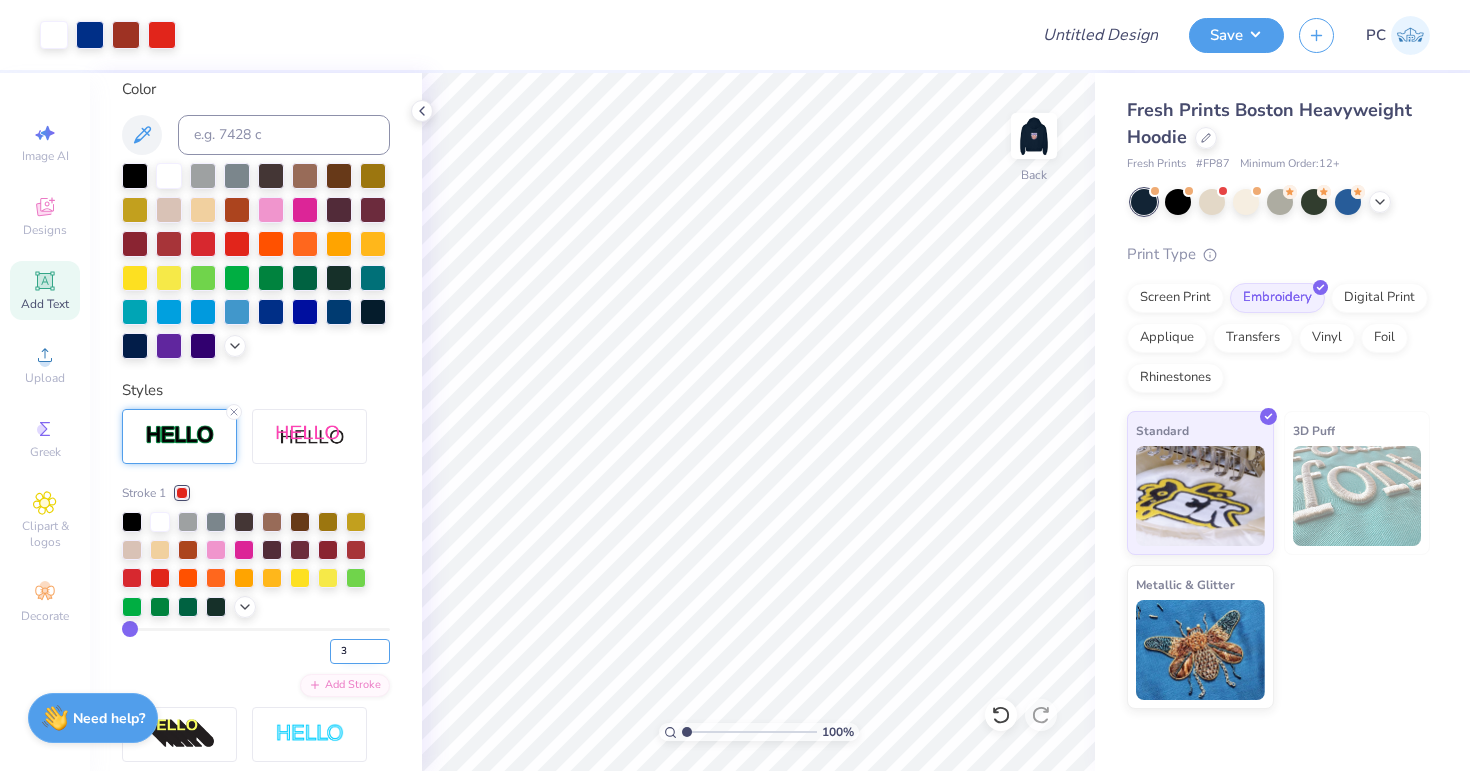 type on "3" 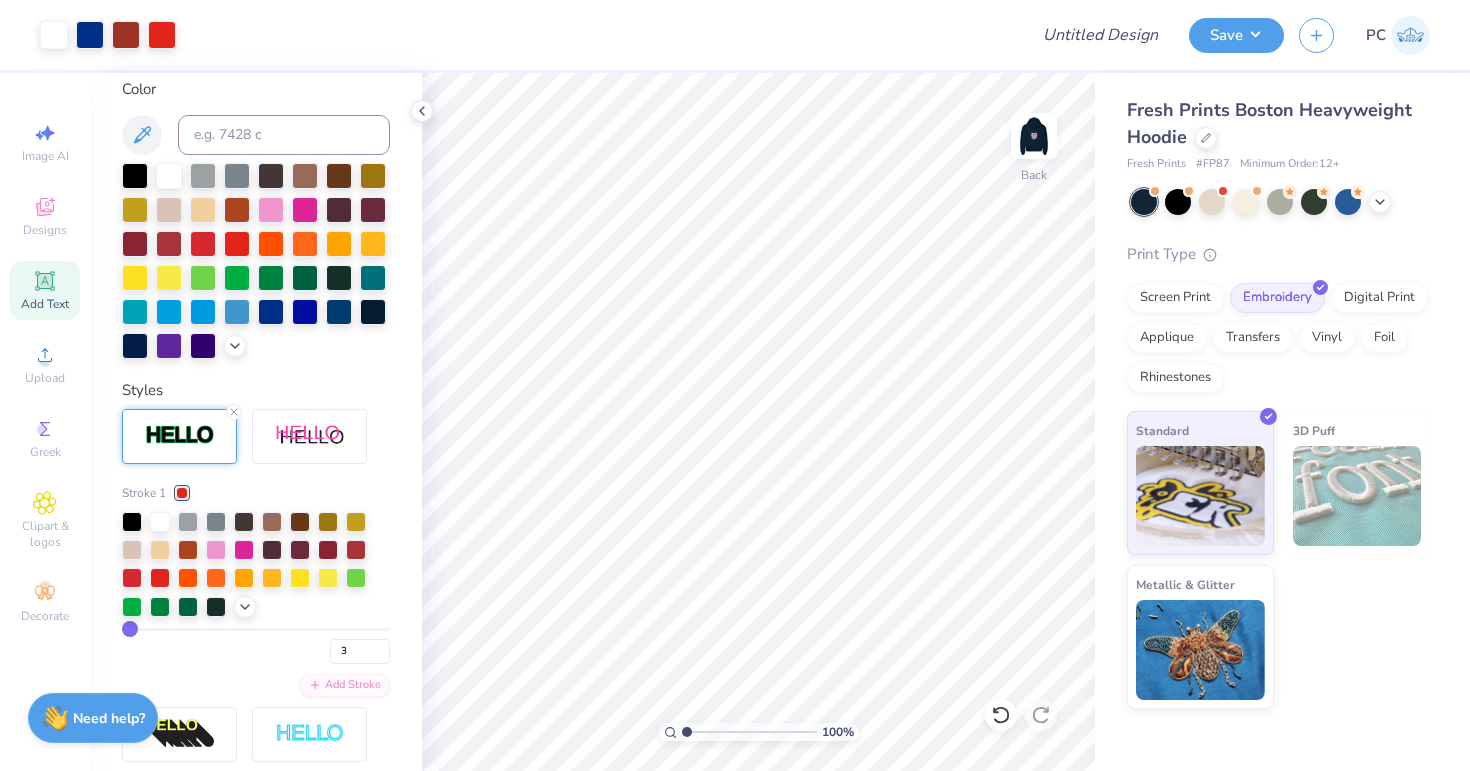 type on "3" 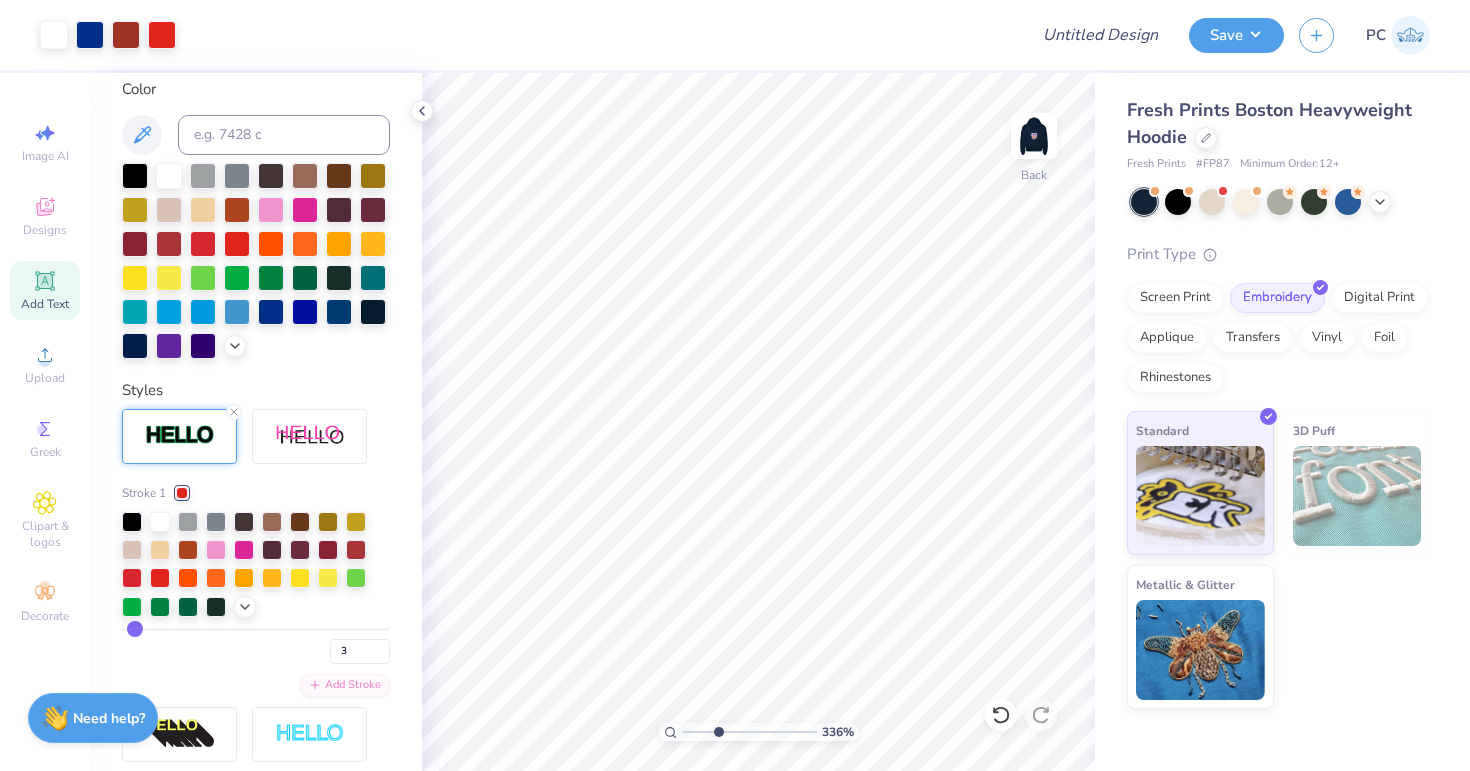 drag, startPoint x: 691, startPoint y: 736, endPoint x: 717, endPoint y: 736, distance: 26 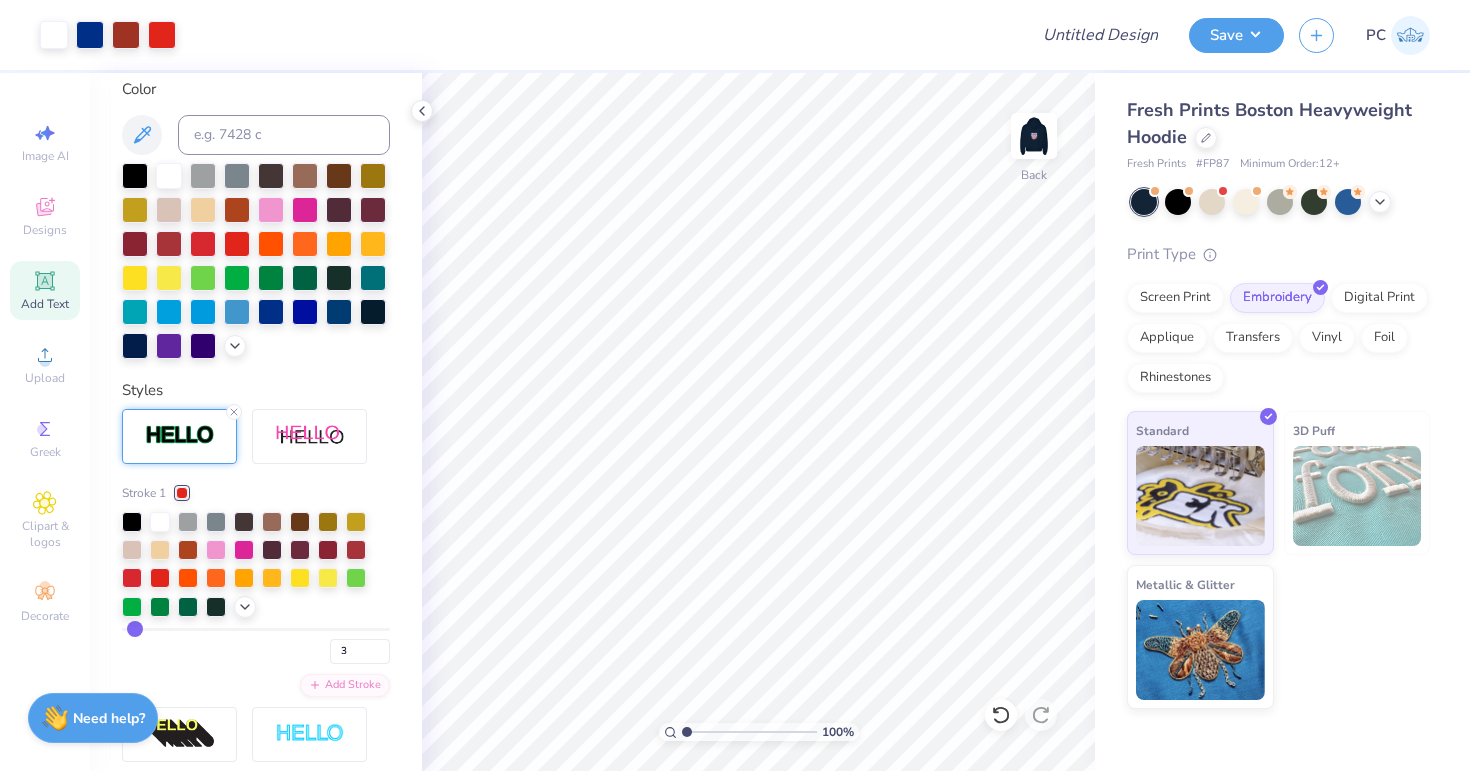 drag, startPoint x: 713, startPoint y: 733, endPoint x: 672, endPoint y: 750, distance: 44.38468 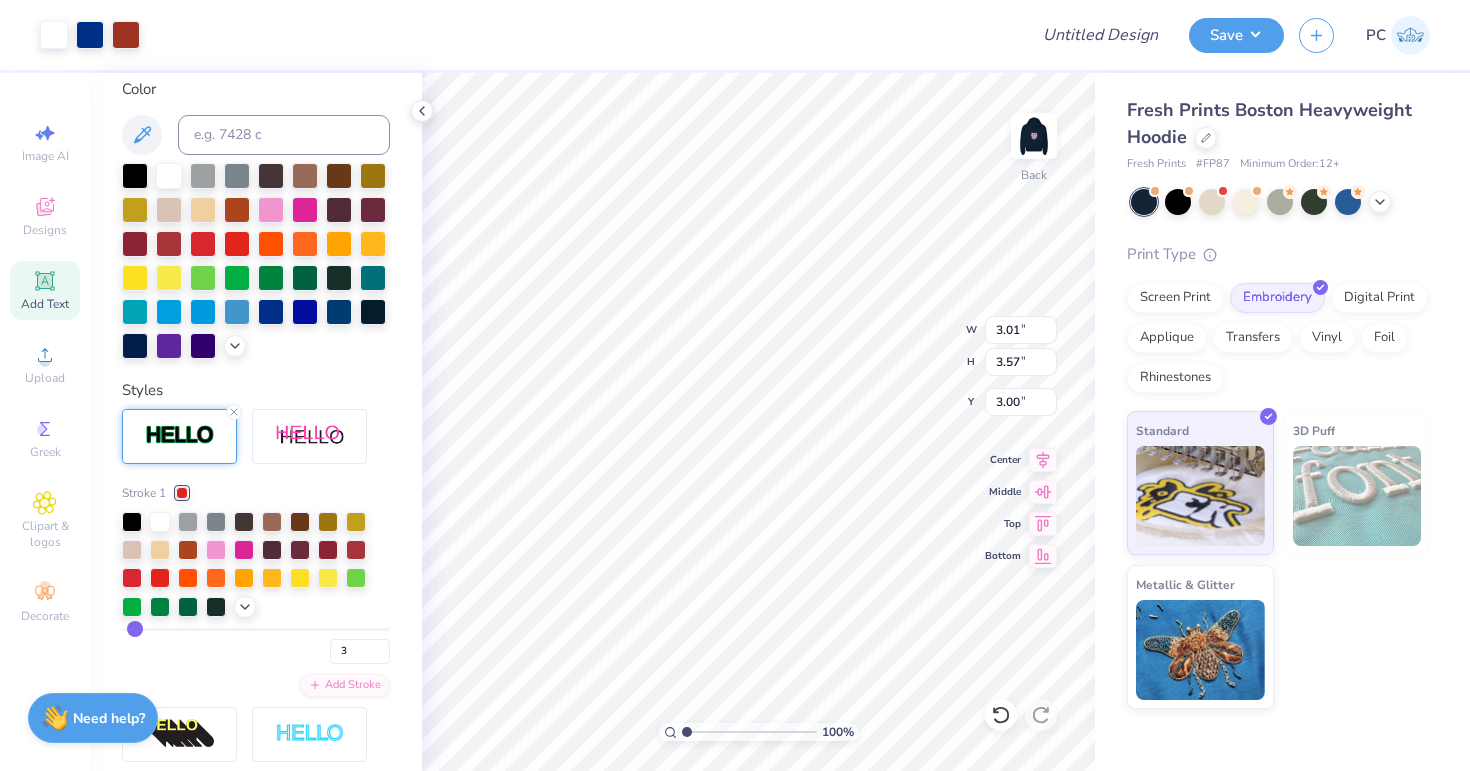 type on "1.95" 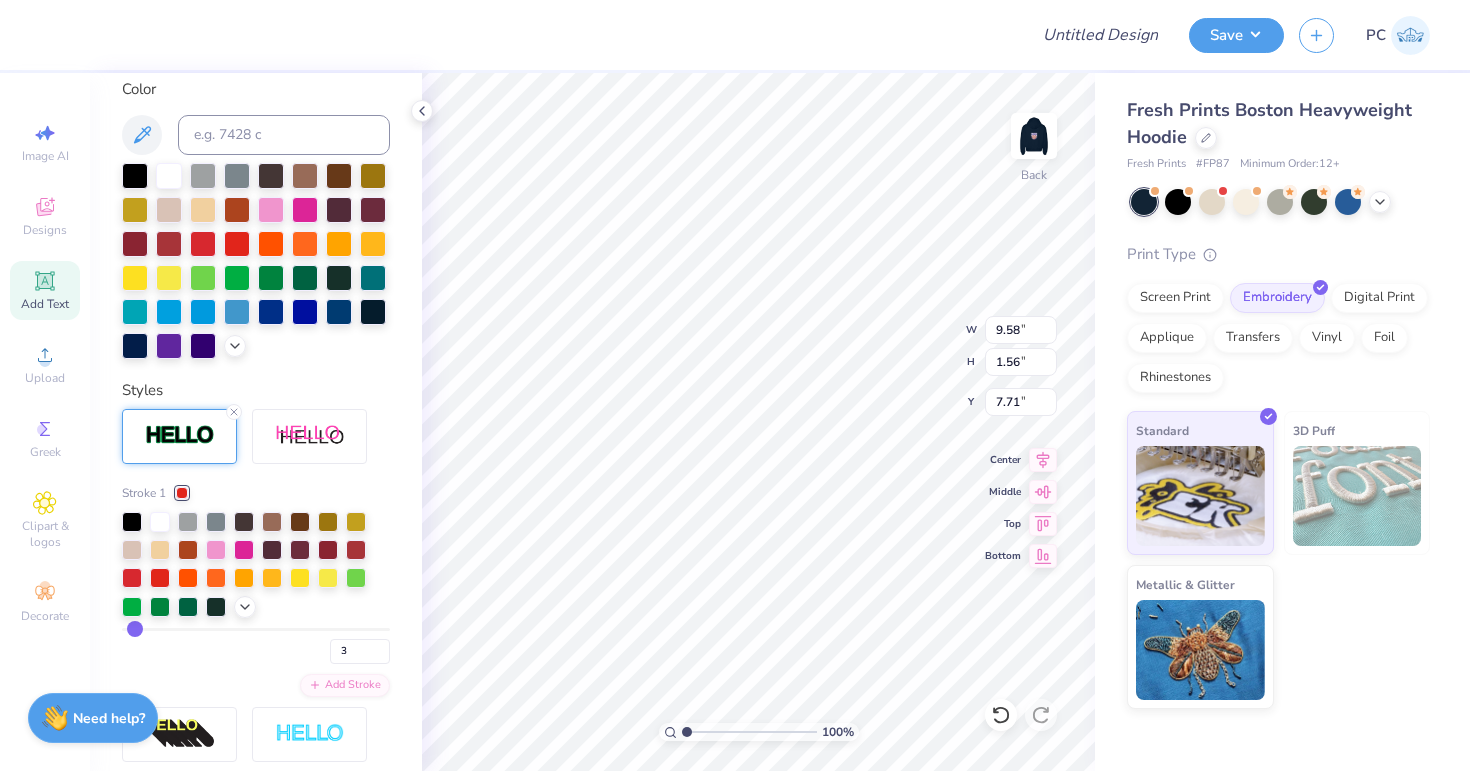 type on "1.95" 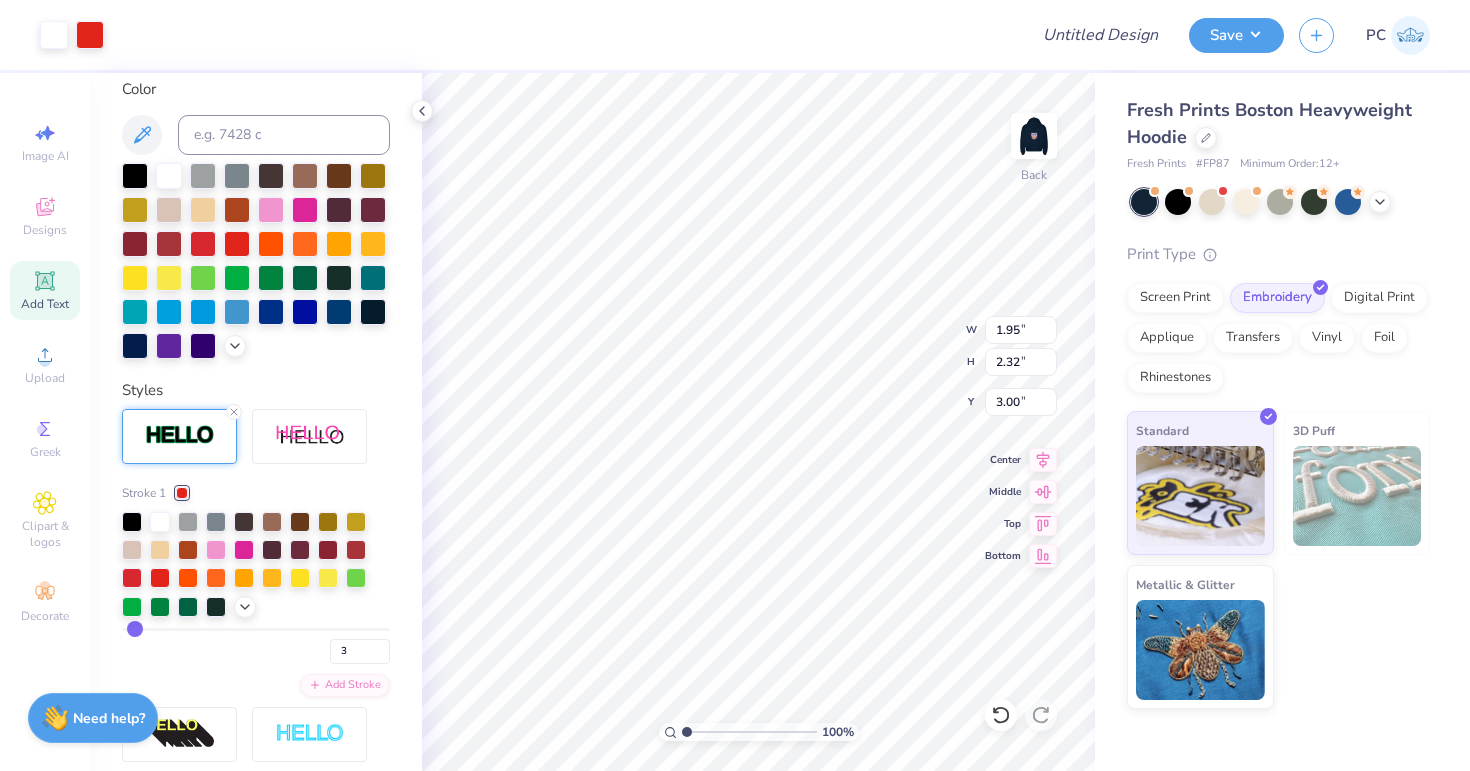 type on "9.58" 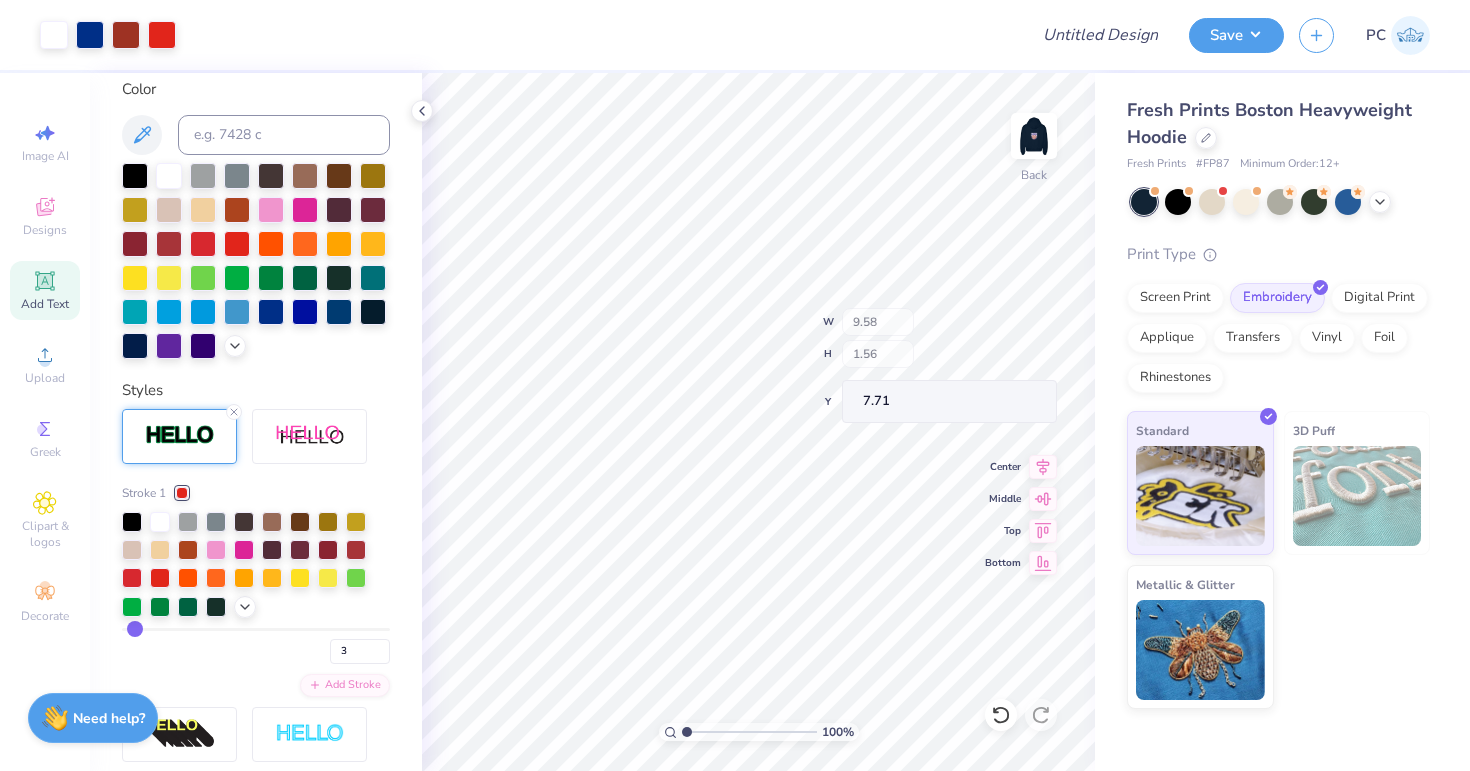 type on "5.52" 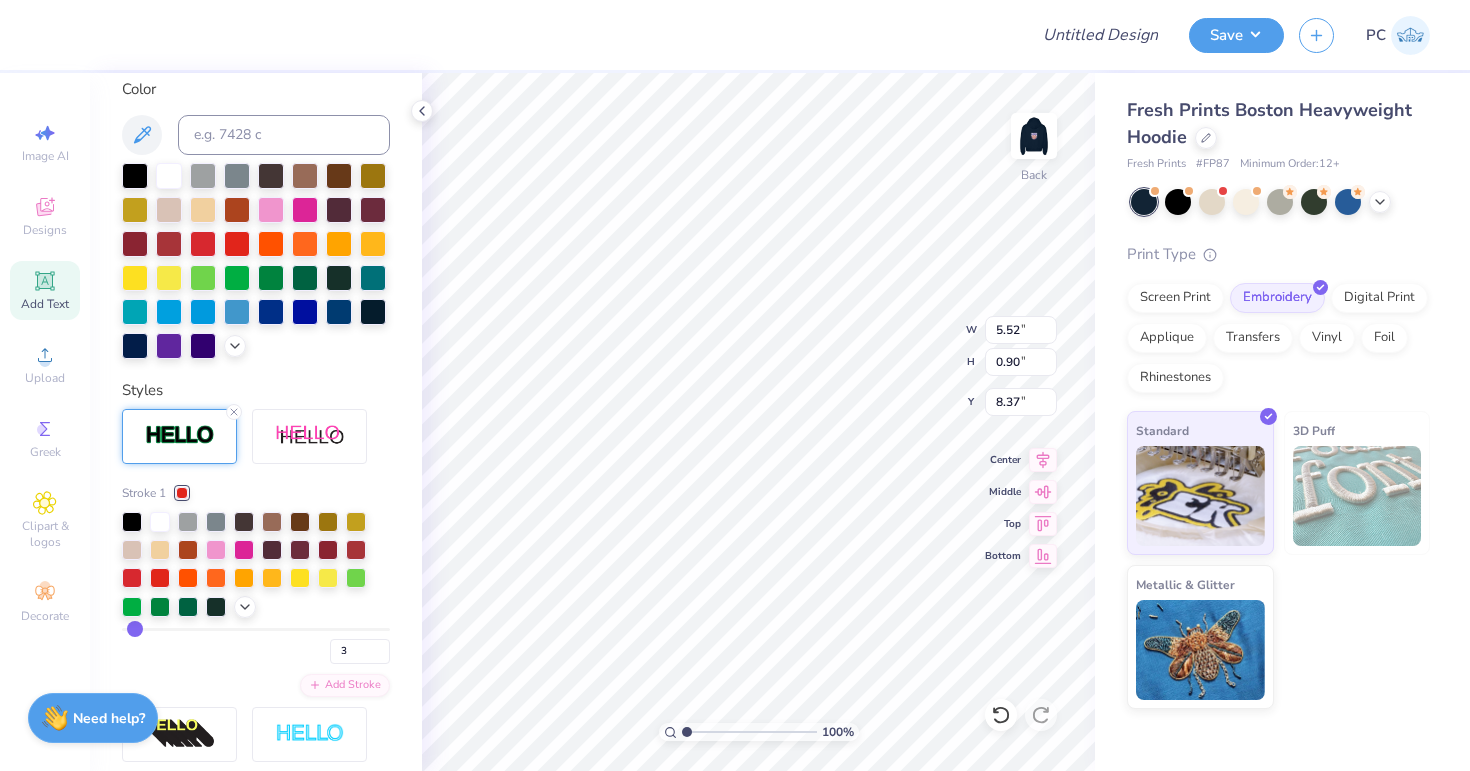 type on "3.00" 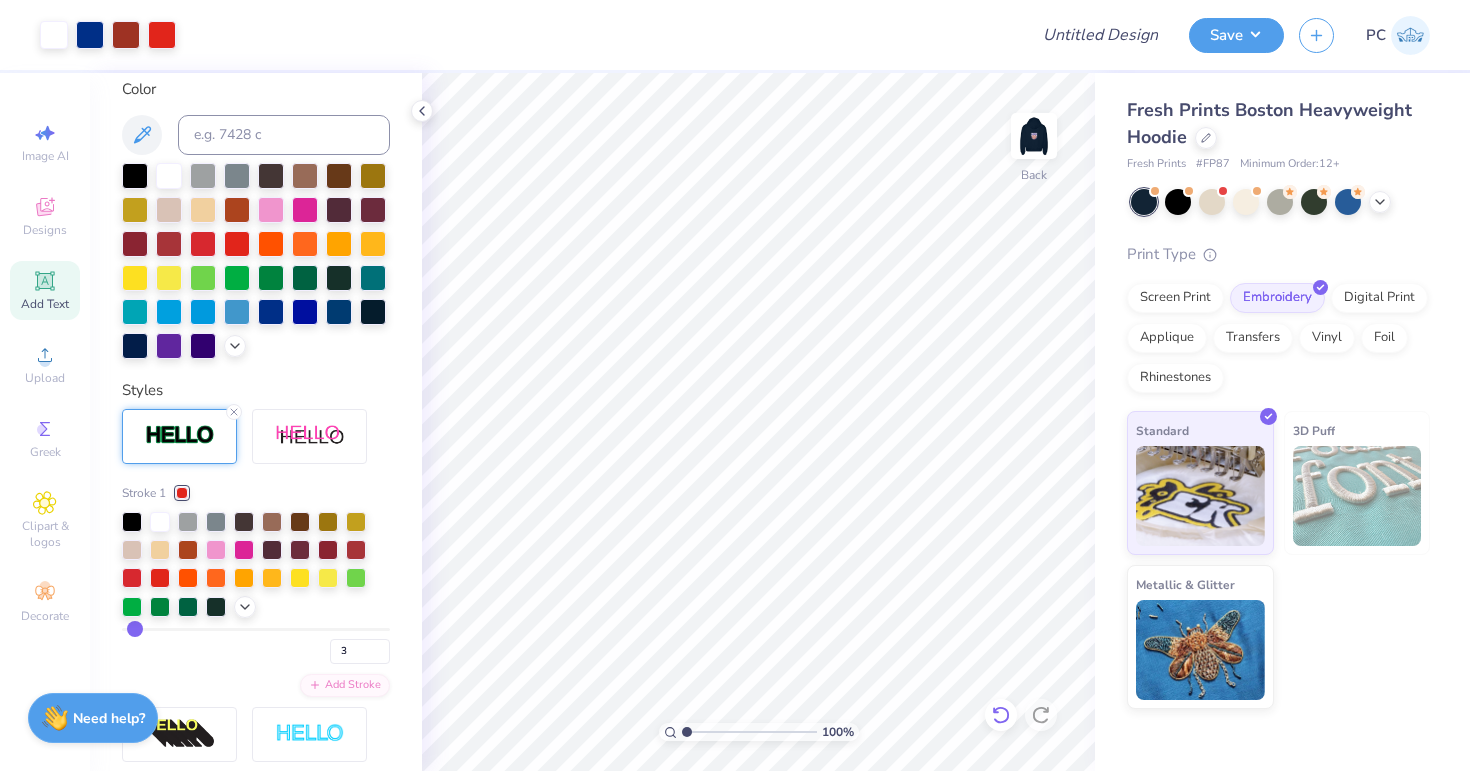 click at bounding box center (1001, 715) 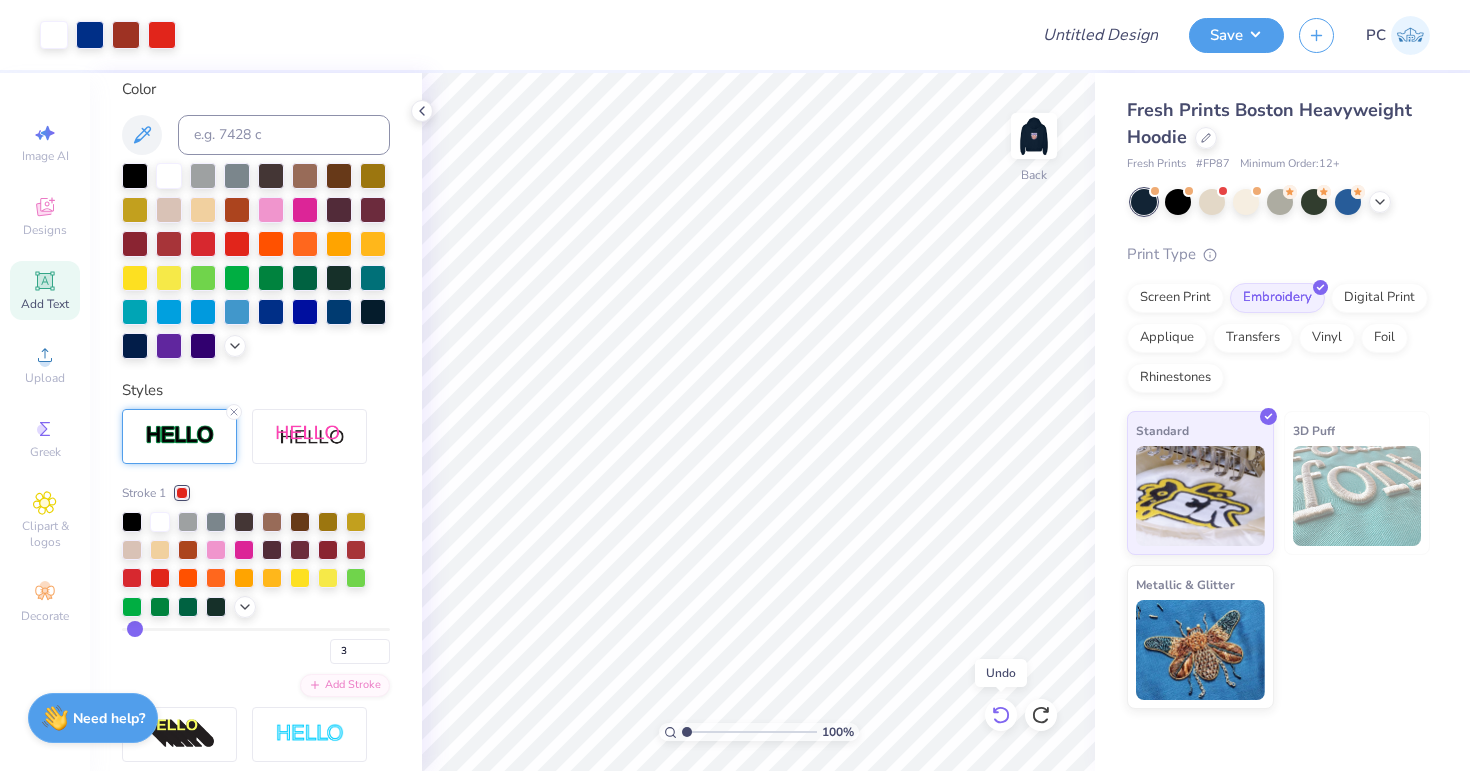 click 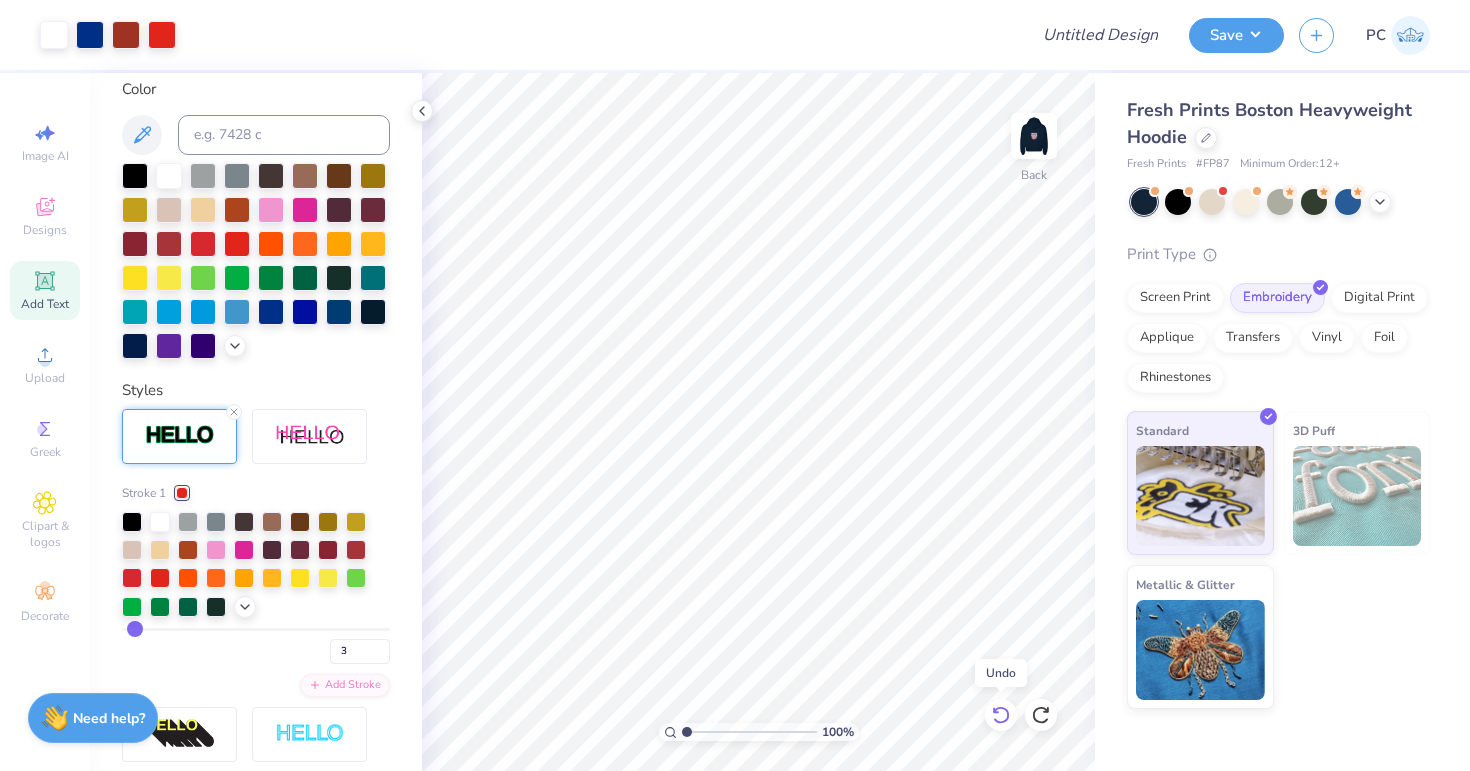 click at bounding box center (1001, 715) 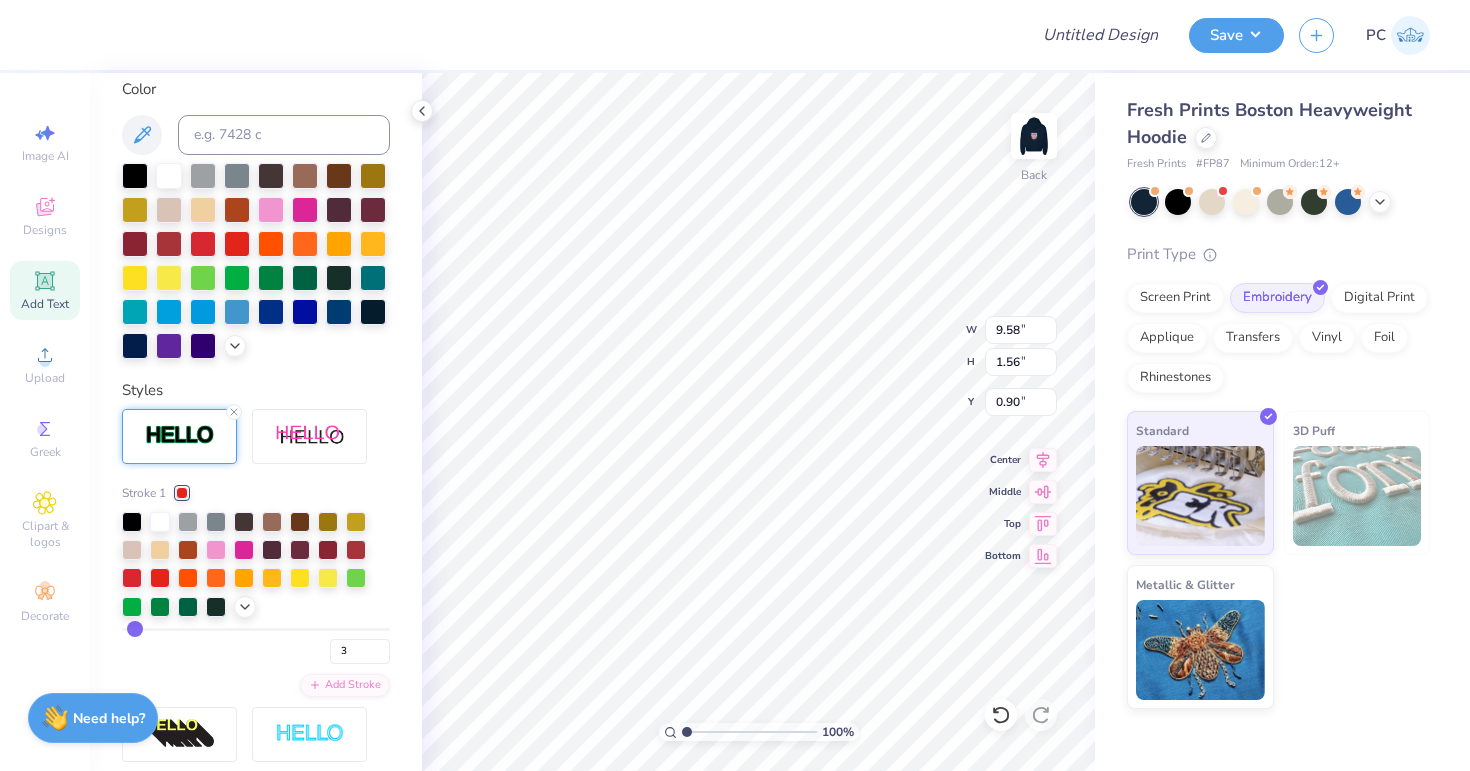 type on "0.90" 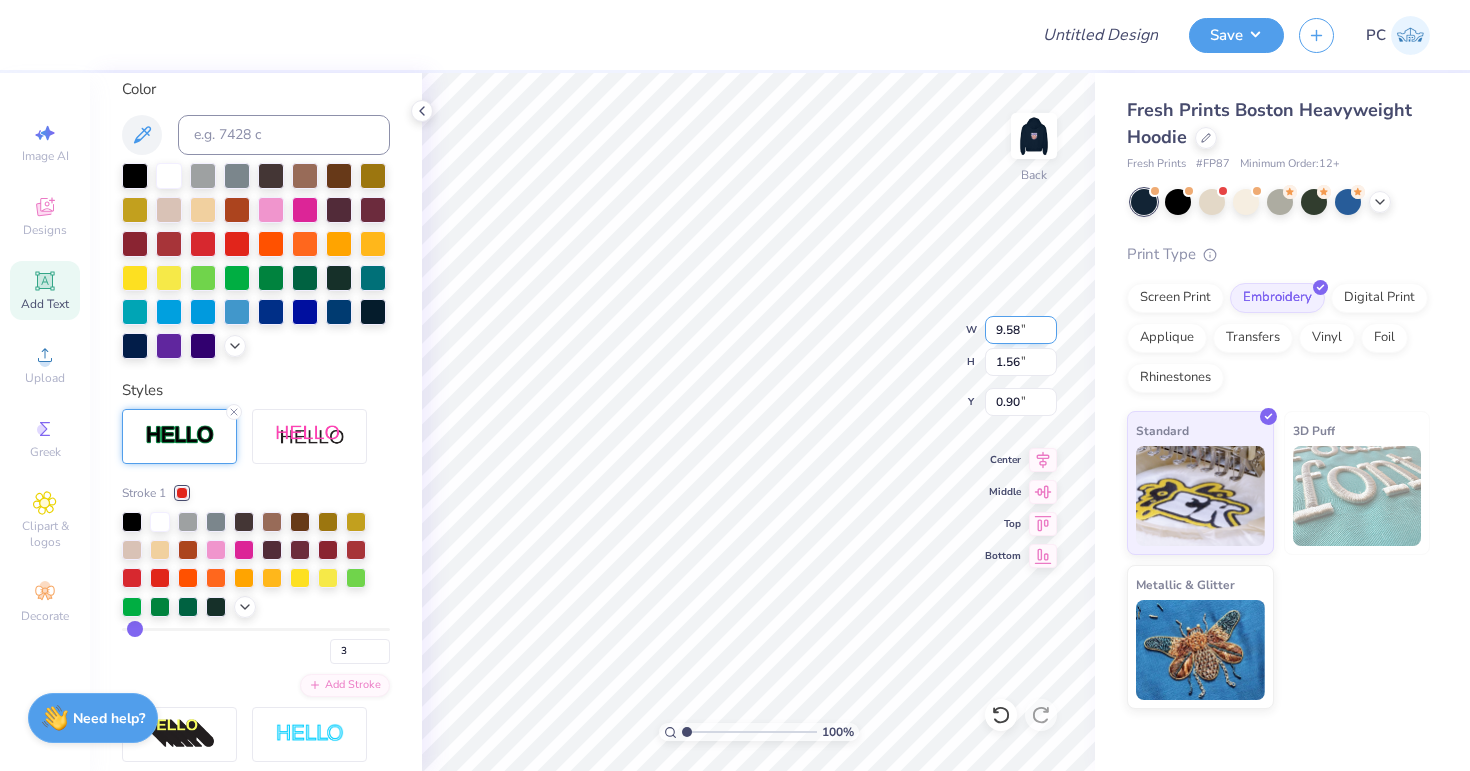type on "1.95" 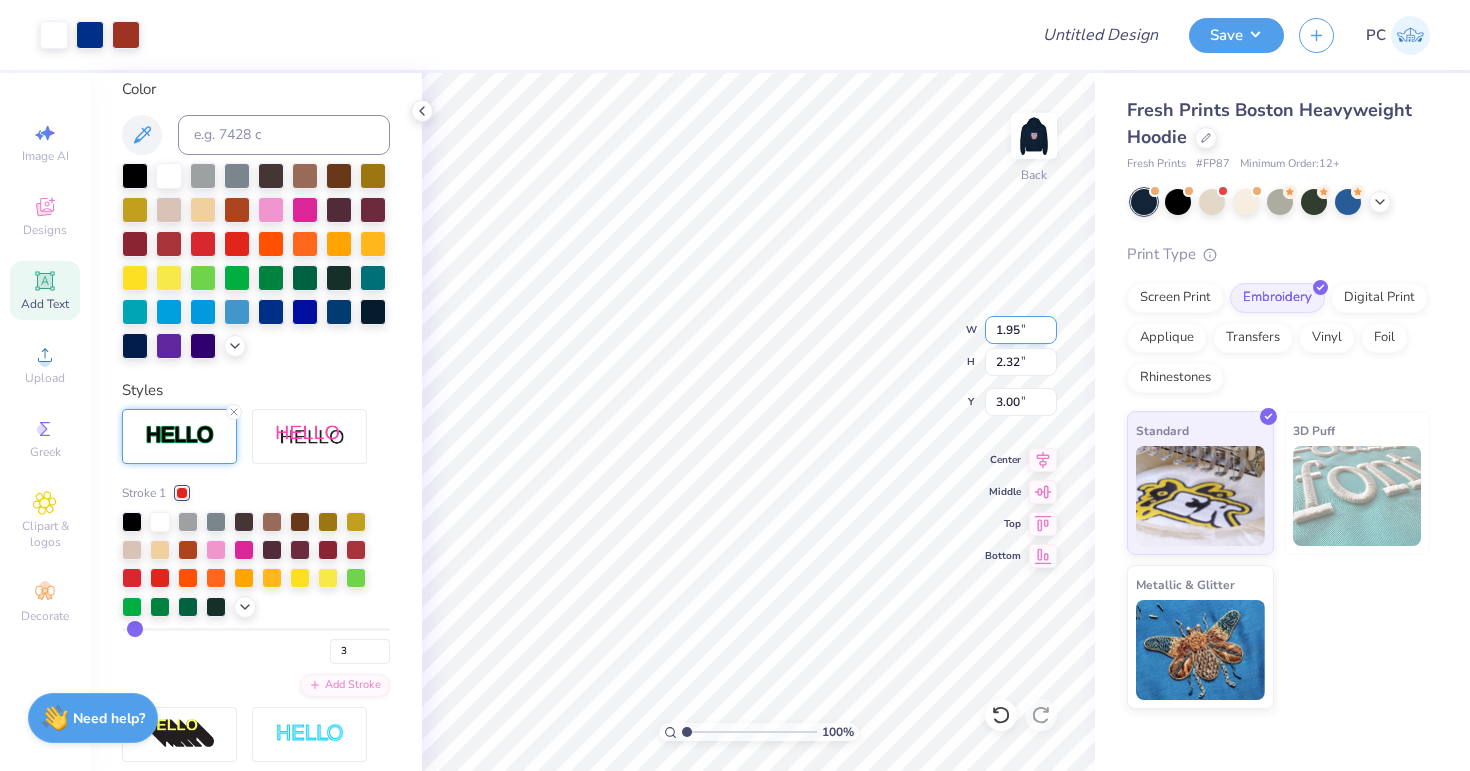 type on "4.87" 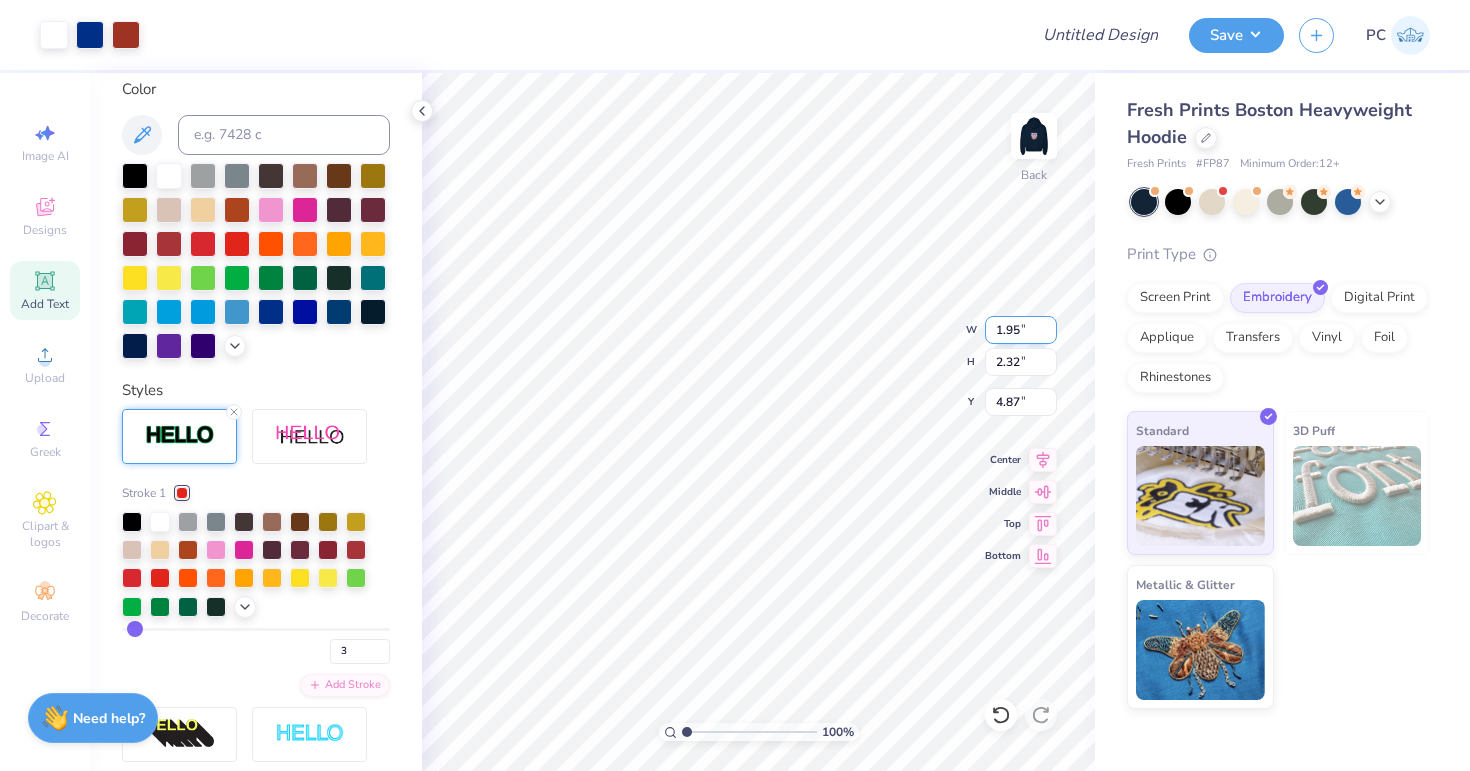 type on "9.58" 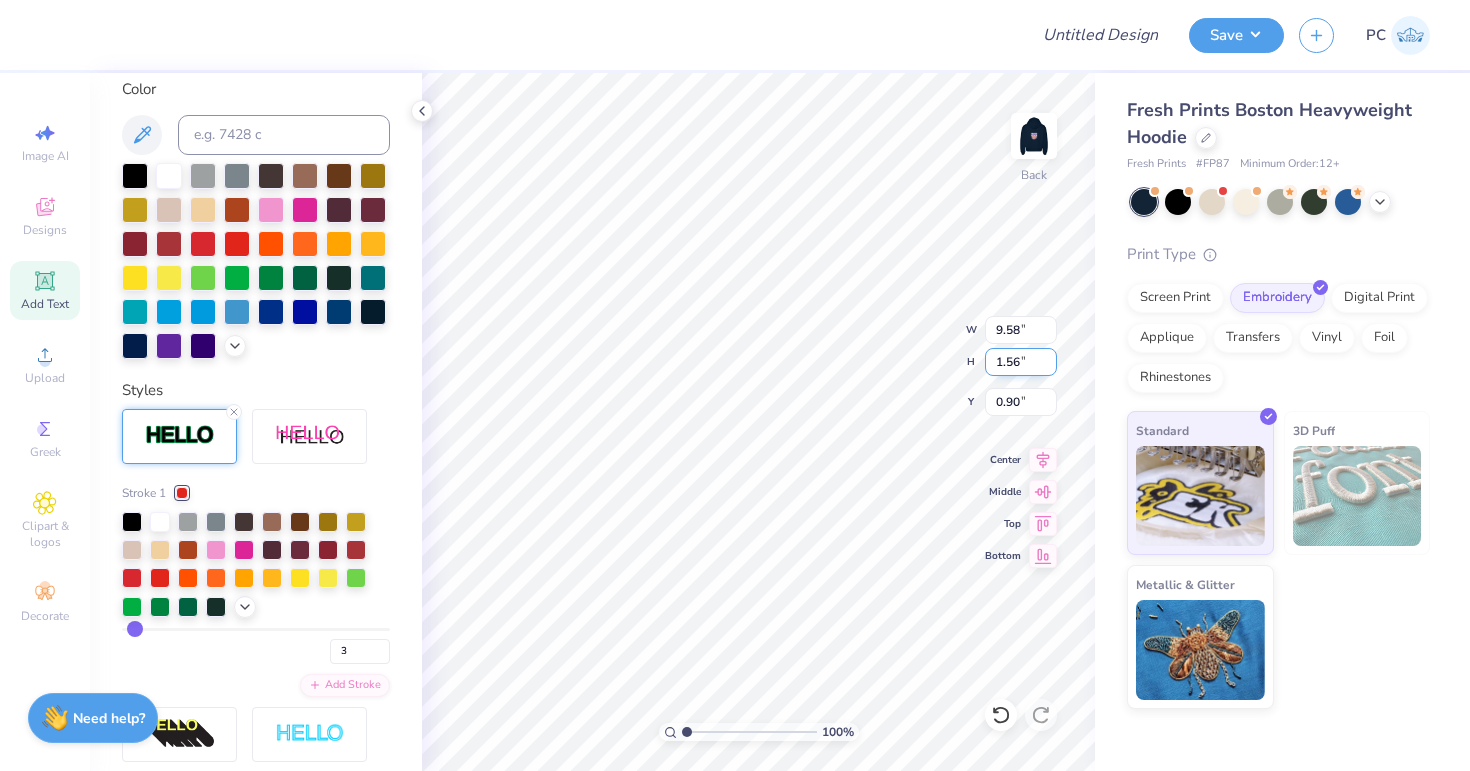 type on "3.31" 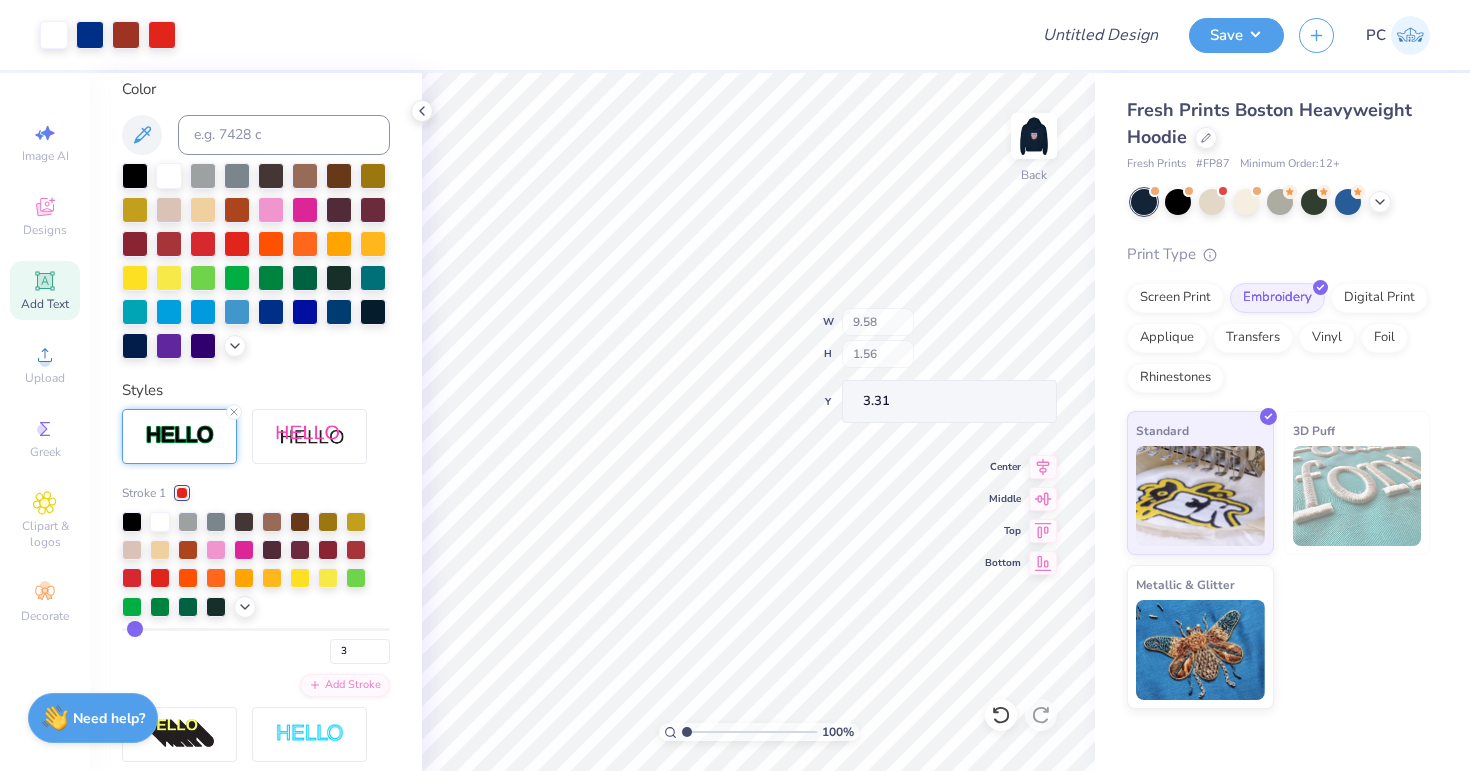 click on "100  % Back W 9.58 H 1.56 Y 3.31 Center Middle Top Bottom" at bounding box center (758, 422) 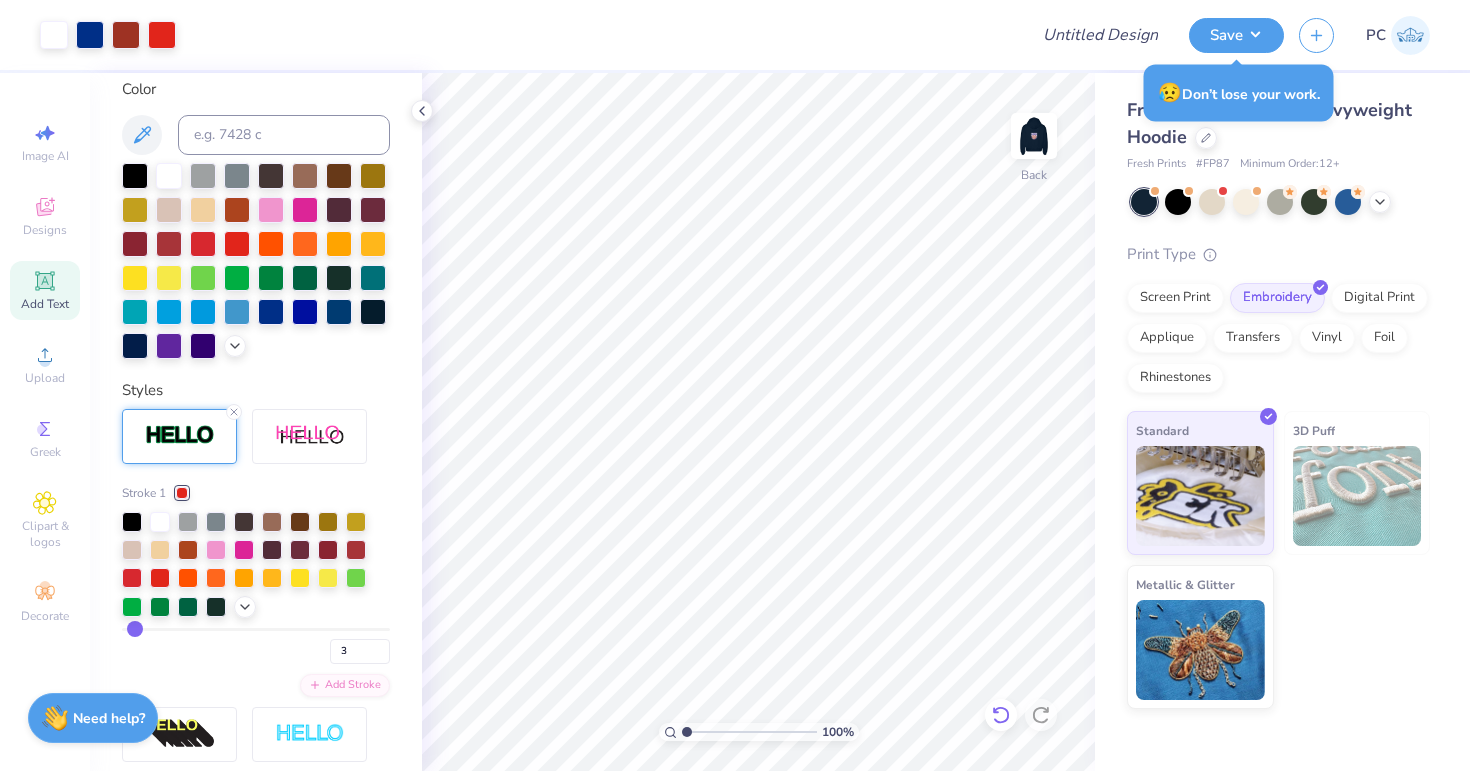 click at bounding box center [1001, 715] 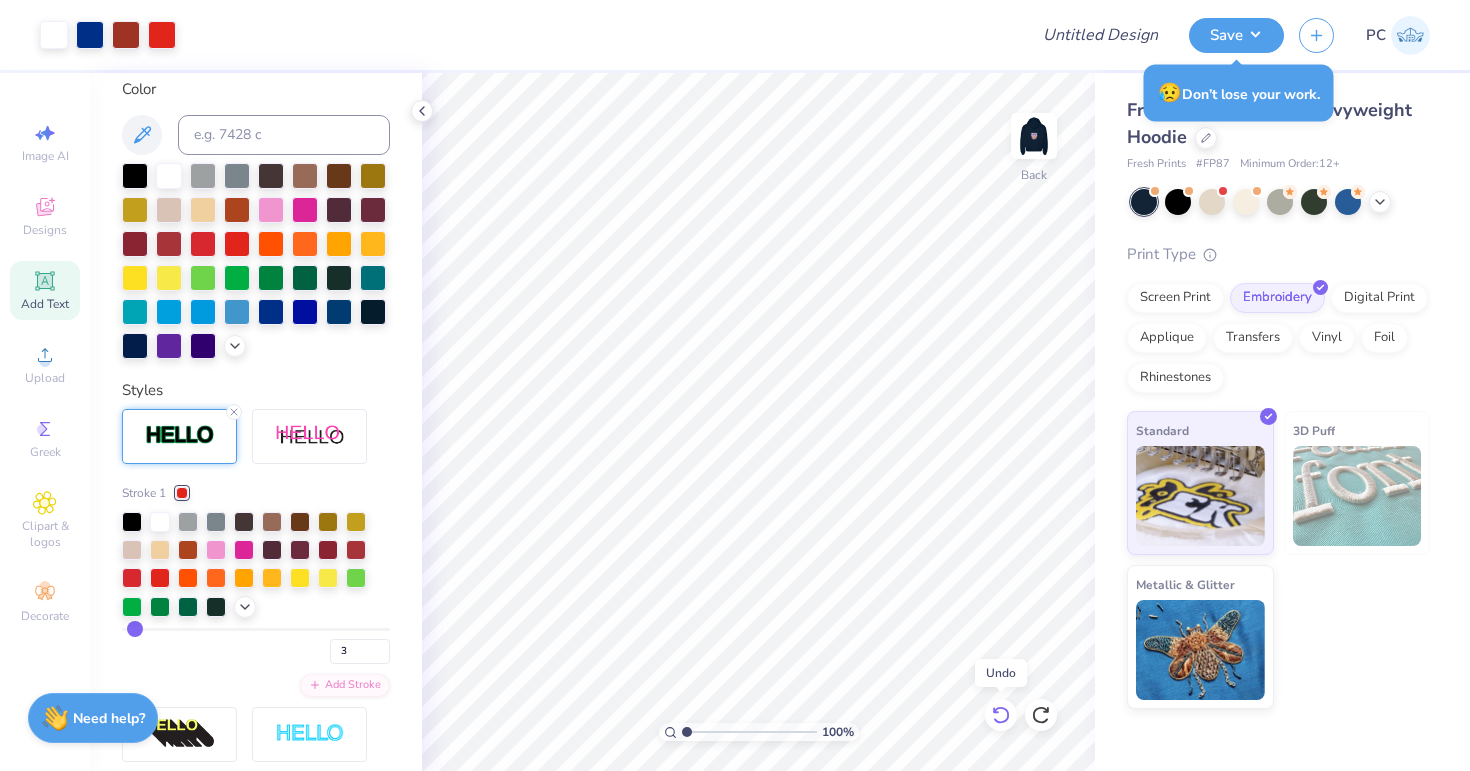 click at bounding box center [1001, 715] 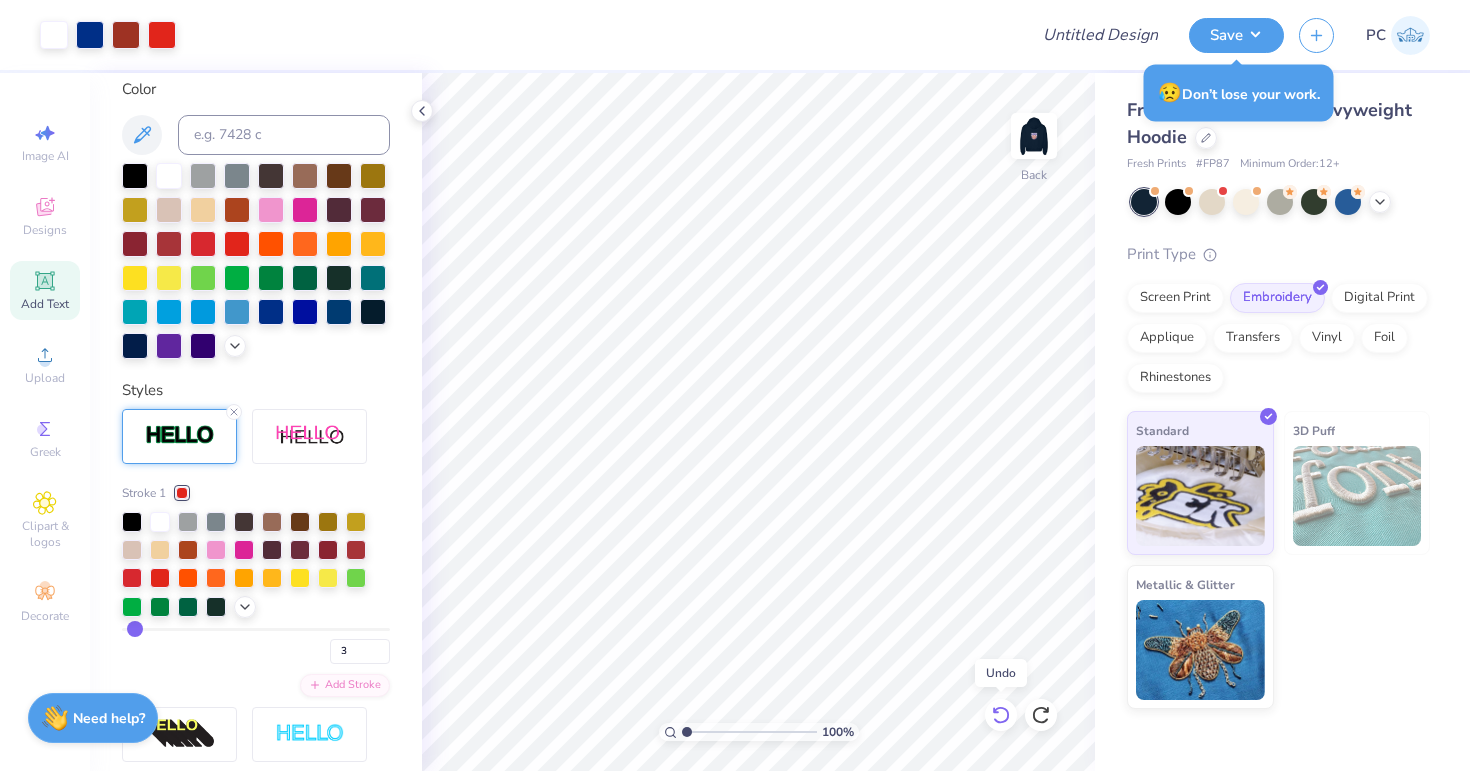 click 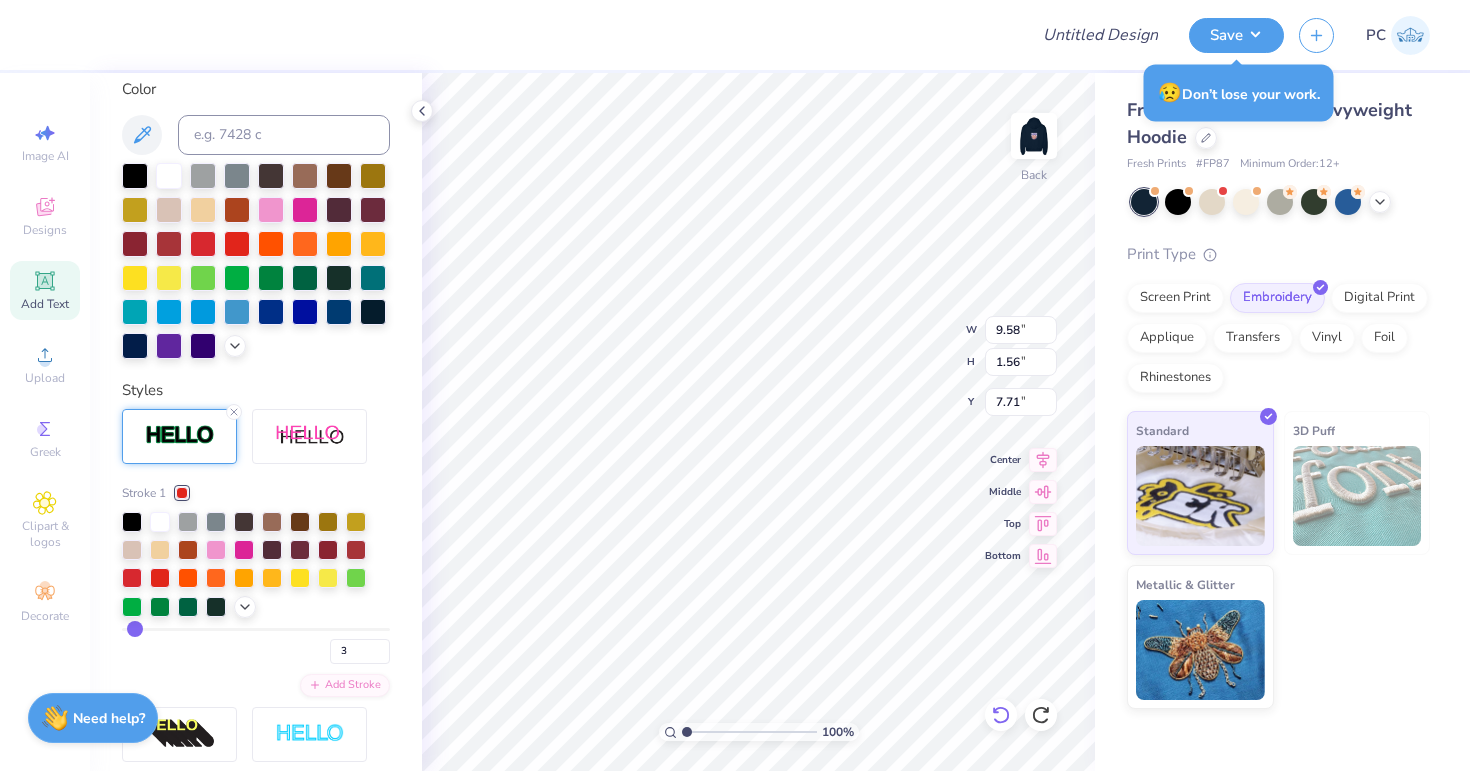 type on "5.97" 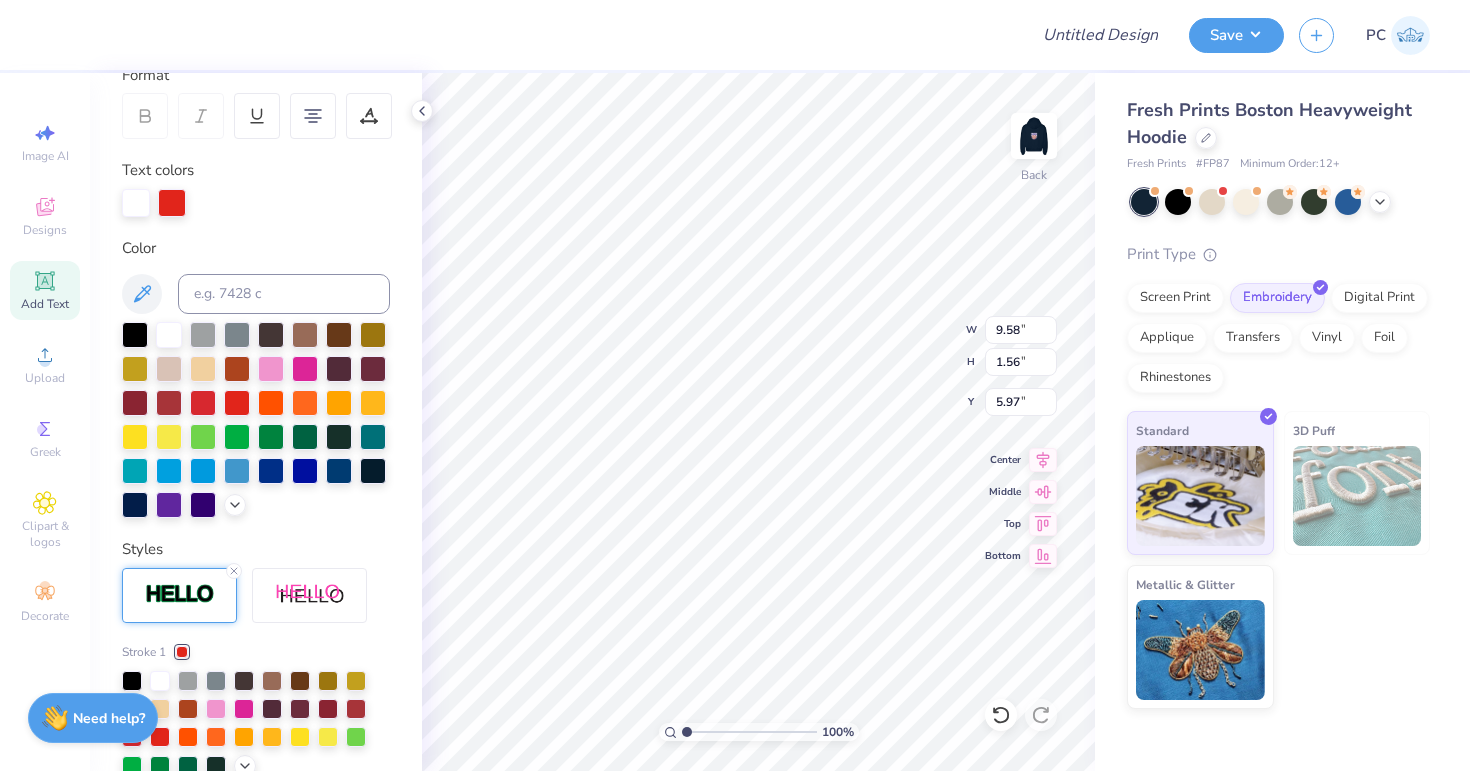 scroll, scrollTop: 0, scrollLeft: 0, axis: both 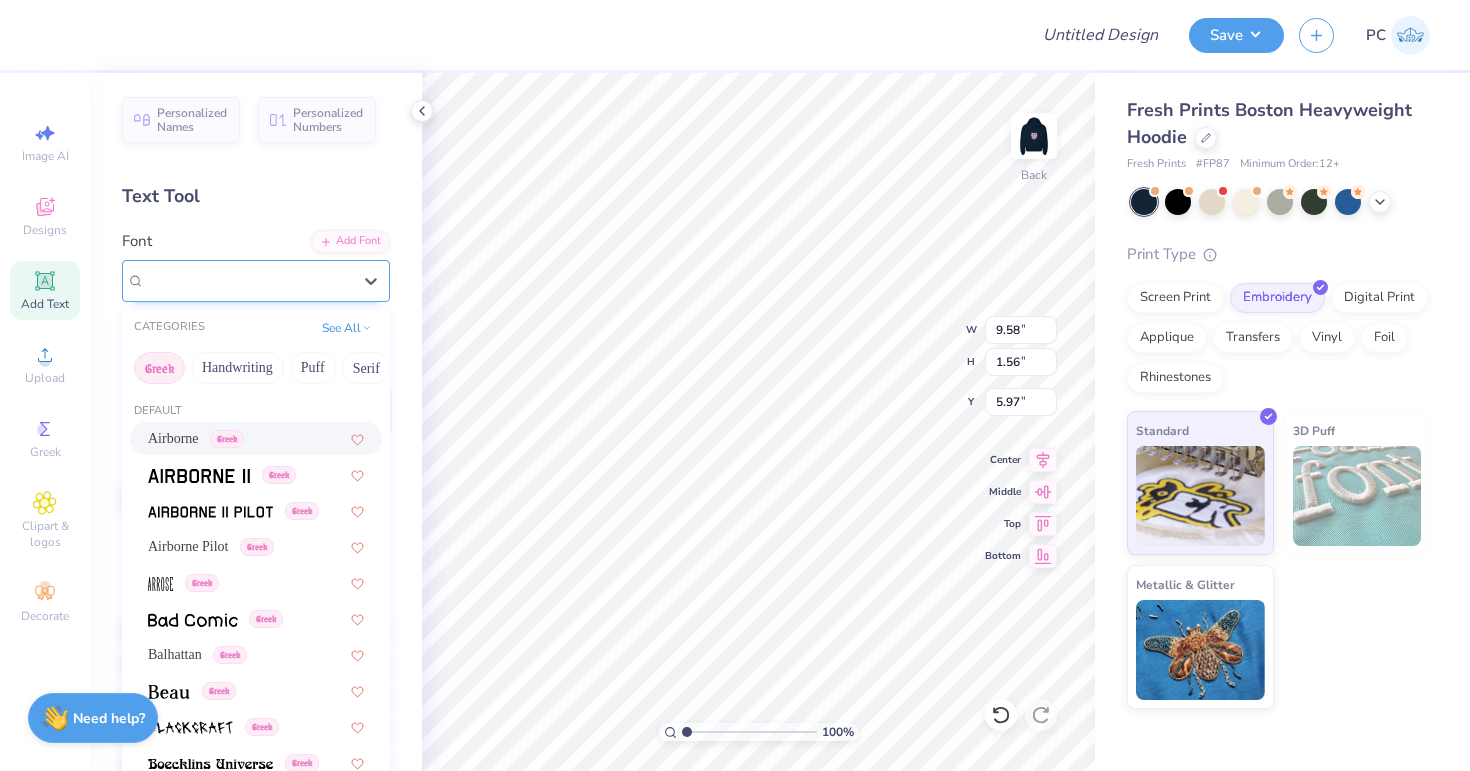 click on "Airborne Greek" at bounding box center (248, 280) 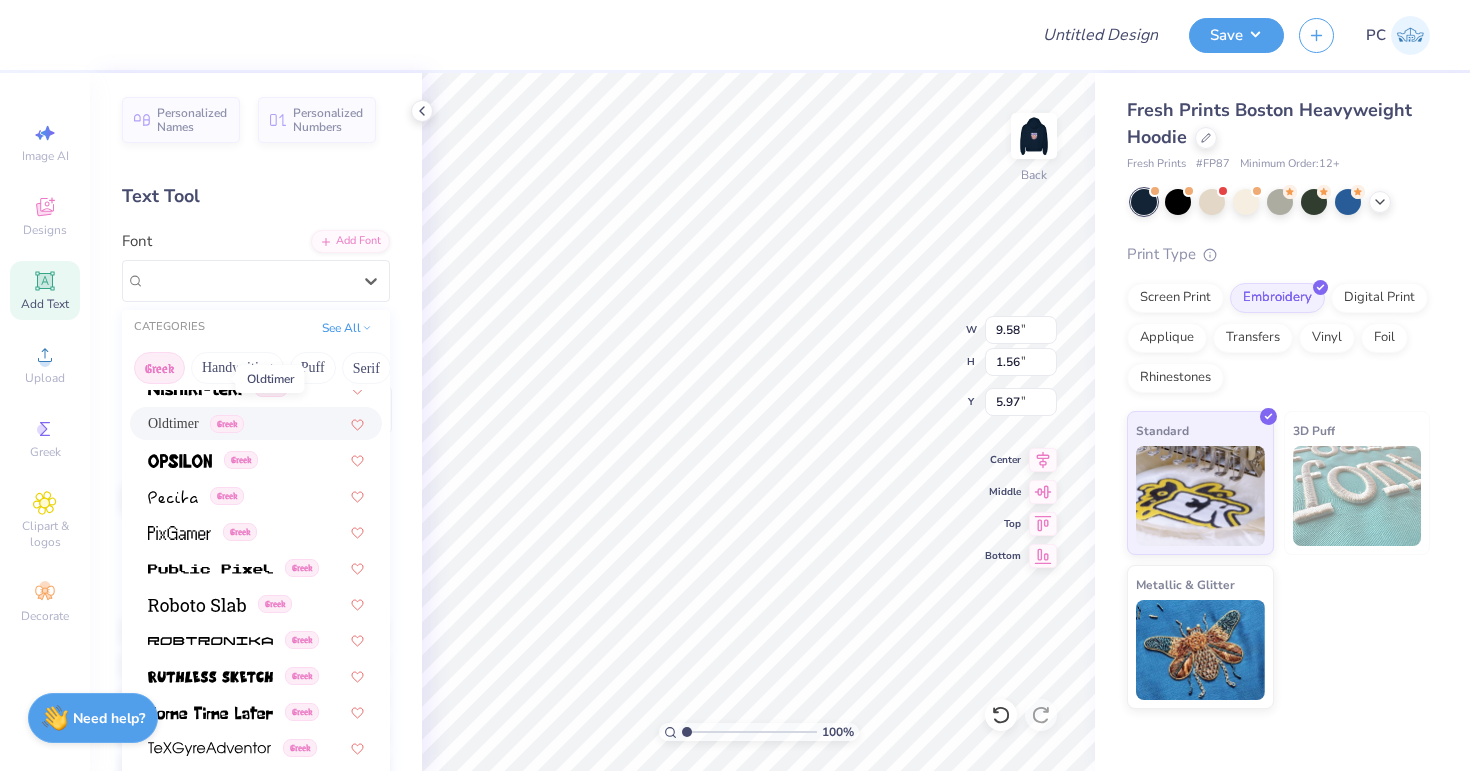 scroll, scrollTop: 1210, scrollLeft: 0, axis: vertical 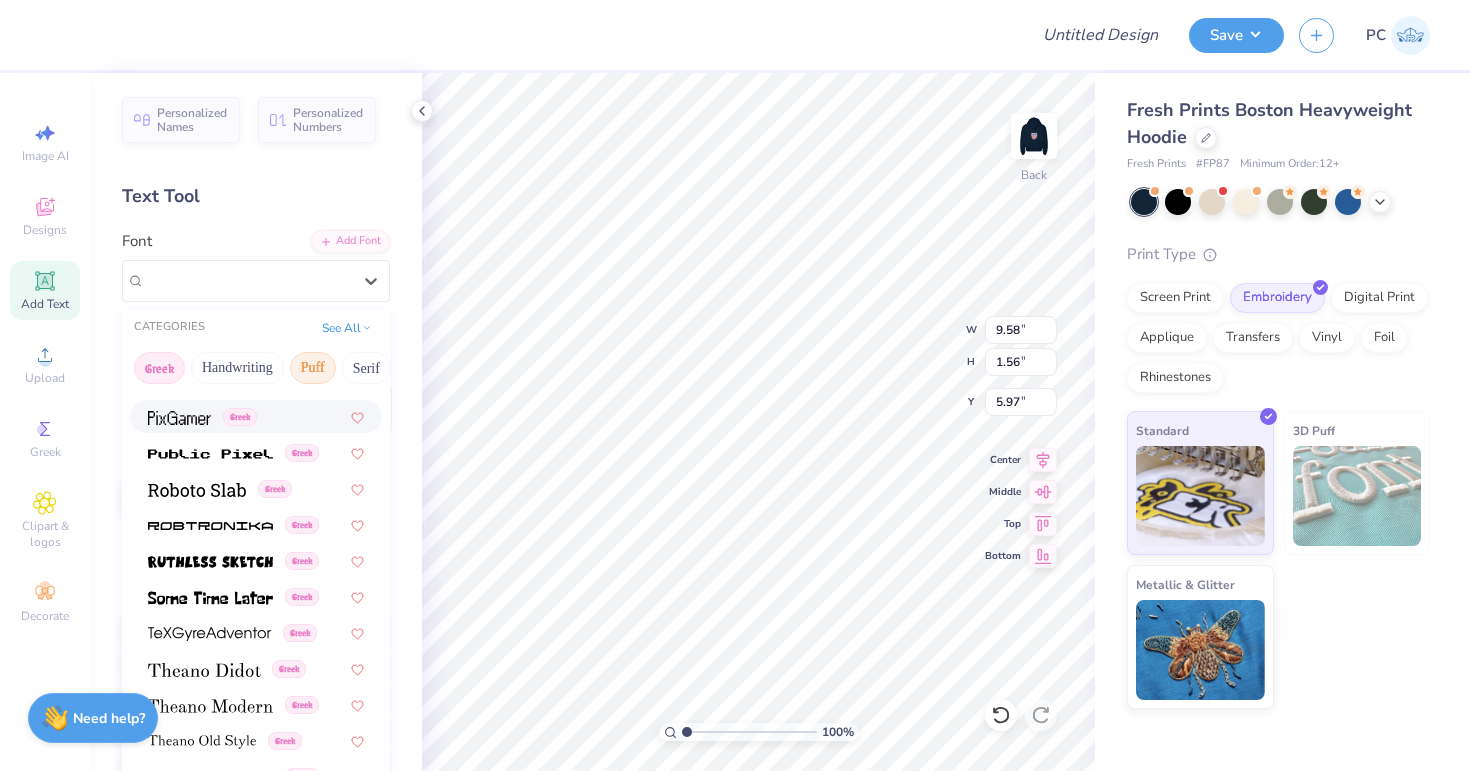 click on "Puff" at bounding box center (313, 368) 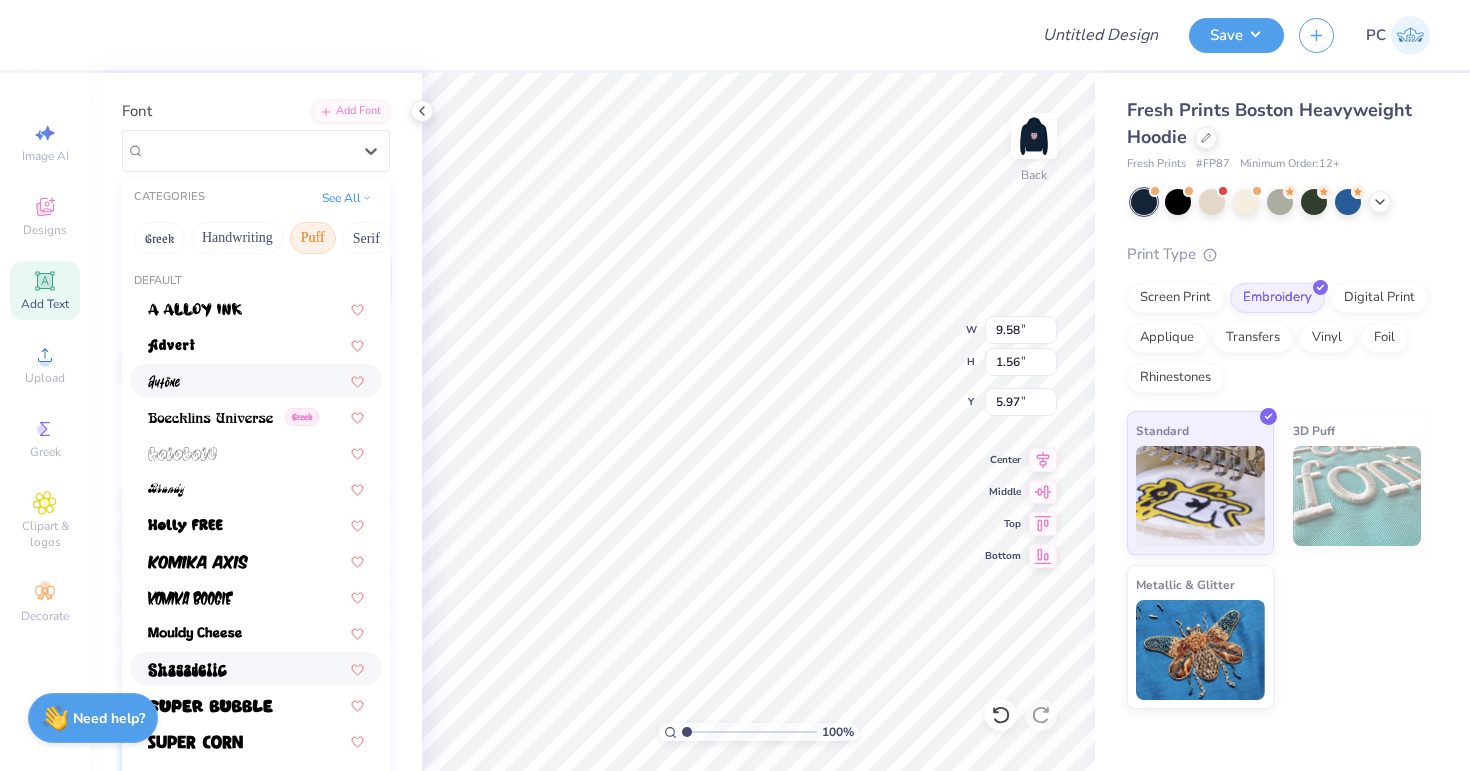 scroll, scrollTop: 0, scrollLeft: 0, axis: both 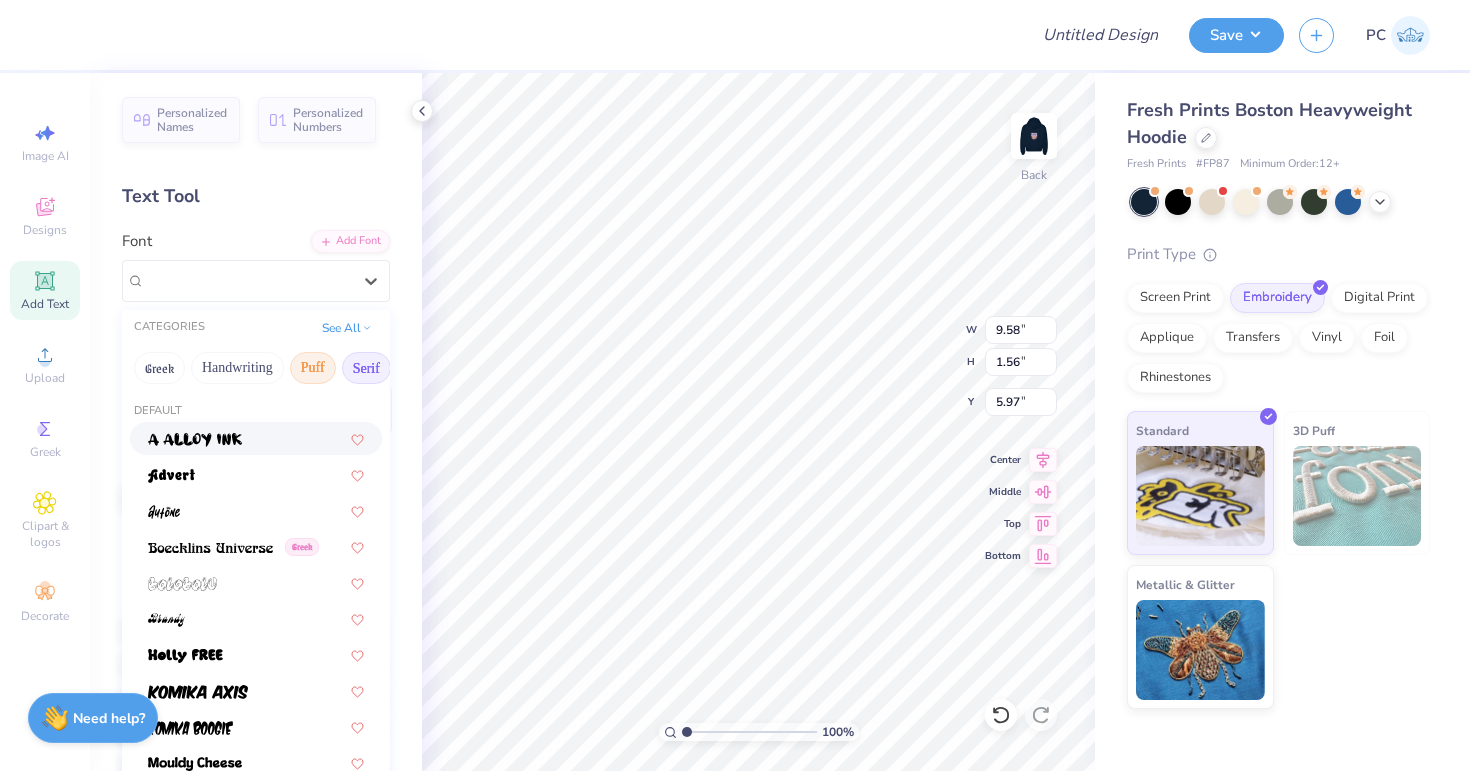 click on "Serif" at bounding box center (366, 368) 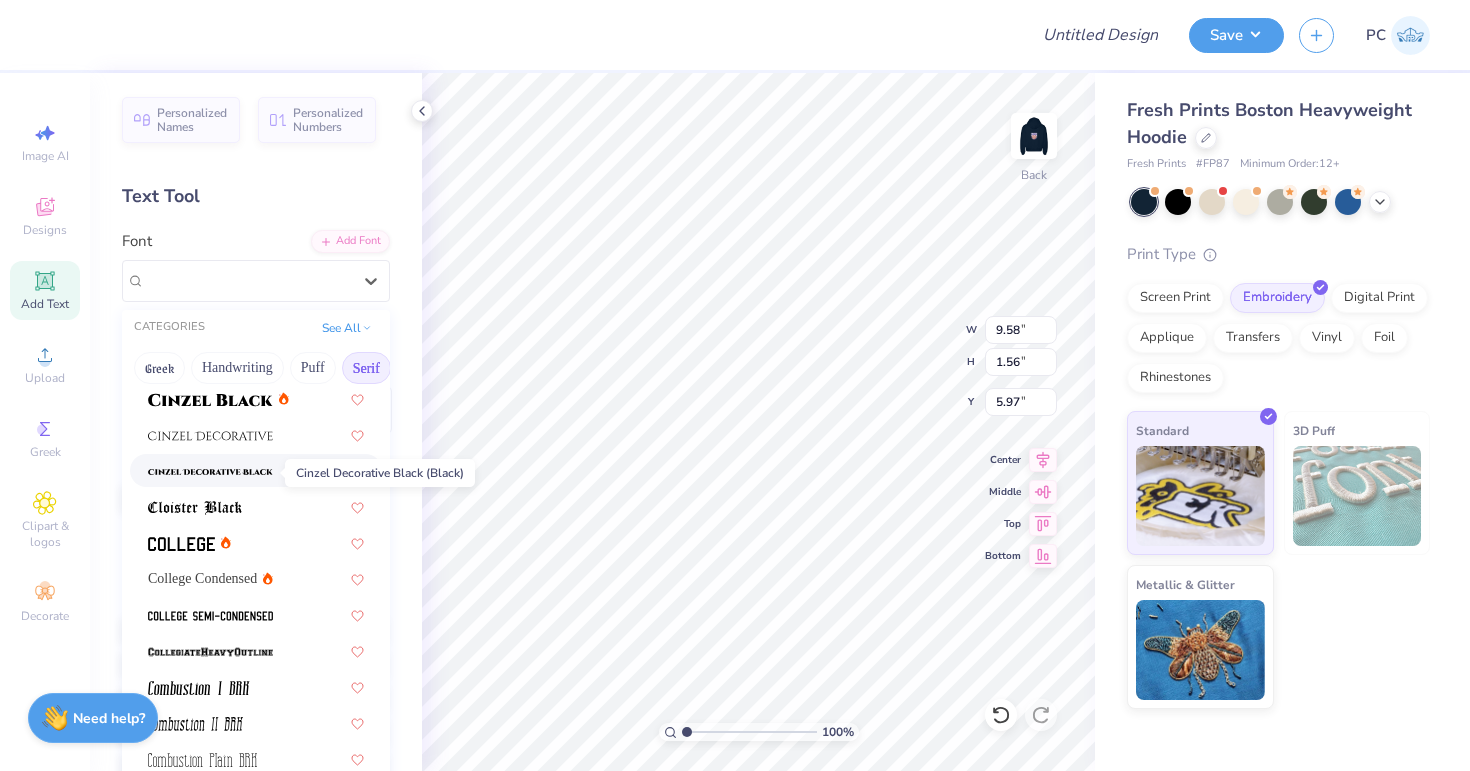 scroll, scrollTop: 434, scrollLeft: 0, axis: vertical 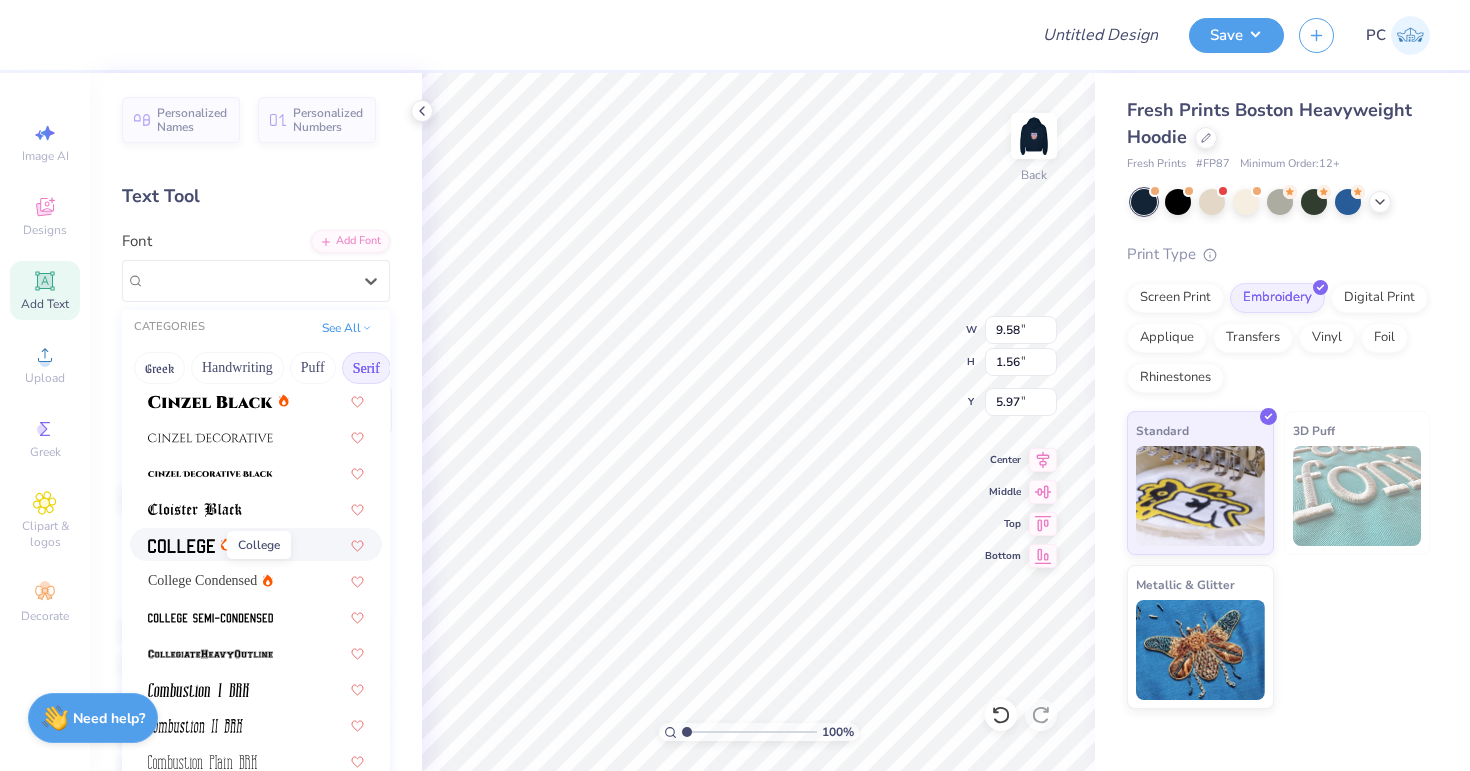 click at bounding box center [181, 546] 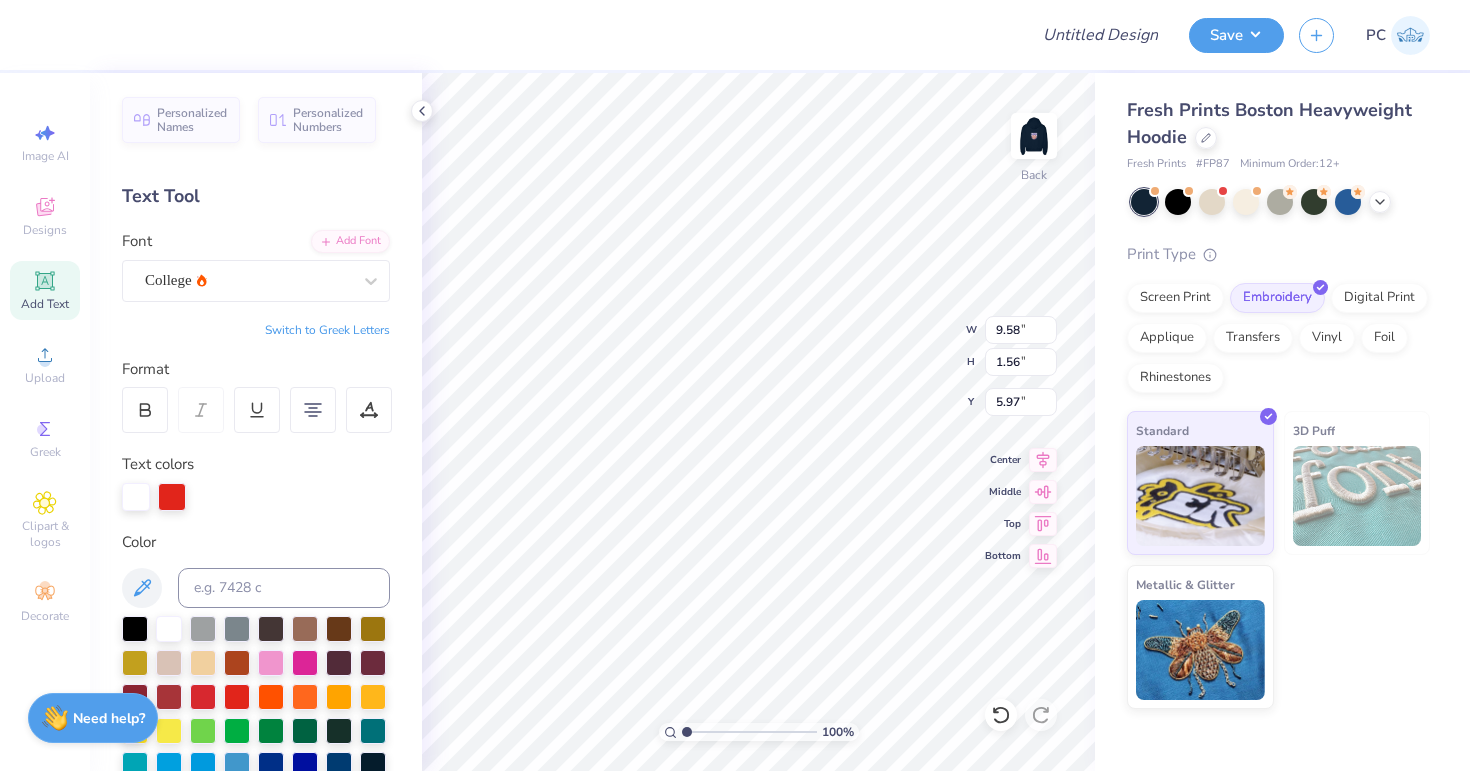 type on "8.06" 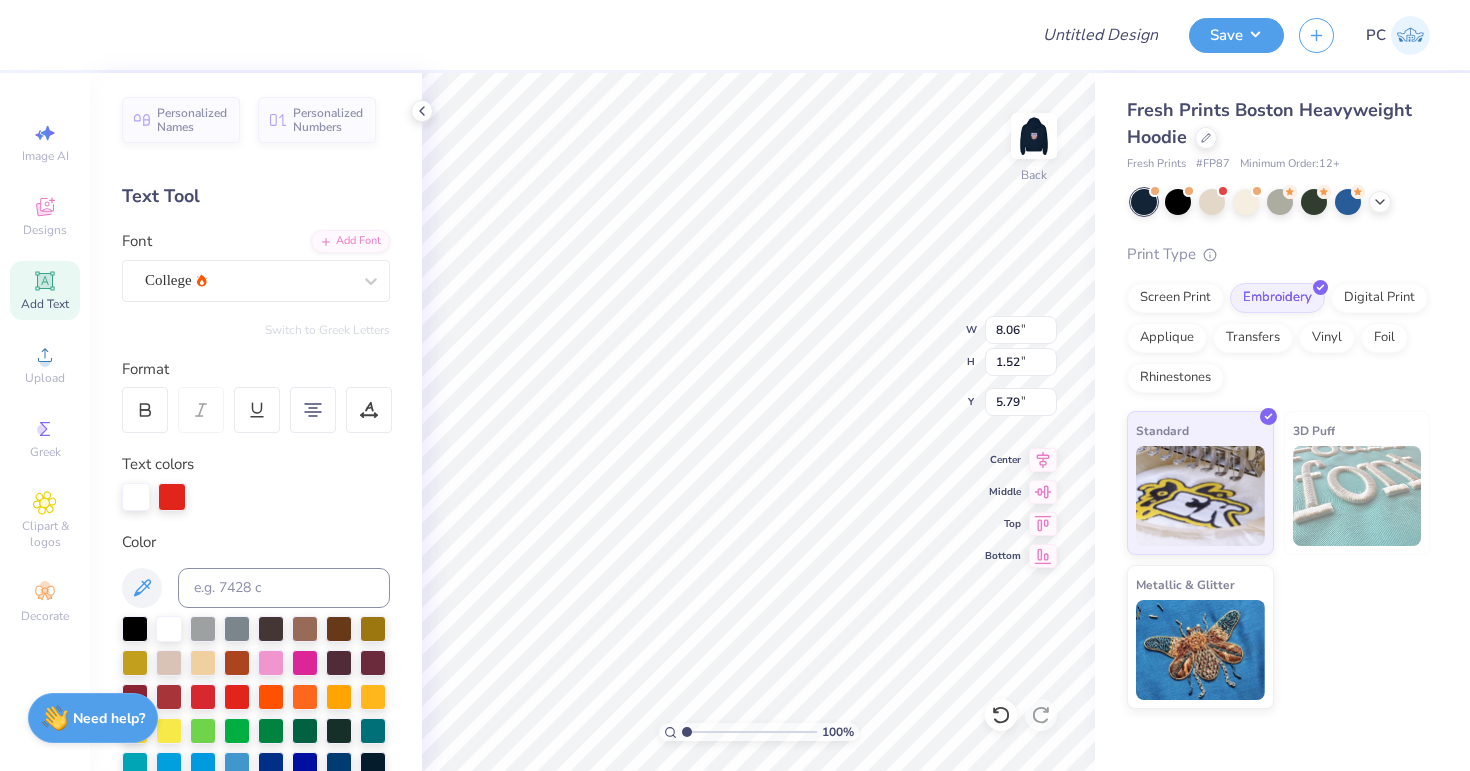 type on "9.88" 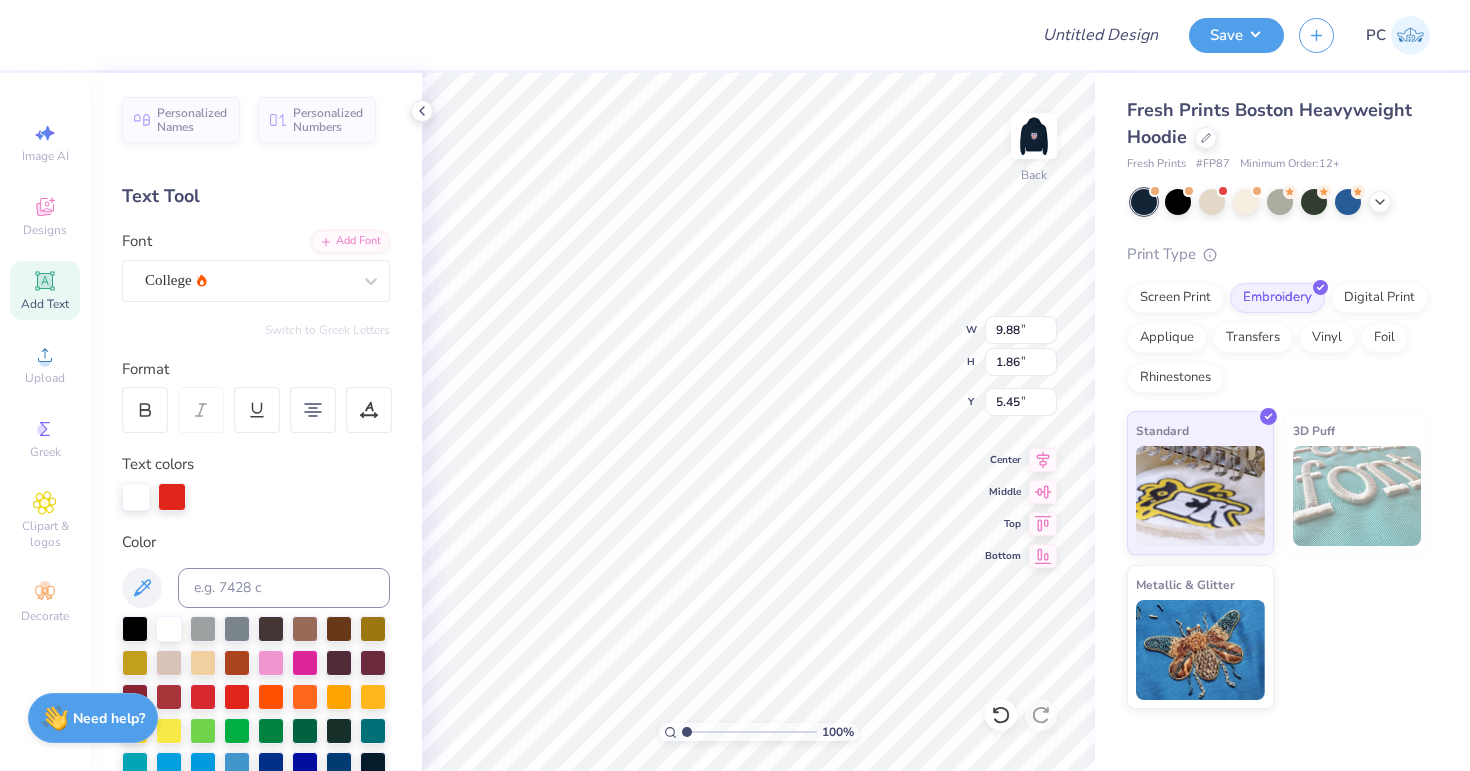 type on "5.82" 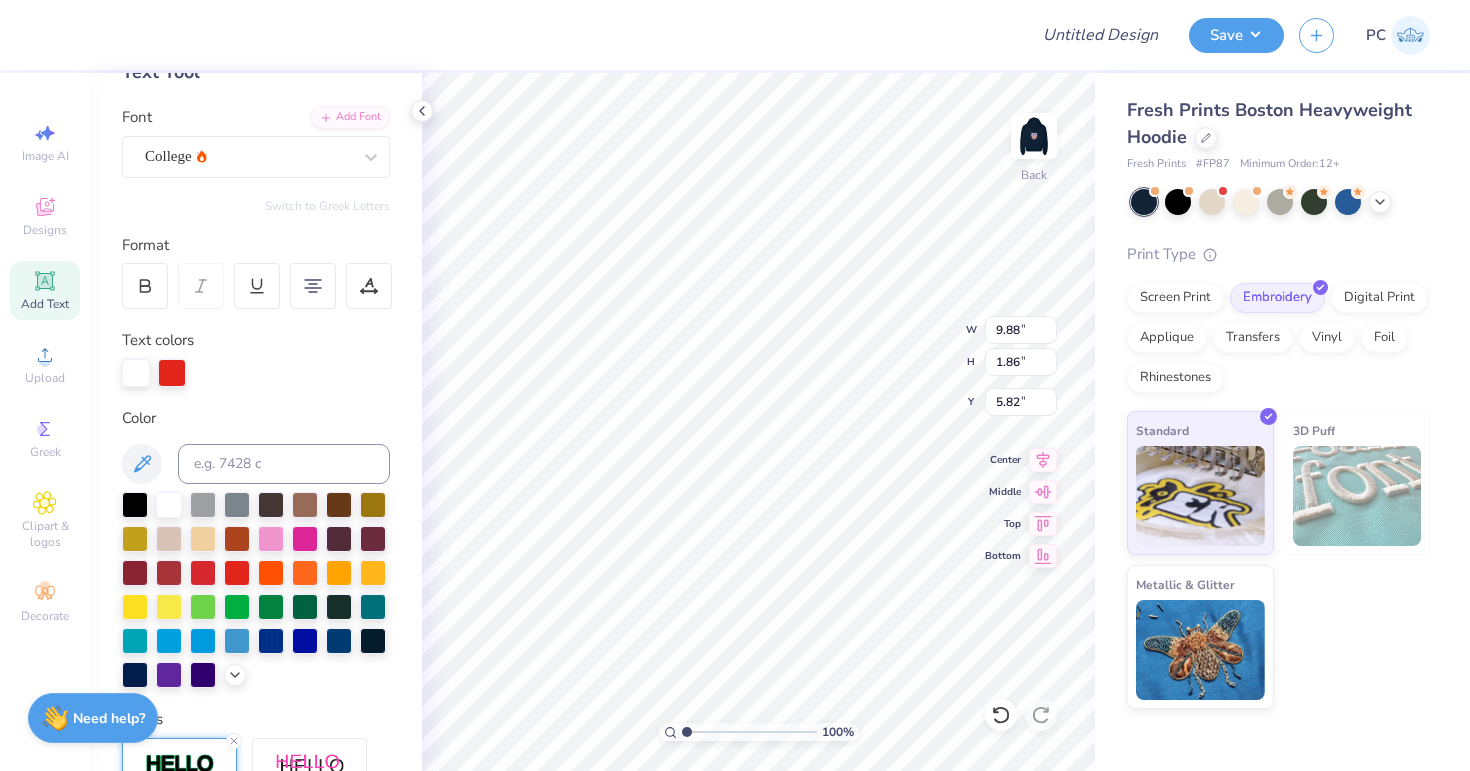 scroll, scrollTop: 157, scrollLeft: 0, axis: vertical 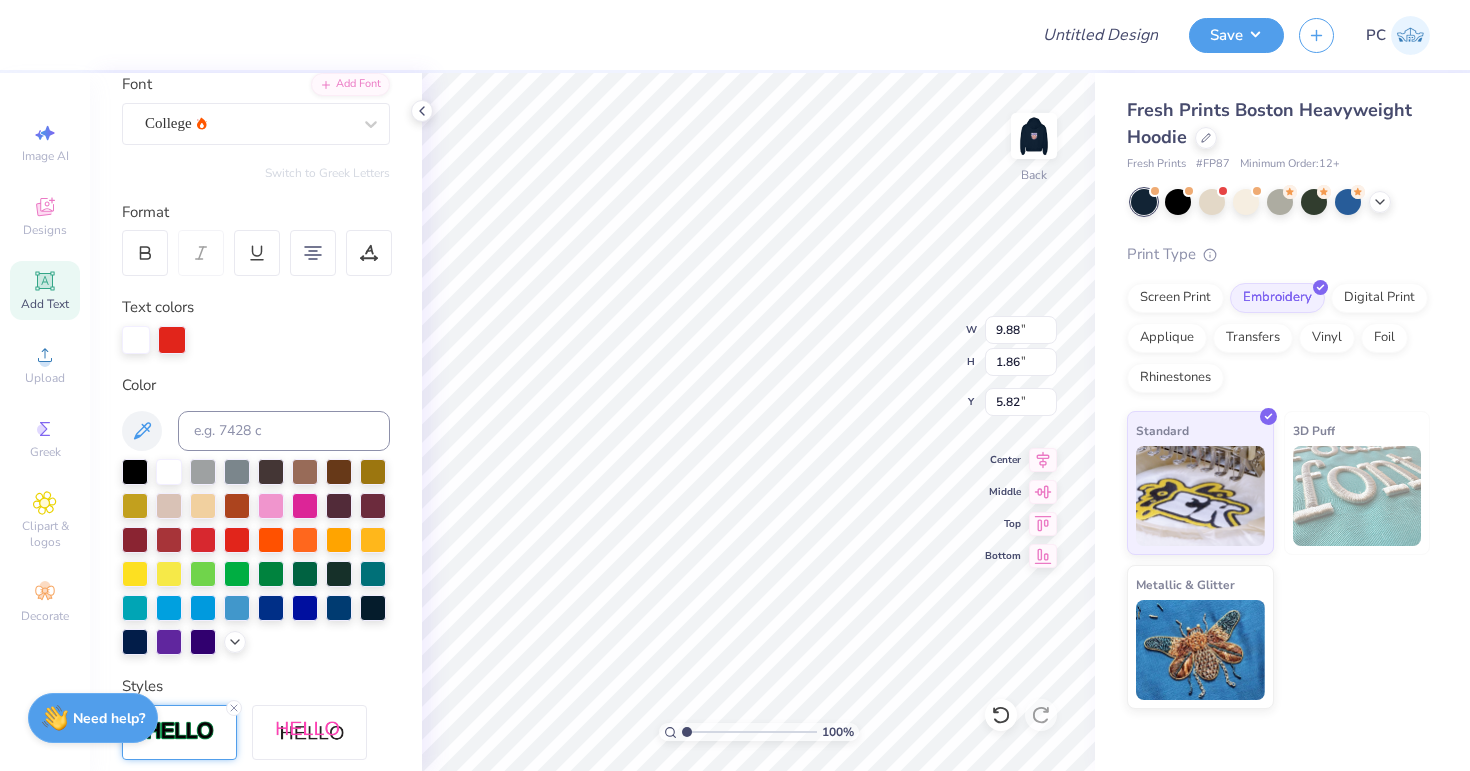 type on "10.74" 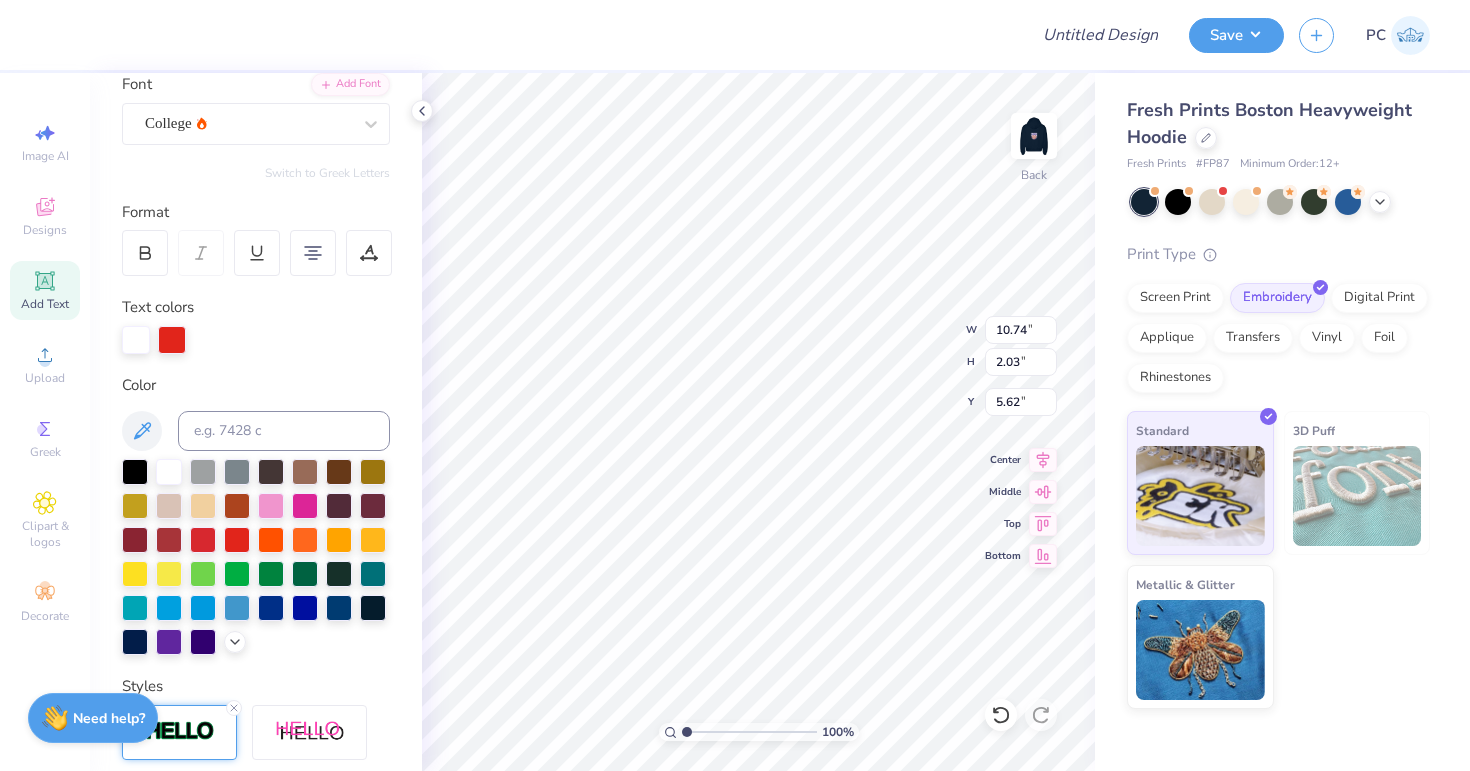 type on "2.03" 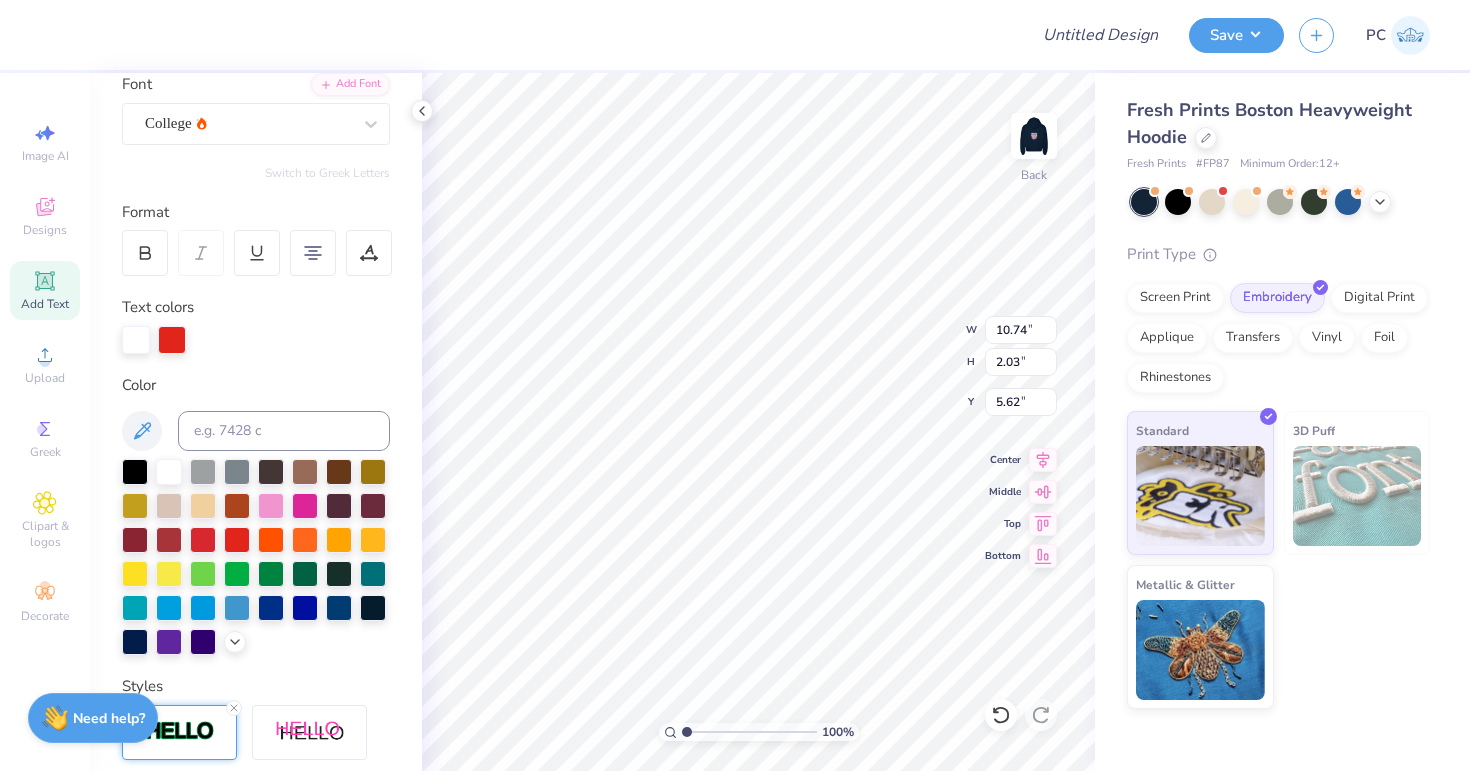 type on "10.97" 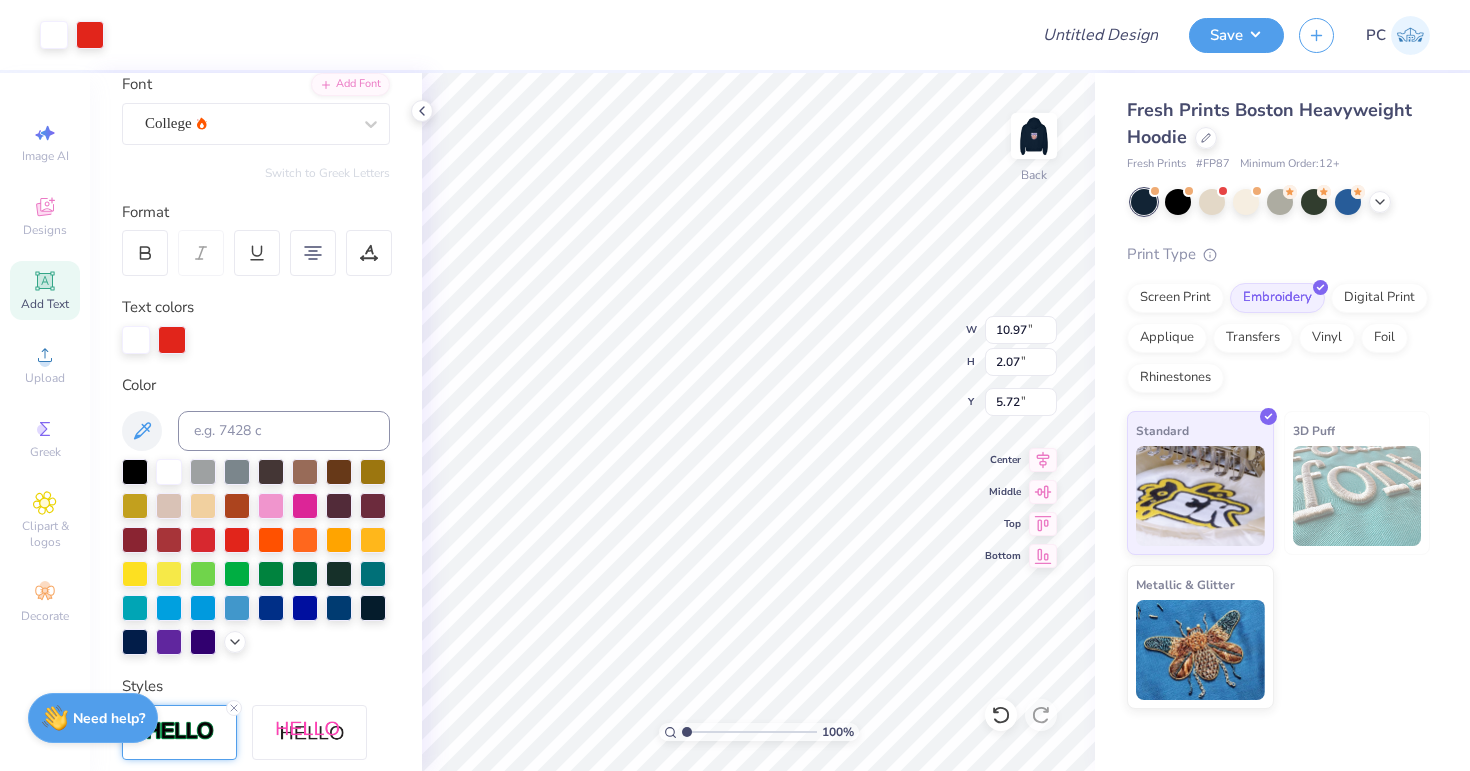 type on "5.72" 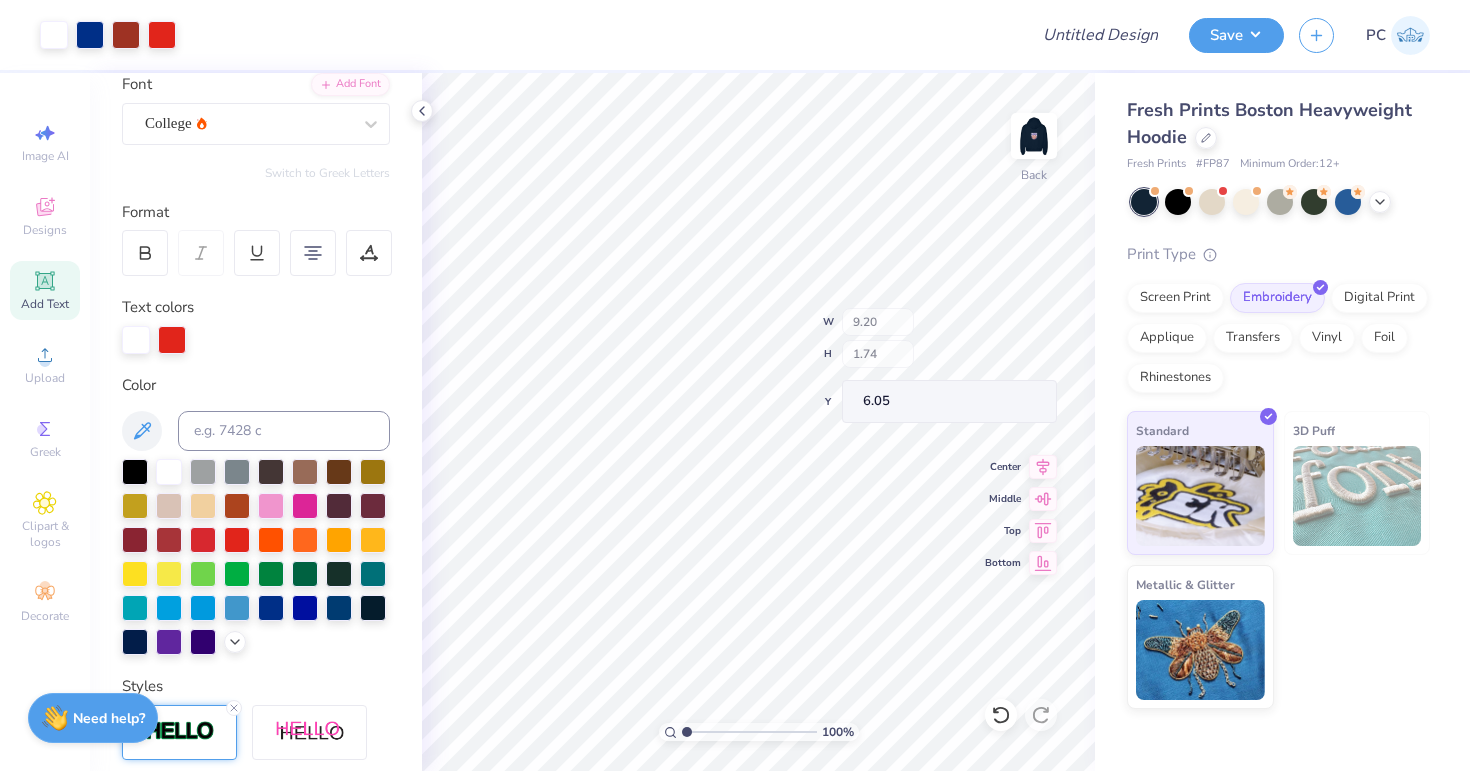 type on "9.20" 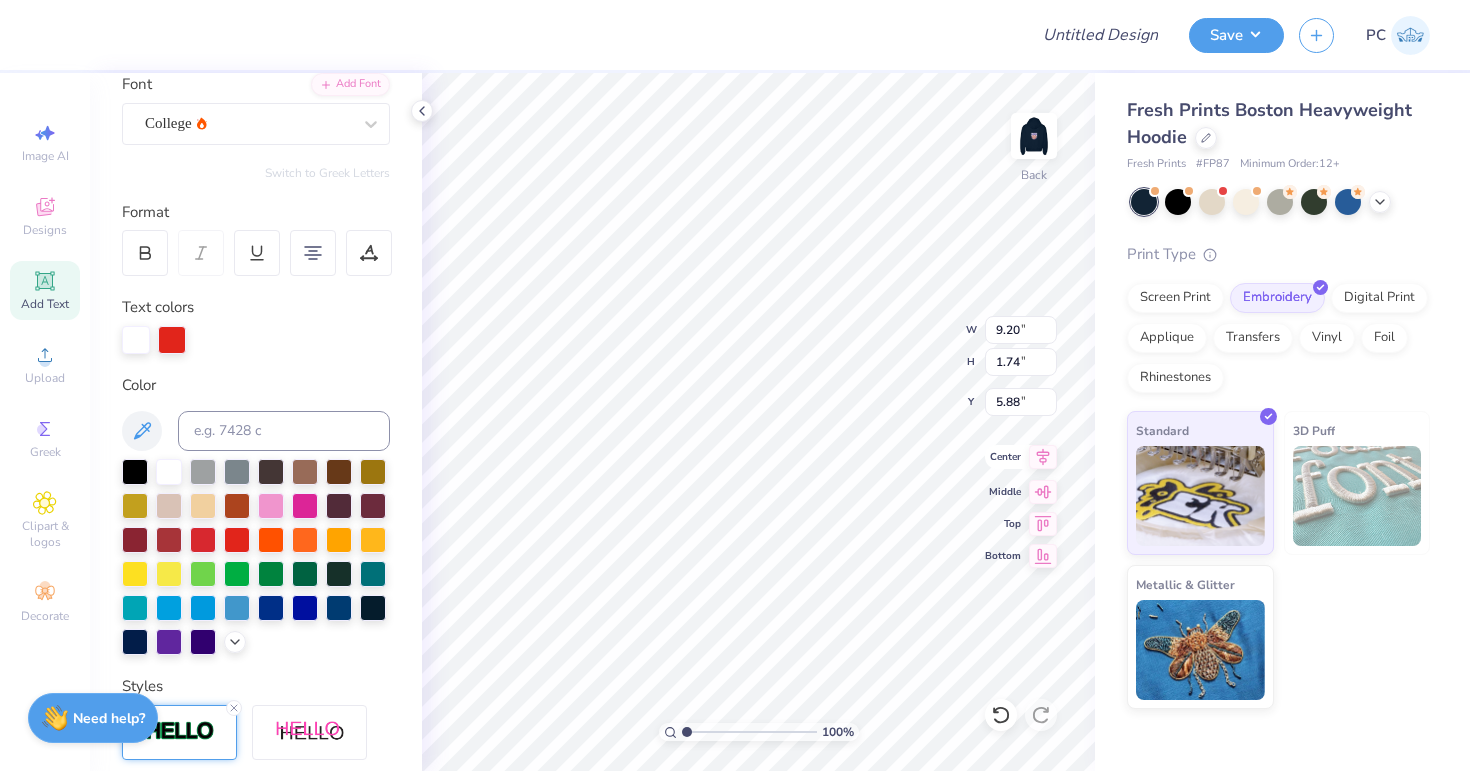 click 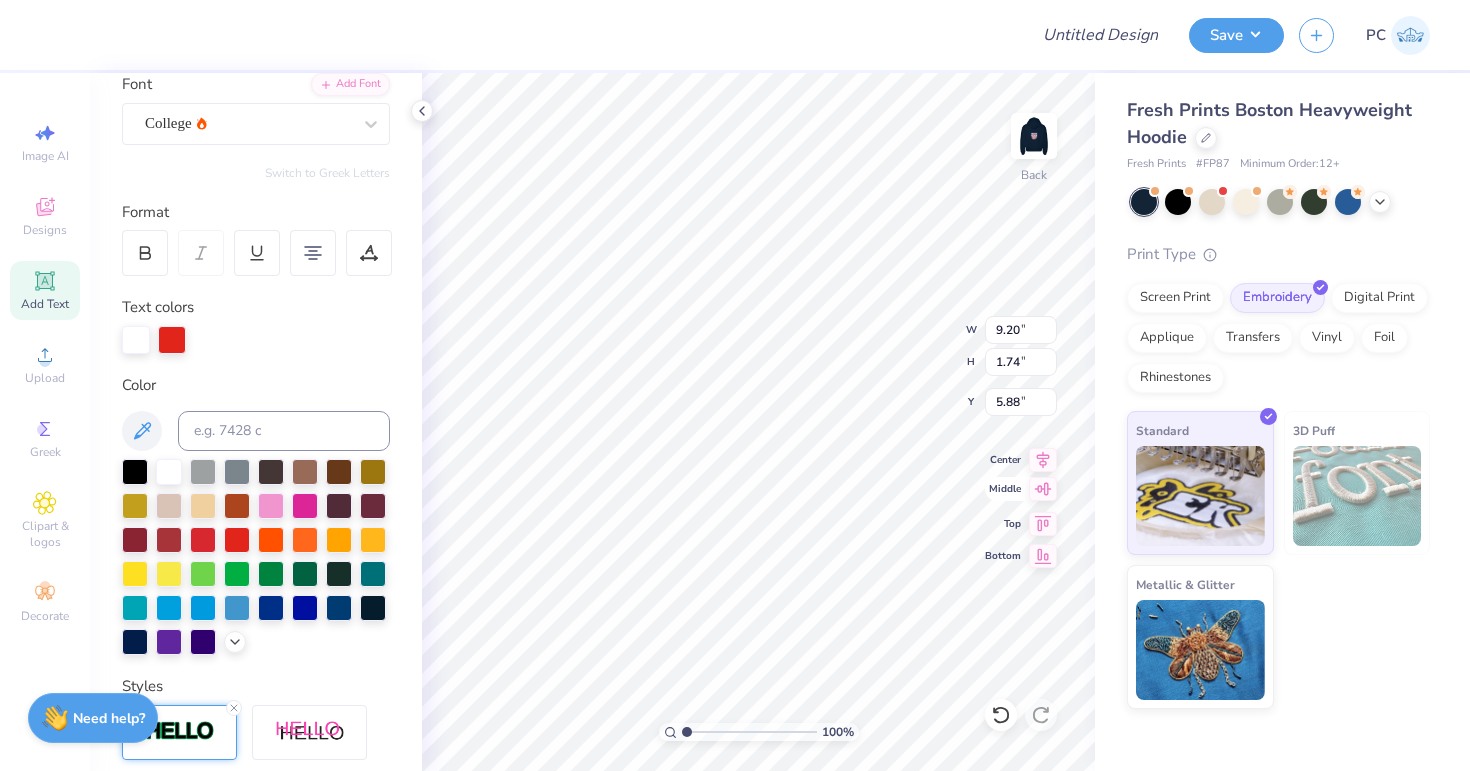 click 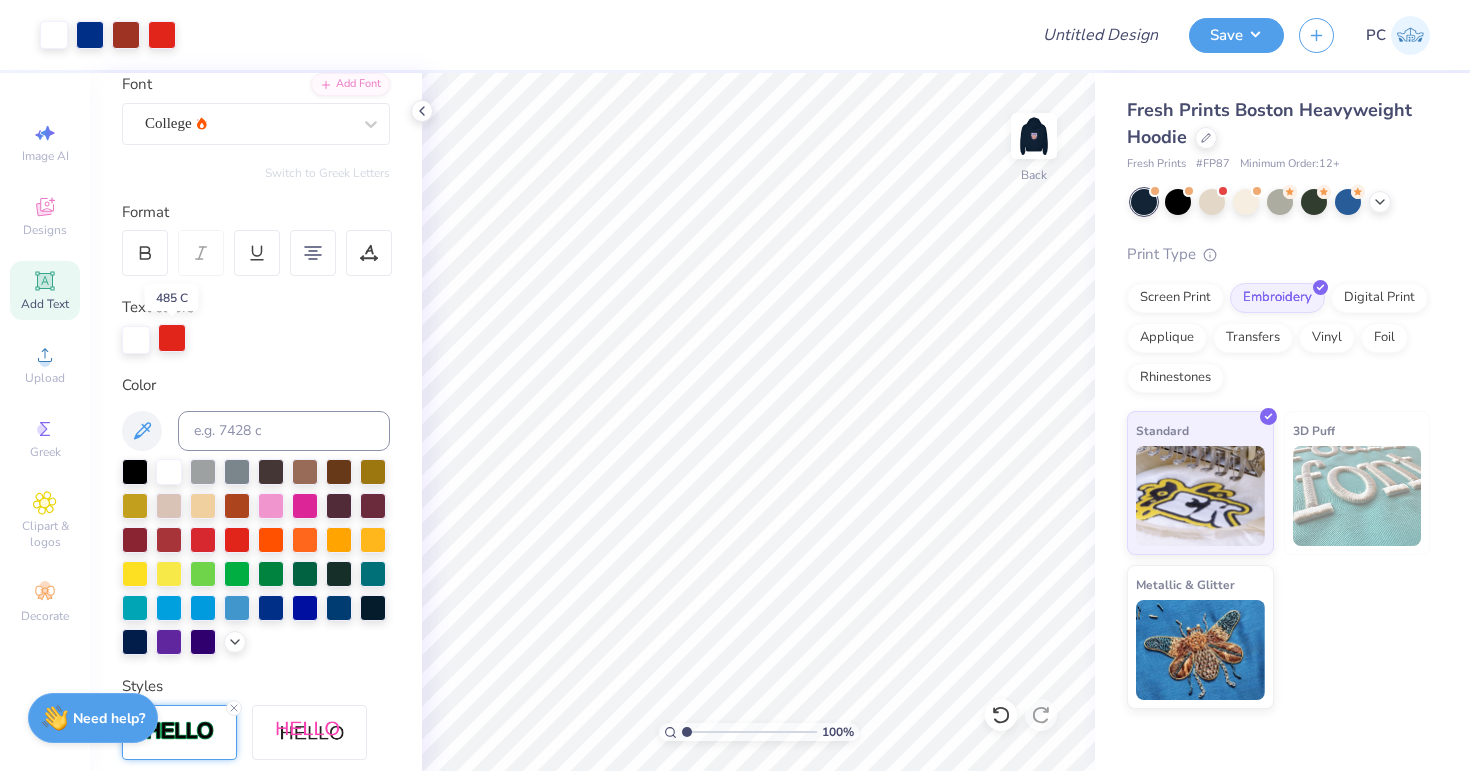 click at bounding box center [172, 338] 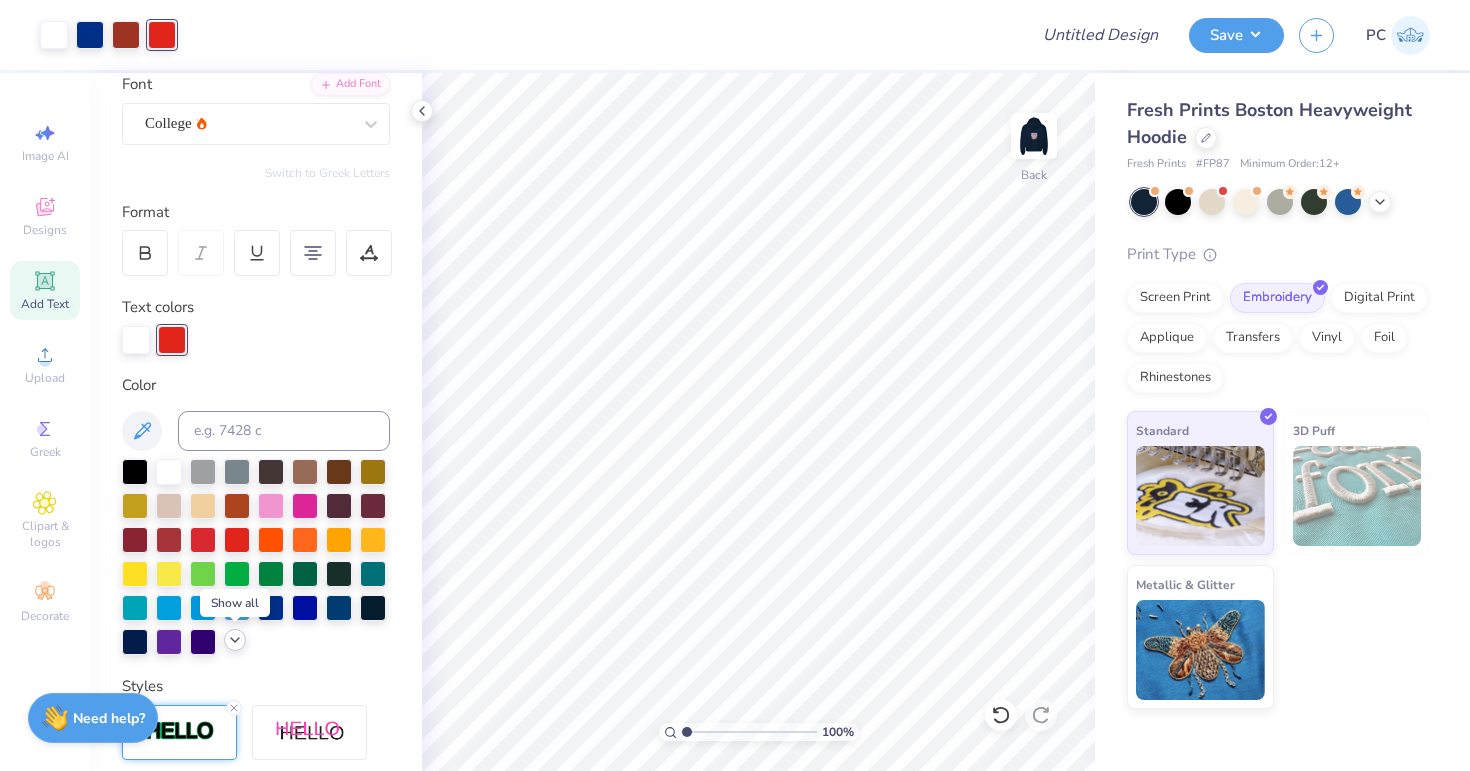 click 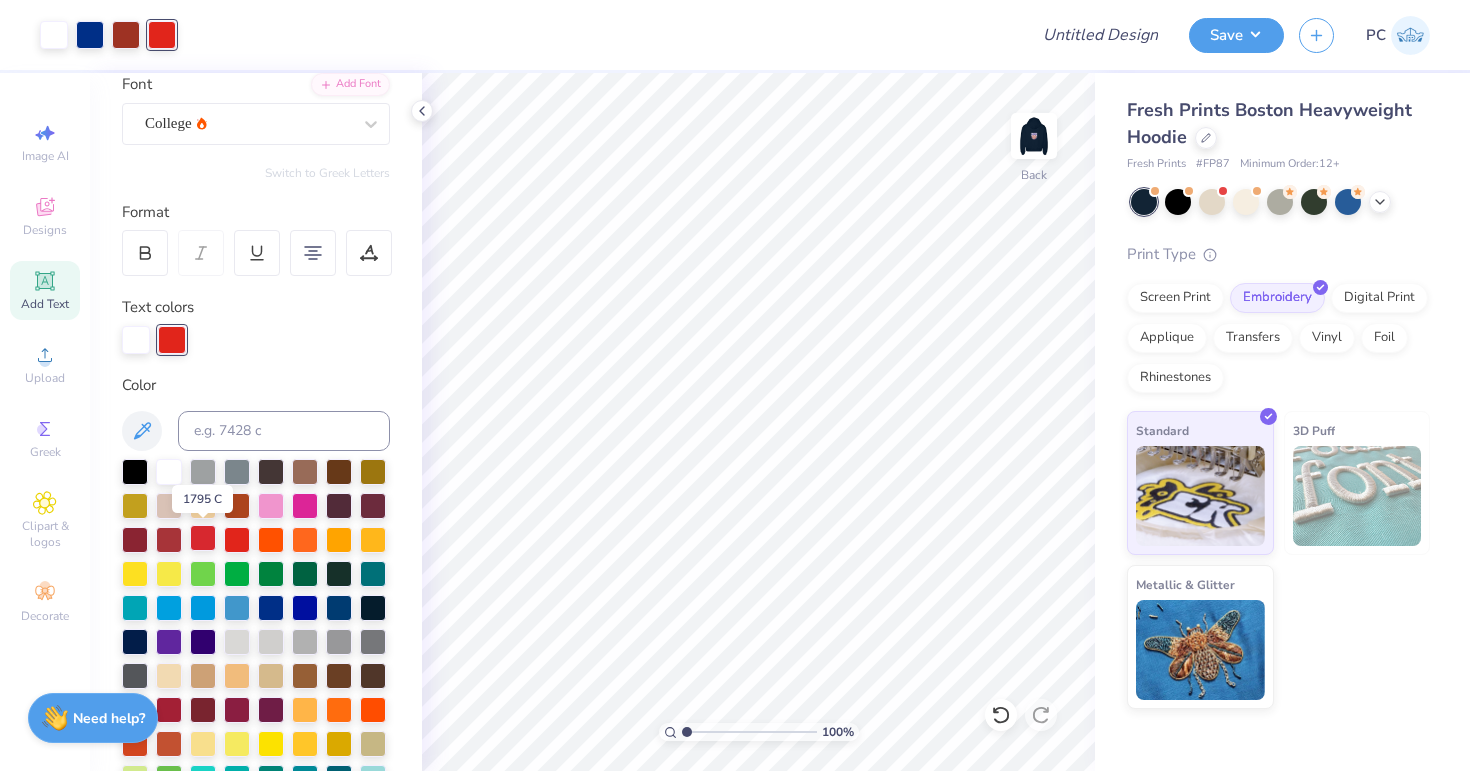 click at bounding box center [203, 538] 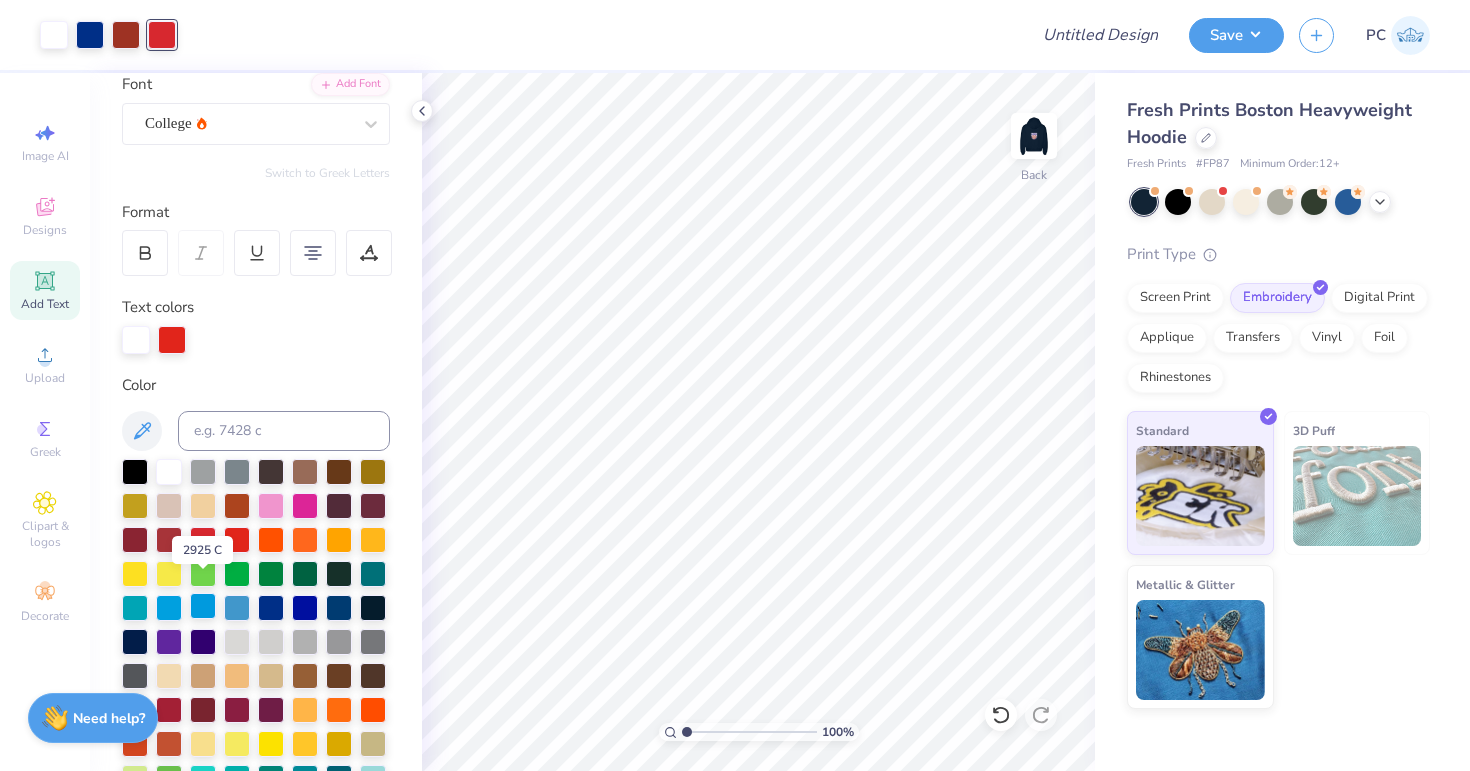 scroll, scrollTop: 226, scrollLeft: 0, axis: vertical 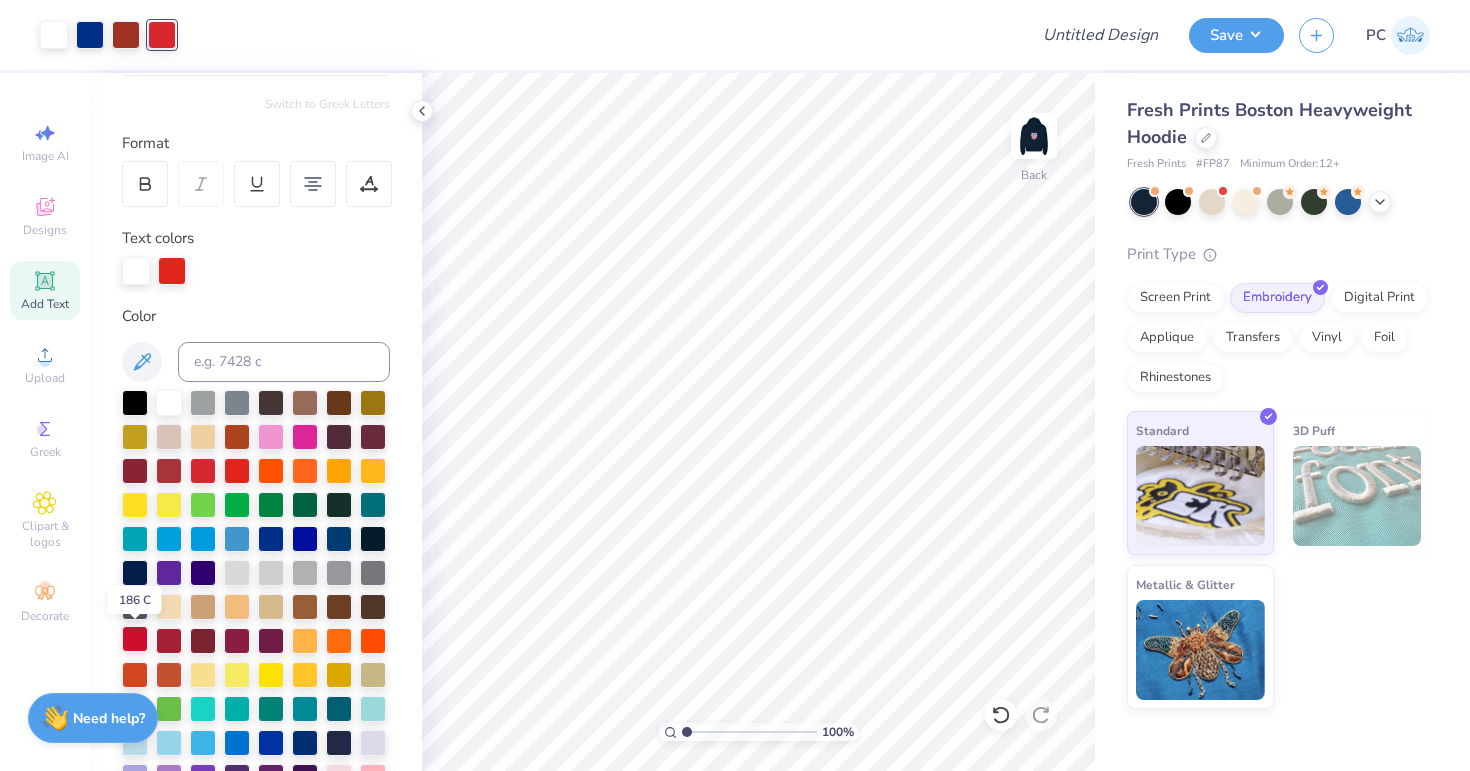 click at bounding box center (135, 639) 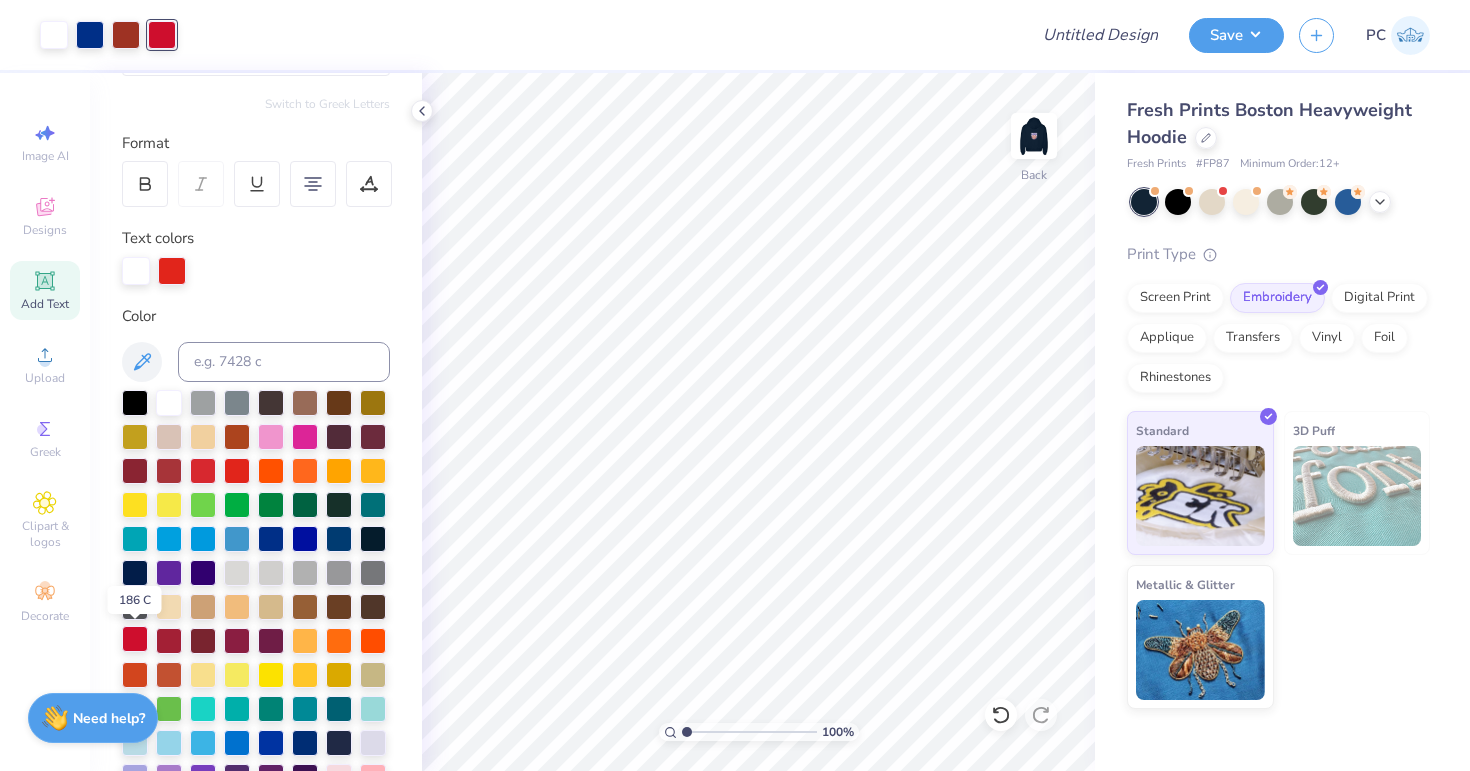 click at bounding box center (135, 639) 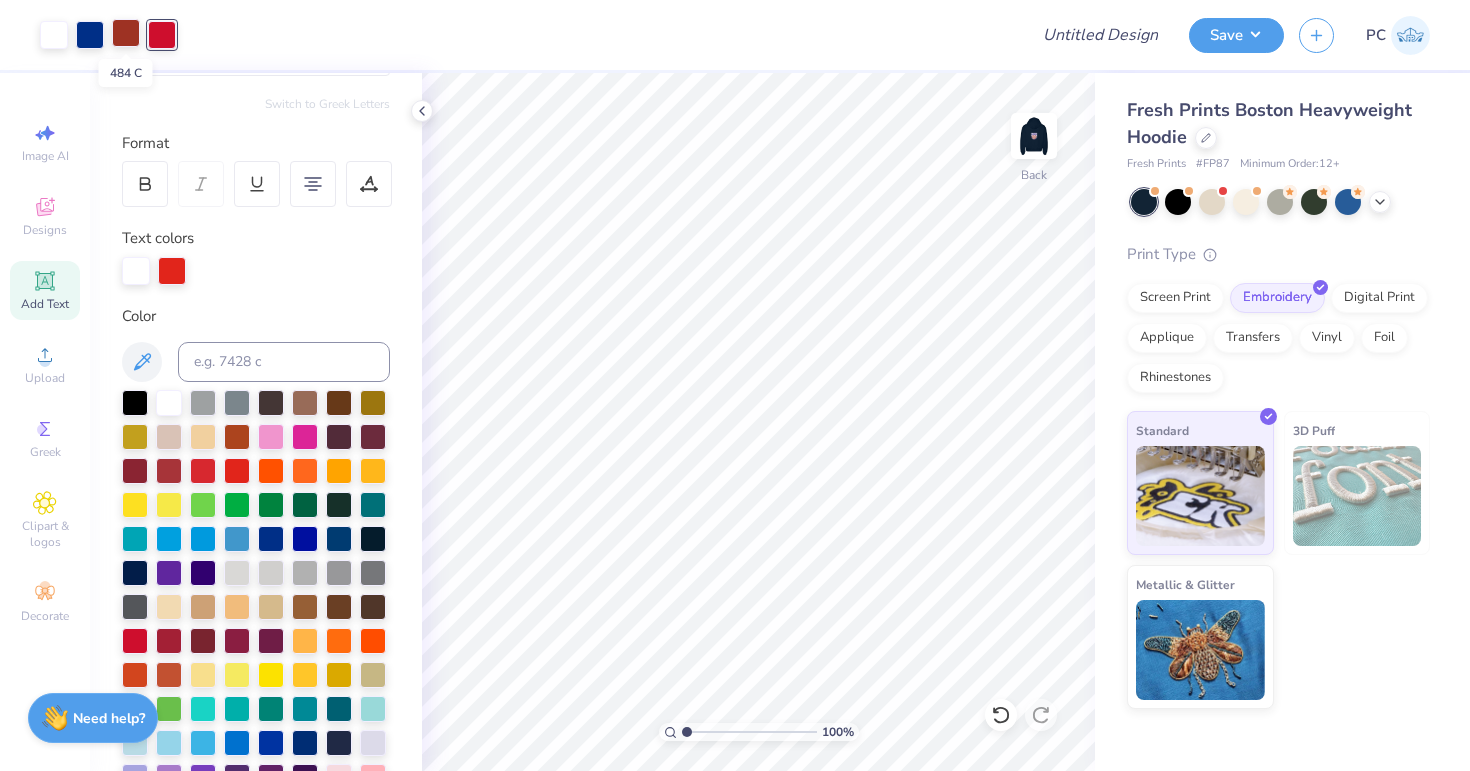 click at bounding box center (126, 33) 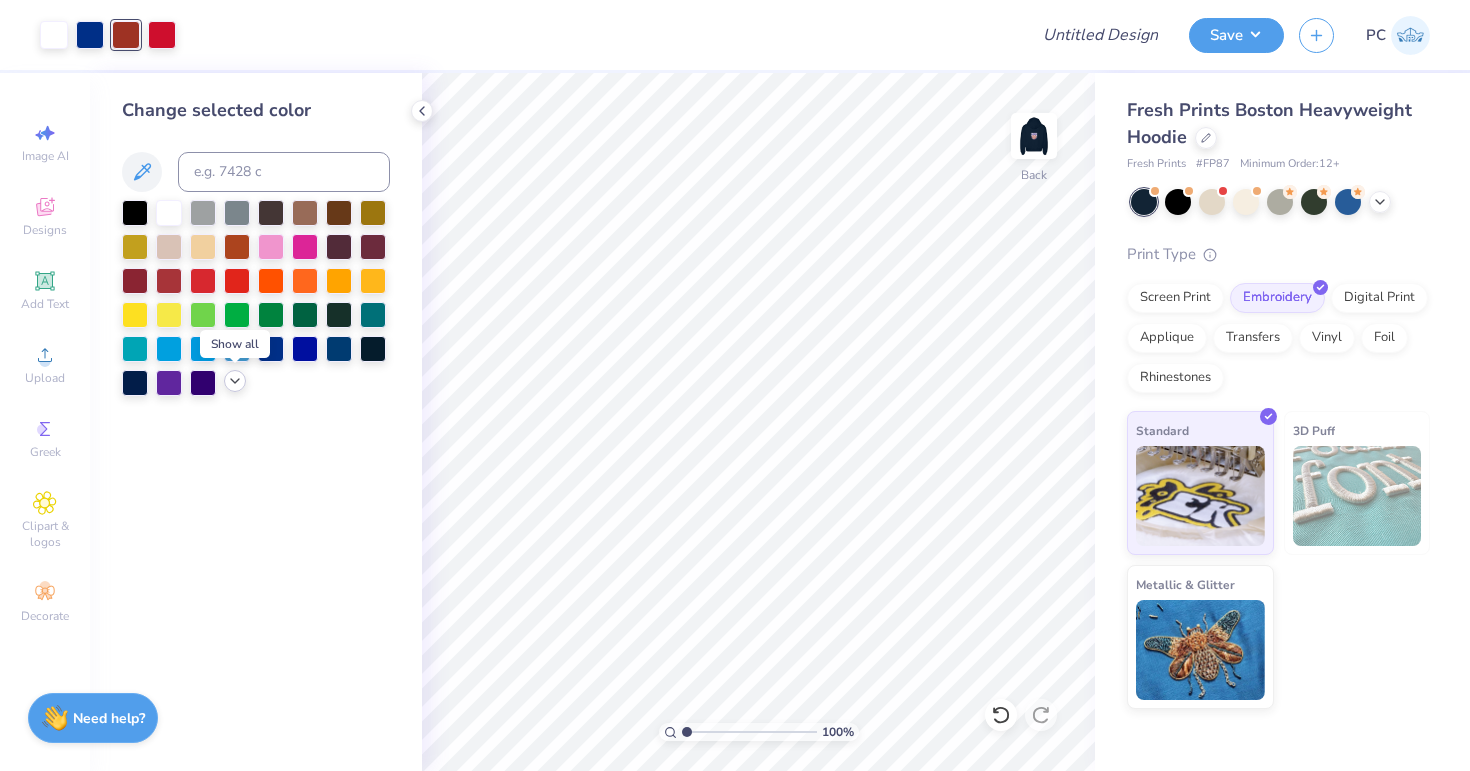 click 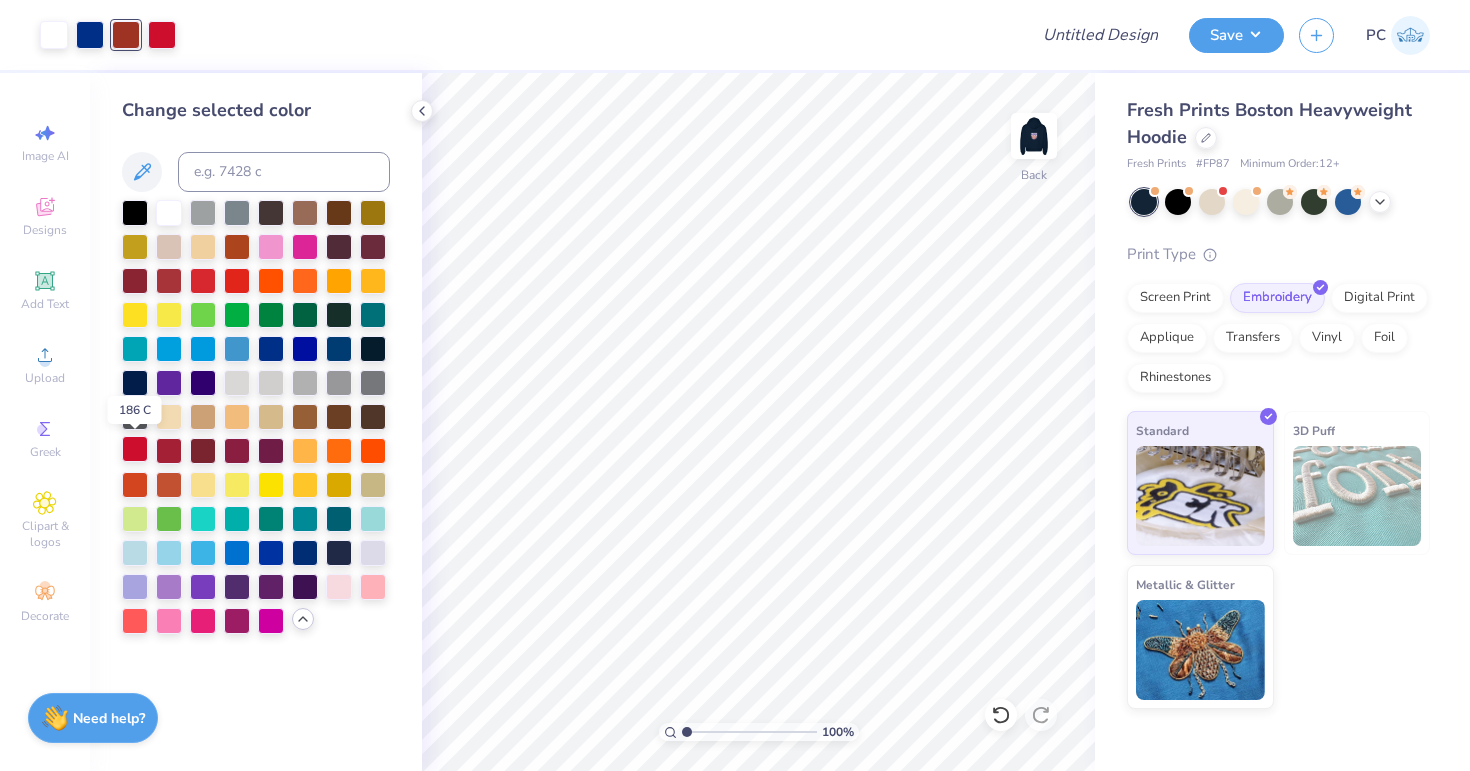 click at bounding box center (135, 449) 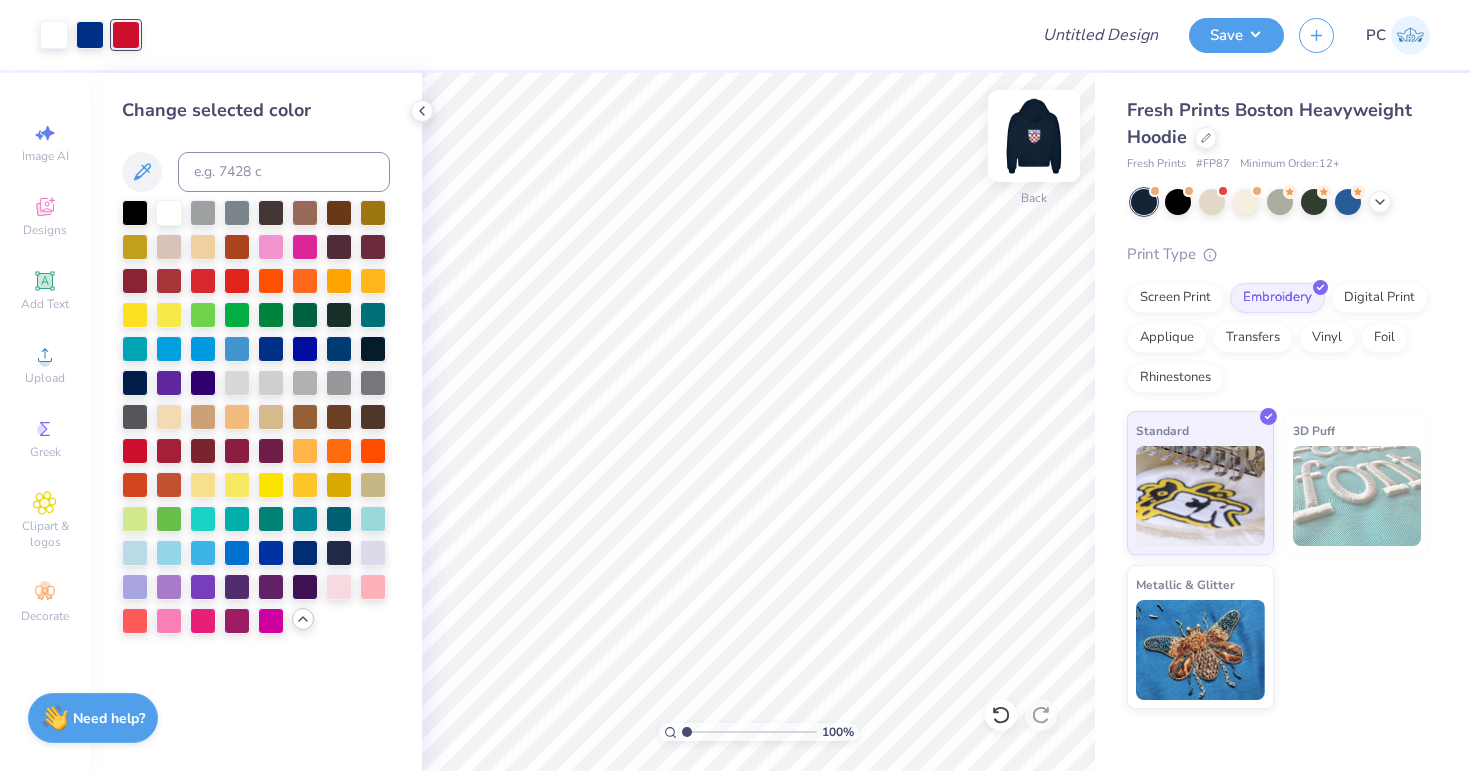 click at bounding box center [1034, 136] 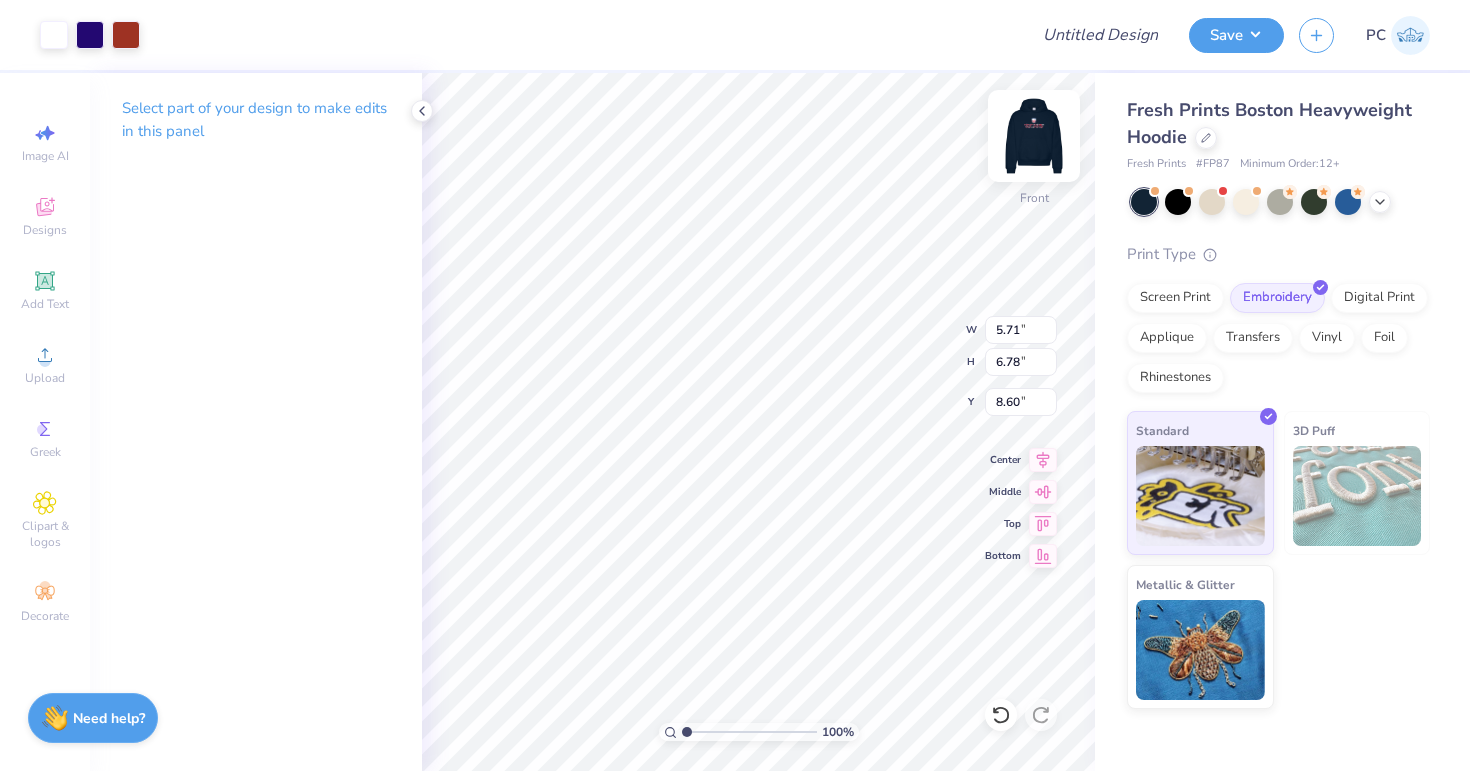 type on "6.07" 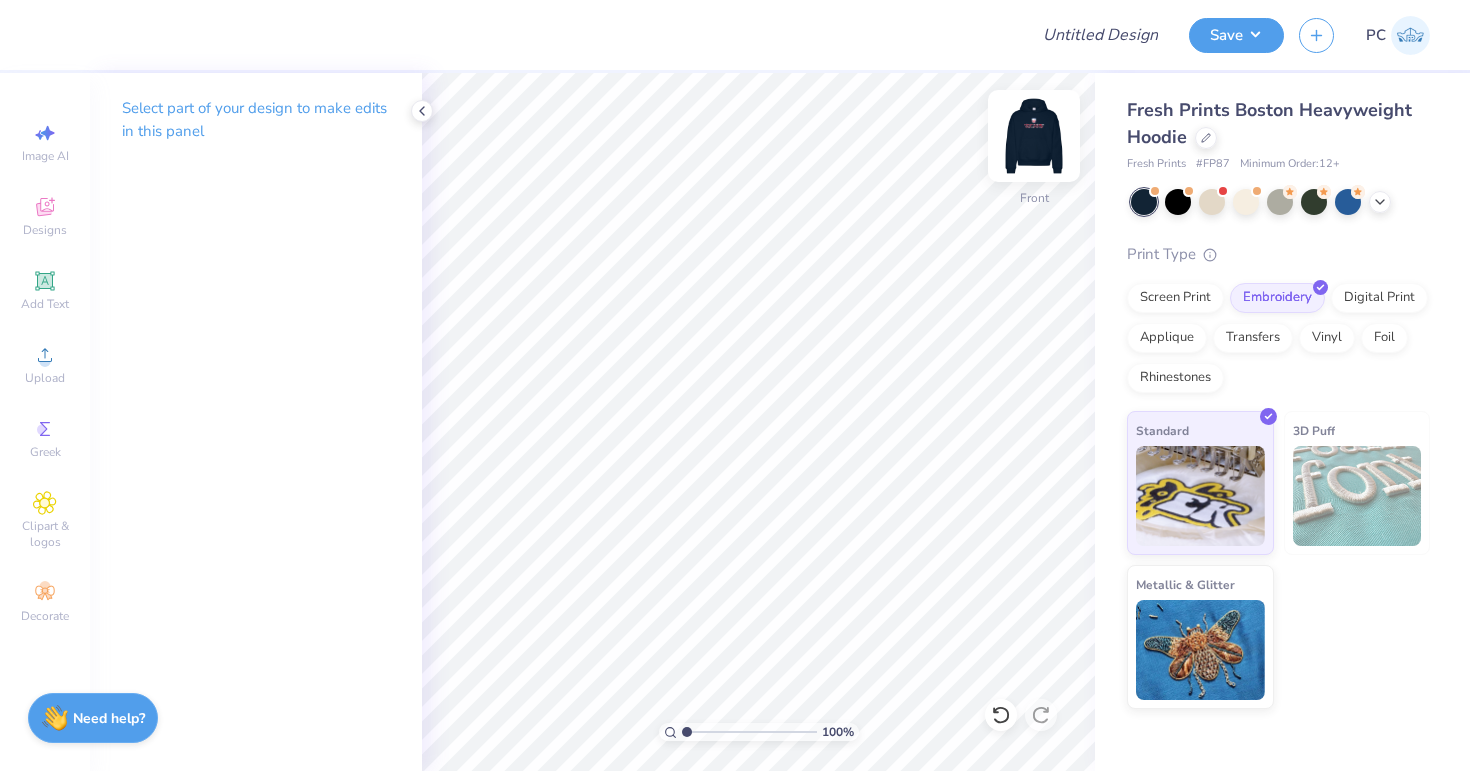 click at bounding box center [1034, 136] 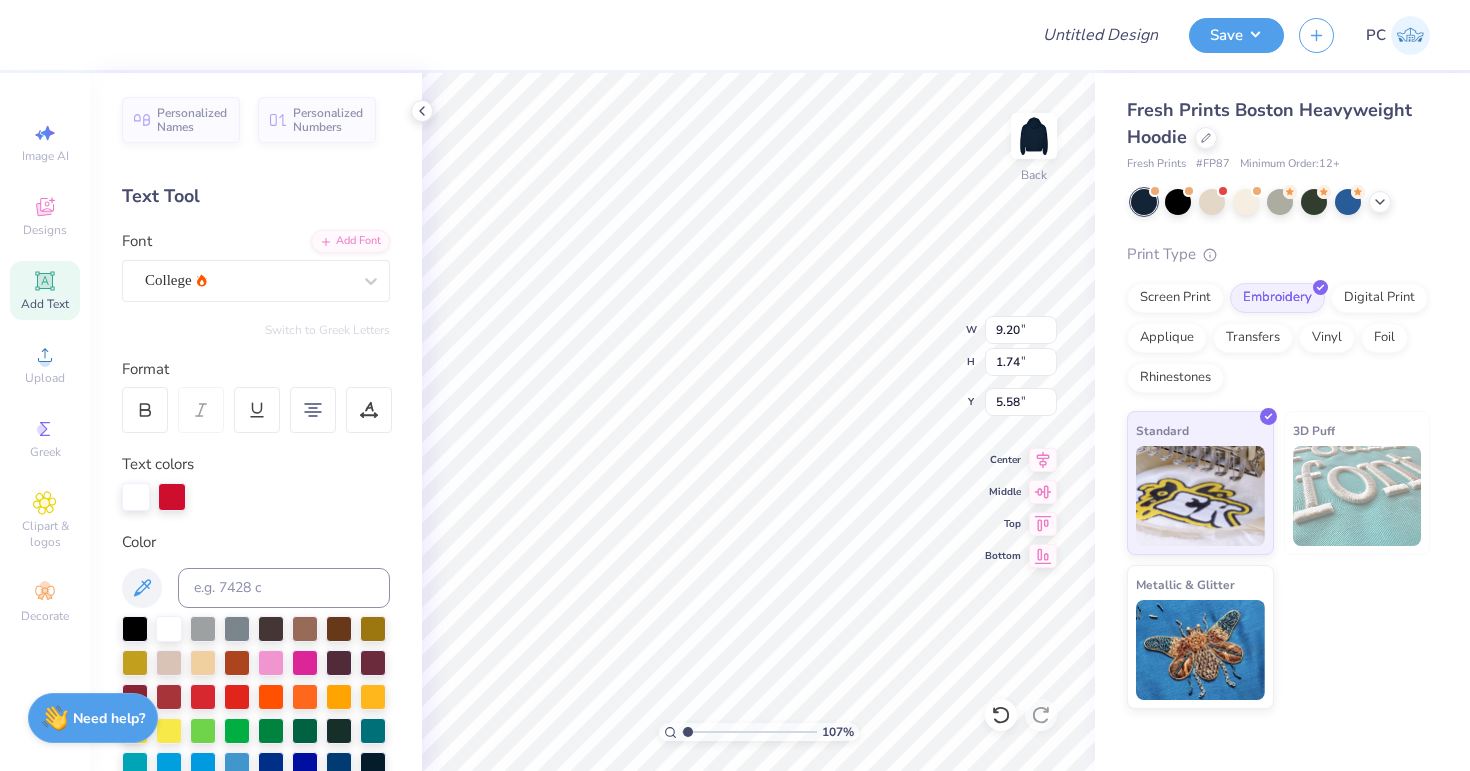type on "1.13" 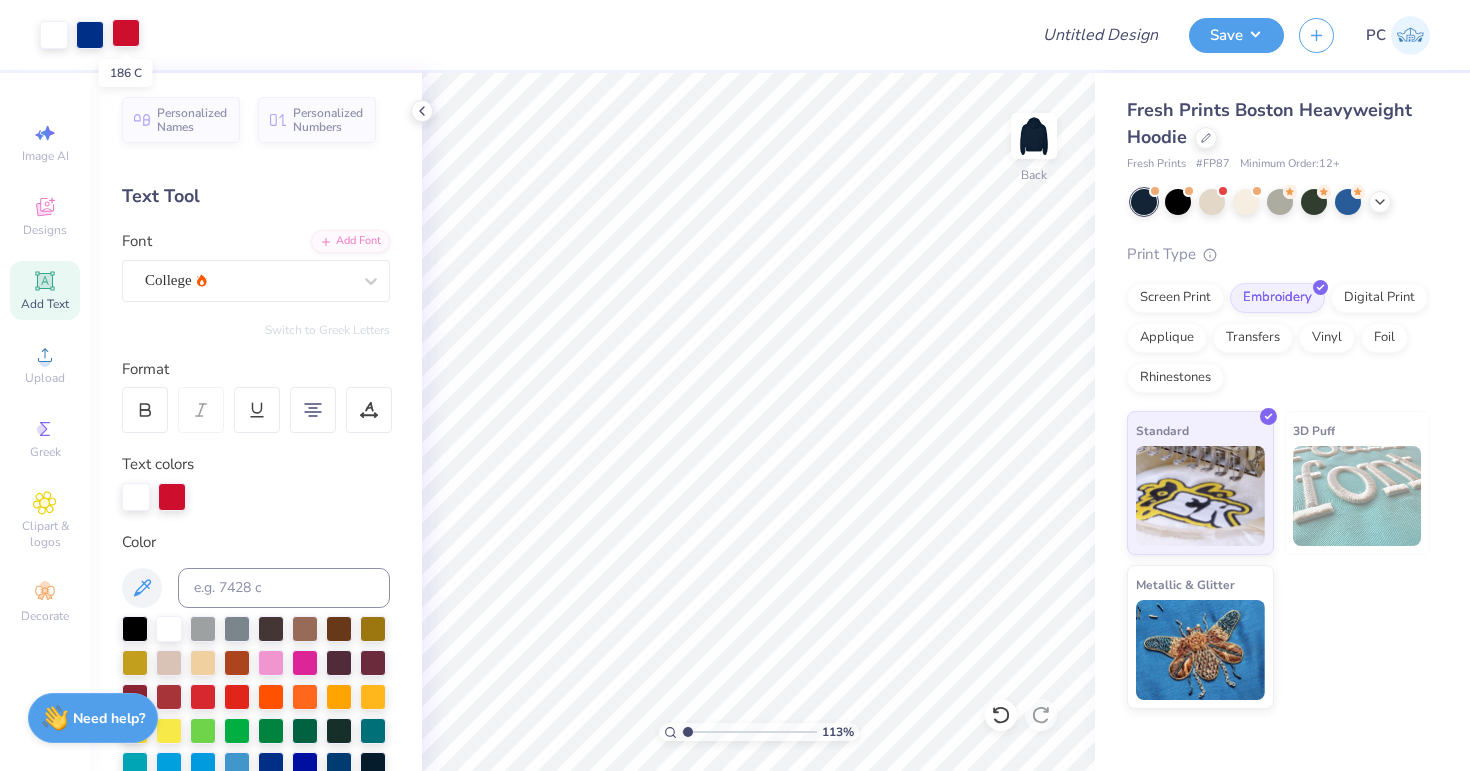 click at bounding box center (126, 33) 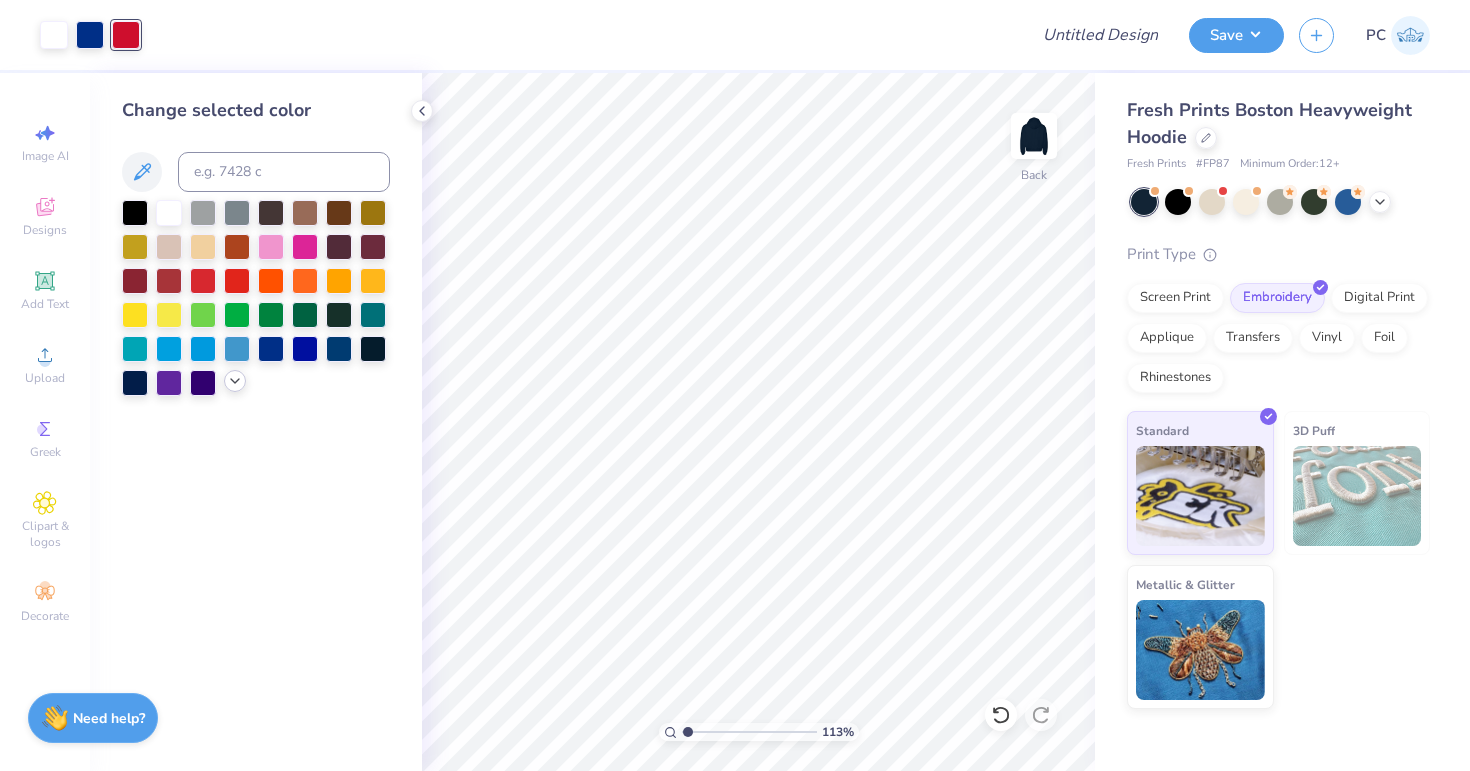 click 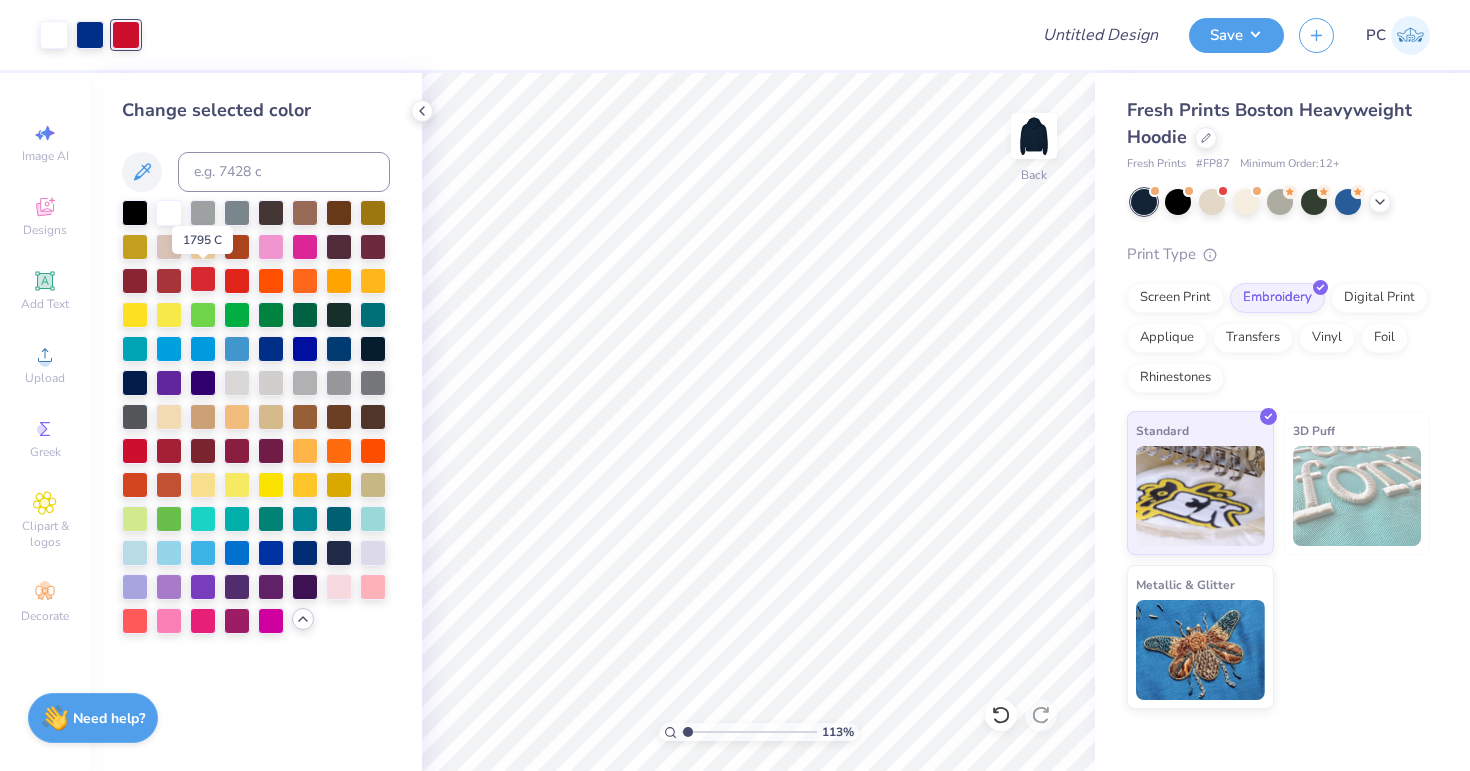 click at bounding box center [203, 279] 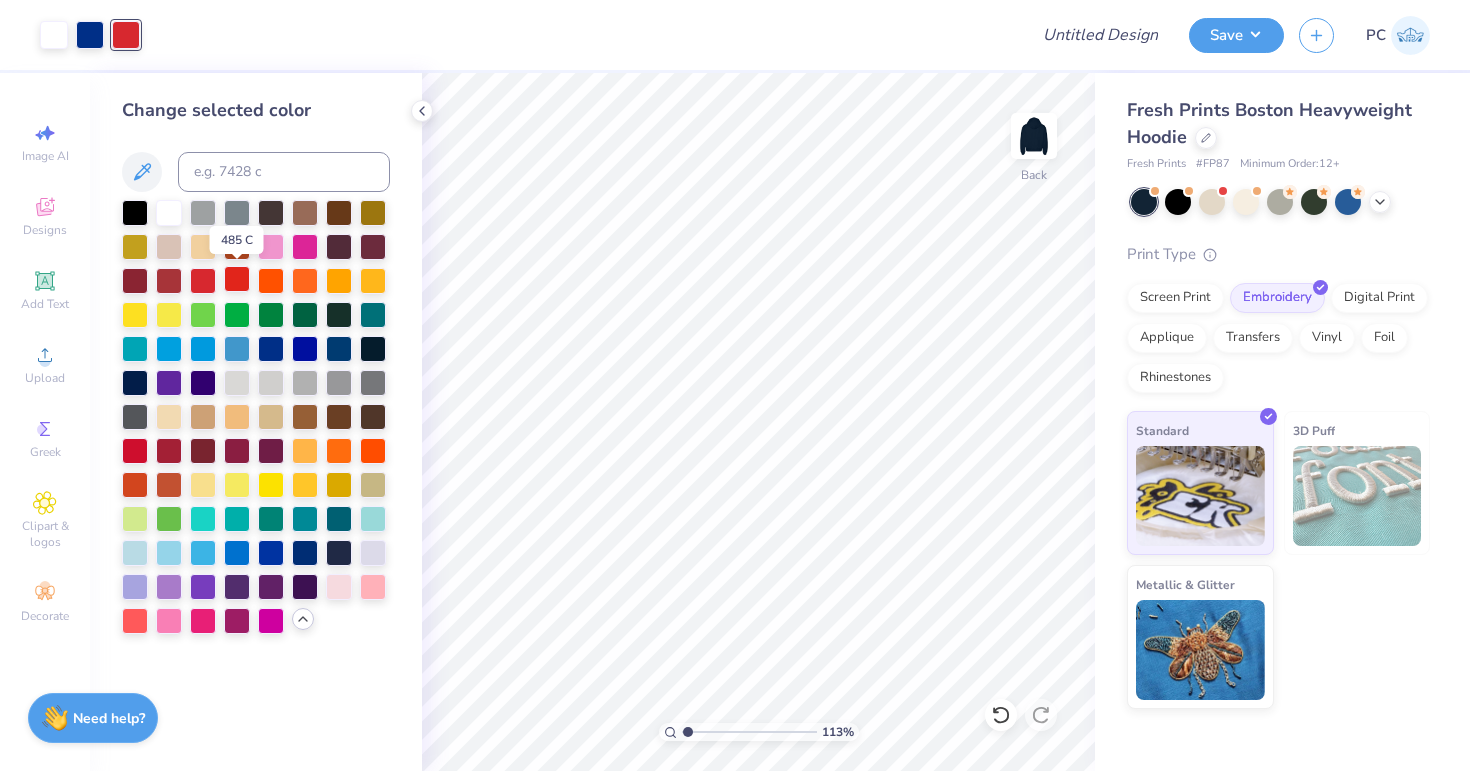 click at bounding box center [237, 279] 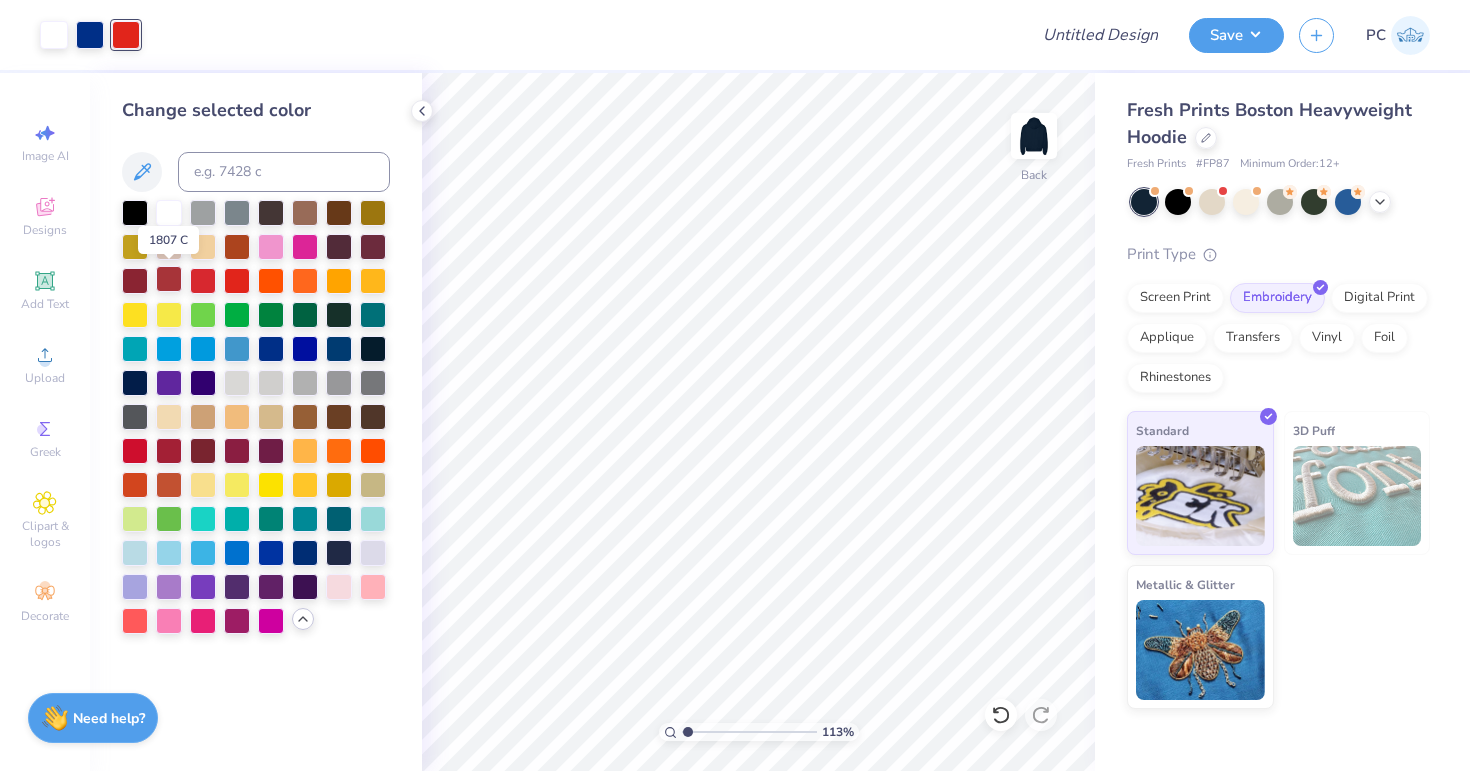 click at bounding box center [169, 279] 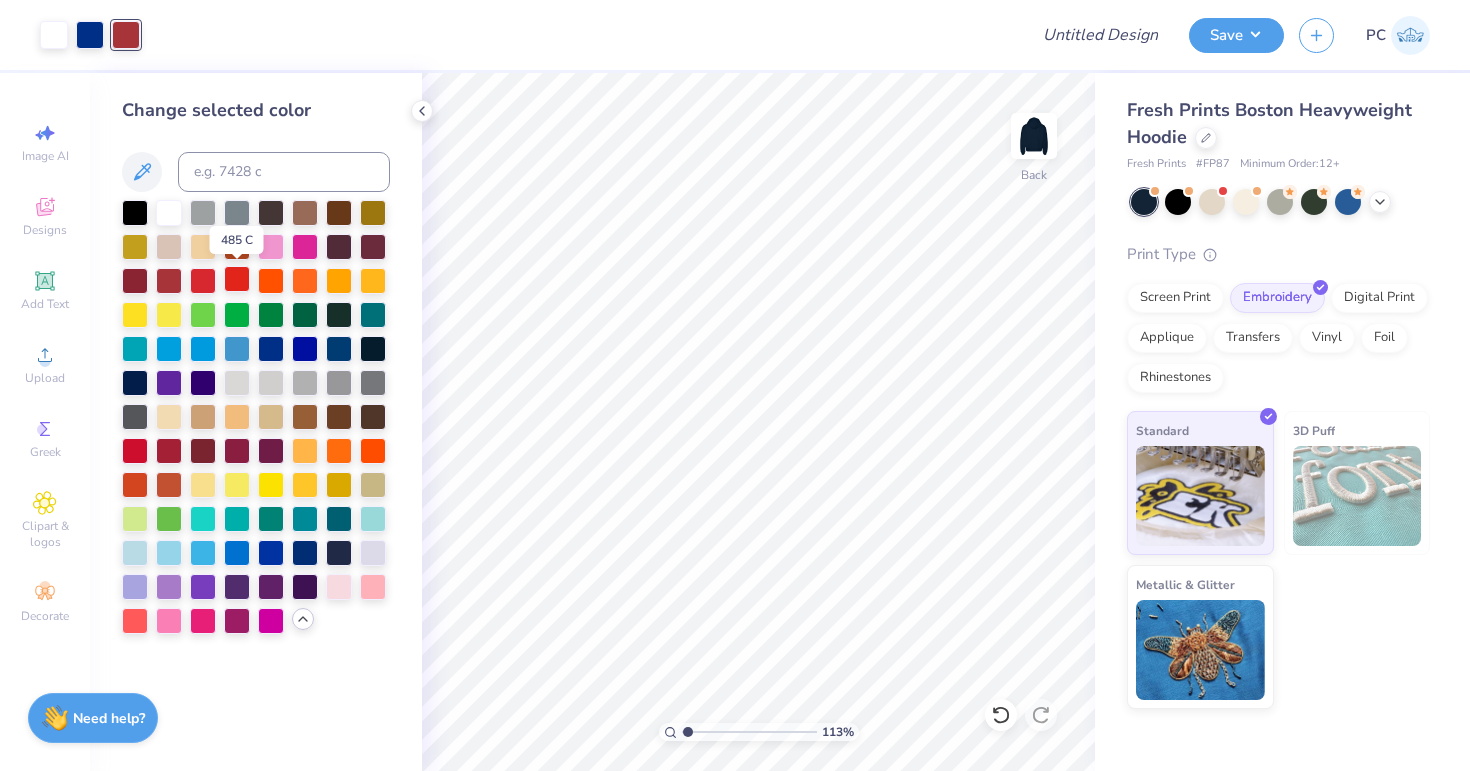 click at bounding box center [237, 279] 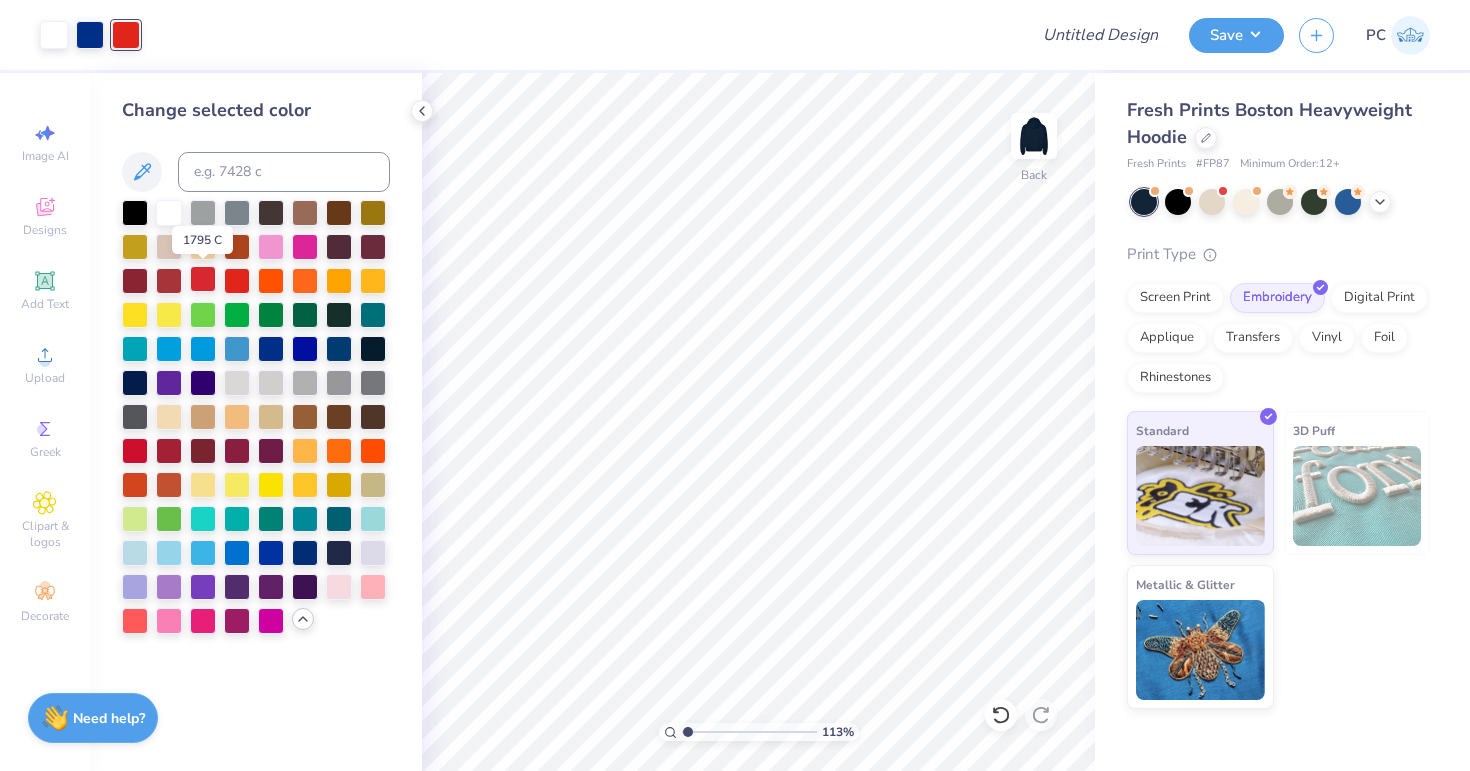 click at bounding box center (203, 279) 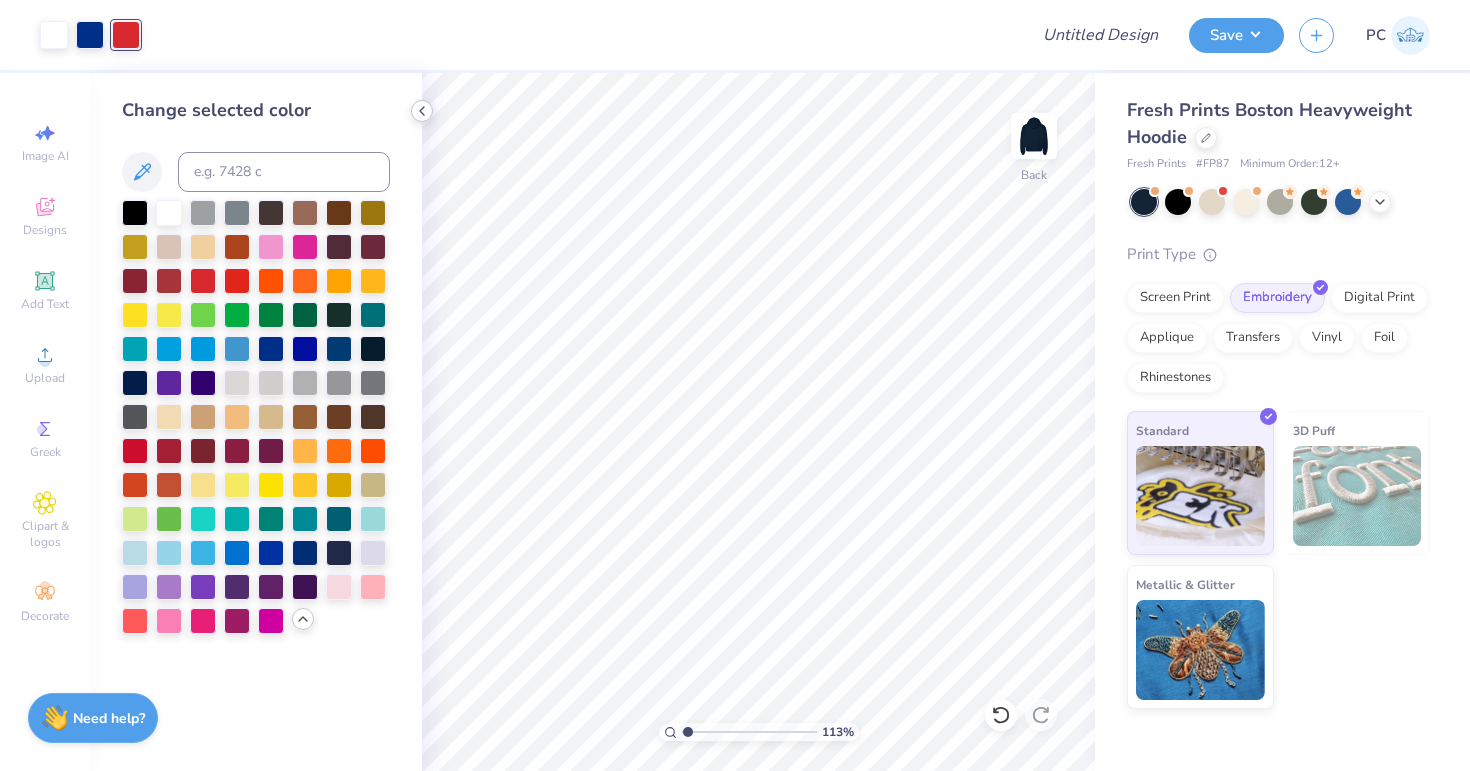 click 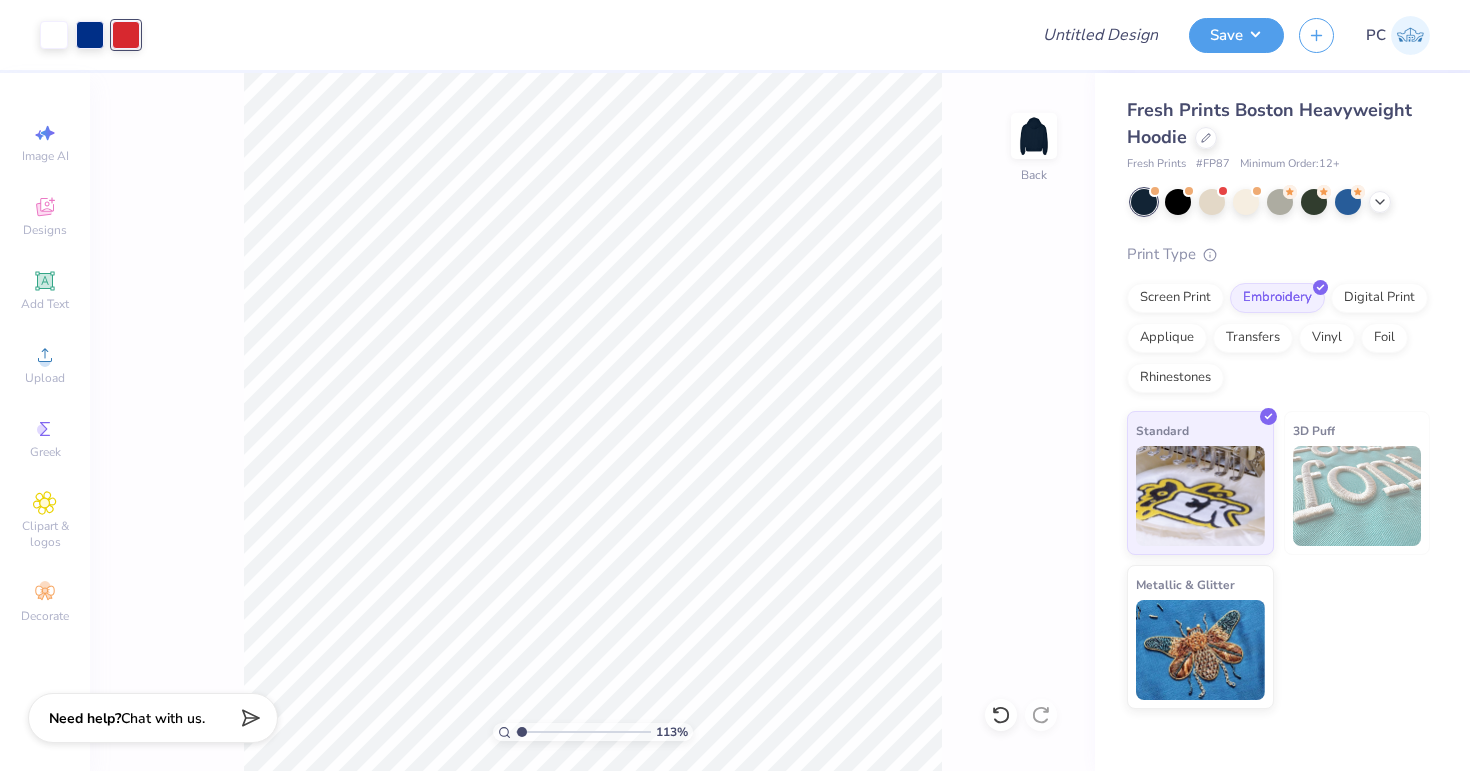 click on "113  % Back" at bounding box center (592, 422) 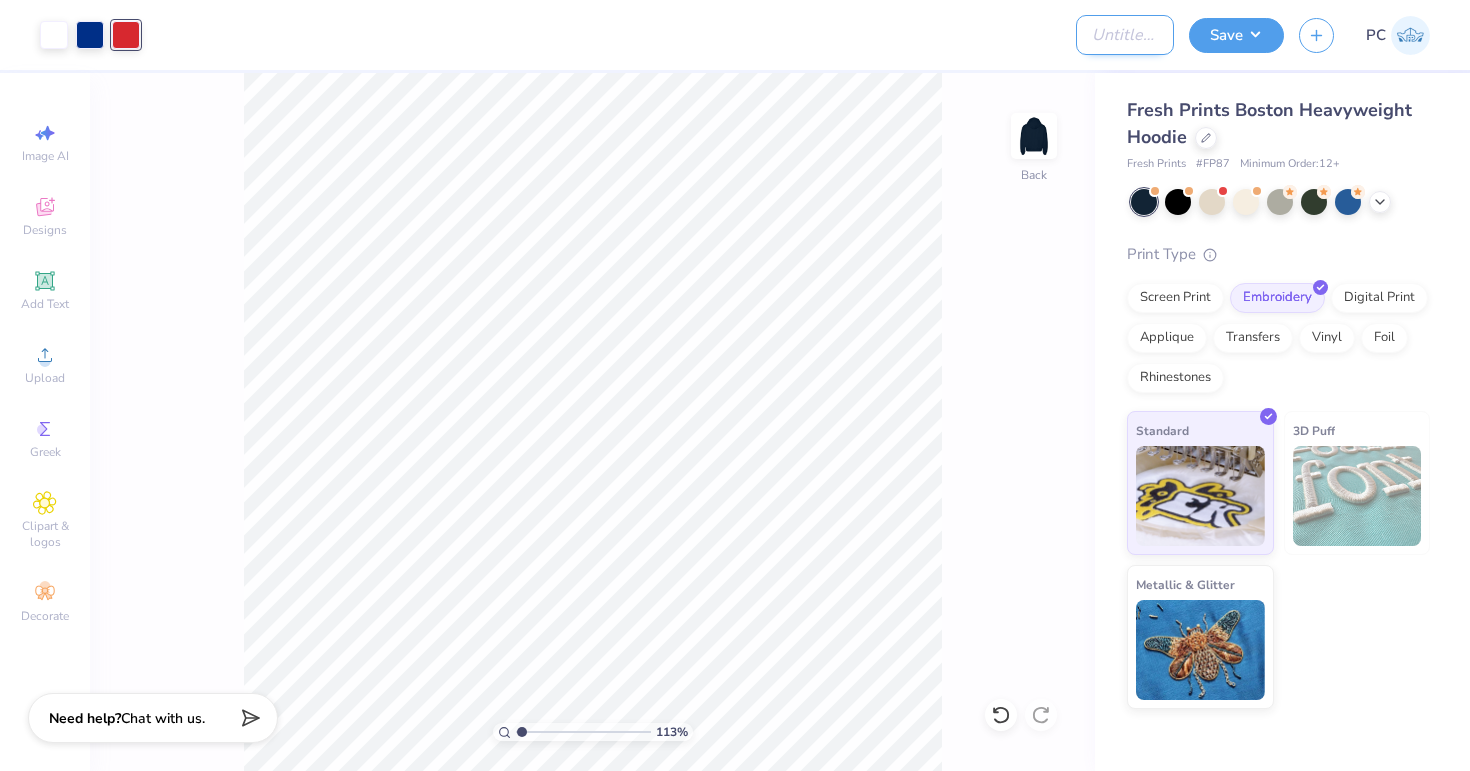 click on "Design Title" at bounding box center [1125, 35] 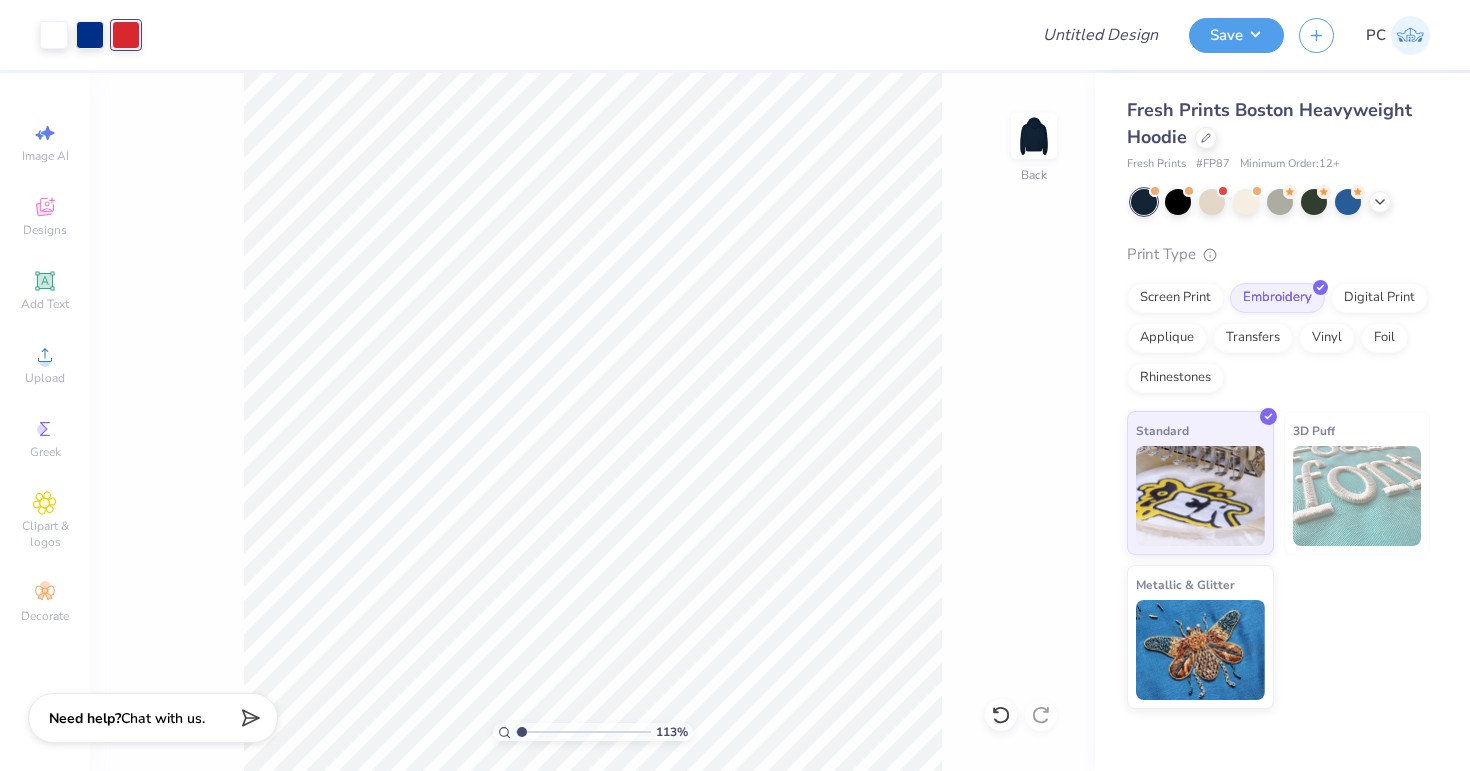 click at bounding box center [583, 35] 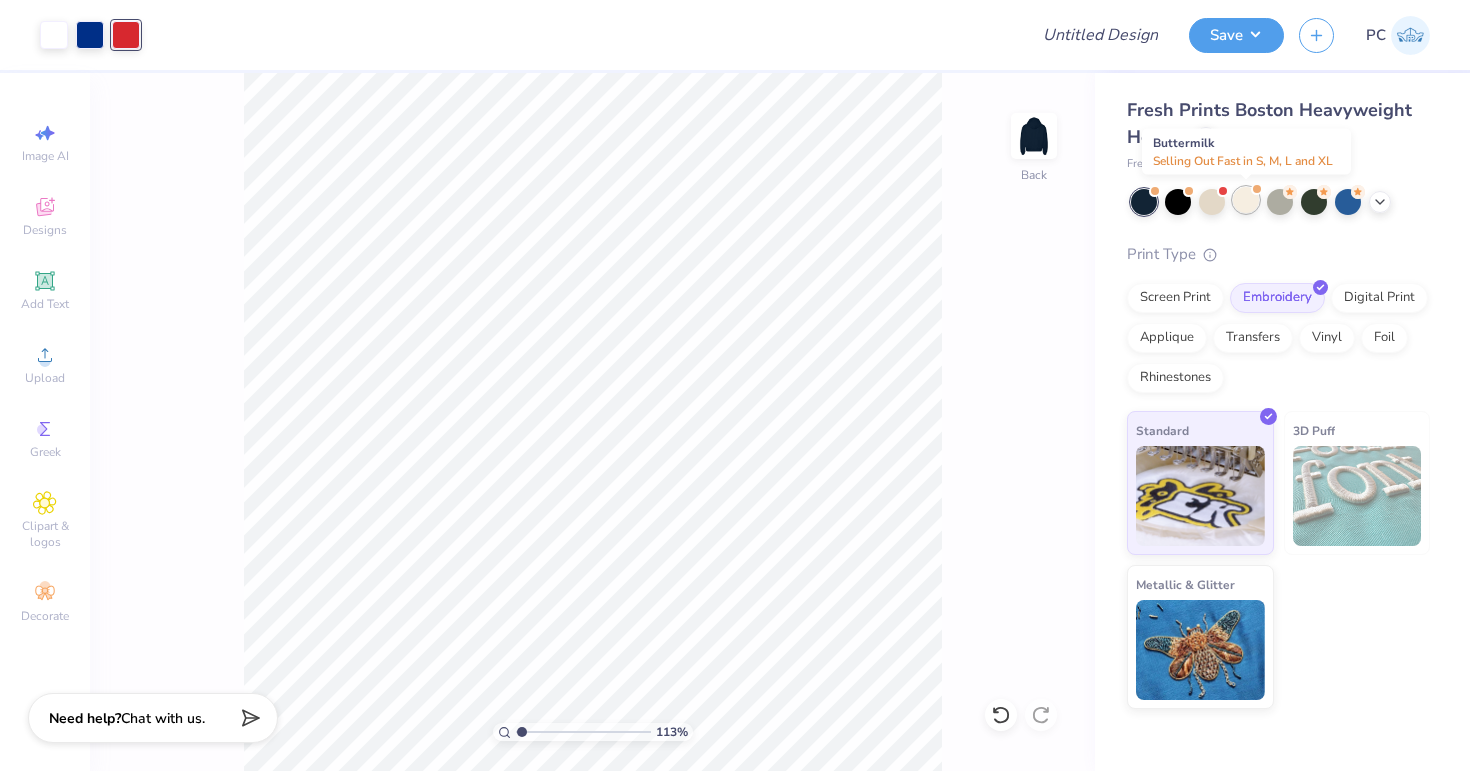 click at bounding box center (1246, 200) 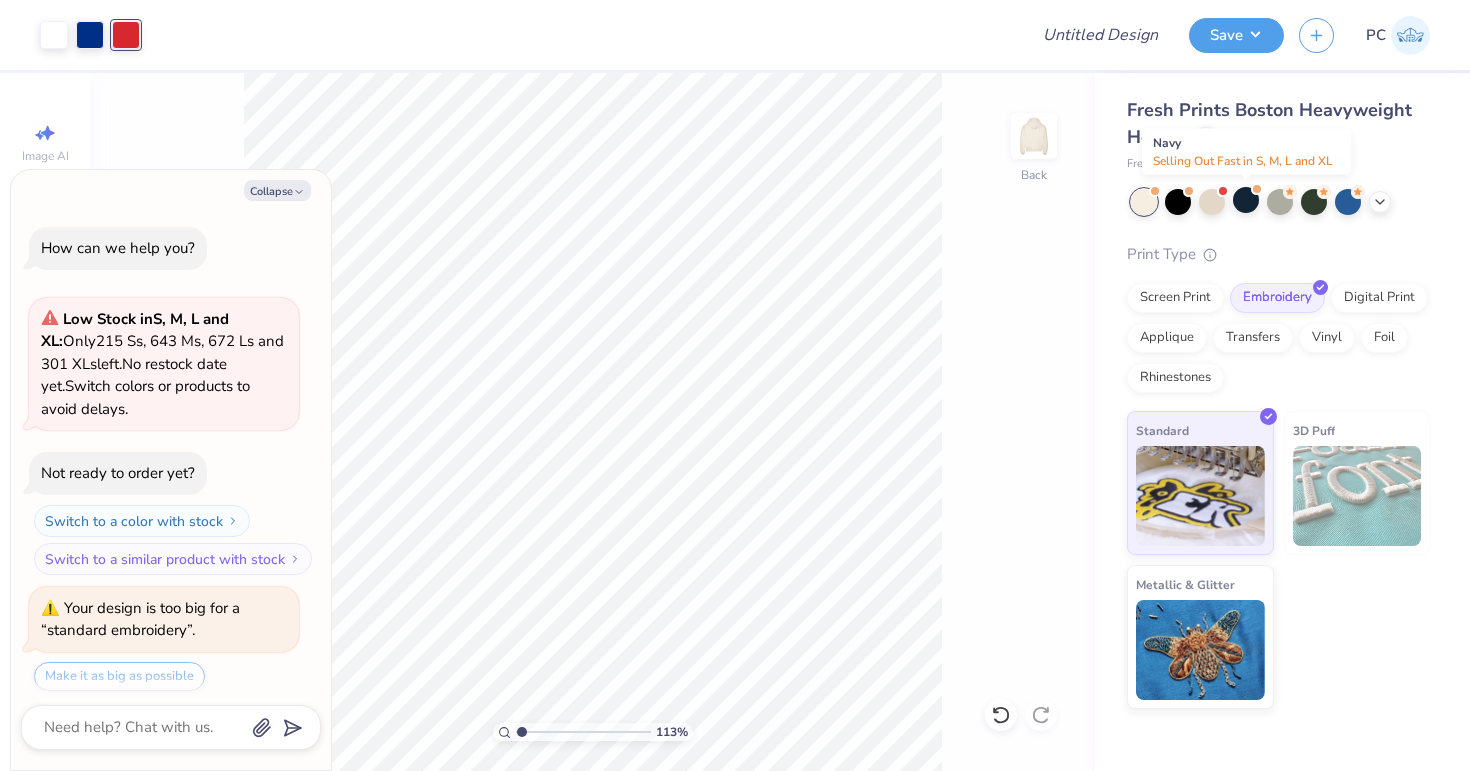 scroll, scrollTop: 698, scrollLeft: 0, axis: vertical 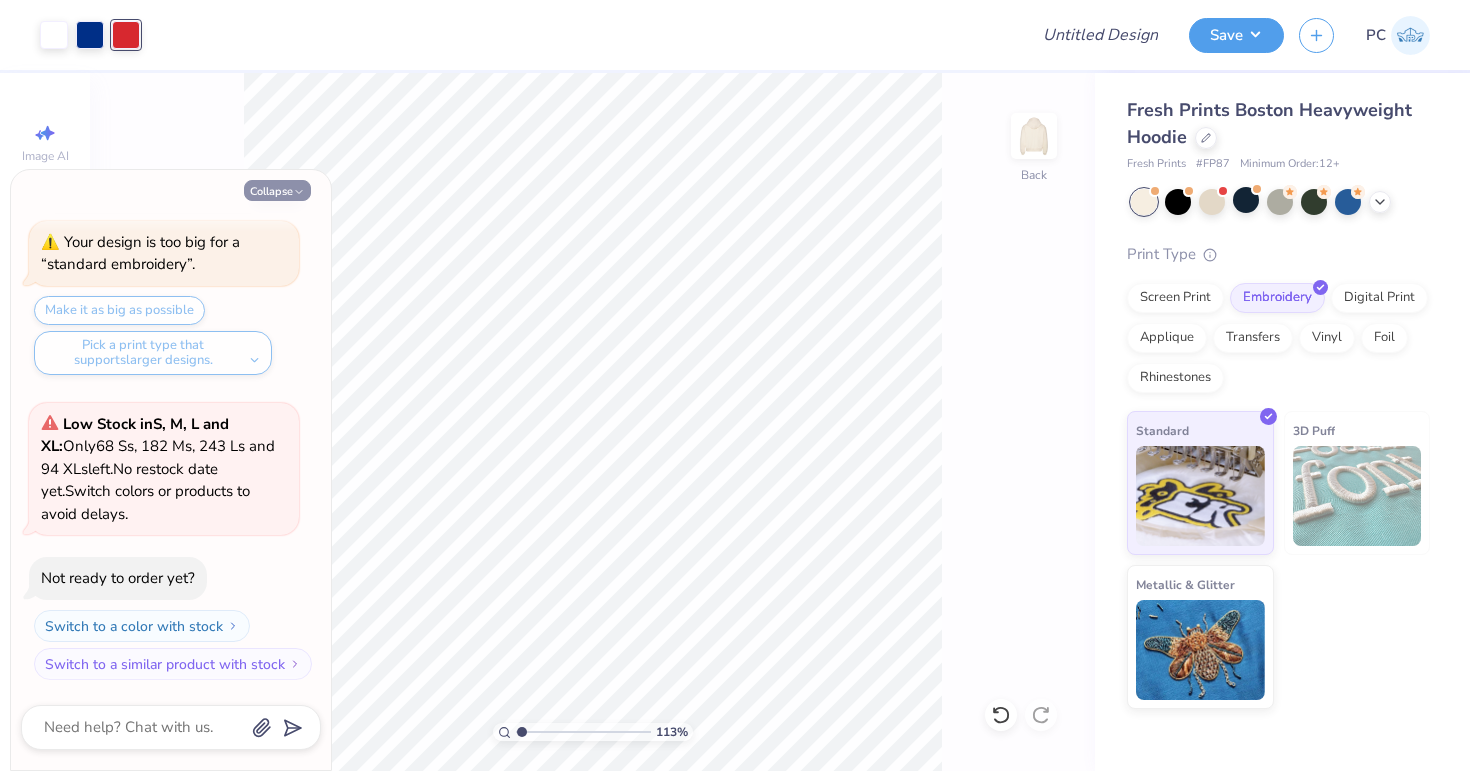 click on "Collapse" at bounding box center [277, 190] 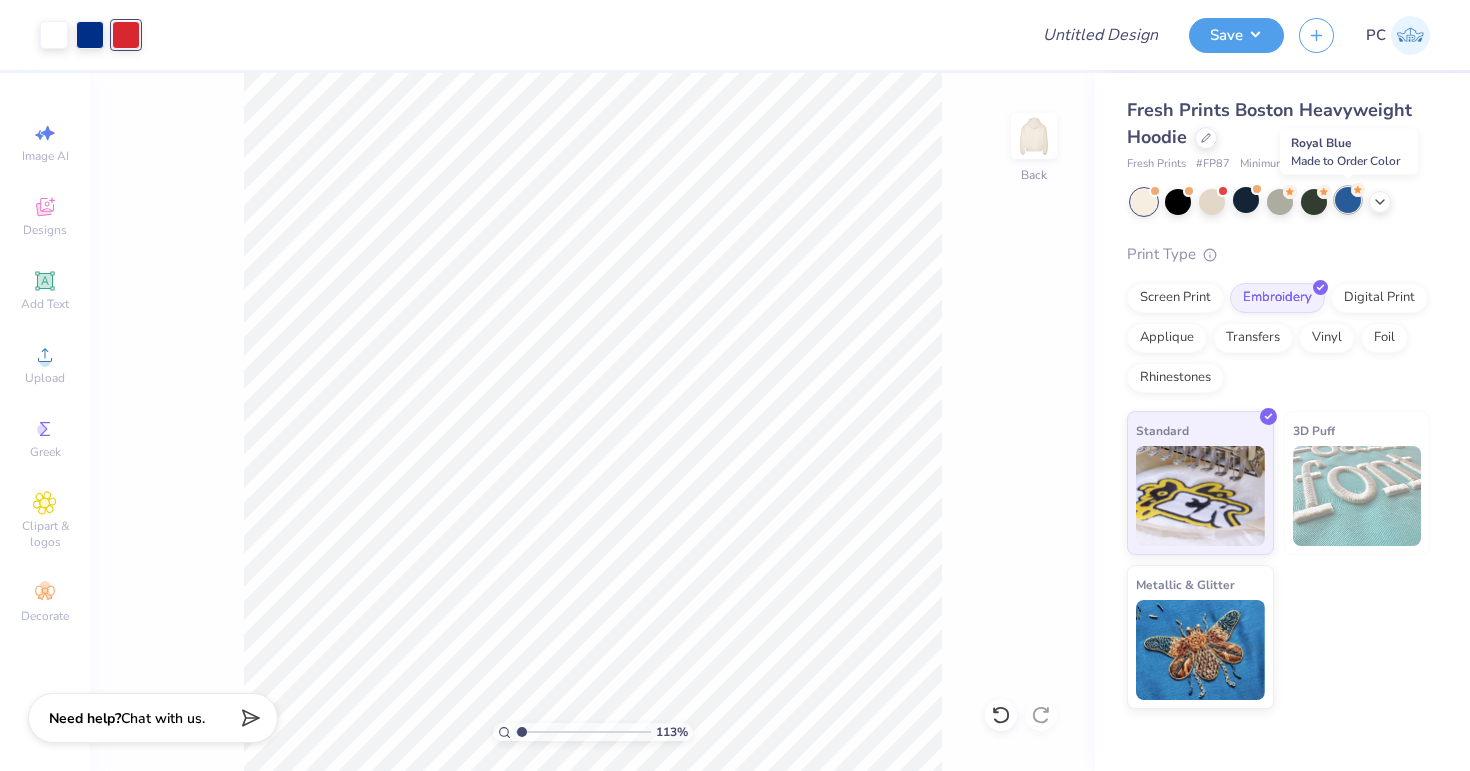 click at bounding box center [1348, 200] 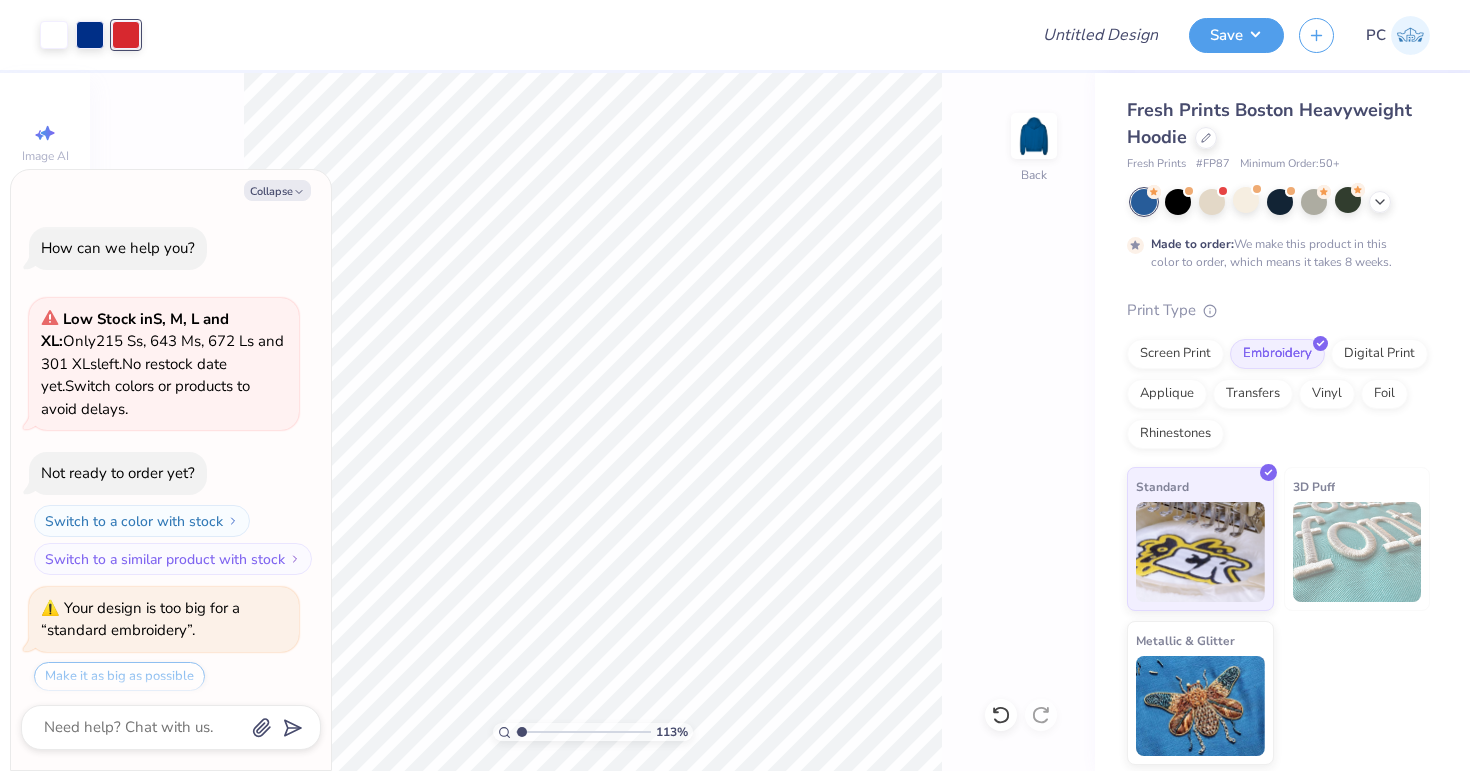 scroll, scrollTop: 864, scrollLeft: 0, axis: vertical 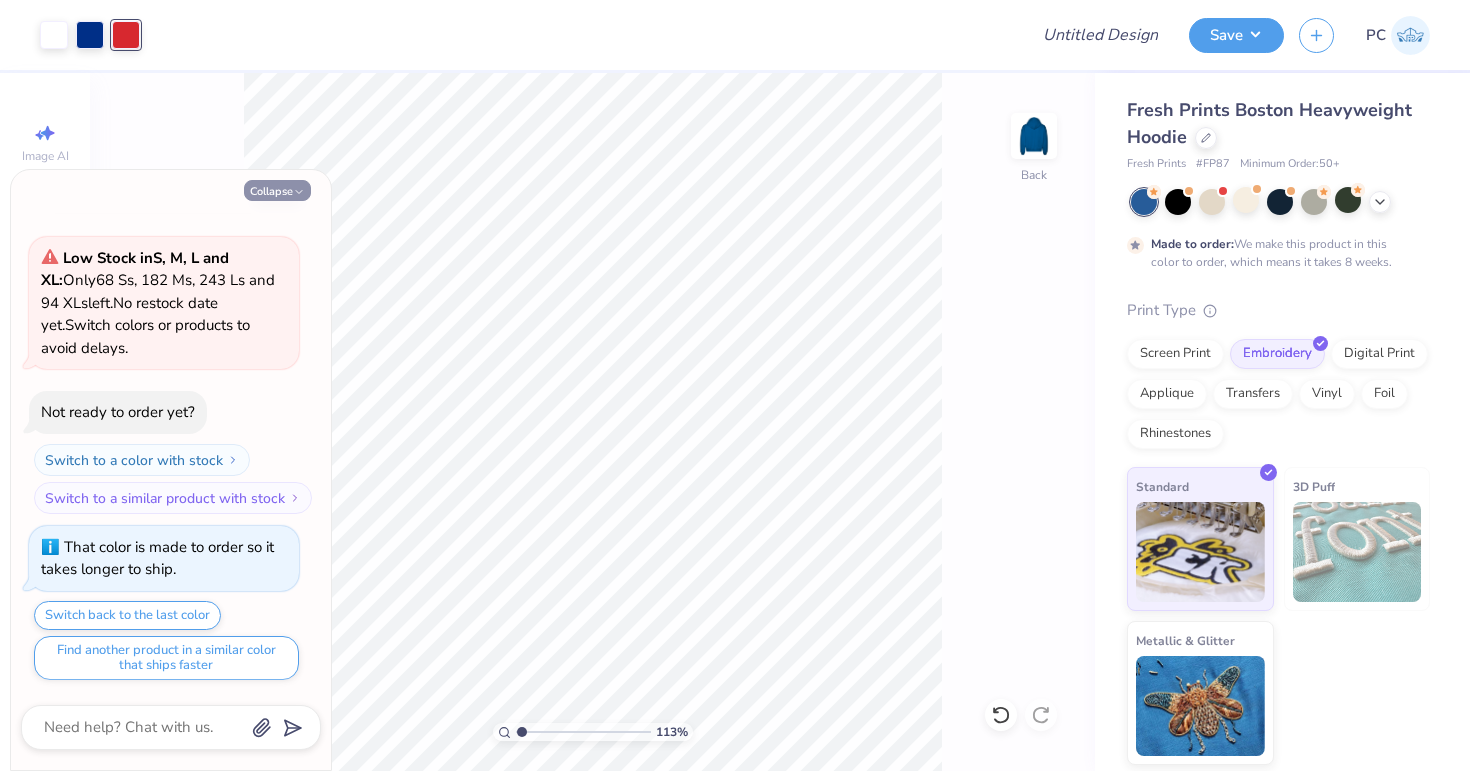click on "Collapse" at bounding box center [277, 190] 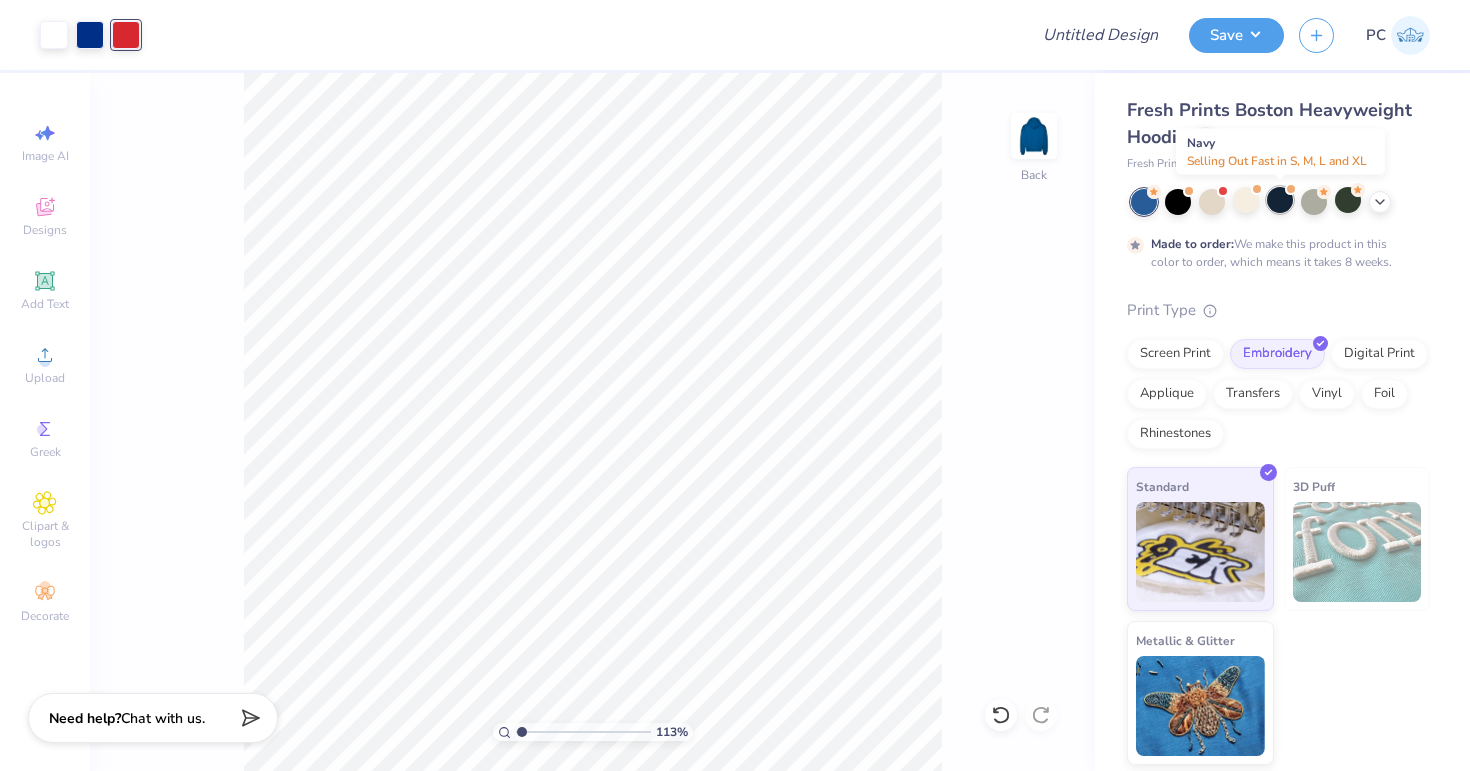click at bounding box center [1280, 200] 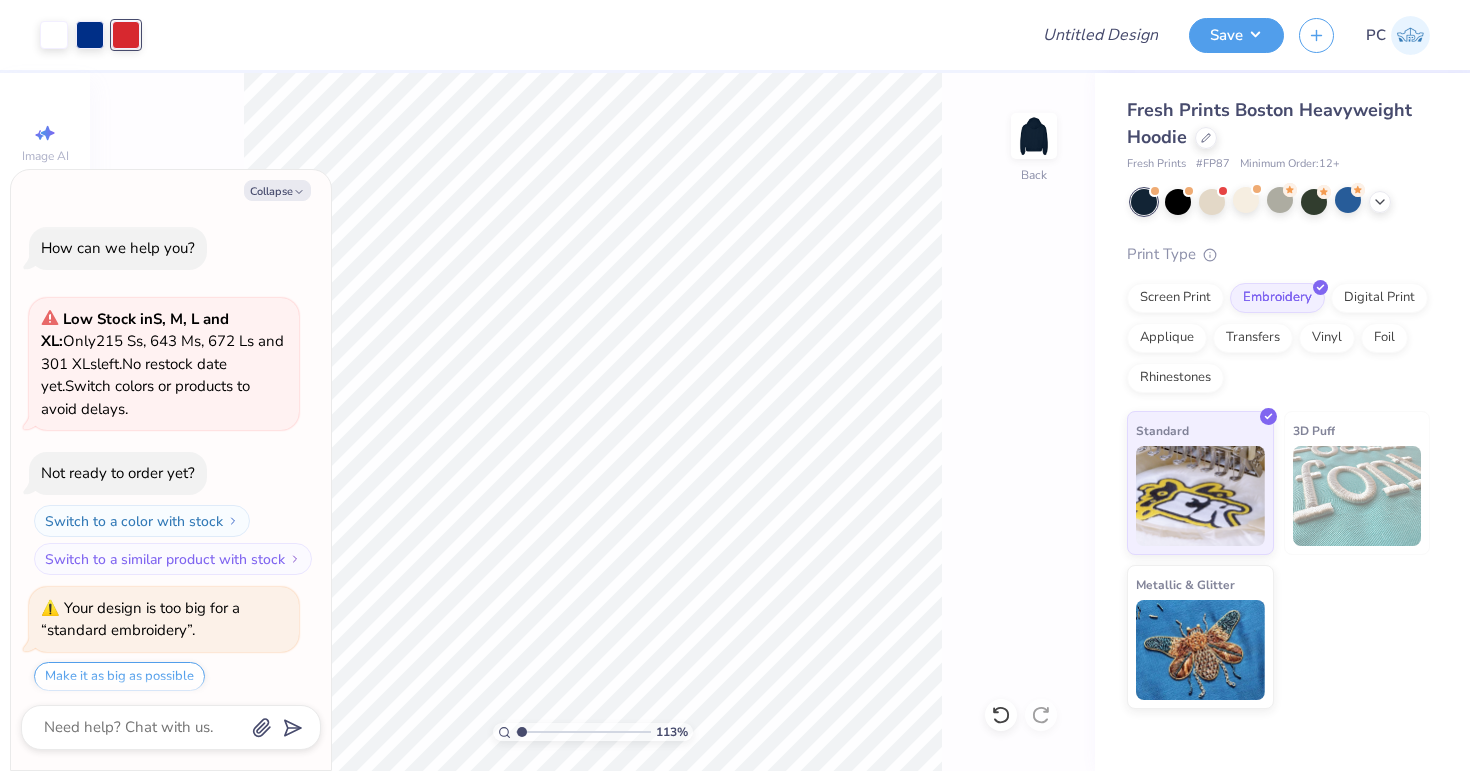 scroll, scrollTop: 1291, scrollLeft: 0, axis: vertical 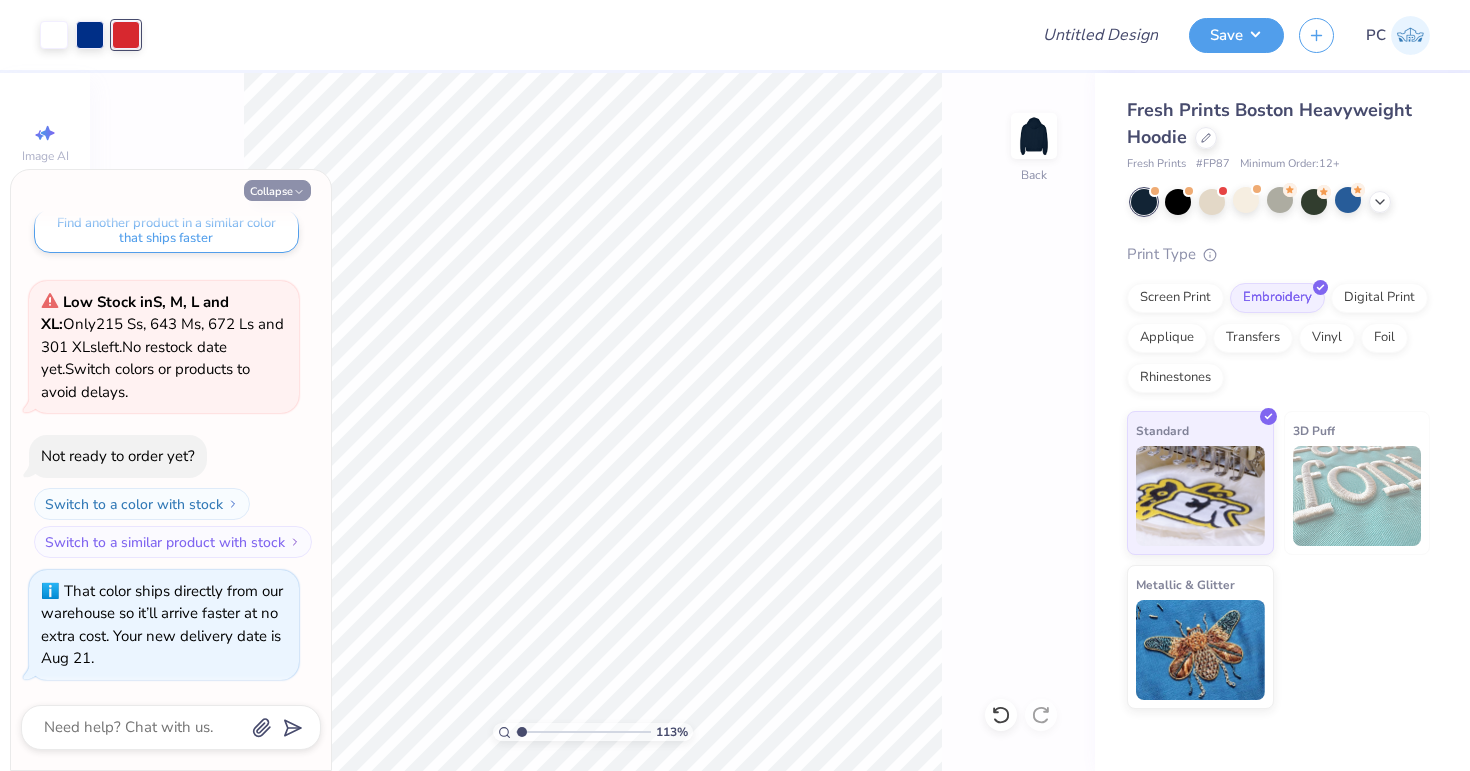click on "Collapse" at bounding box center [277, 190] 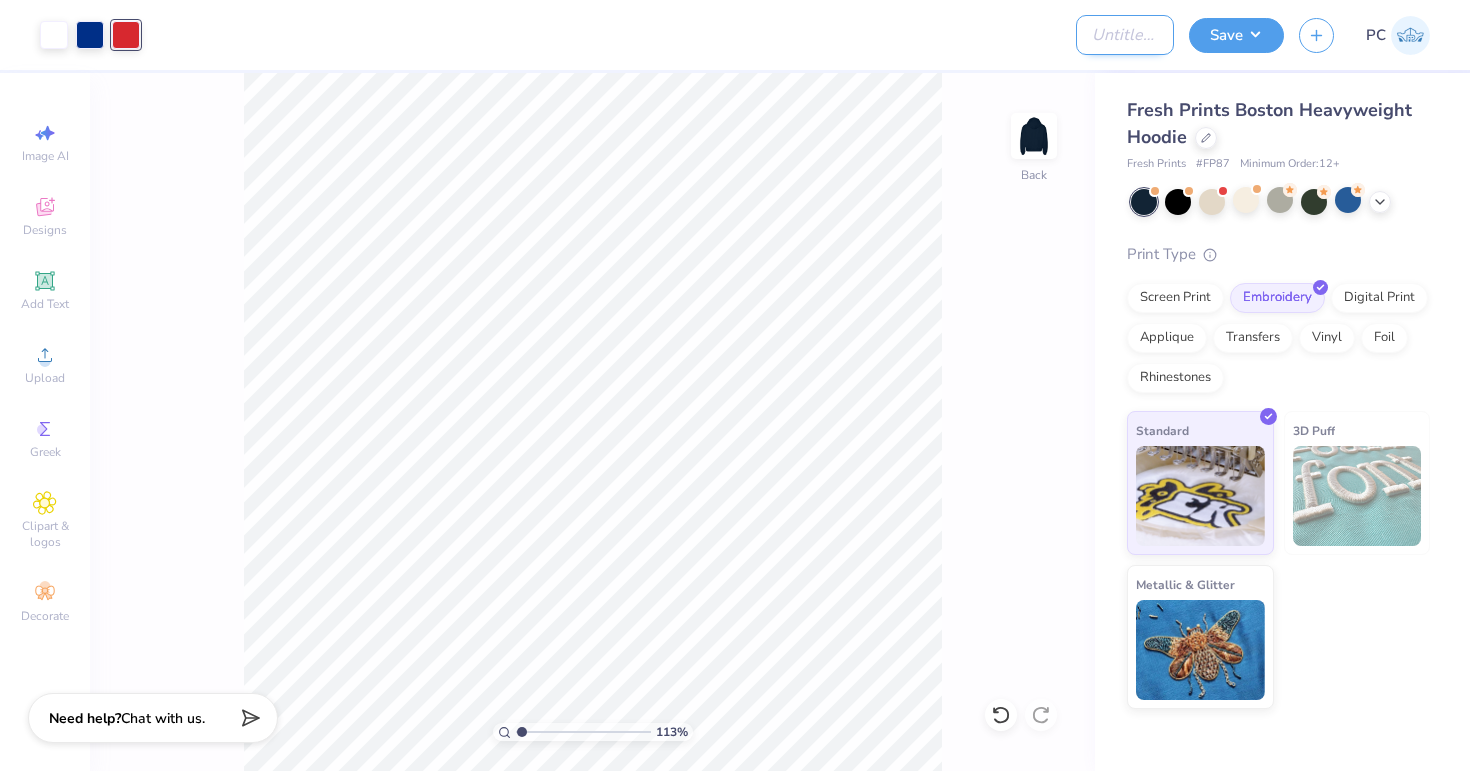 click on "Design Title" at bounding box center (1125, 35) 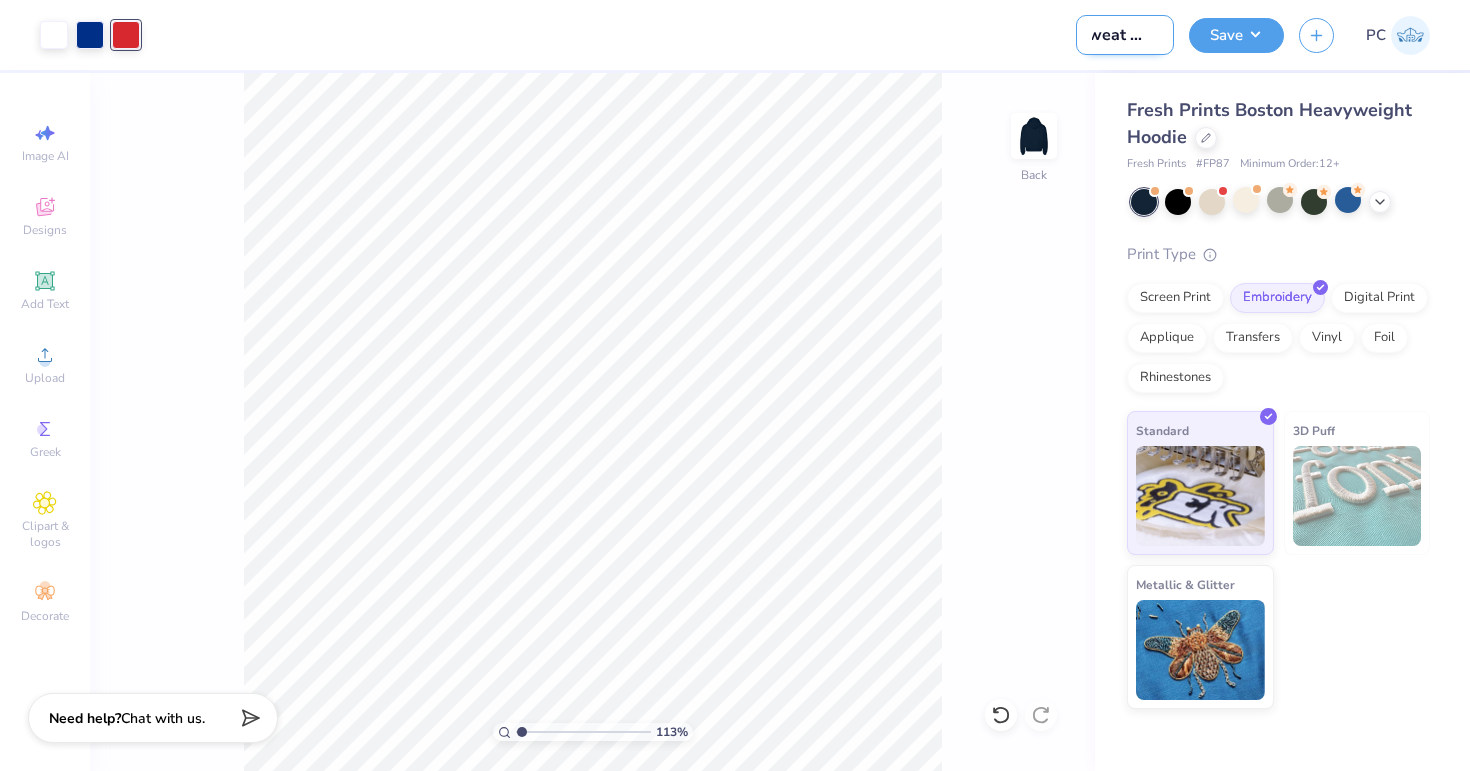 scroll, scrollTop: 0, scrollLeft: 24, axis: horizontal 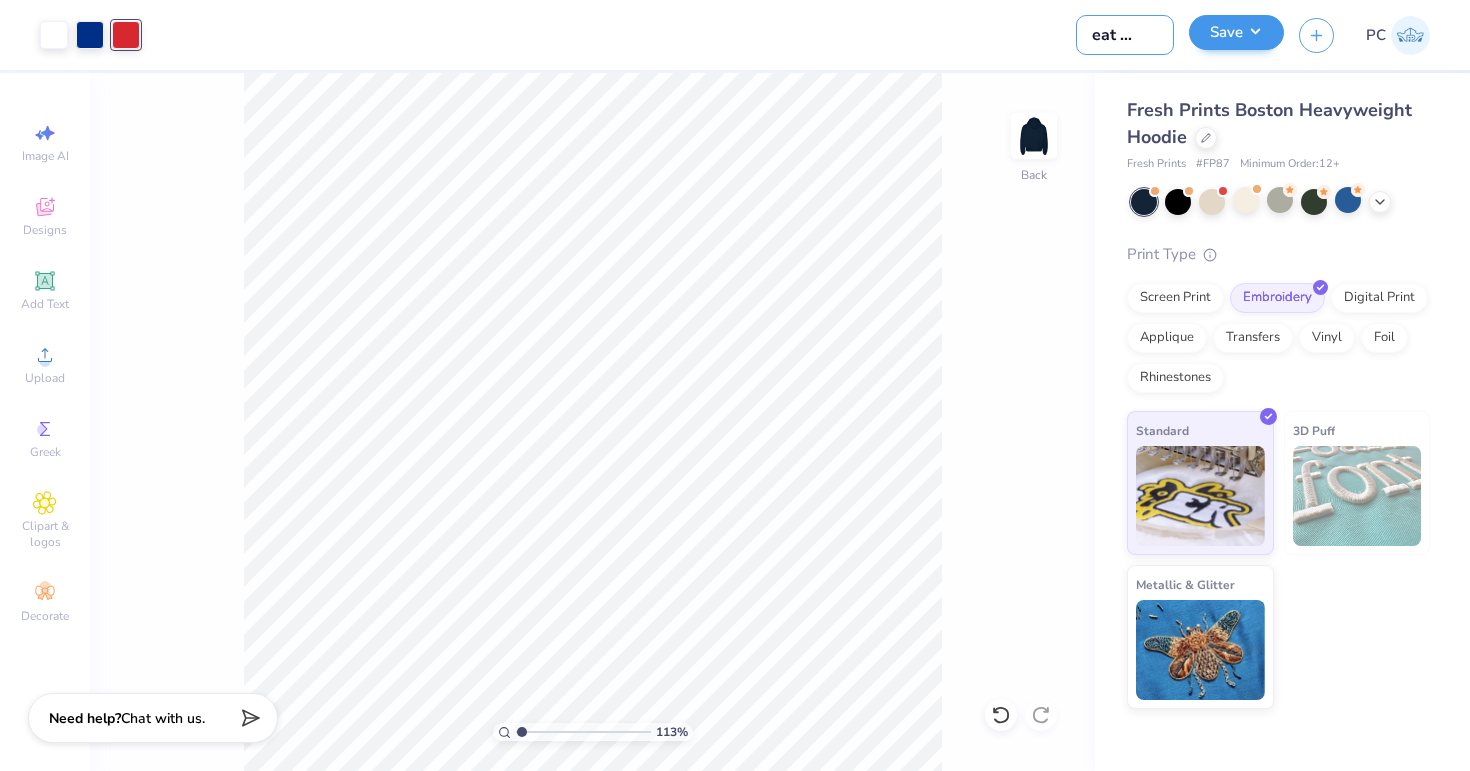 type on "Sweat Set 1" 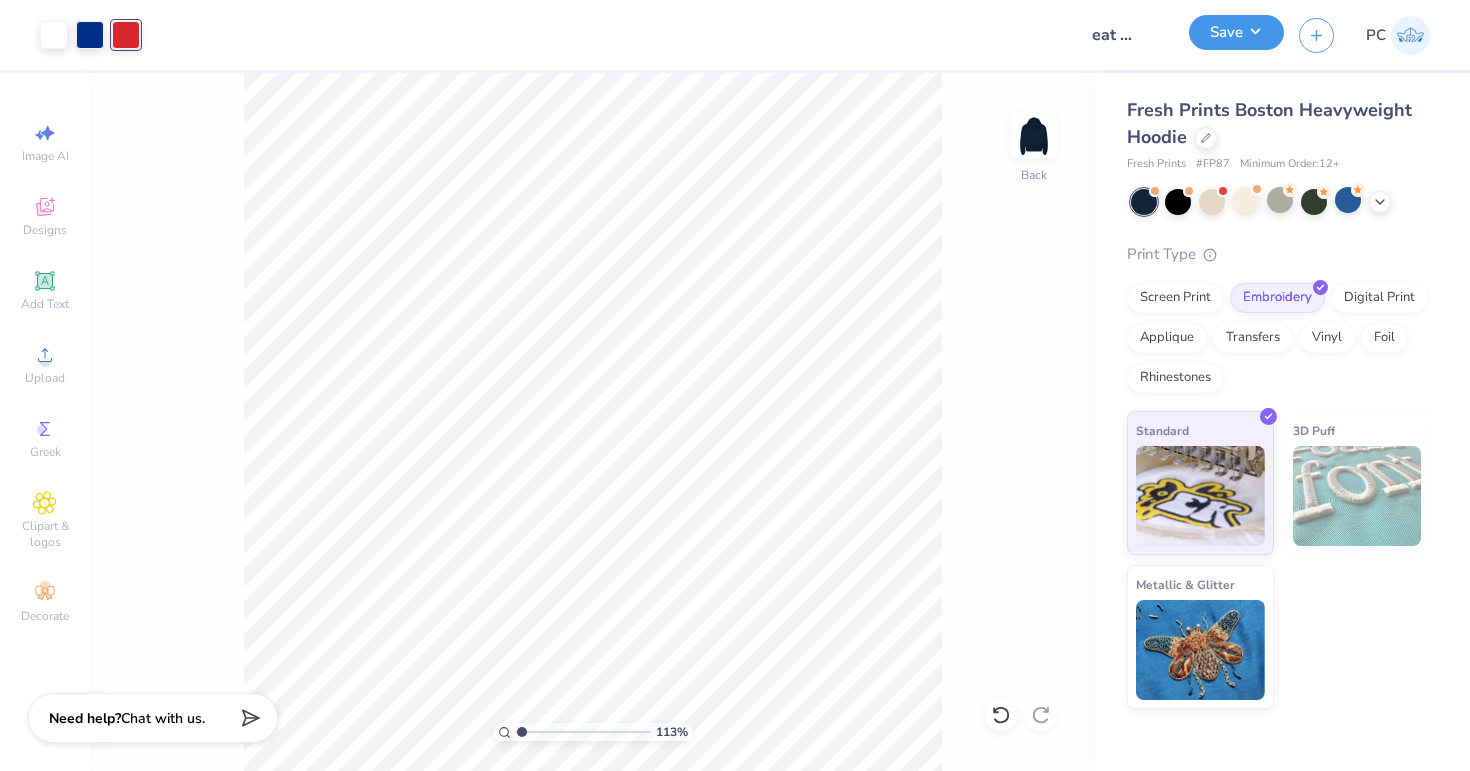 scroll, scrollTop: 0, scrollLeft: 0, axis: both 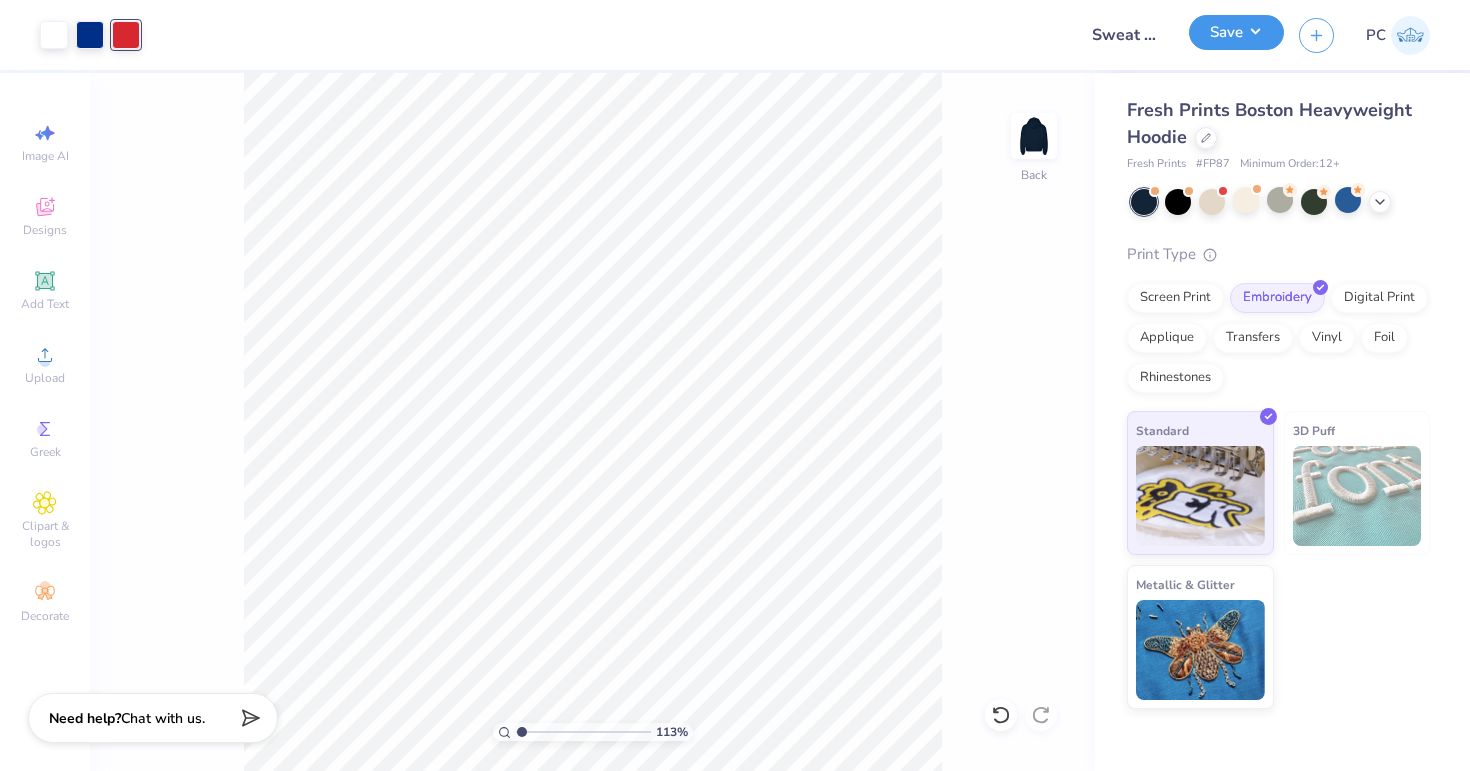 click on "Save" at bounding box center (1236, 32) 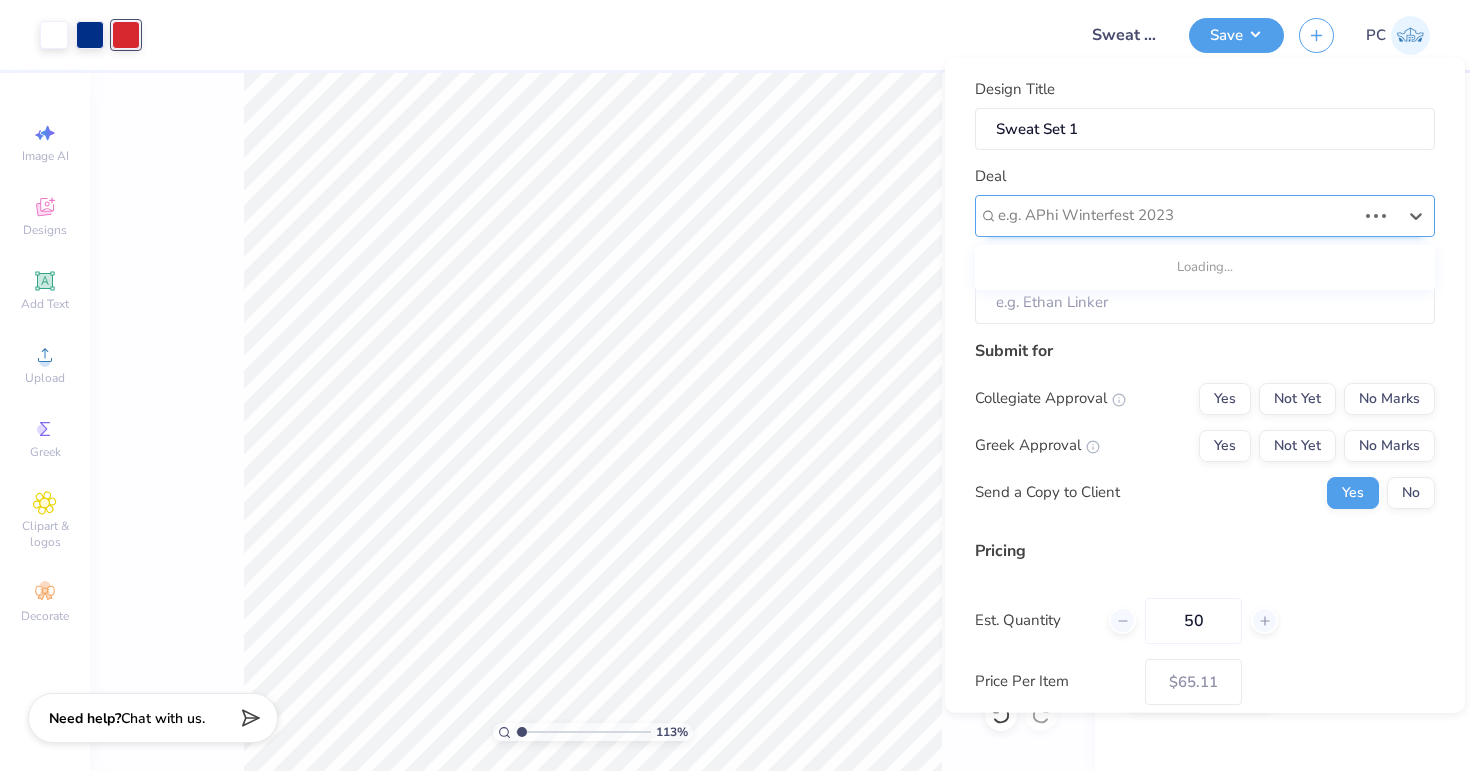 click at bounding box center (1177, 215) 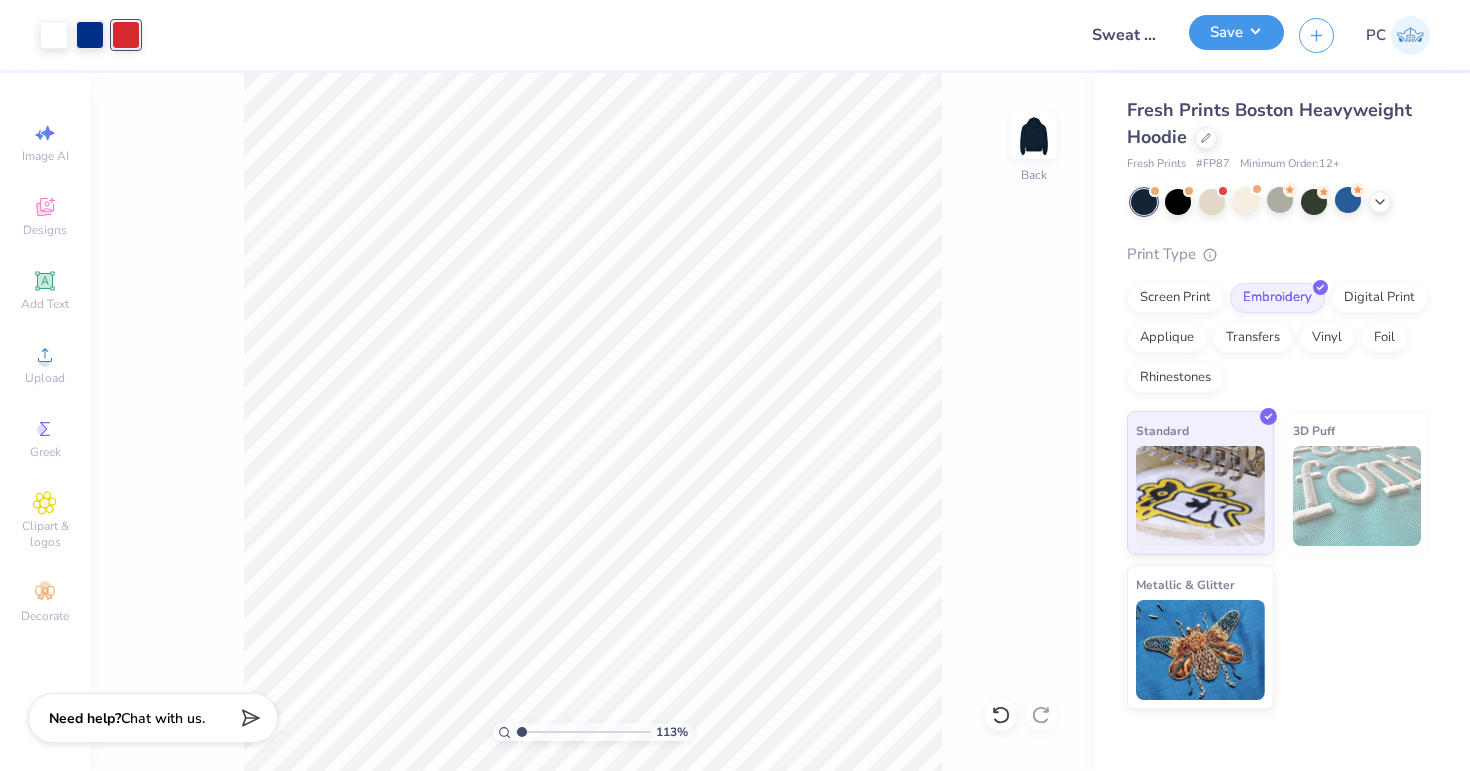 click on "Save" at bounding box center [1236, 32] 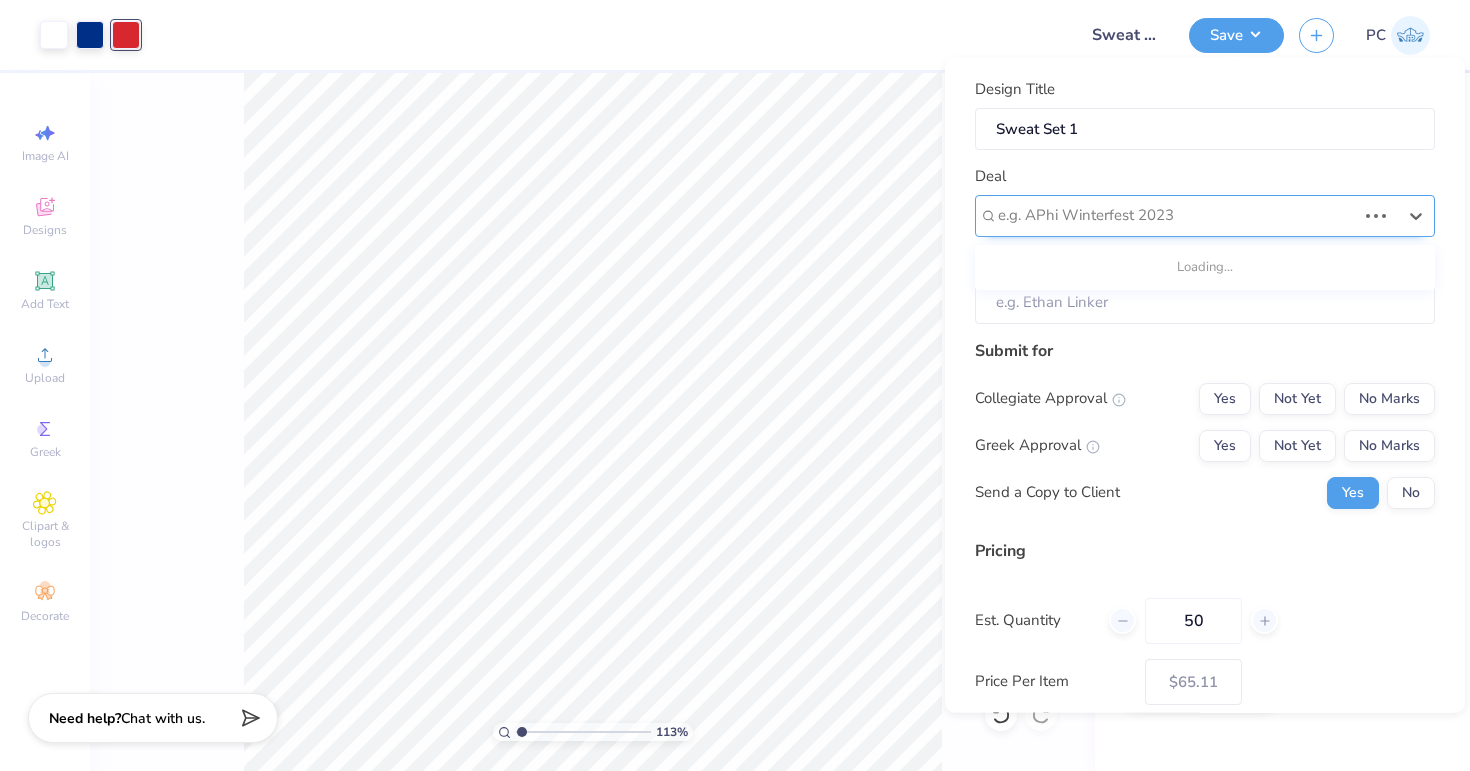 click at bounding box center [1177, 215] 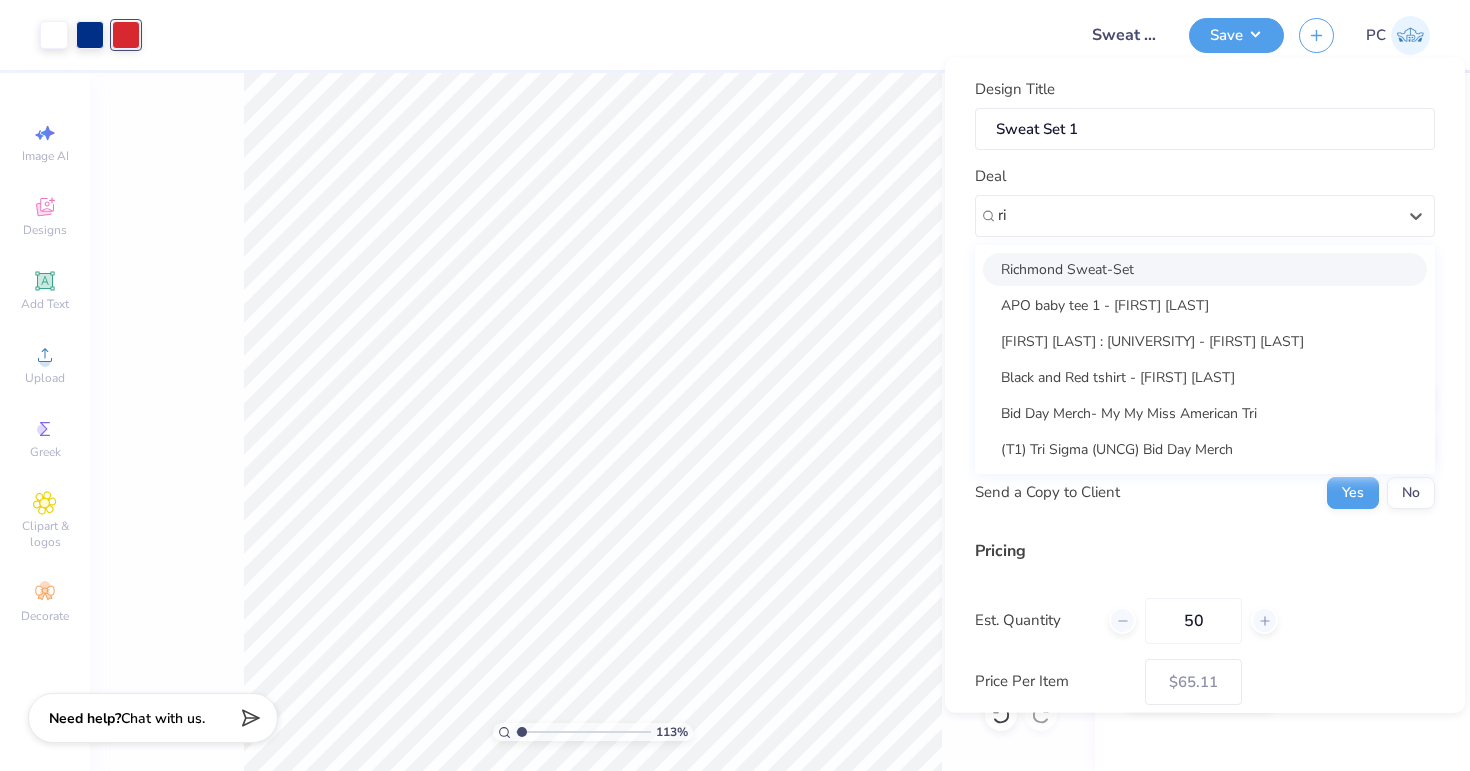 click on "Richmond Sweat-Set" at bounding box center (1205, 268) 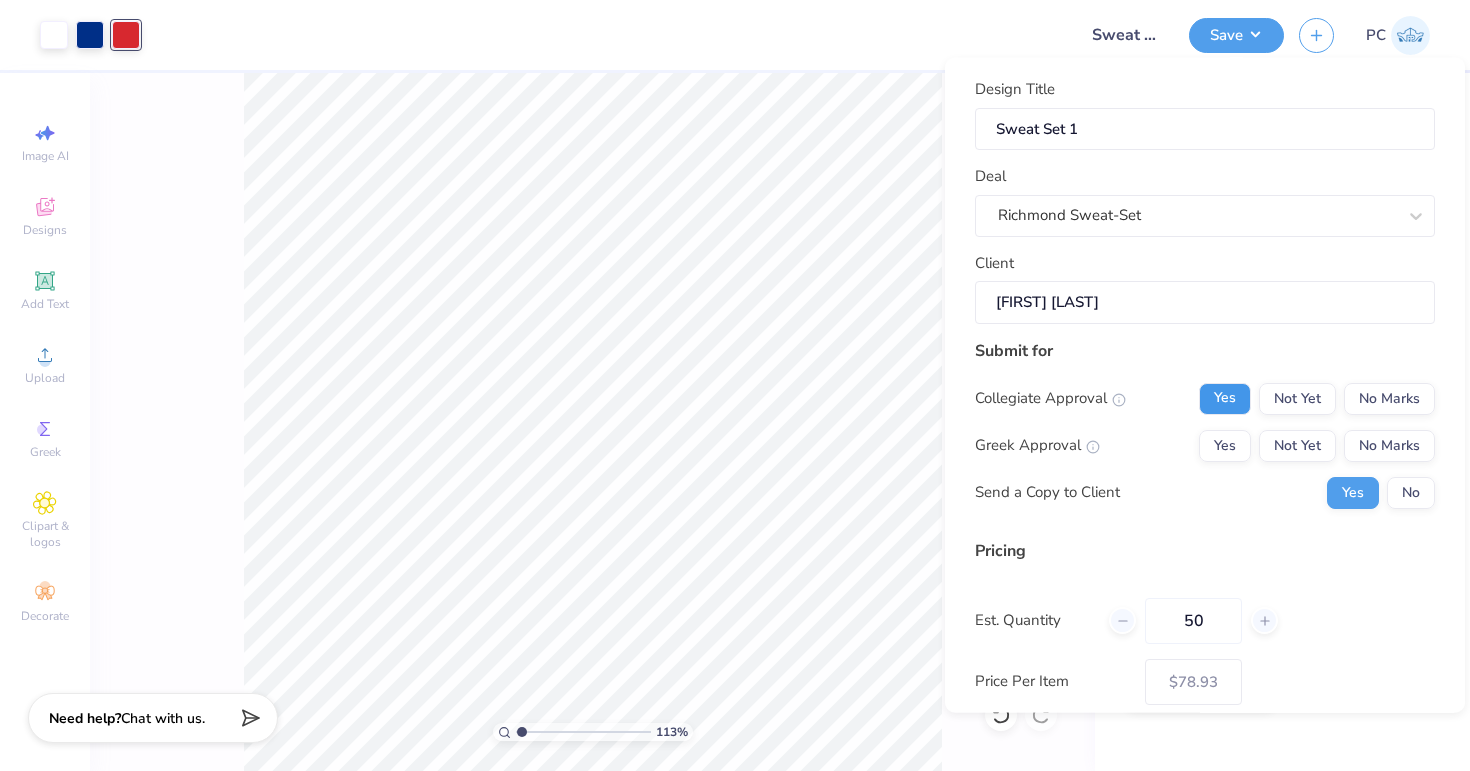 click on "Yes" at bounding box center [1225, 398] 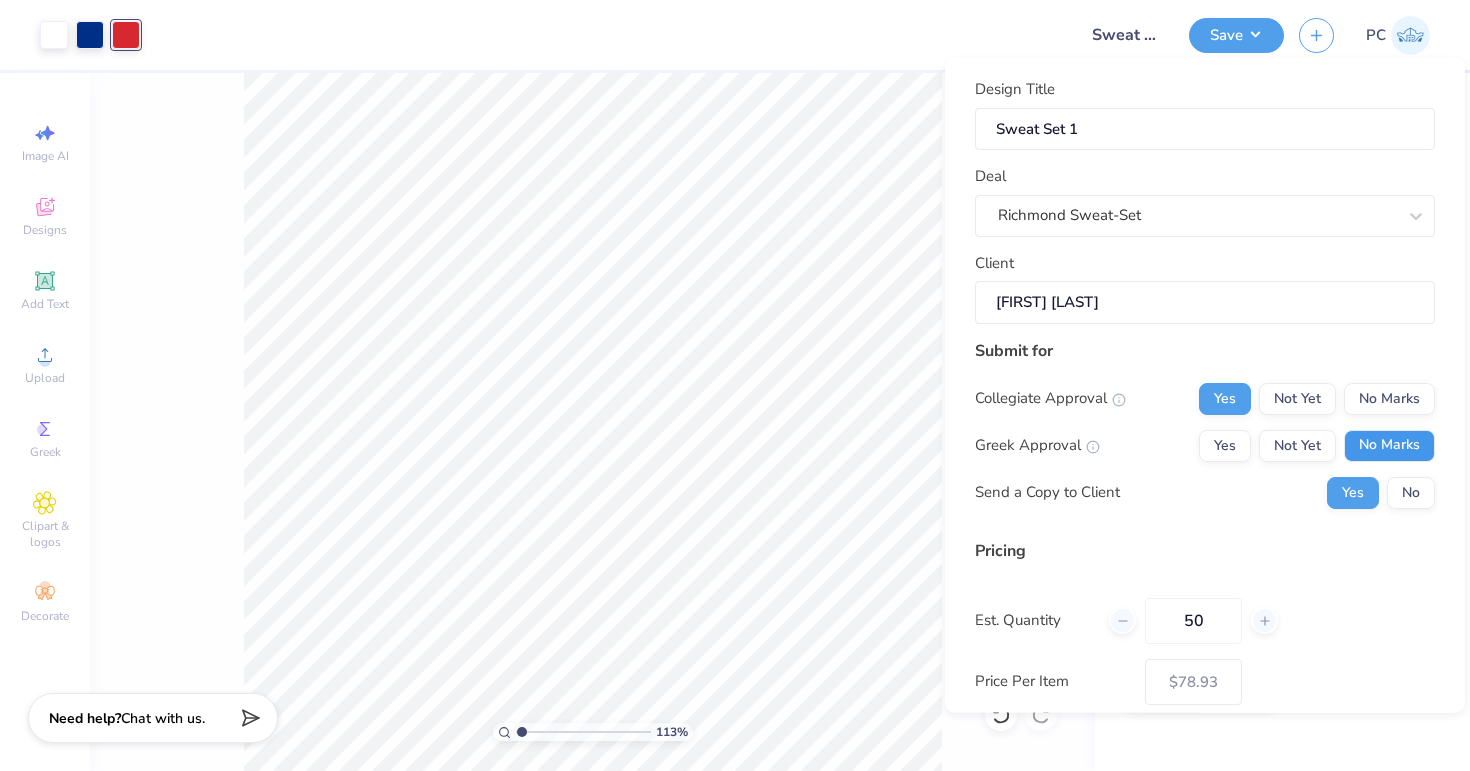 click on "No Marks" at bounding box center [1389, 445] 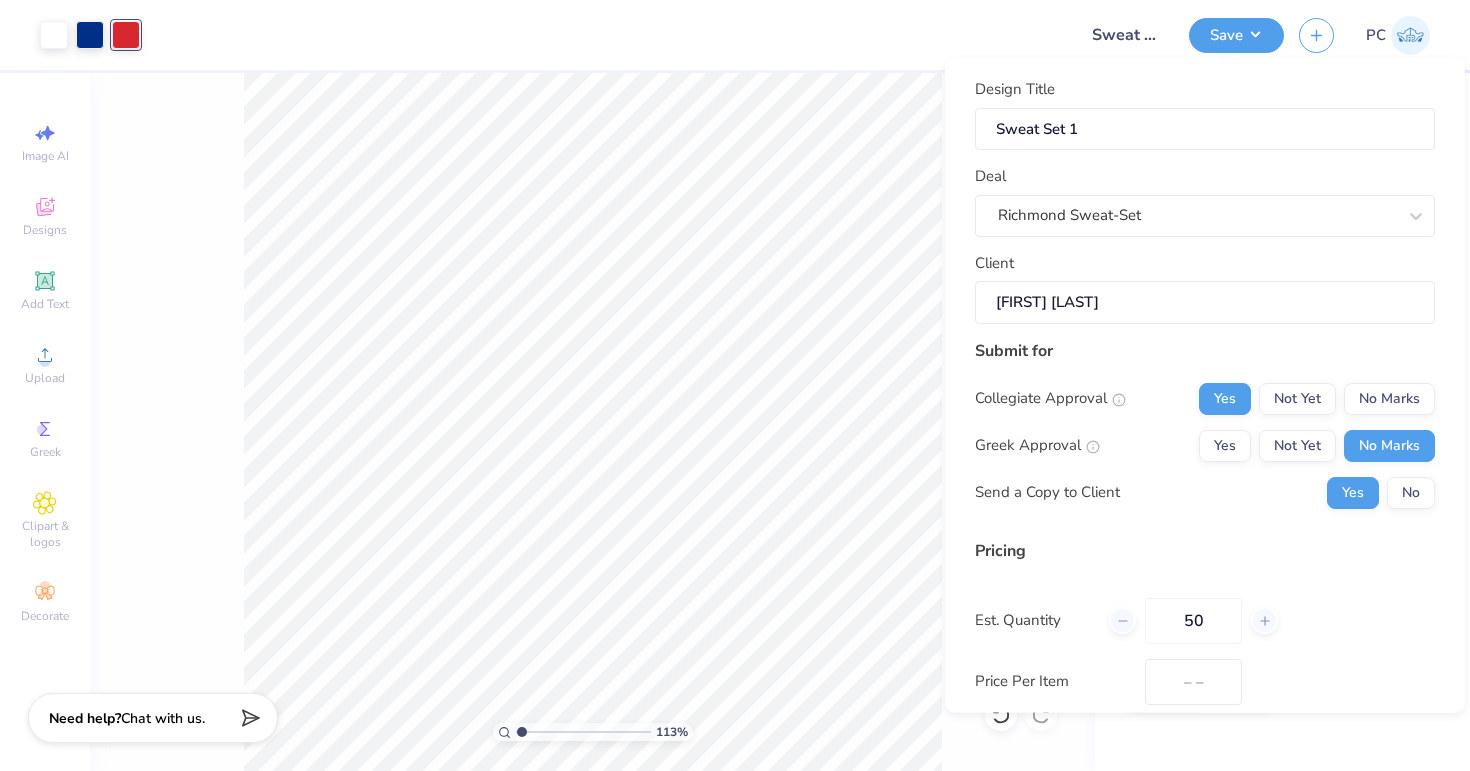 type on "$78.93" 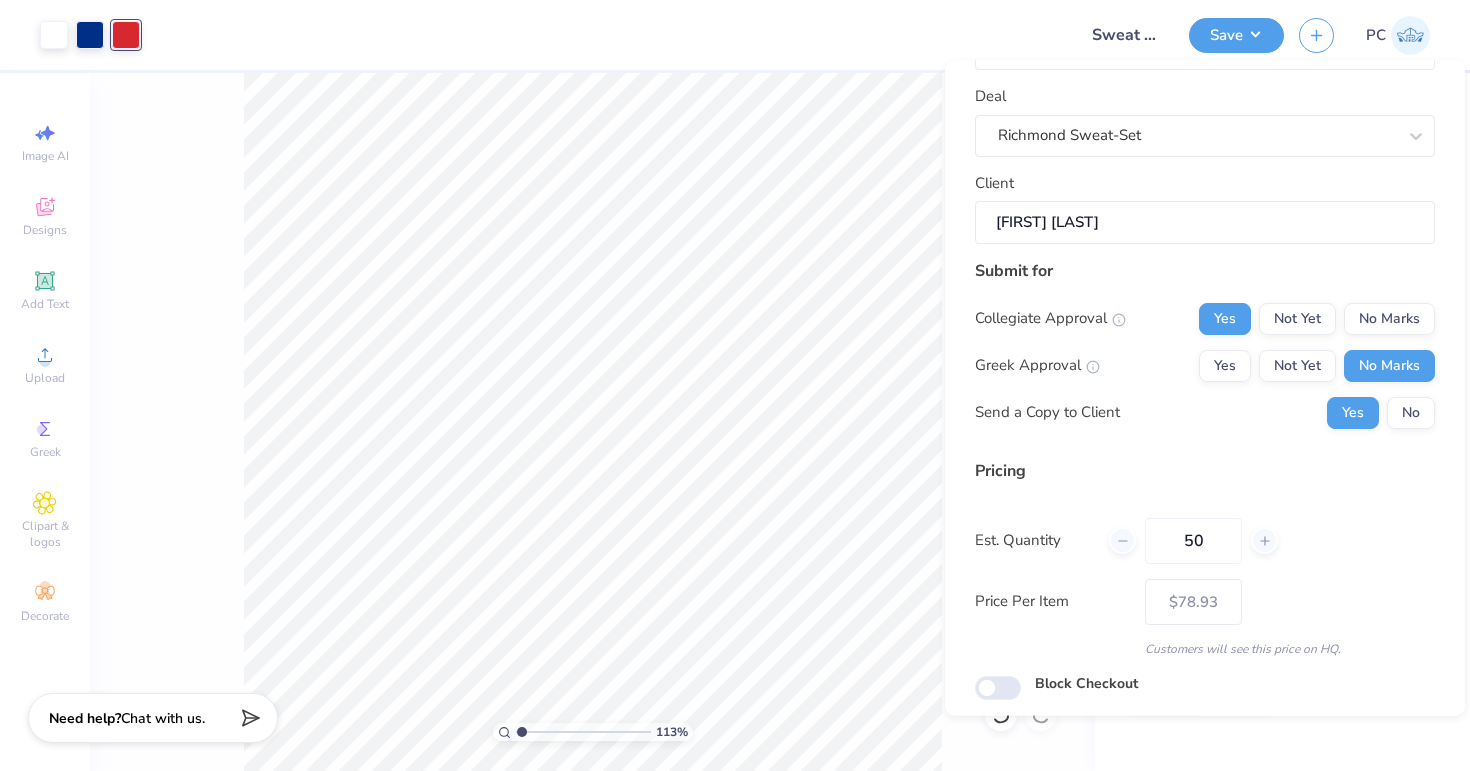 scroll, scrollTop: 110, scrollLeft: 0, axis: vertical 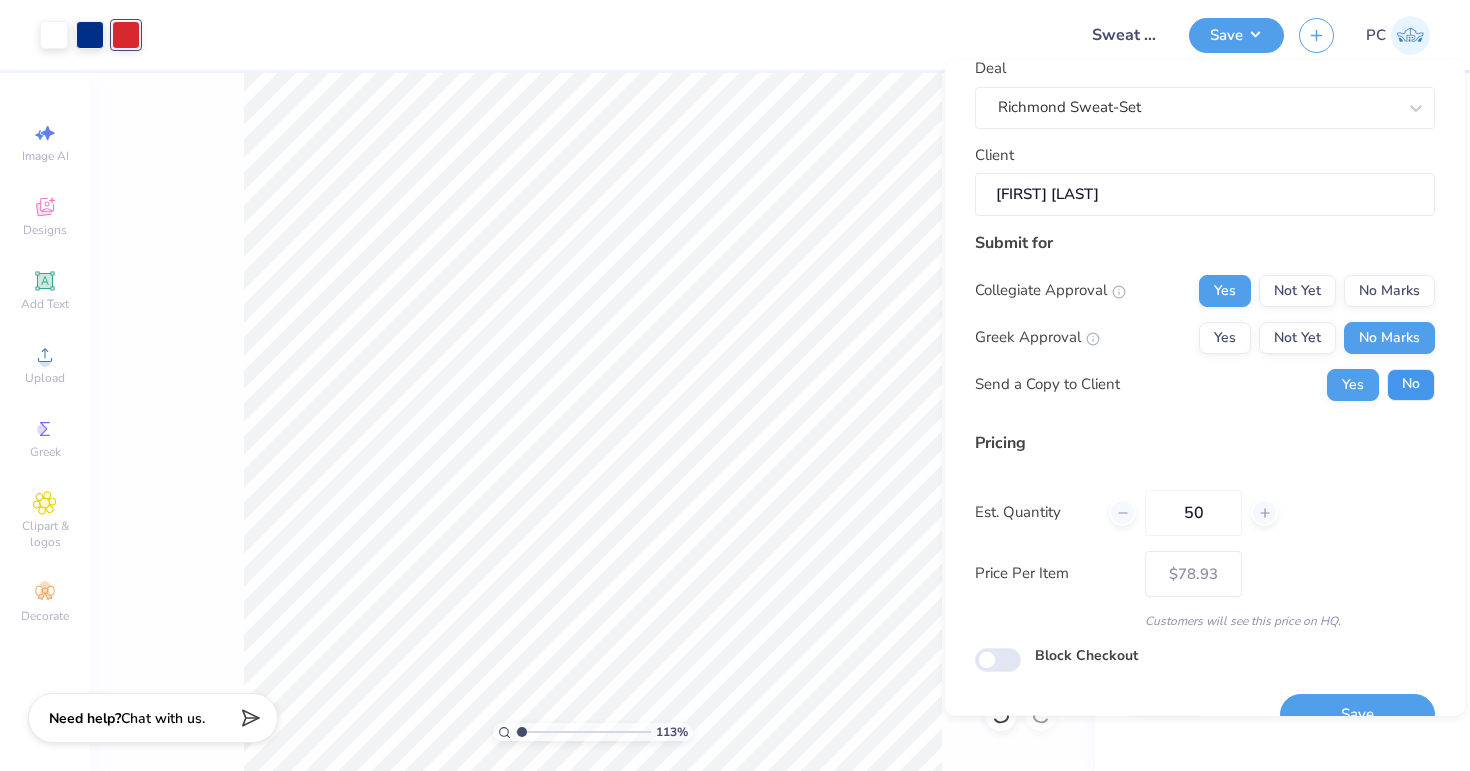 click on "No" at bounding box center [1411, 385] 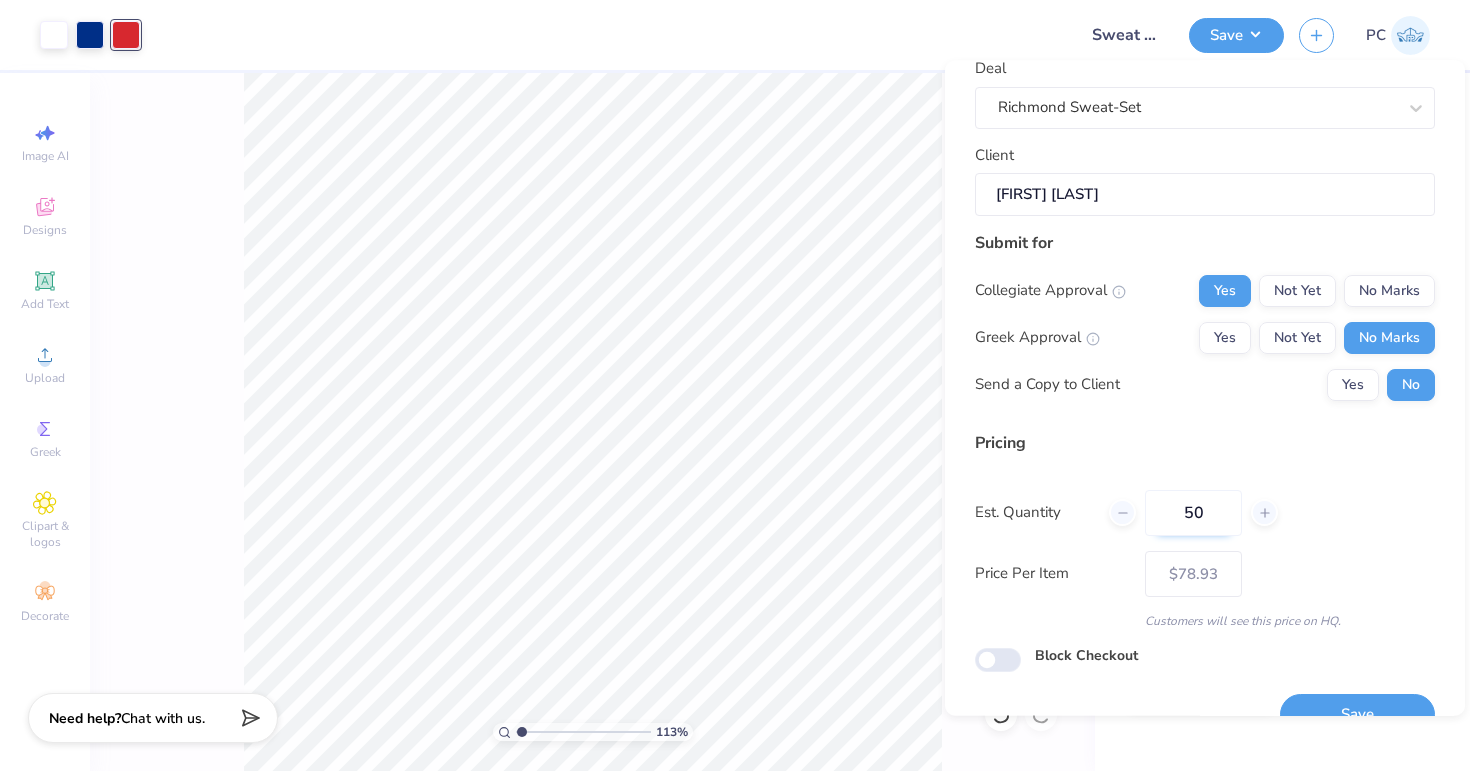 click on "50" at bounding box center [1193, 513] 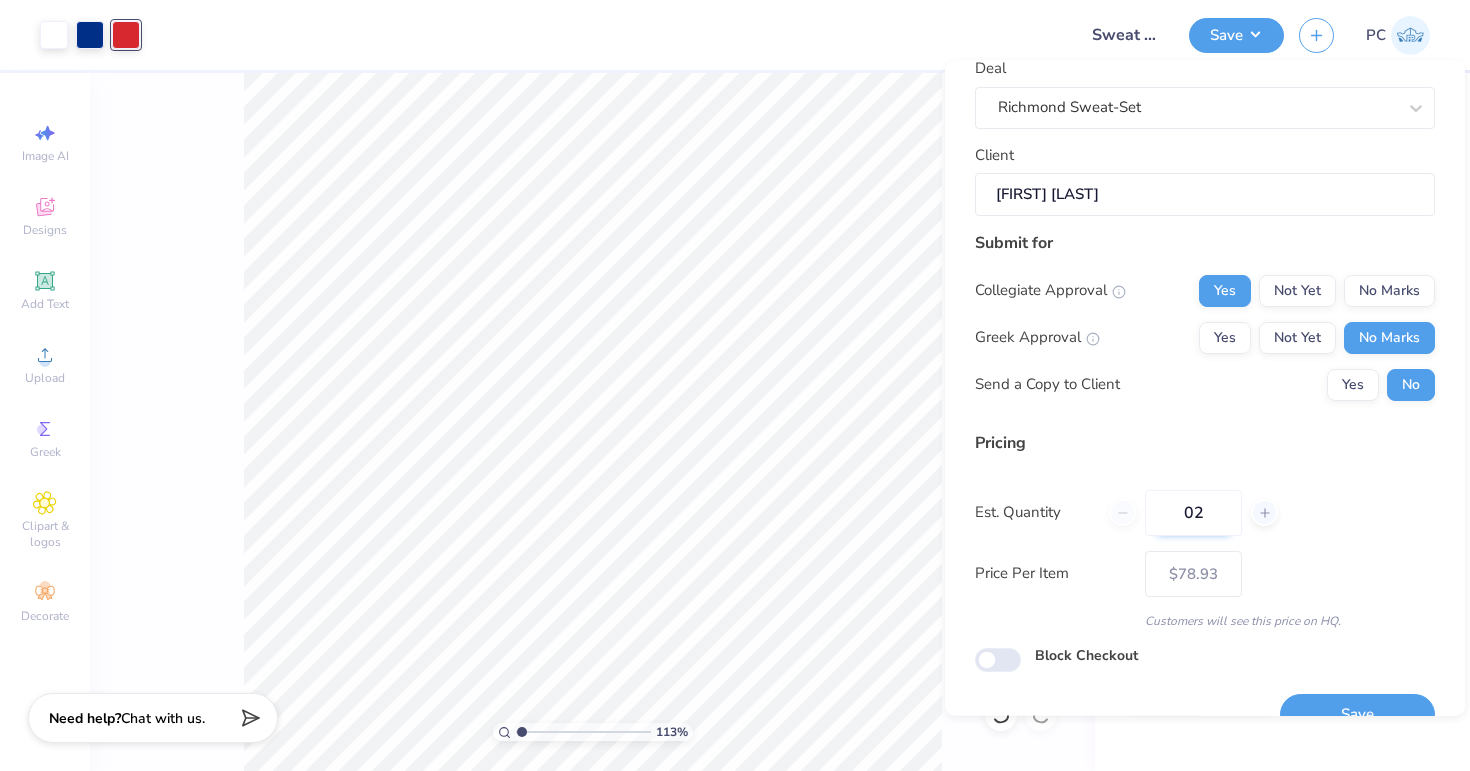 type on "025" 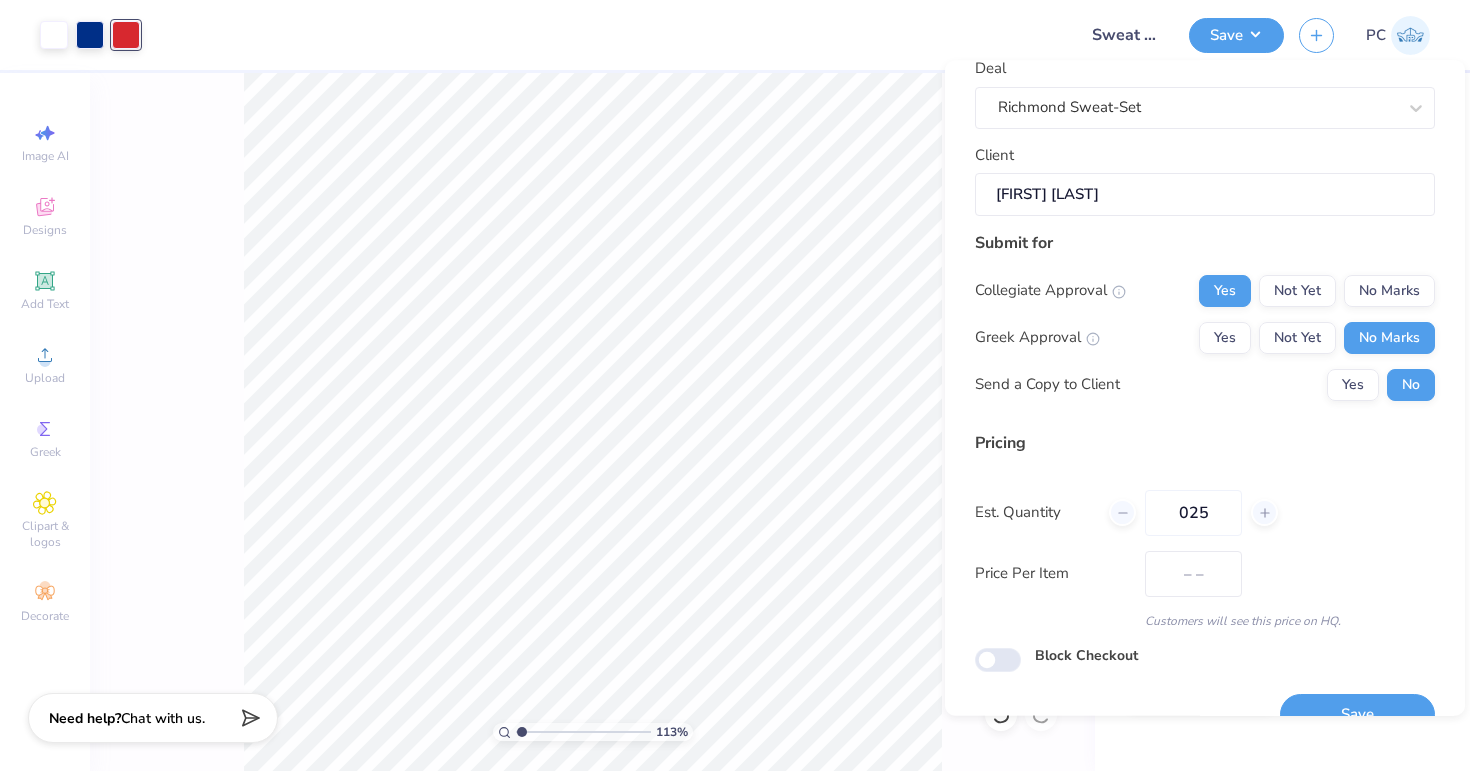 type on "$81.96" 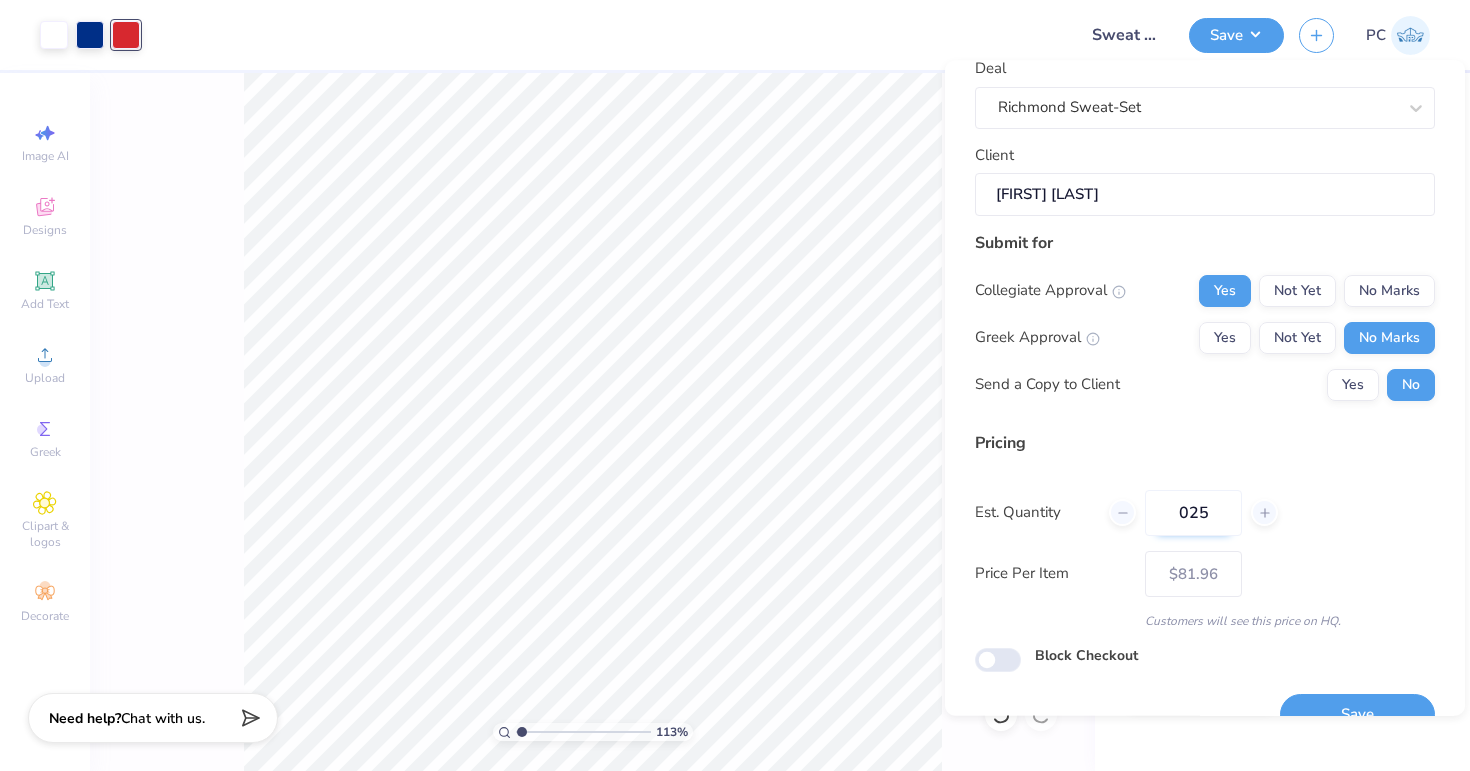 click on "025" at bounding box center (1193, 513) 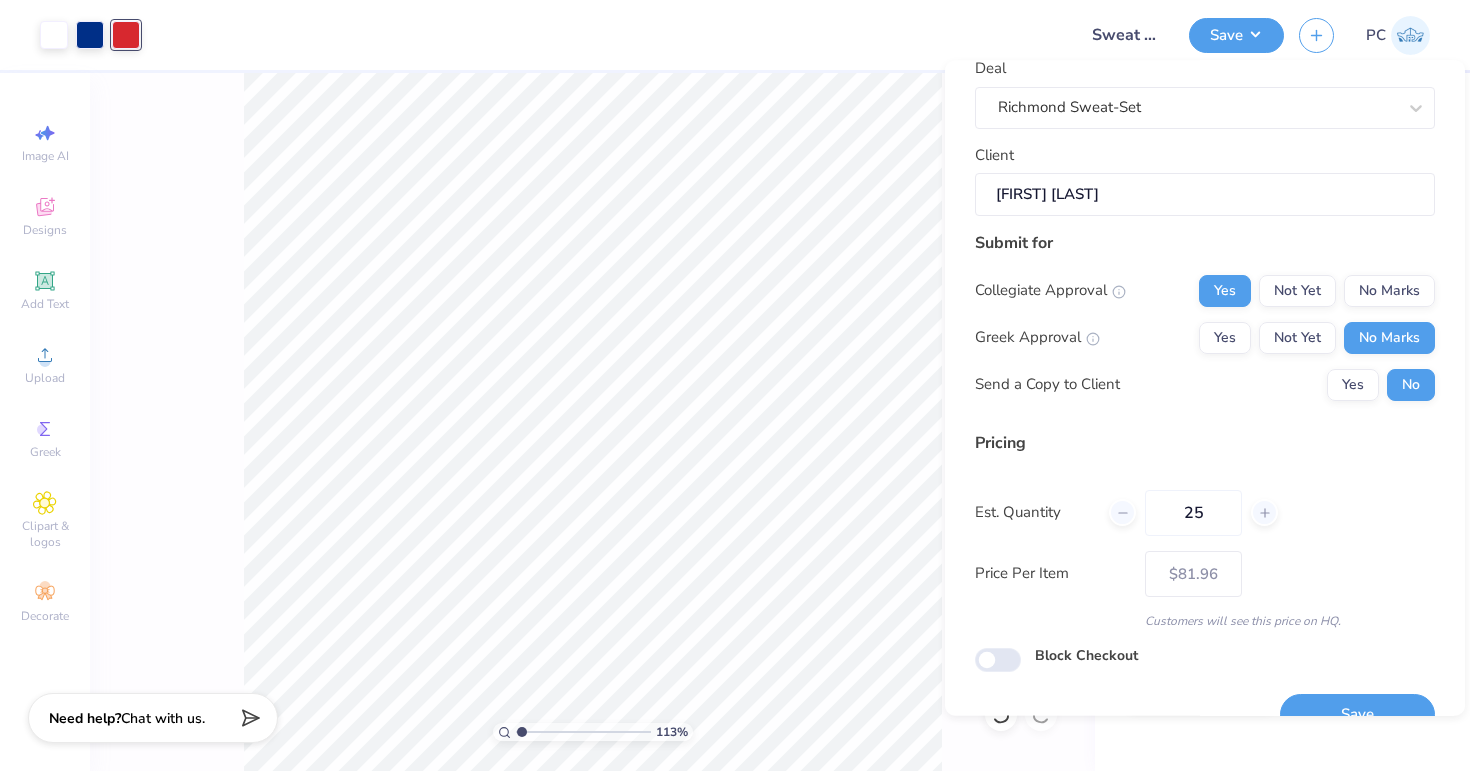 type on "25" 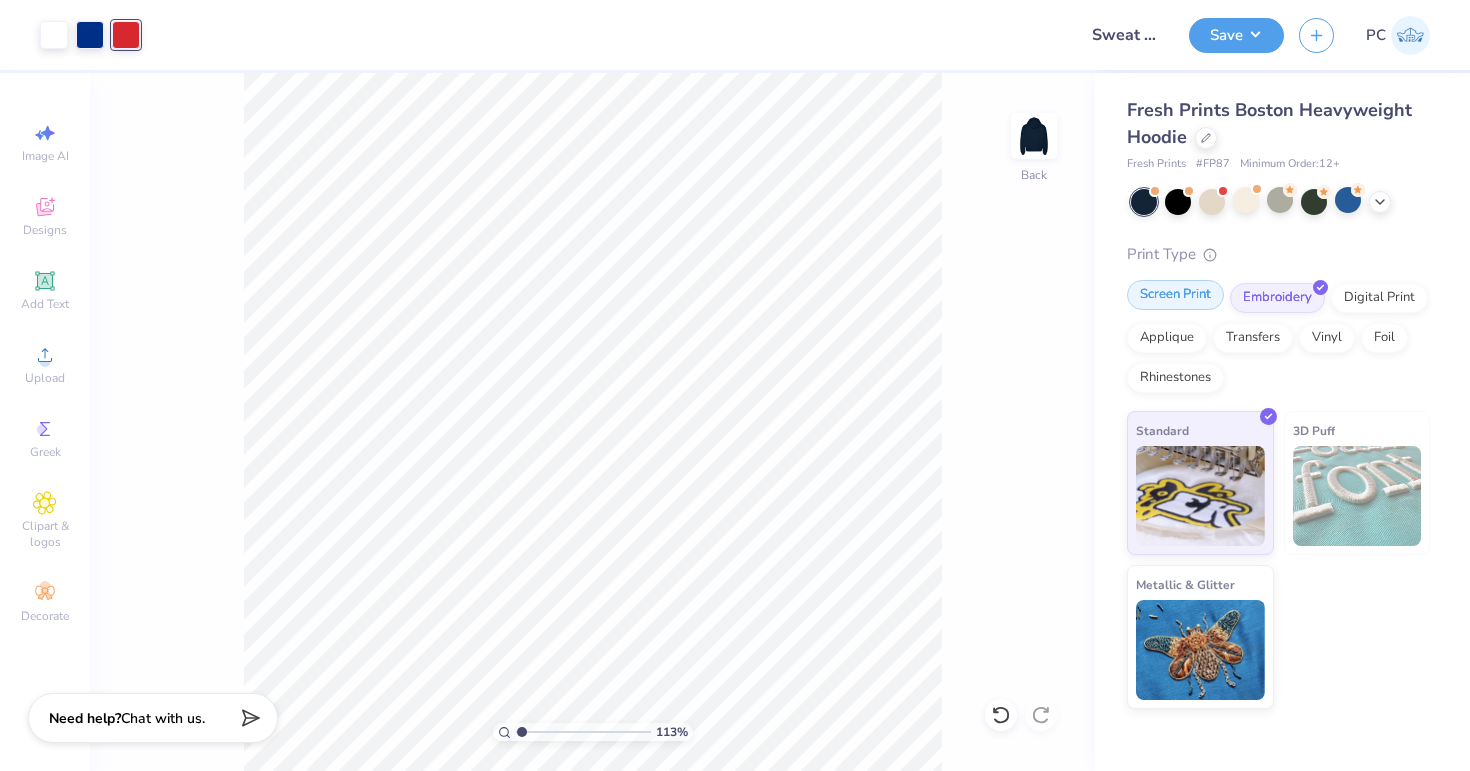 click on "Screen Print" at bounding box center [1175, 295] 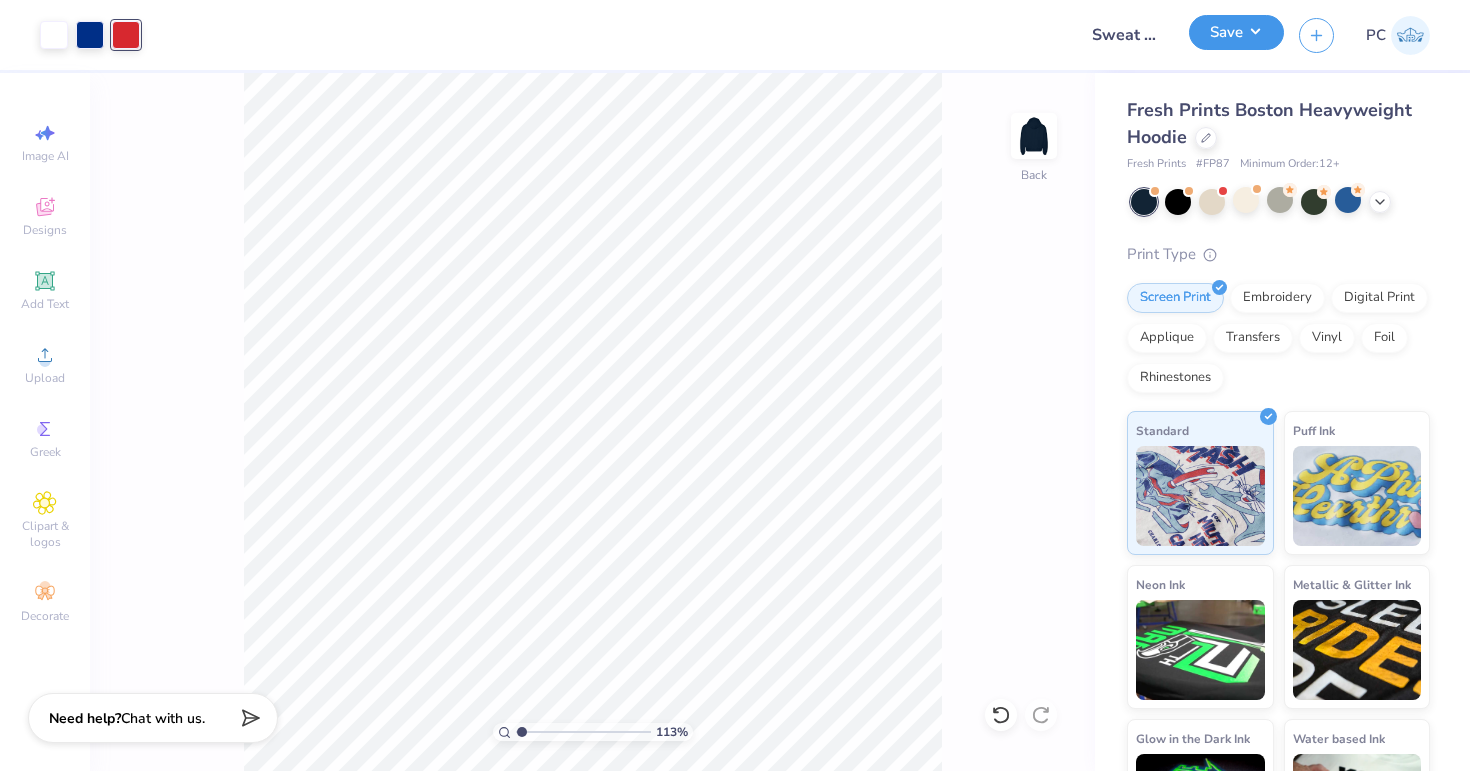 click on "Save" at bounding box center [1236, 32] 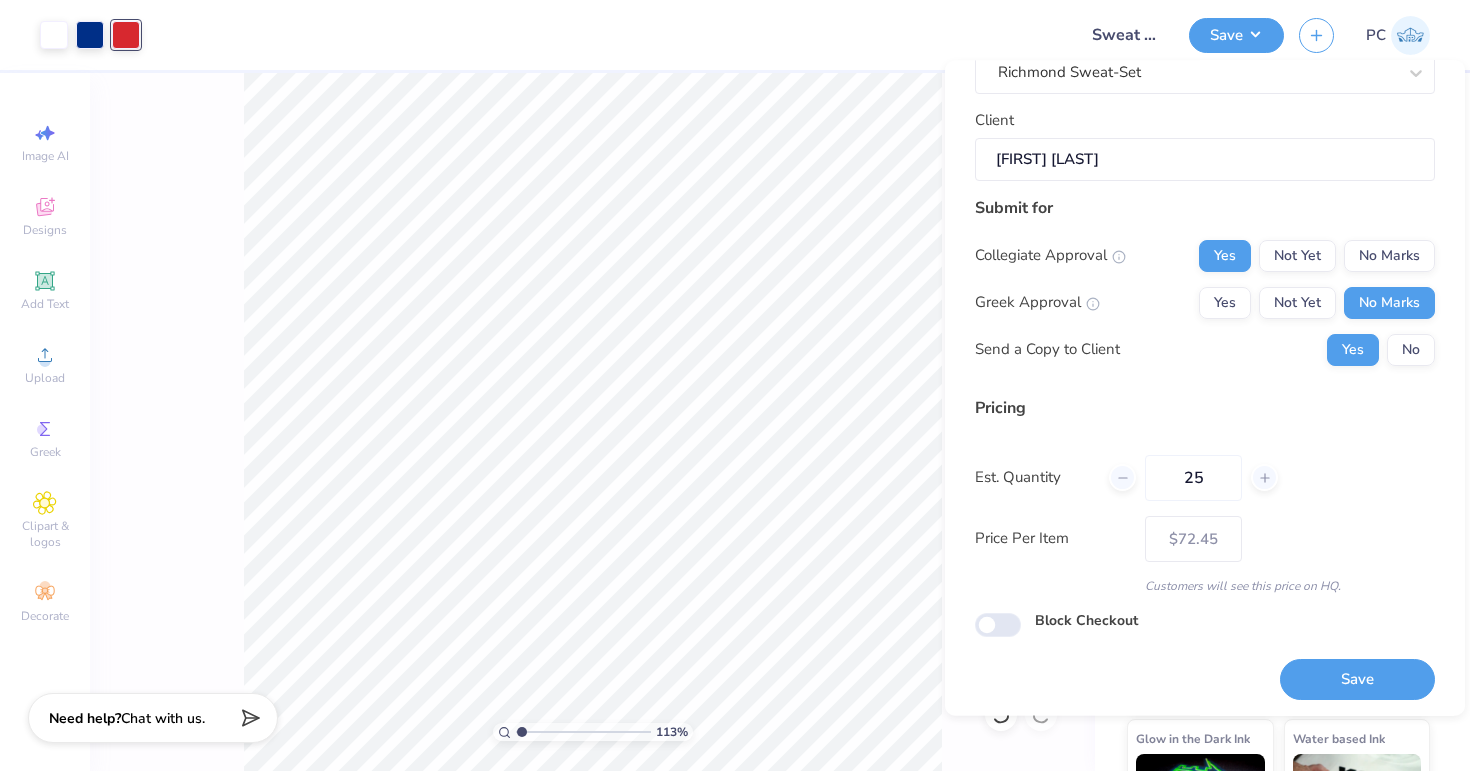 scroll, scrollTop: 149, scrollLeft: 0, axis: vertical 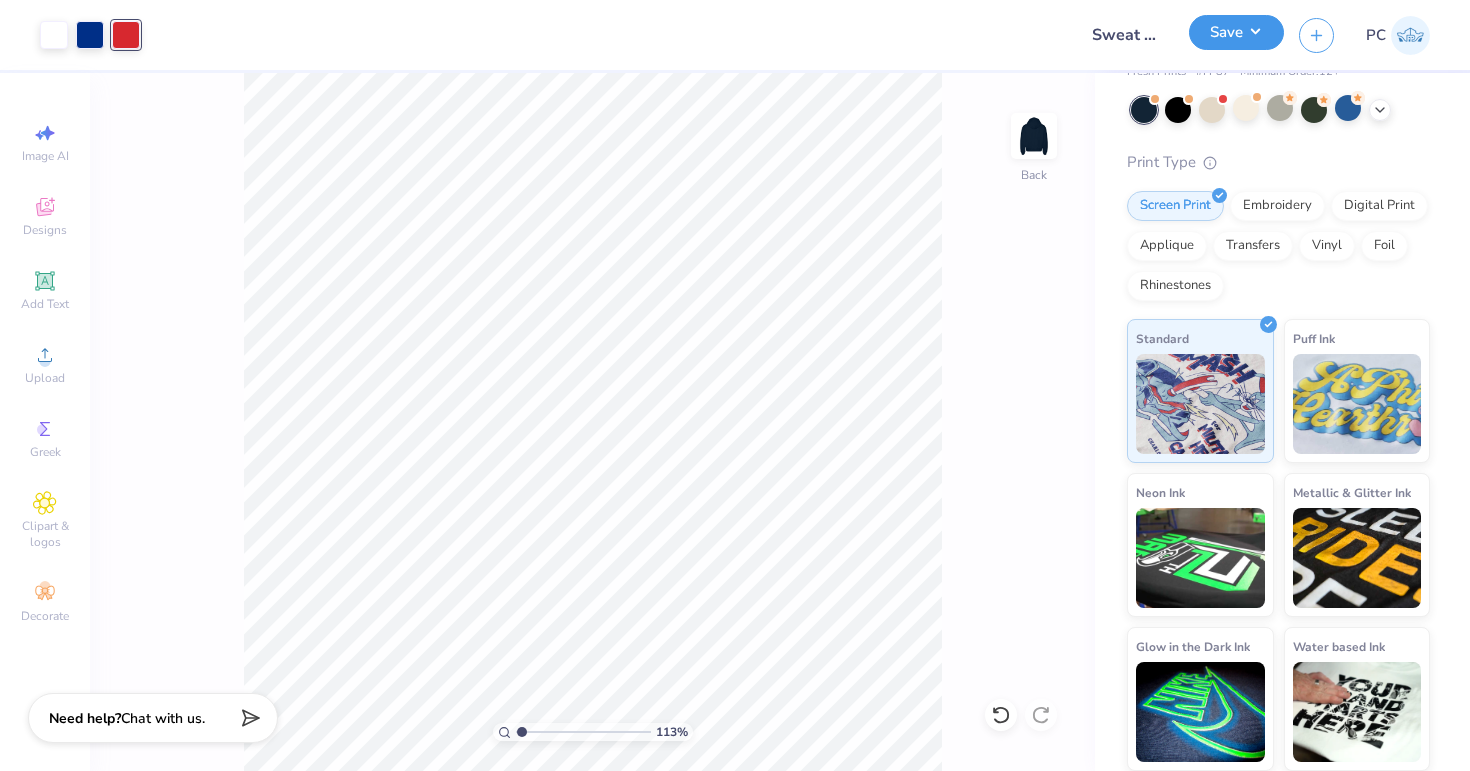 click on "Save" at bounding box center [1236, 32] 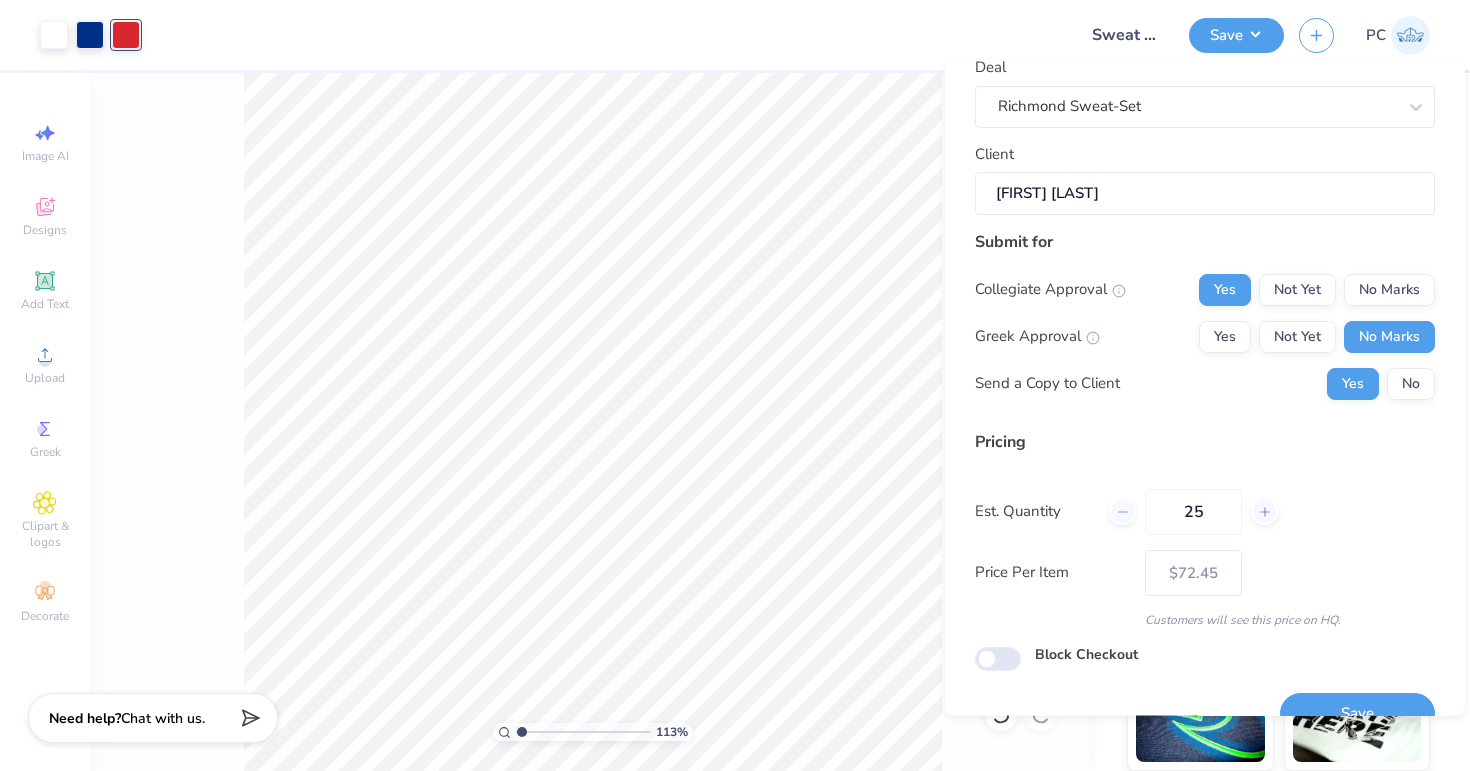 scroll, scrollTop: 149, scrollLeft: 0, axis: vertical 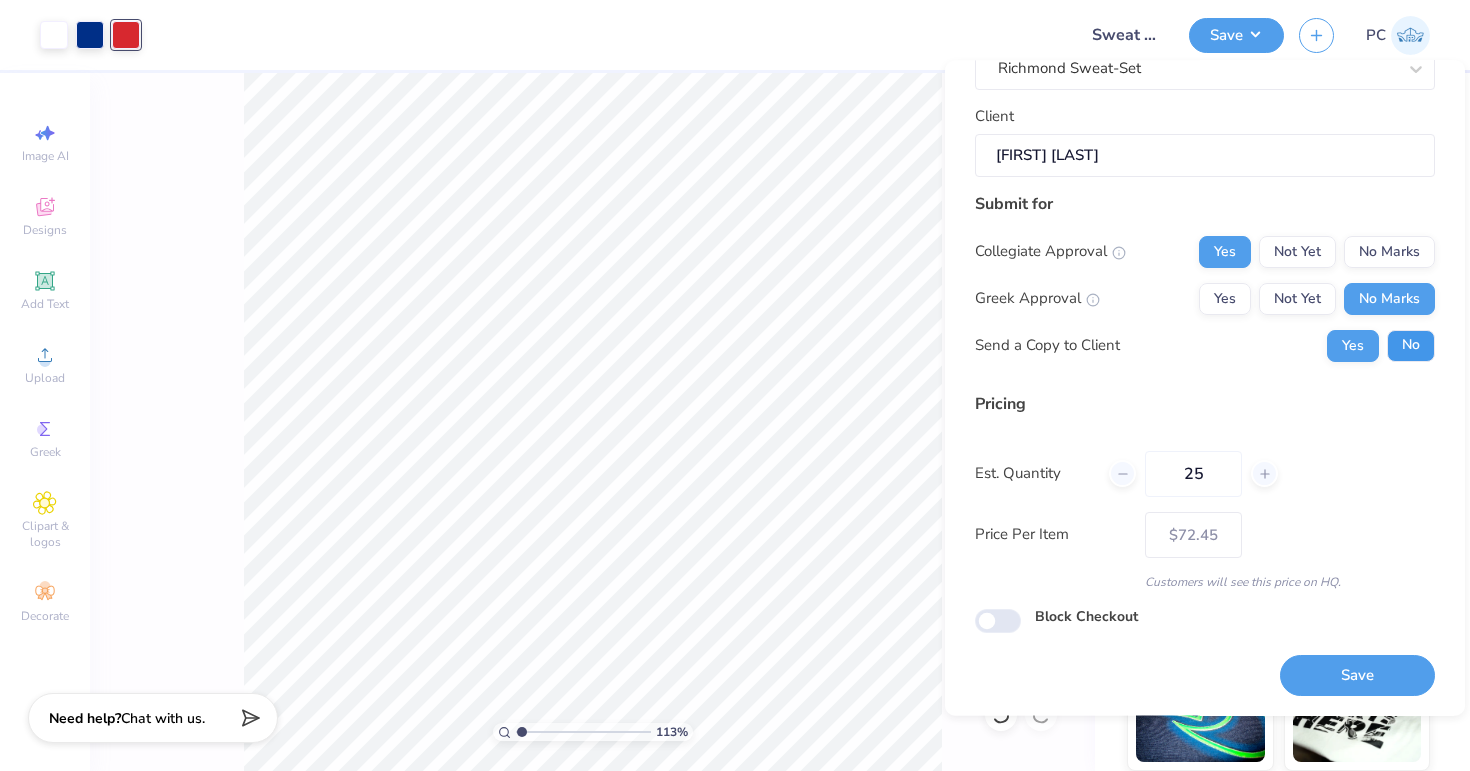click on "No" at bounding box center (1411, 346) 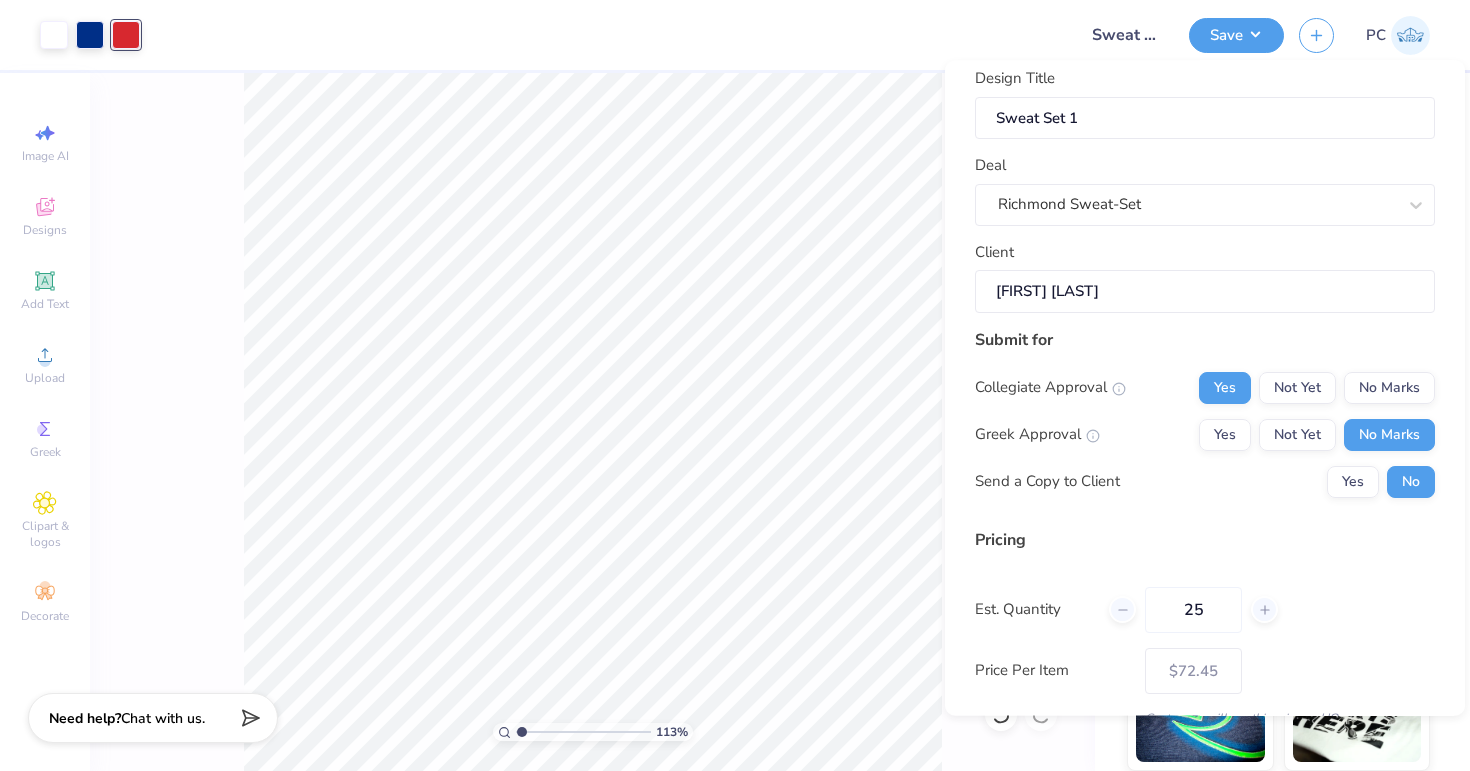 scroll, scrollTop: 0, scrollLeft: 0, axis: both 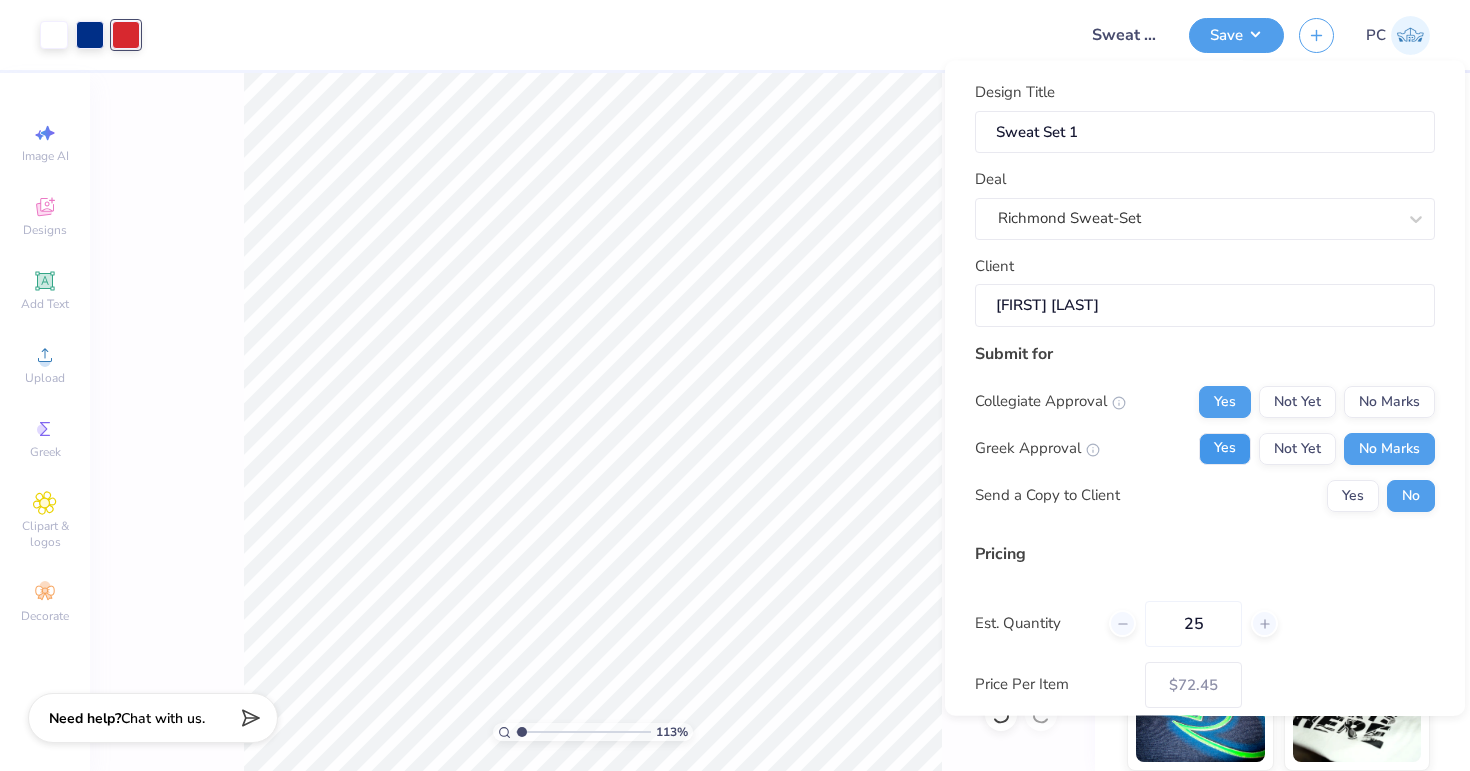 click on "Yes" at bounding box center (1225, 448) 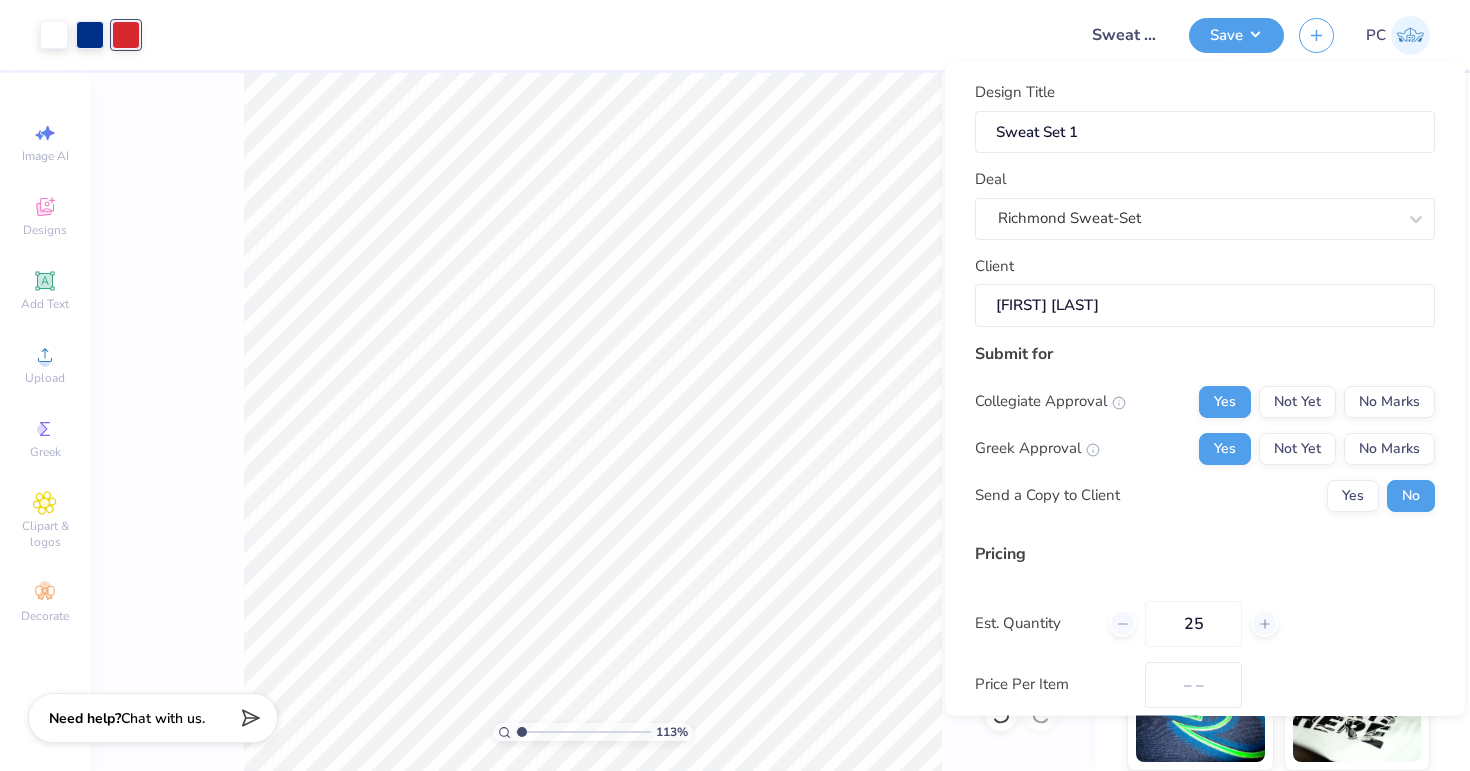 type on "$72.45" 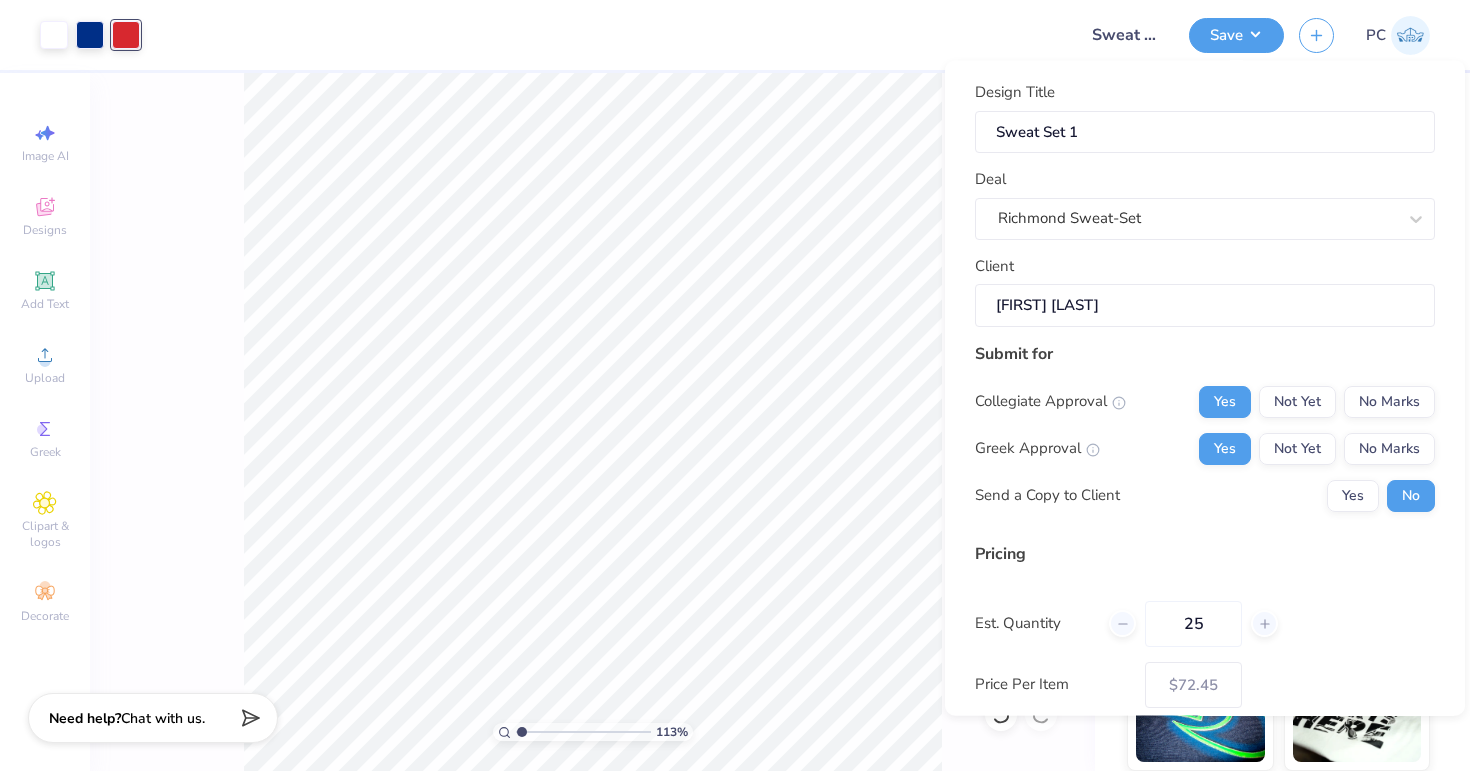scroll, scrollTop: 149, scrollLeft: 0, axis: vertical 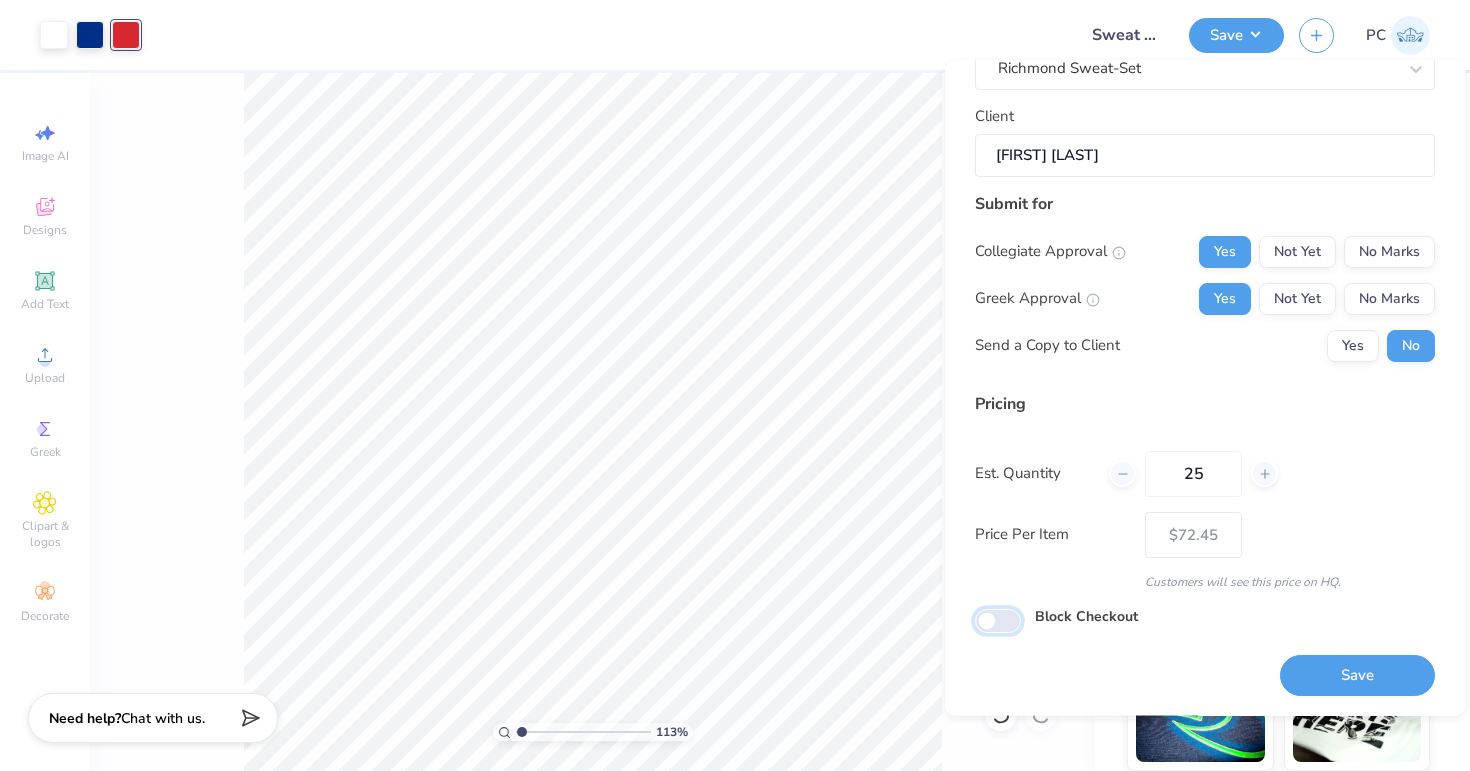 click on "Block Checkout" at bounding box center [998, 621] 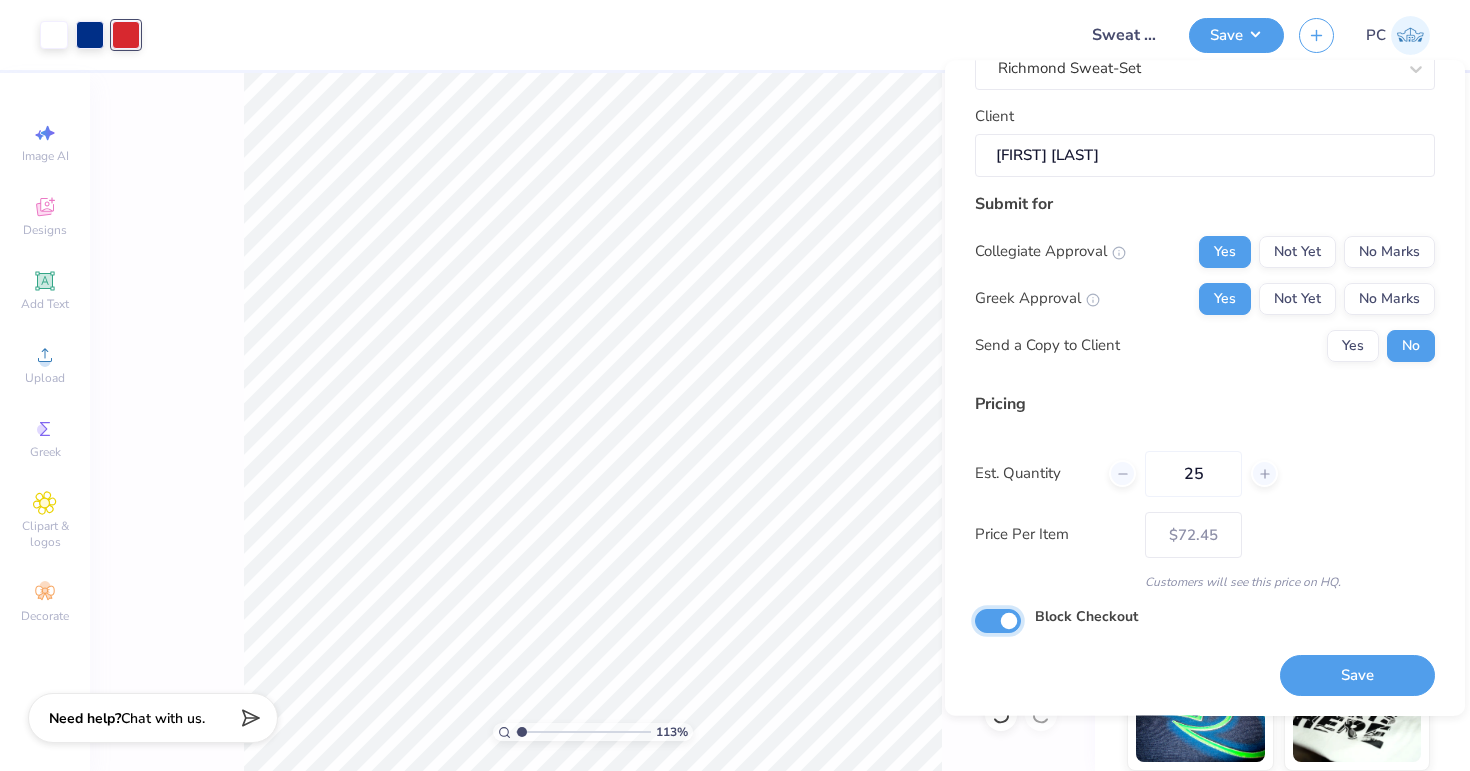 checkbox on "true" 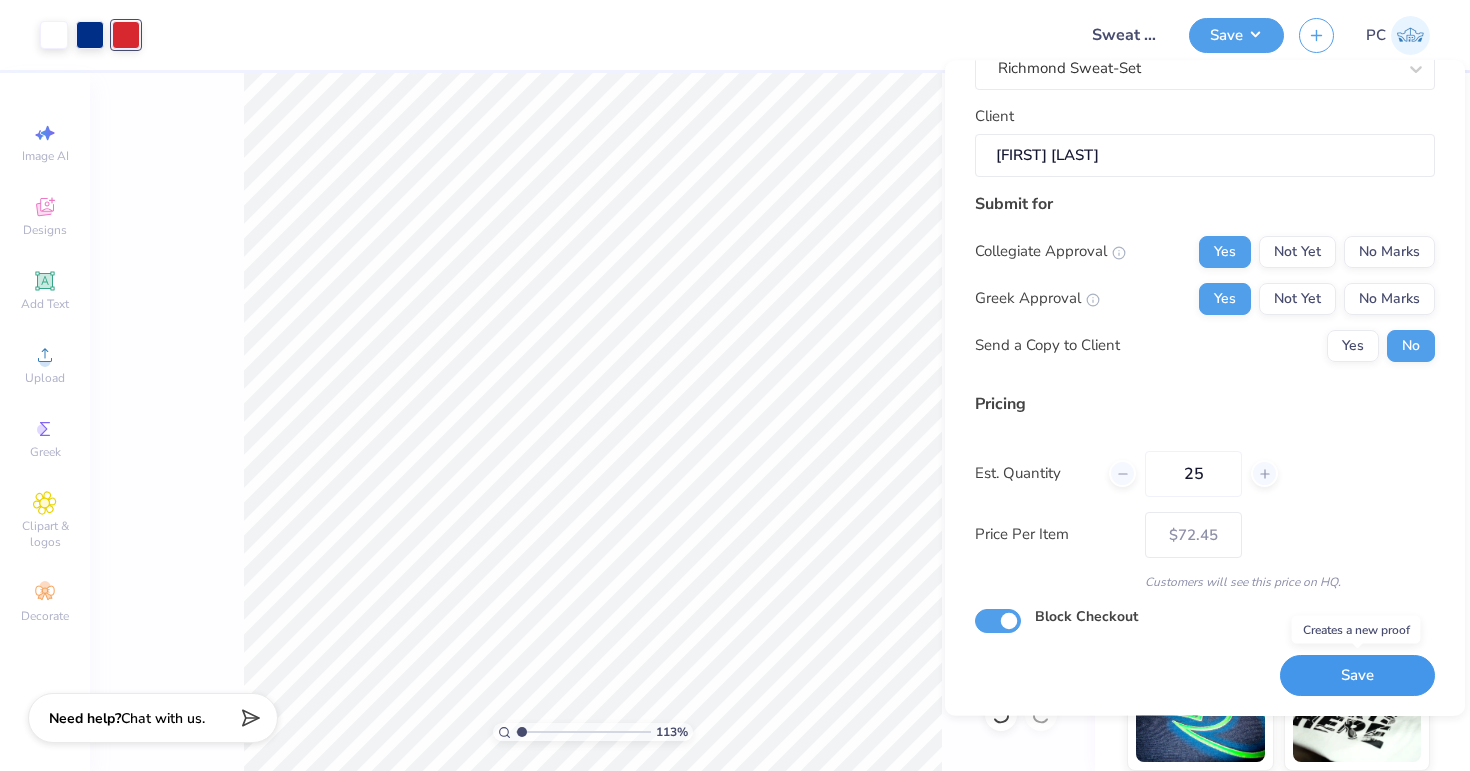 click on "Save" at bounding box center [1357, 676] 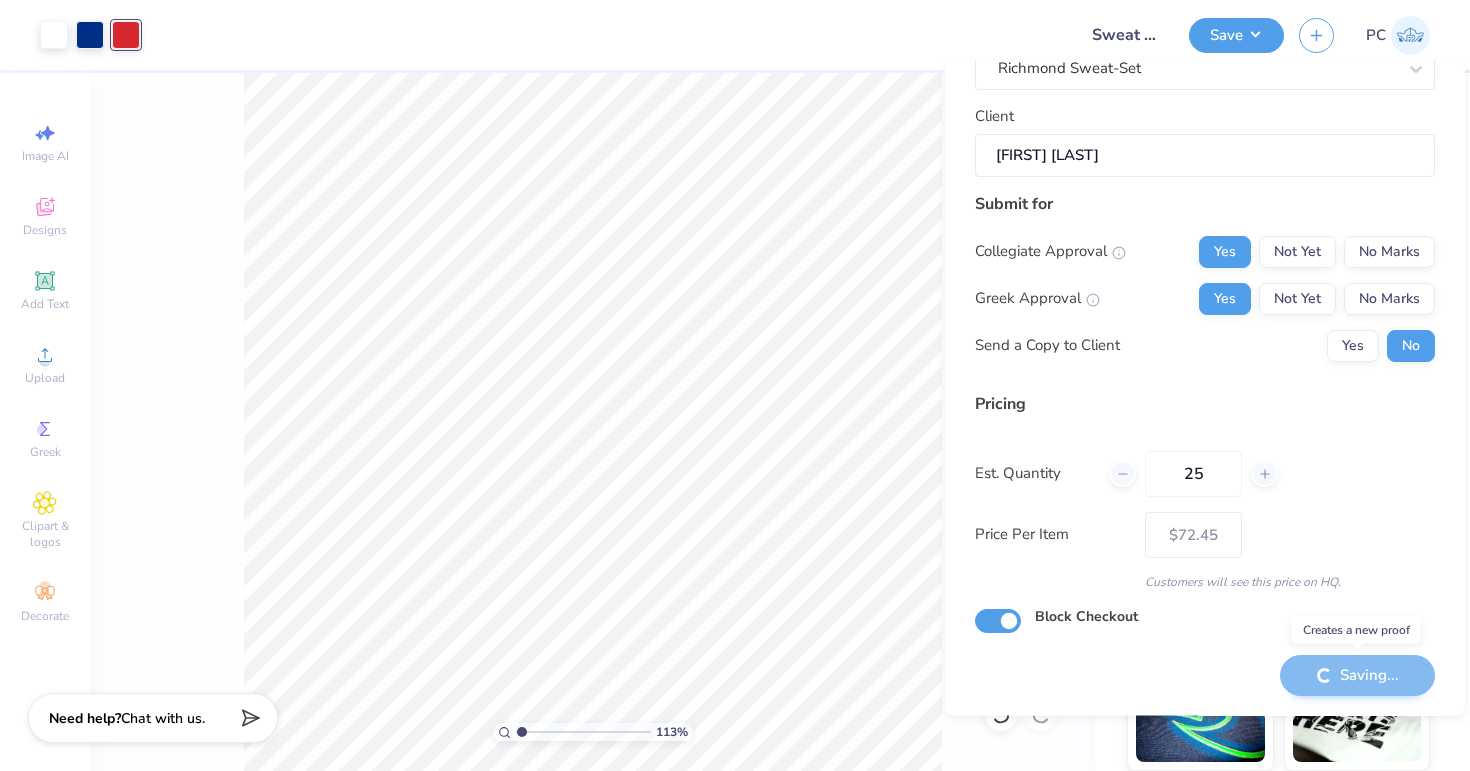 type on "– –" 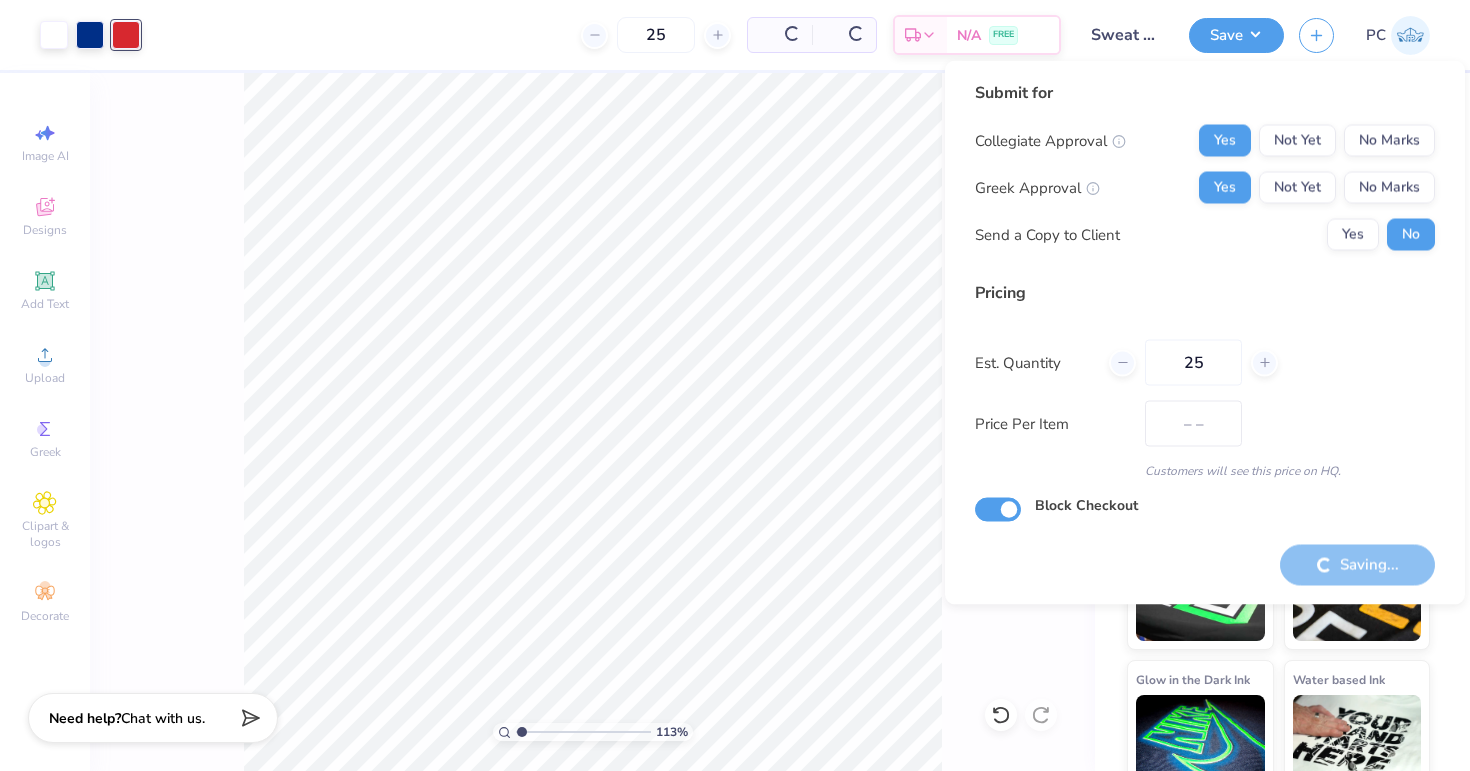 scroll, scrollTop: 0, scrollLeft: 0, axis: both 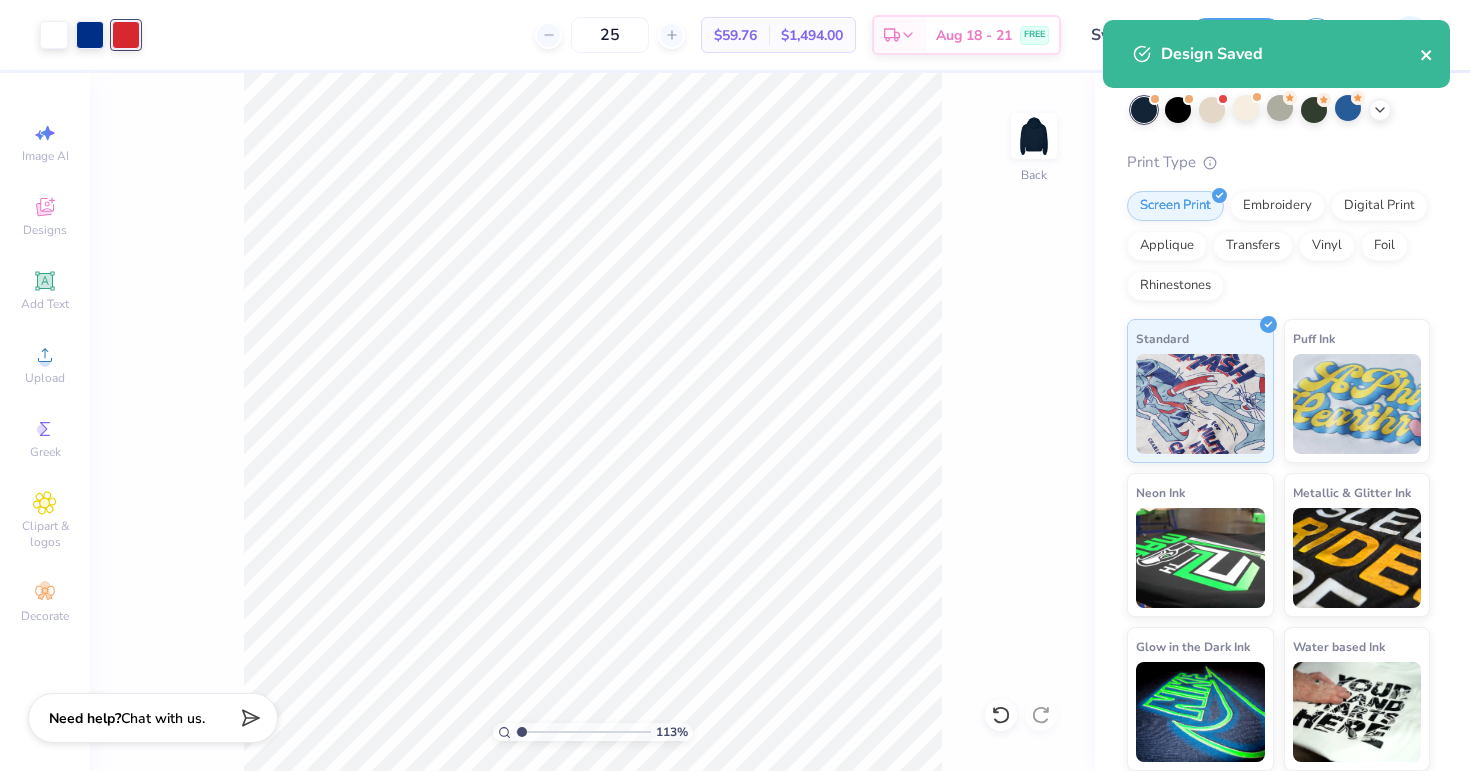 click 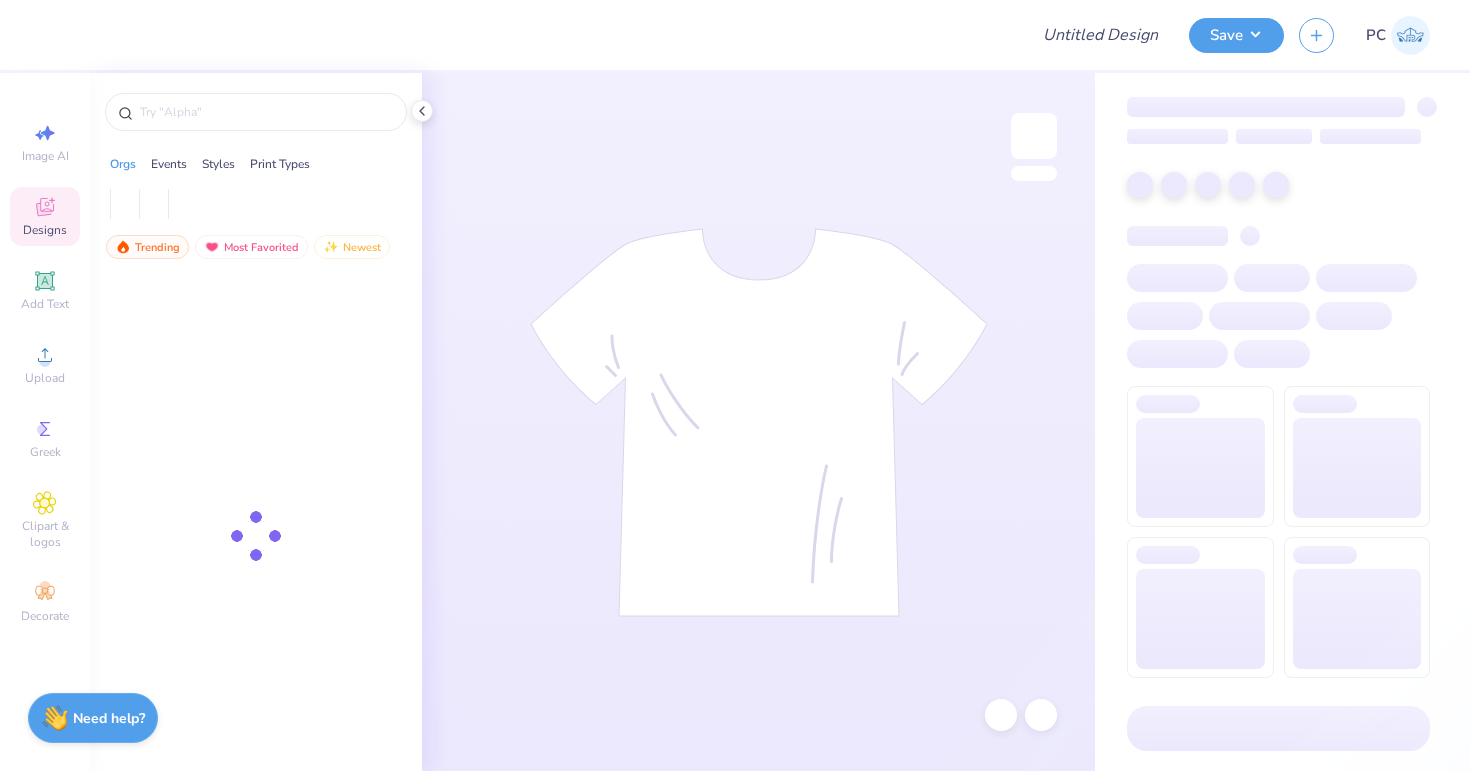 scroll, scrollTop: 0, scrollLeft: 0, axis: both 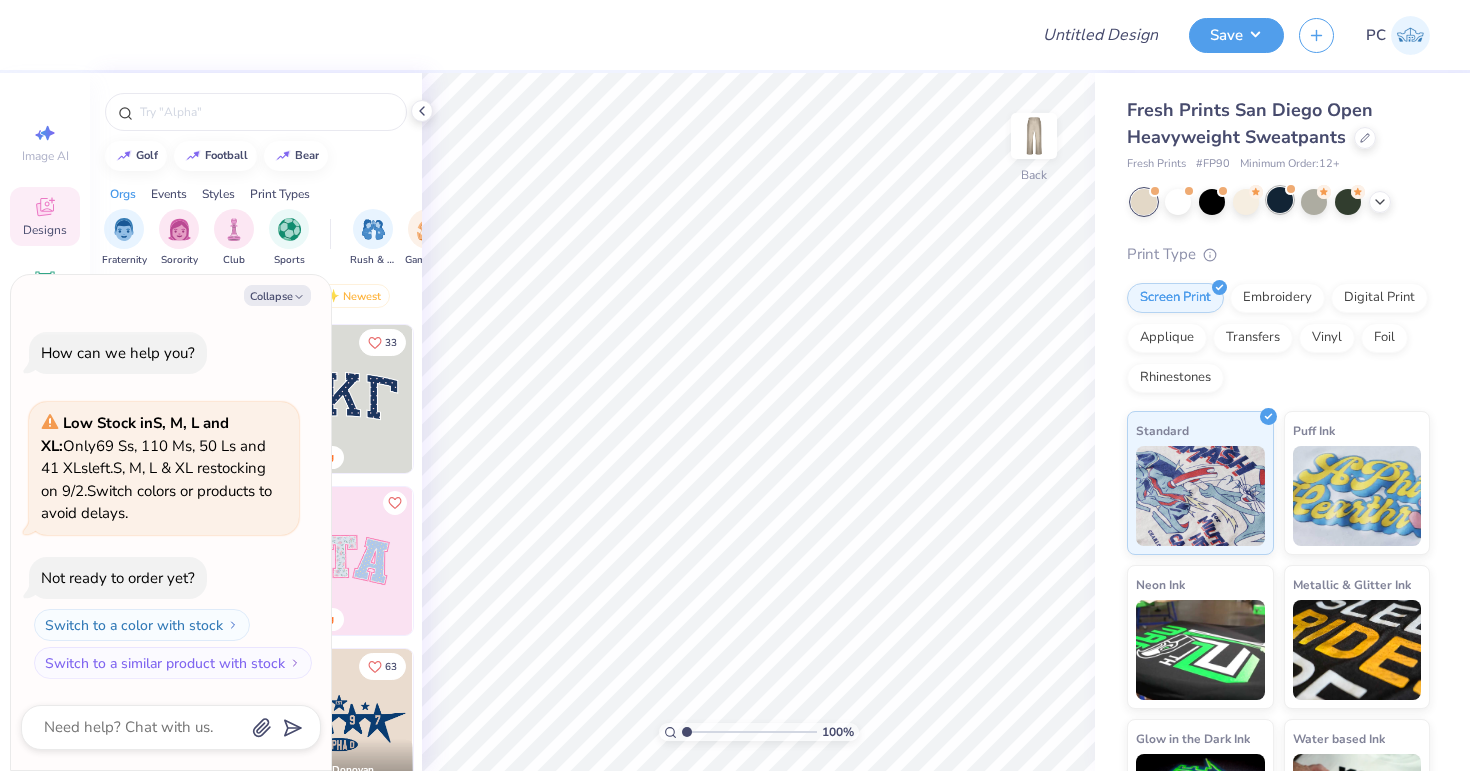 click at bounding box center [1280, 200] 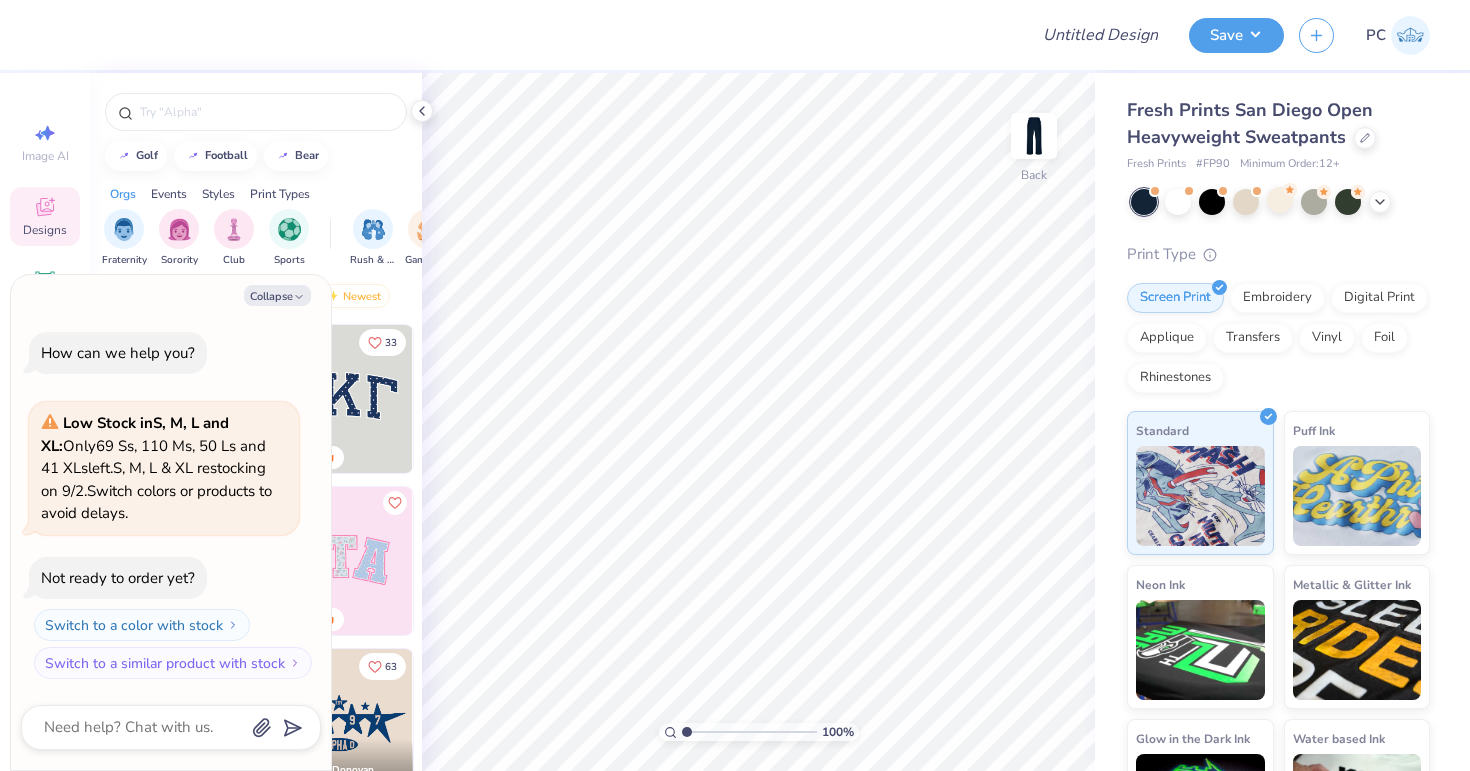 scroll, scrollTop: 200, scrollLeft: 0, axis: vertical 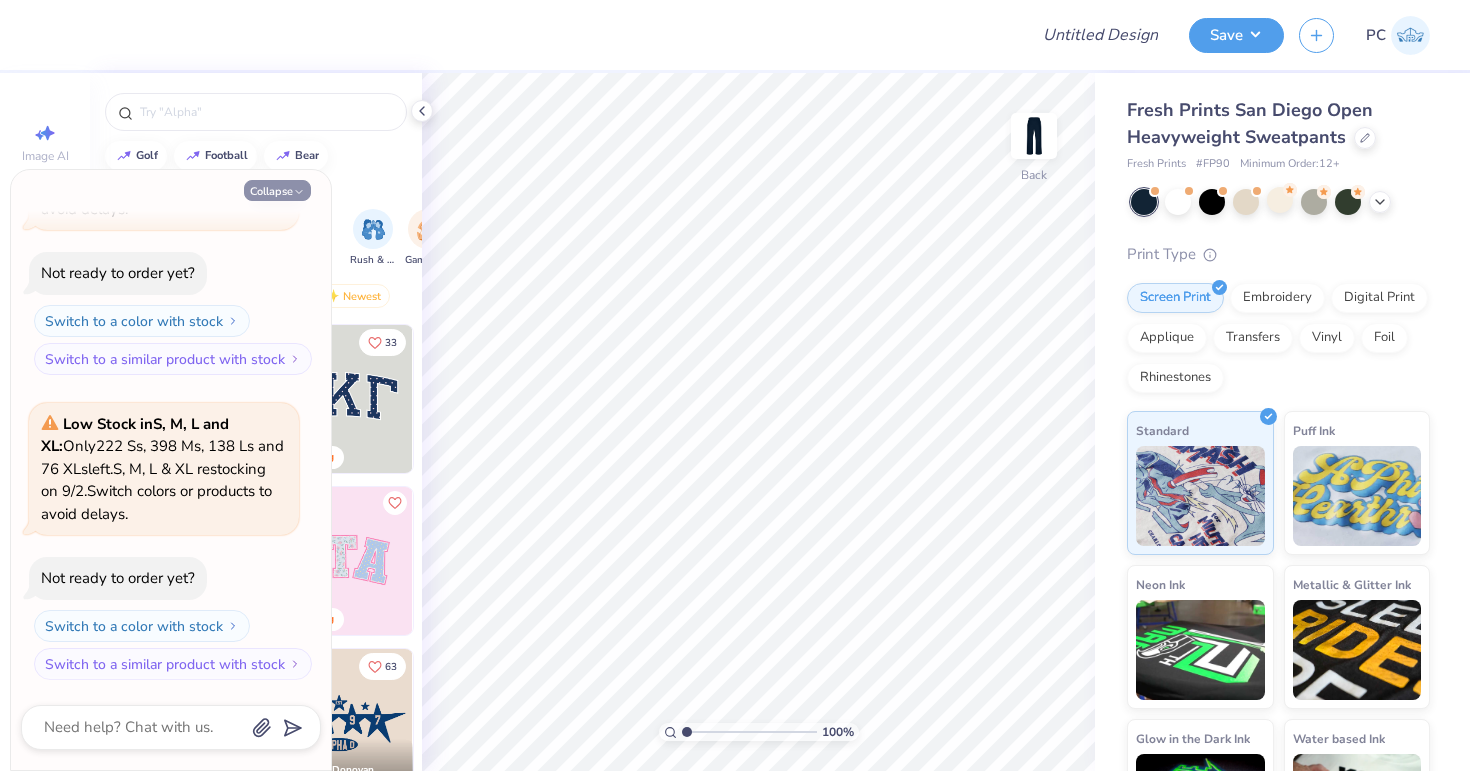 click on "Collapse" at bounding box center (277, 190) 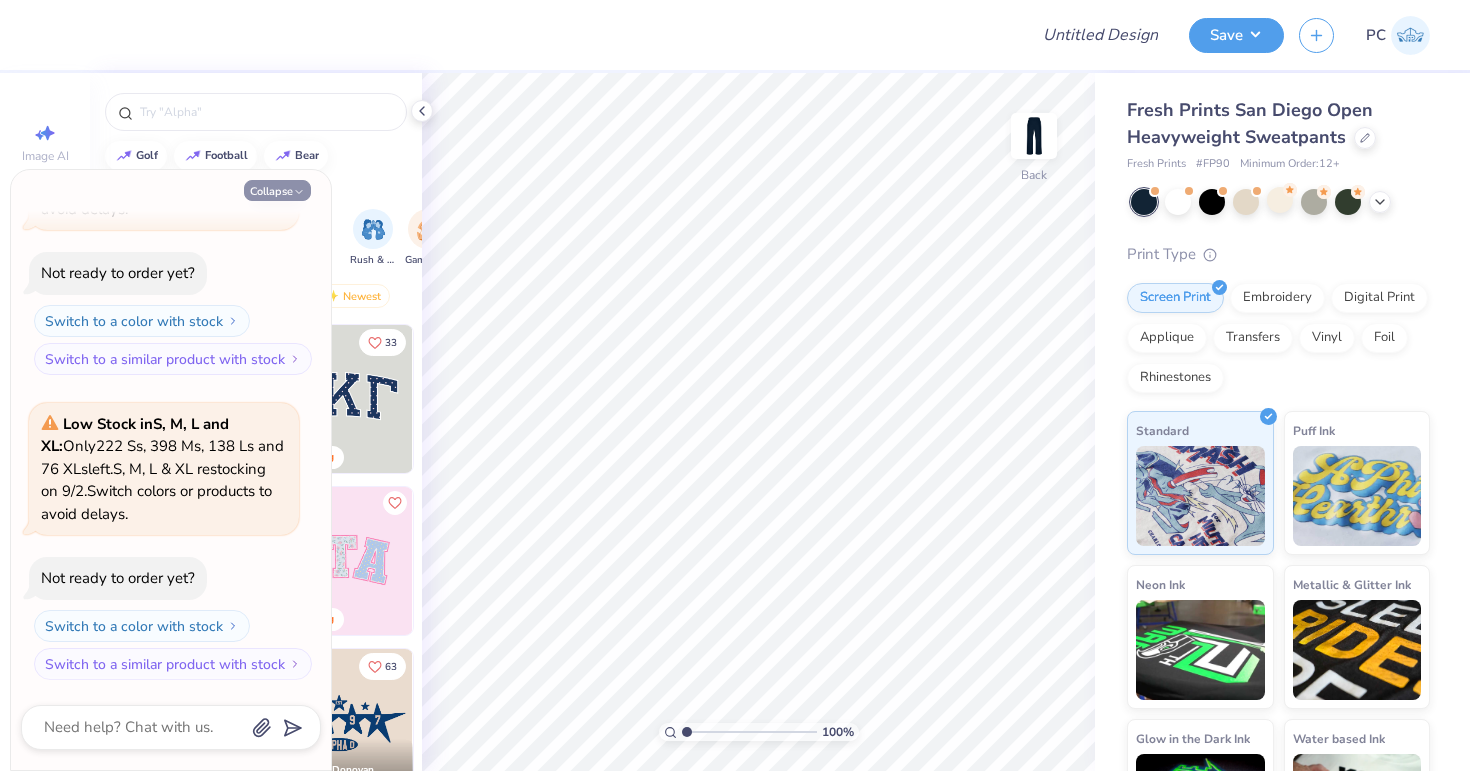 type on "x" 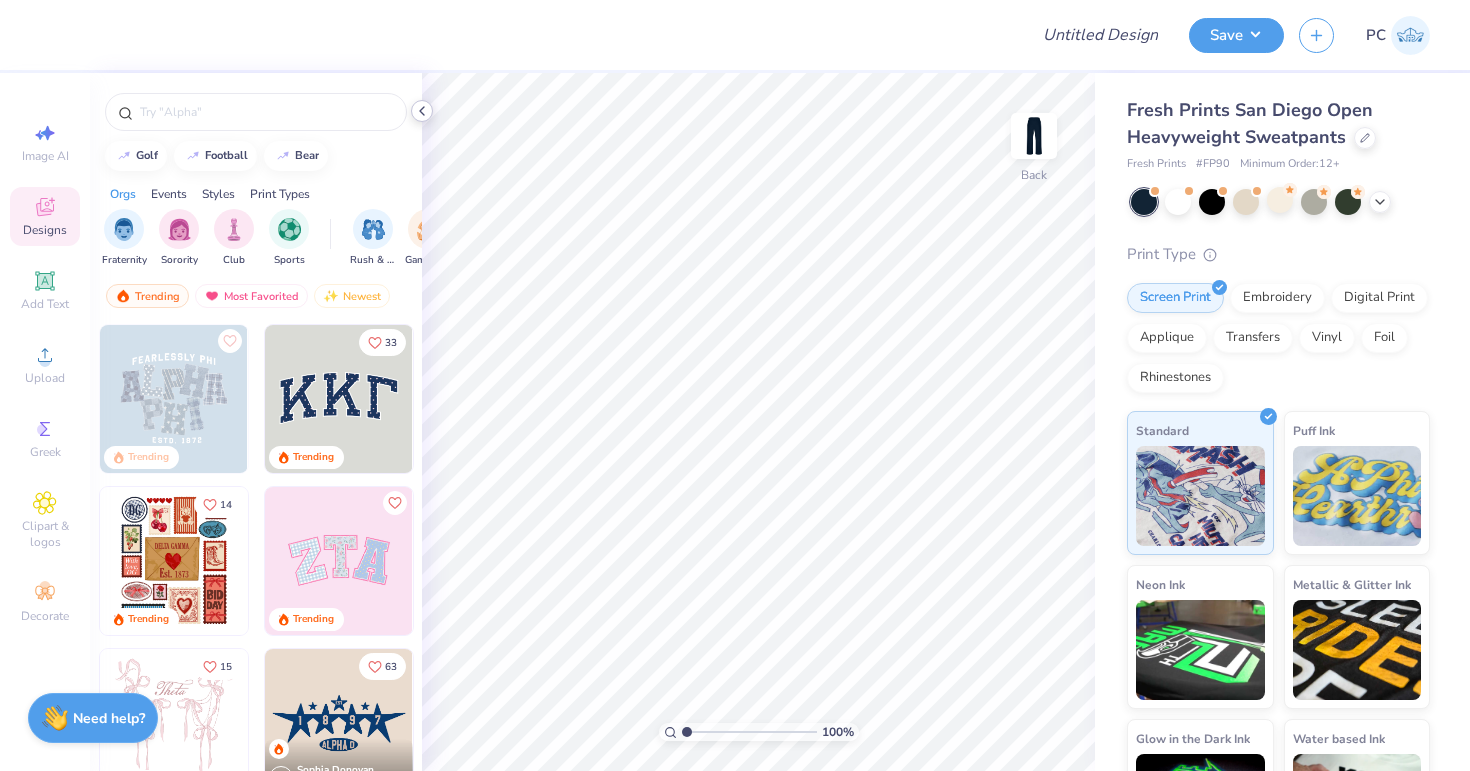click 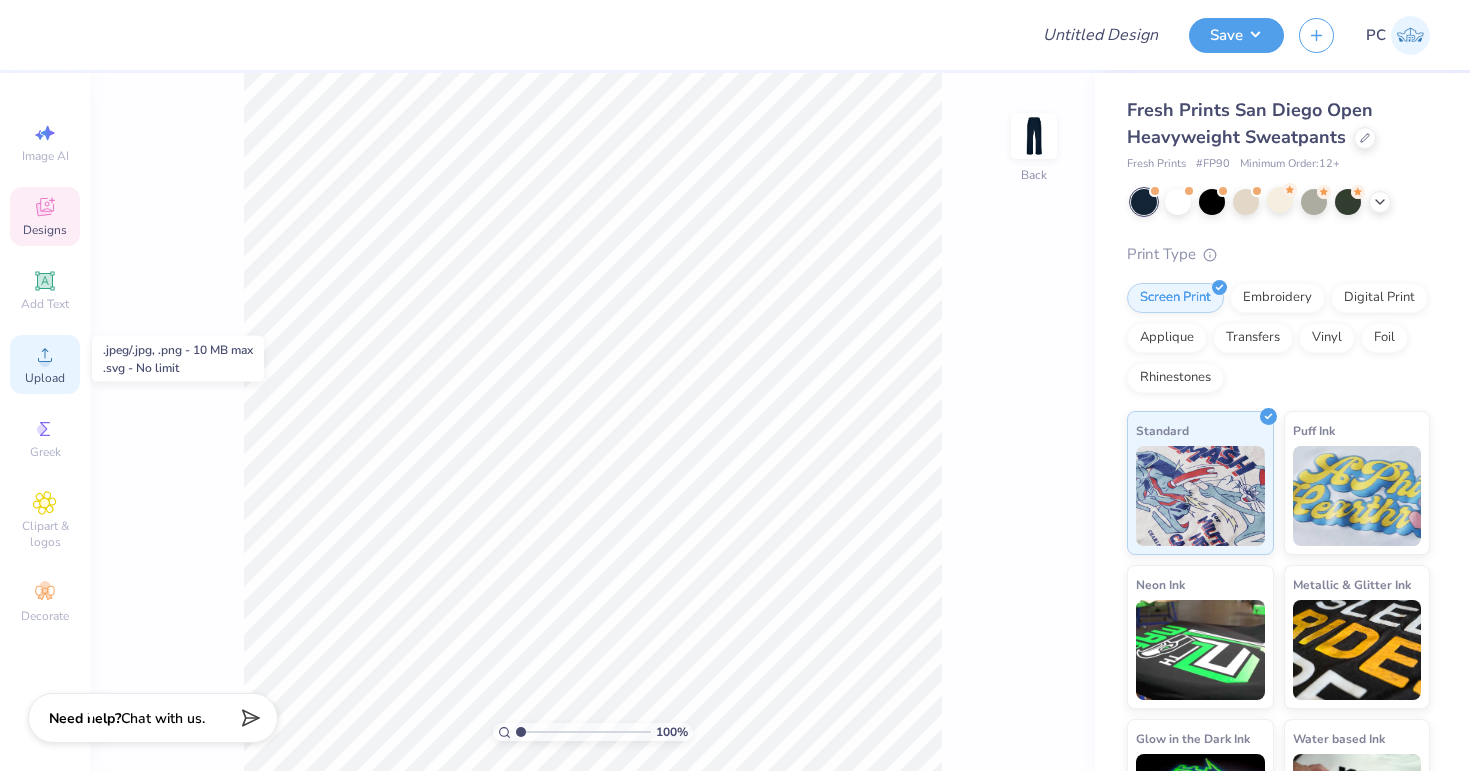 click on "Upload" at bounding box center (45, 378) 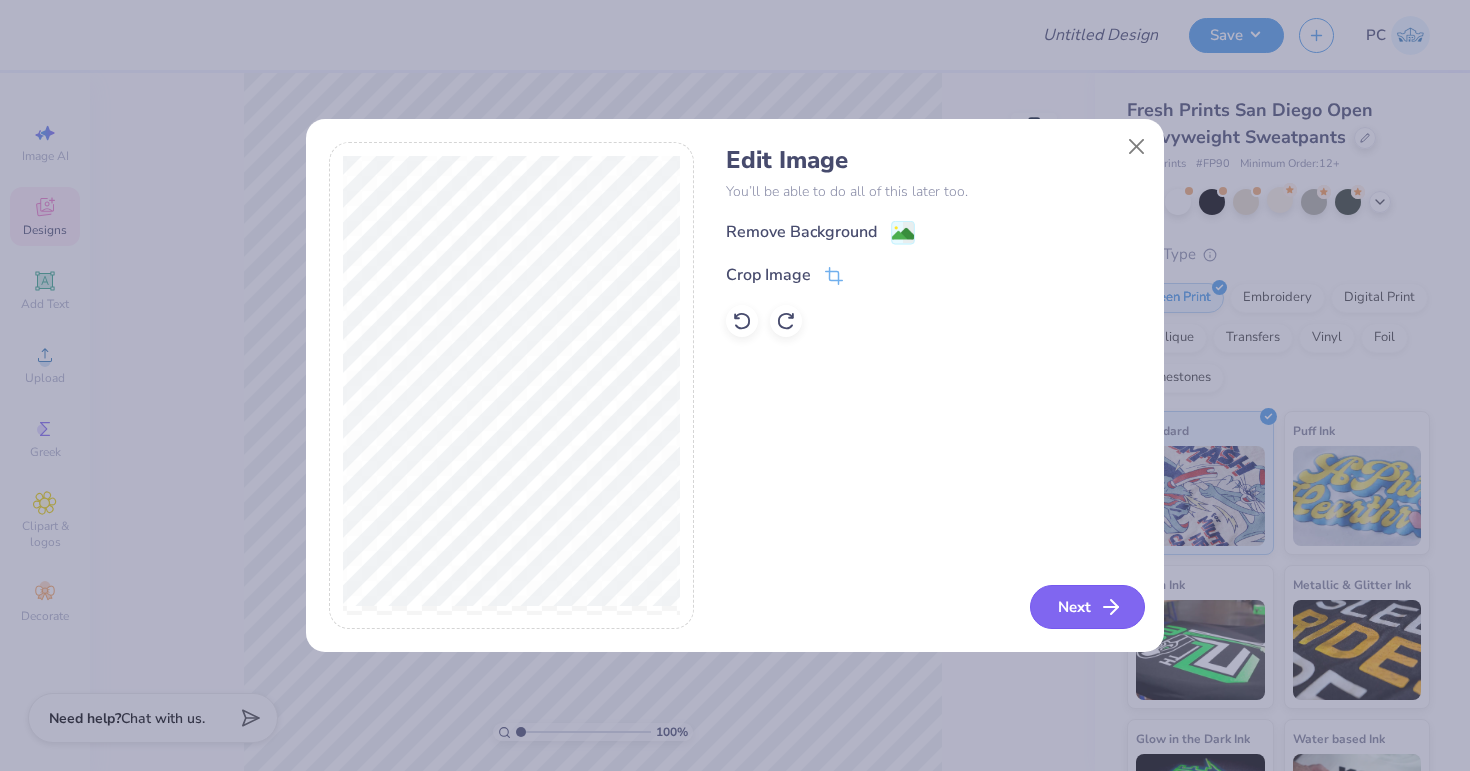 click on "Next" at bounding box center (1087, 607) 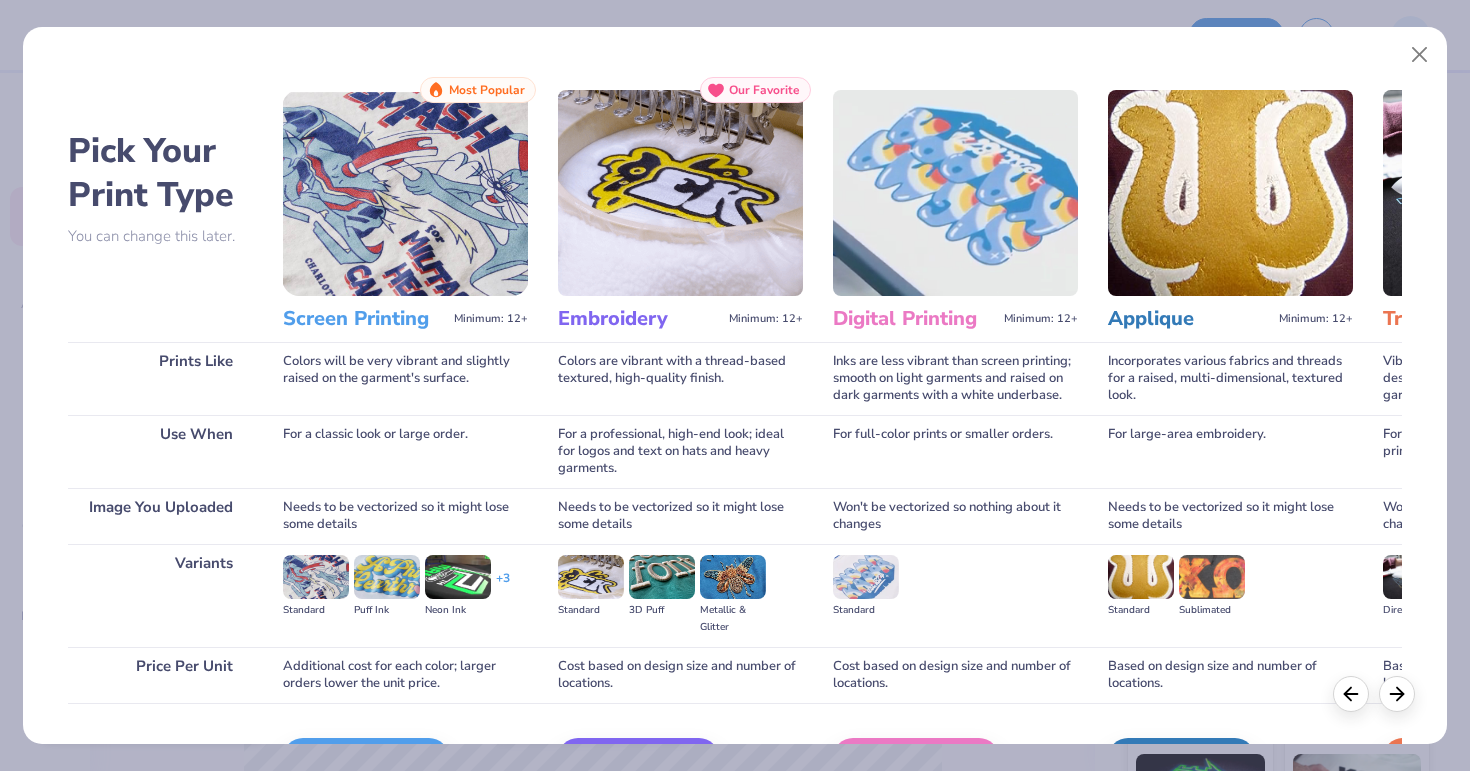 scroll, scrollTop: 126, scrollLeft: 0, axis: vertical 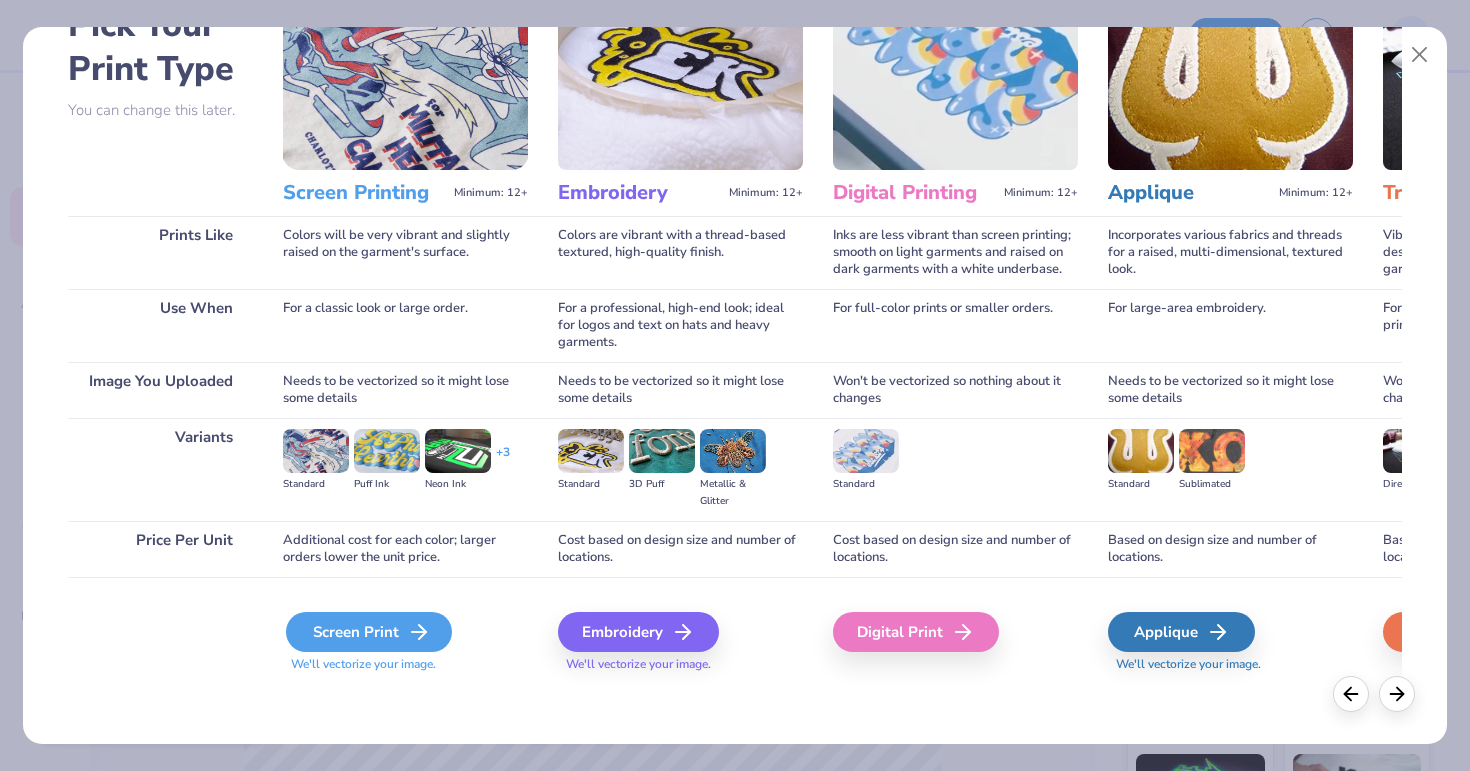 click on "Screen Print" at bounding box center (369, 632) 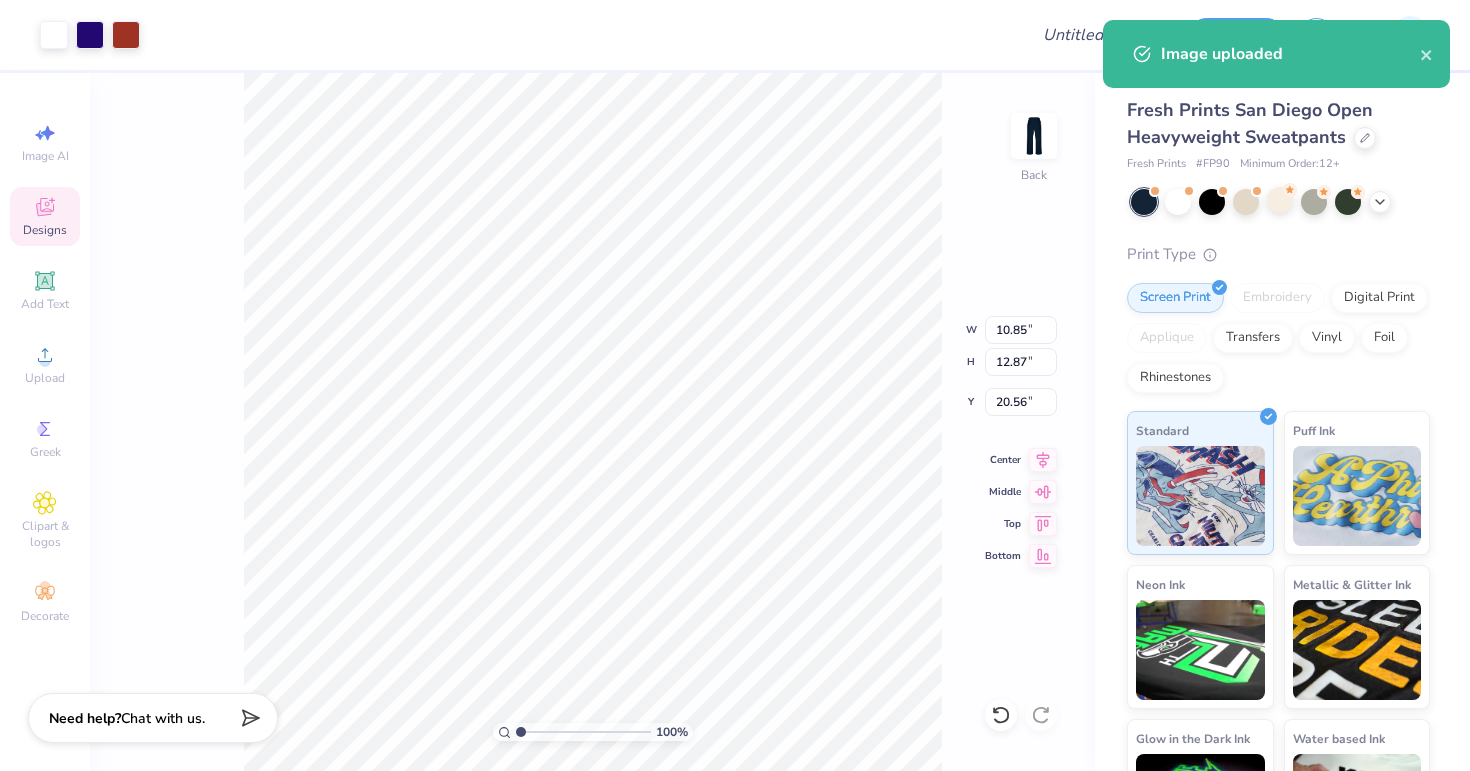 type on "4.52" 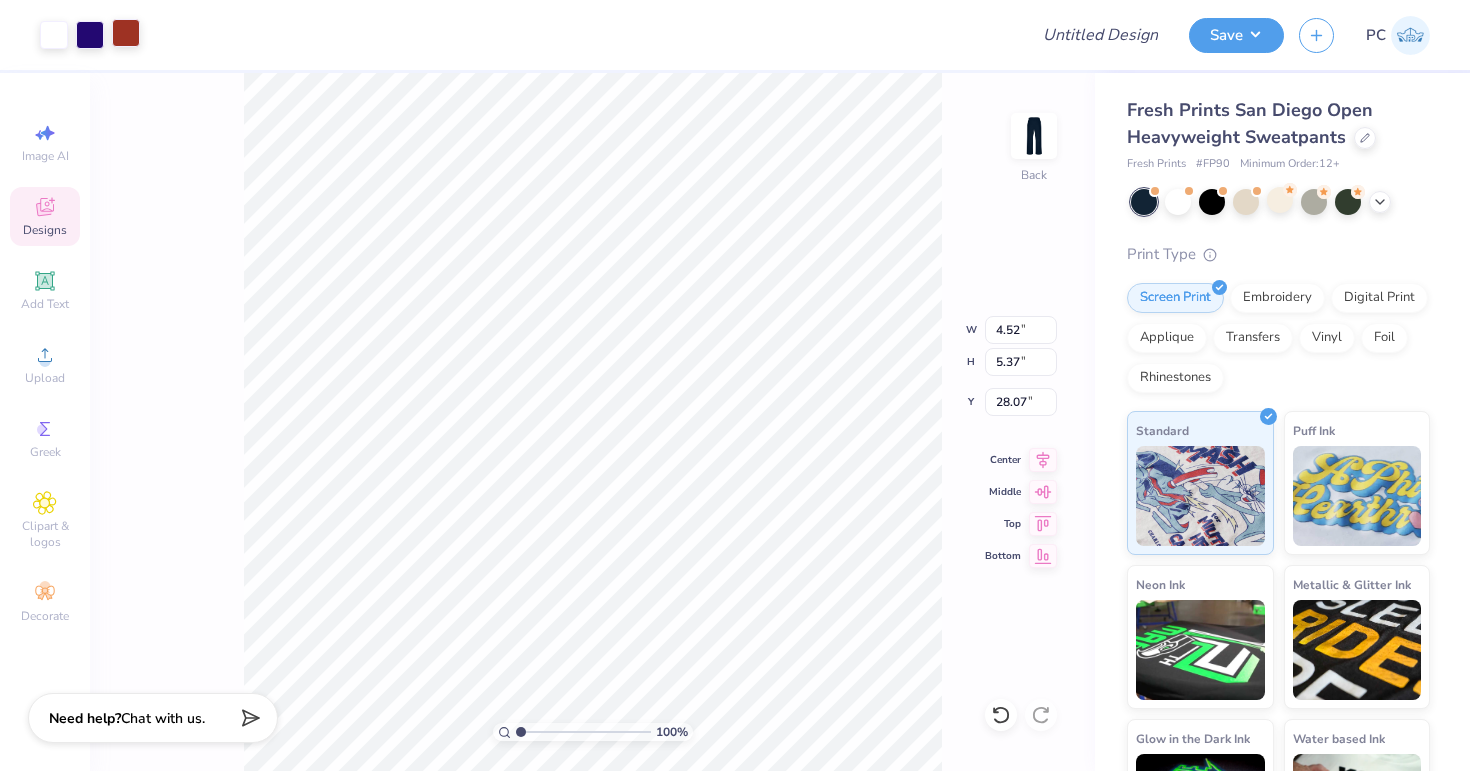 click at bounding box center (126, 33) 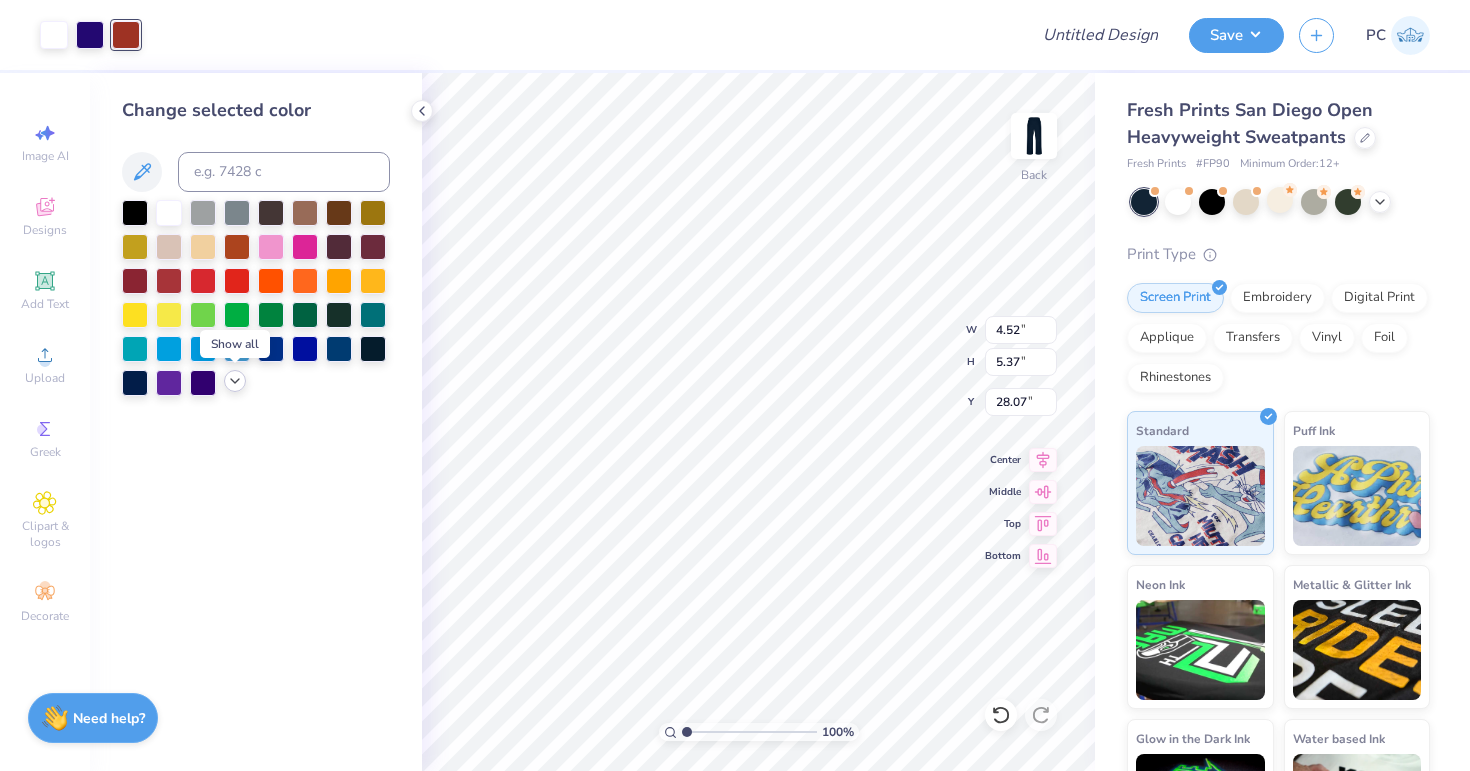 click 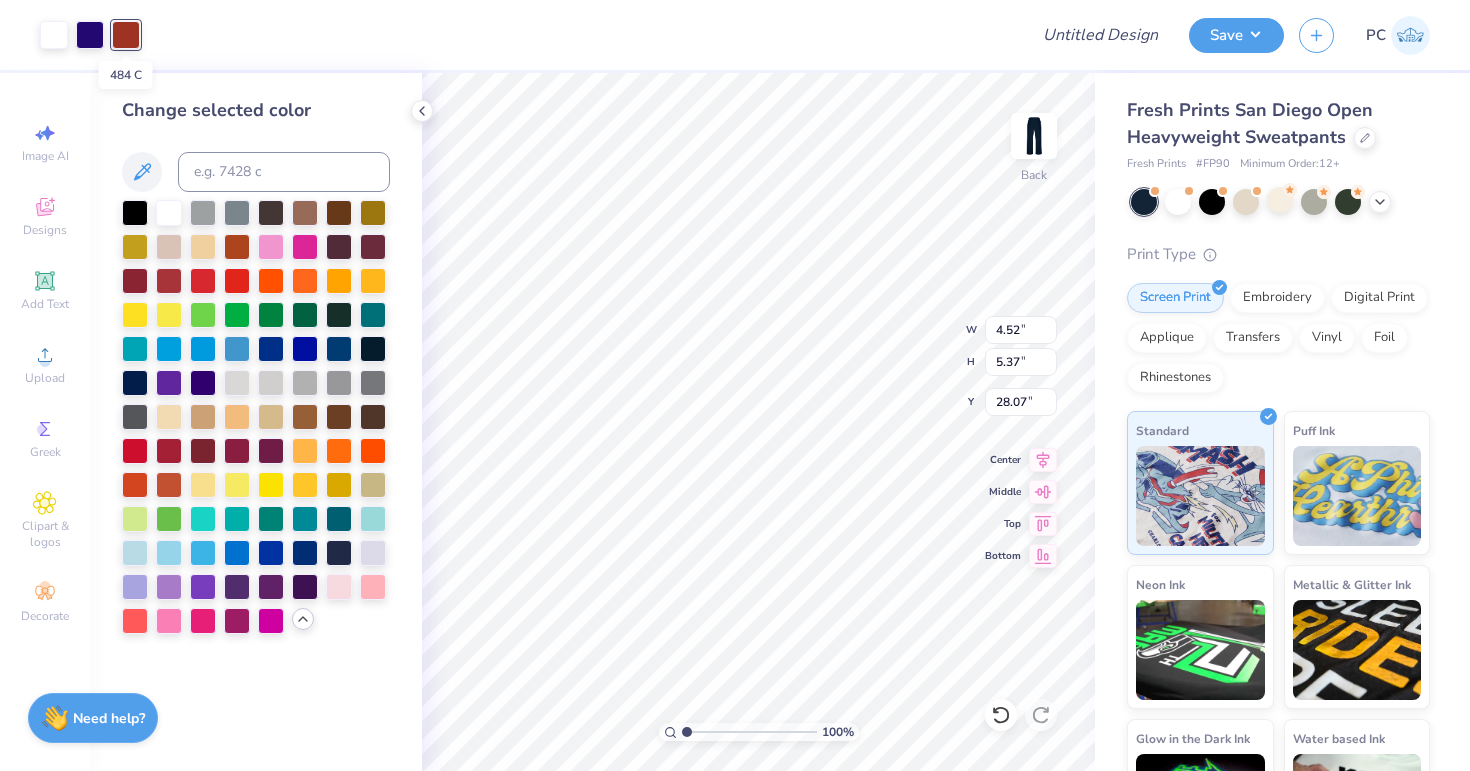 click at bounding box center [126, 35] 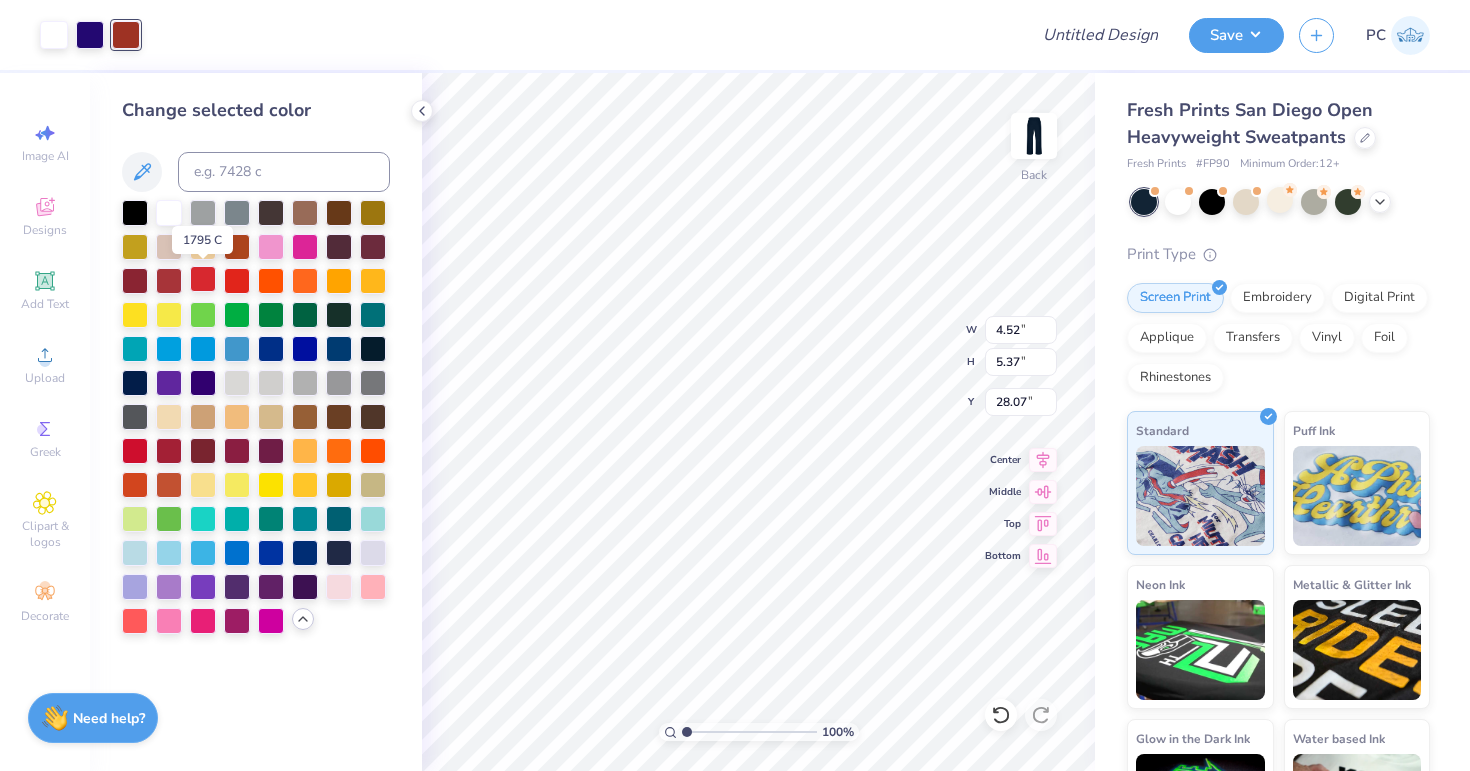 click at bounding box center [203, 279] 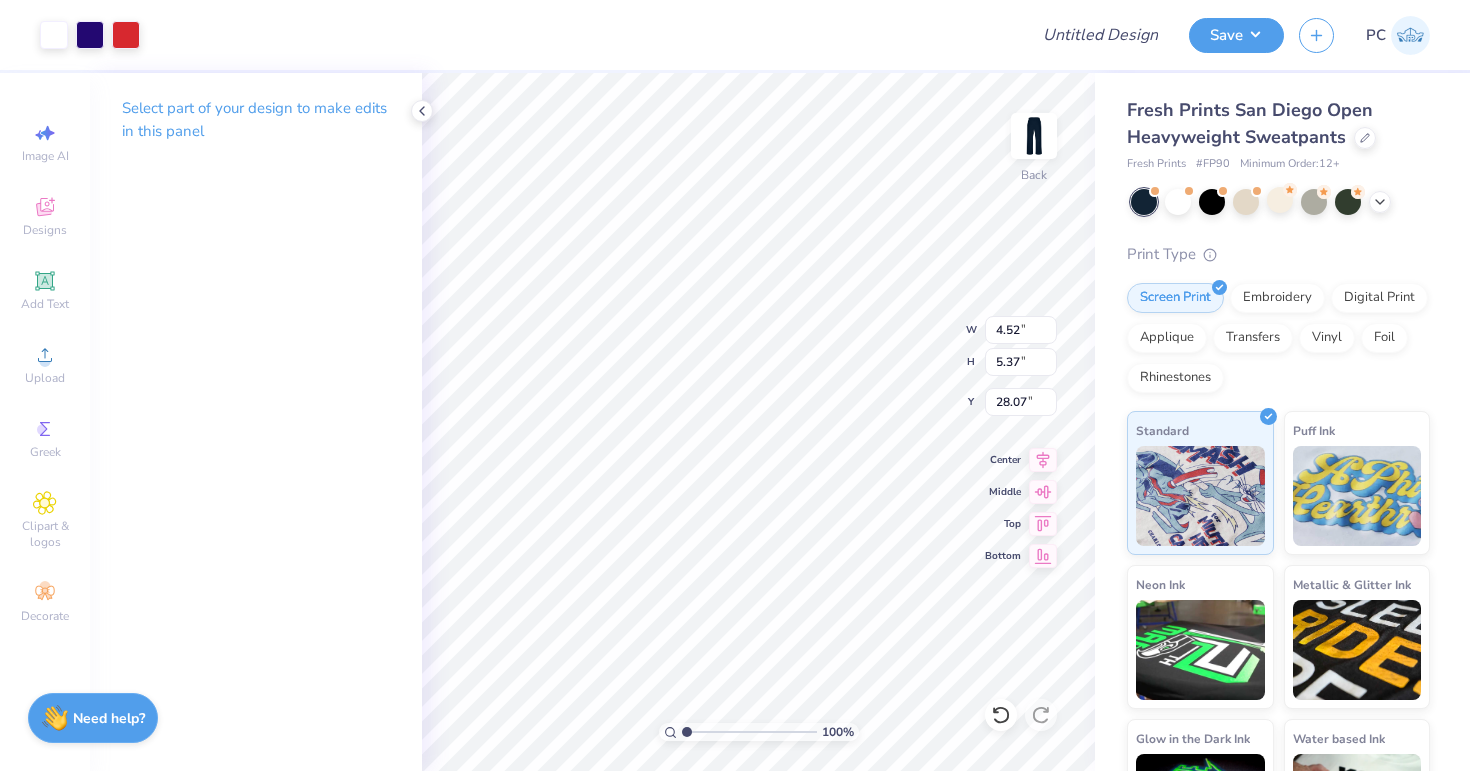 type on "3.09" 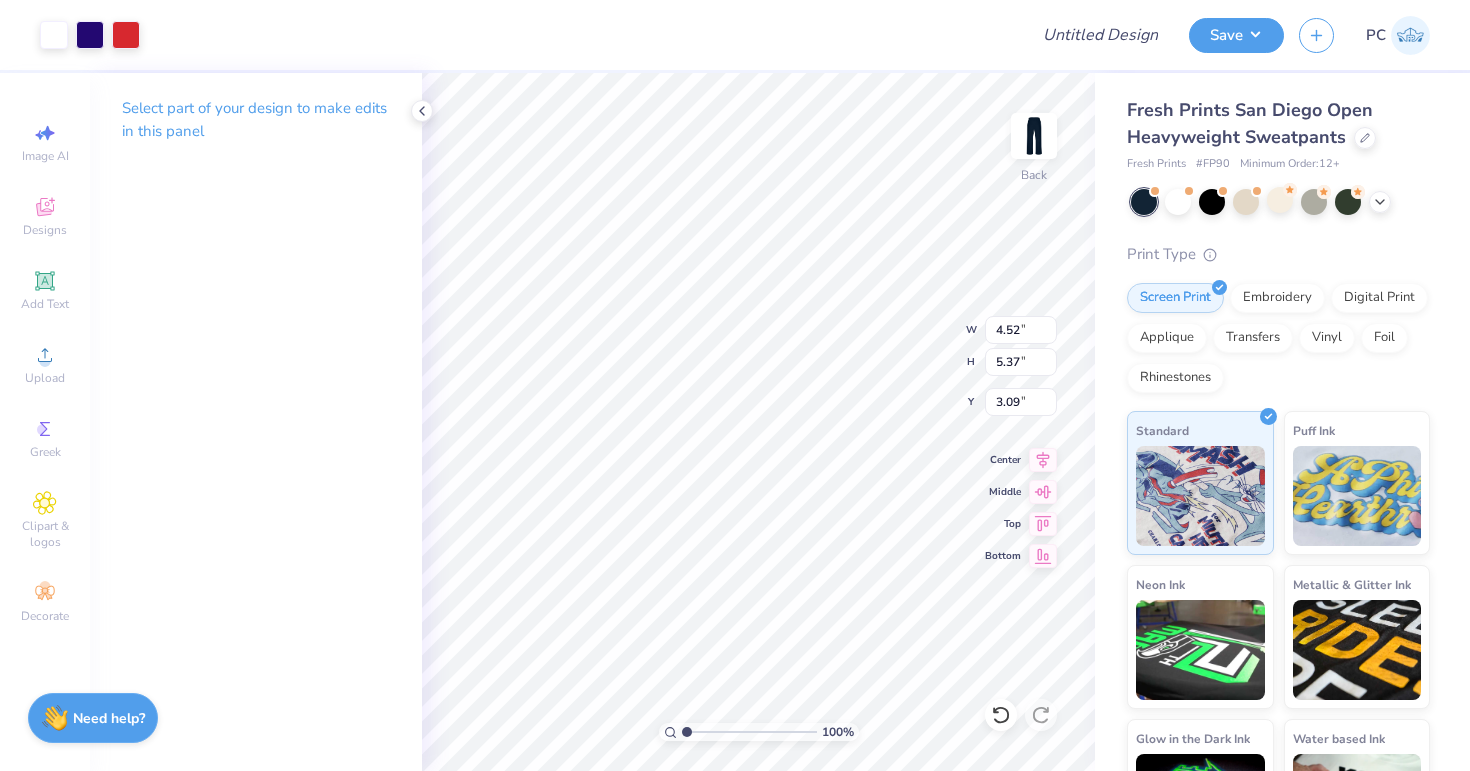 type on "3.36" 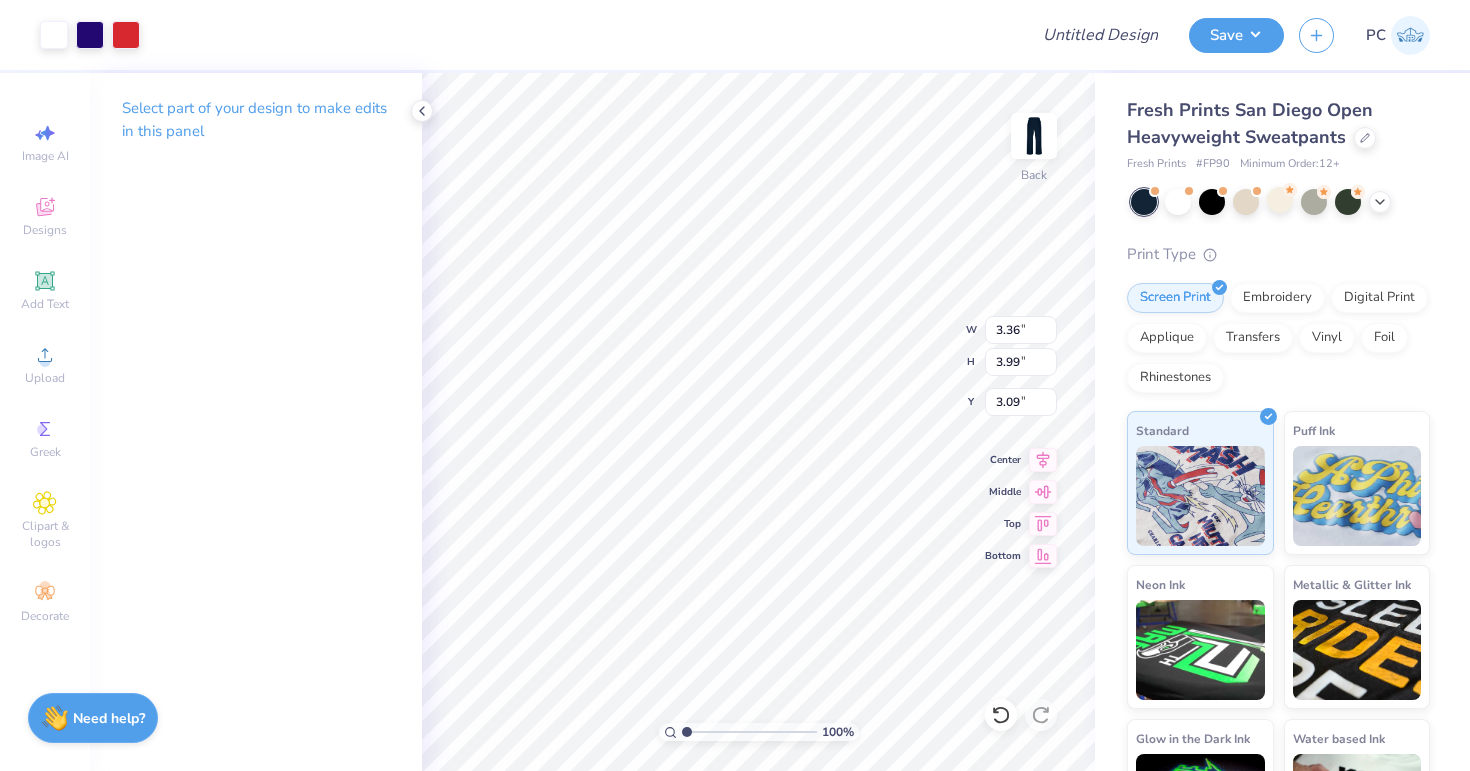 type on "6.12" 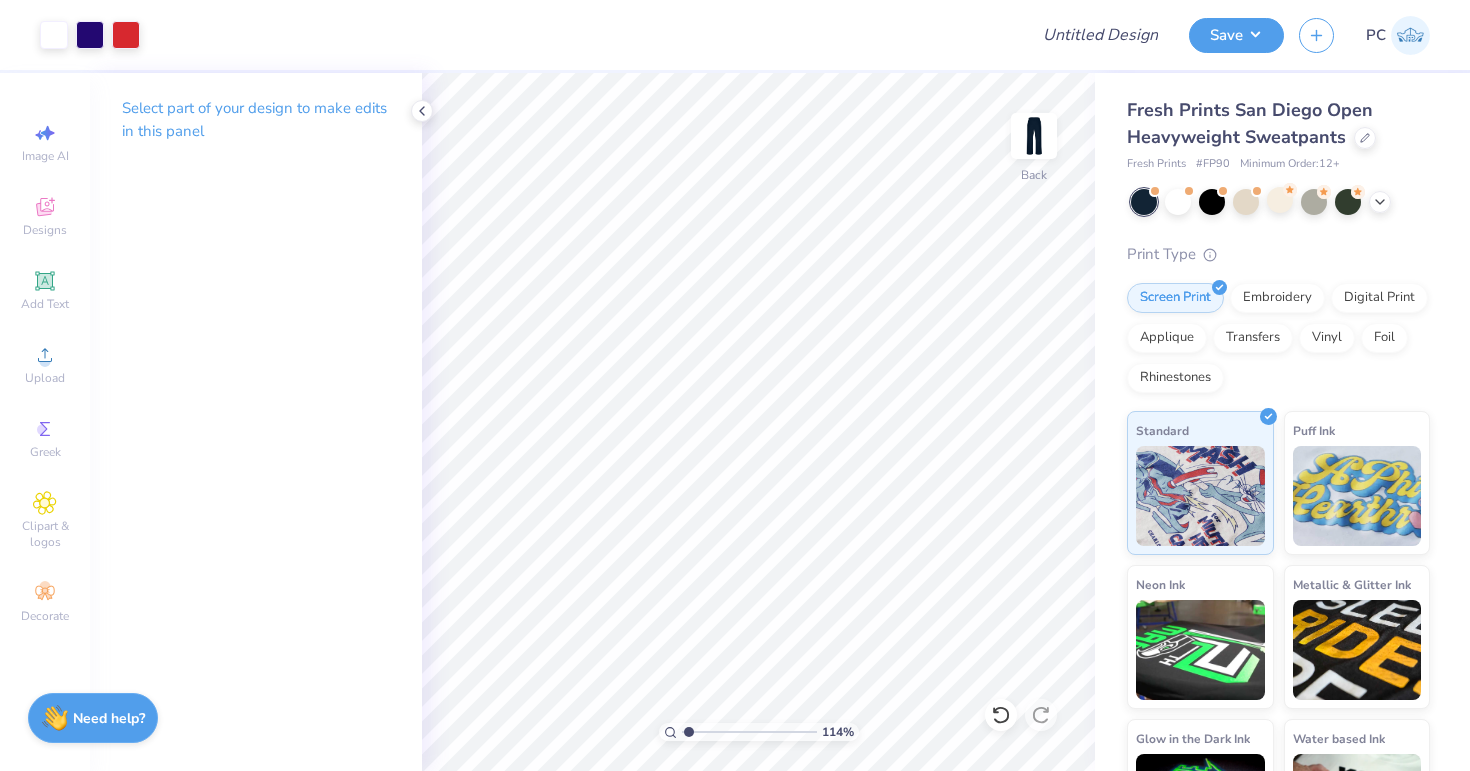 type on "1.2" 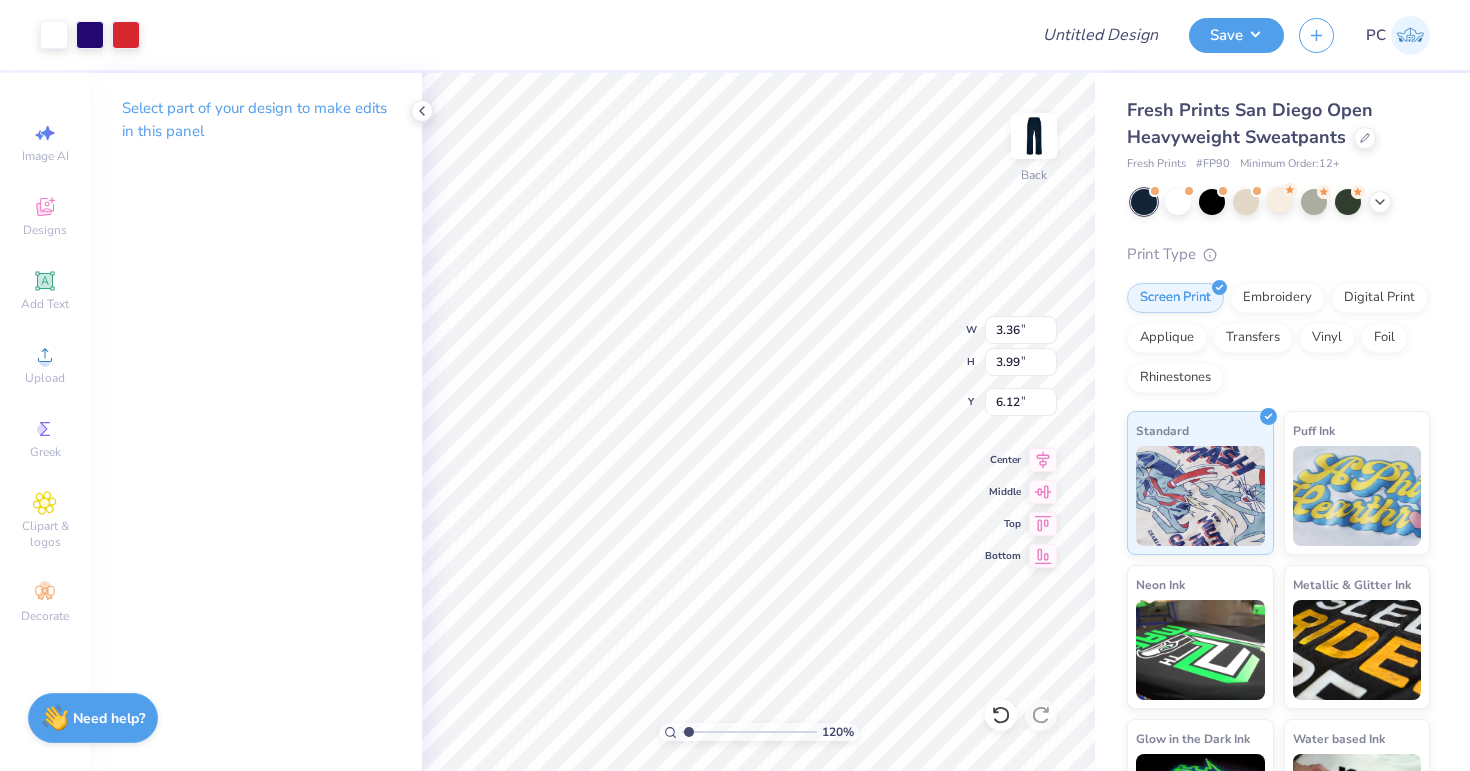 type on "6.21" 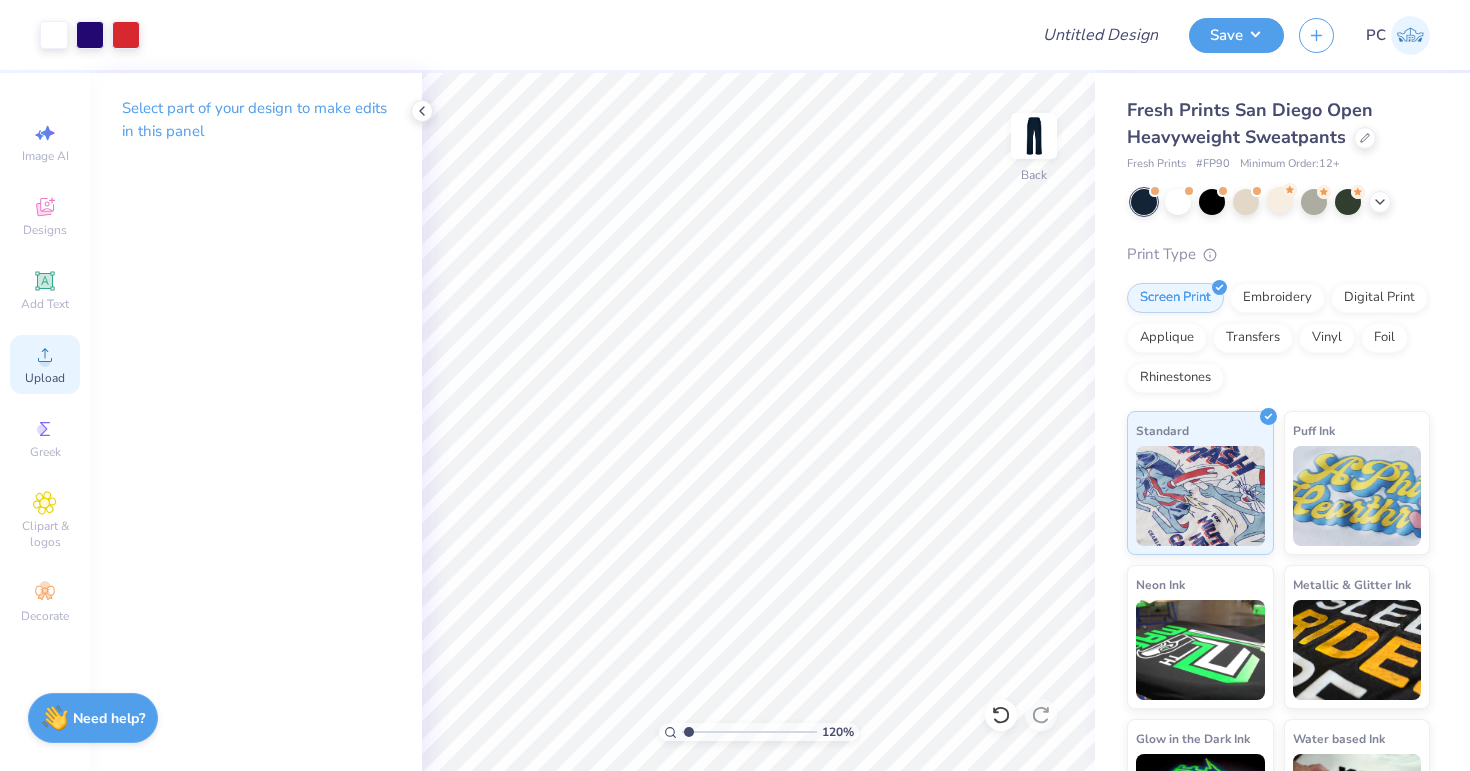 click 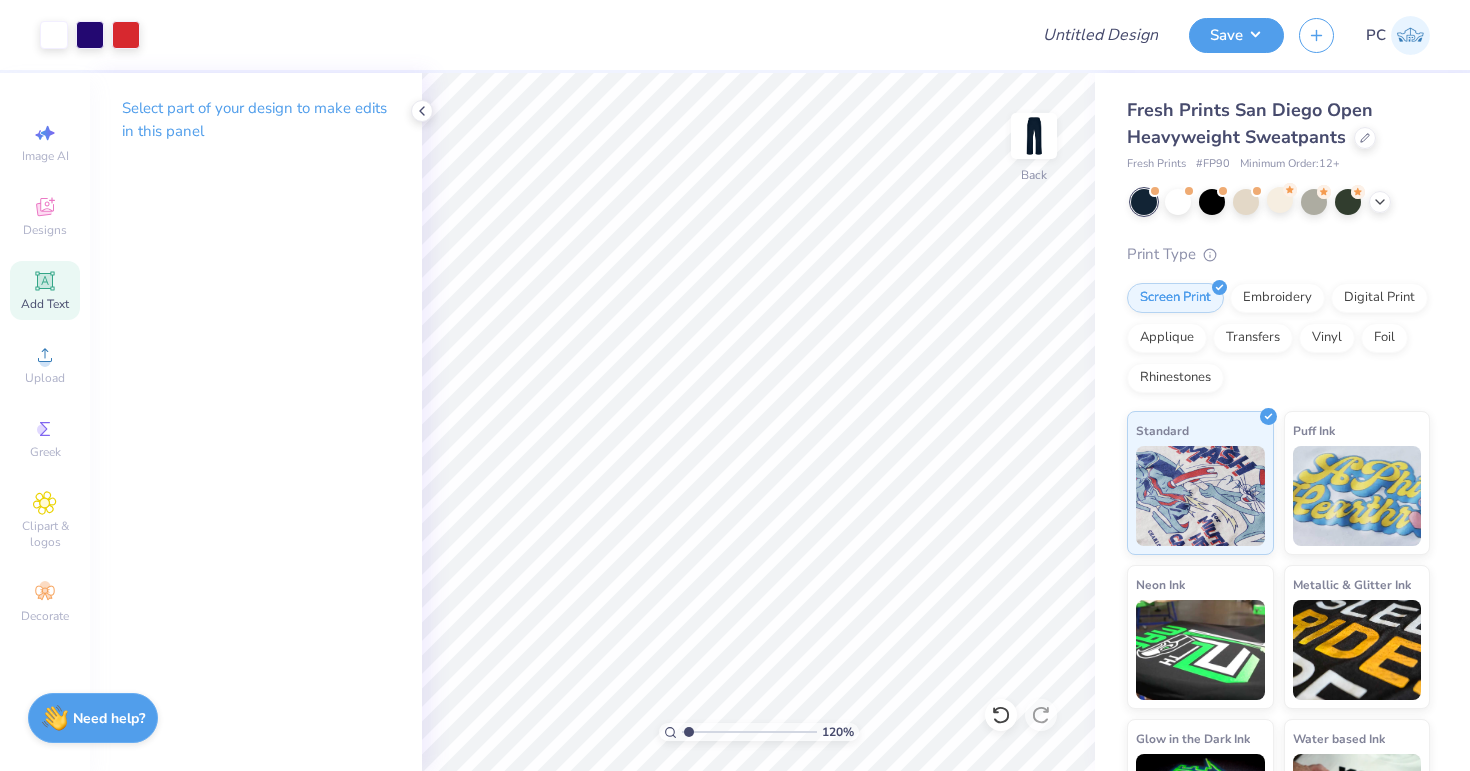 click on "Add Text" at bounding box center (45, 290) 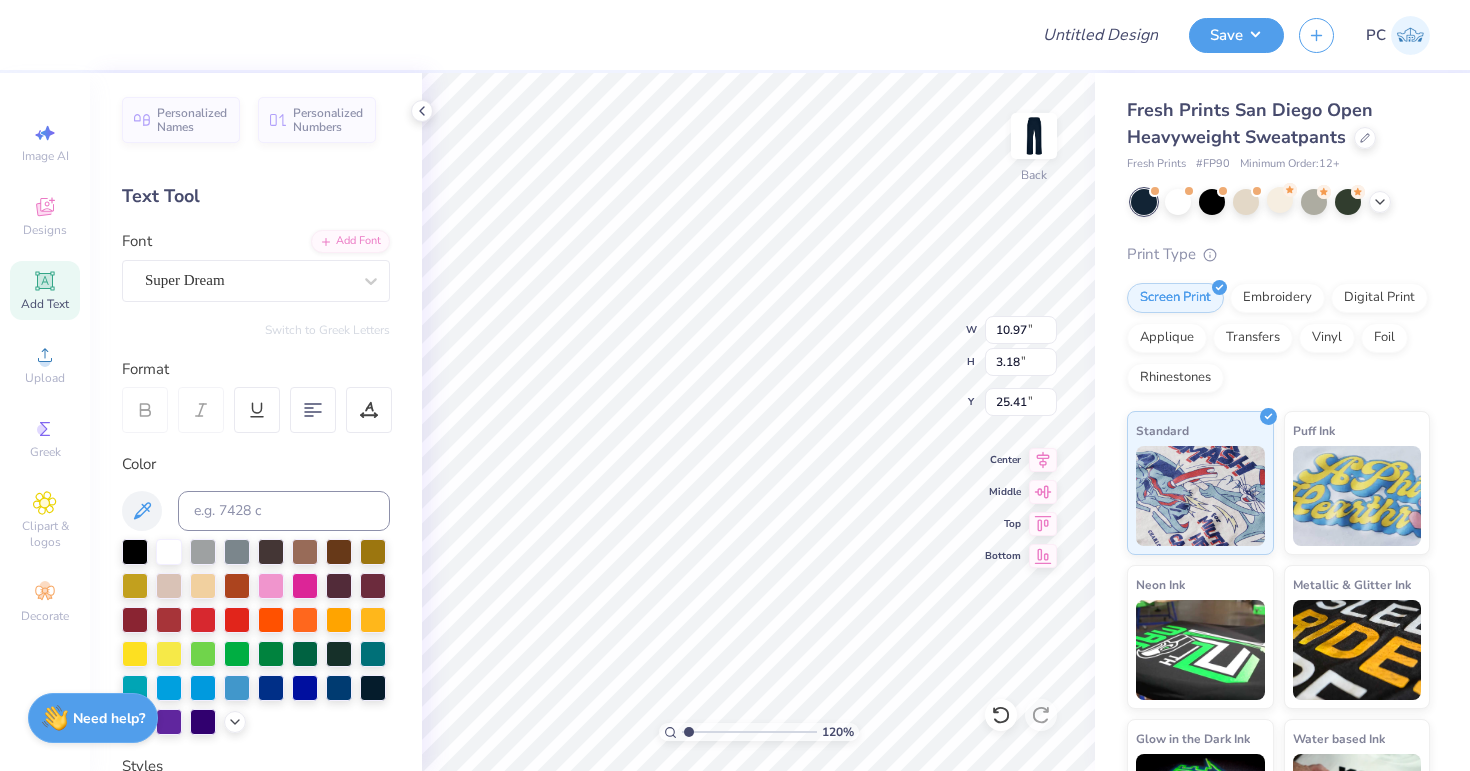 scroll, scrollTop: 0, scrollLeft: 0, axis: both 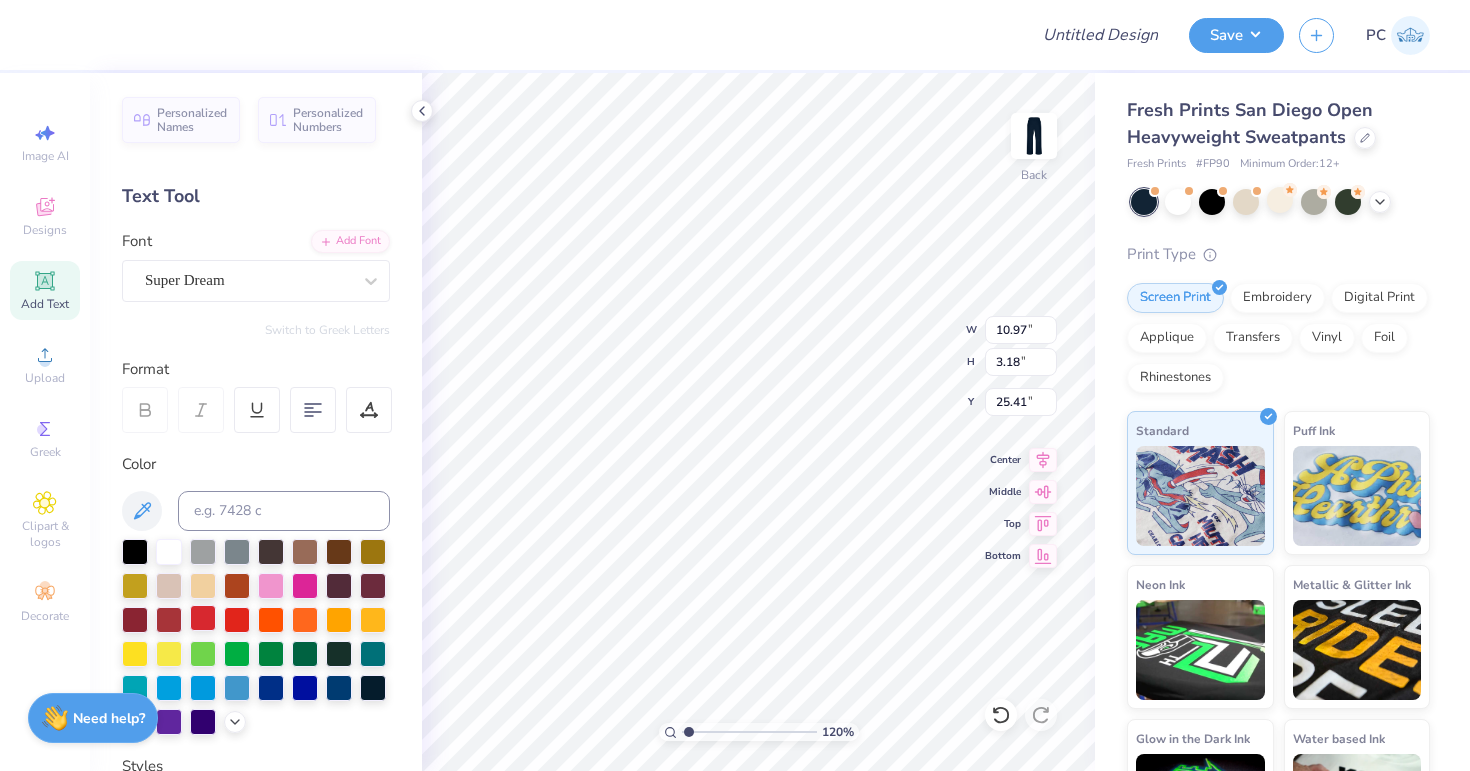 type on "University of Richmond
Womens soccer Club" 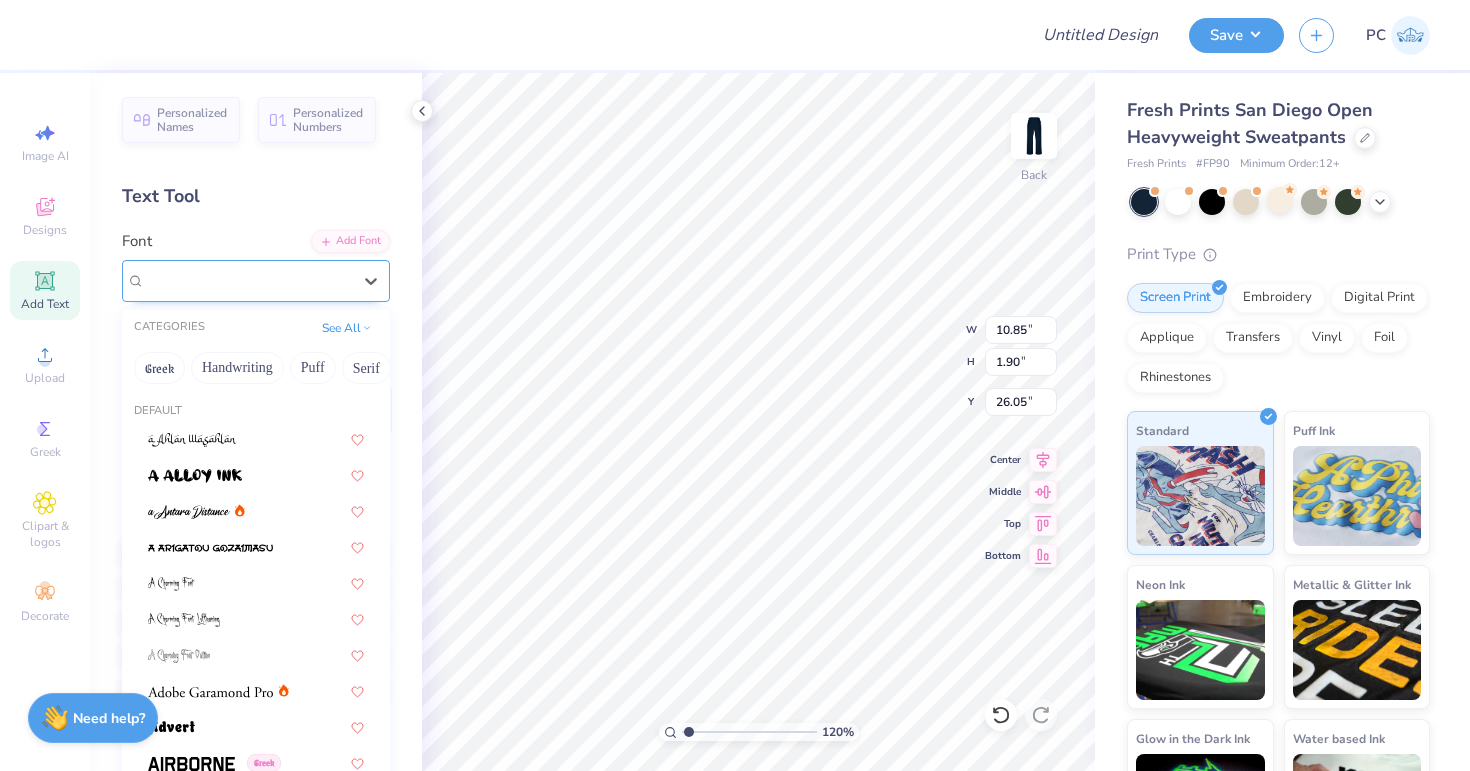 click at bounding box center [248, 280] 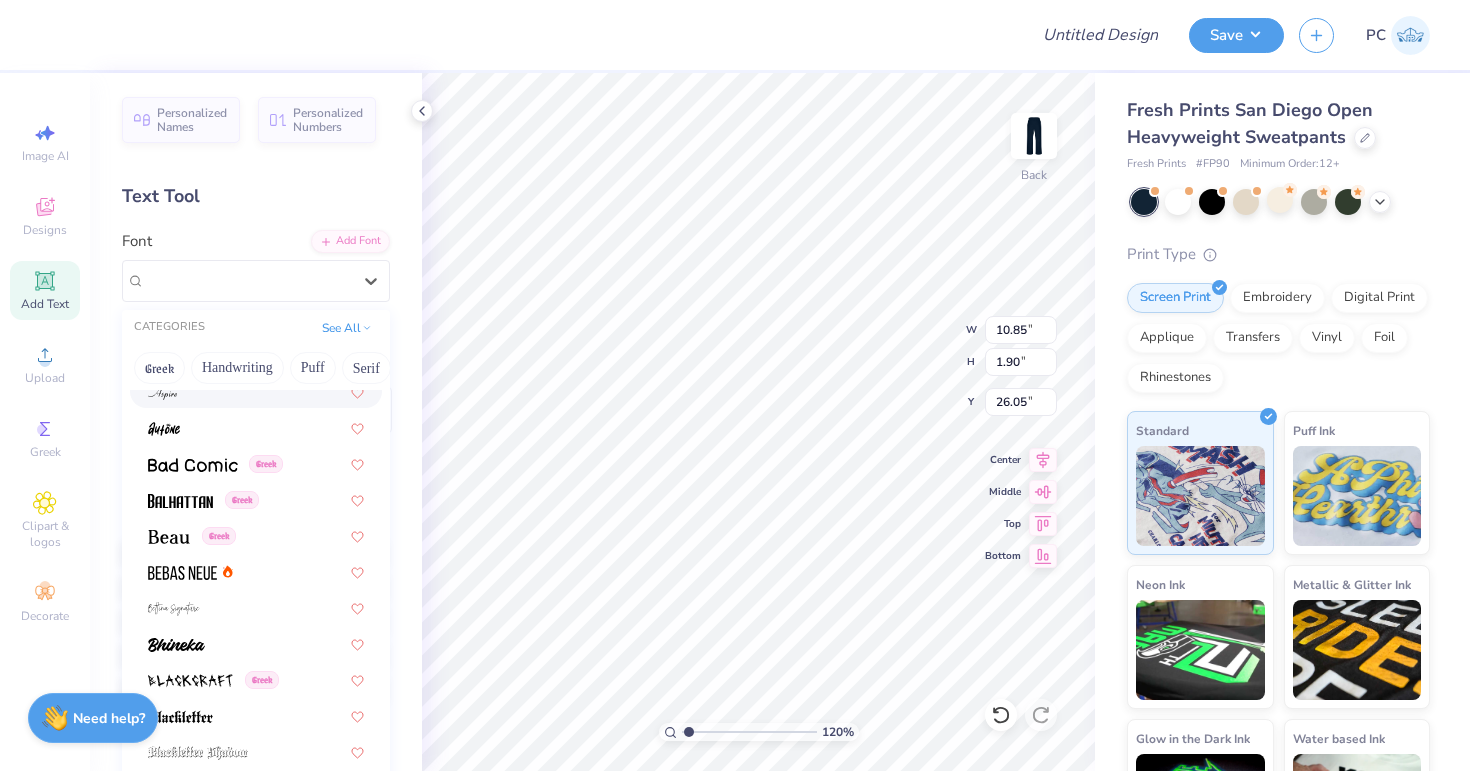 scroll, scrollTop: 804, scrollLeft: 0, axis: vertical 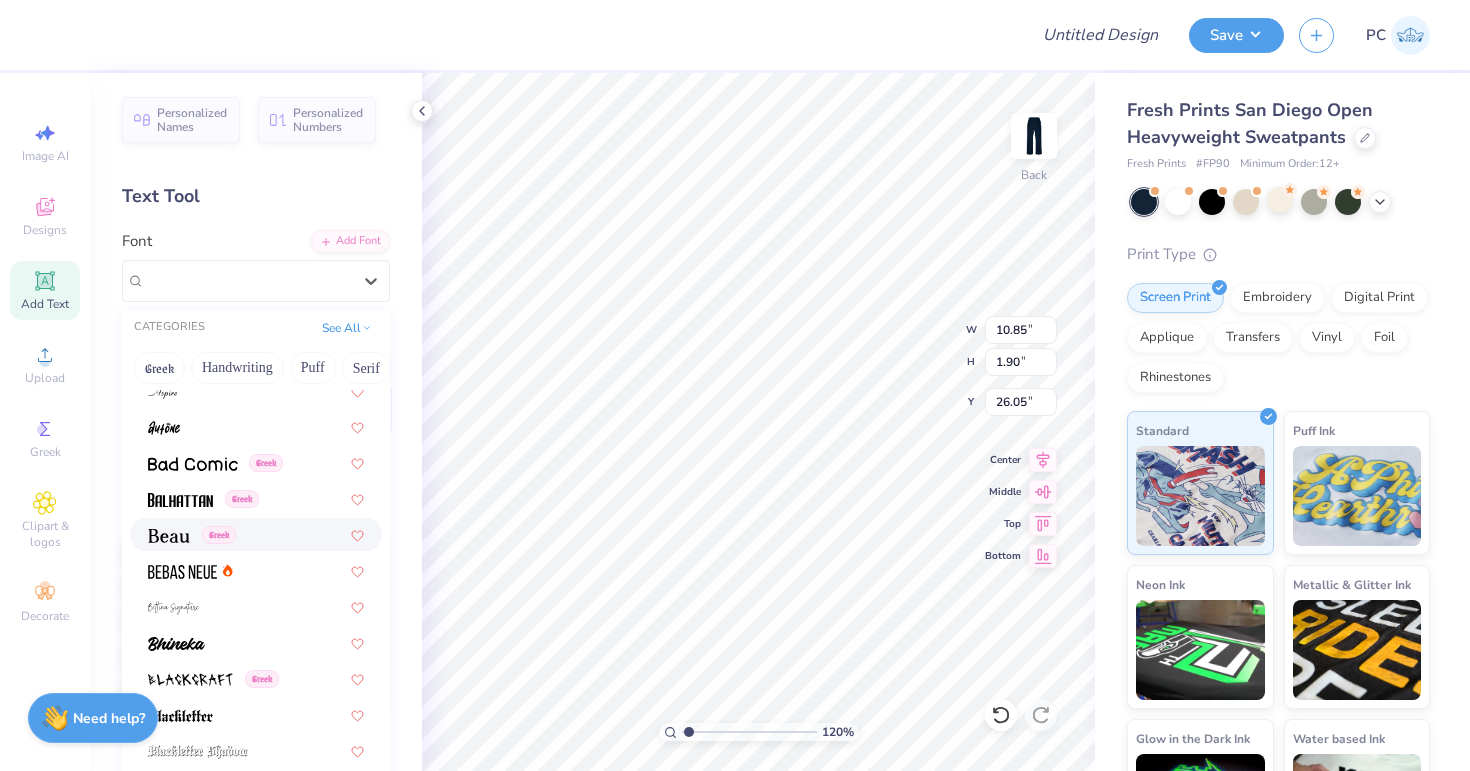 click on "Greek" at bounding box center (192, 534) 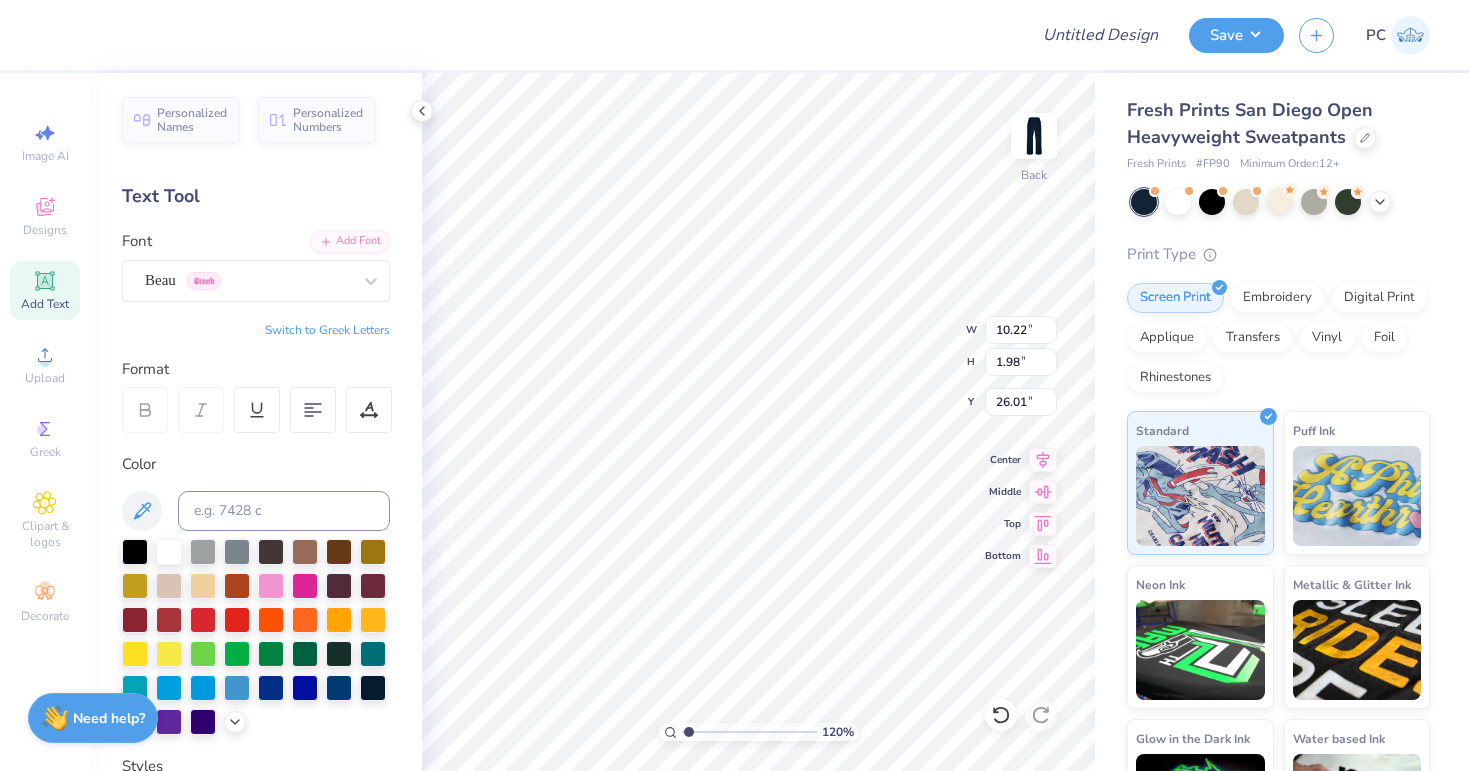 type on "10.22" 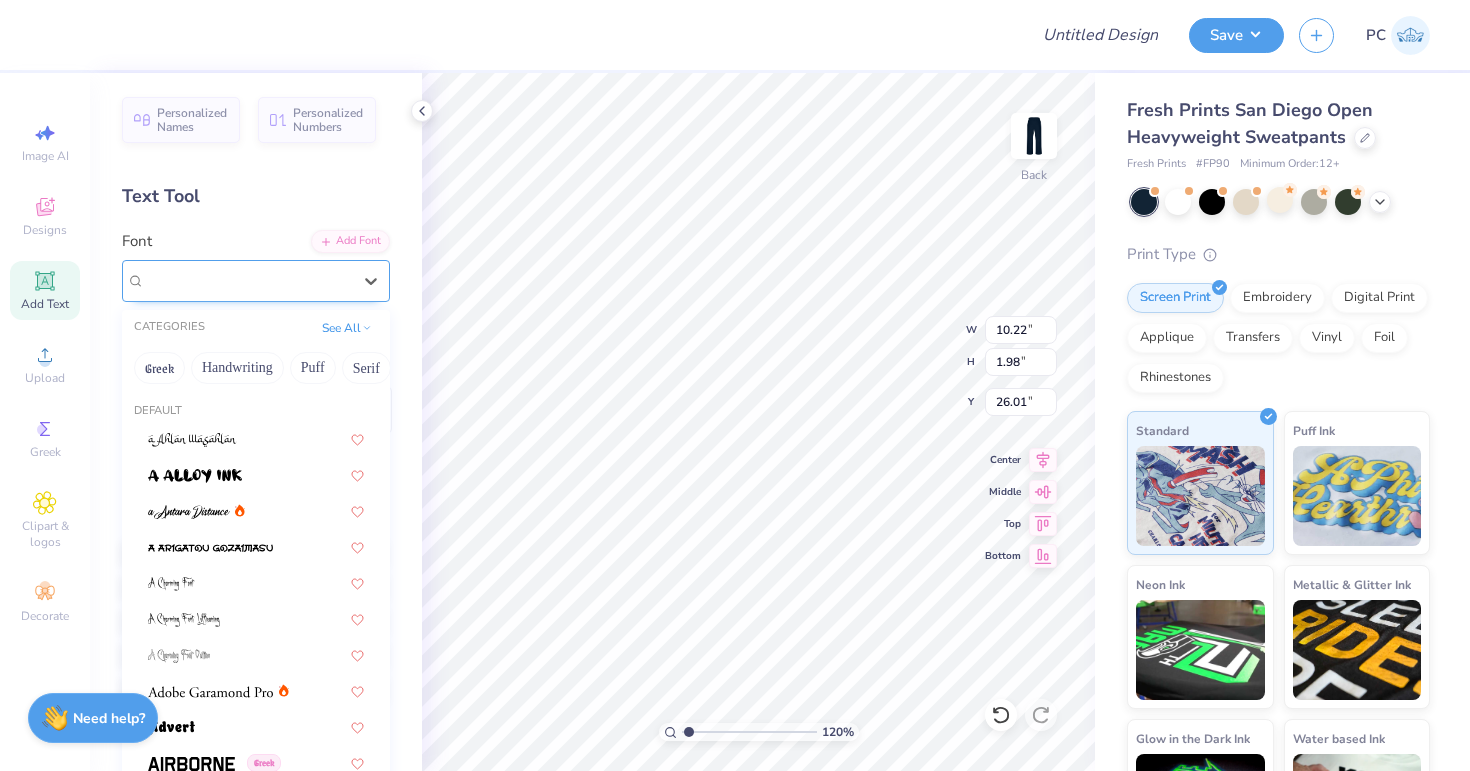 click on "Beau Greek" at bounding box center (248, 280) 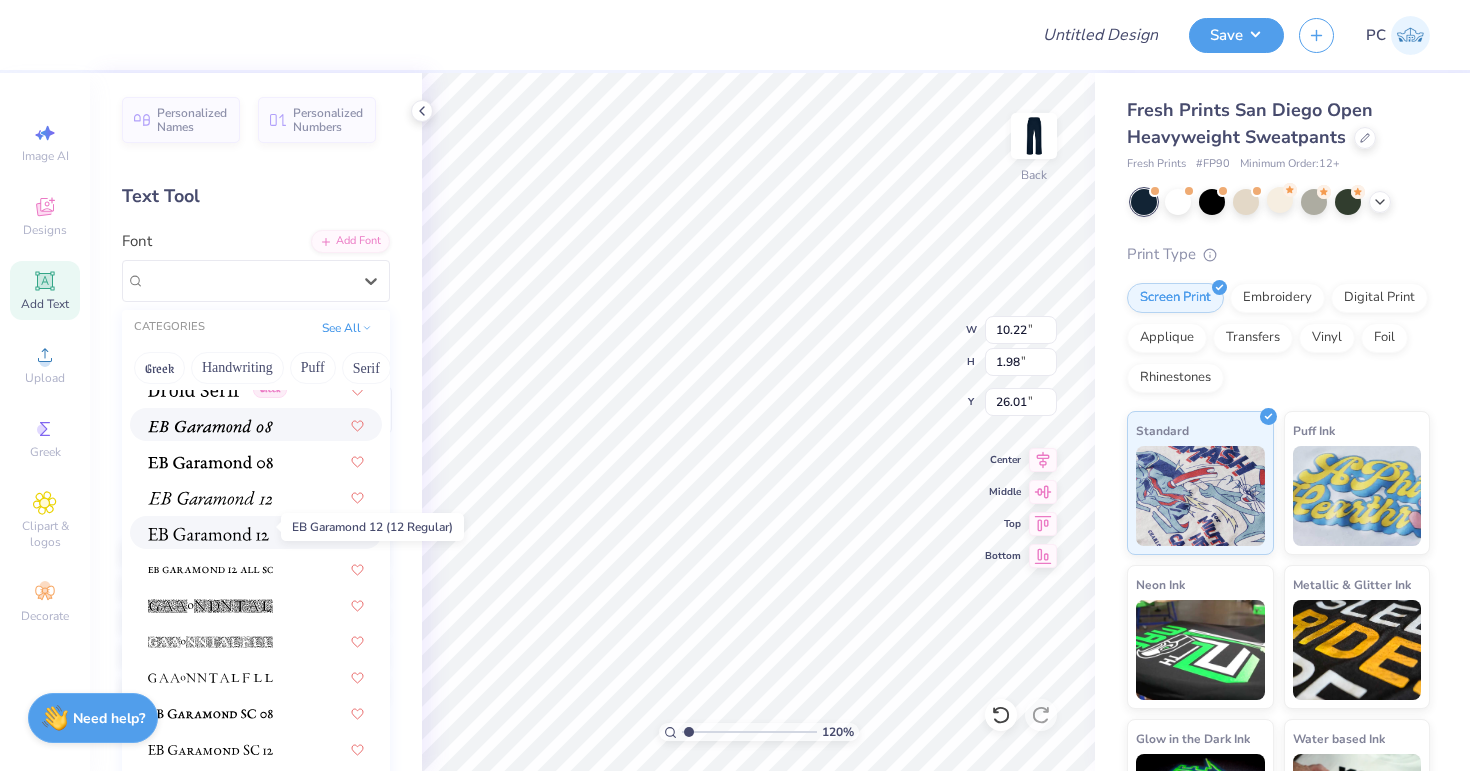 scroll, scrollTop: 3620, scrollLeft: 0, axis: vertical 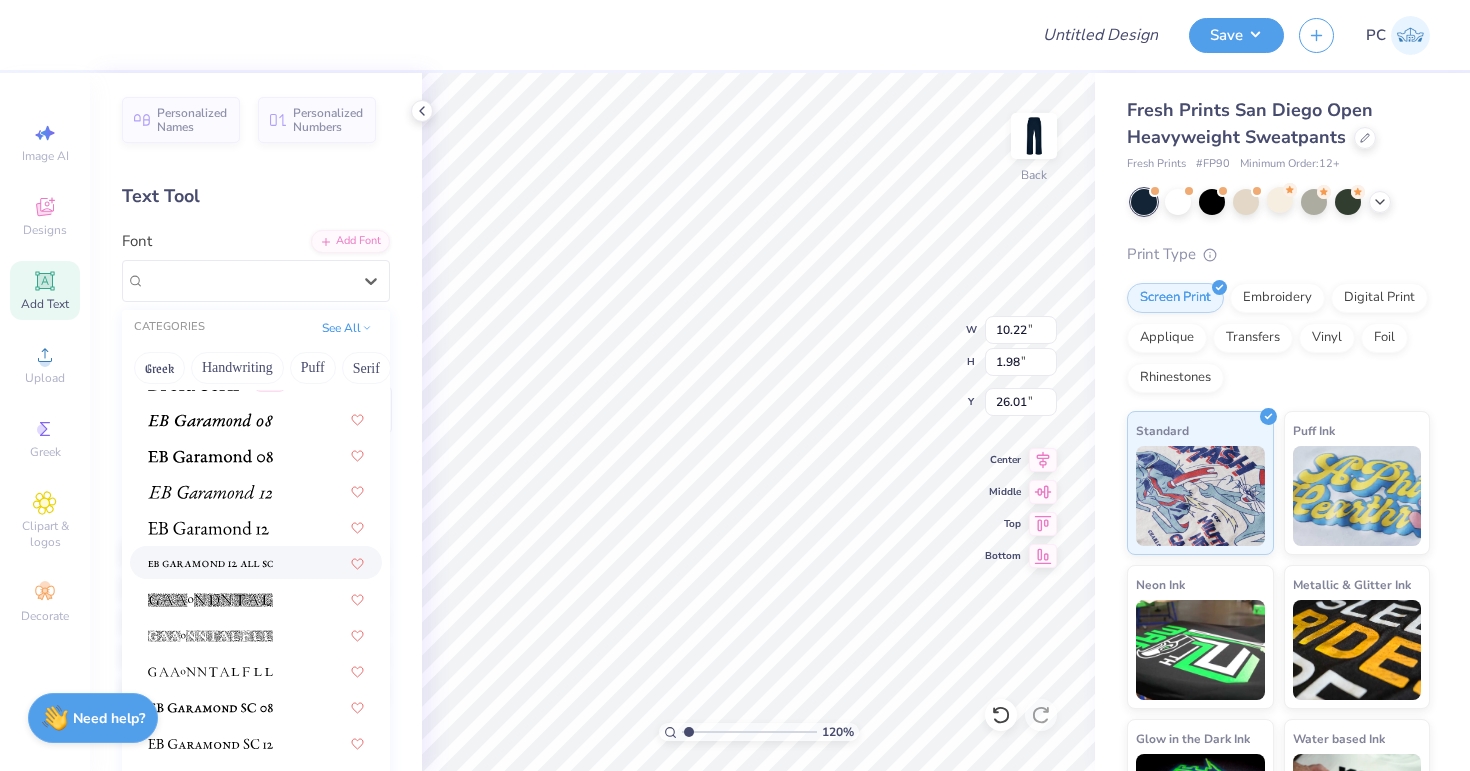click at bounding box center [210, 564] 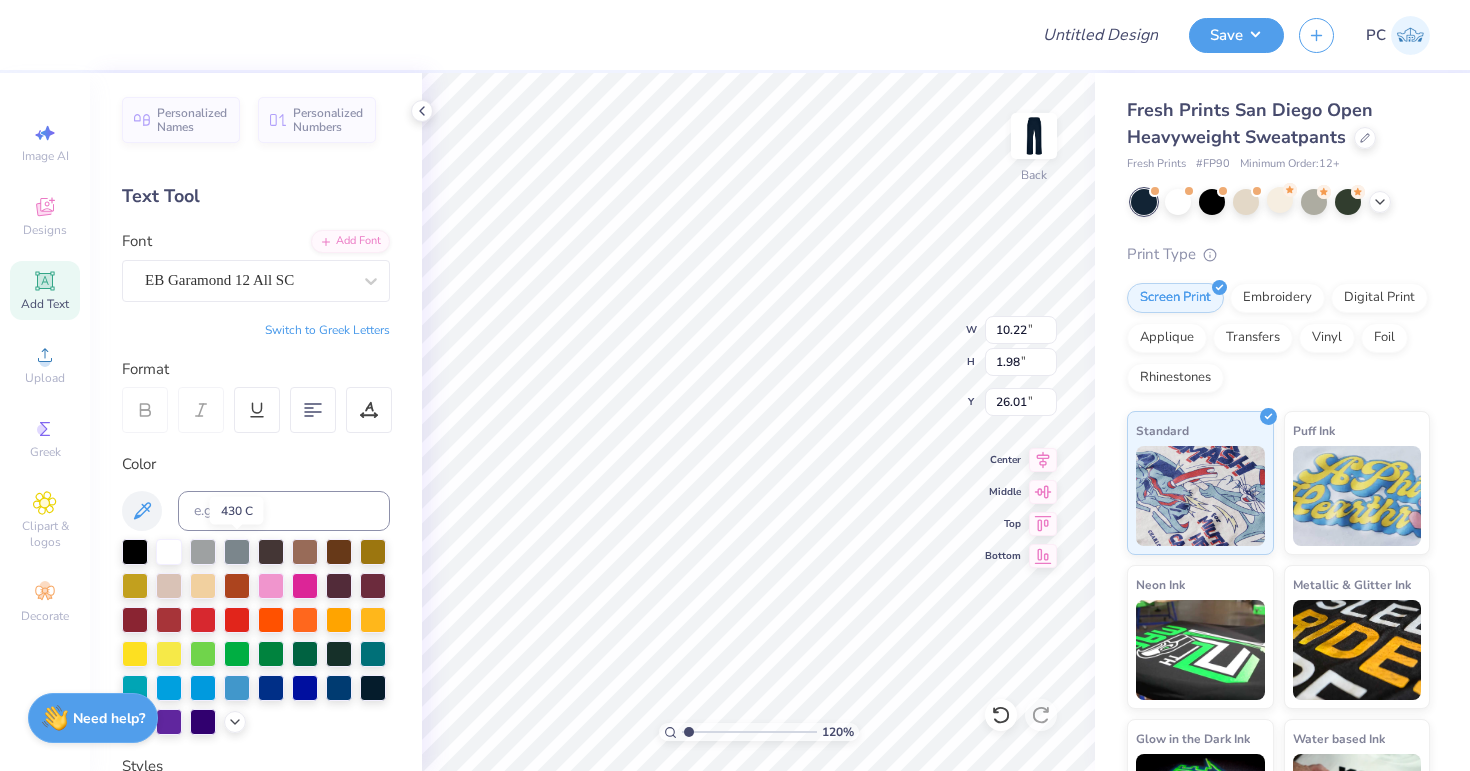 type on "10.44" 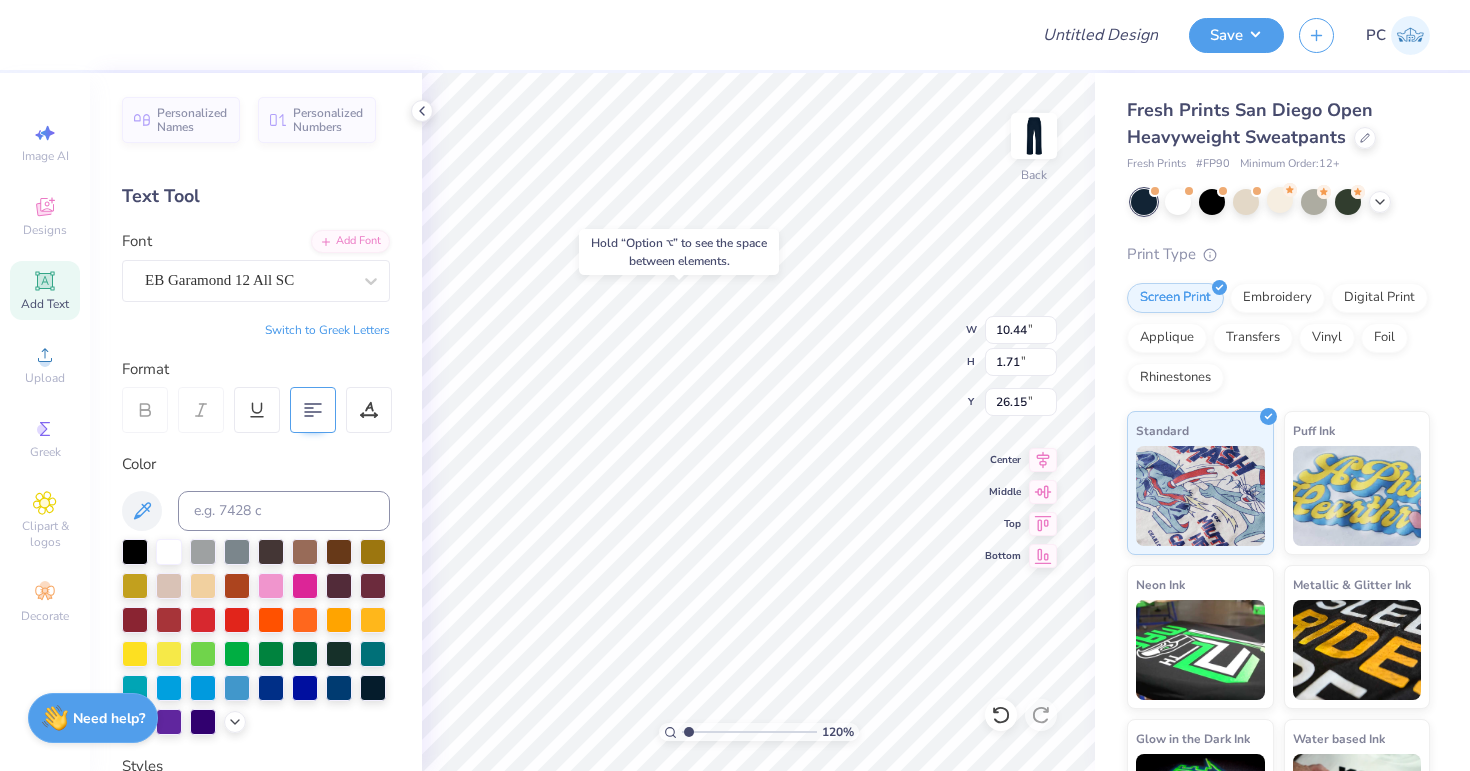 click 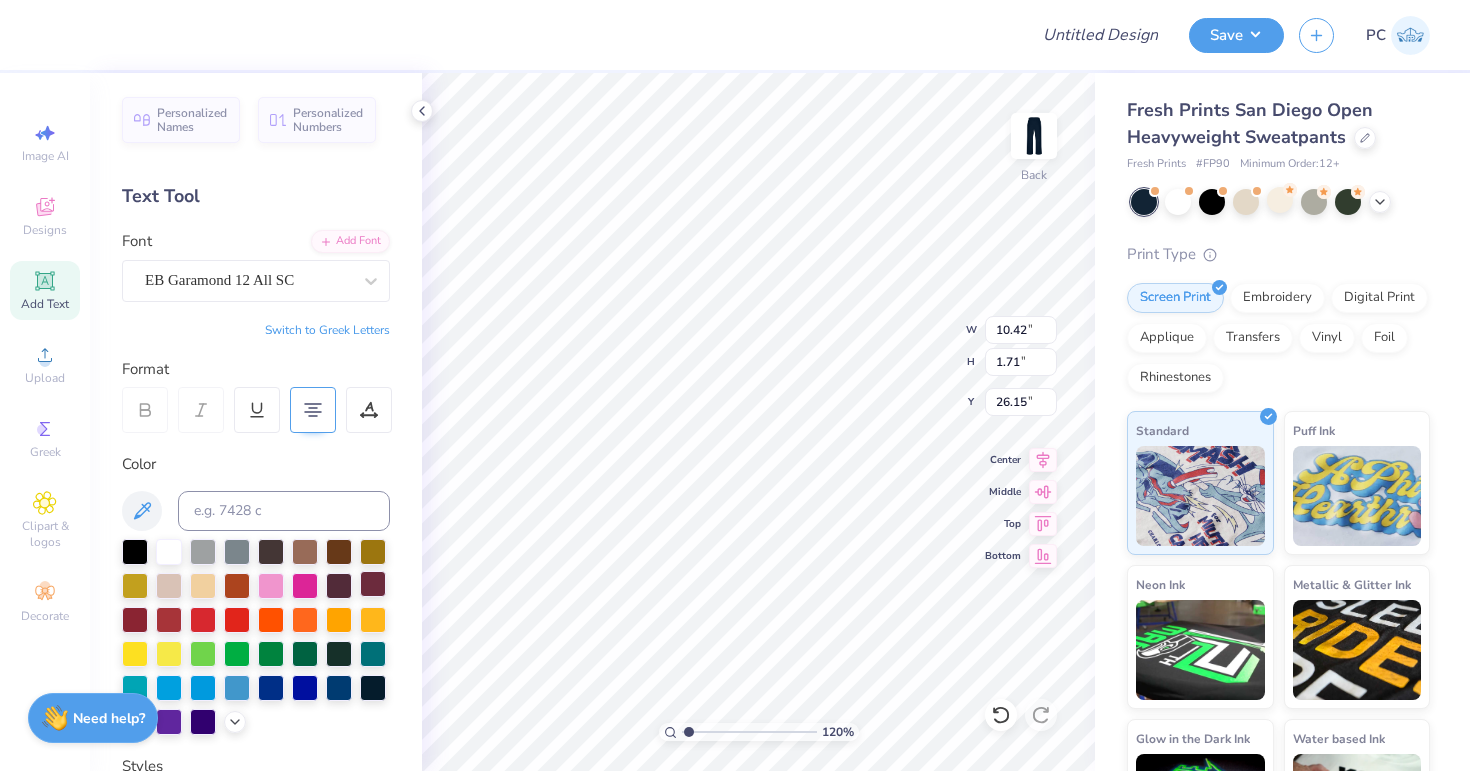 type on "6.33" 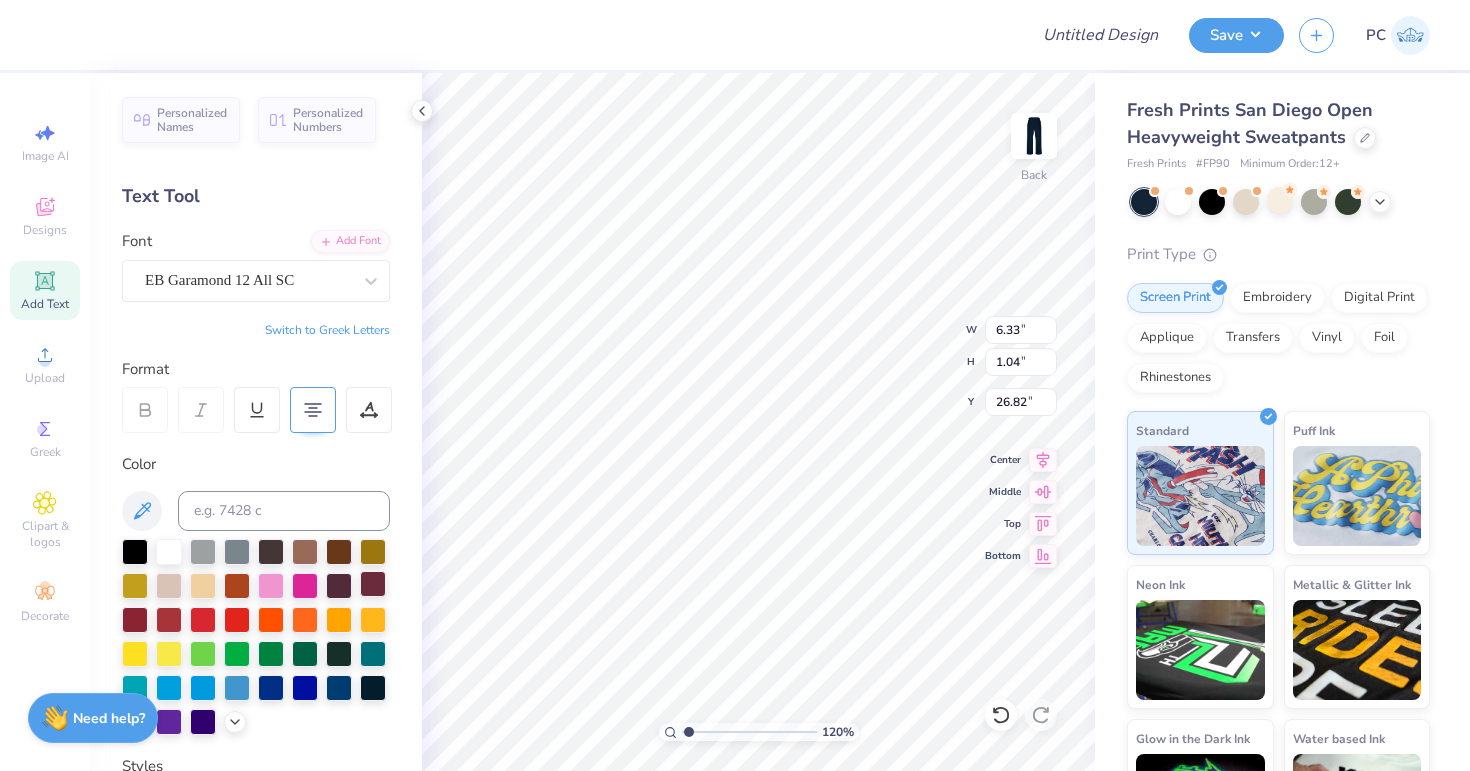type on "4.42" 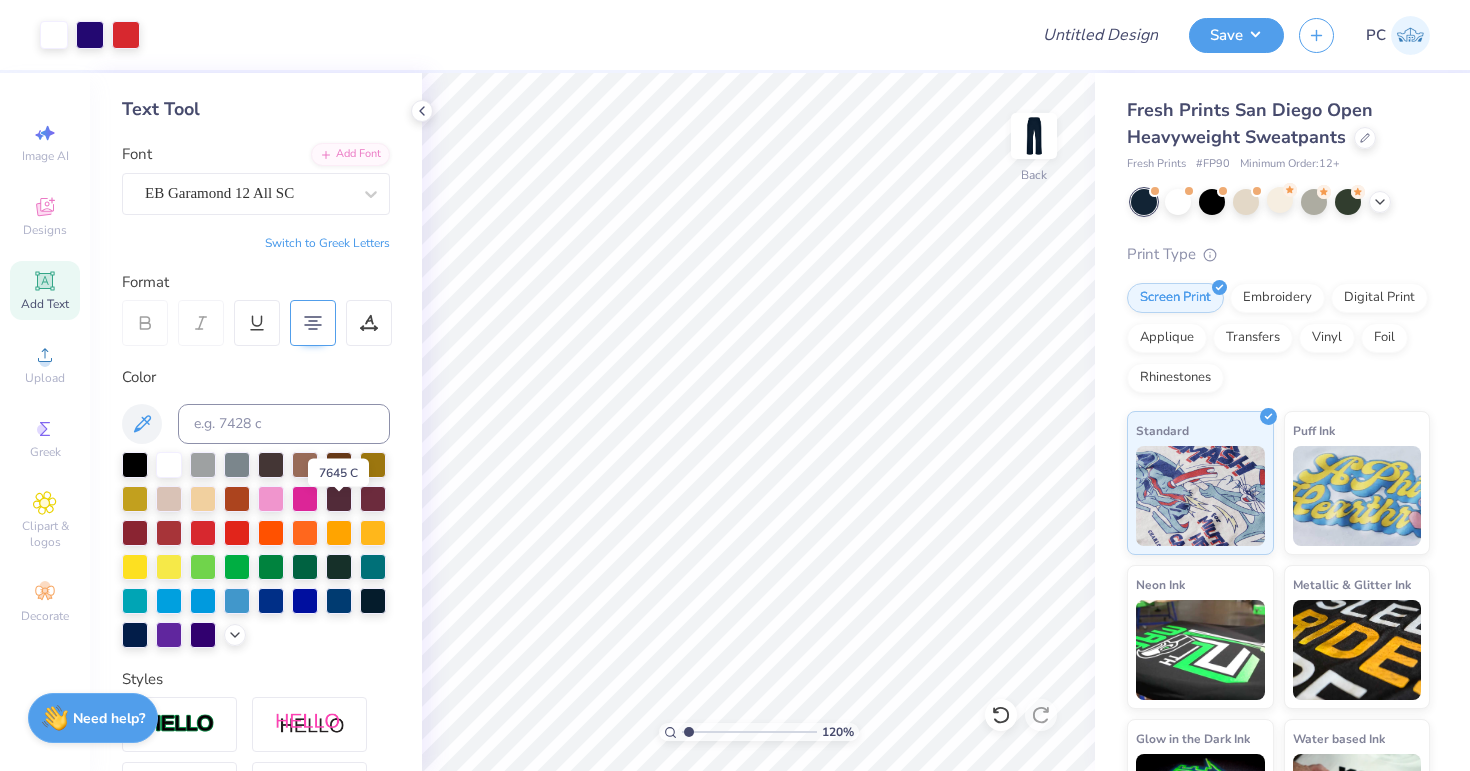 scroll, scrollTop: 96, scrollLeft: 0, axis: vertical 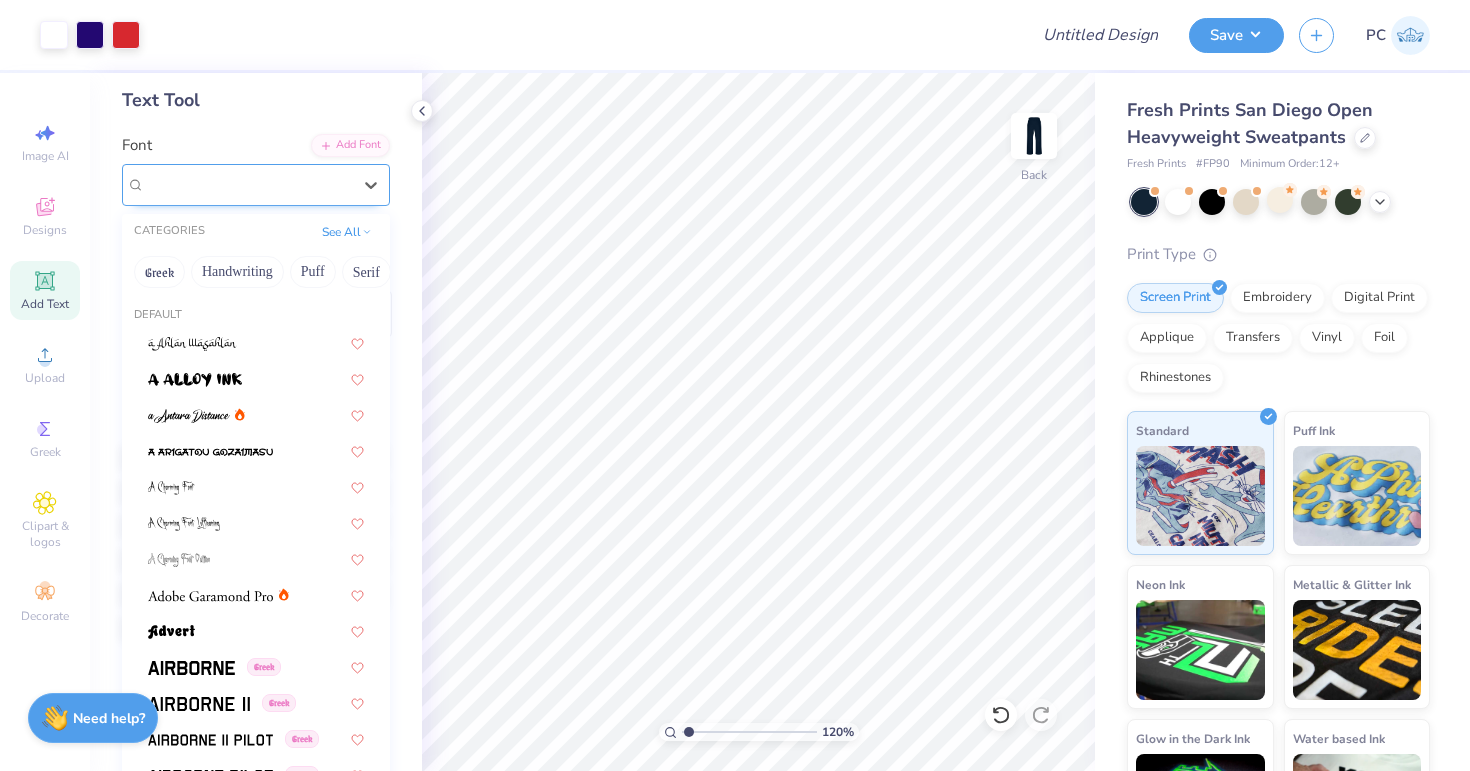 click on "EB Garamond 12 All SC" at bounding box center (248, 184) 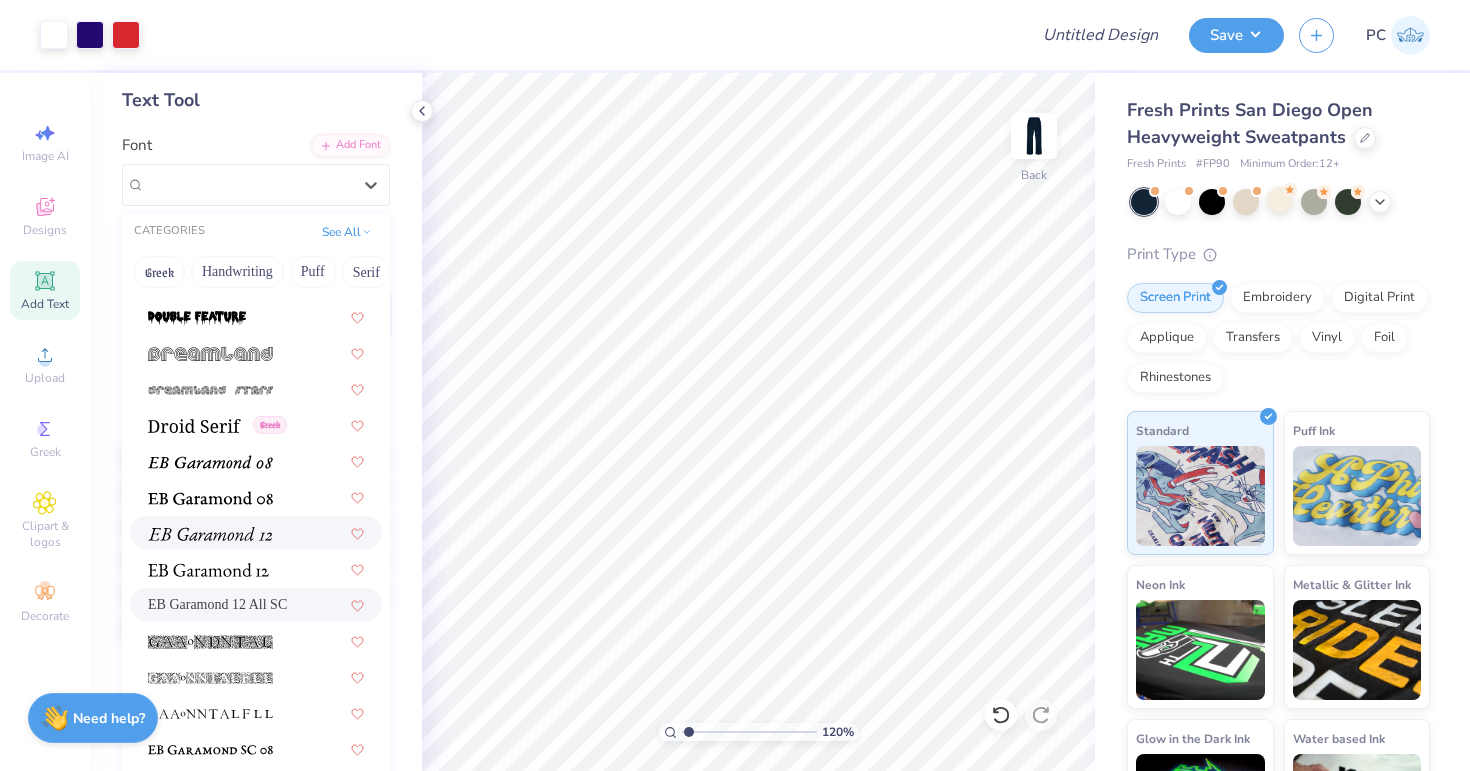 scroll, scrollTop: 3480, scrollLeft: 0, axis: vertical 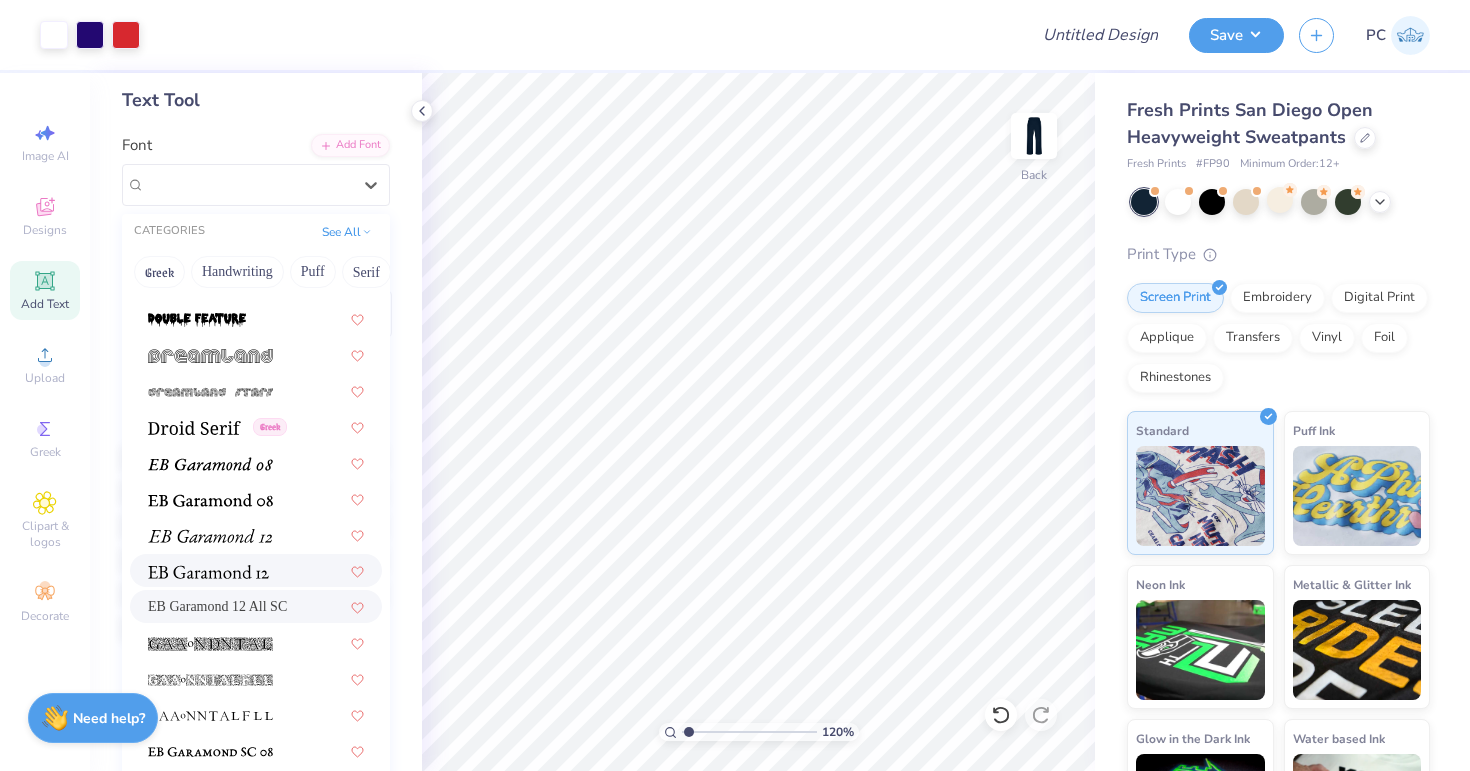 click at bounding box center [208, 572] 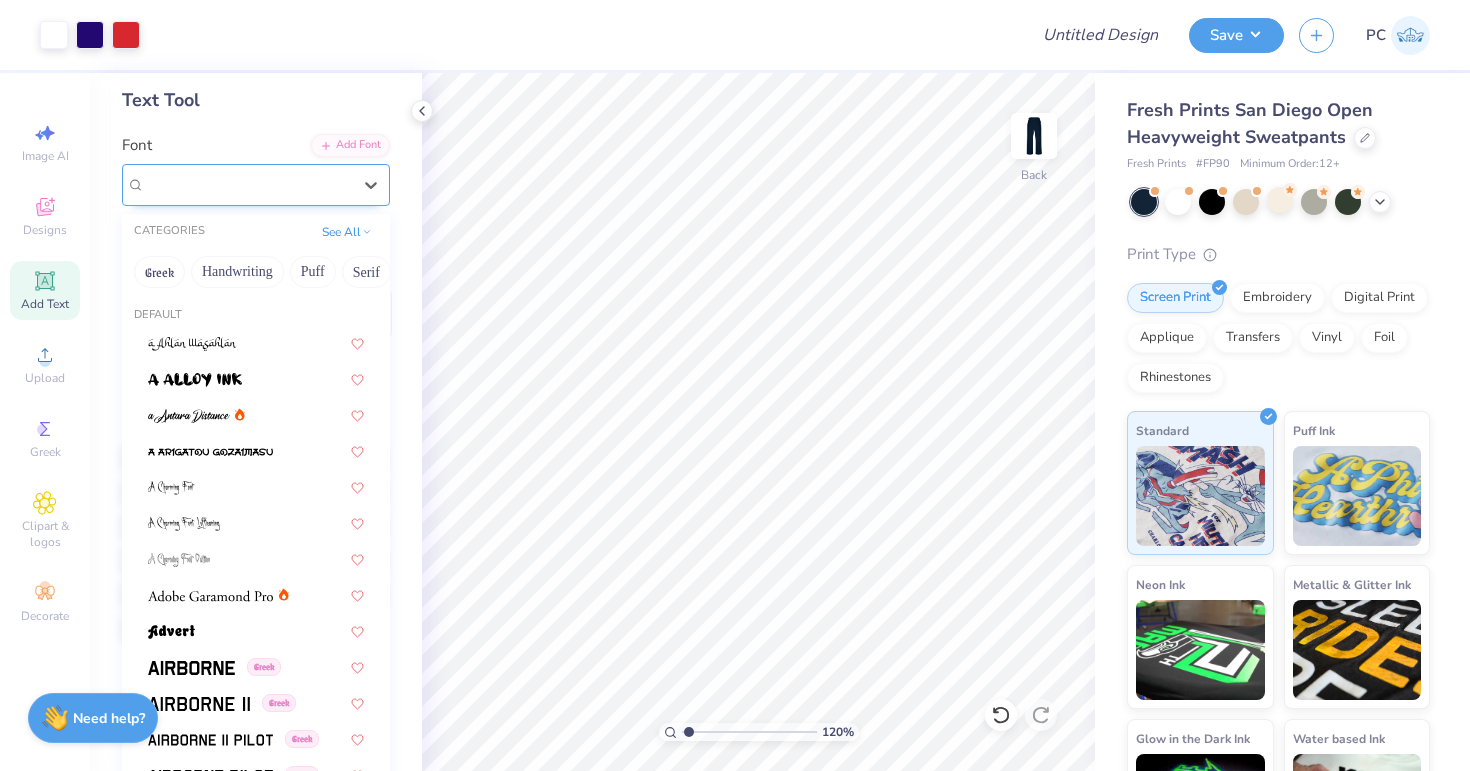 click on "EB Garamond 12 (12 Regular)" at bounding box center [248, 184] 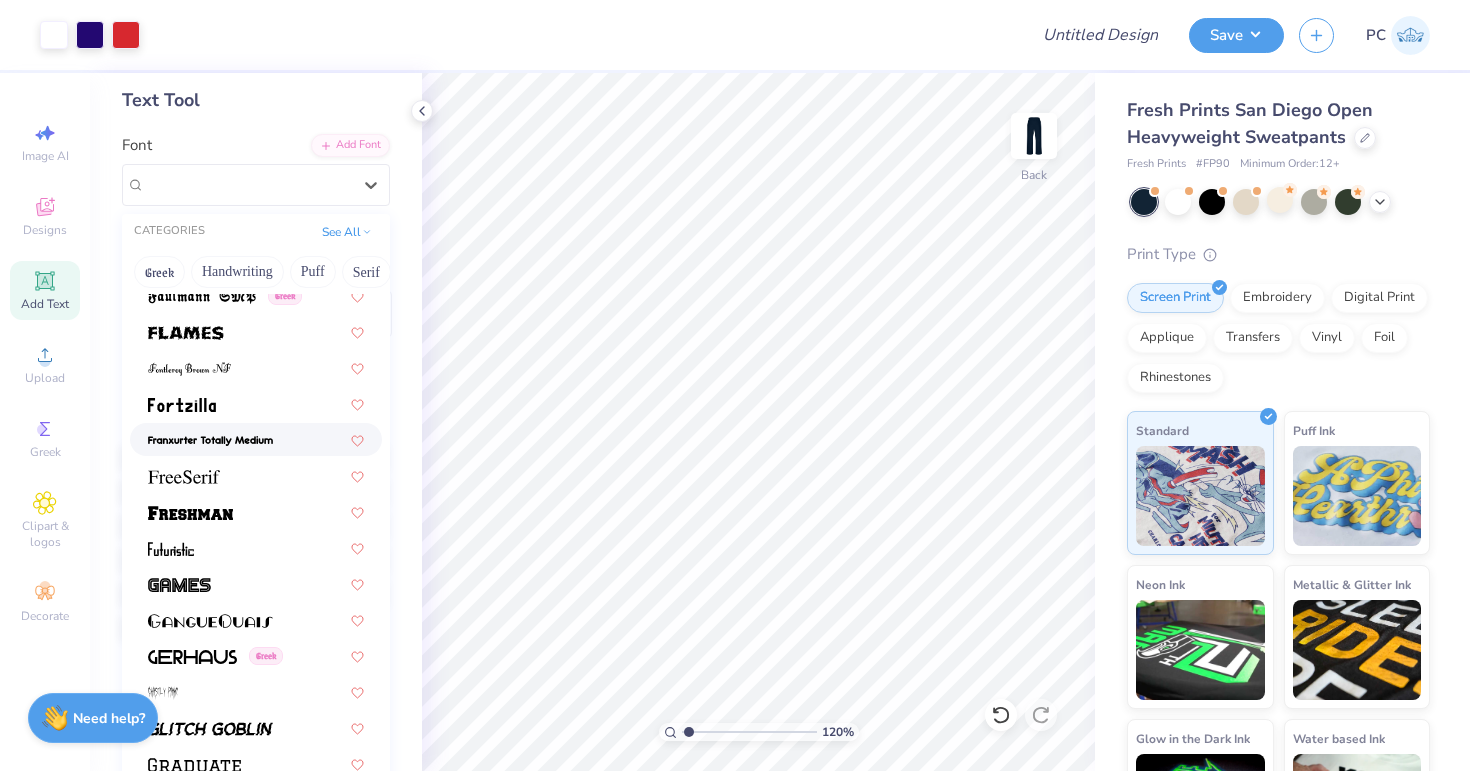scroll, scrollTop: 4291, scrollLeft: 0, axis: vertical 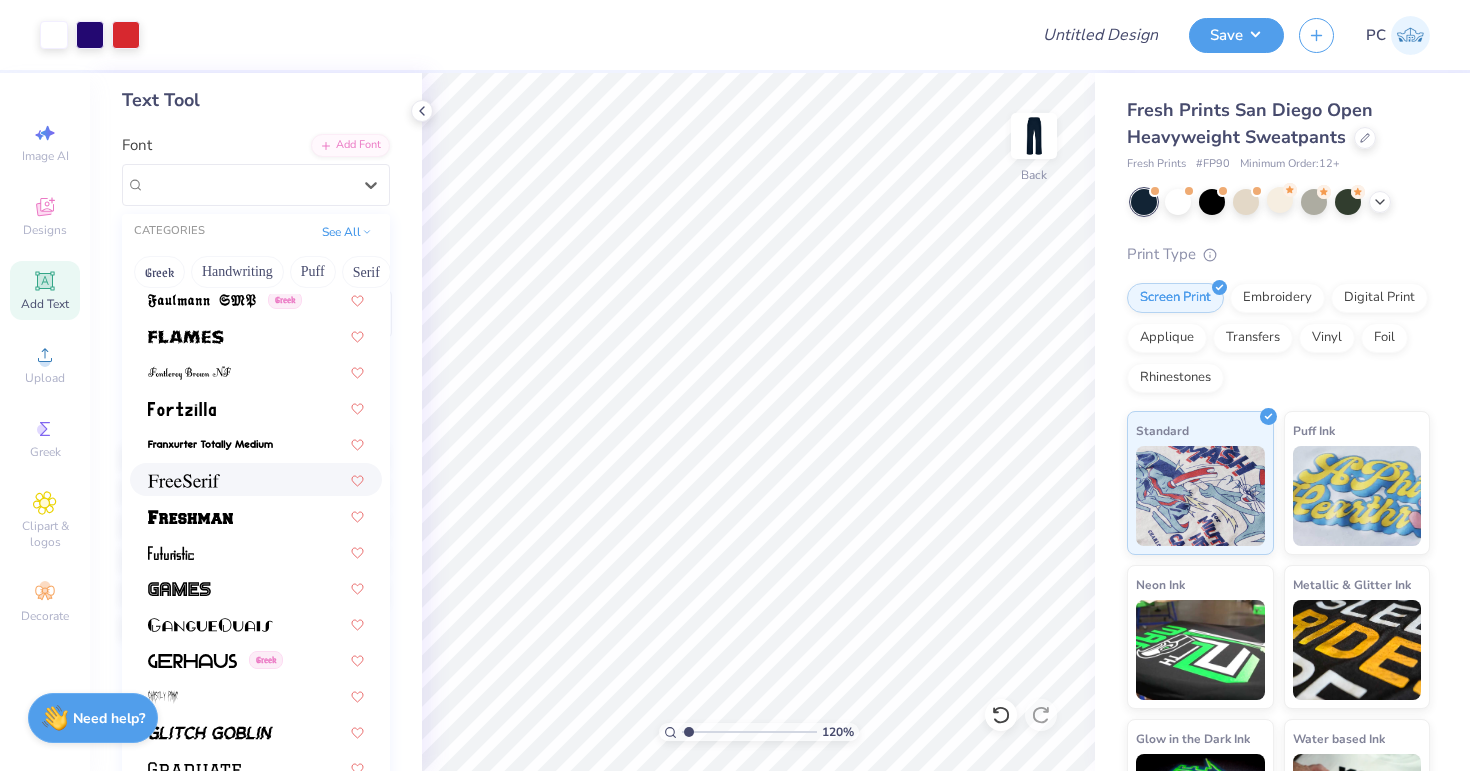 click at bounding box center [256, 479] 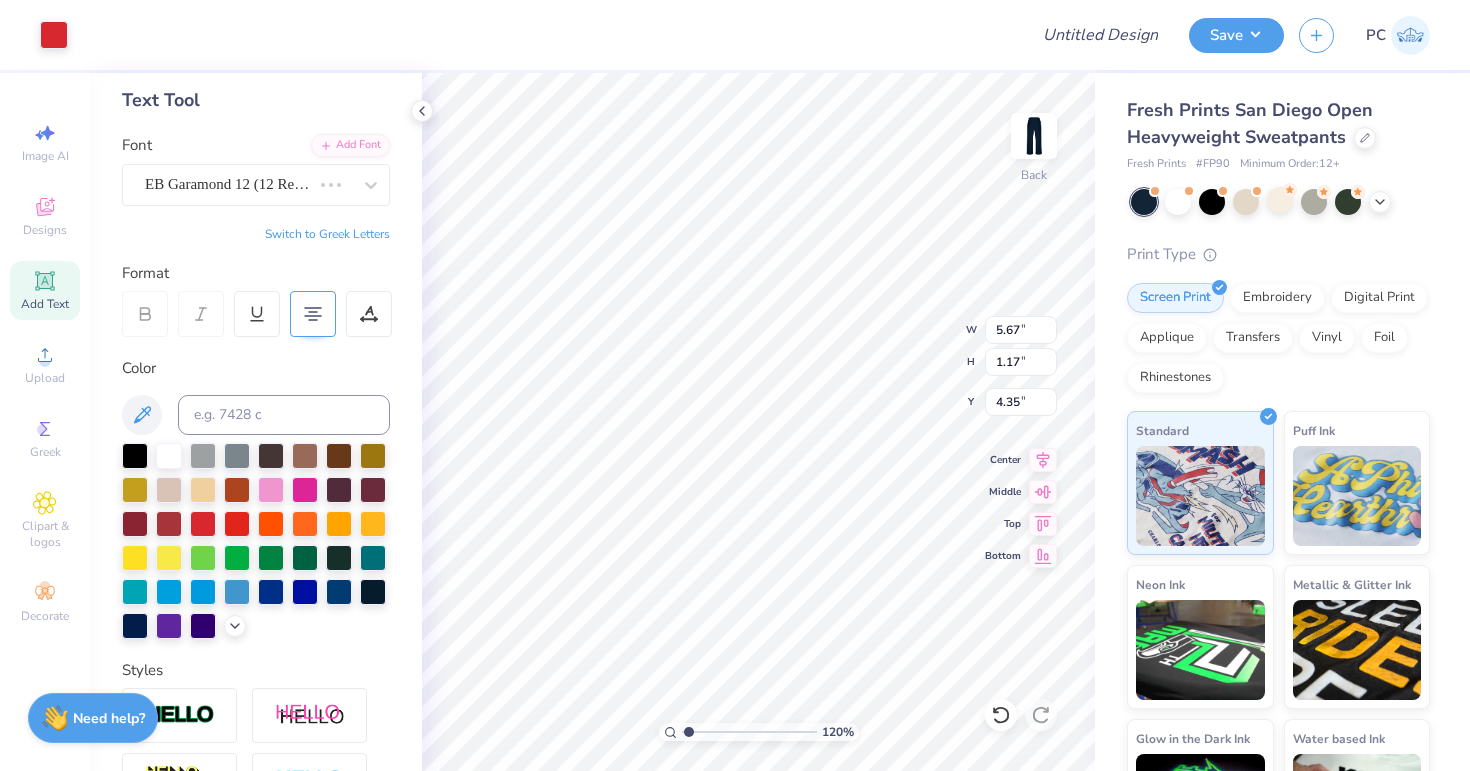 type on "4.36" 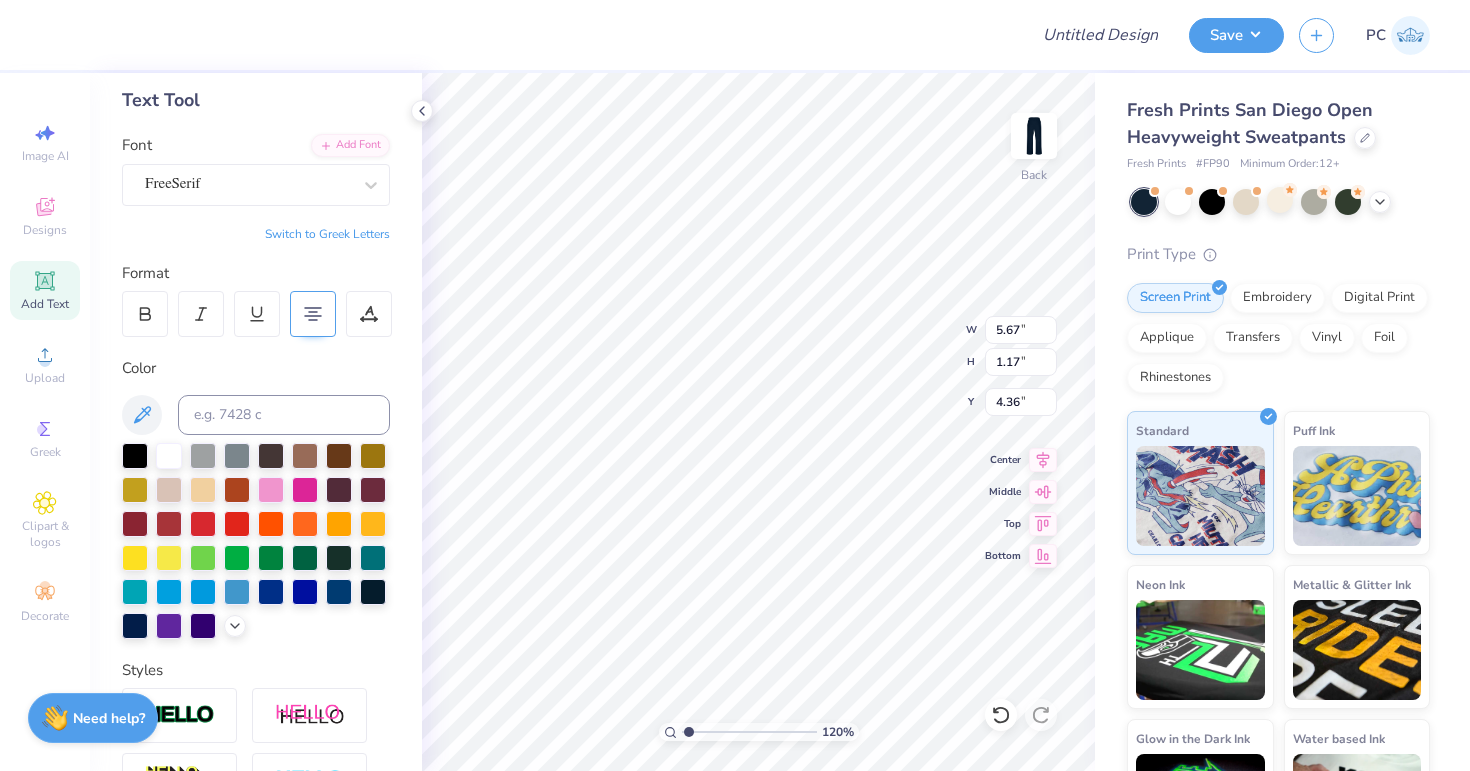 type on "5.71" 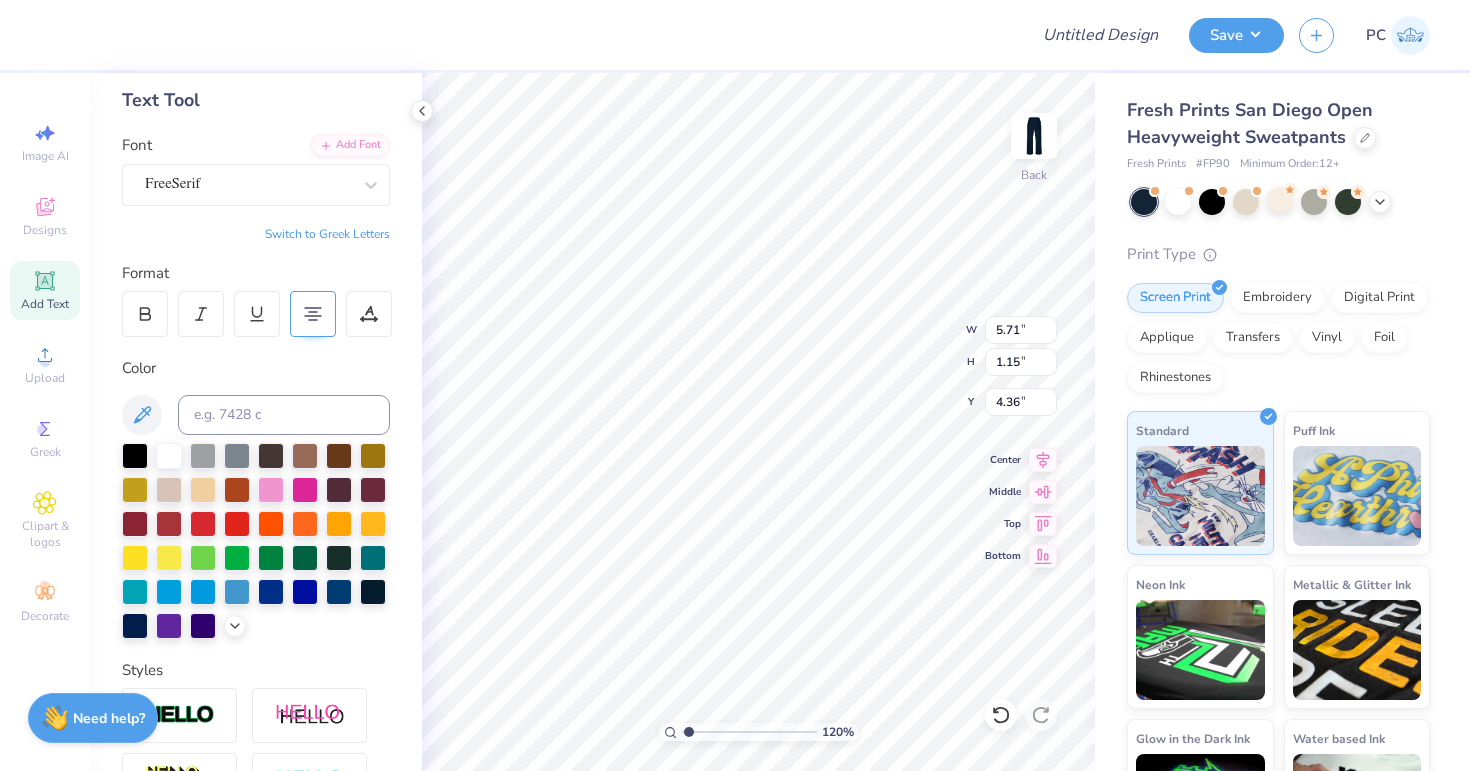 scroll, scrollTop: 0, scrollLeft: 6, axis: horizontal 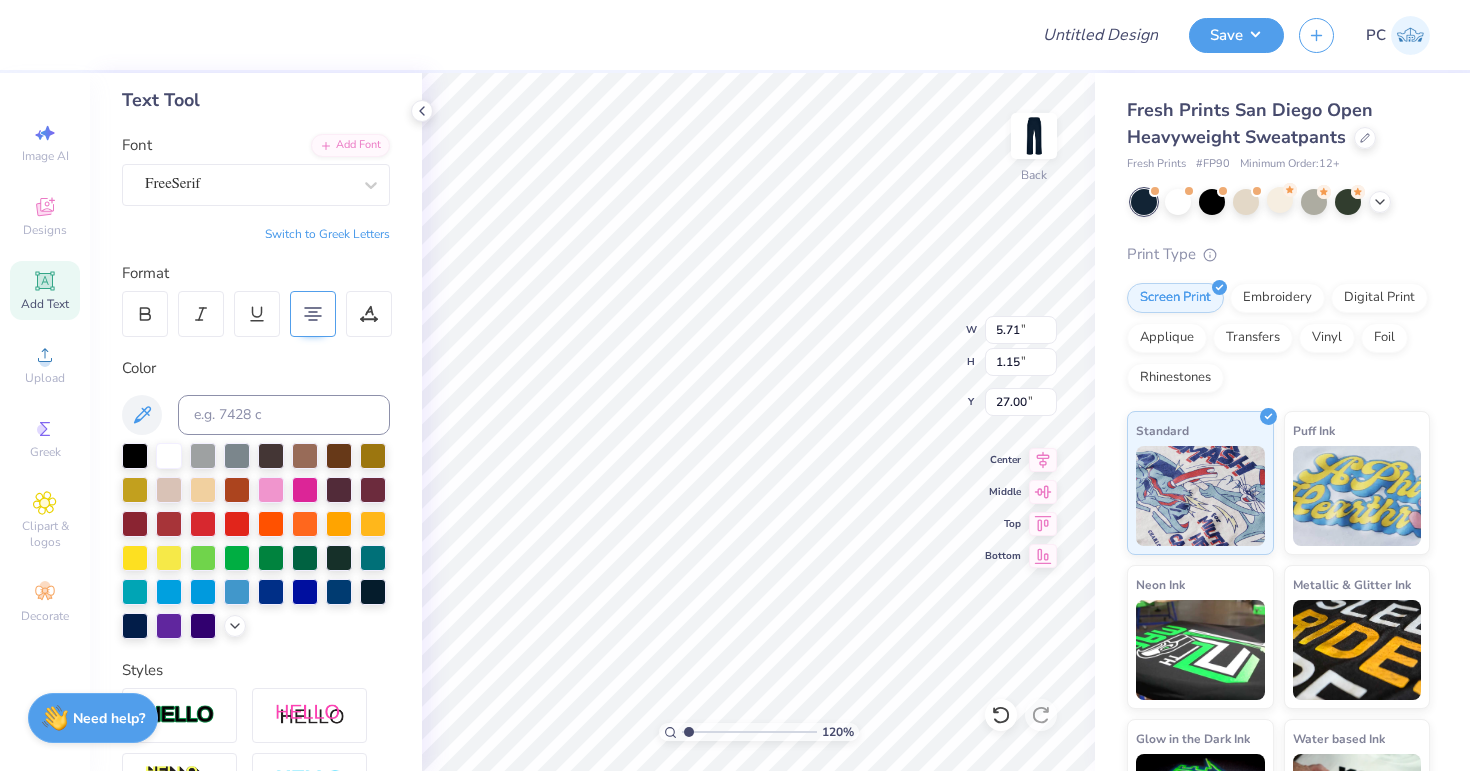 type on "8.30" 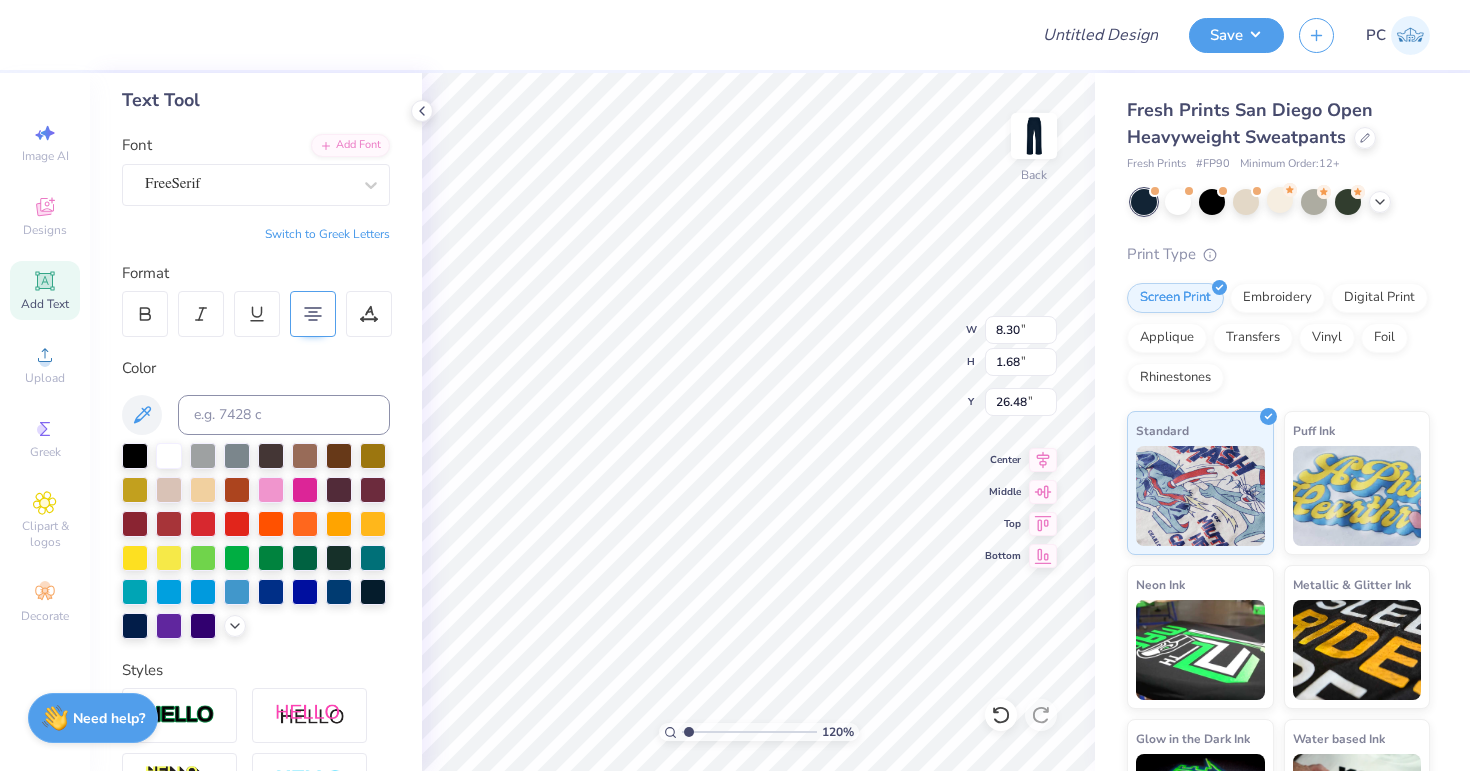 type on "16.86" 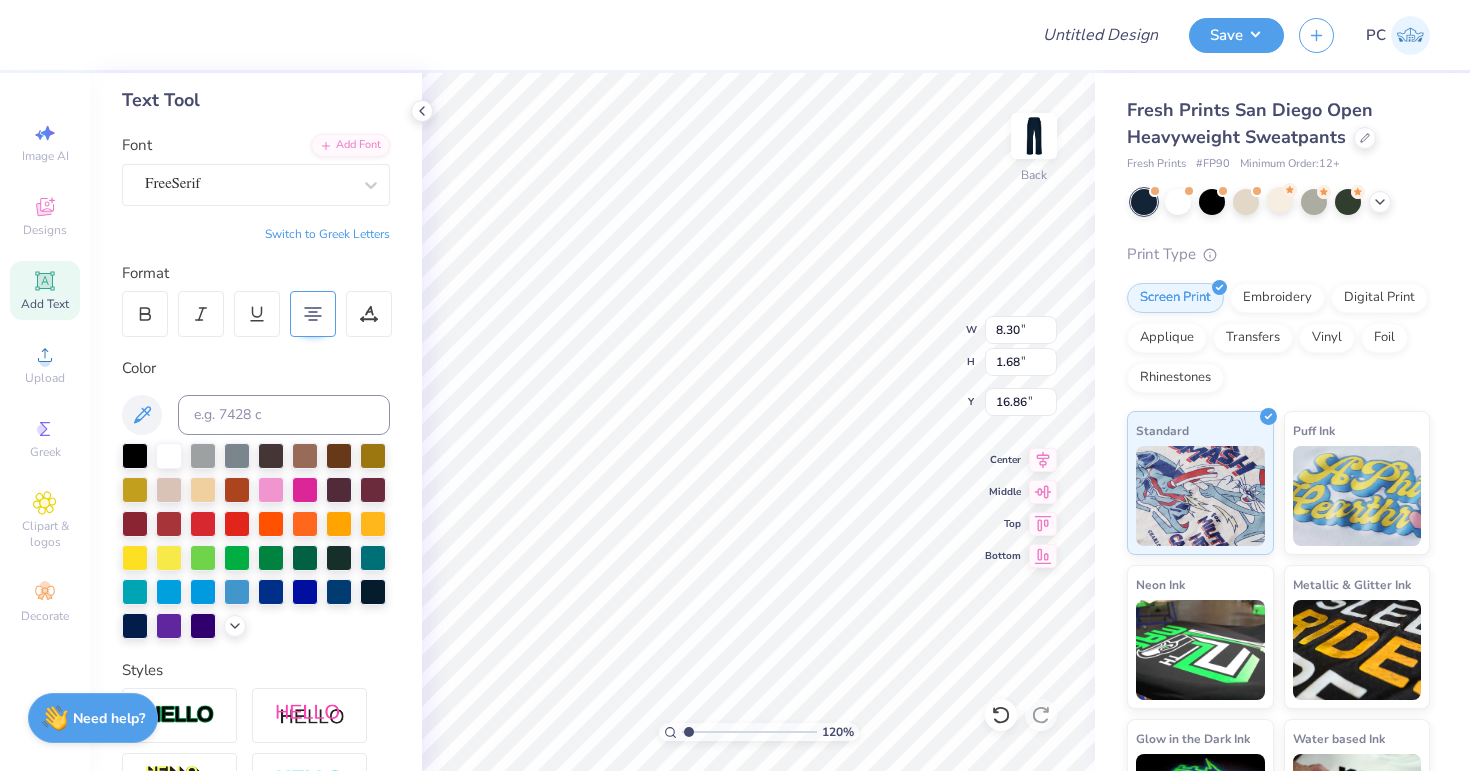 scroll, scrollTop: 0, scrollLeft: 1, axis: horizontal 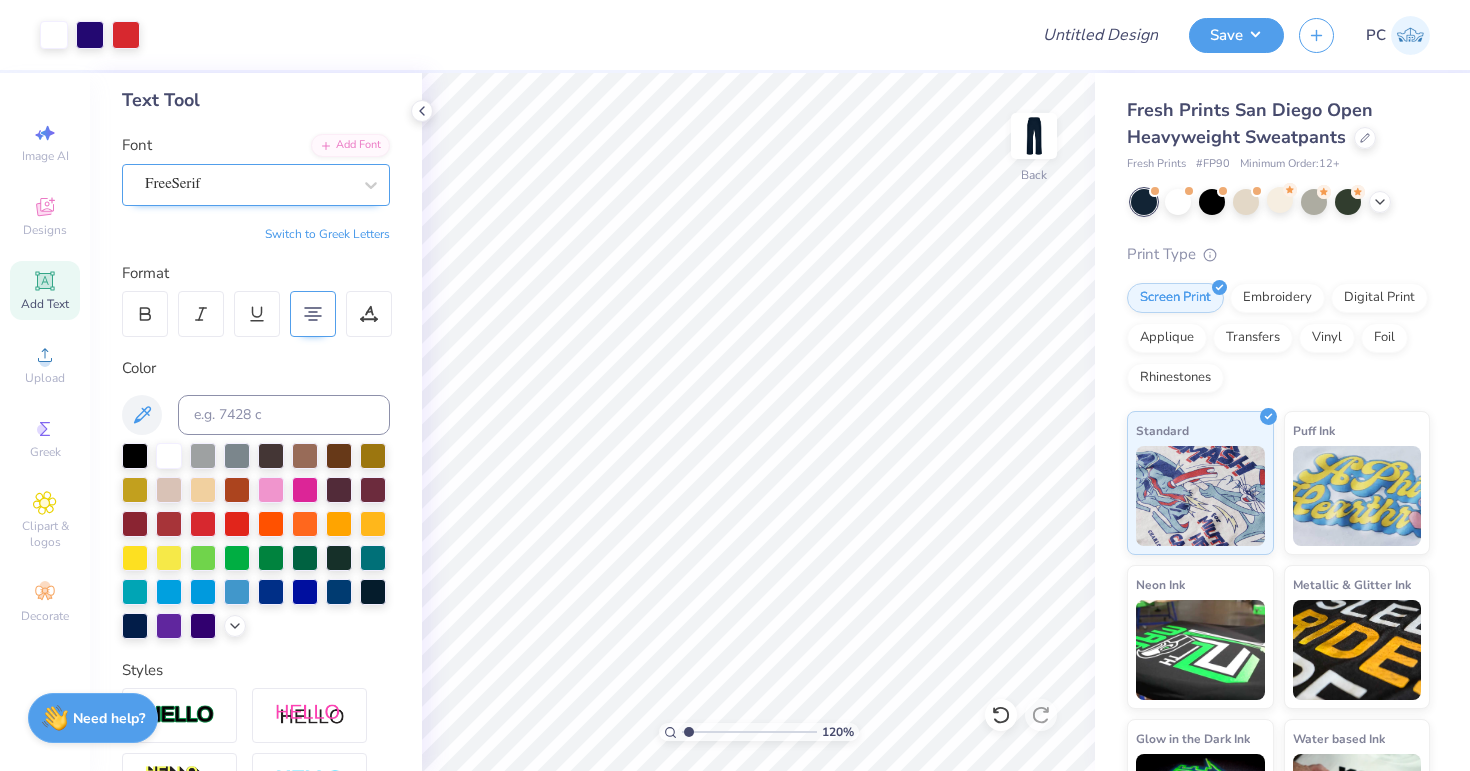 click on "FreeSerif" at bounding box center (248, 184) 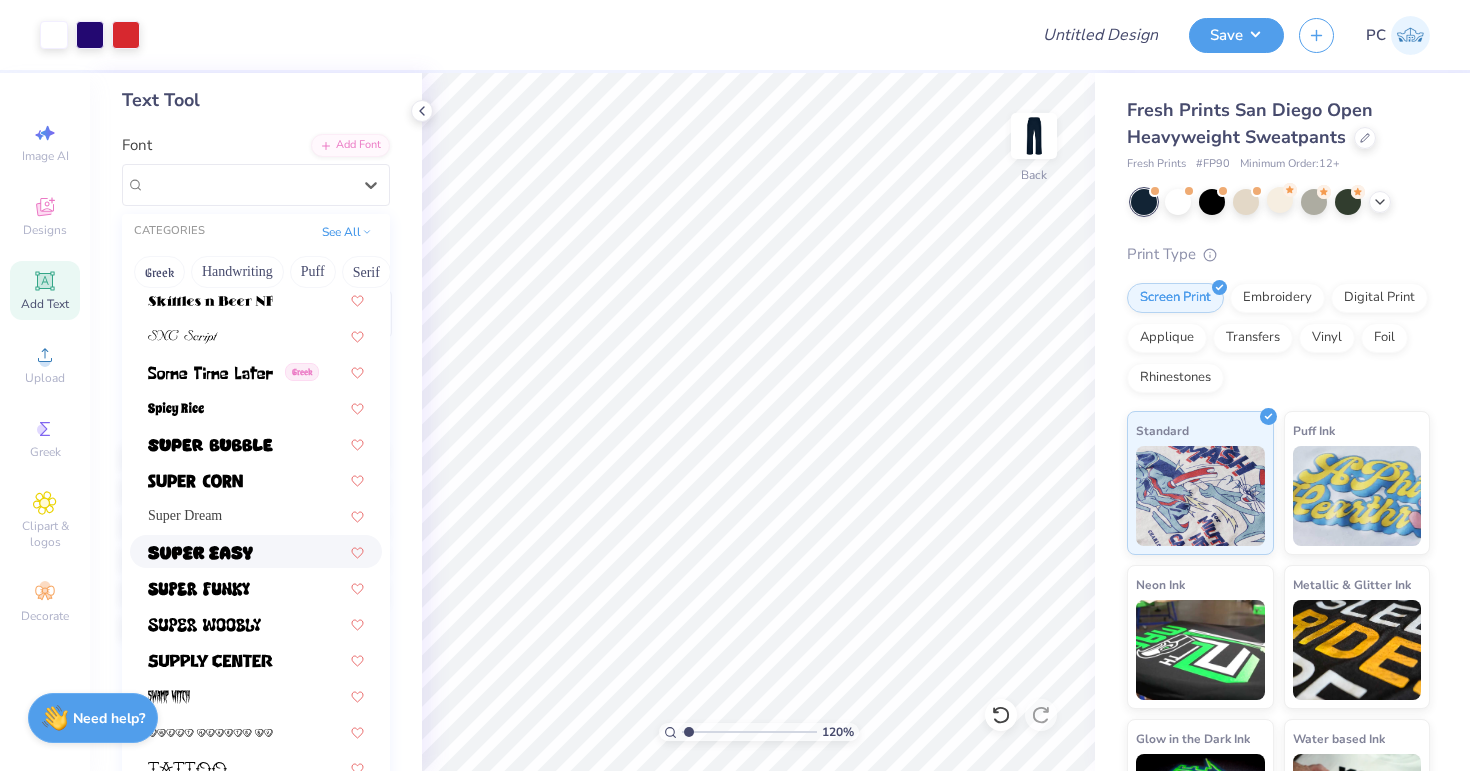 scroll, scrollTop: 10642, scrollLeft: 0, axis: vertical 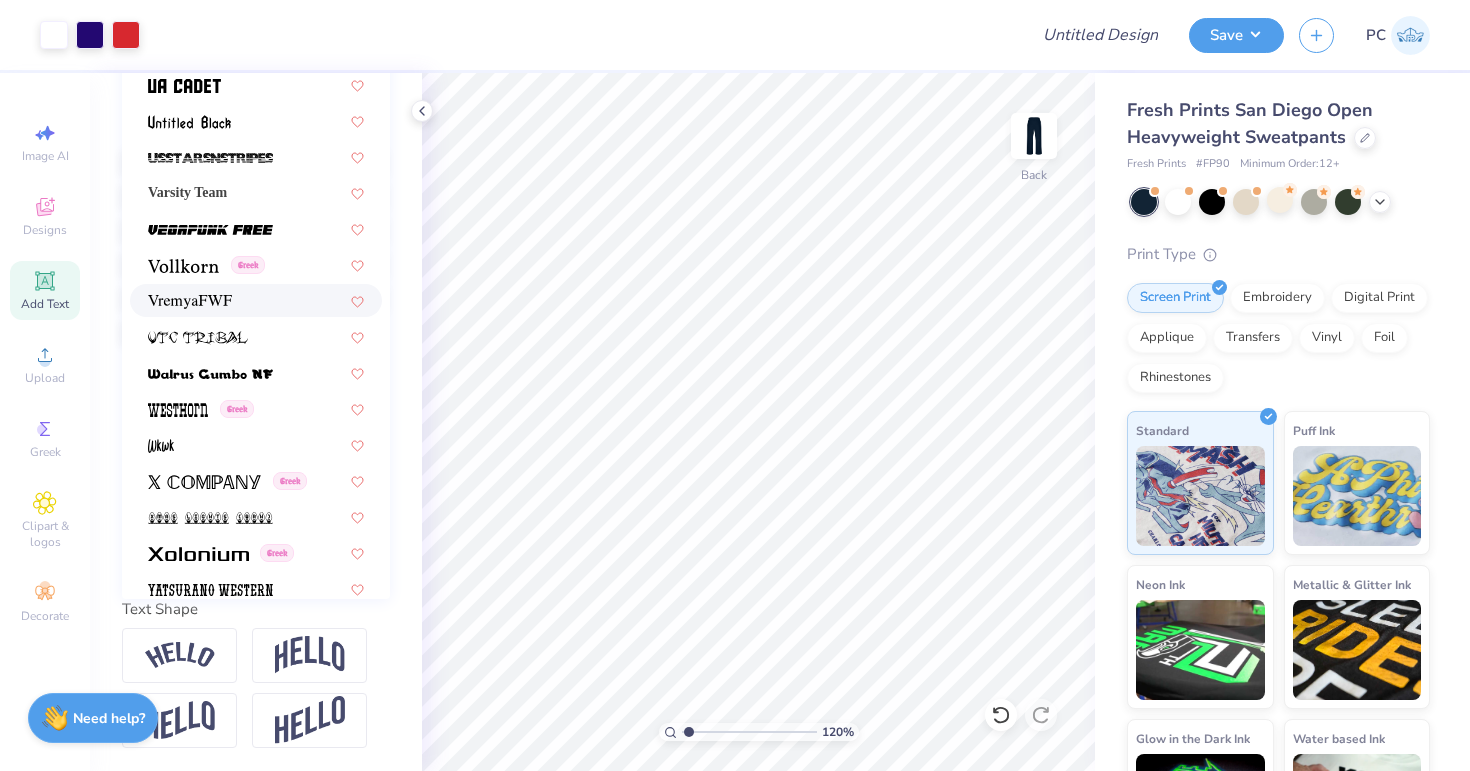 click at bounding box center [256, 300] 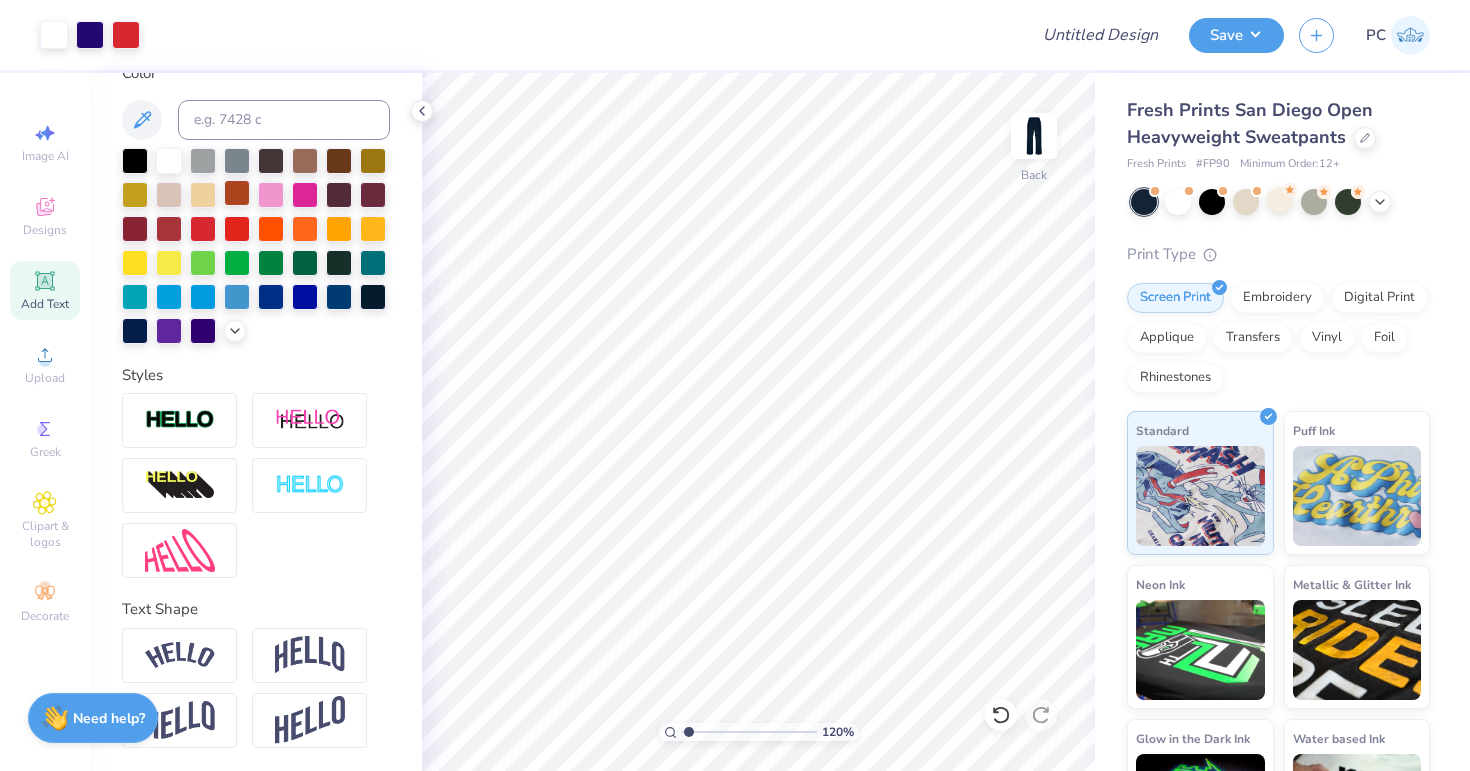 scroll, scrollTop: 0, scrollLeft: 0, axis: both 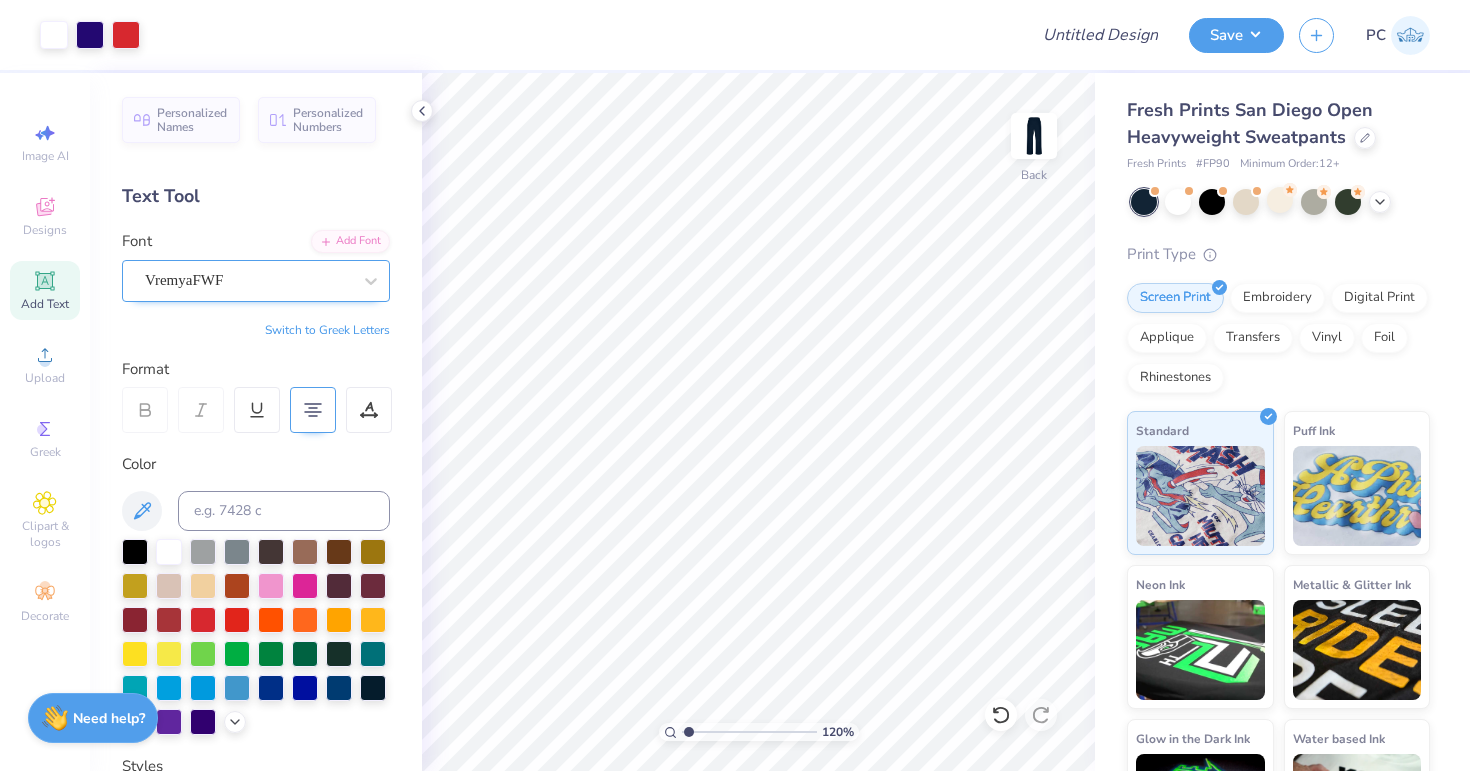 click on "VremyaFWF" at bounding box center [256, 281] 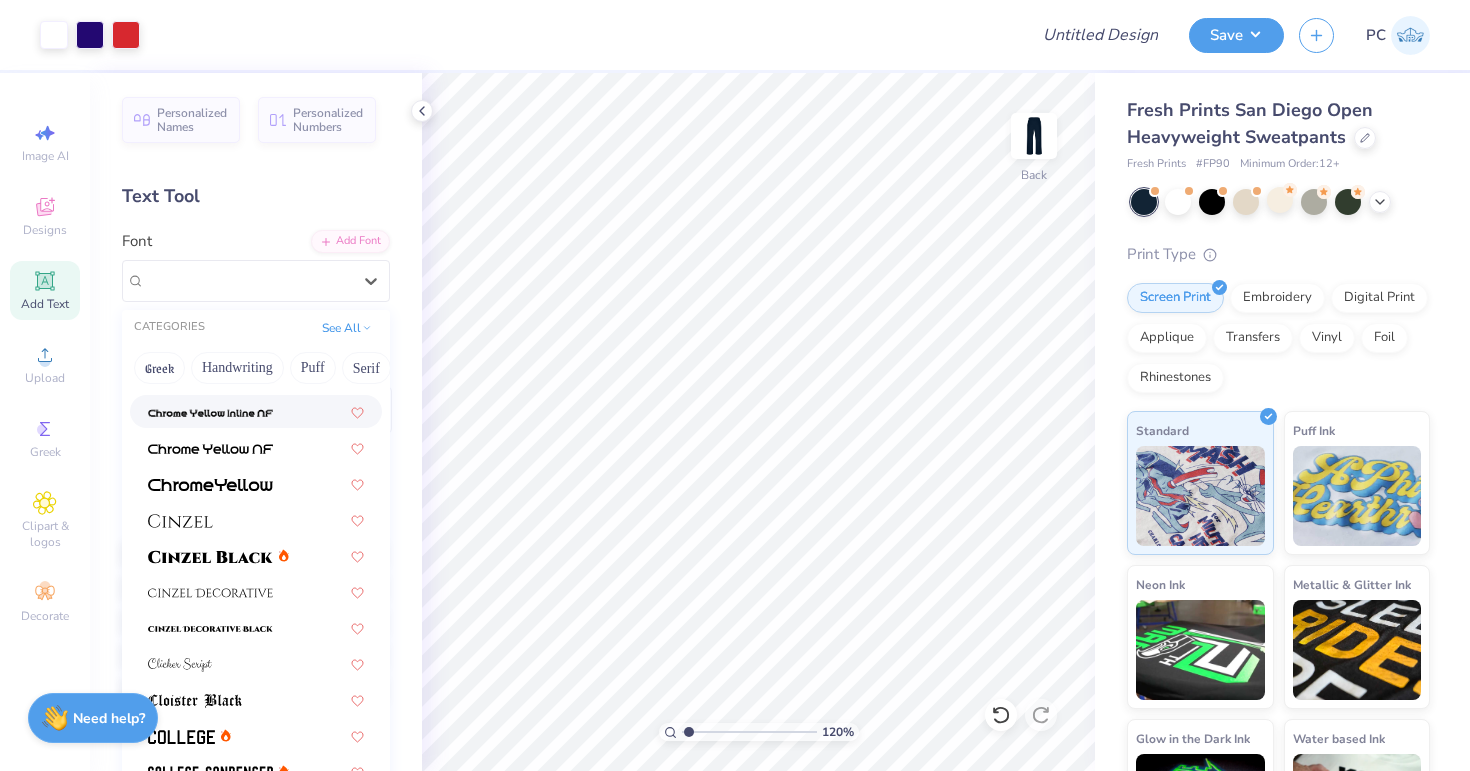 scroll, scrollTop: 2305, scrollLeft: 0, axis: vertical 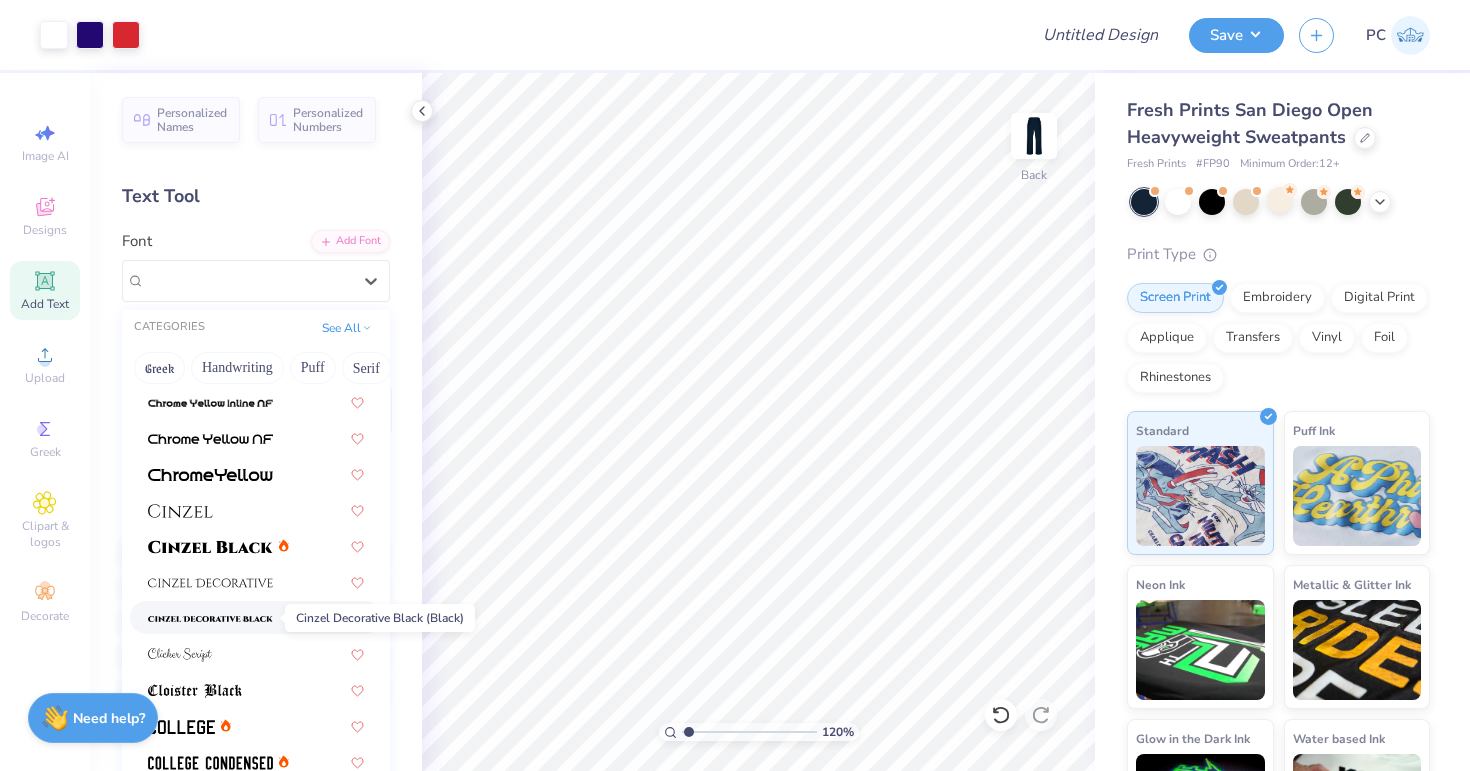 click at bounding box center [210, 619] 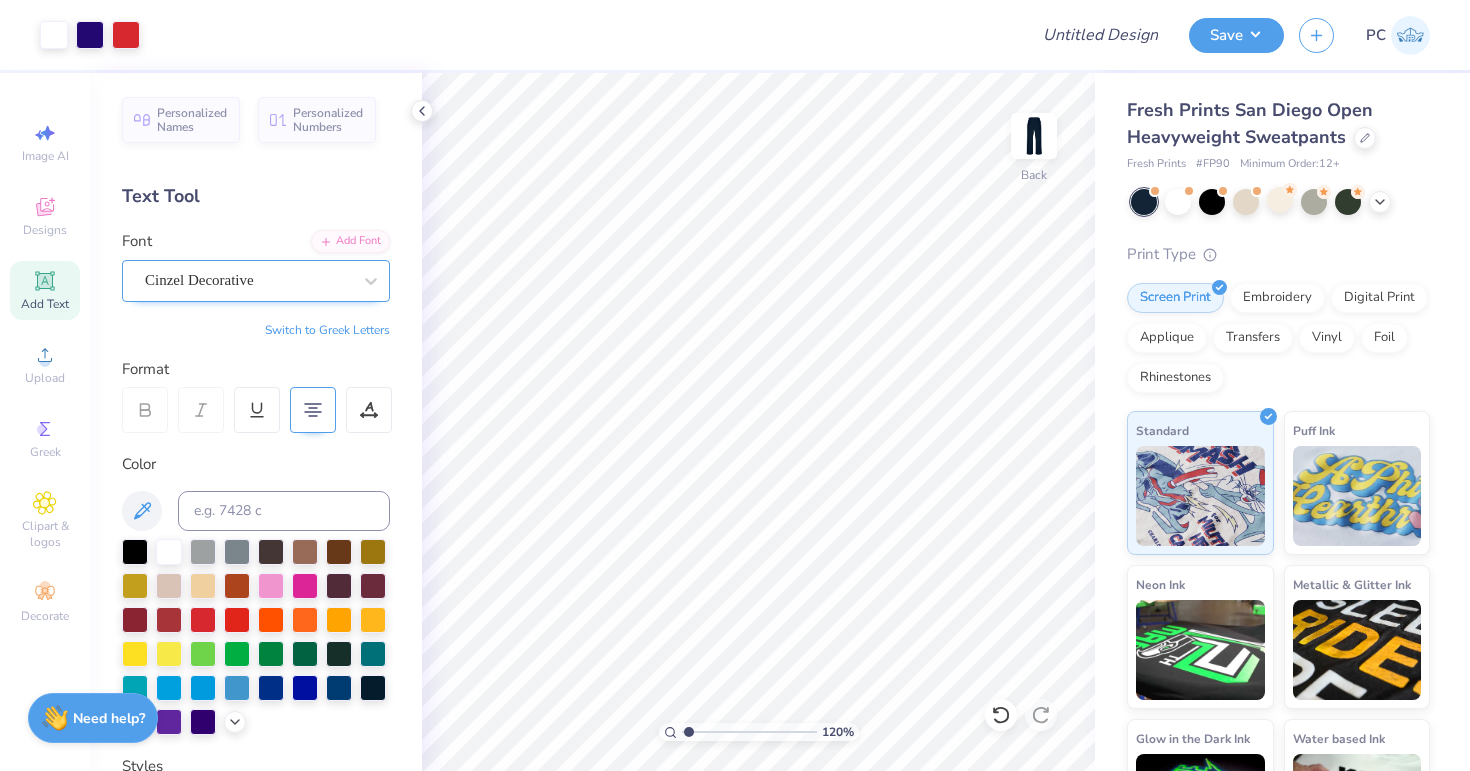 click on "Cinzel Decorative" at bounding box center (248, 280) 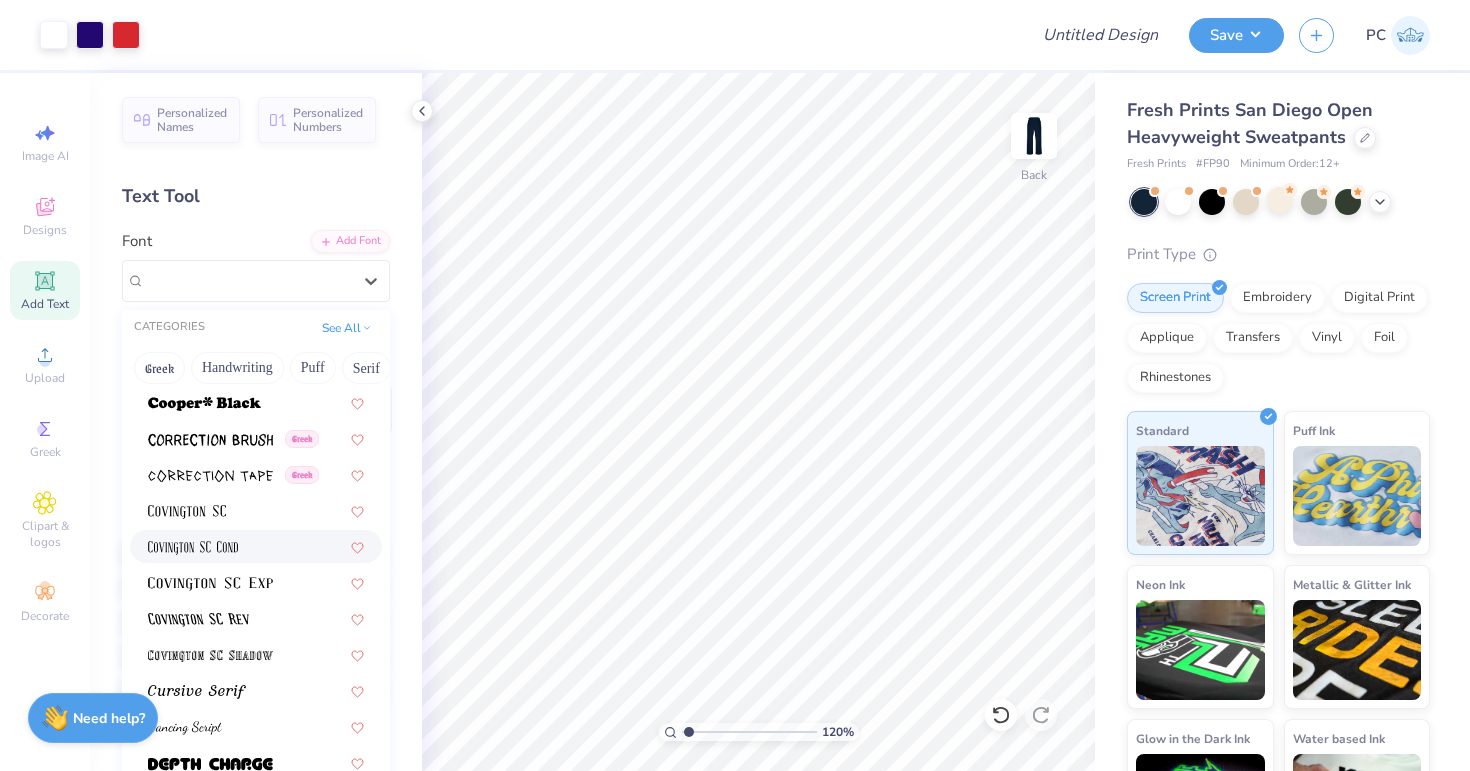scroll, scrollTop: 3139, scrollLeft: 0, axis: vertical 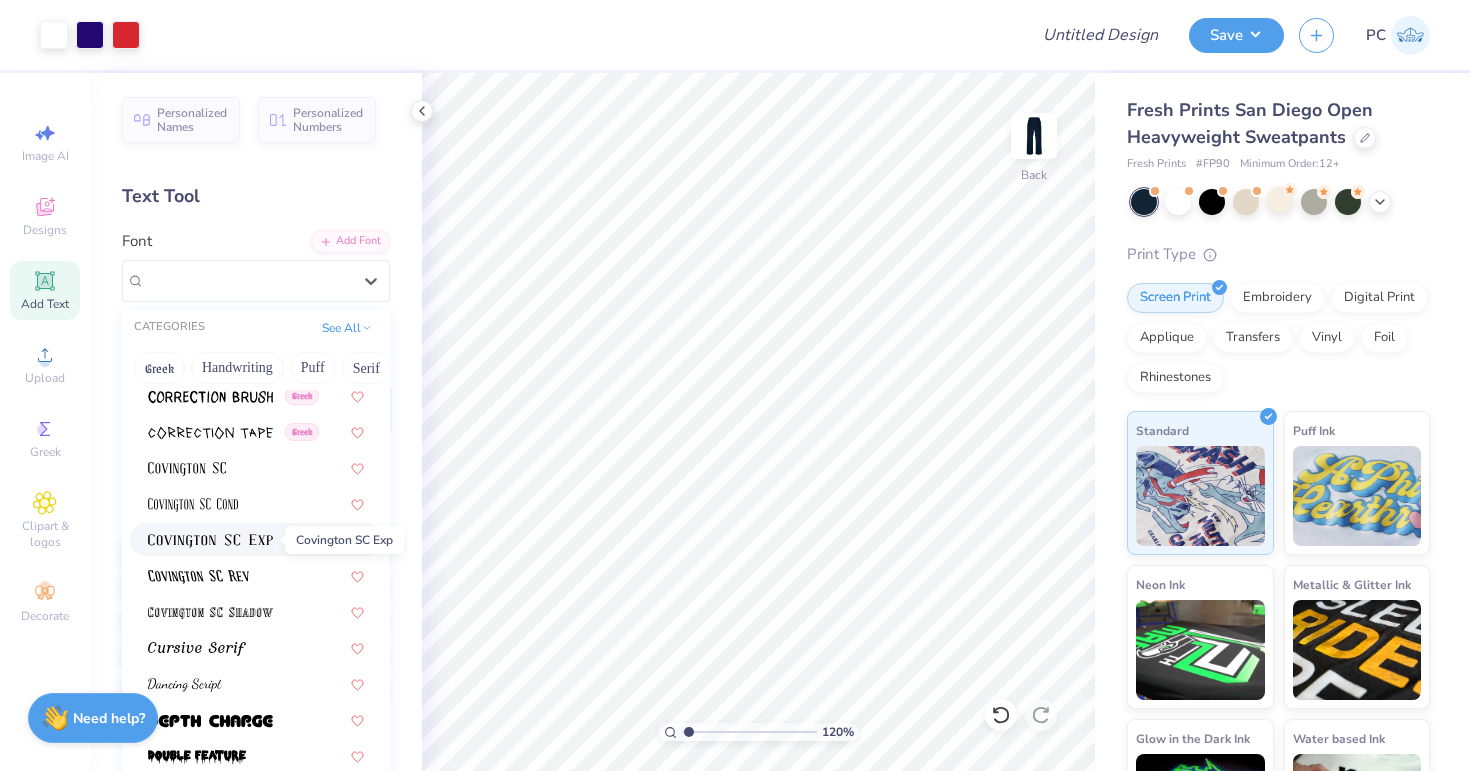 click at bounding box center (210, 541) 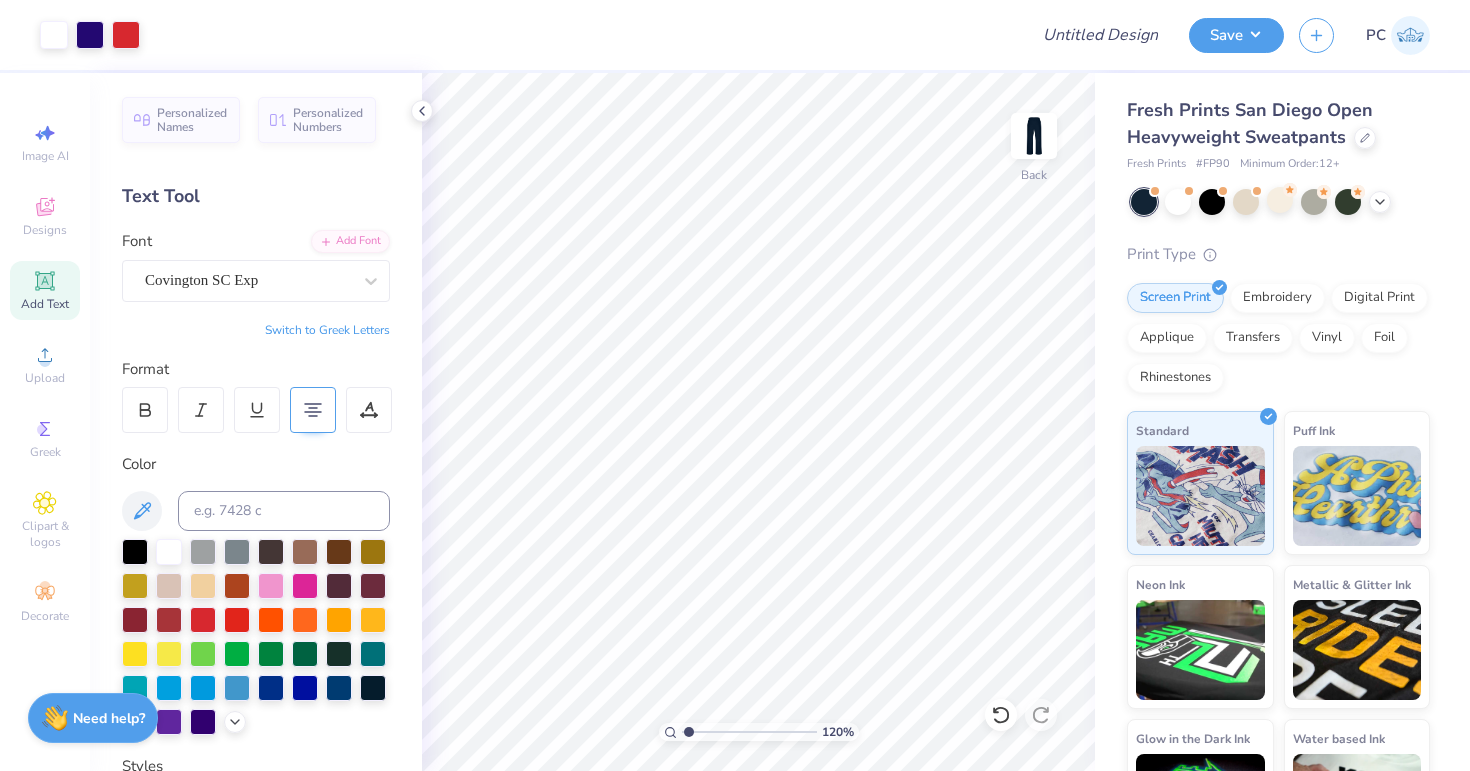 drag, startPoint x: 171, startPoint y: 330, endPoint x: 171, endPoint y: 312, distance: 18 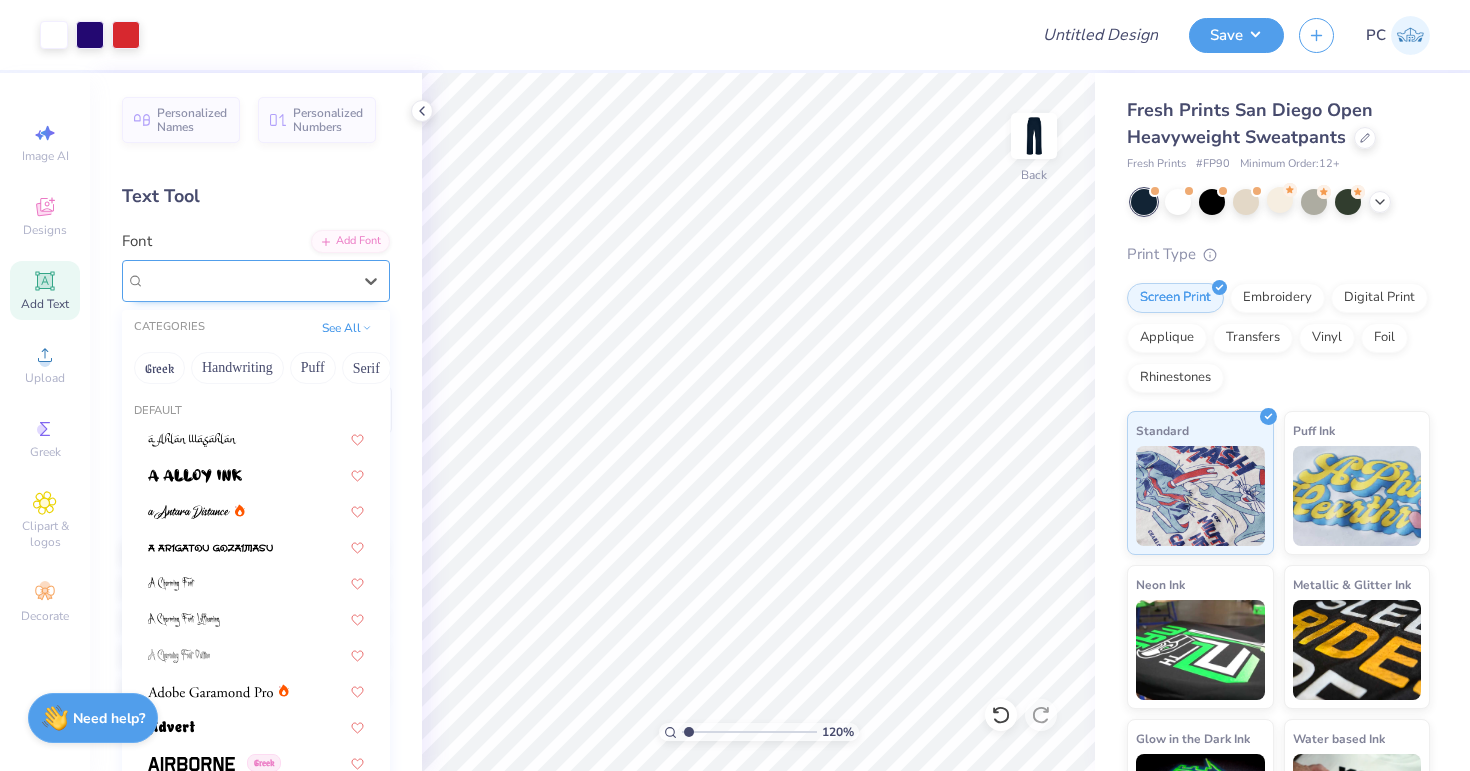 click on "Covington SC Exp" at bounding box center [248, 280] 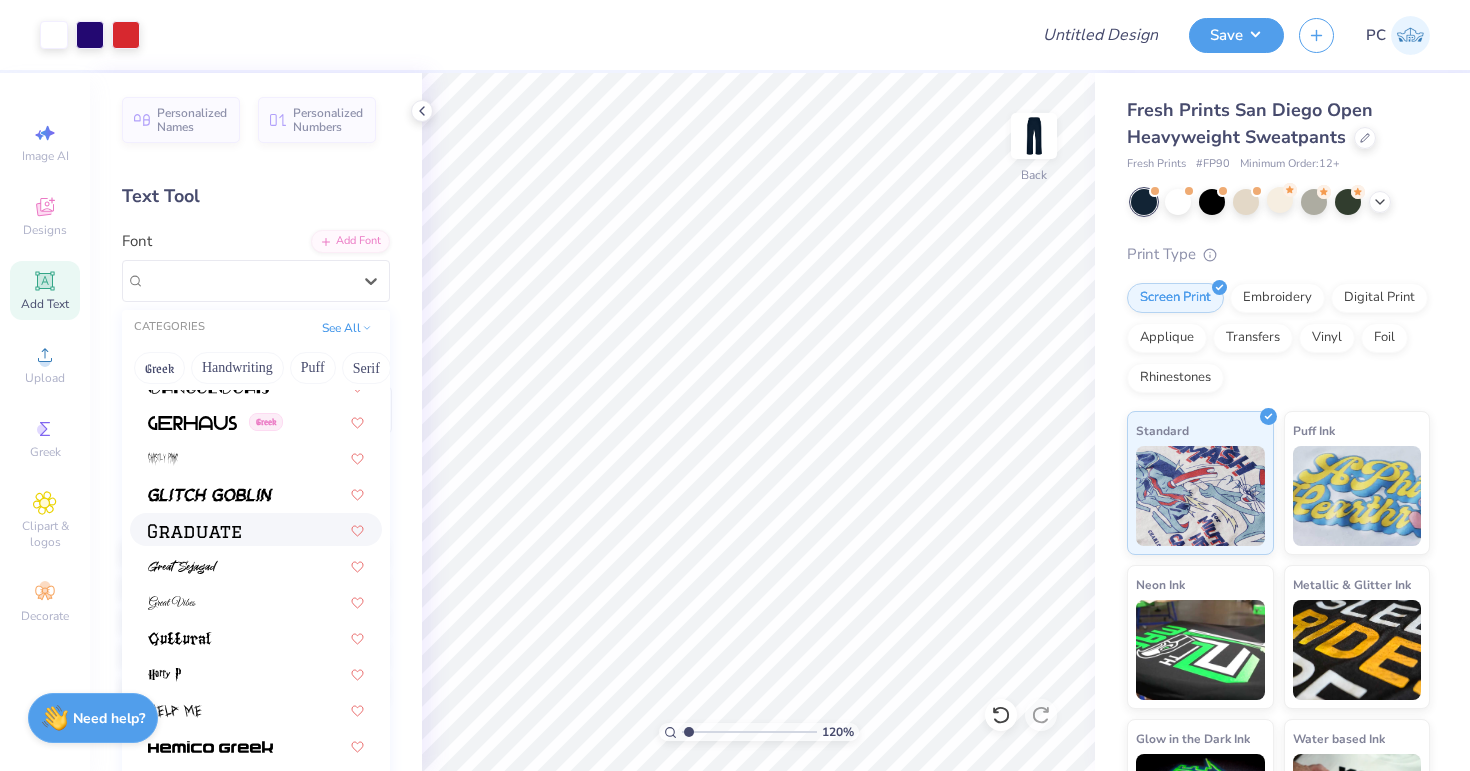 scroll, scrollTop: 4632, scrollLeft: 0, axis: vertical 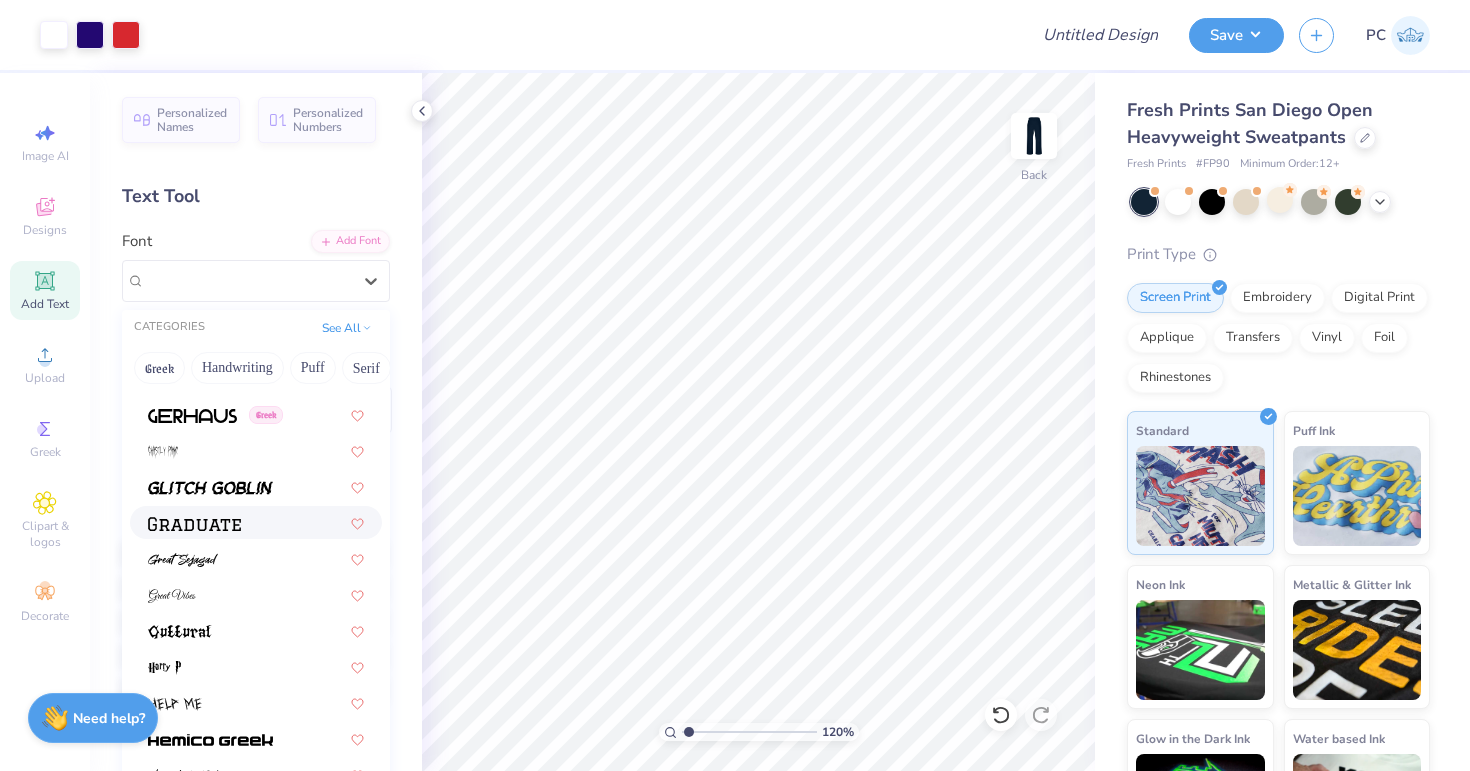 click at bounding box center (194, 522) 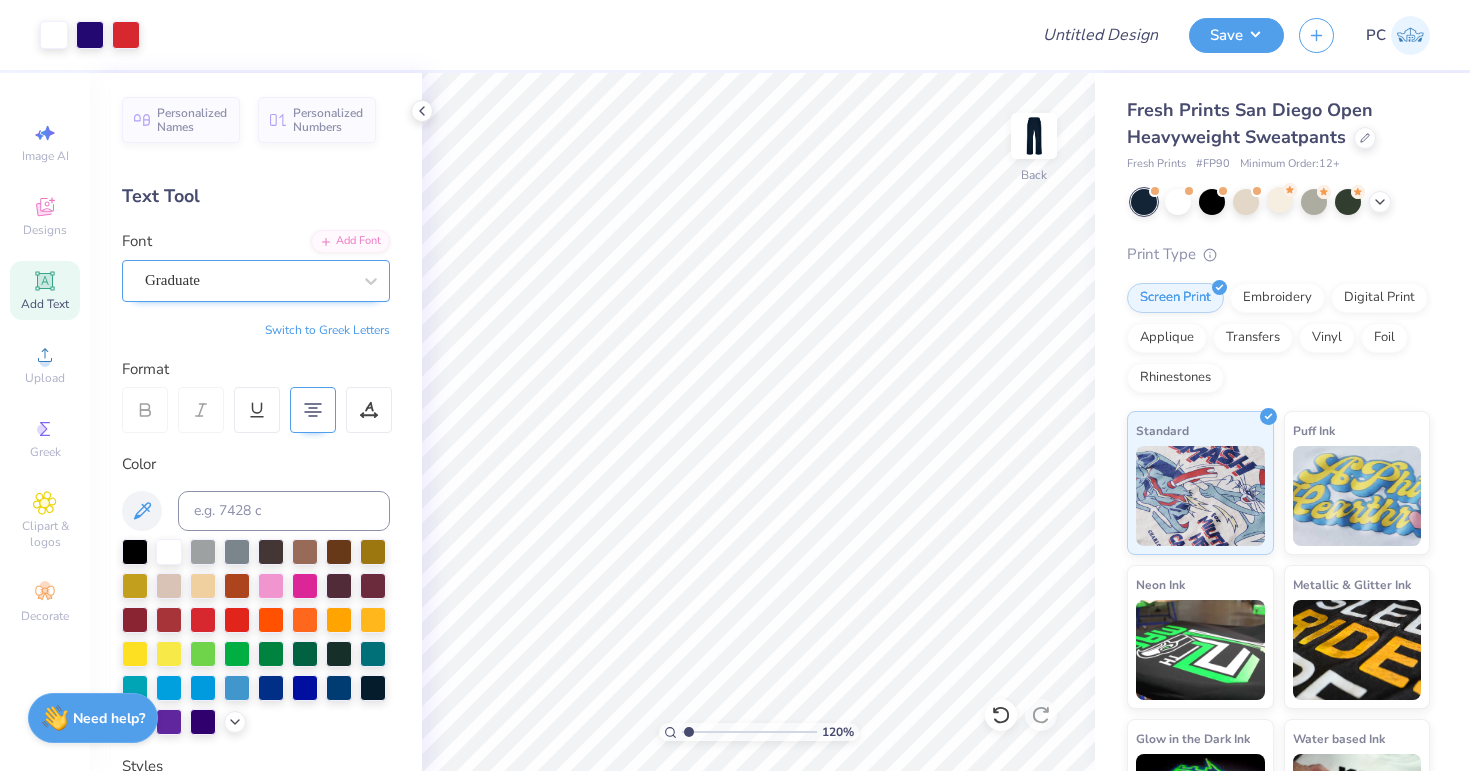 click on "Graduate" at bounding box center [248, 280] 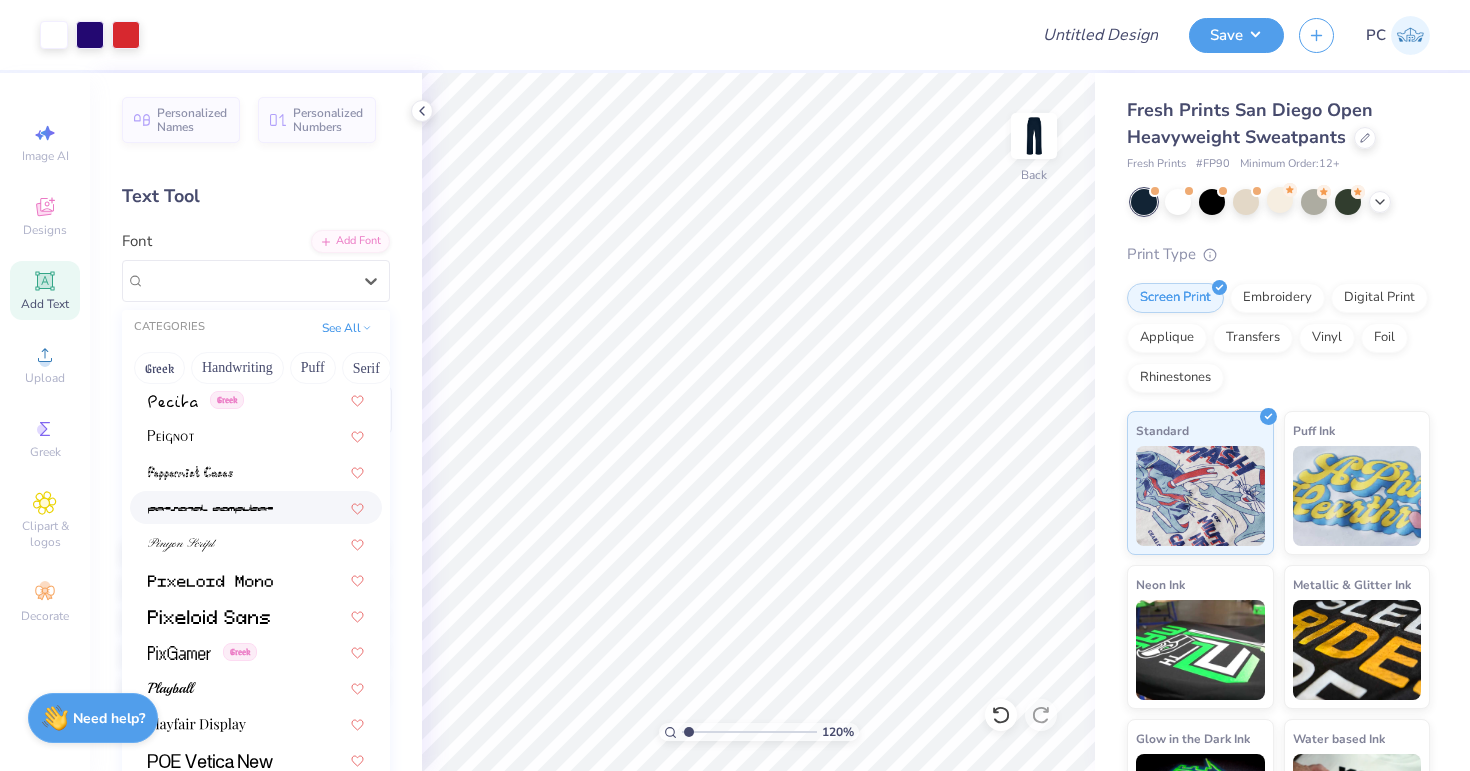 scroll, scrollTop: 8216, scrollLeft: 0, axis: vertical 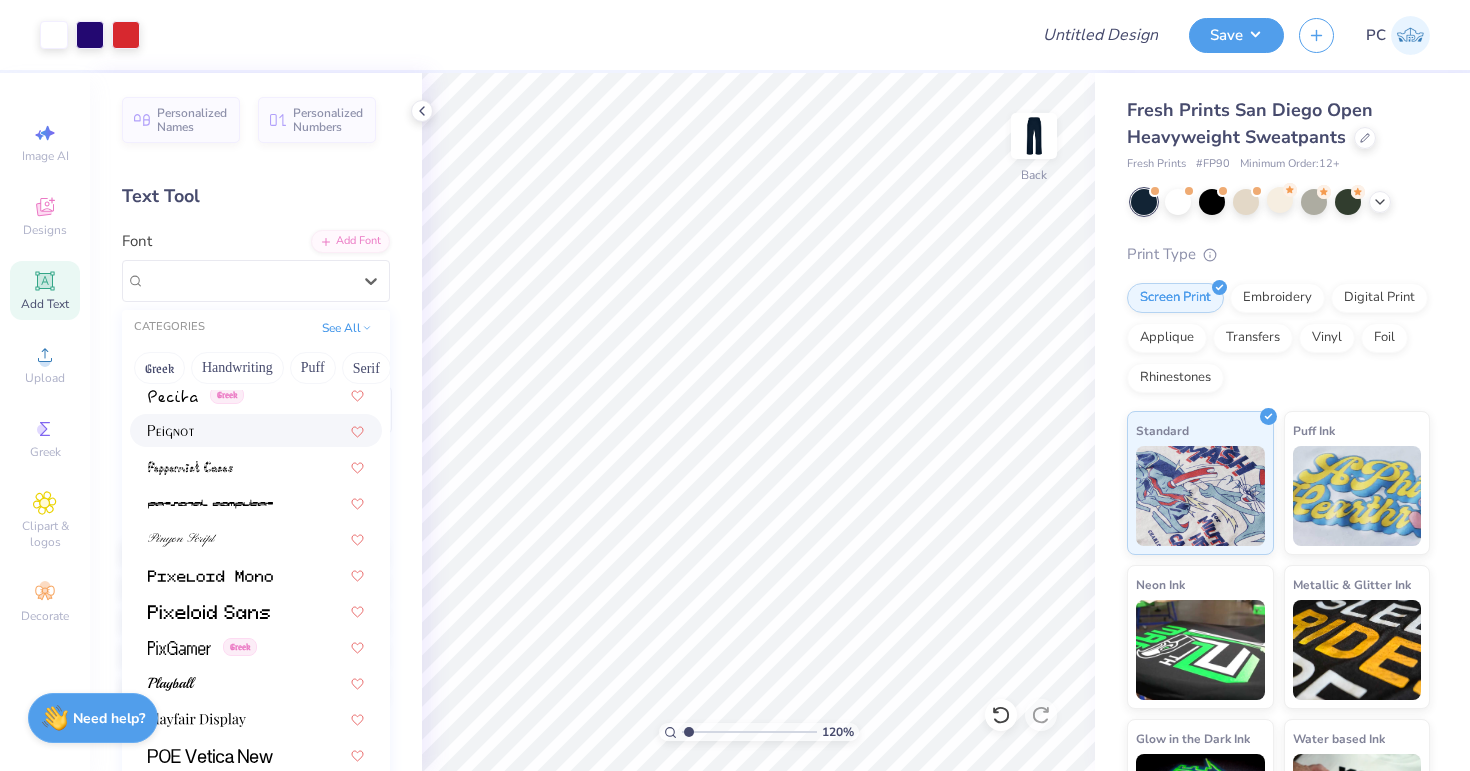 click at bounding box center (256, 430) 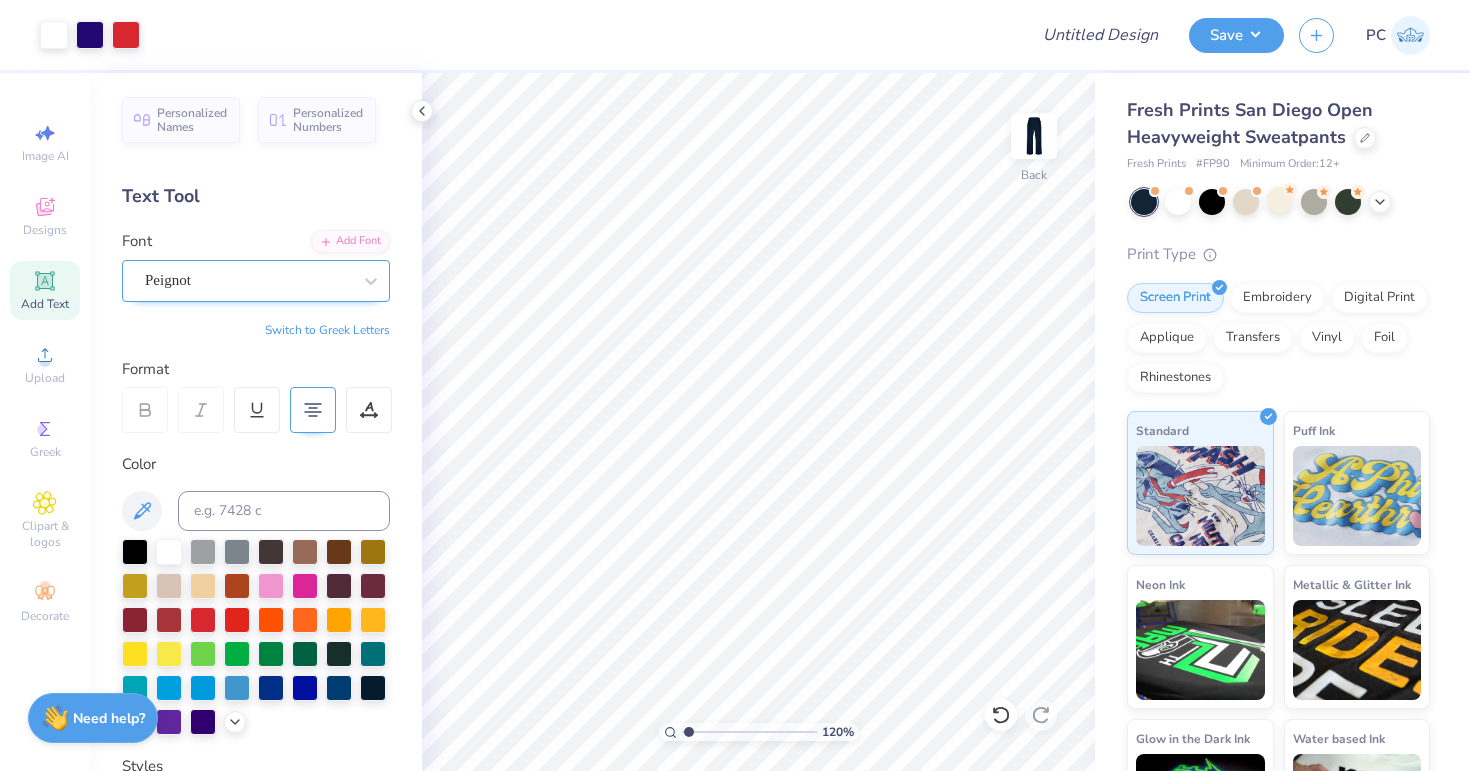 click on "Peignot" at bounding box center (256, 281) 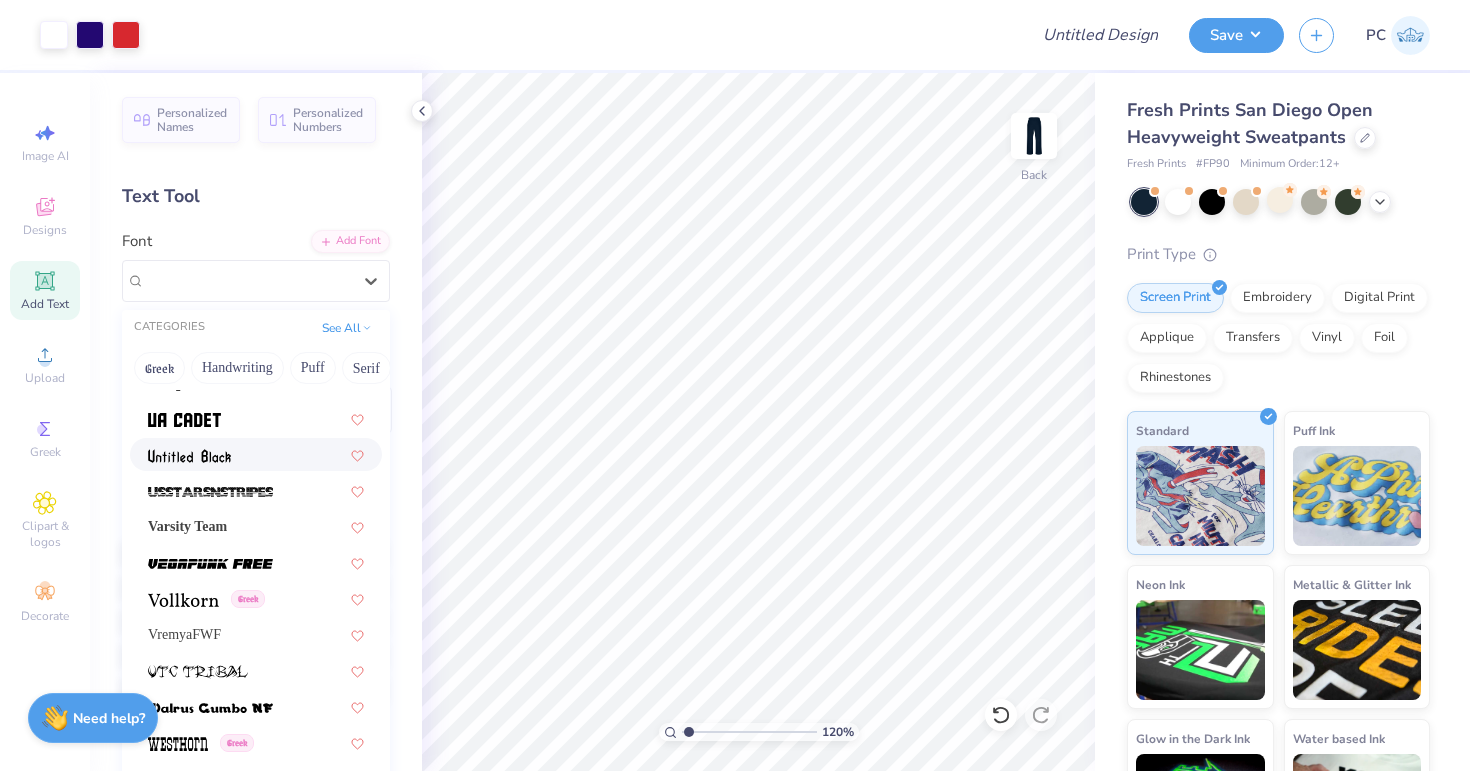 scroll, scrollTop: 10642, scrollLeft: 0, axis: vertical 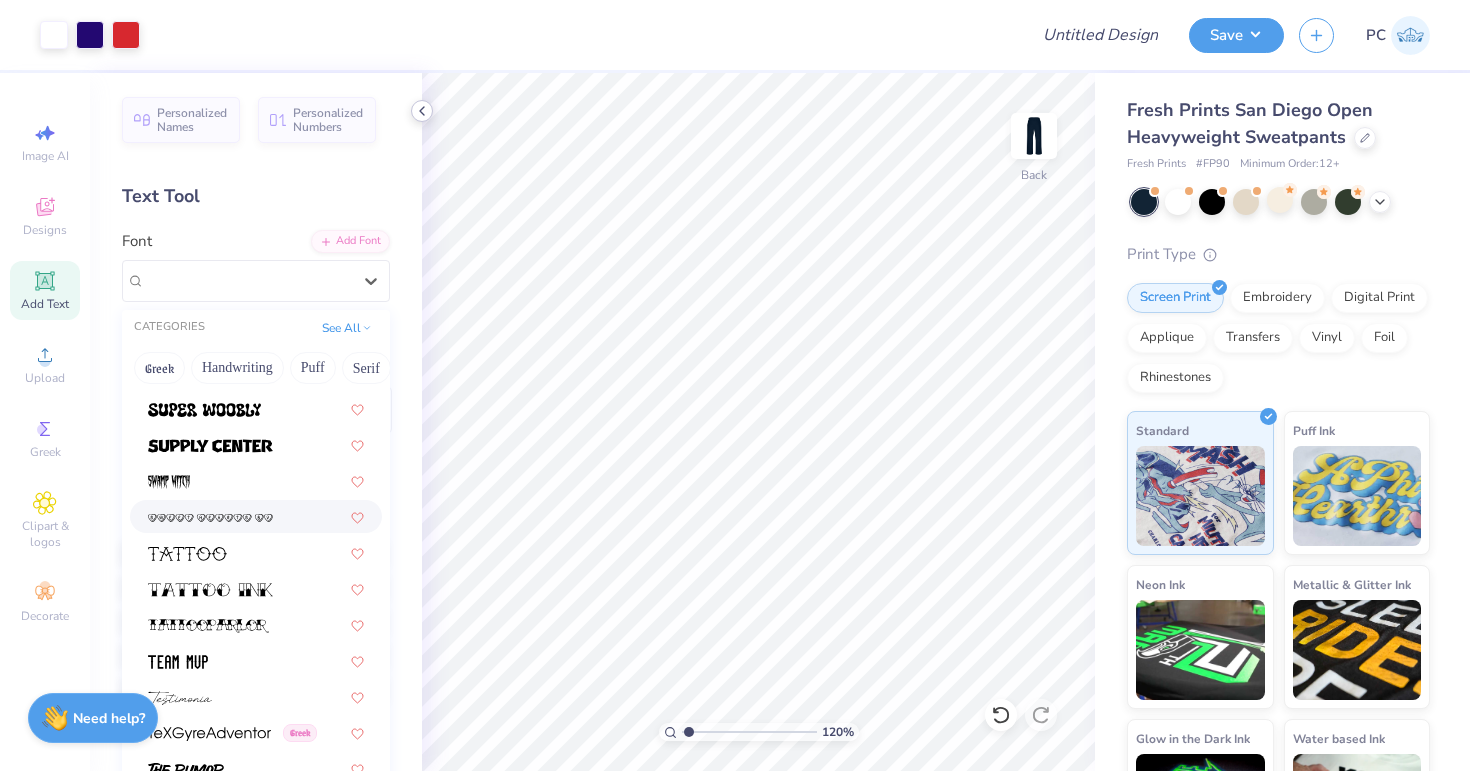 click 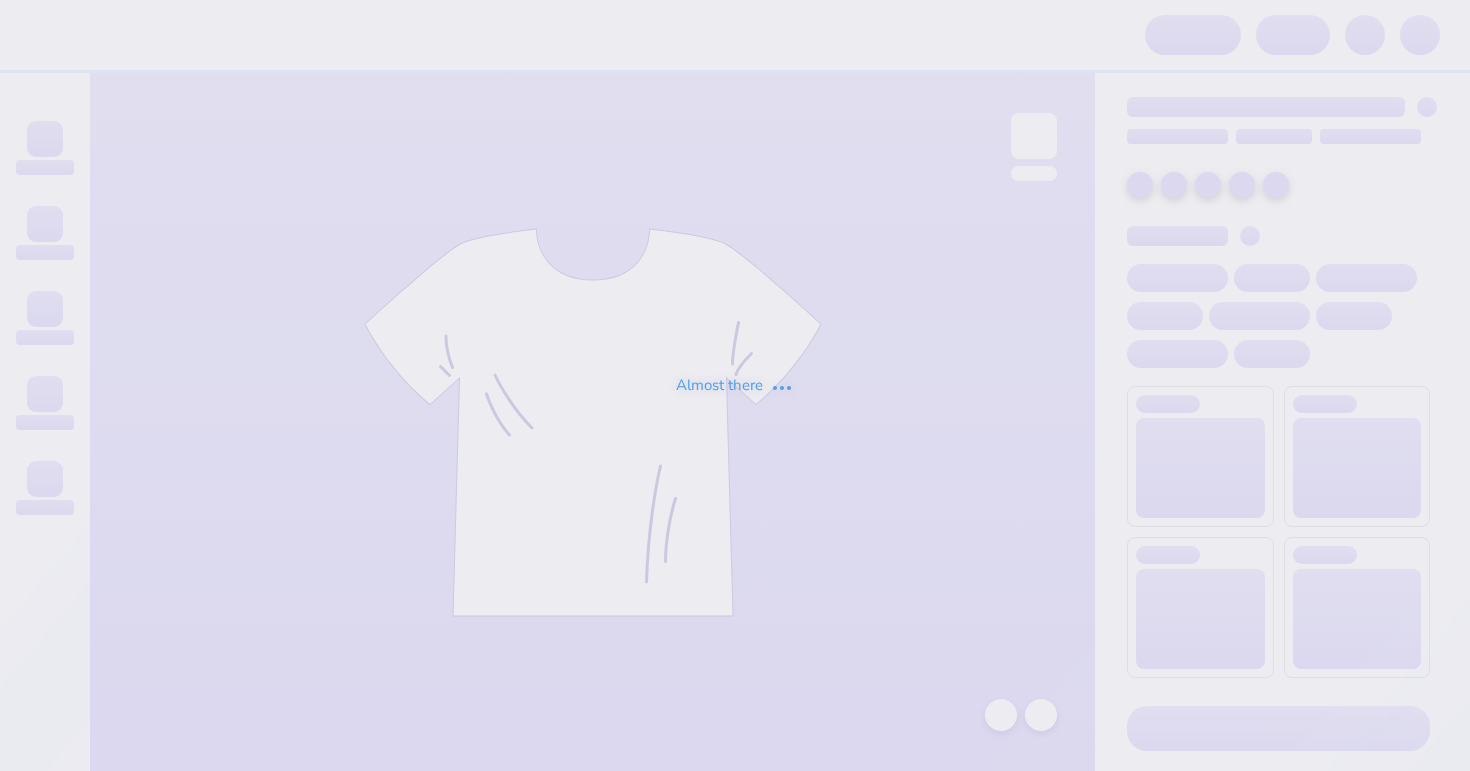 scroll, scrollTop: 0, scrollLeft: 0, axis: both 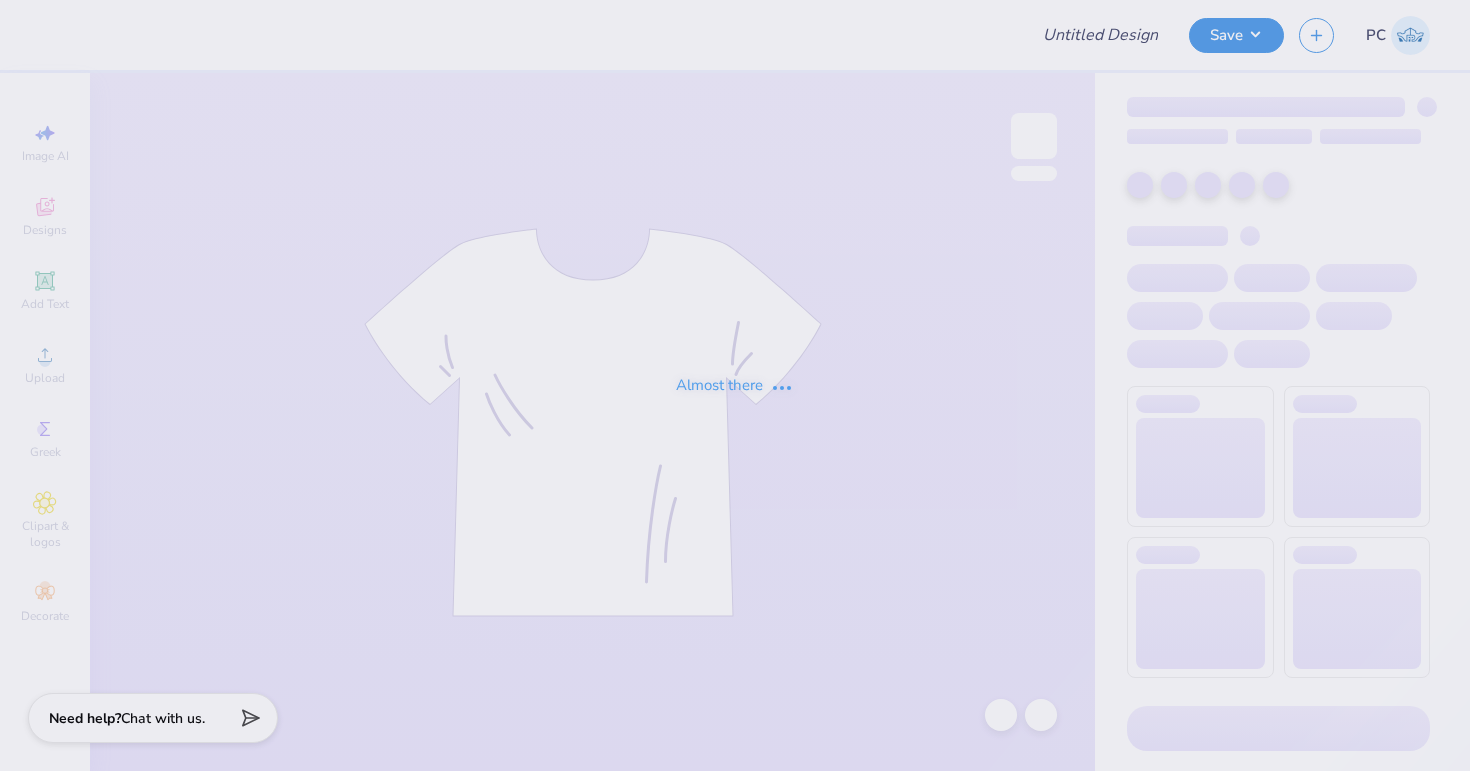 type on "Sweat Set 1" 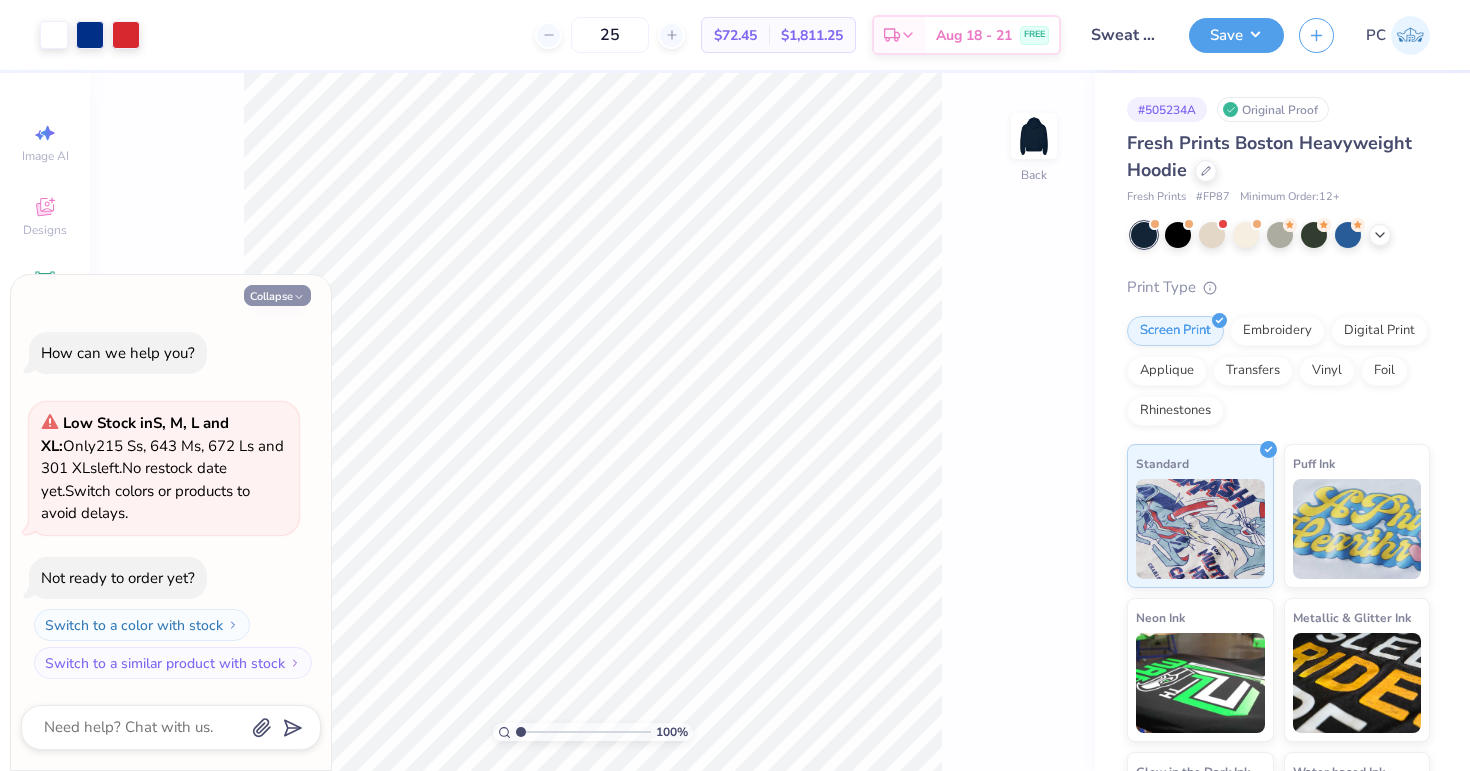 click on "Collapse" at bounding box center (277, 295) 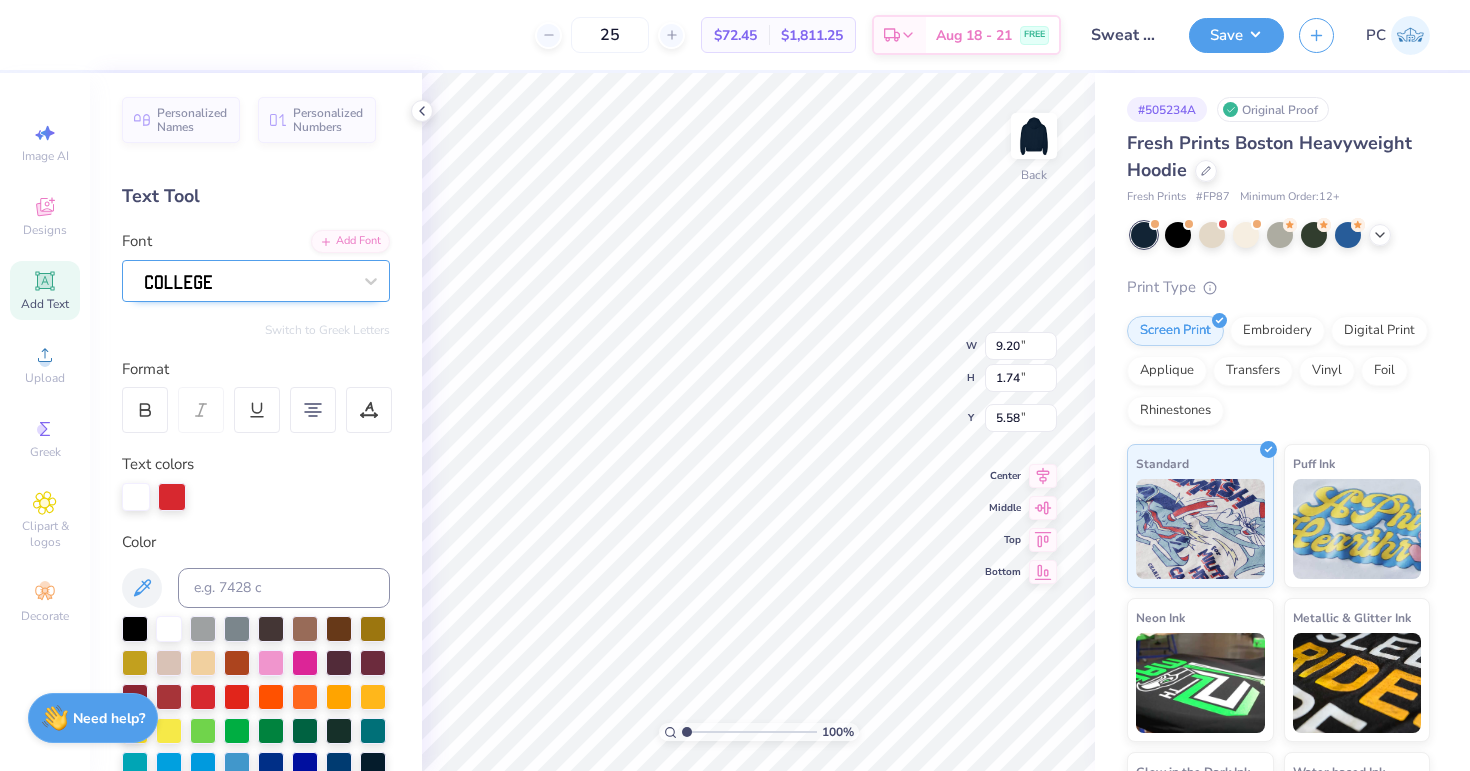 click at bounding box center (248, 280) 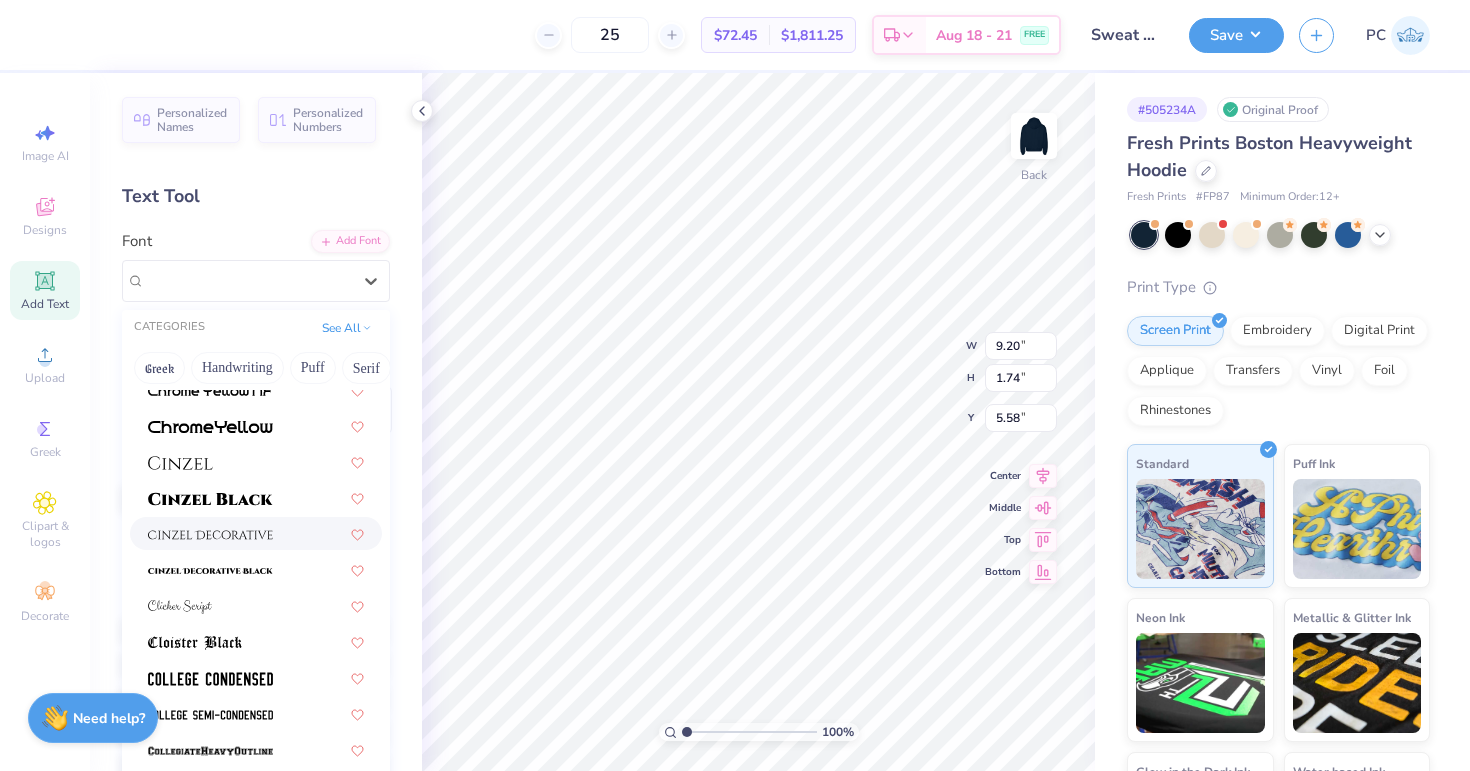 scroll, scrollTop: 2450, scrollLeft: 0, axis: vertical 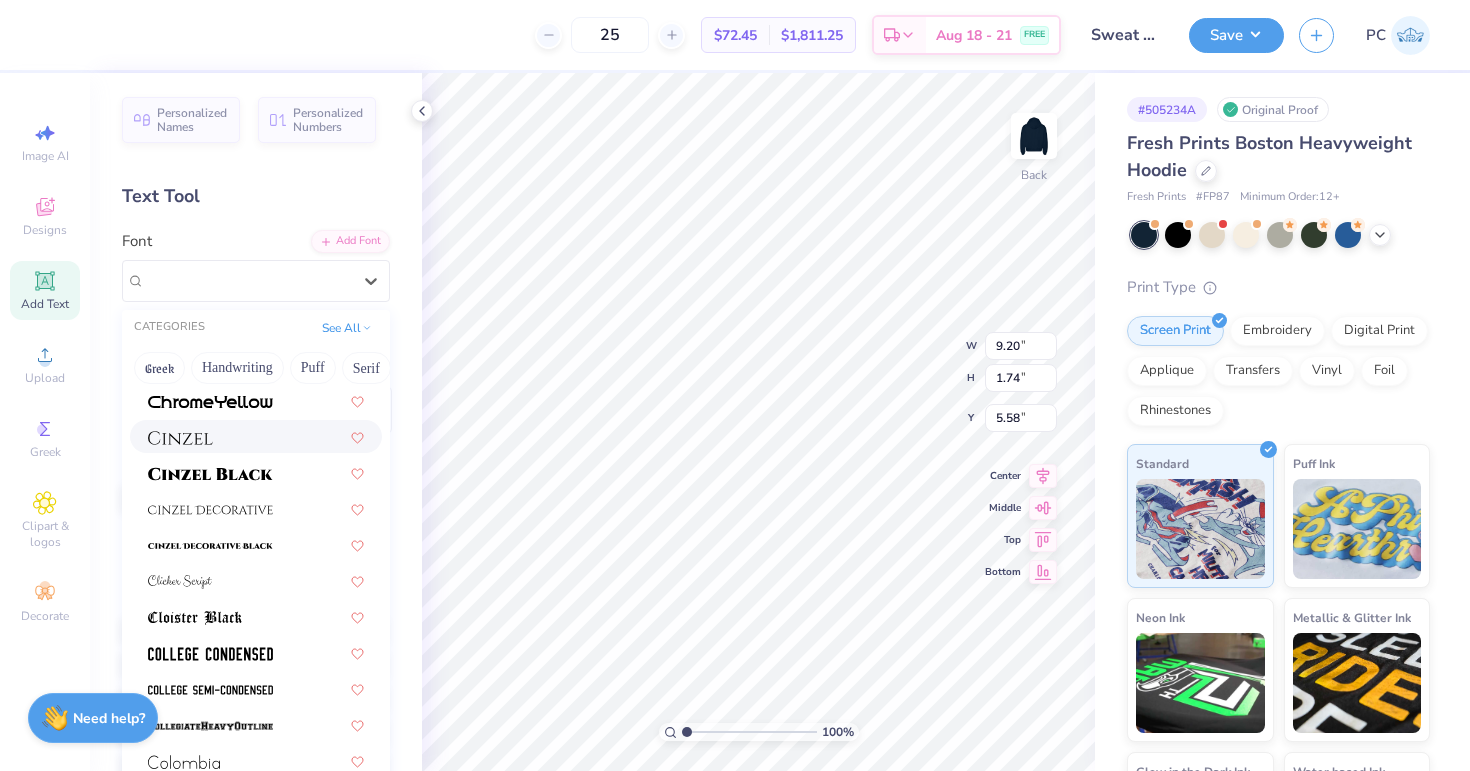click at bounding box center [256, 436] 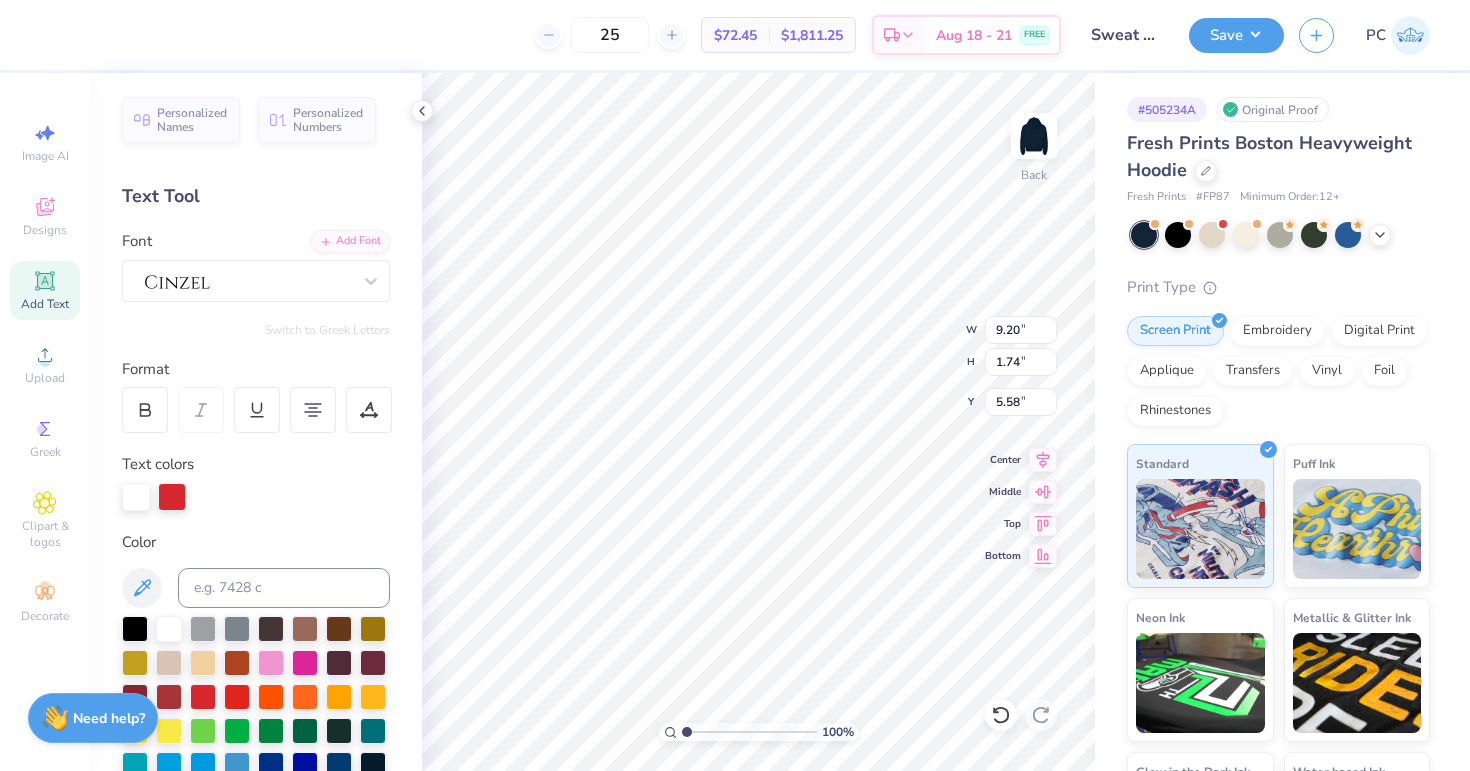 type on "11.78" 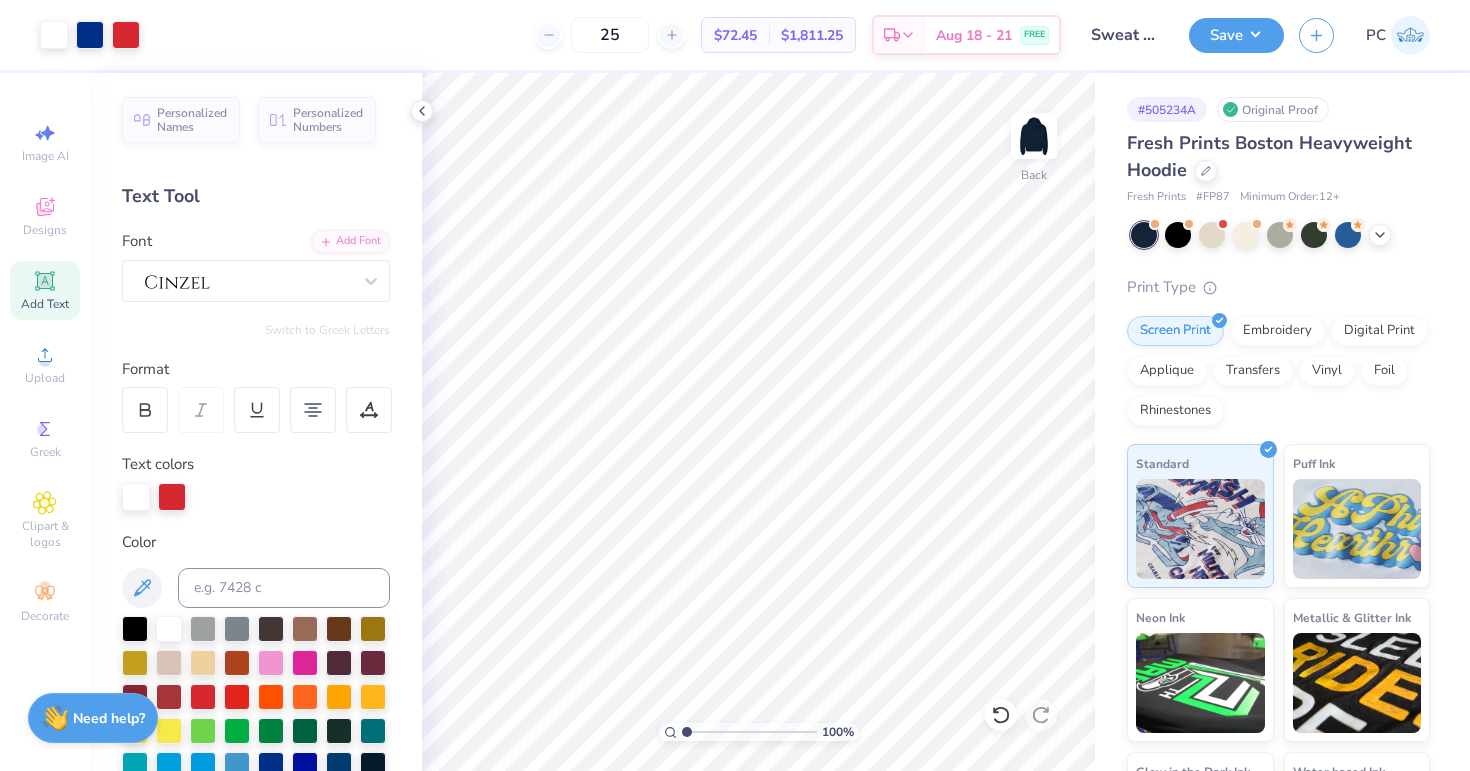 click on "Font" at bounding box center [256, 266] 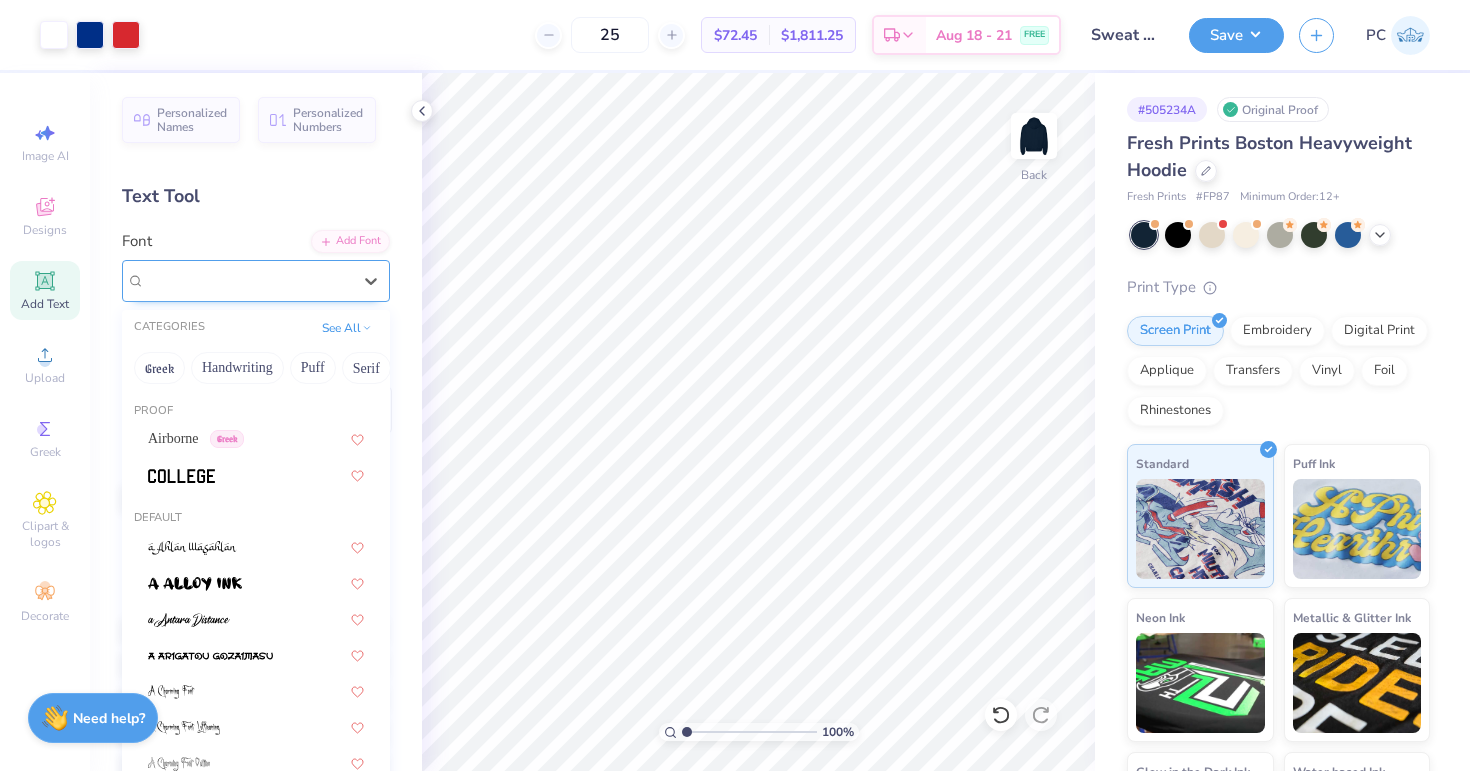 click at bounding box center [248, 280] 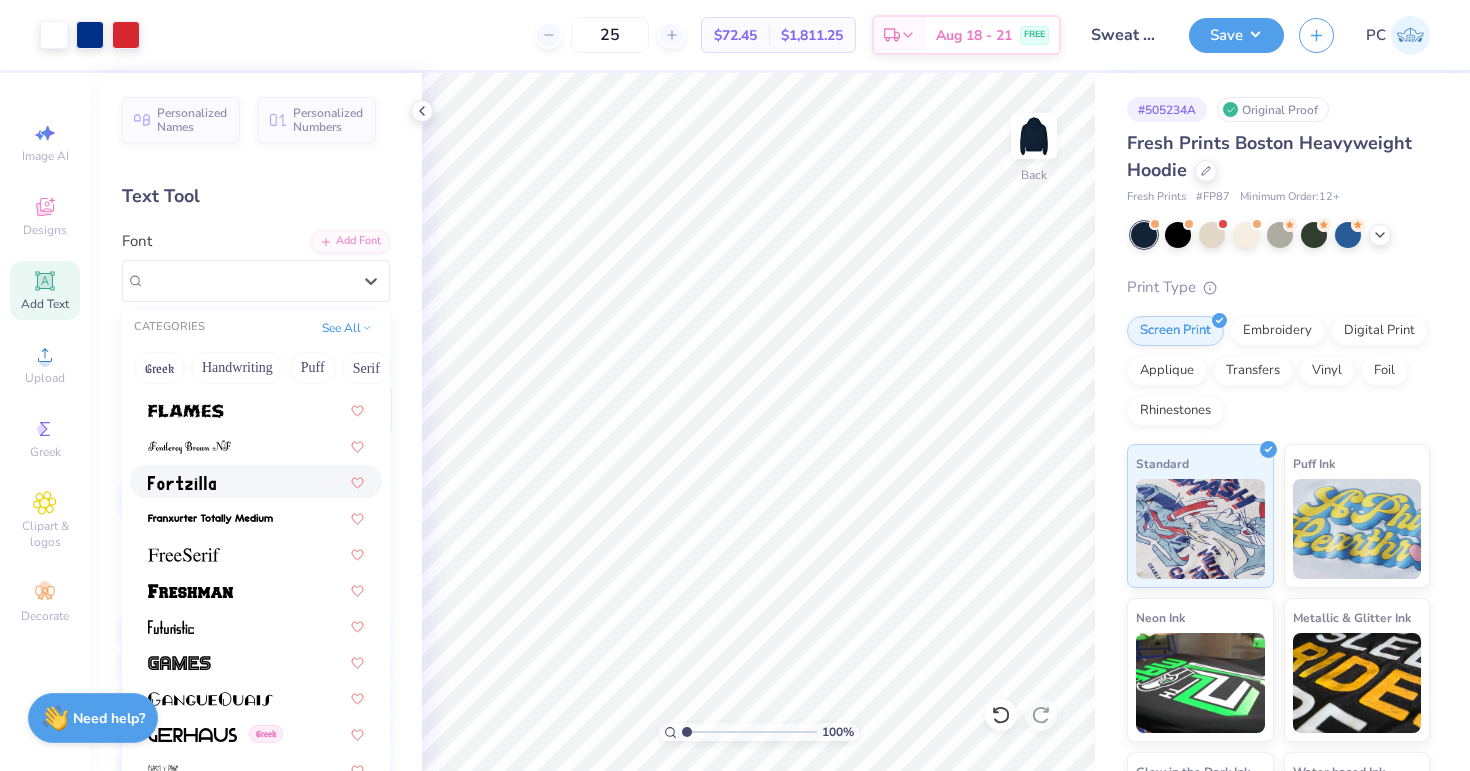 scroll, scrollTop: 4341, scrollLeft: 0, axis: vertical 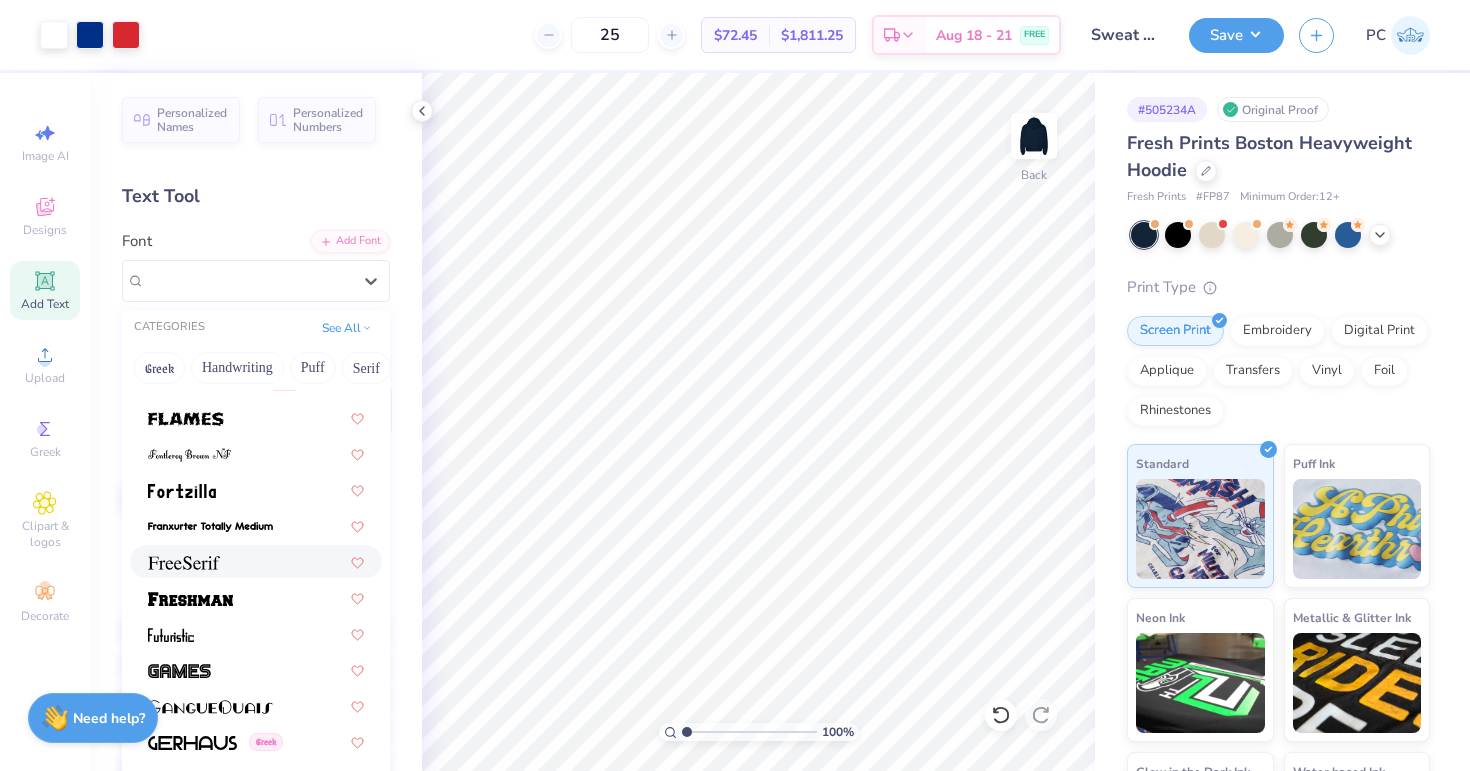 click at bounding box center (184, 561) 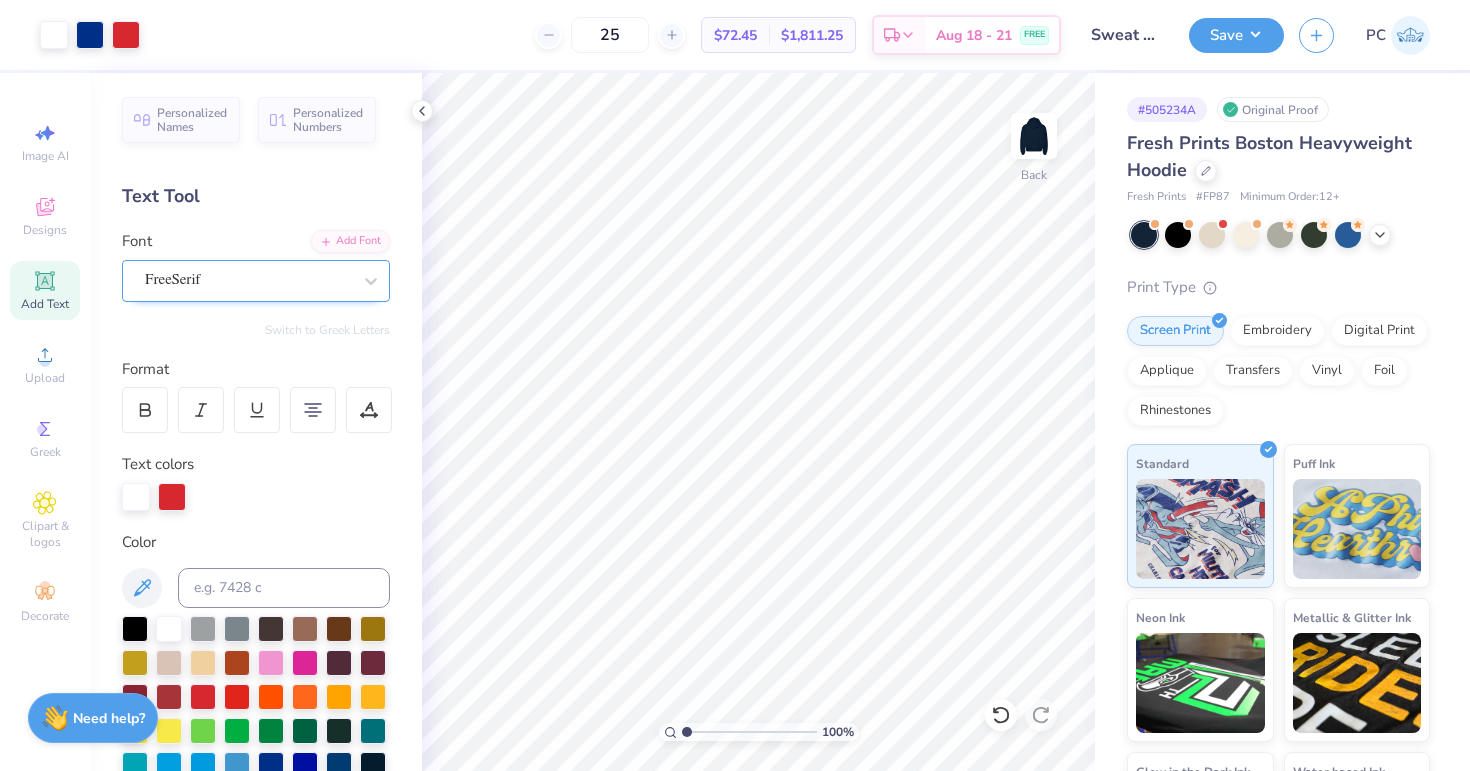 click on "FreeSerif" at bounding box center (248, 280) 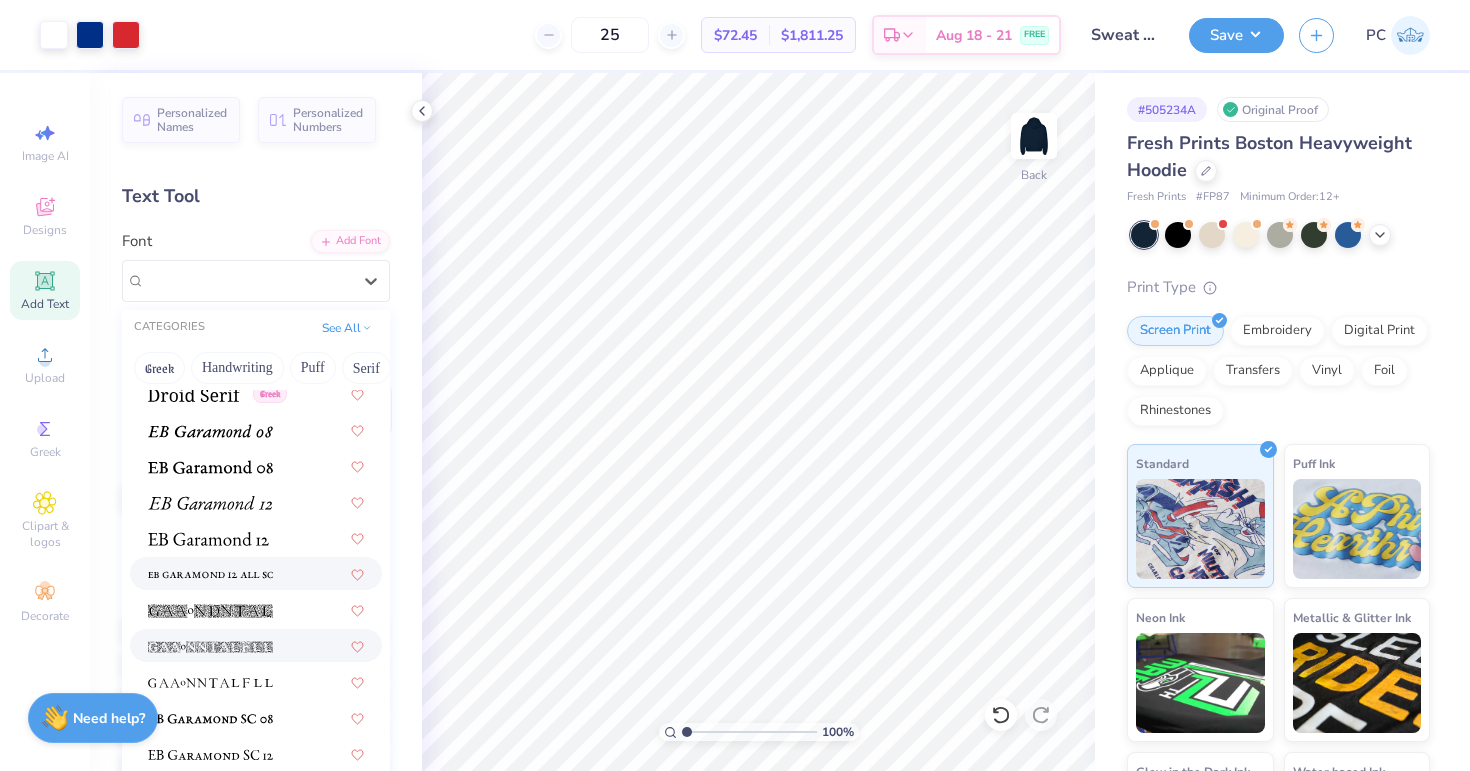 scroll, scrollTop: 3663, scrollLeft: 0, axis: vertical 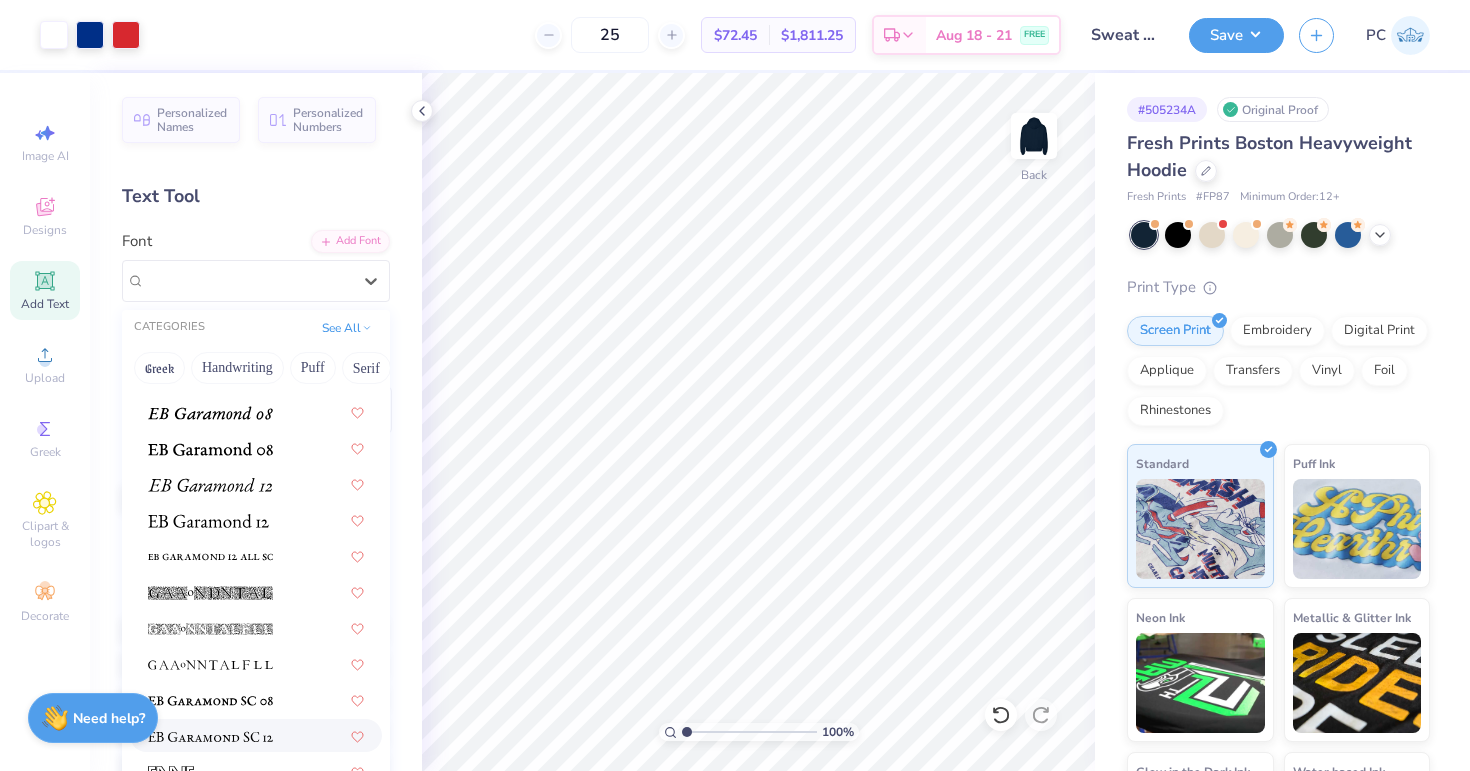 drag, startPoint x: 254, startPoint y: 558, endPoint x: 228, endPoint y: 726, distance: 170 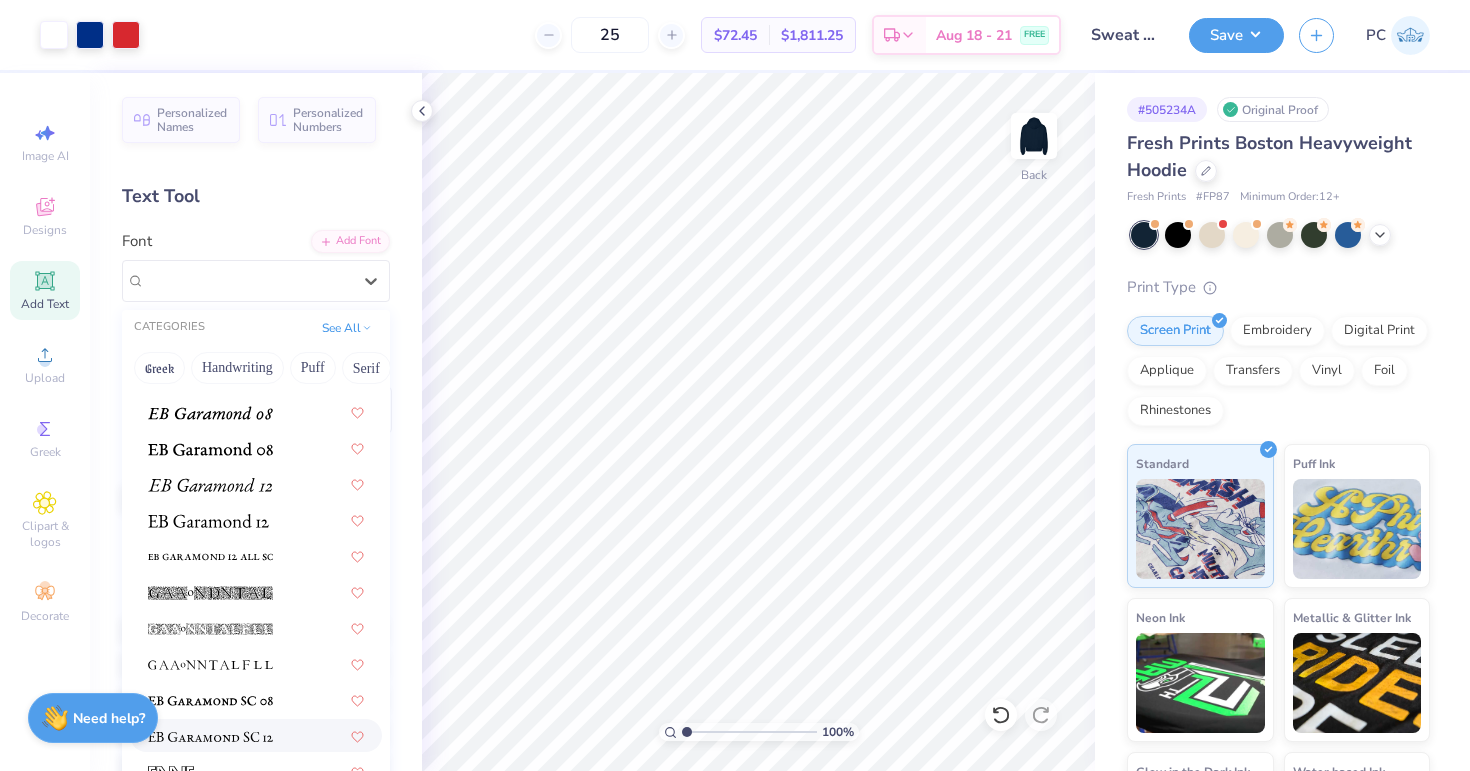 click on "Greek Greek Greek Greek Greek Greek Greek Greek Greek Greek Greek Greek Greek Greek Greek Greek Greek Greek FreeSerif Greek Greek Greek Greek Greek Greek Greek Greek Greek Greek Greek Greek Greek Greek Greek Greek Greek Greek Greek Super Dream Greek Greek Greek Greek Times New Roman Greek Varsity Team Greek Greek Greek Greek" at bounding box center [256, 2427] 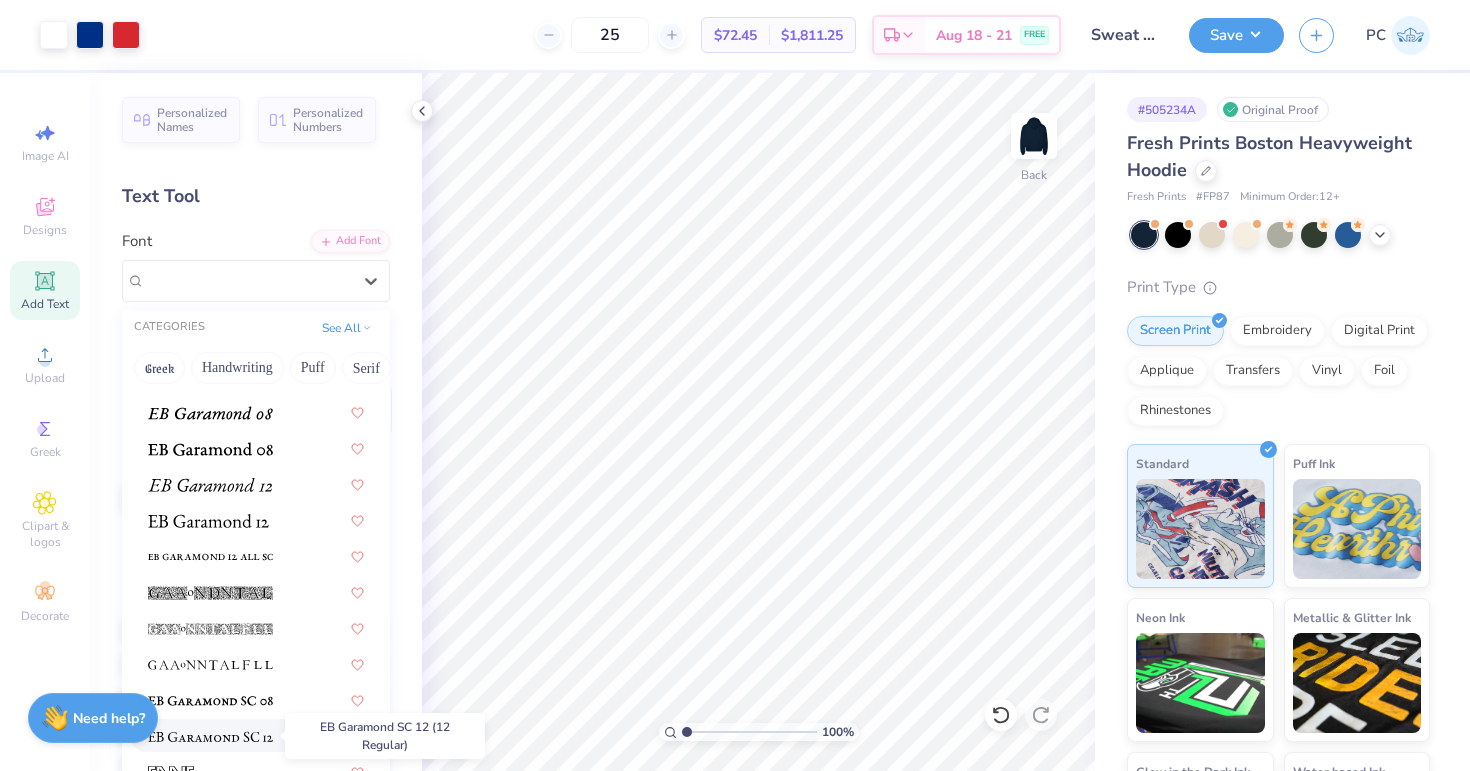 click at bounding box center [210, 735] 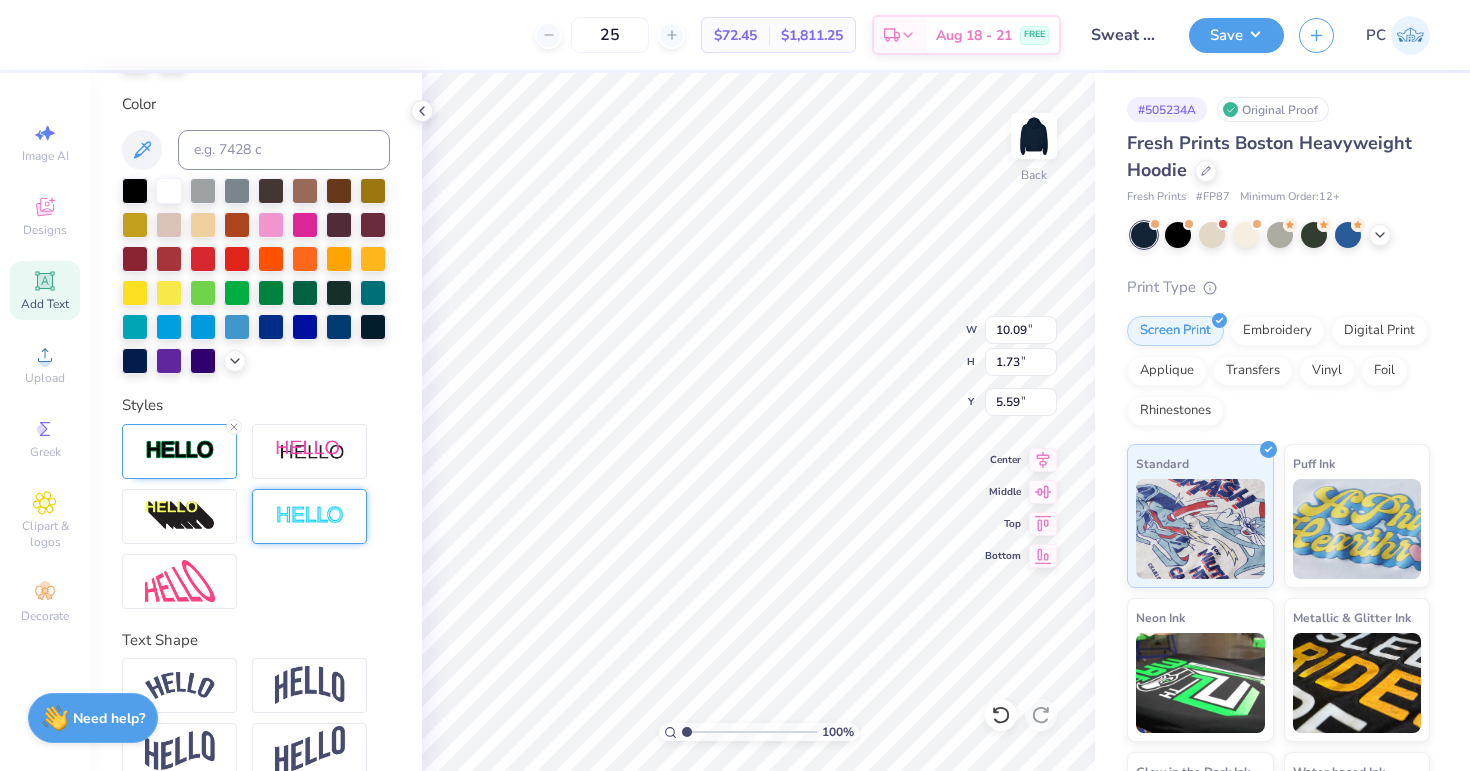 scroll, scrollTop: 439, scrollLeft: 0, axis: vertical 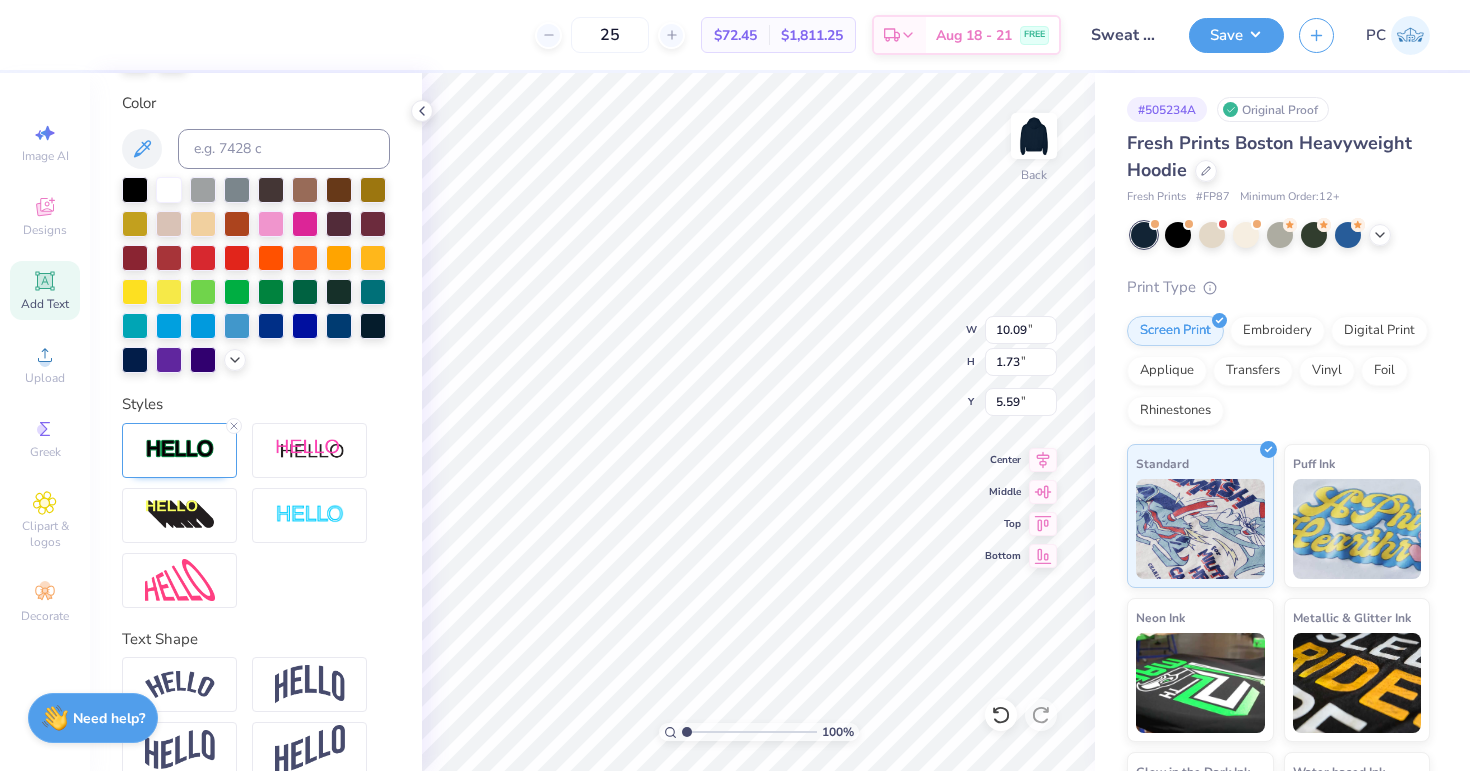 type on "1.95" 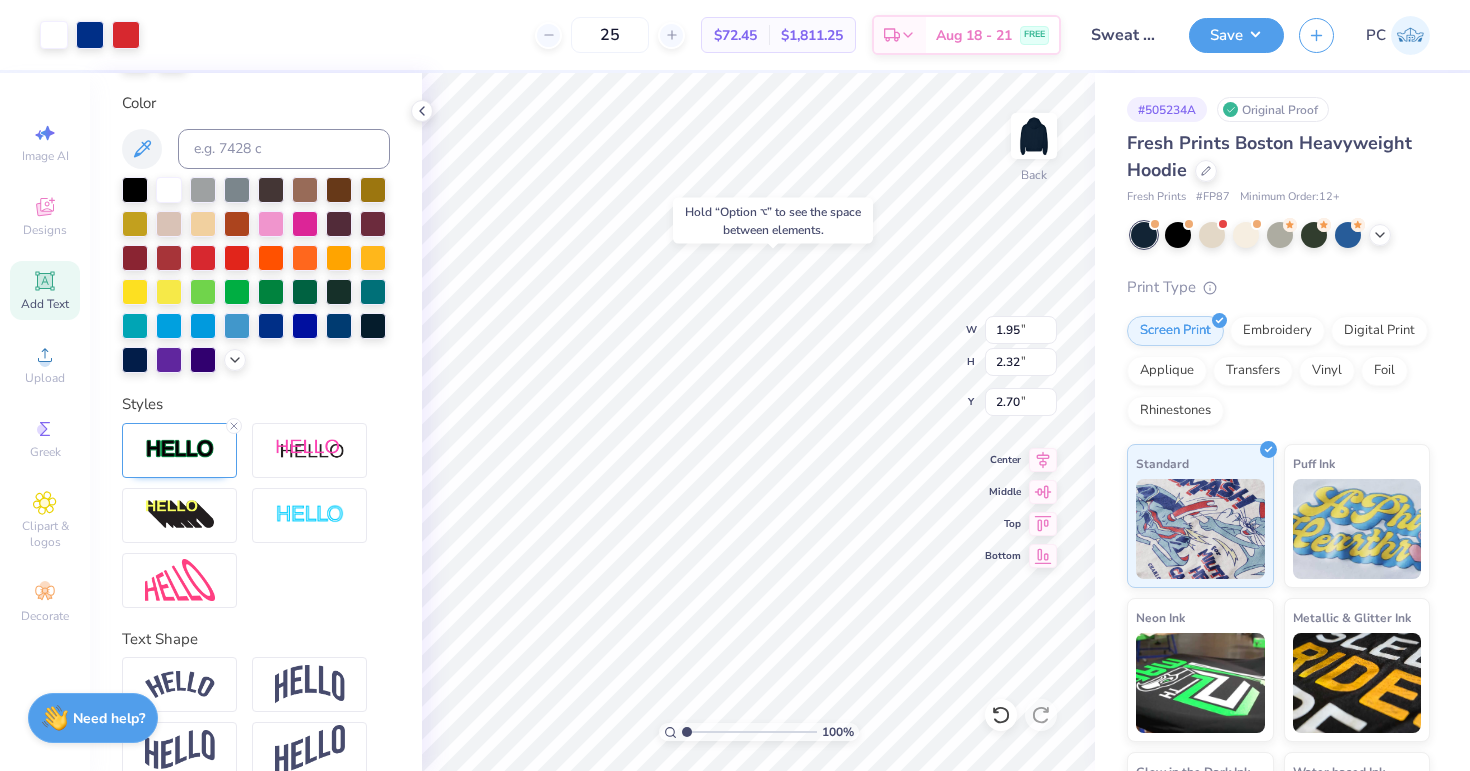 type on "2.71" 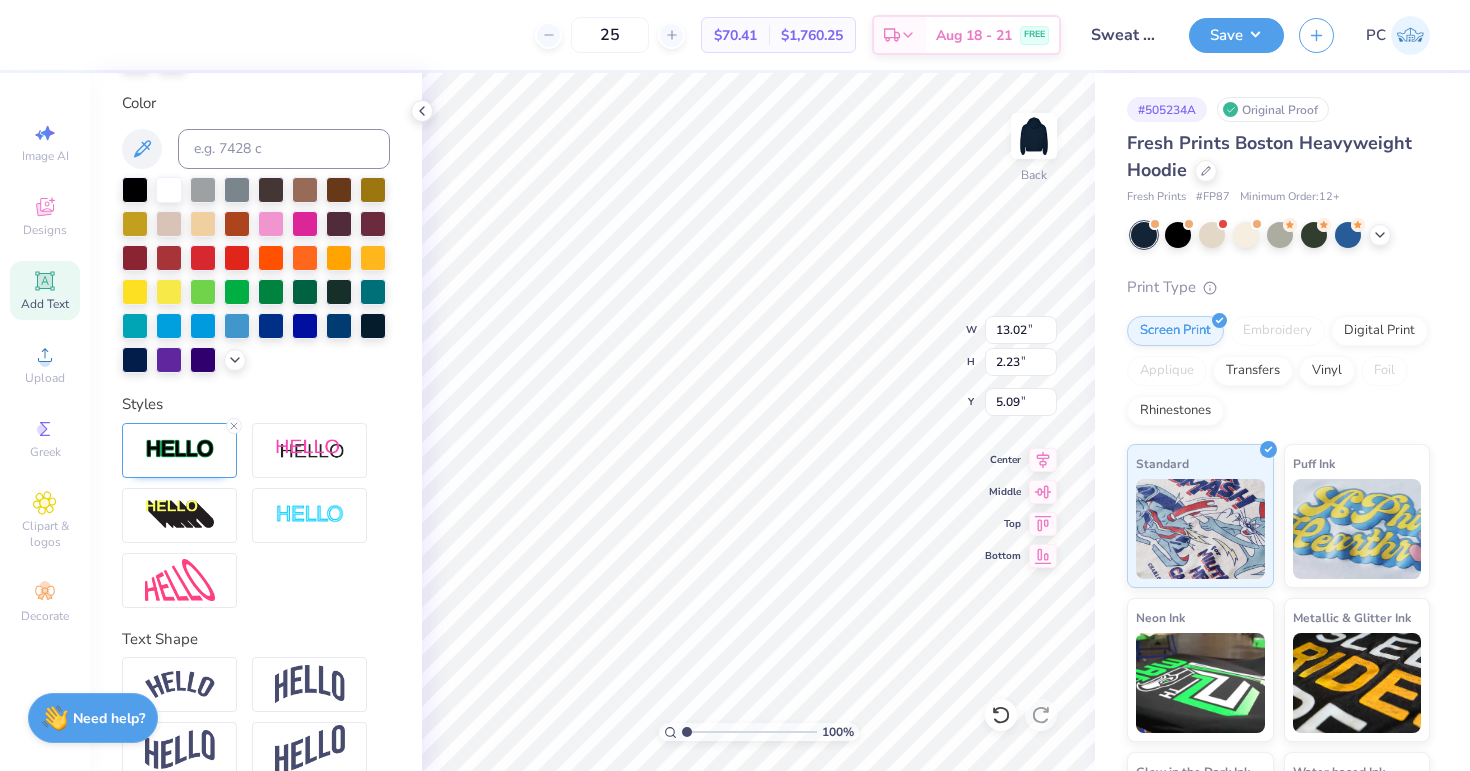 type on "13.02" 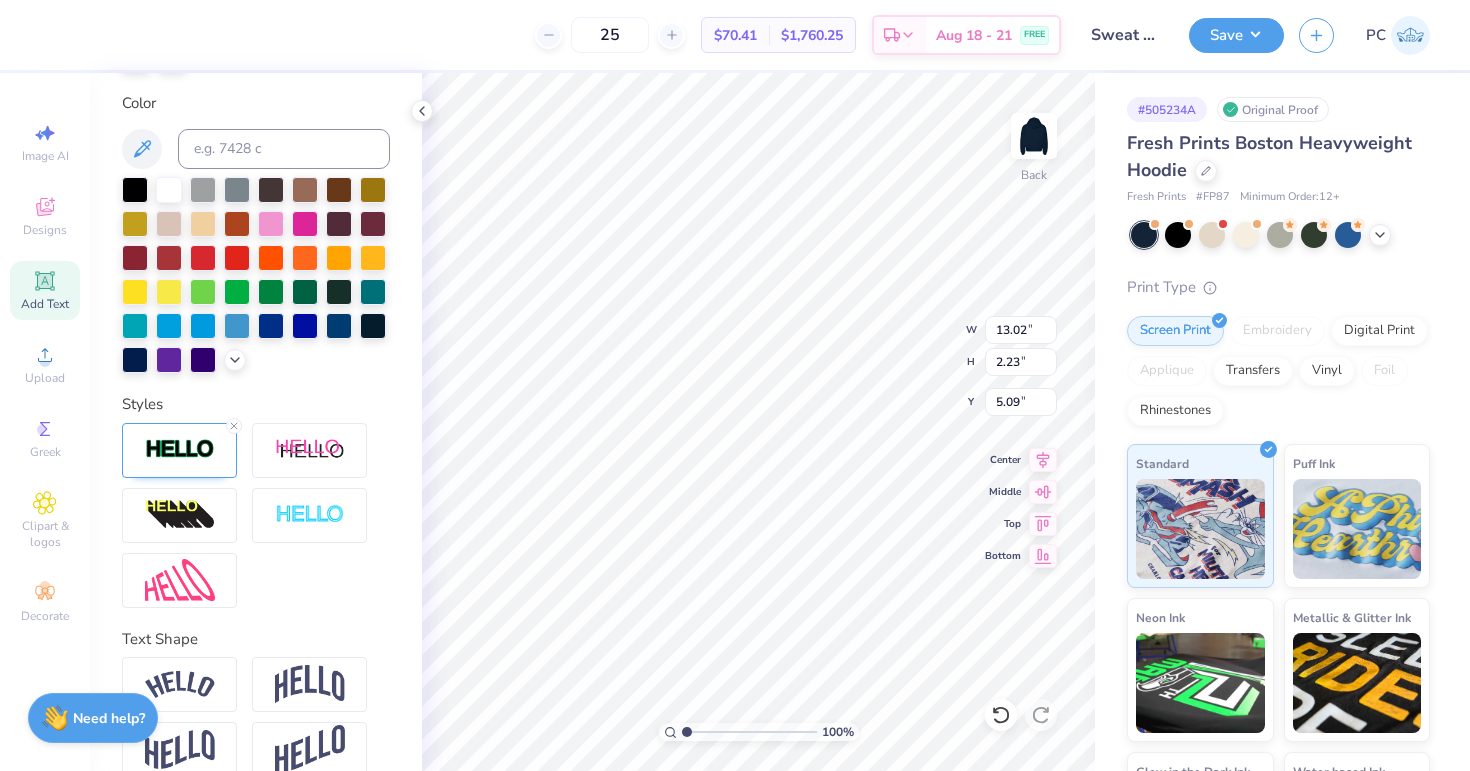type on "4.52" 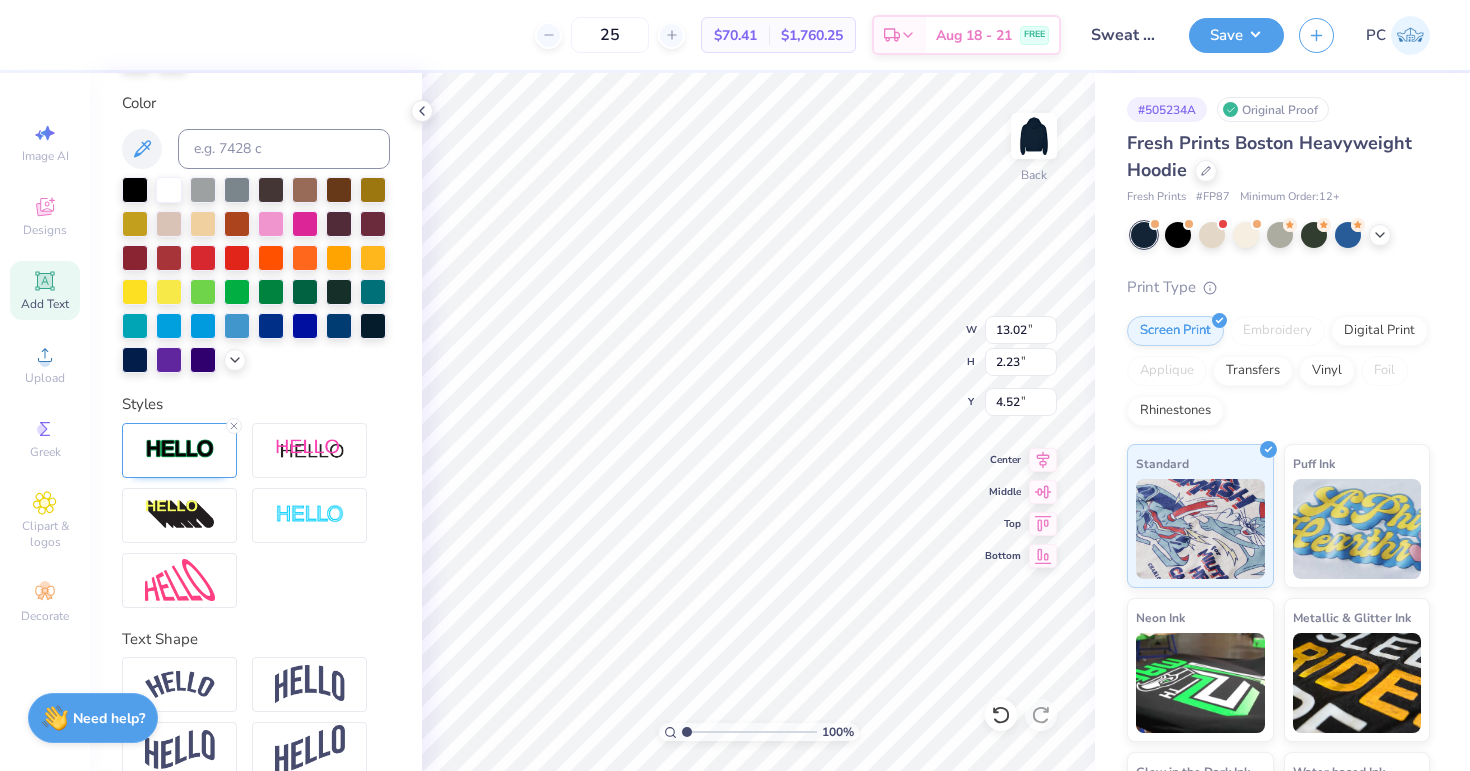 scroll, scrollTop: 0, scrollLeft: 5, axis: horizontal 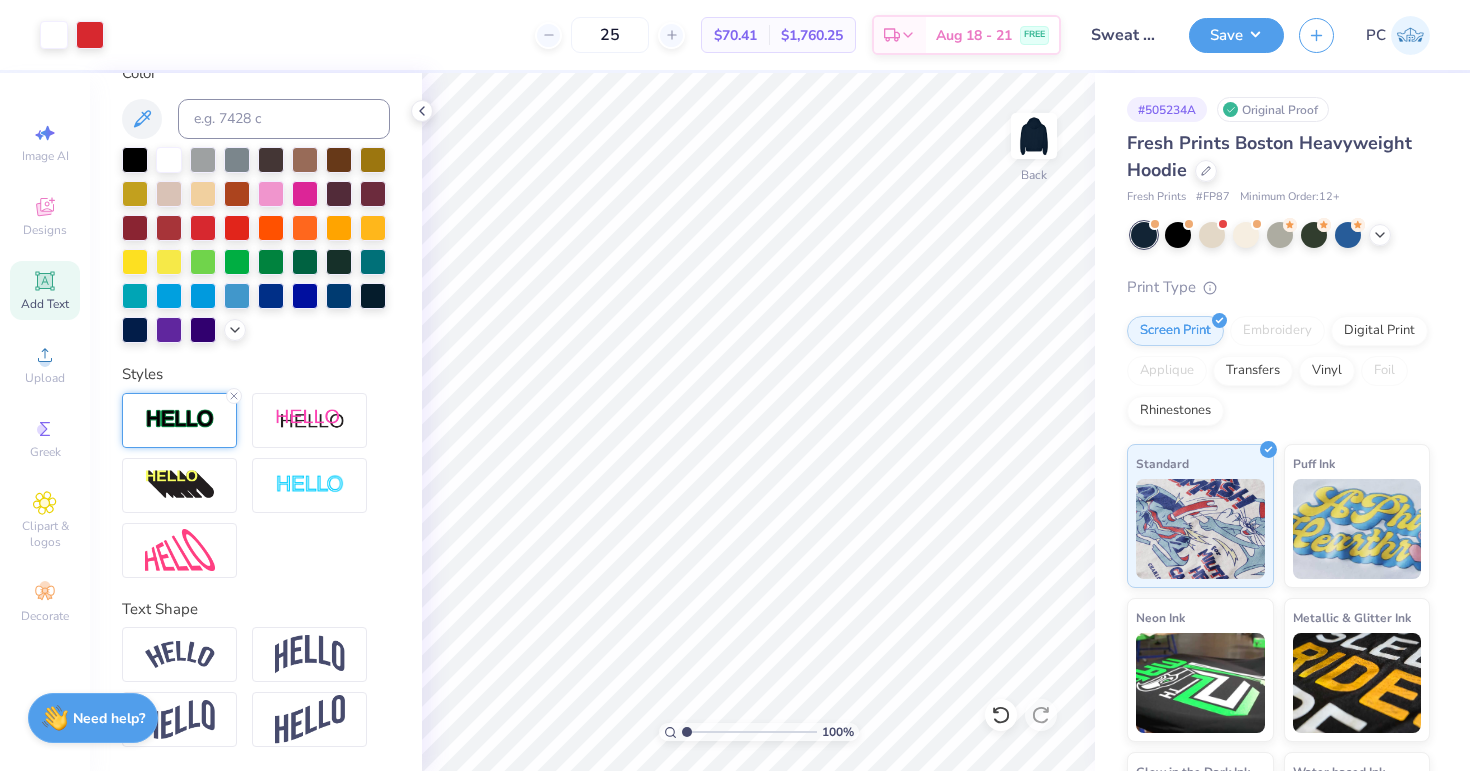 click at bounding box center [180, 419] 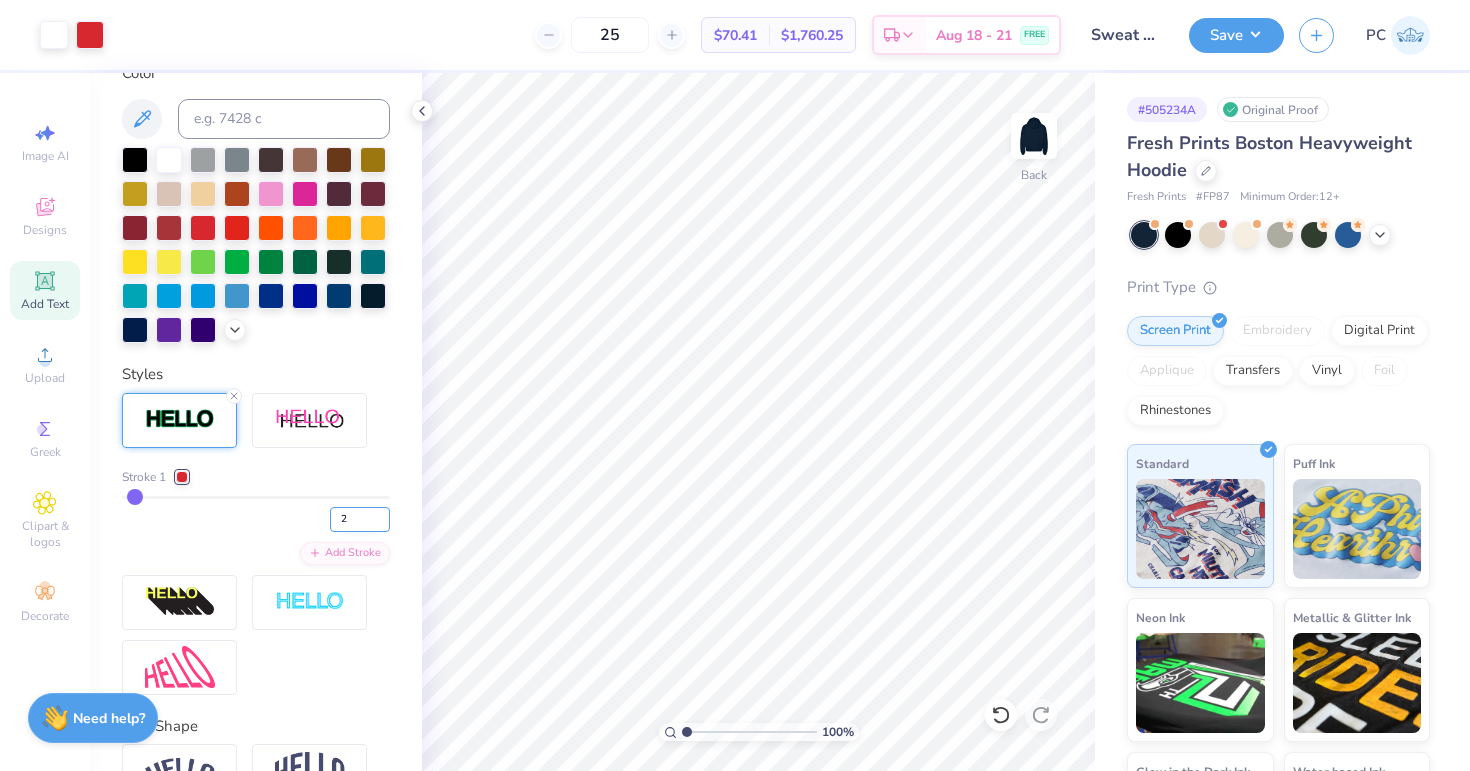 type on "2" 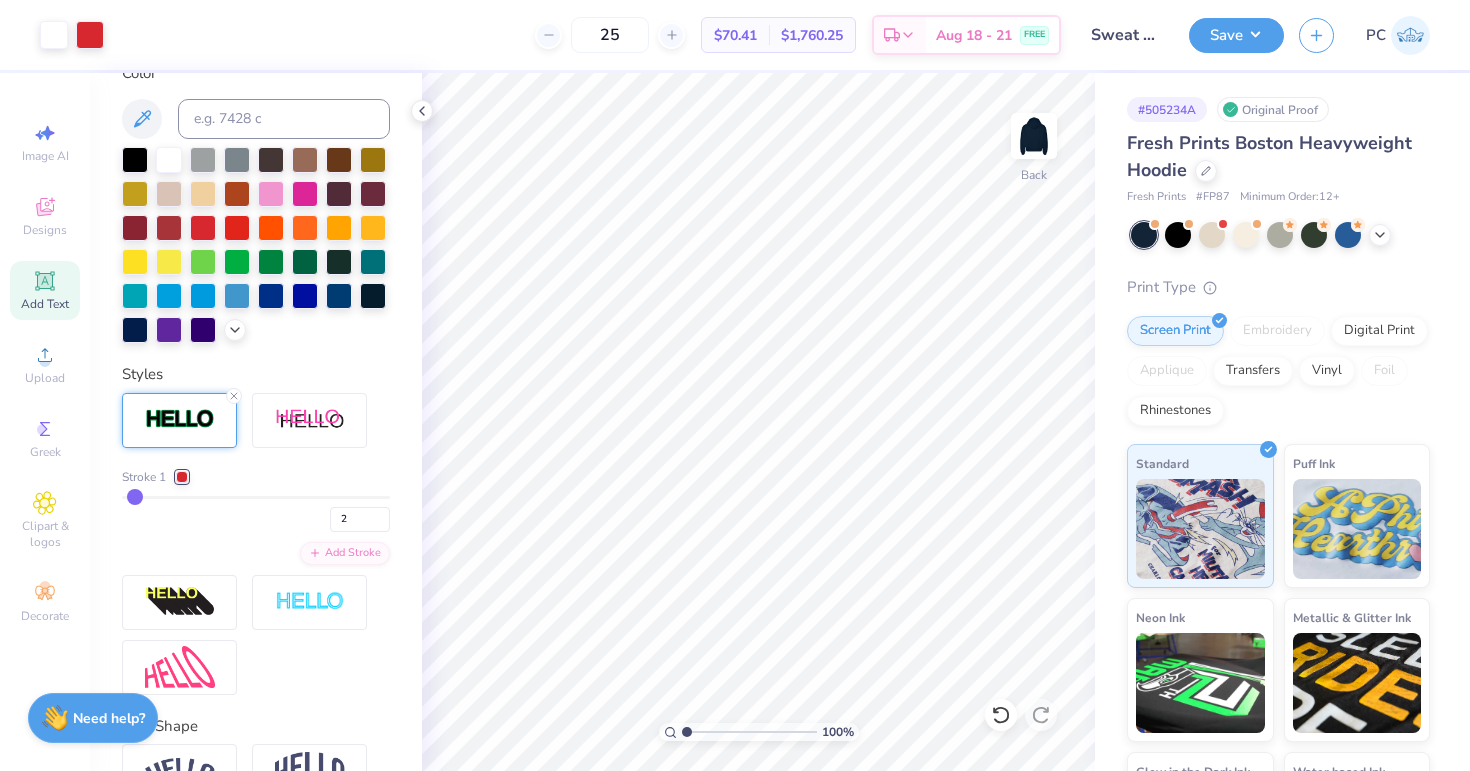 type on "2" 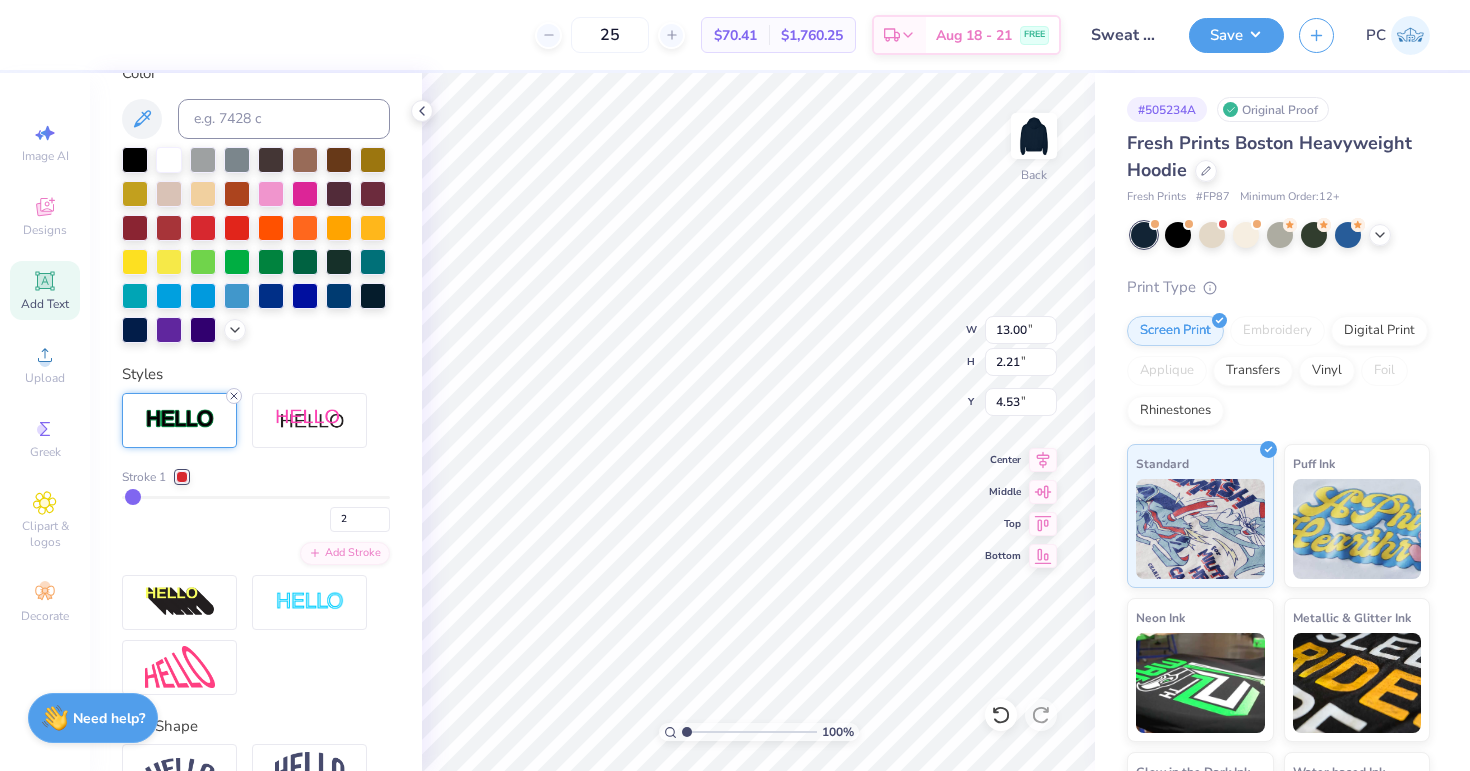 click 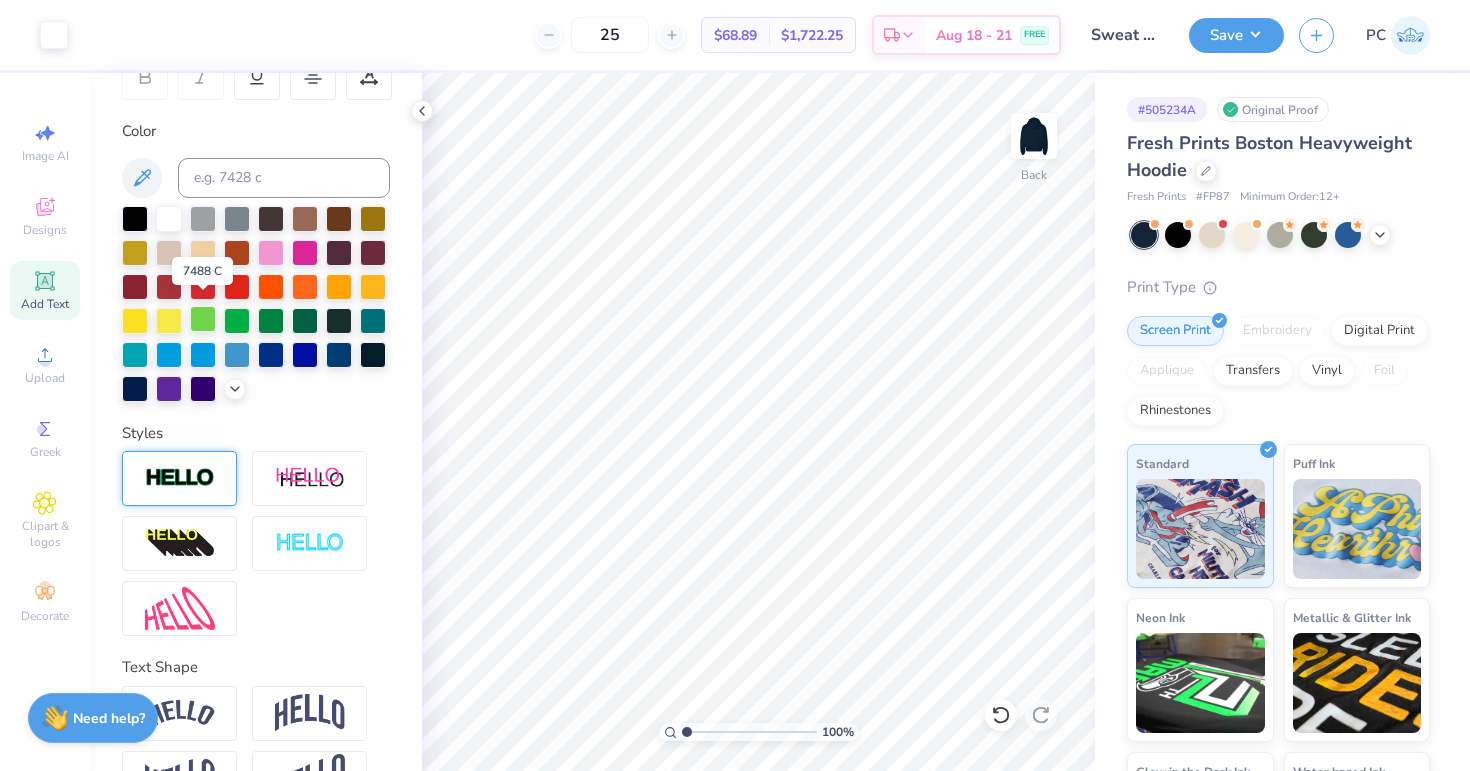 scroll, scrollTop: 334, scrollLeft: 0, axis: vertical 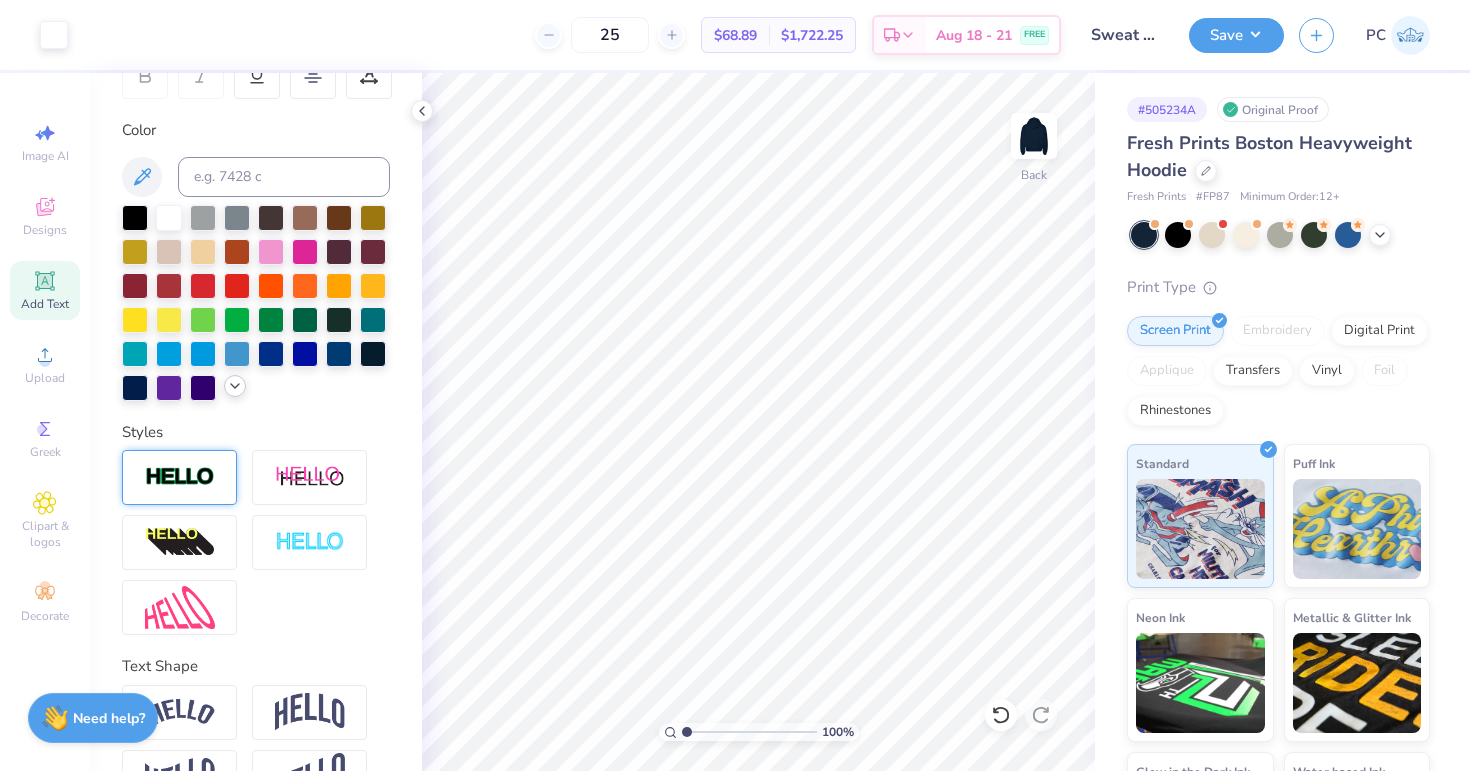 click 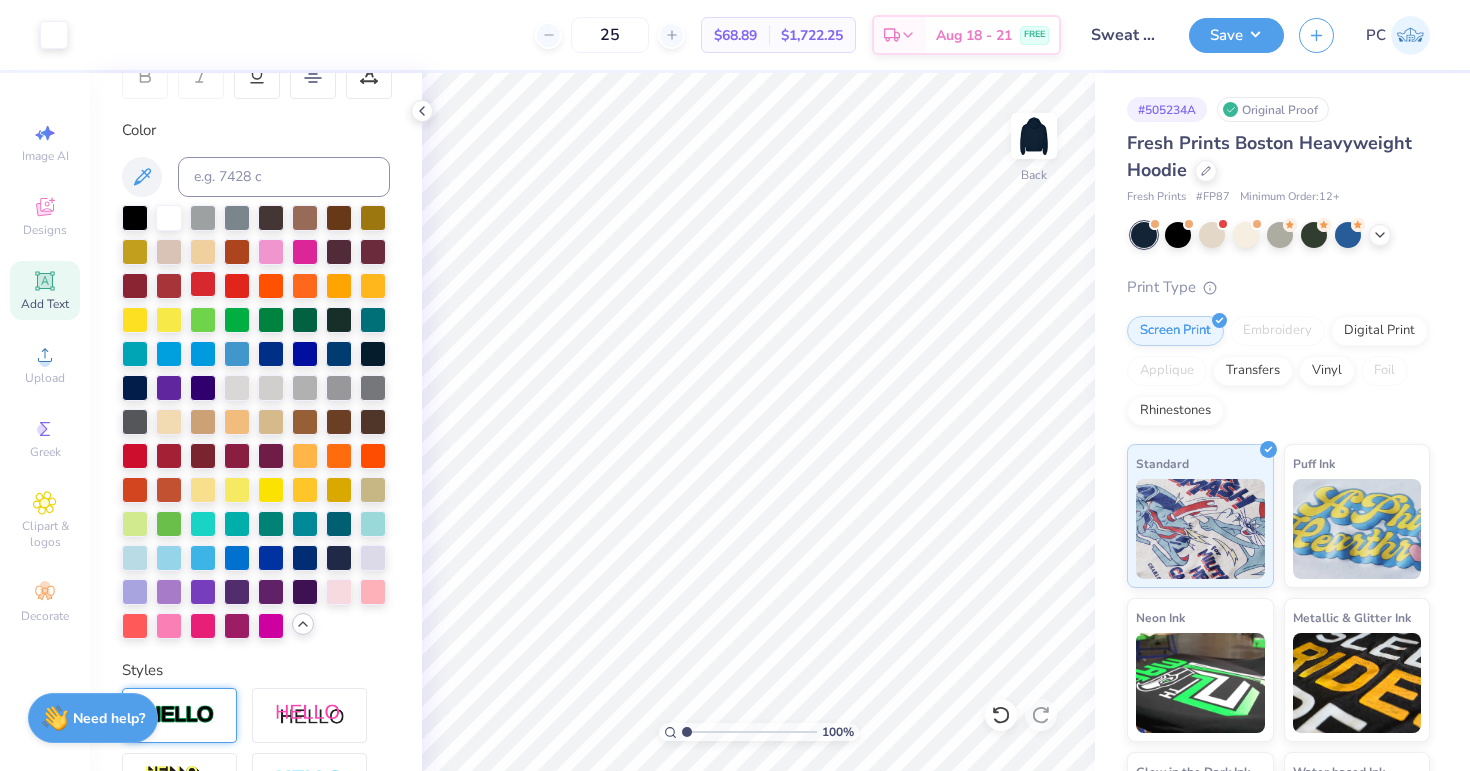 click at bounding box center (203, 284) 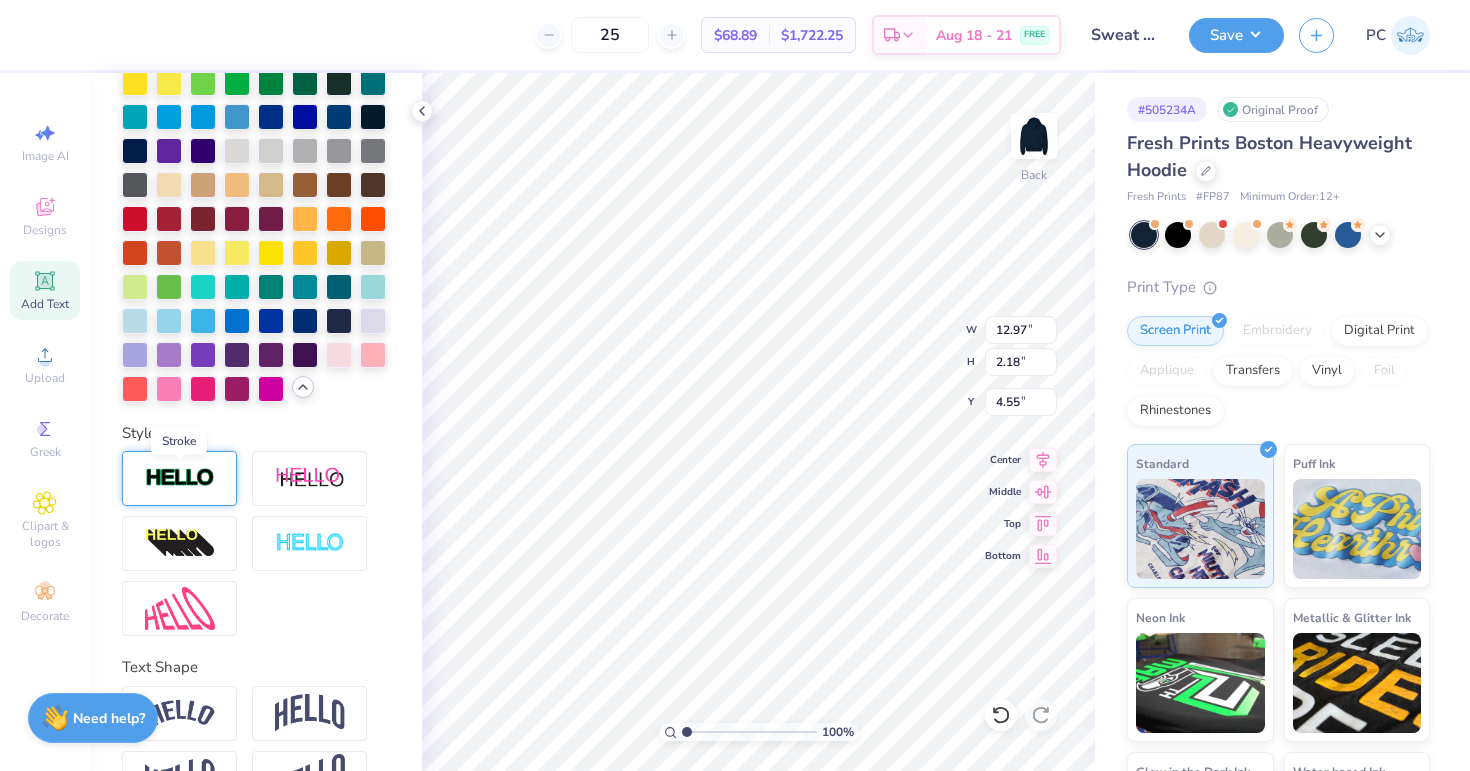 scroll, scrollTop: 629, scrollLeft: 0, axis: vertical 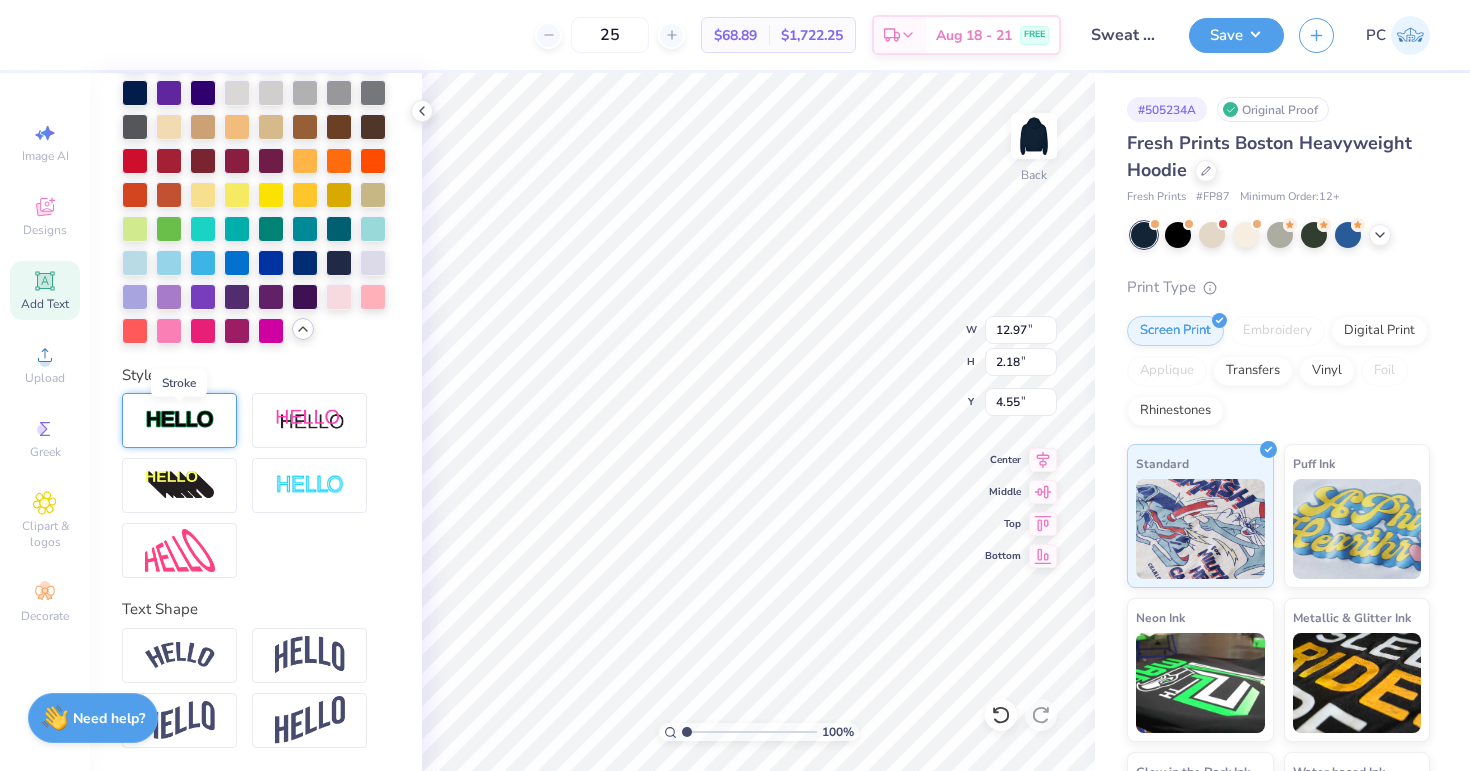 click at bounding box center [180, 420] 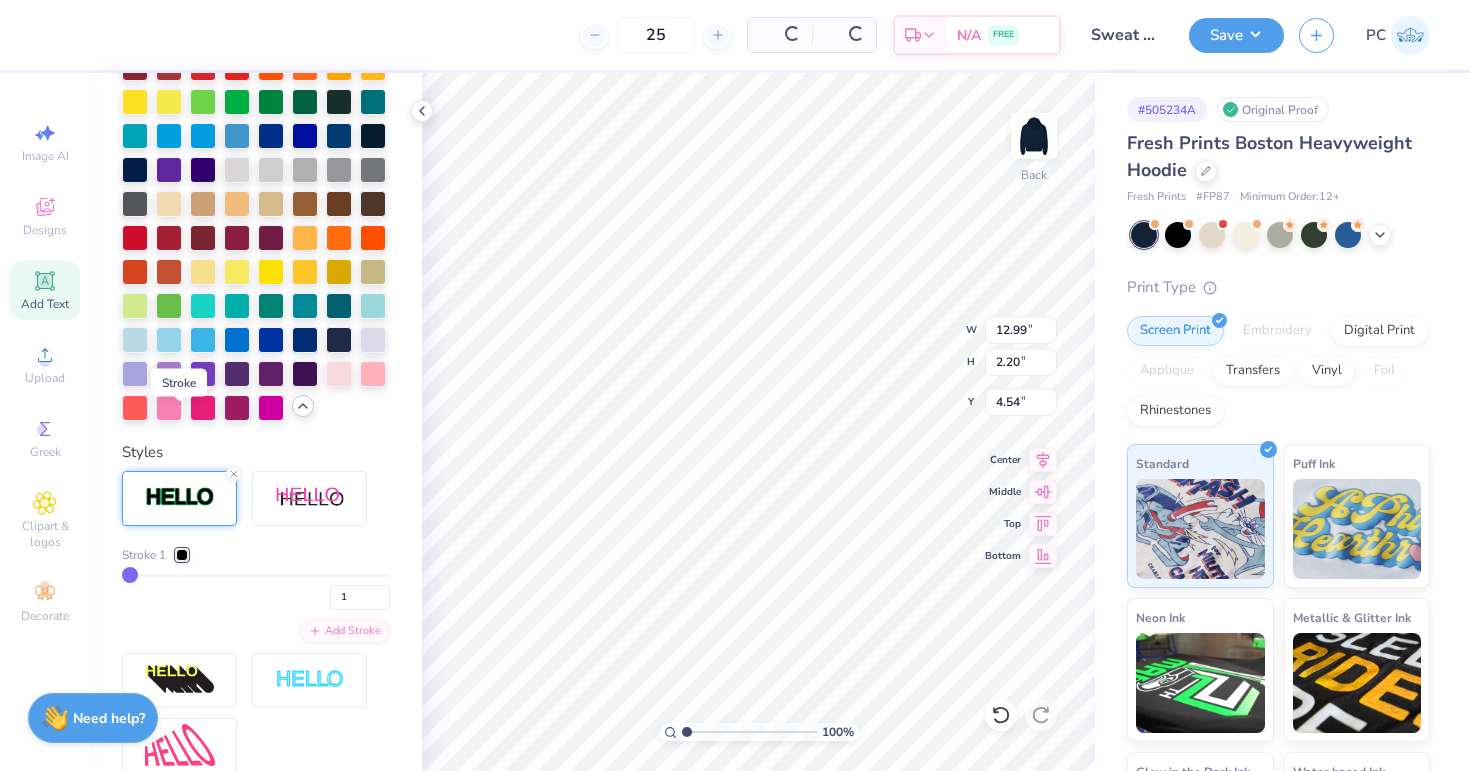 type on "12.99" 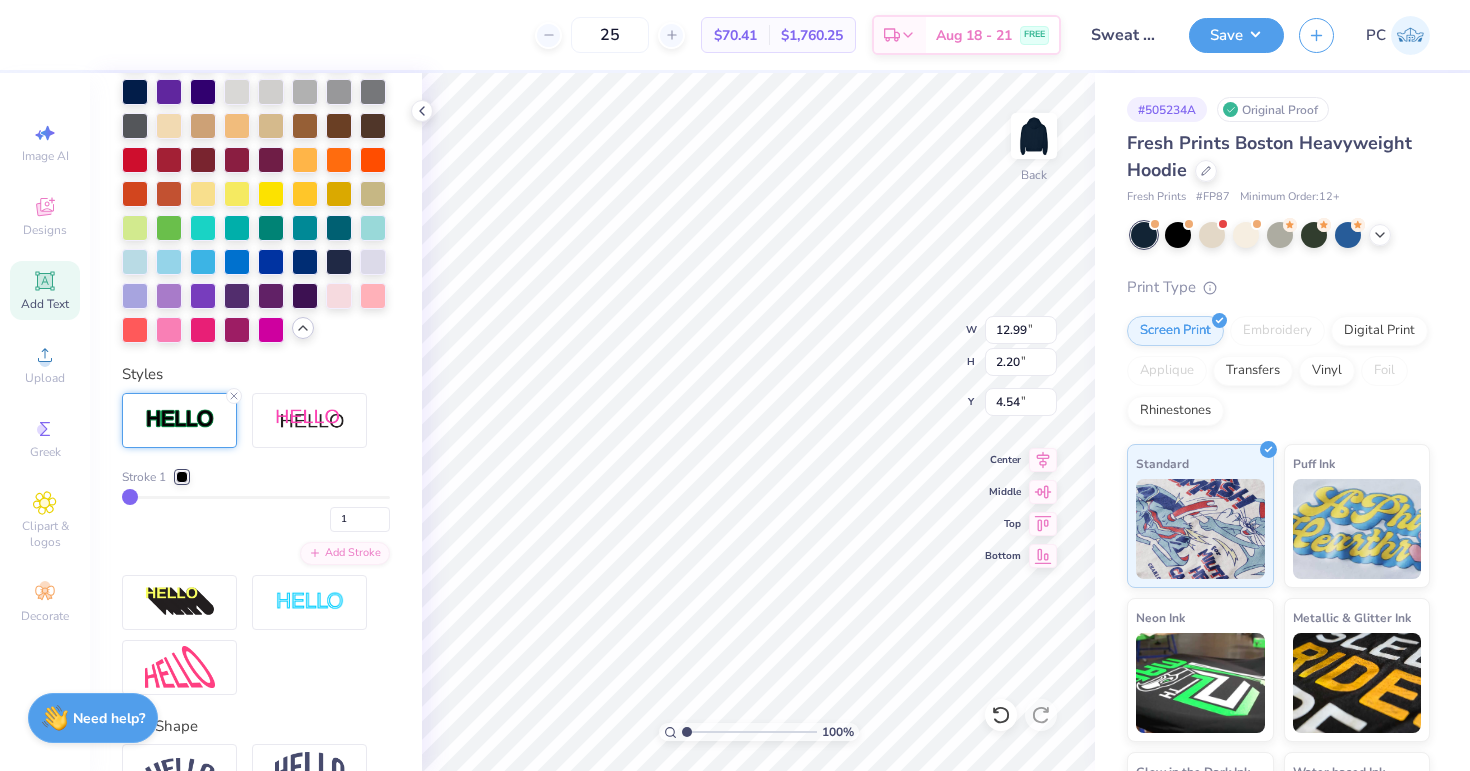 click at bounding box center [182, 477] 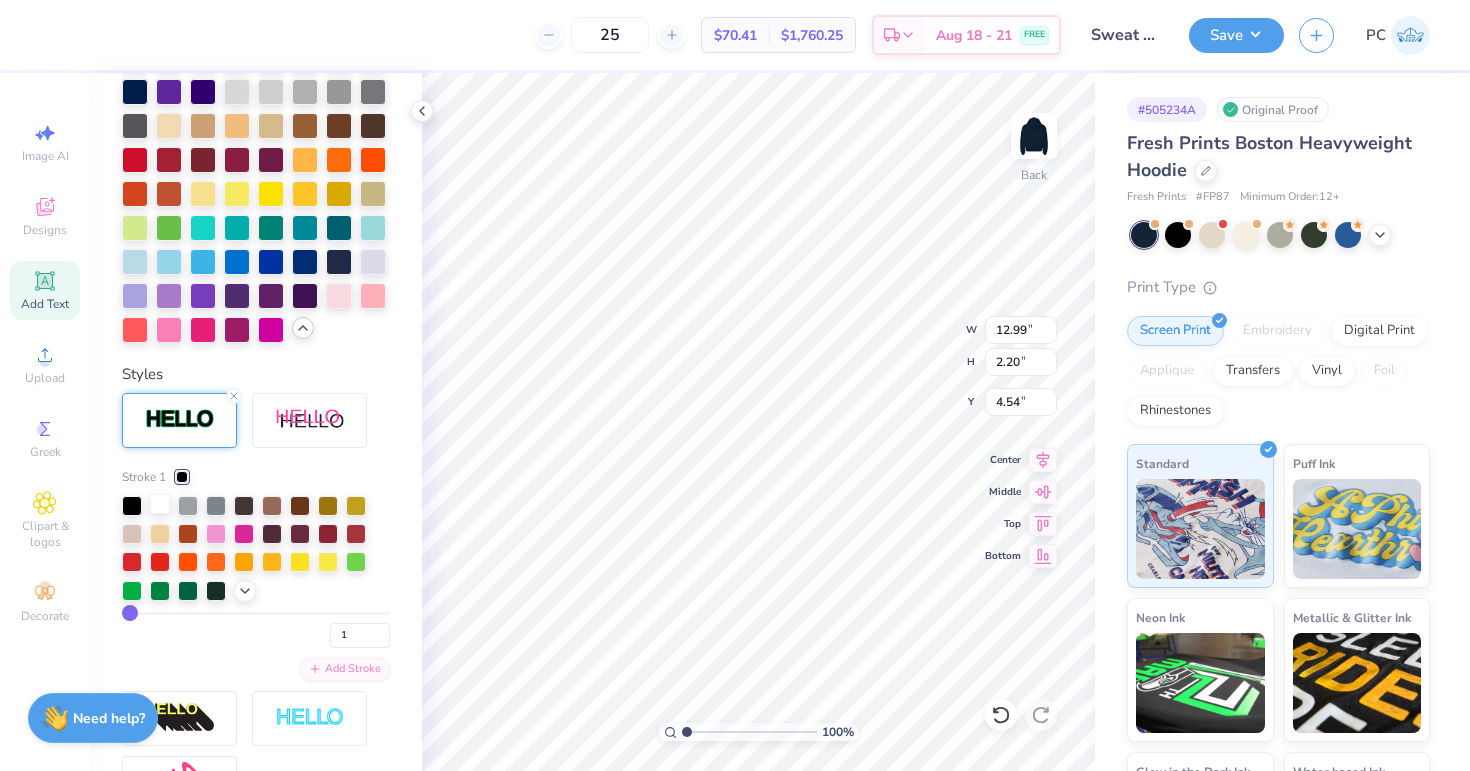 click at bounding box center [160, 504] 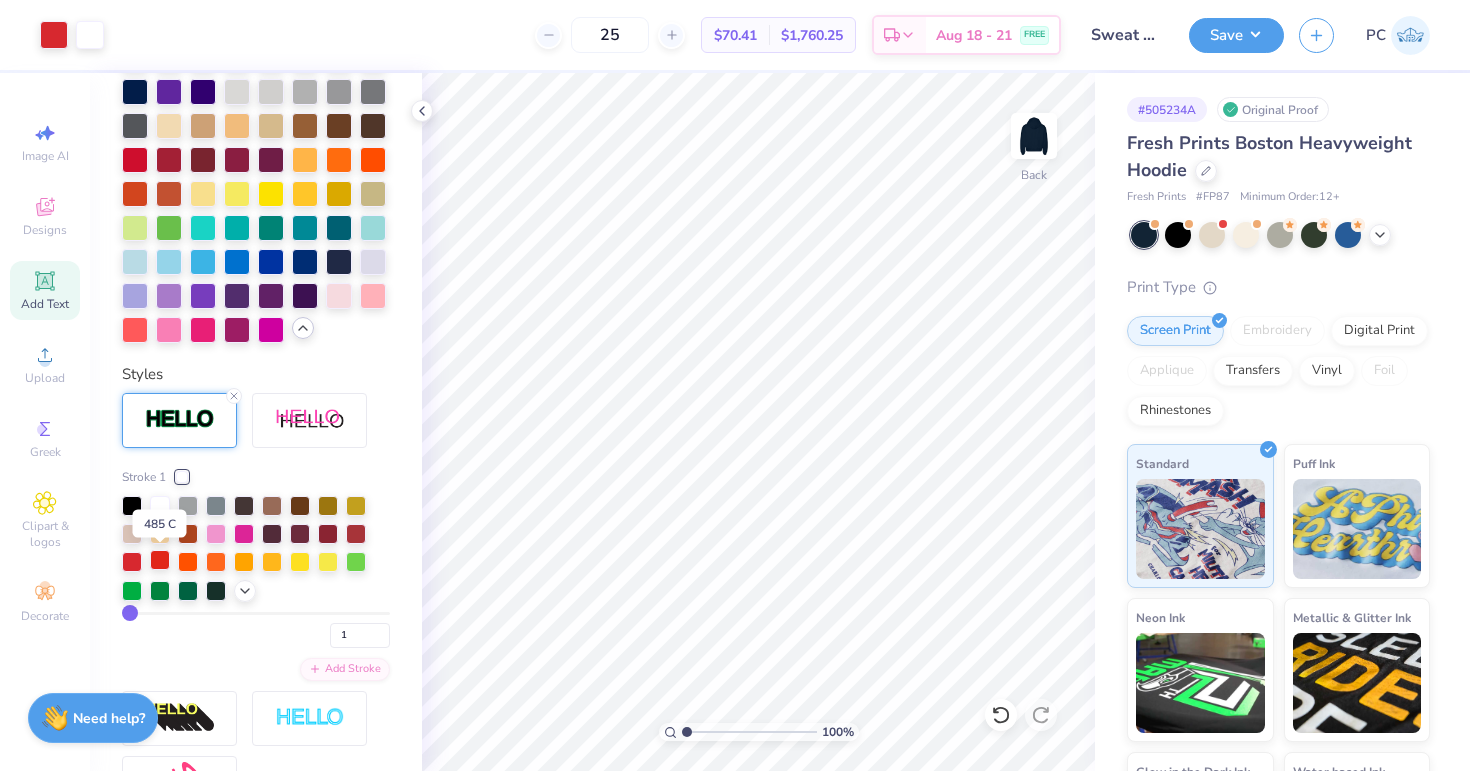 click at bounding box center (160, 560) 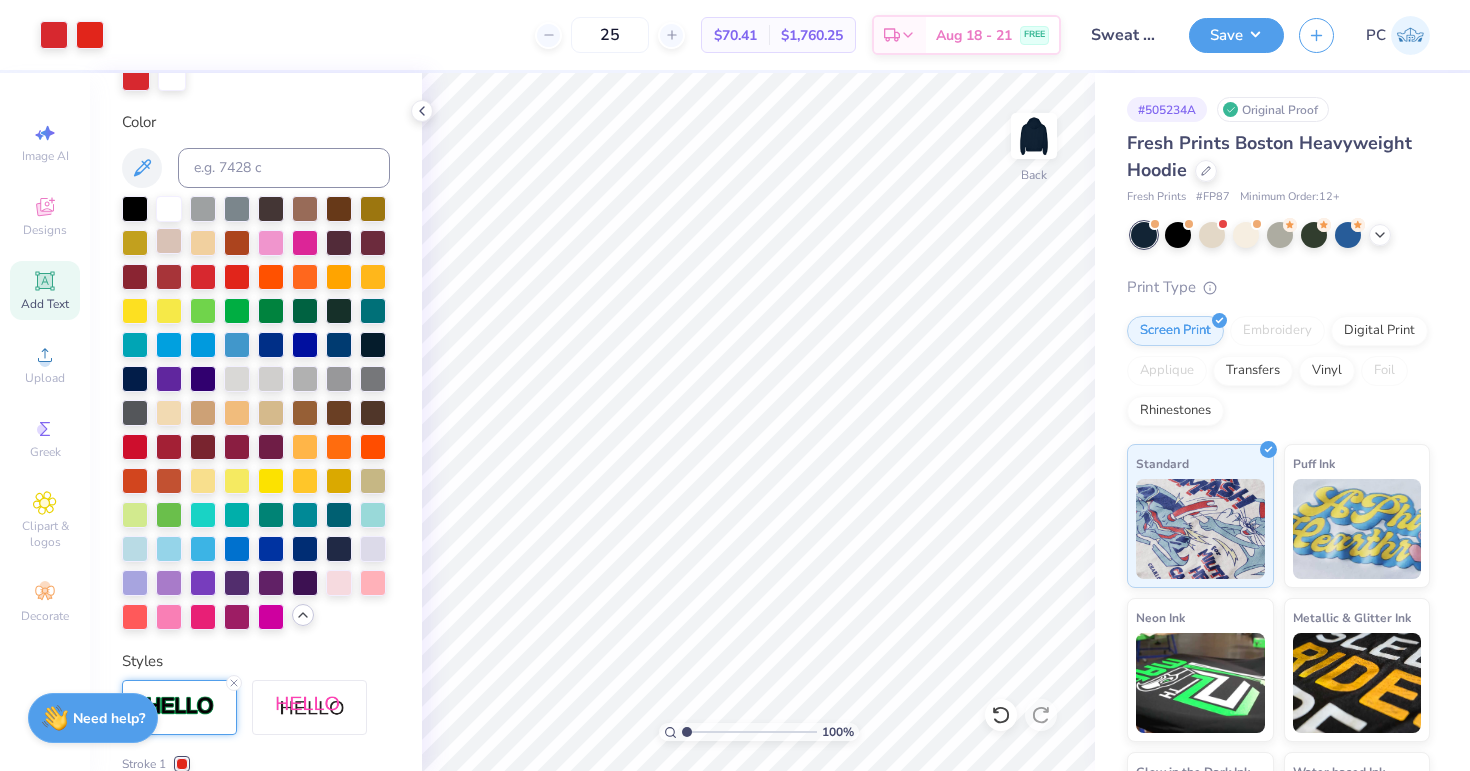 scroll, scrollTop: 330, scrollLeft: 0, axis: vertical 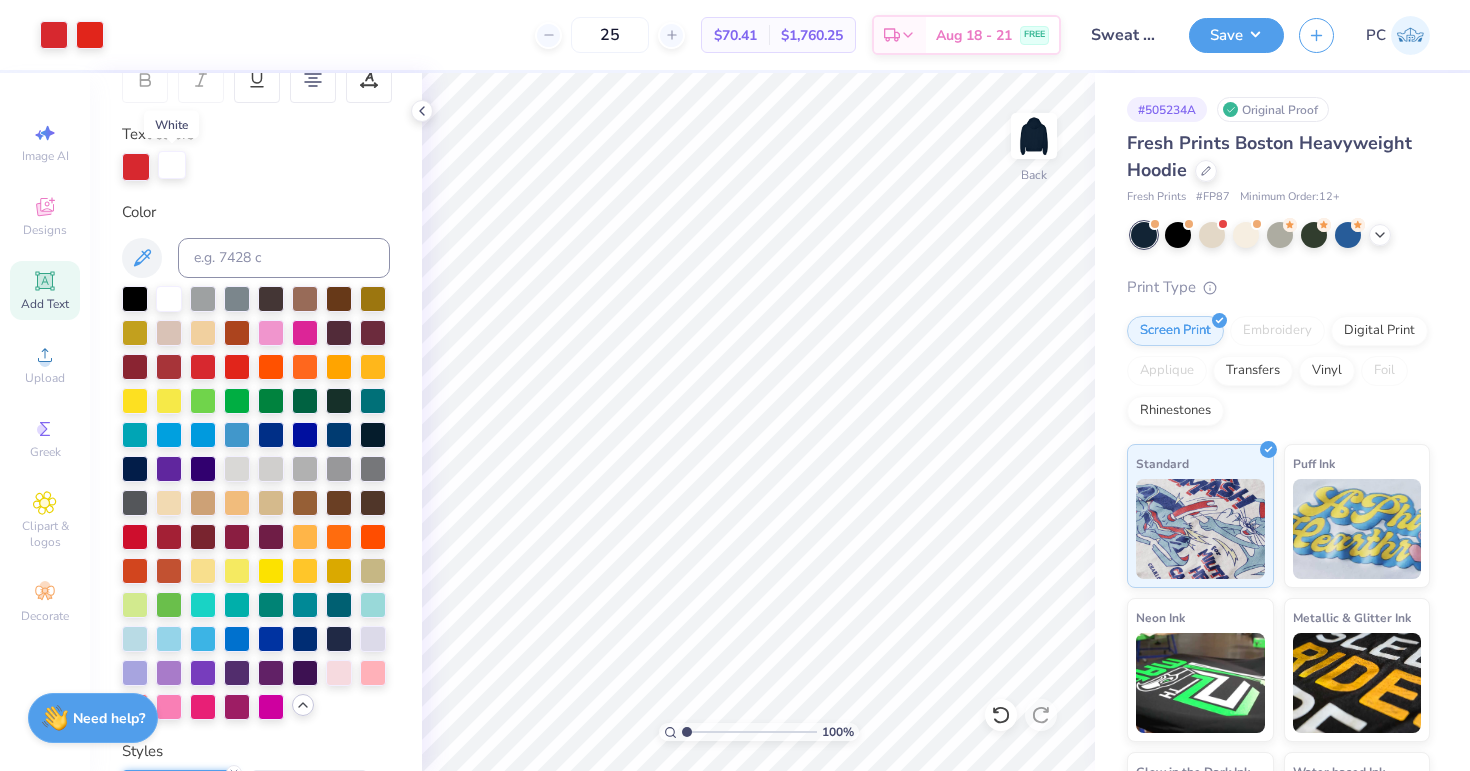 click at bounding box center (172, 165) 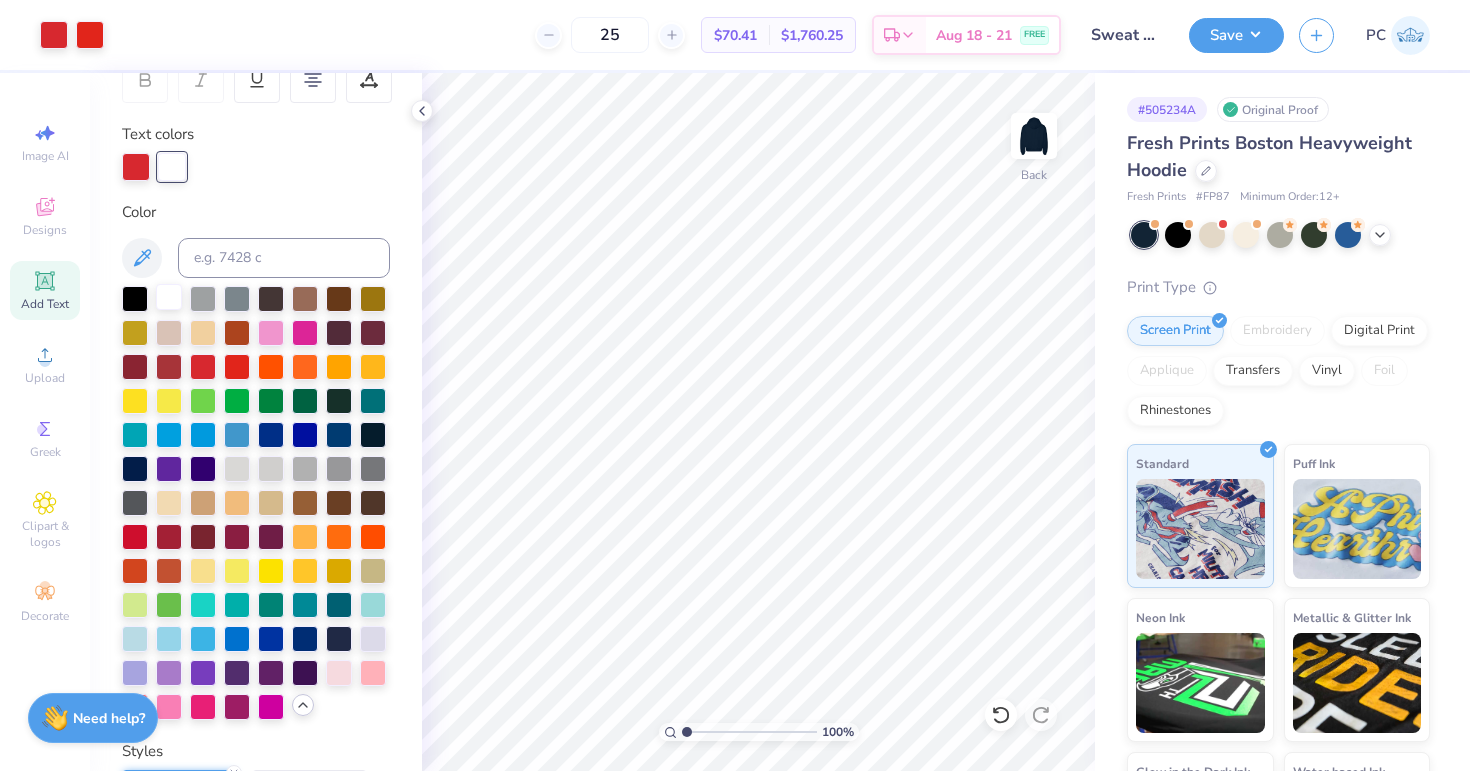 click at bounding box center [169, 297] 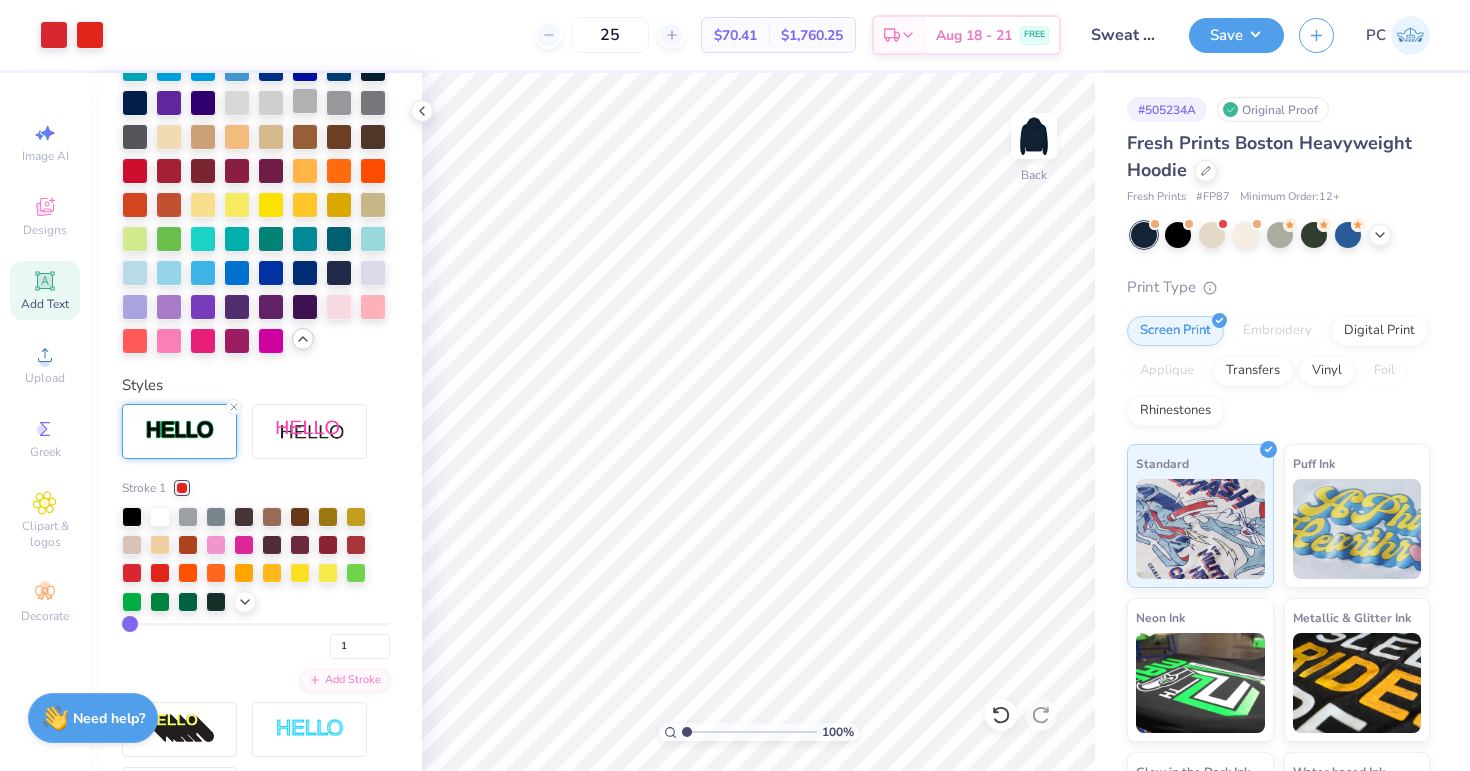 scroll, scrollTop: 686, scrollLeft: 0, axis: vertical 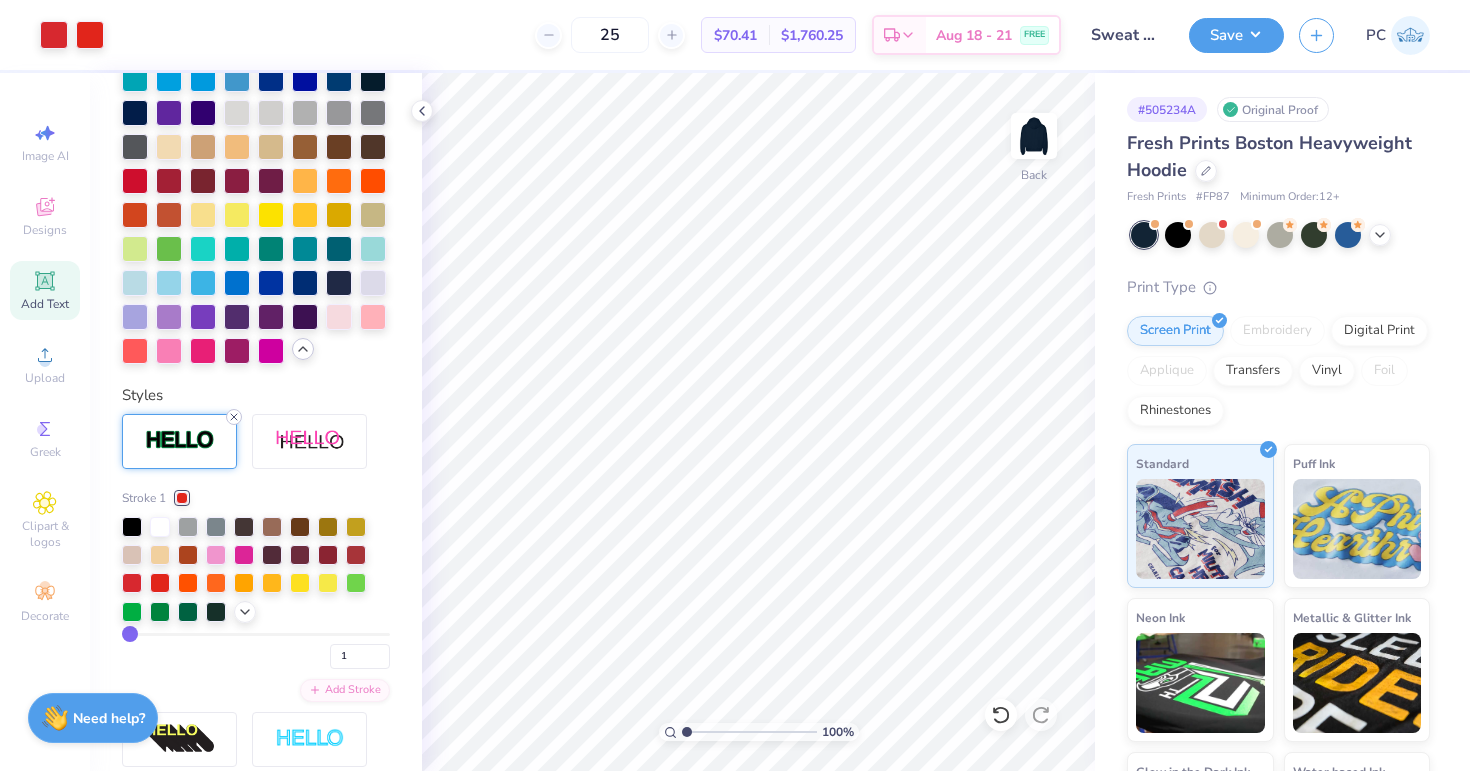 click at bounding box center [234, 417] 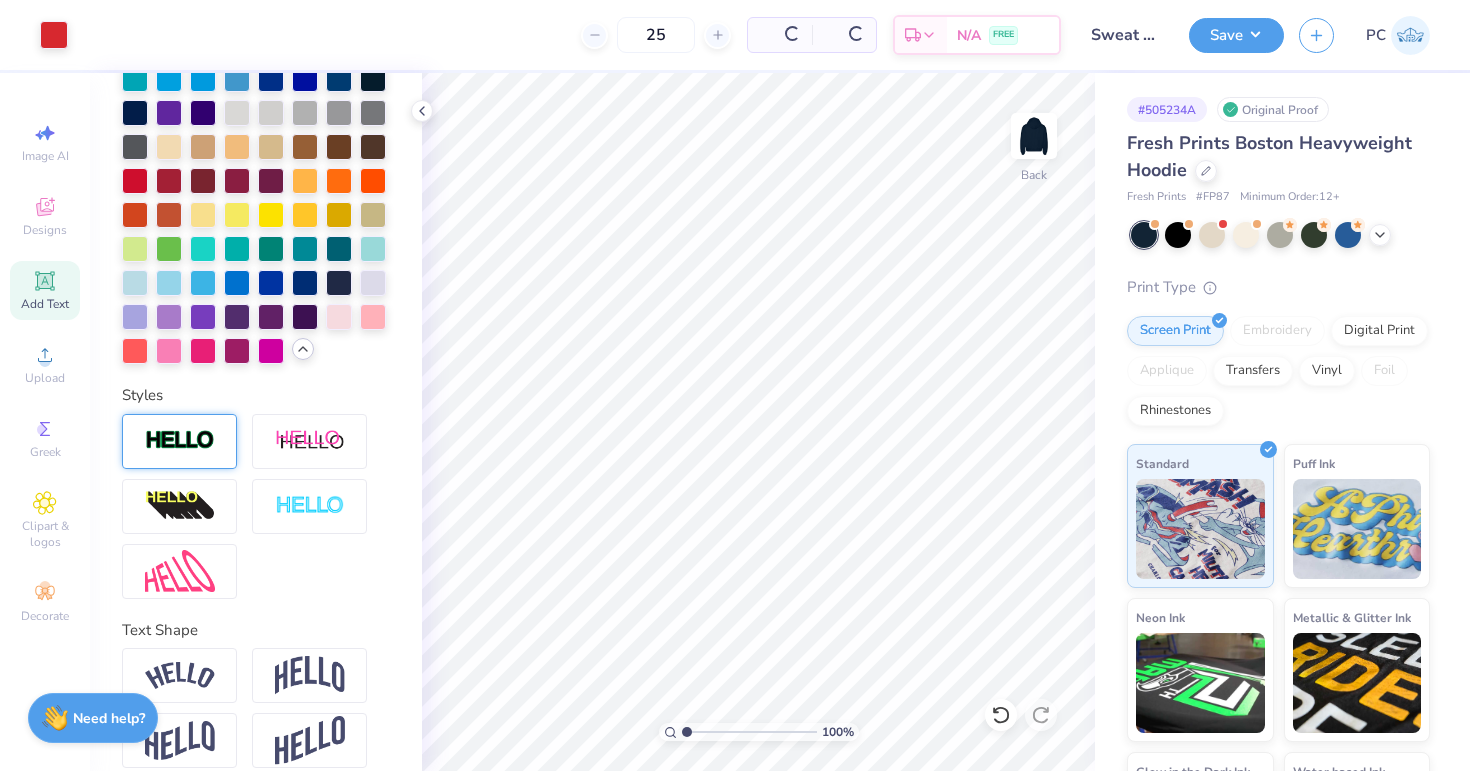 click at bounding box center [256, 506] 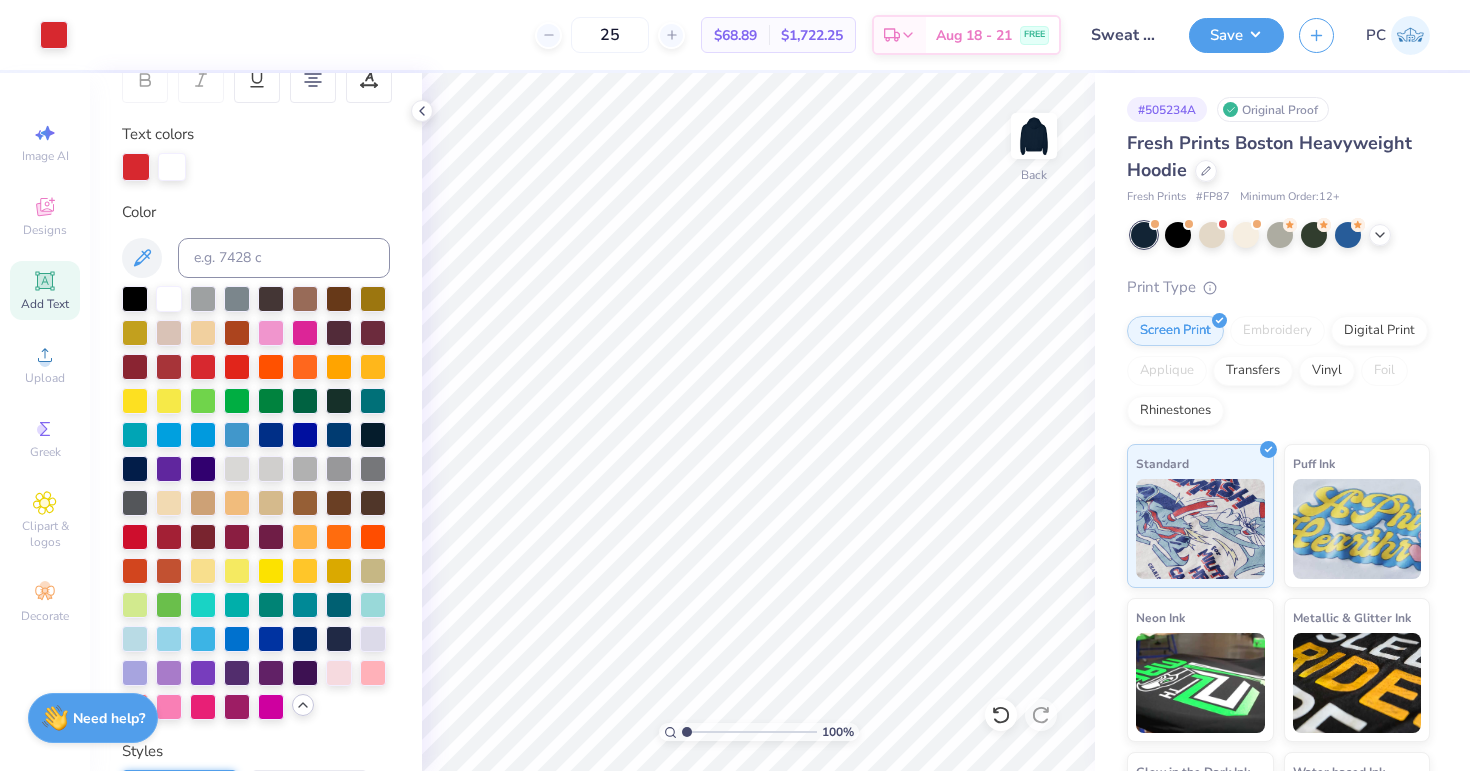 scroll, scrollTop: 219, scrollLeft: 0, axis: vertical 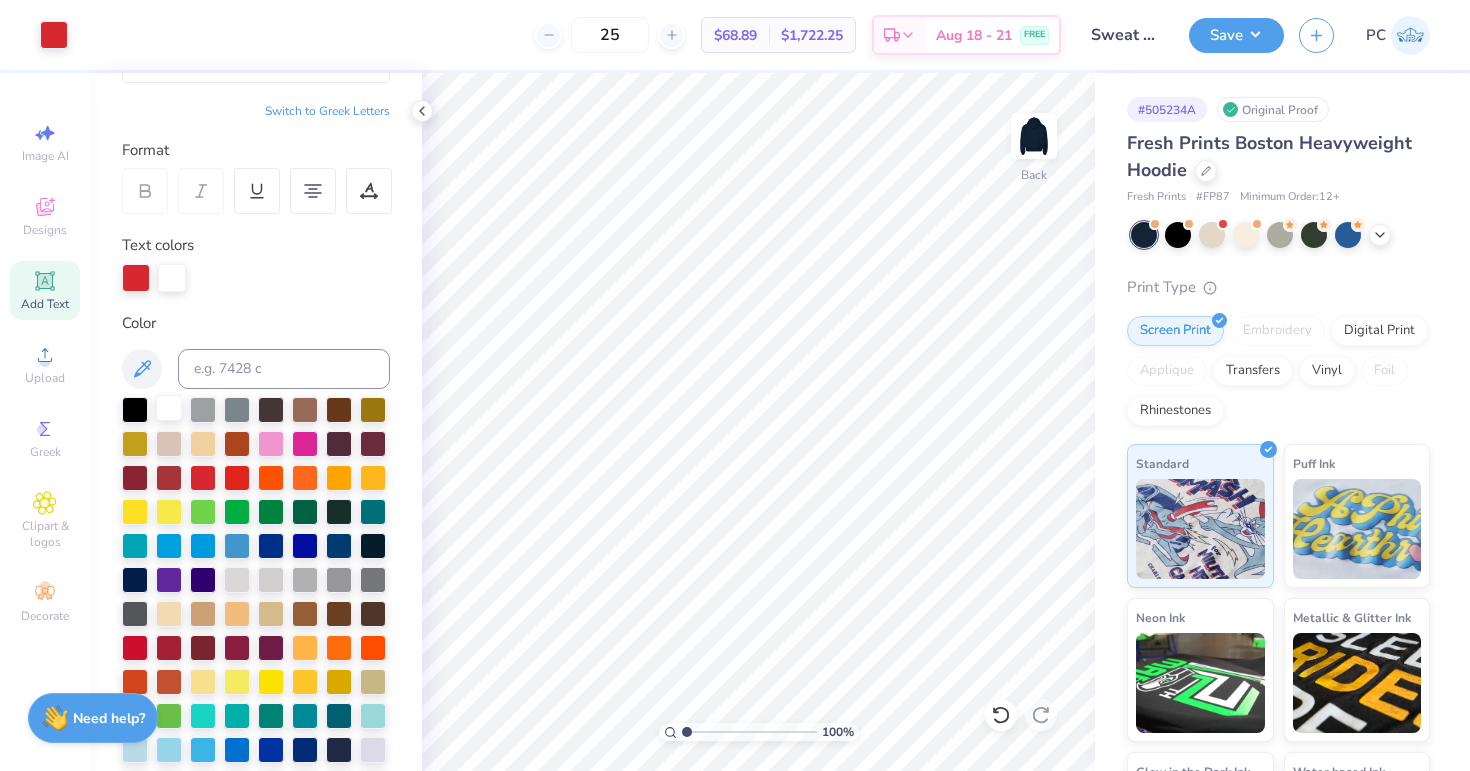 click at bounding box center (169, 408) 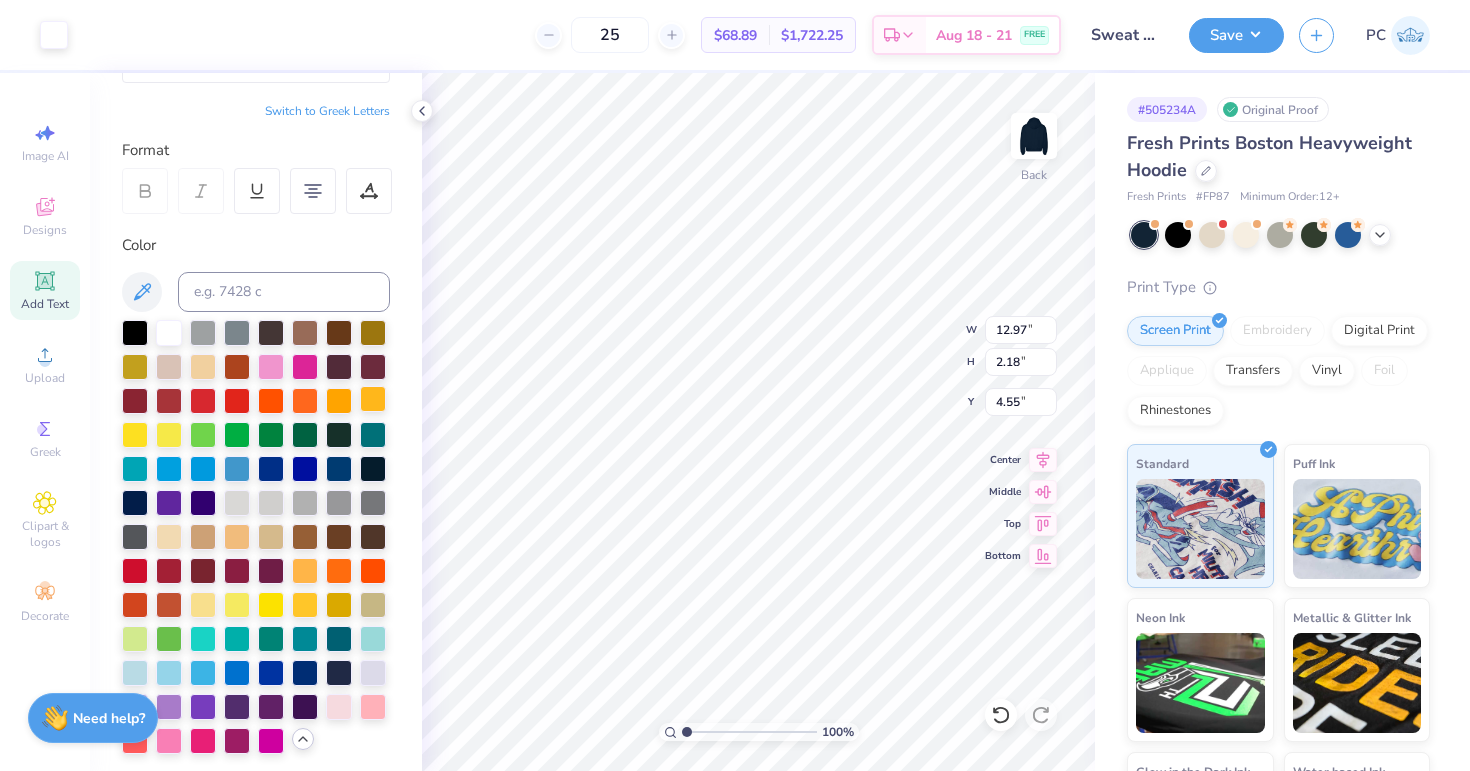 type on "4.57" 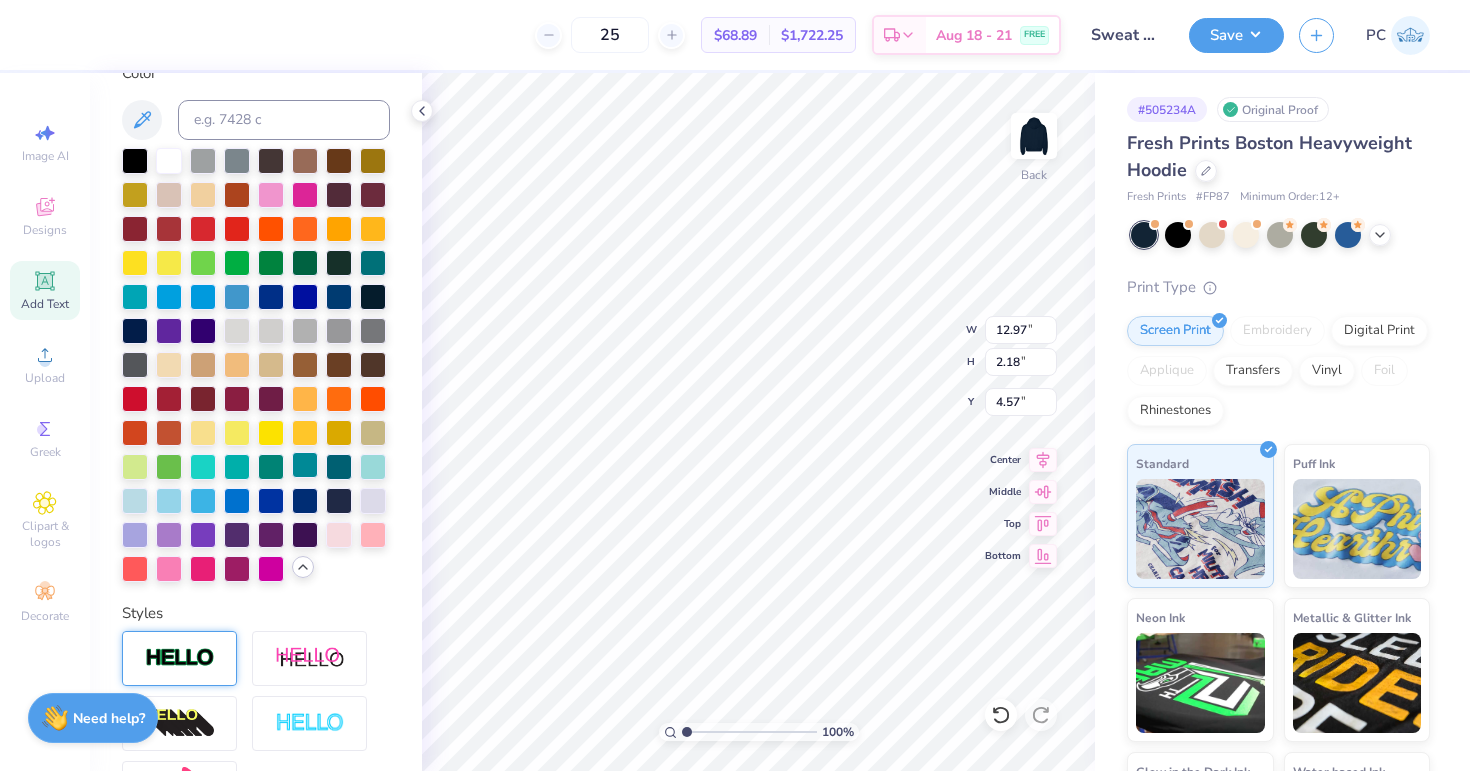 scroll, scrollTop: 422, scrollLeft: 0, axis: vertical 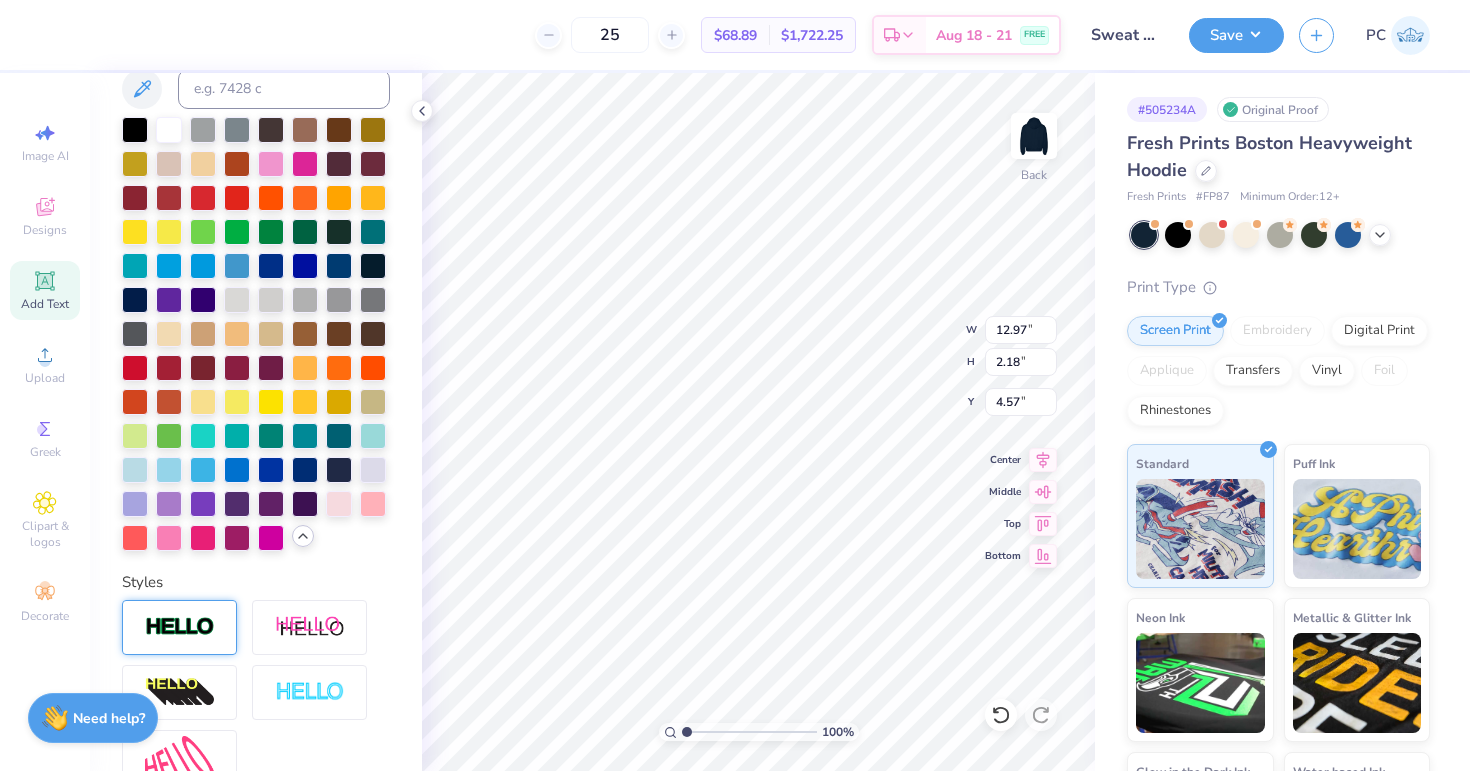 click at bounding box center (180, 627) 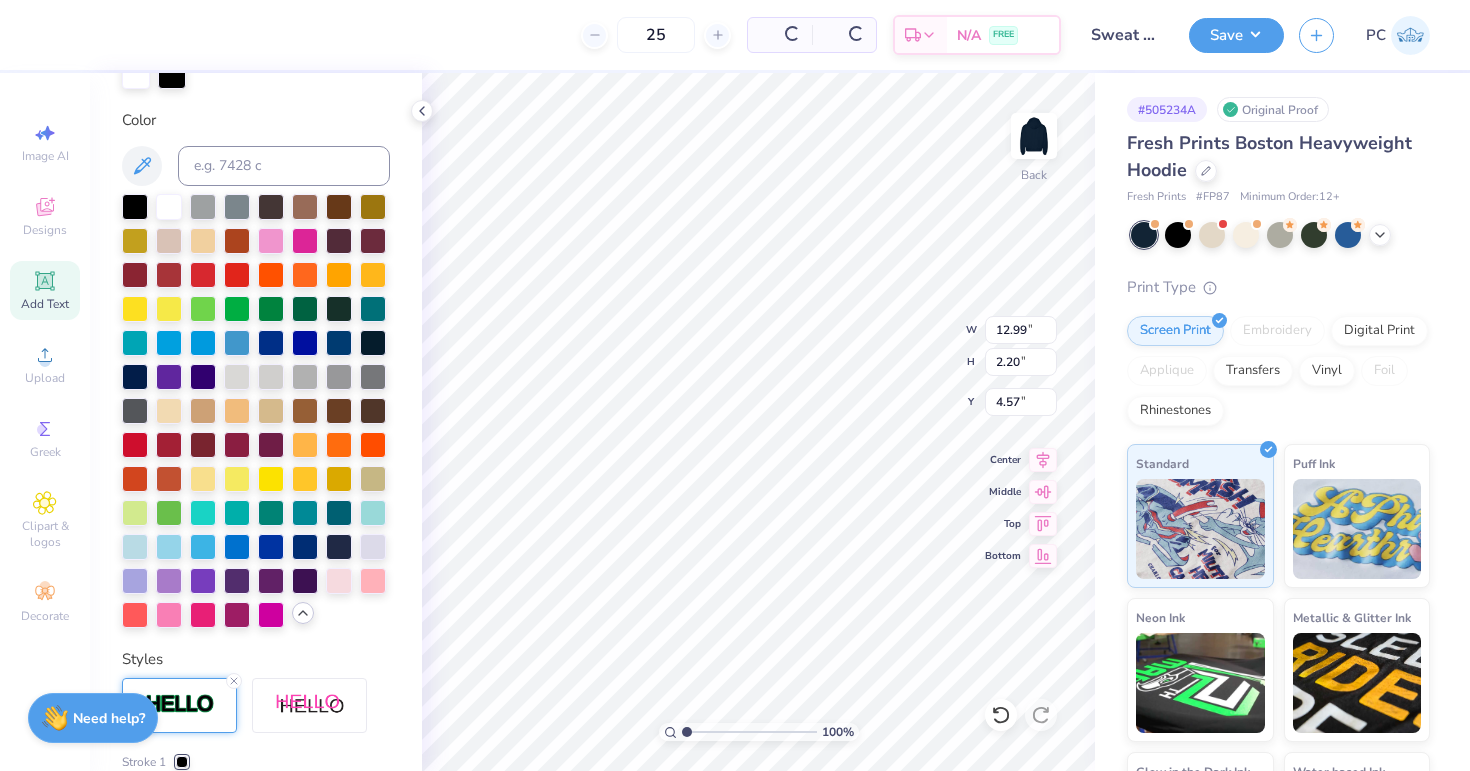 type on "12.99" 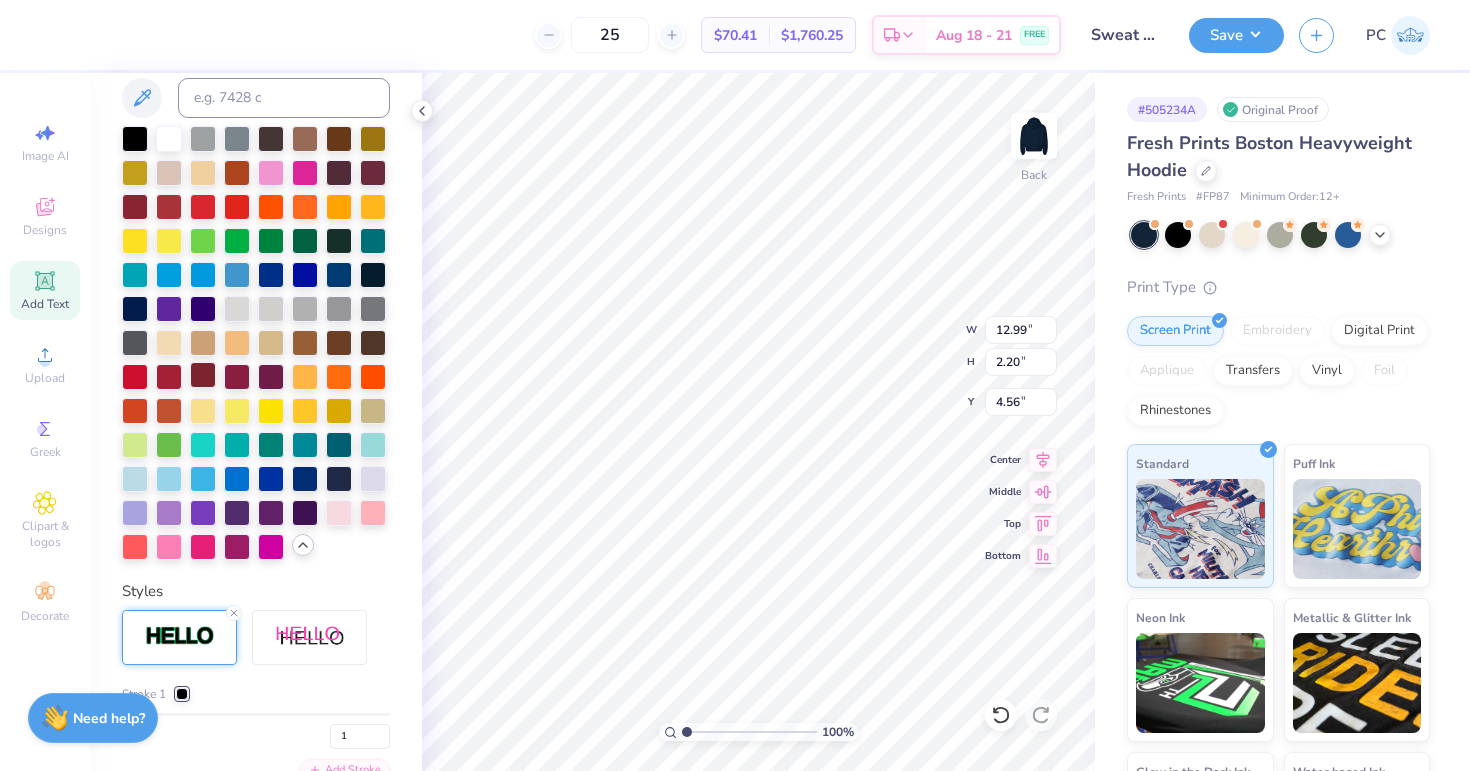 scroll, scrollTop: 482, scrollLeft: 0, axis: vertical 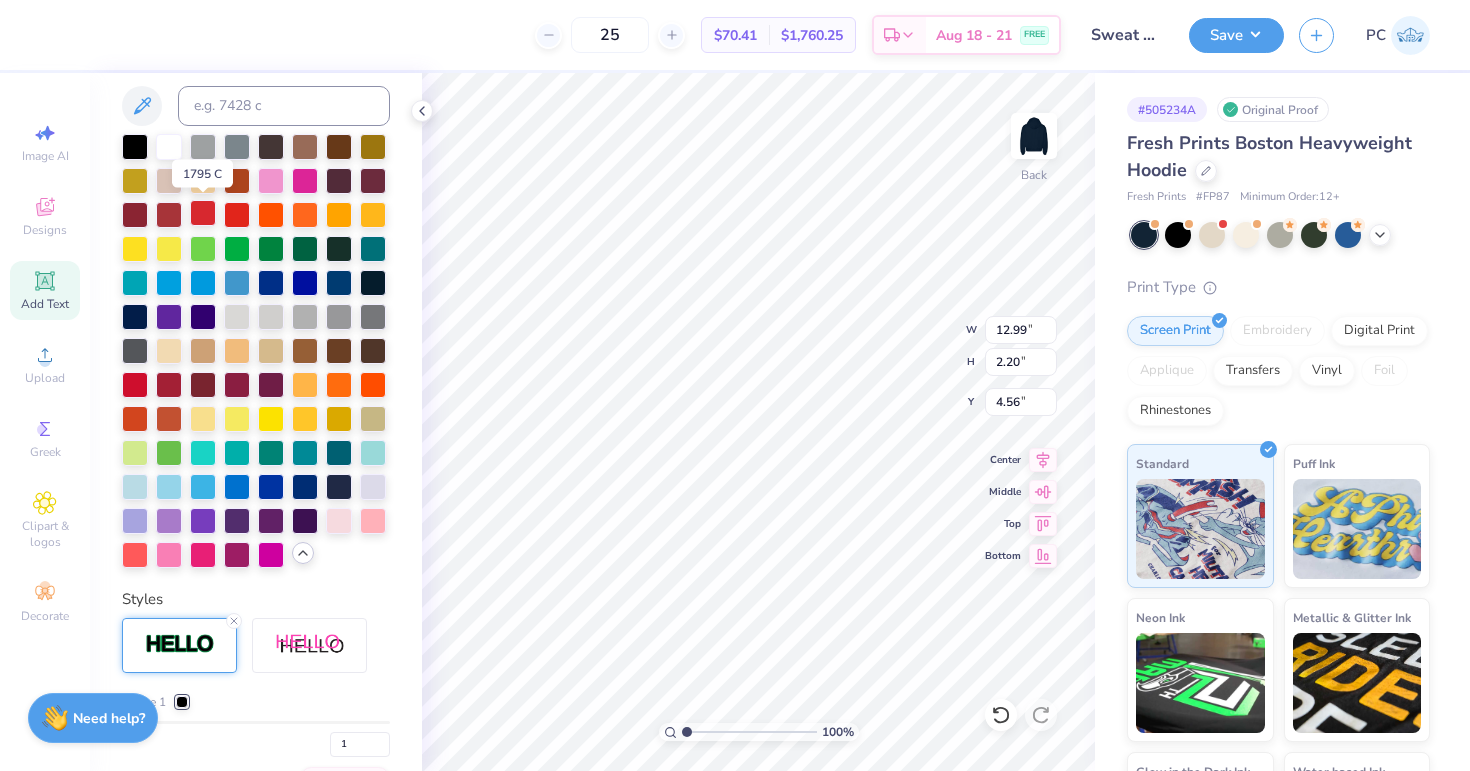 click at bounding box center [203, 213] 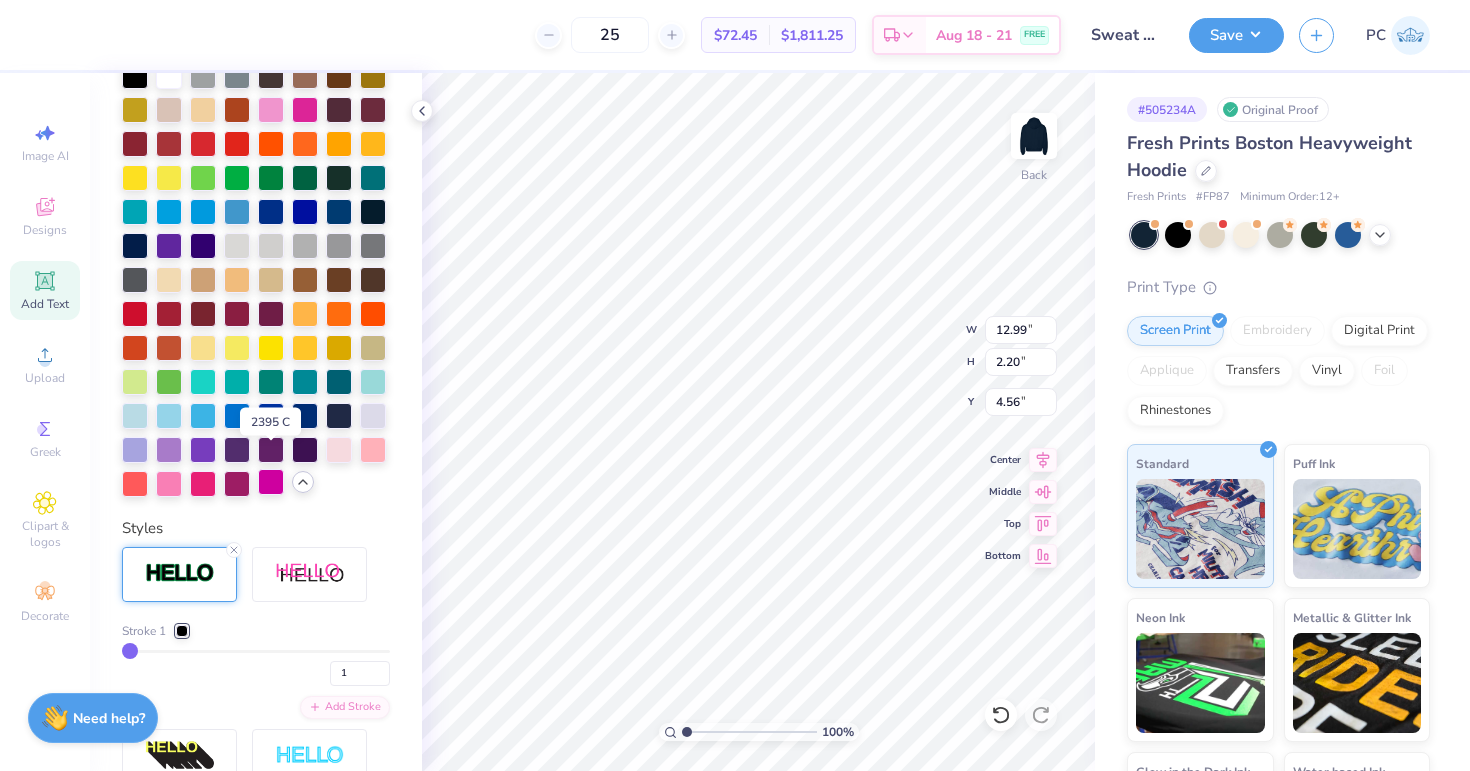 scroll, scrollTop: 576, scrollLeft: 0, axis: vertical 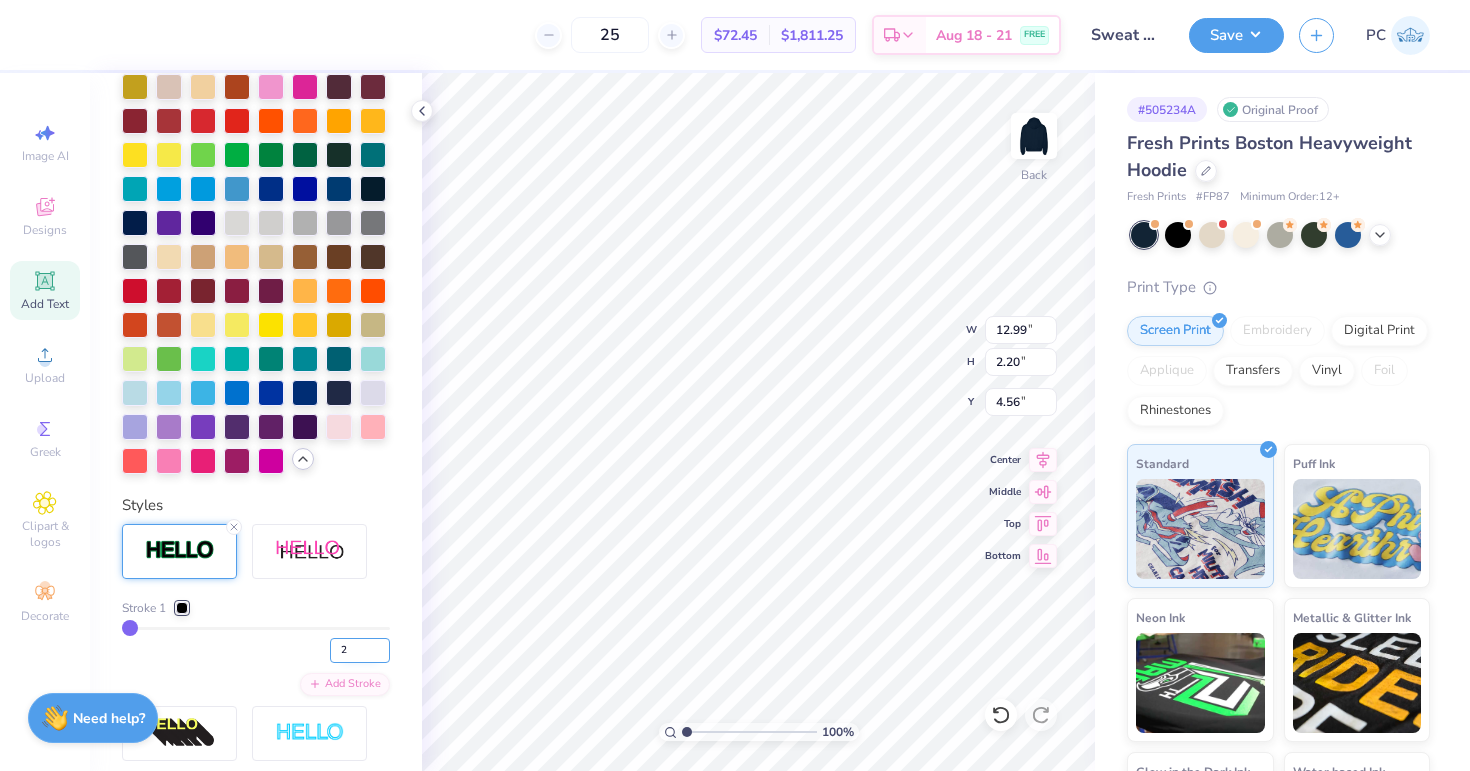 type on "2" 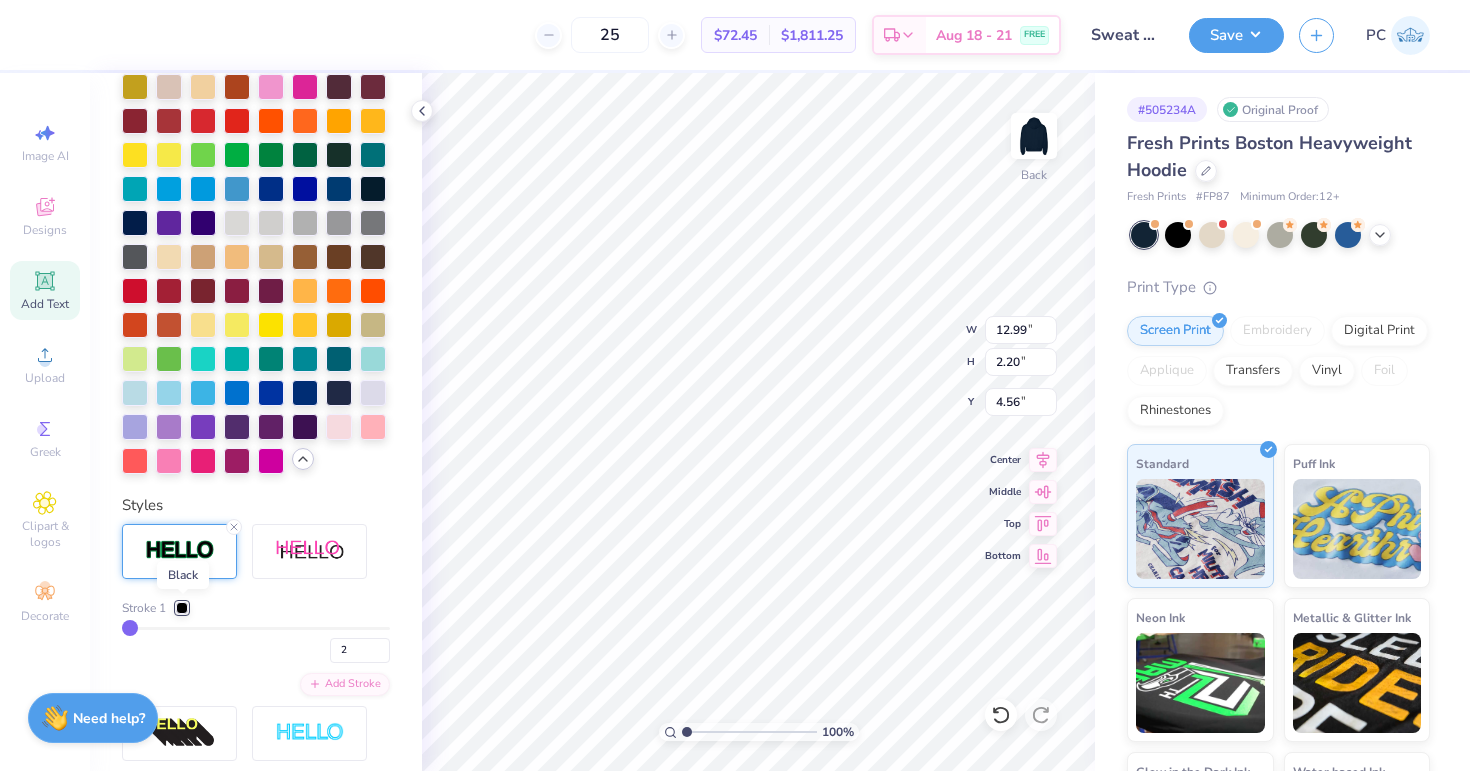 type on "2" 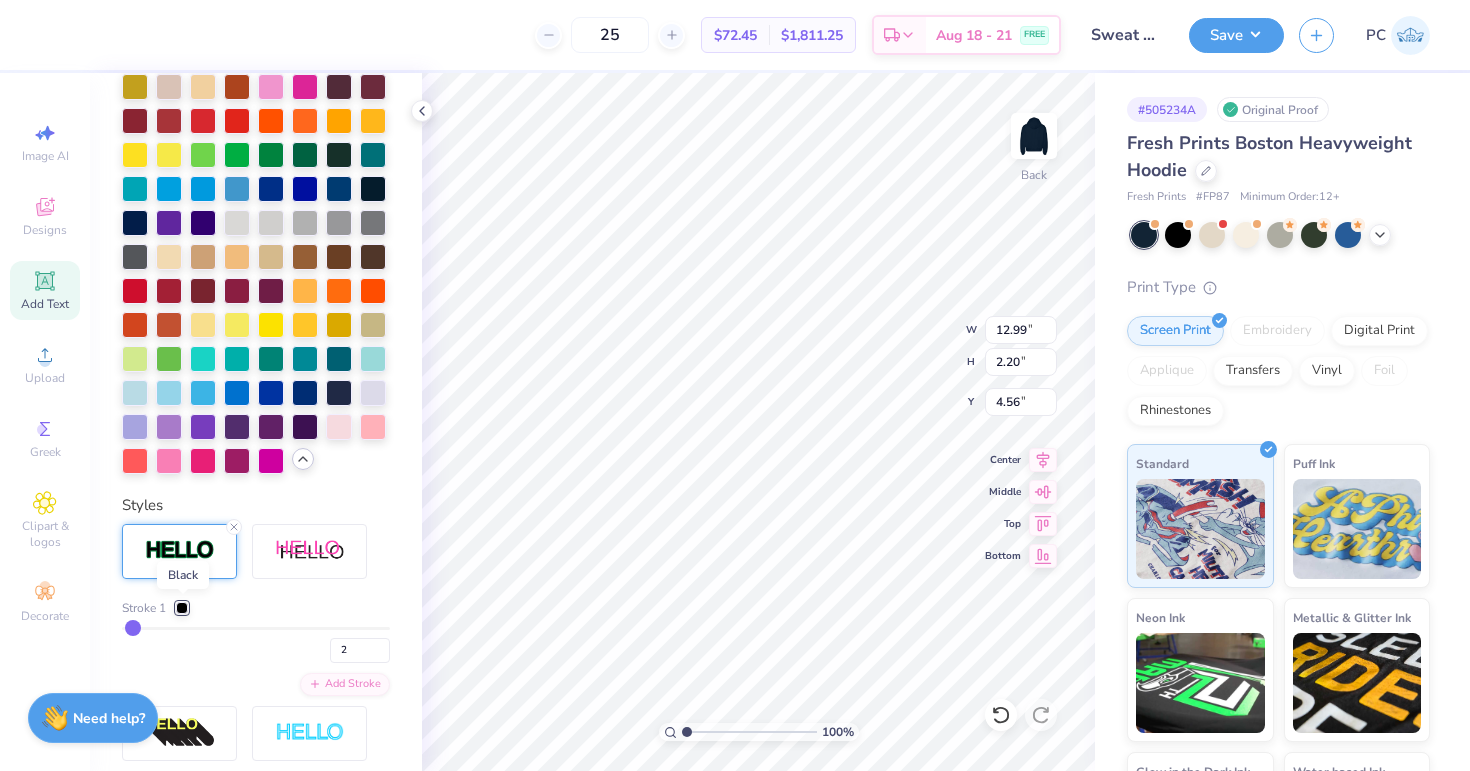 click at bounding box center [182, 608] 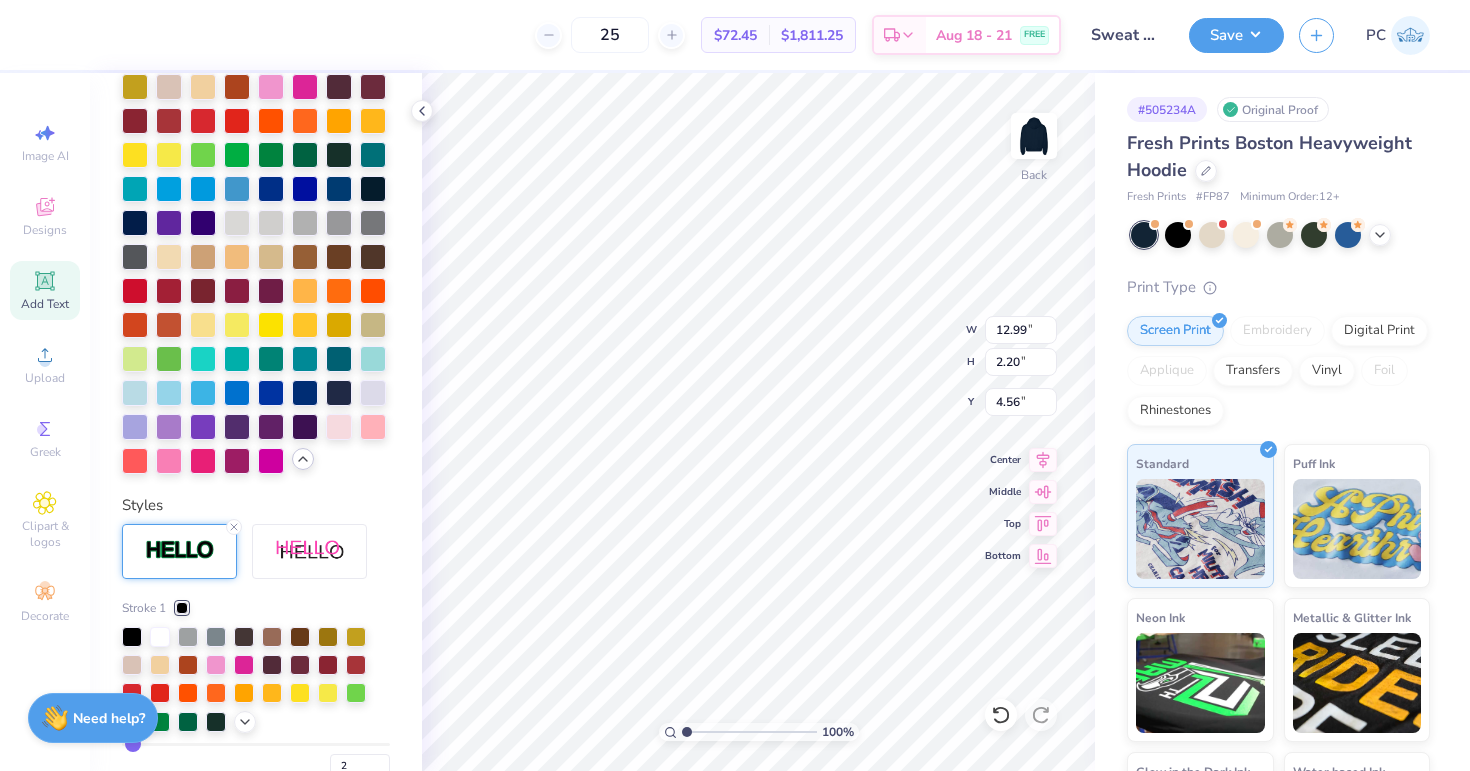 type on "13.00" 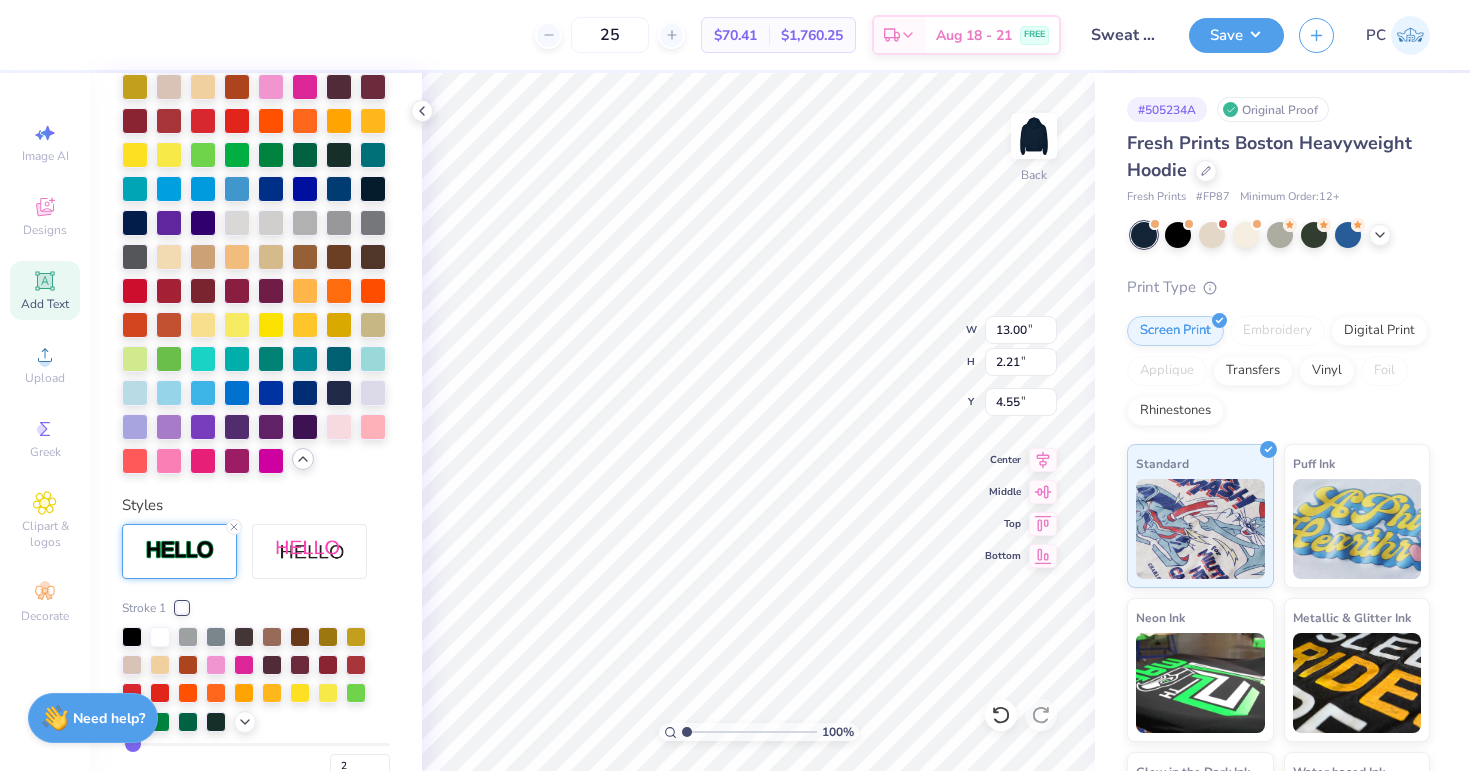click on "Personalized Names Personalized Numbers Text Tool  Add Font Font EB Garamond SC 12 (12 Regular) Switch to Greek Letters Format Text colors Color Styles Stroke 1 2  Add Stroke Text Shape" at bounding box center [256, 422] 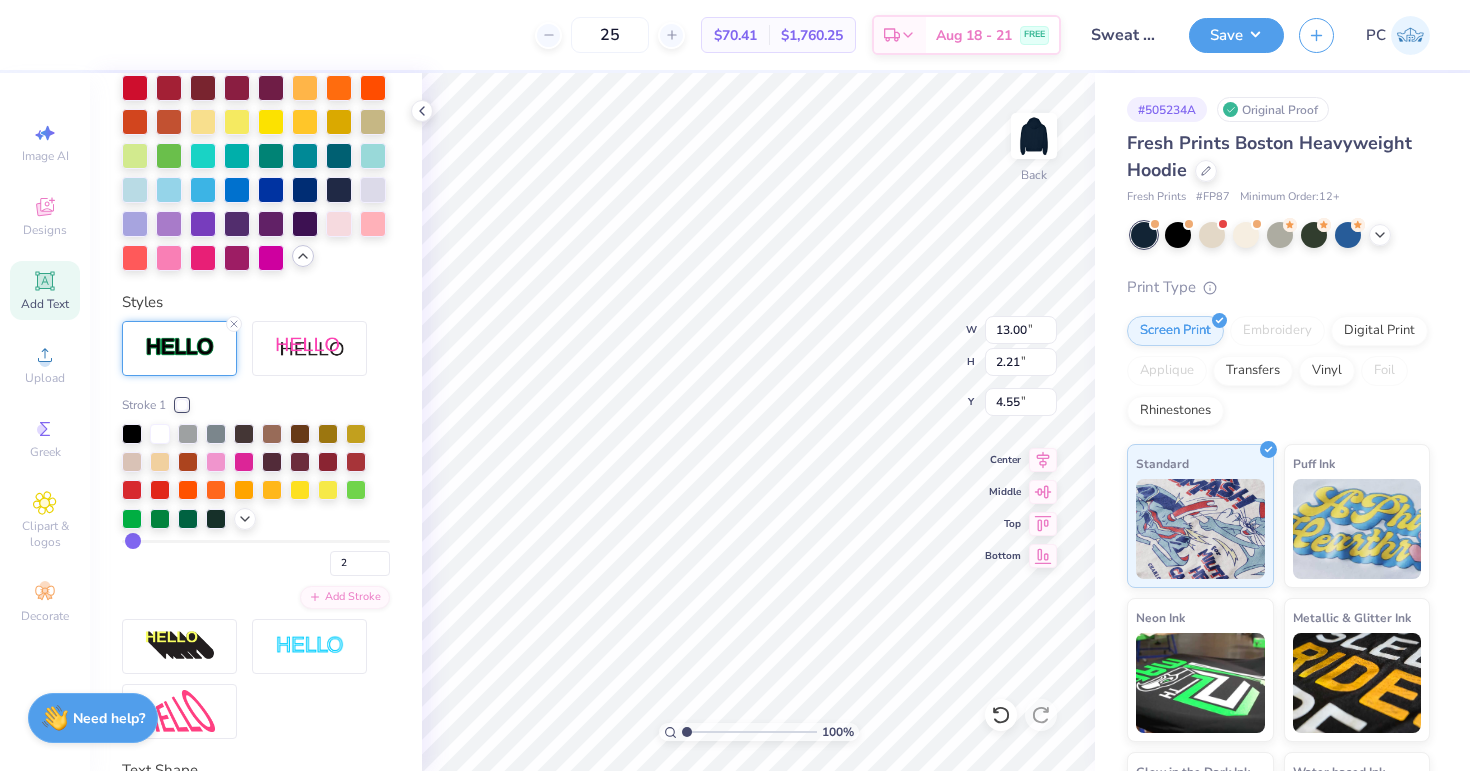 scroll, scrollTop: 853, scrollLeft: 0, axis: vertical 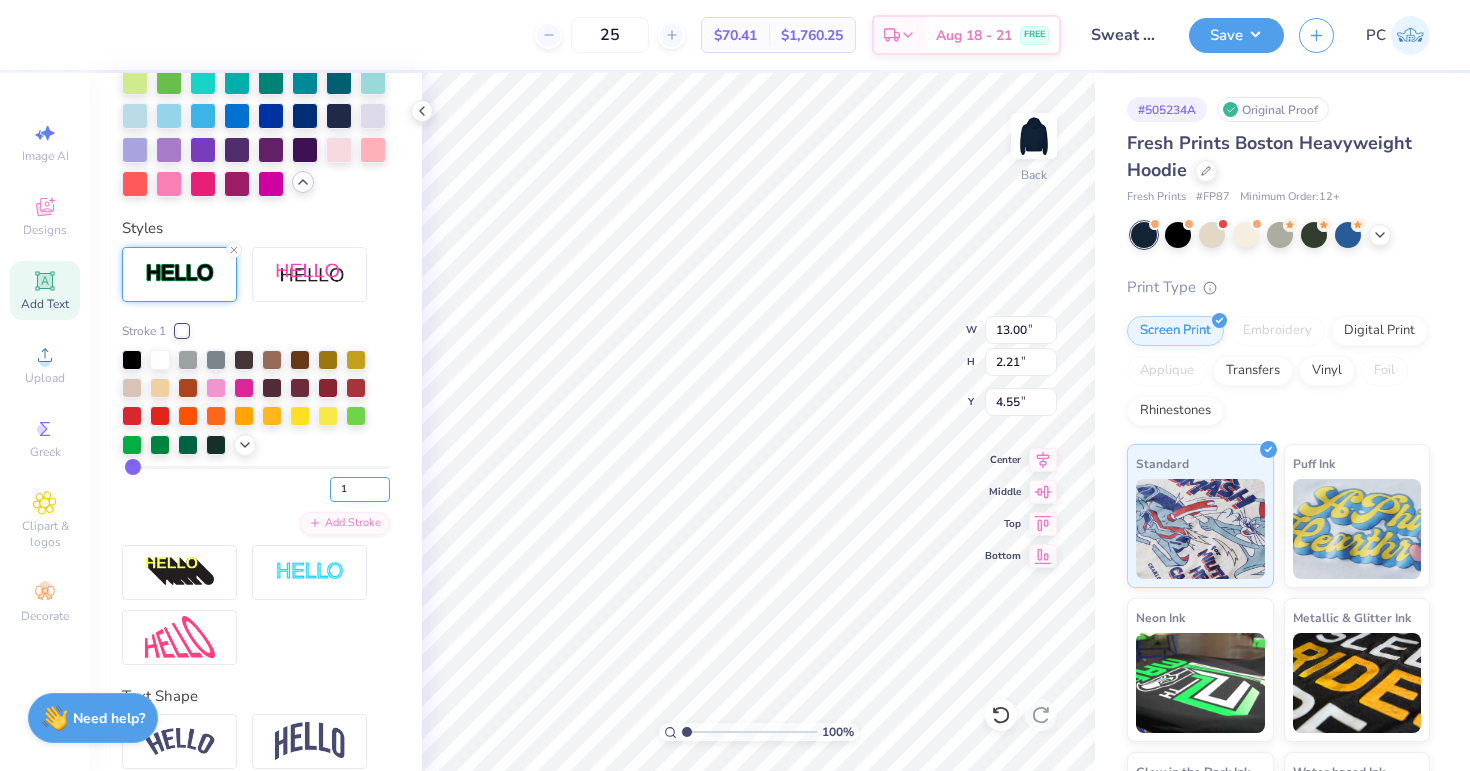 type on "1" 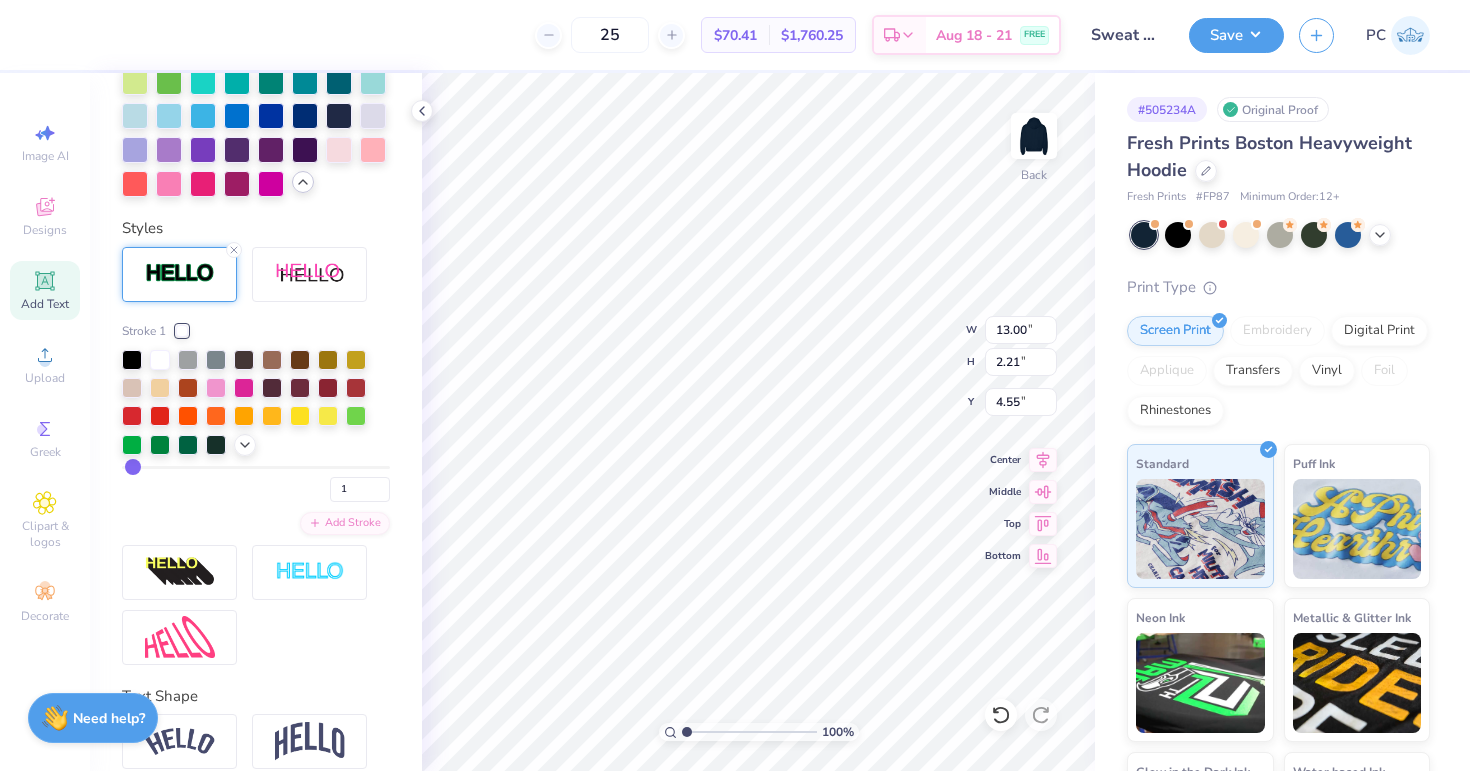 type on "1" 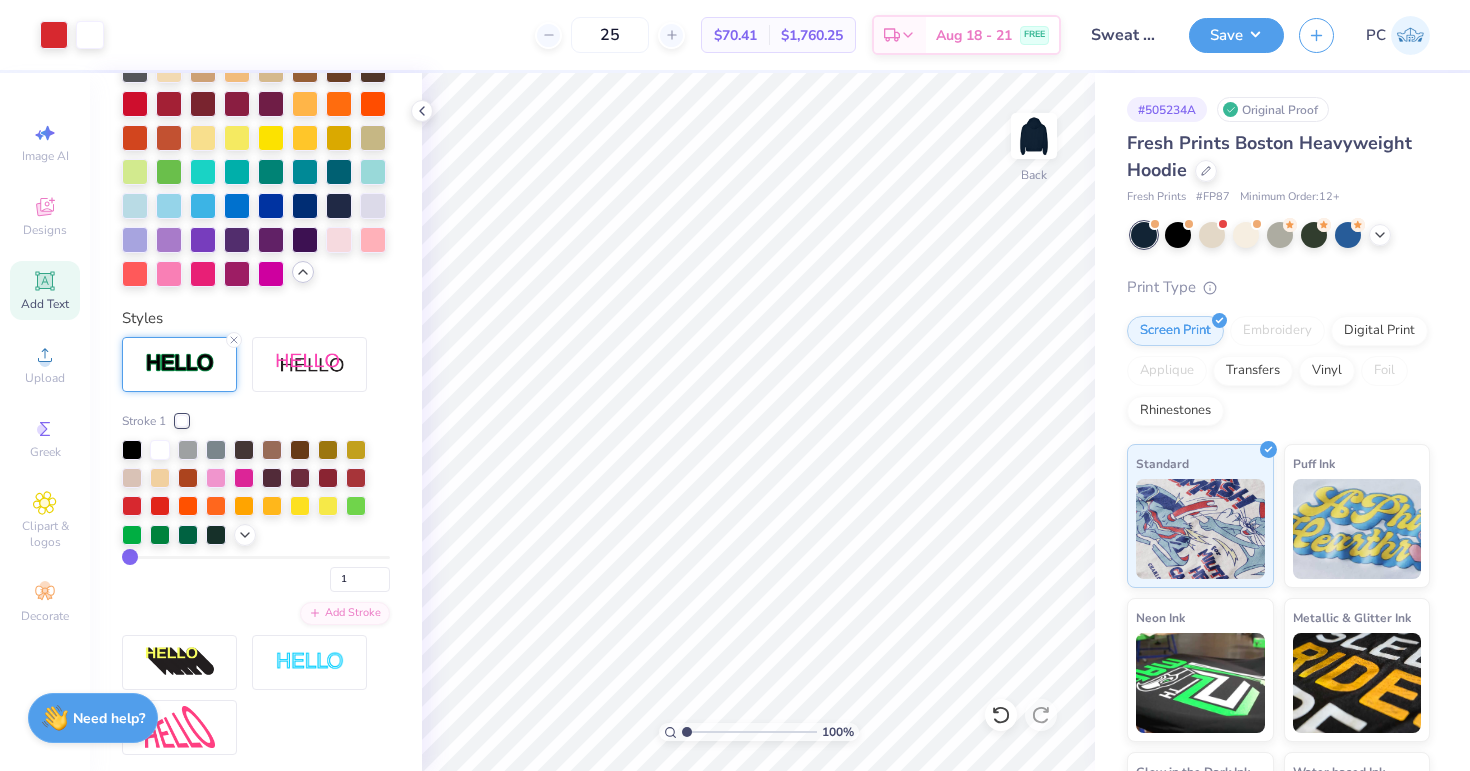 scroll, scrollTop: 761, scrollLeft: 0, axis: vertical 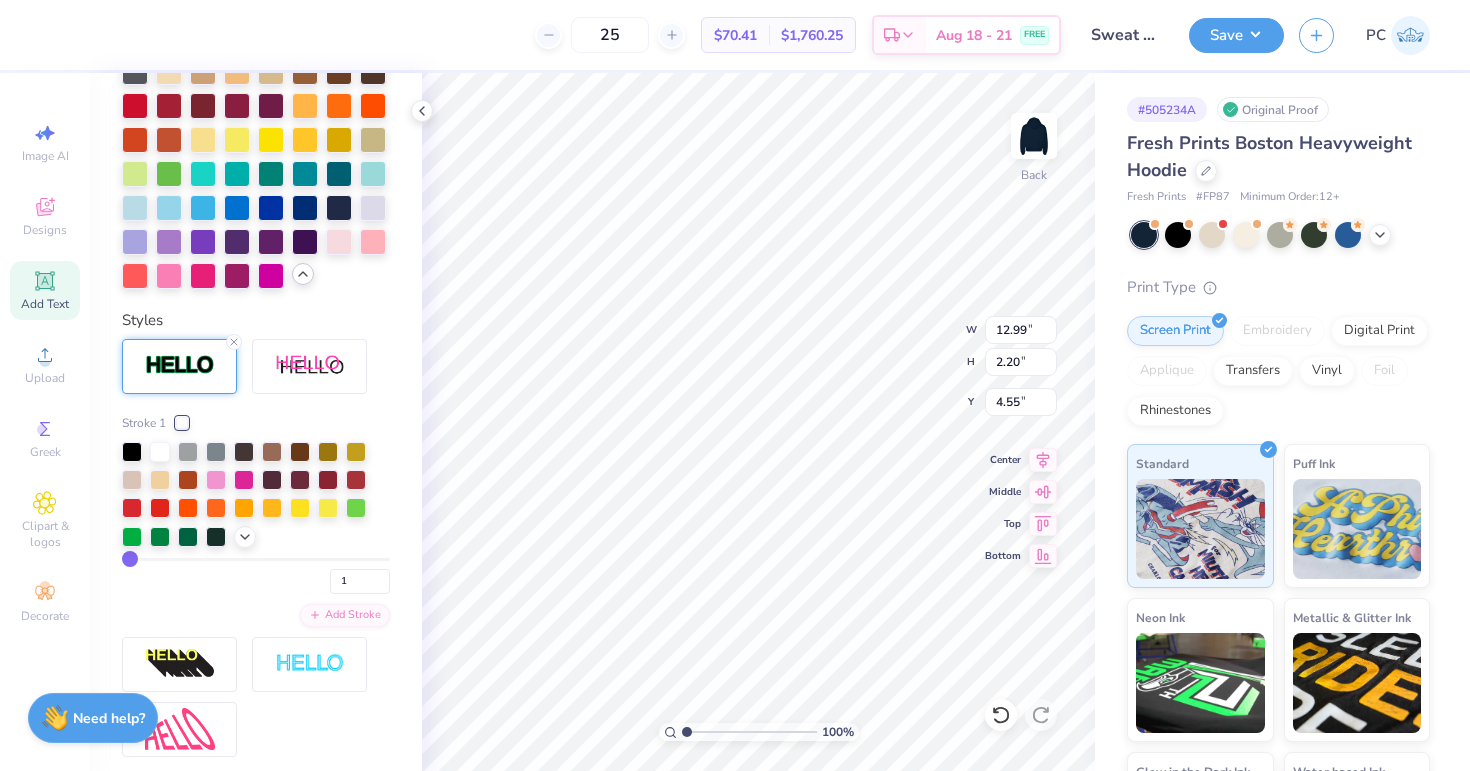 type on "4.55" 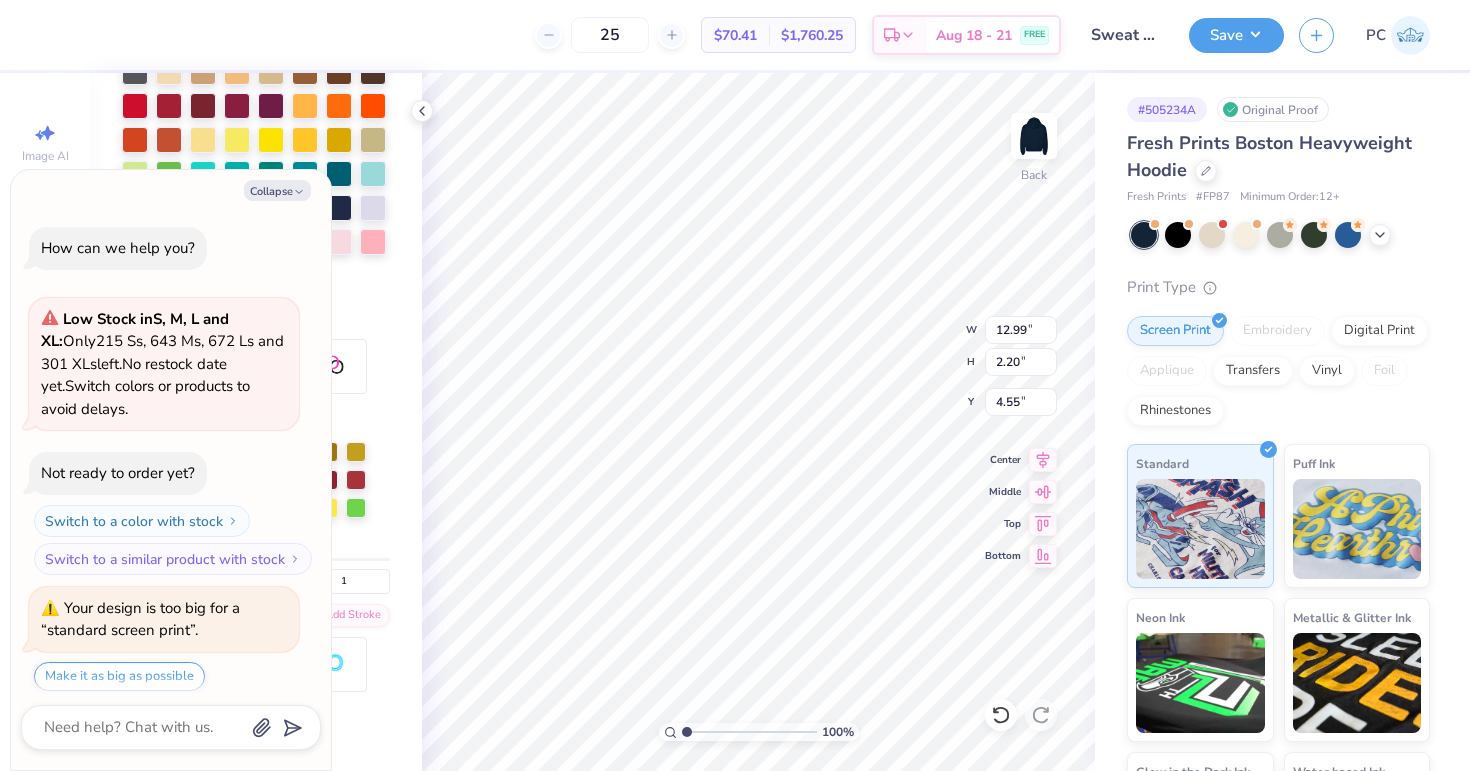scroll, scrollTop: 61, scrollLeft: 0, axis: vertical 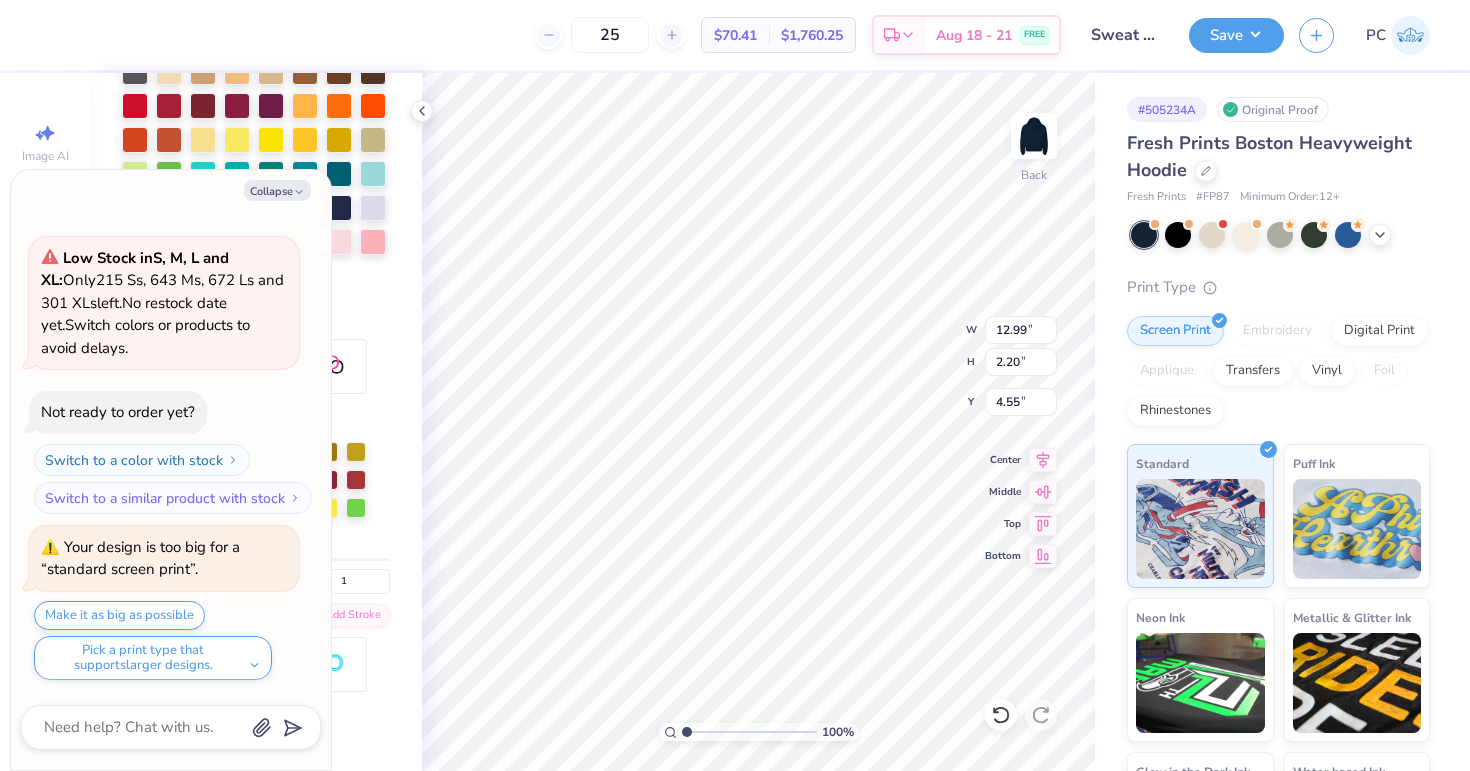 type on "x" 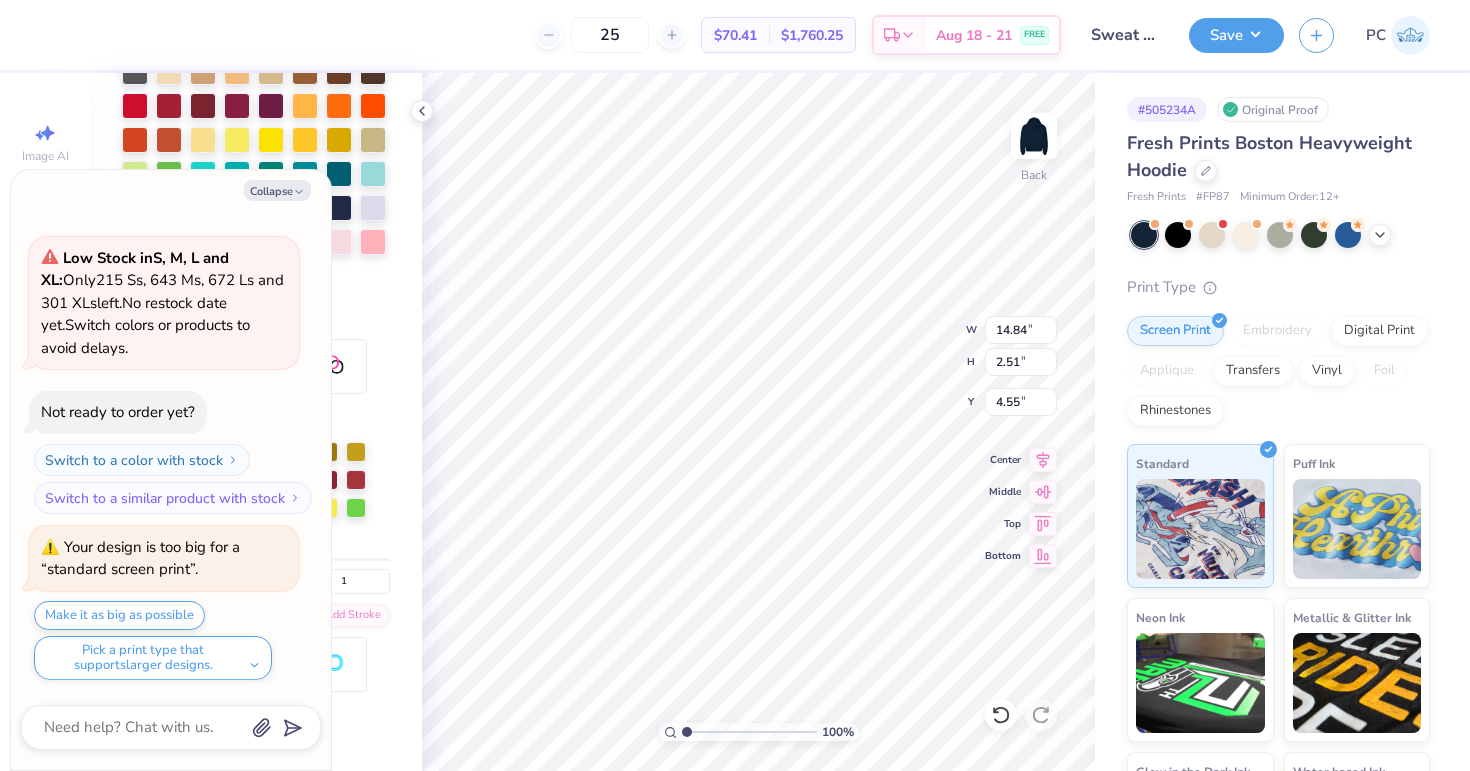 type on "x" 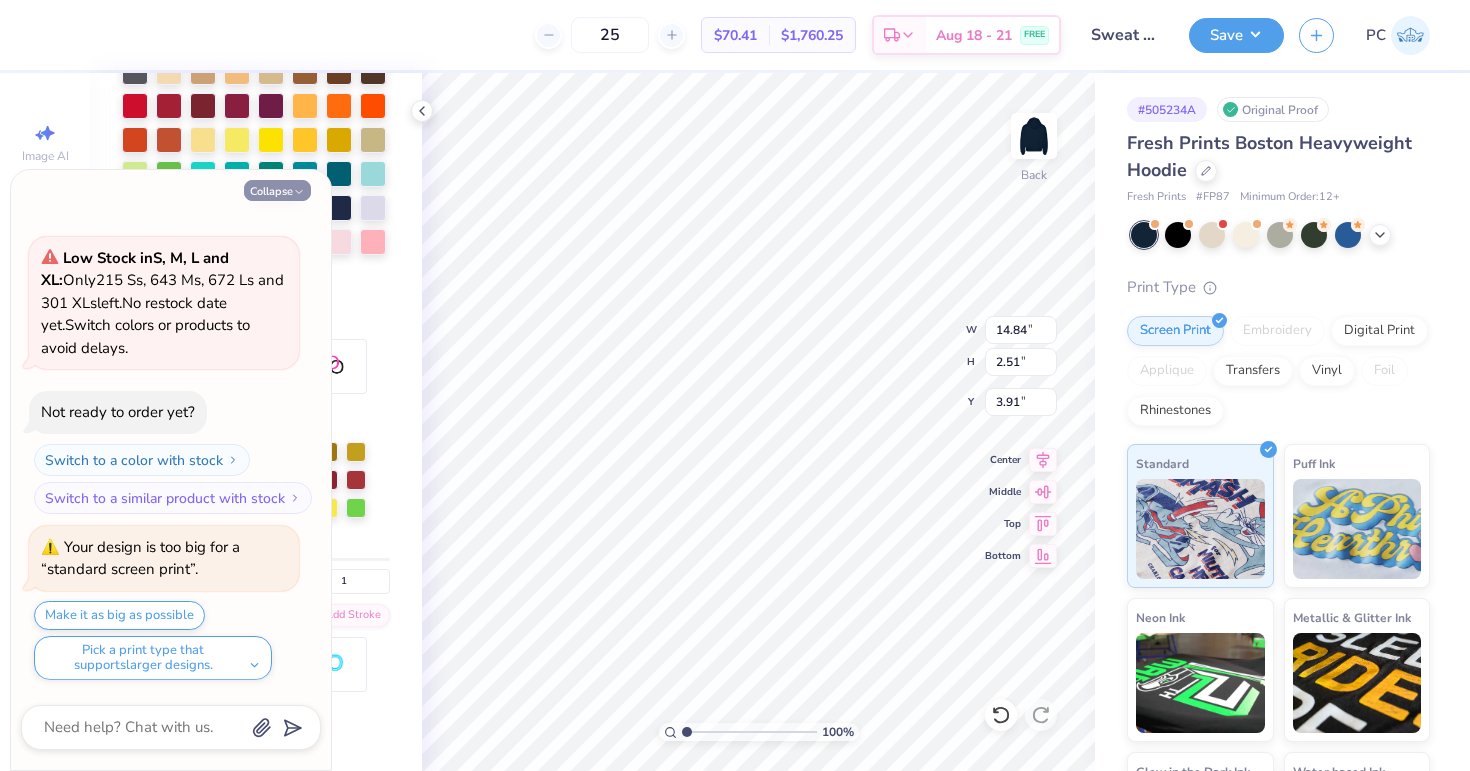 click on "Collapse" at bounding box center [277, 190] 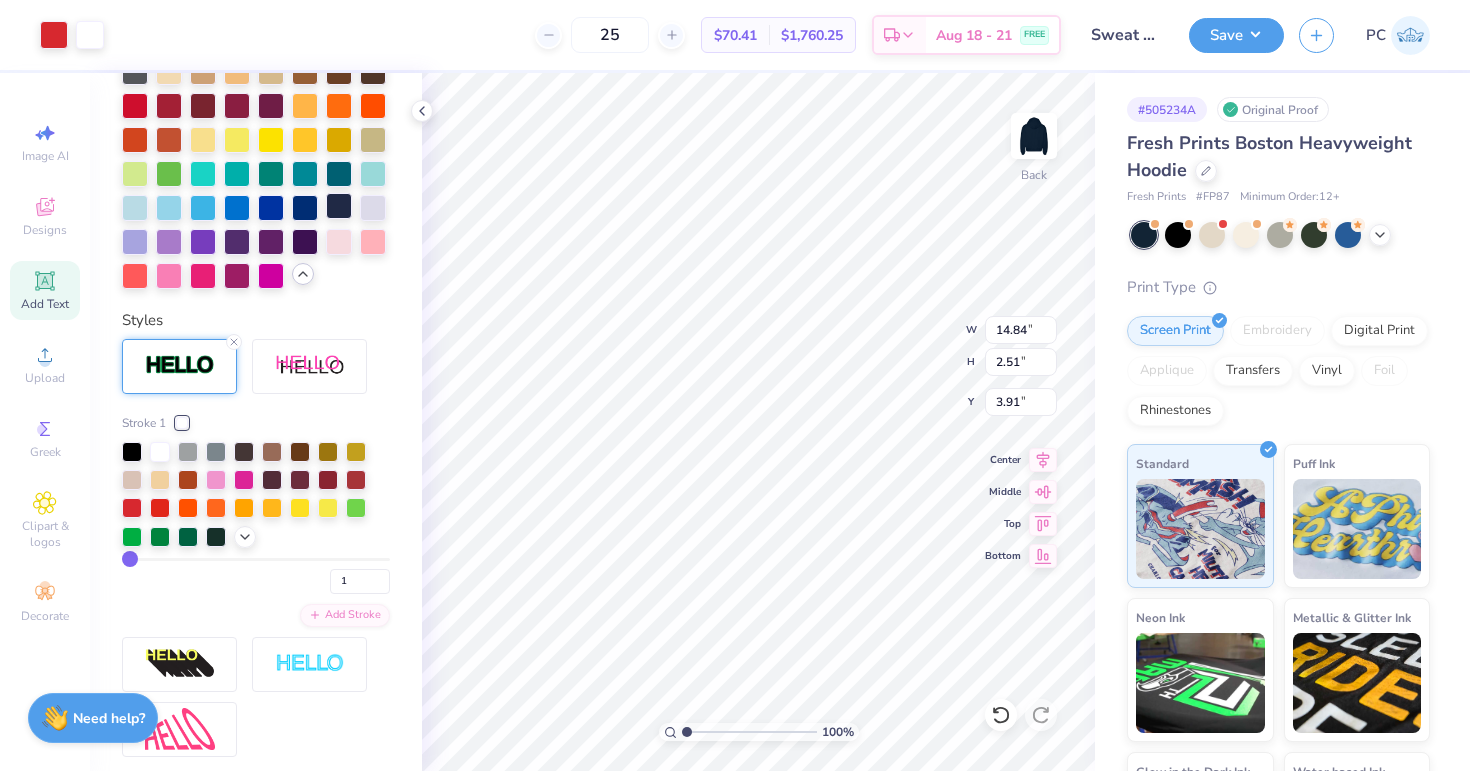 type on "3.92" 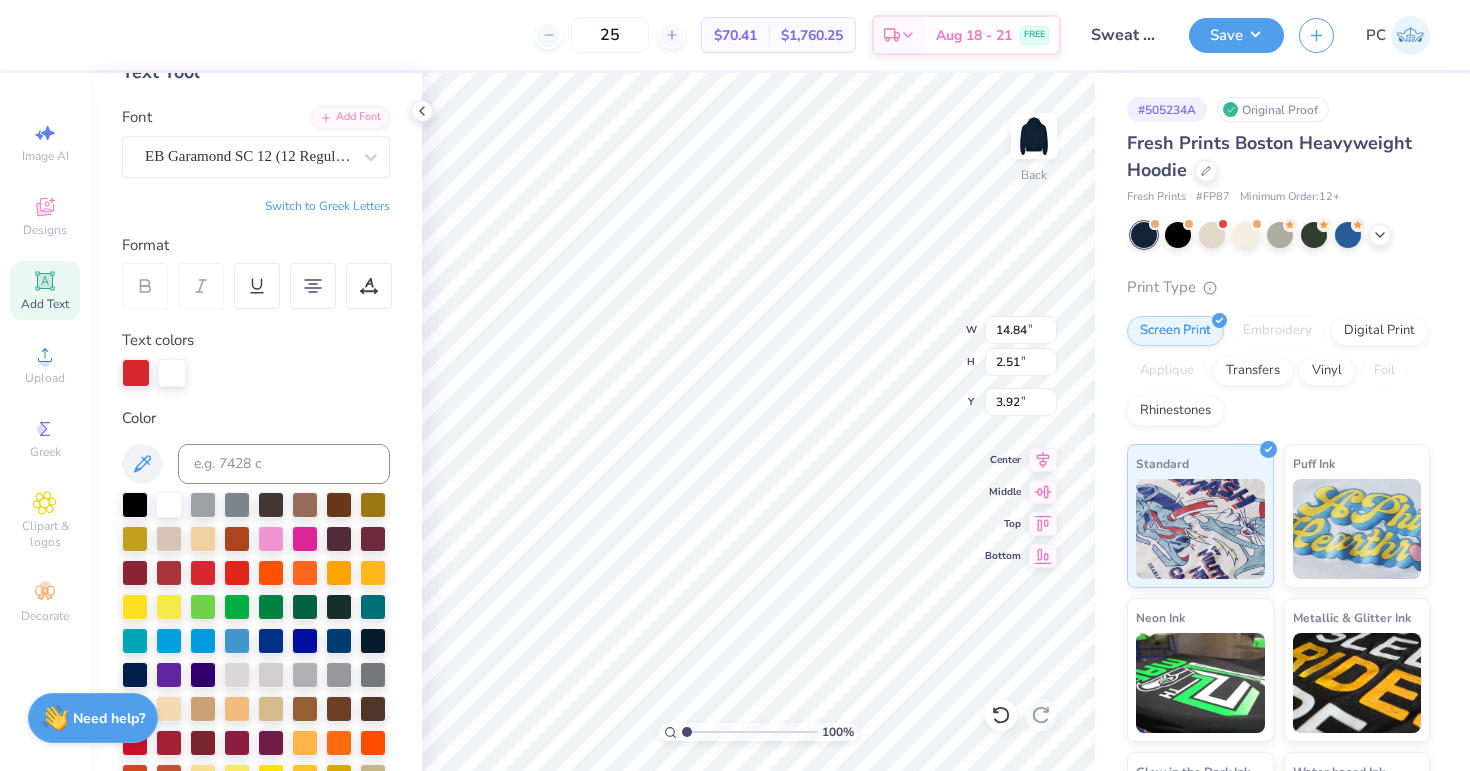scroll, scrollTop: 123, scrollLeft: 0, axis: vertical 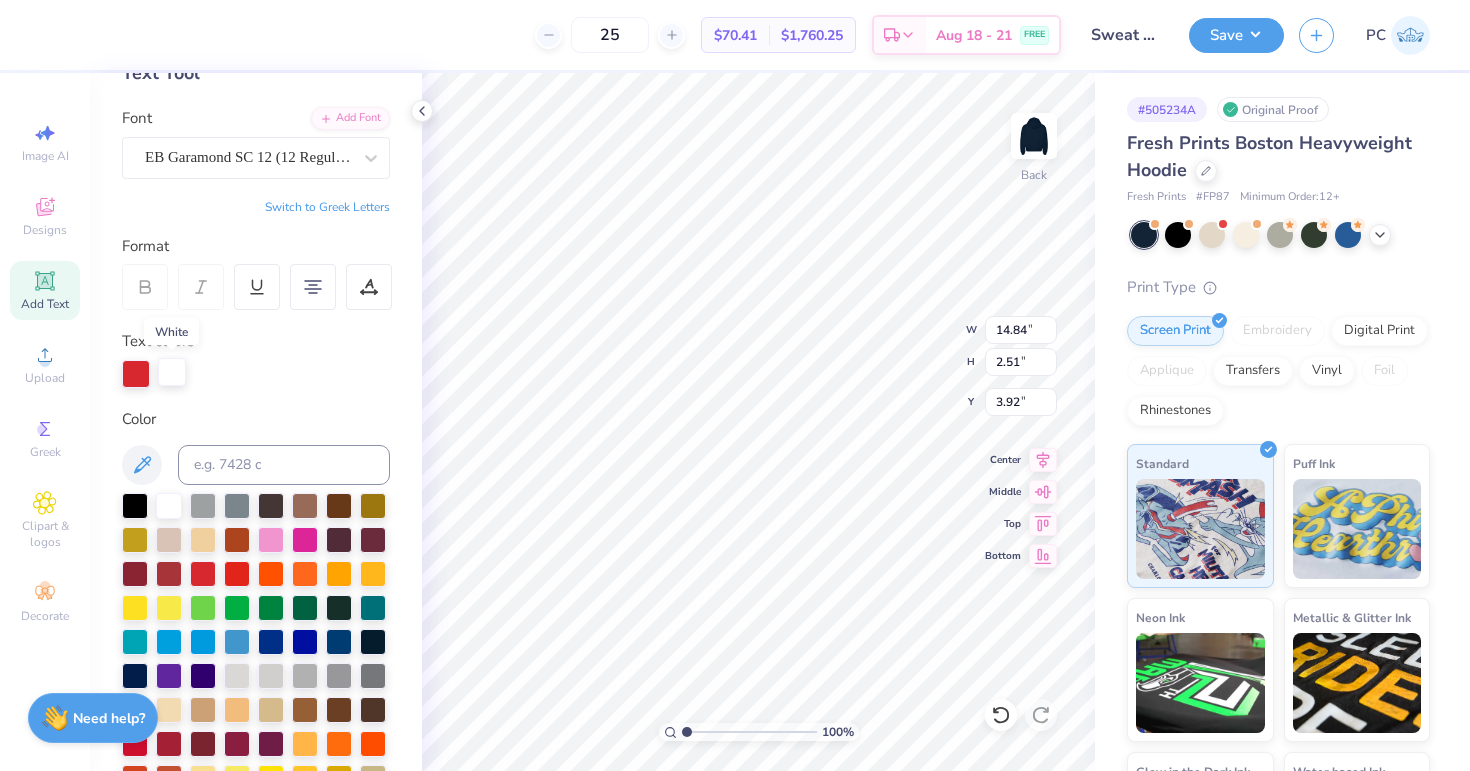 click at bounding box center [172, 372] 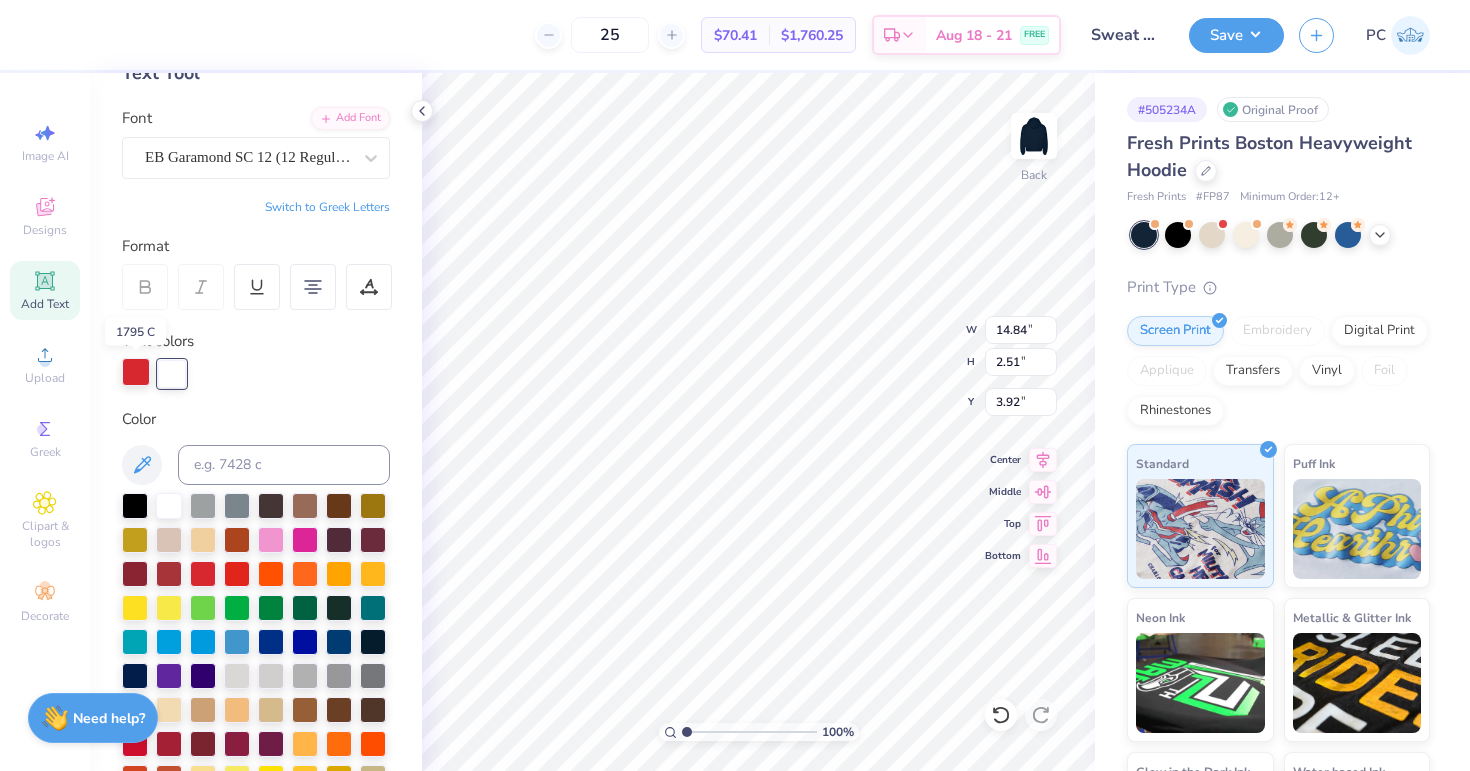 click at bounding box center [136, 372] 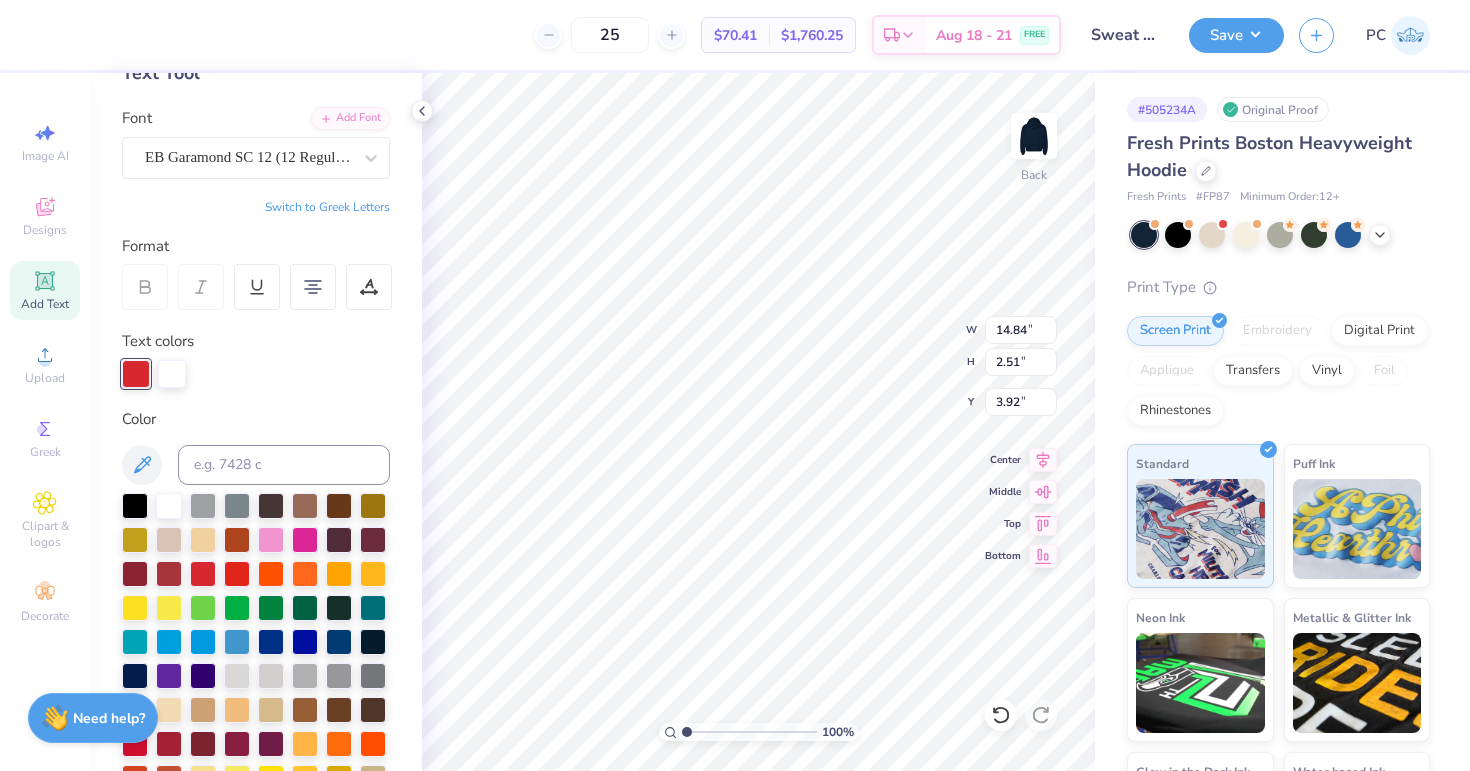 scroll, scrollTop: 940, scrollLeft: 0, axis: vertical 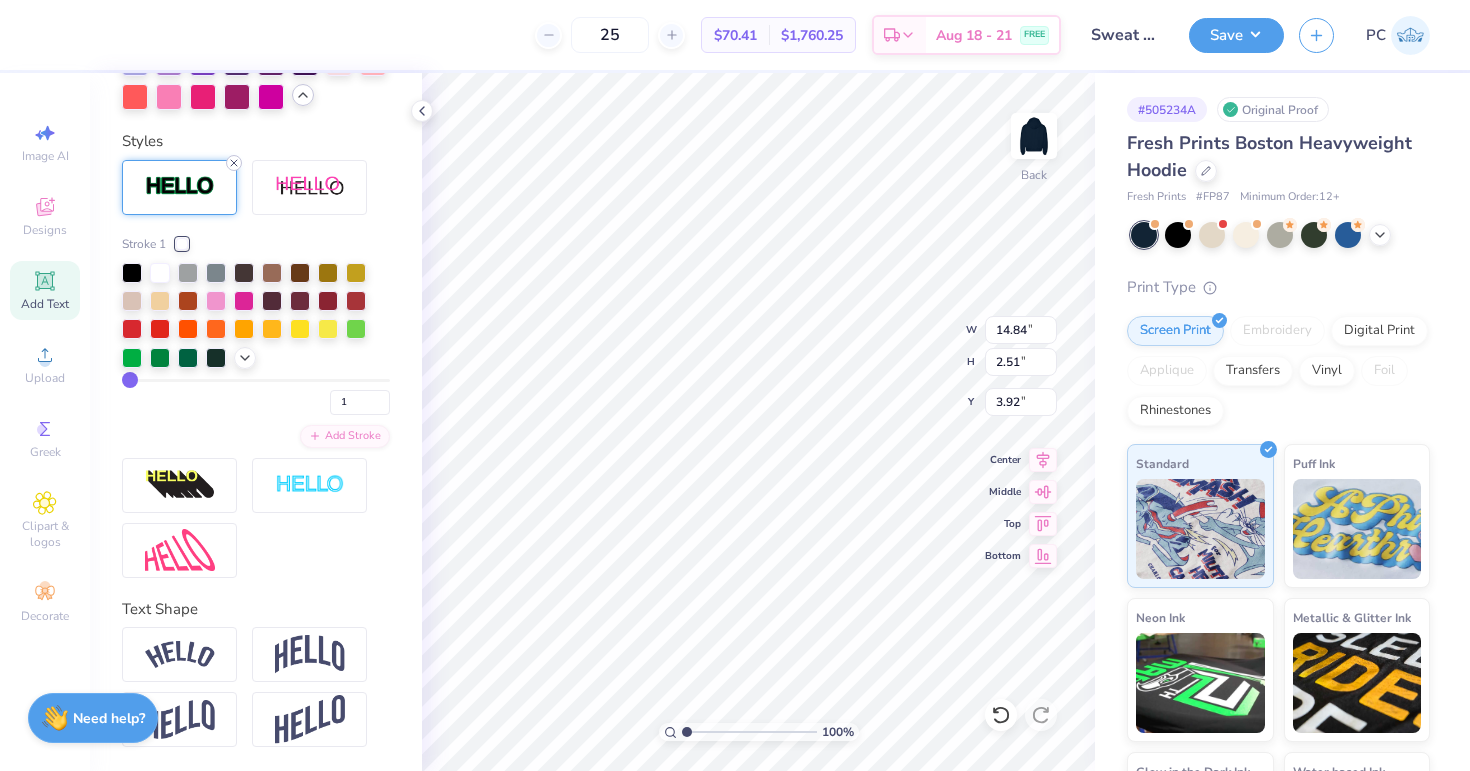 click 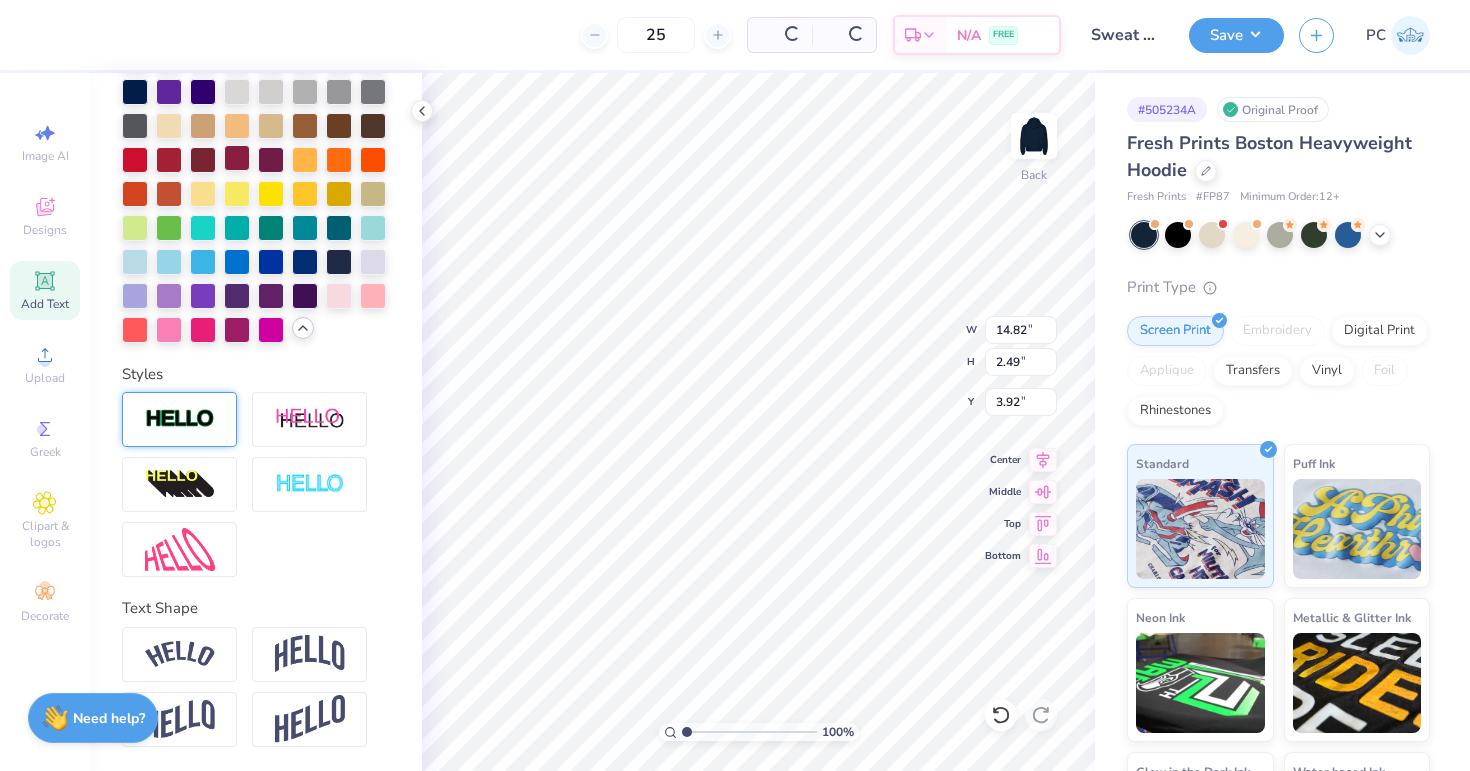 type on "14.82" 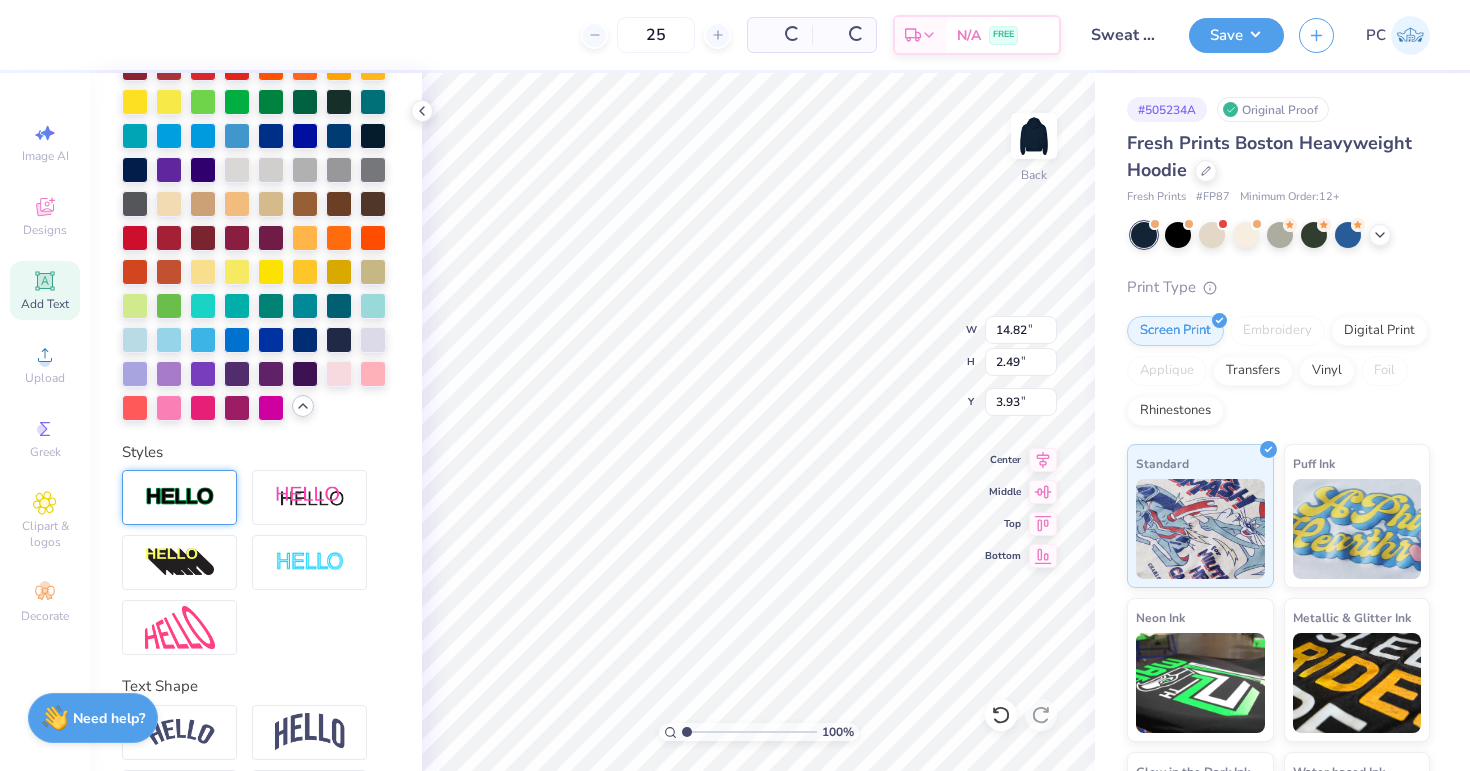scroll, scrollTop: 437, scrollLeft: 0, axis: vertical 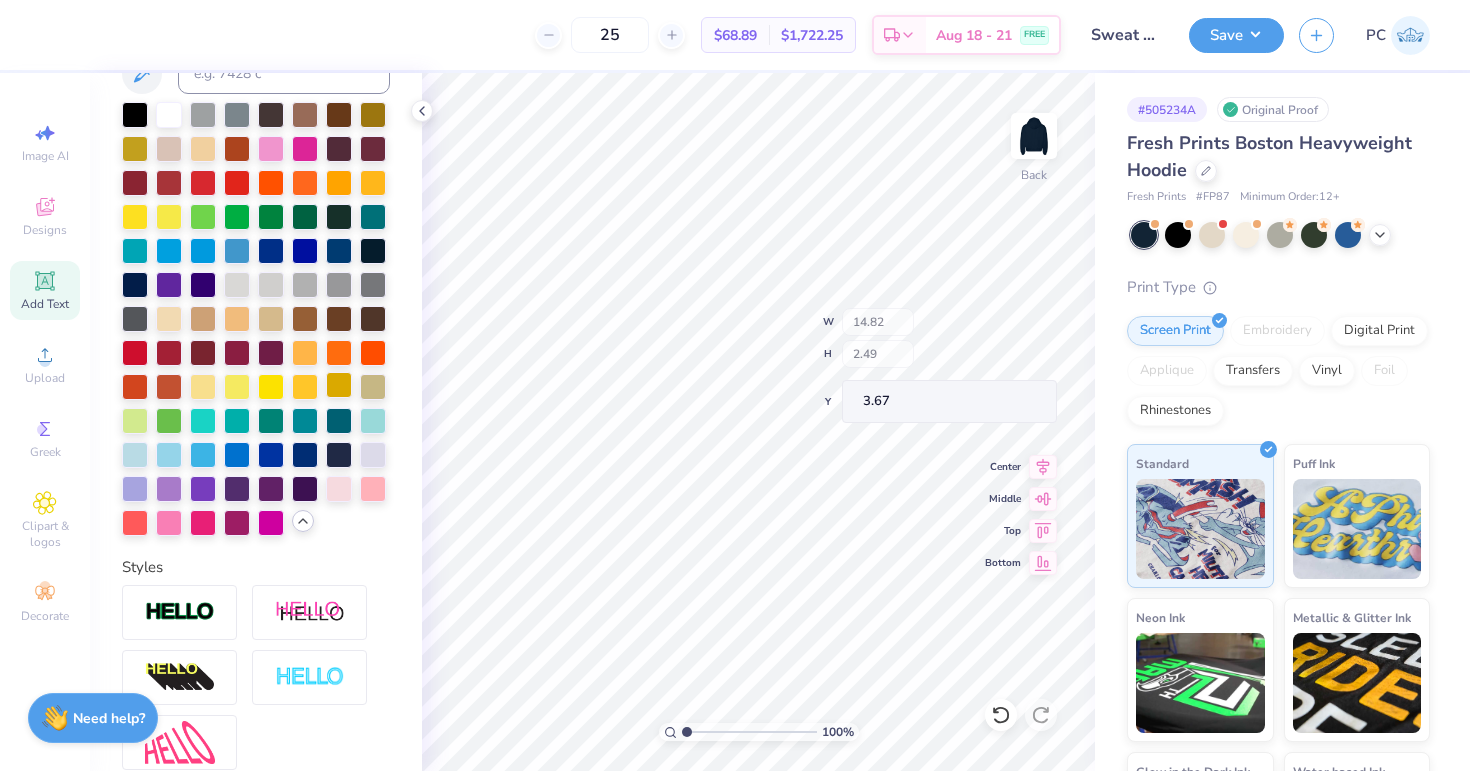 type on "3.67" 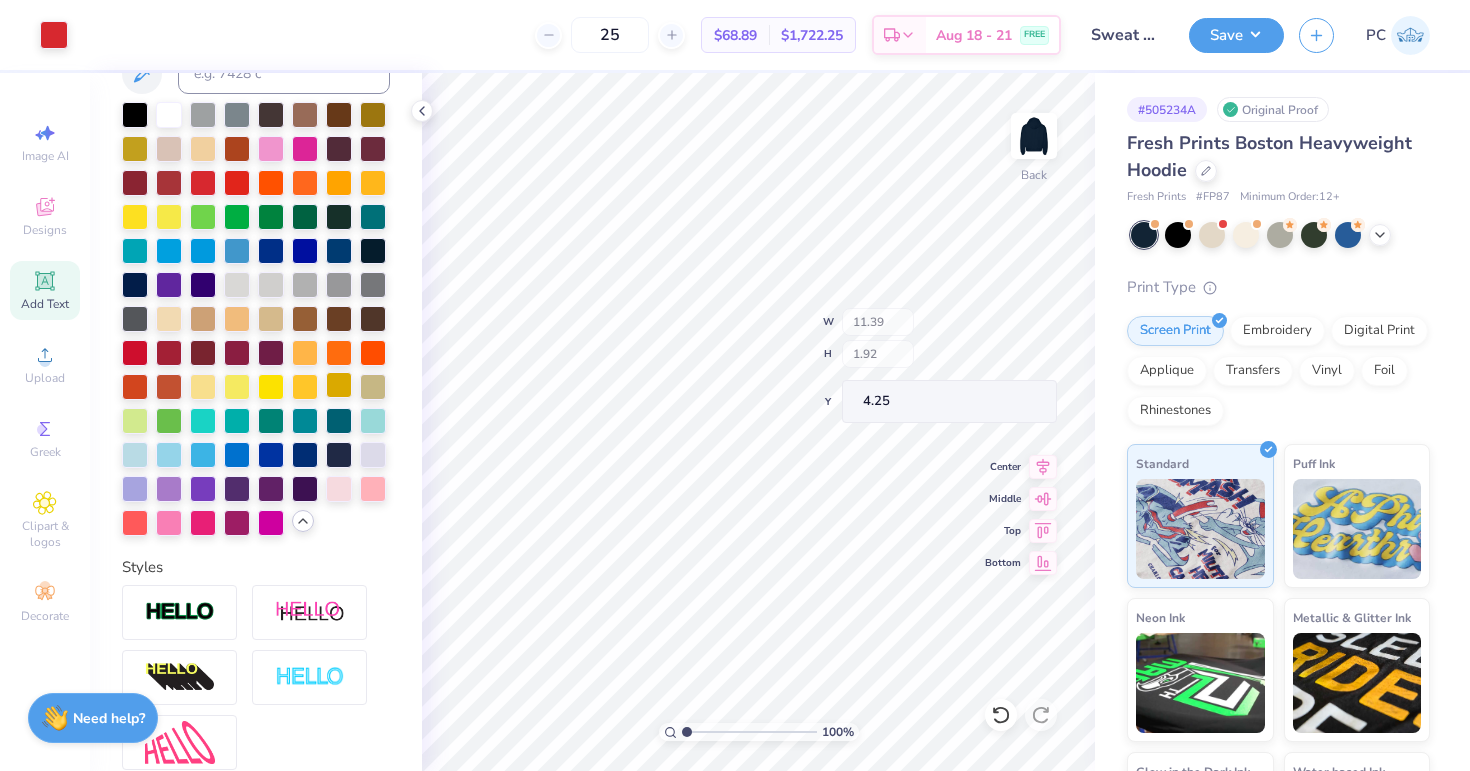 type on "11.39" 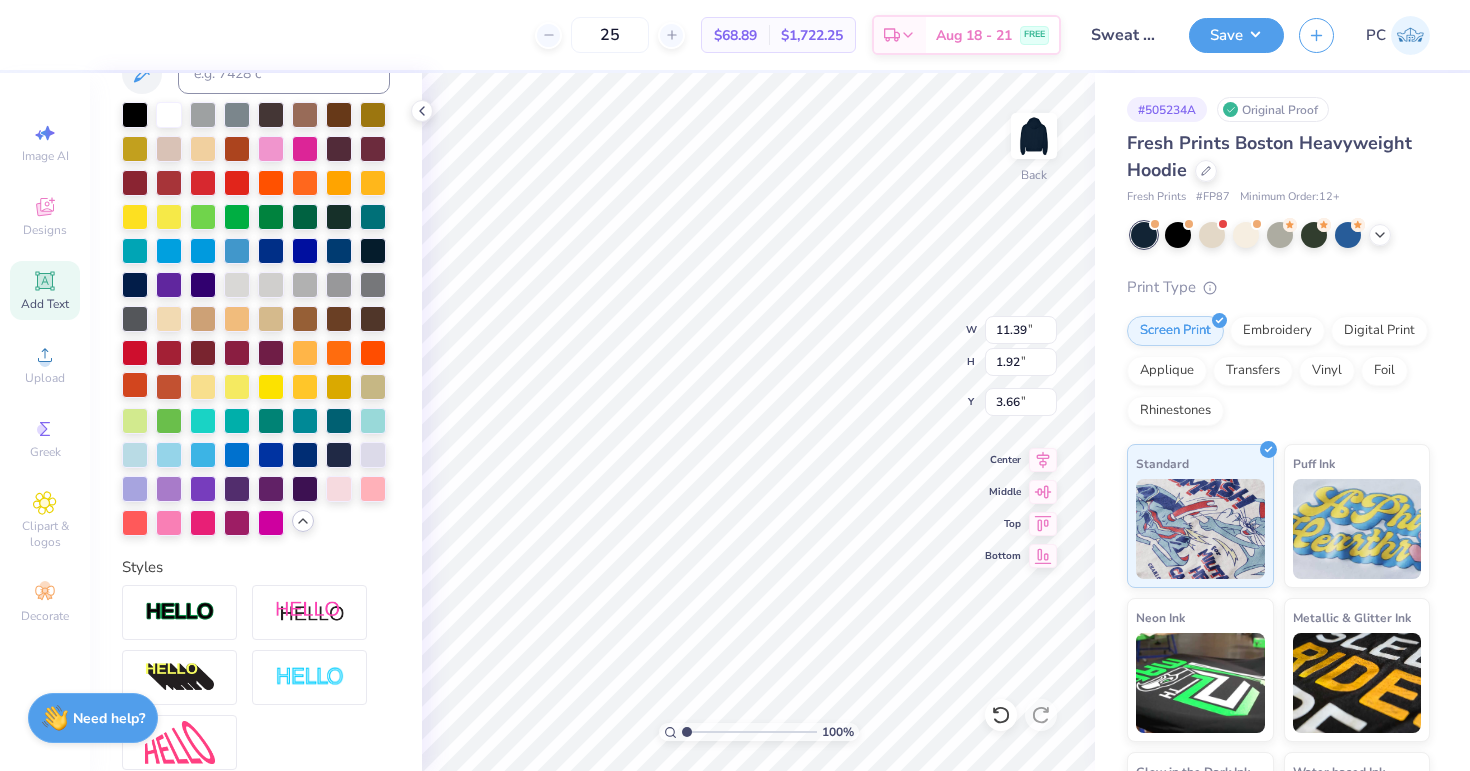 type on "3.66" 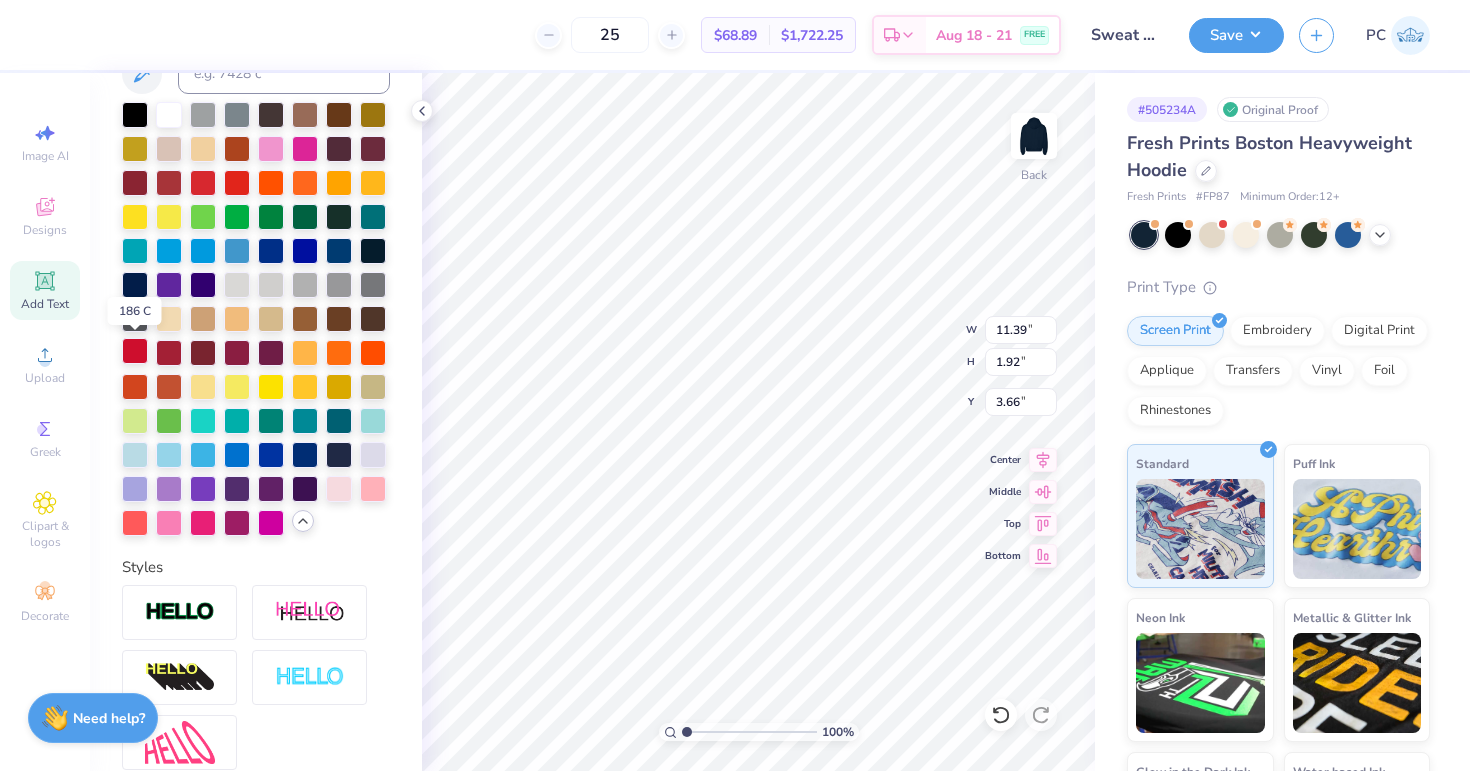 click at bounding box center (135, 351) 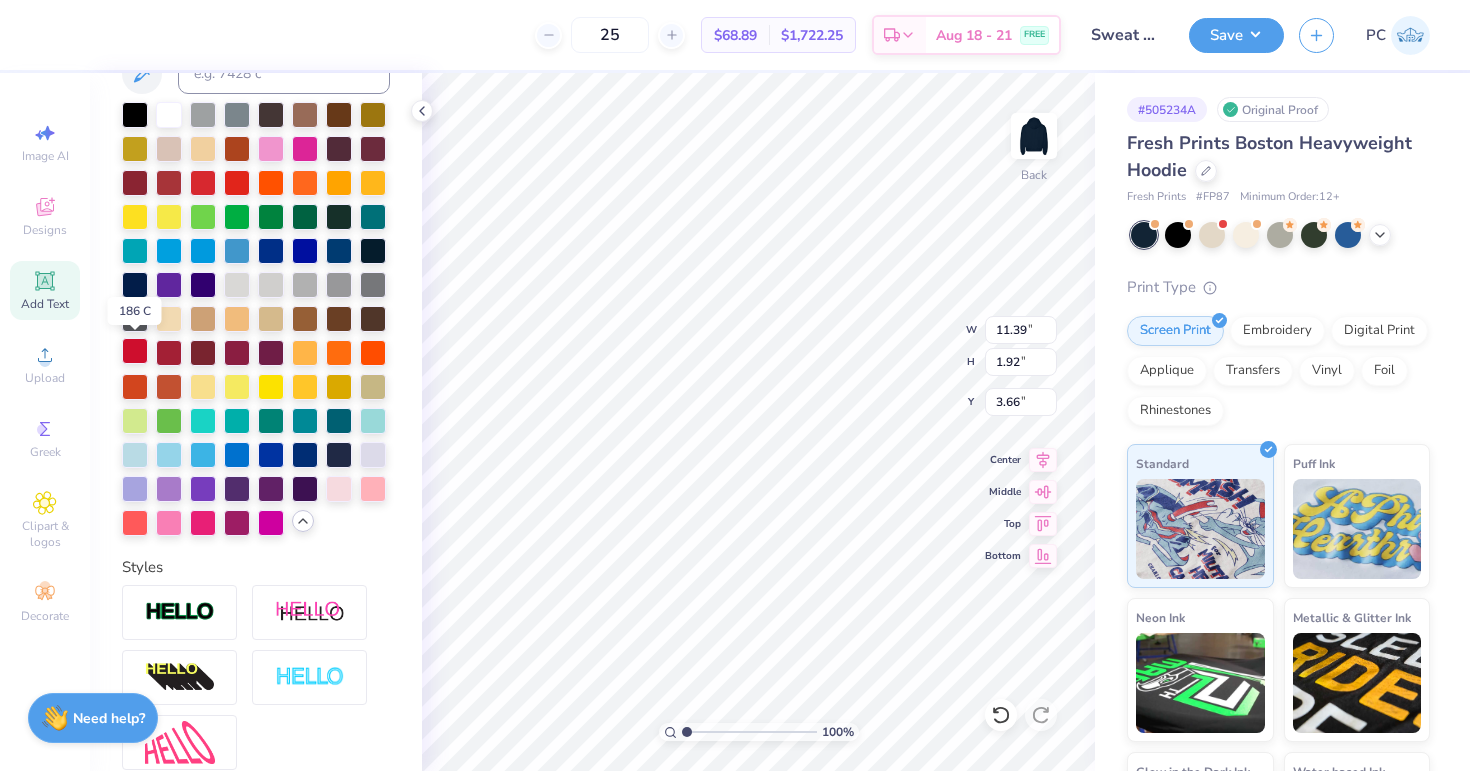 click at bounding box center (135, 351) 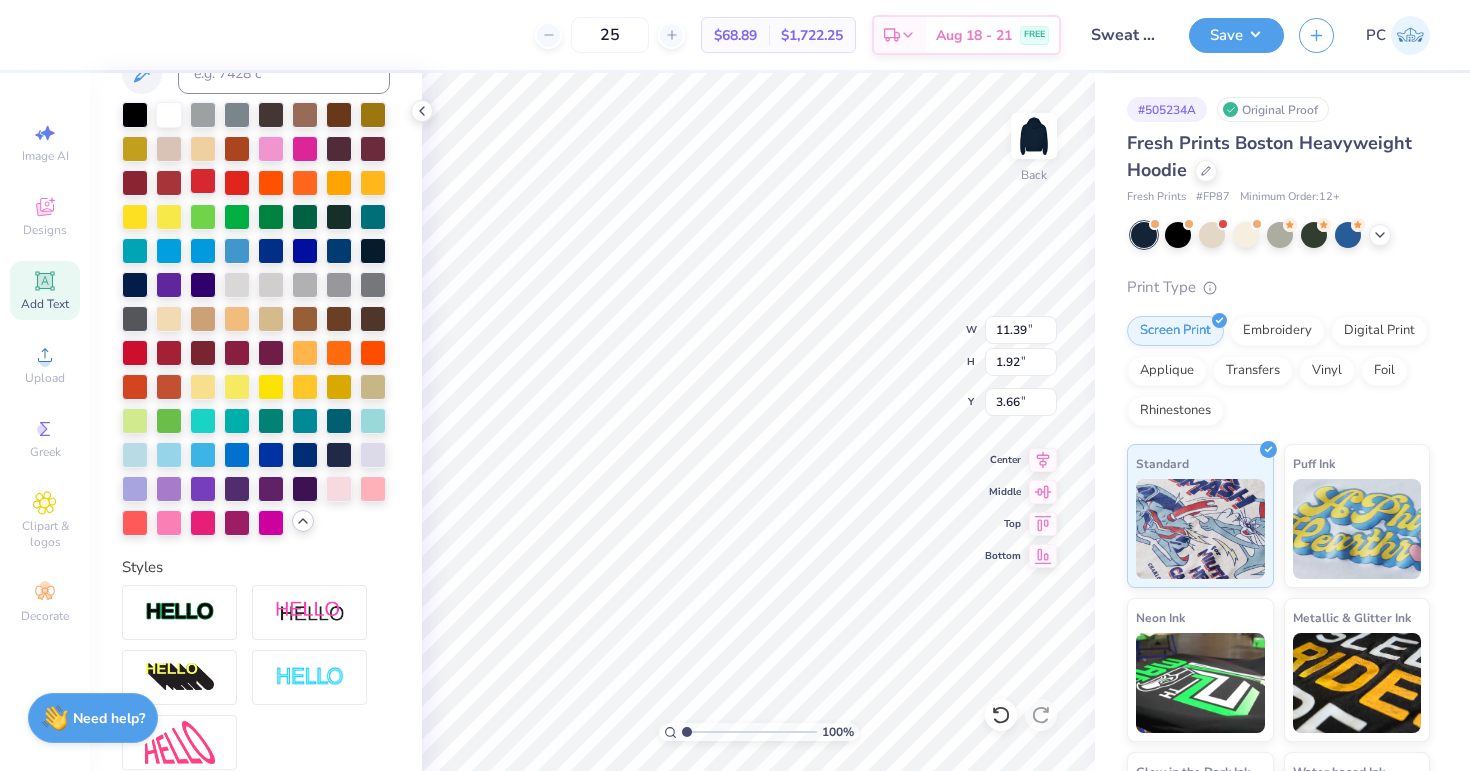 click at bounding box center [203, 181] 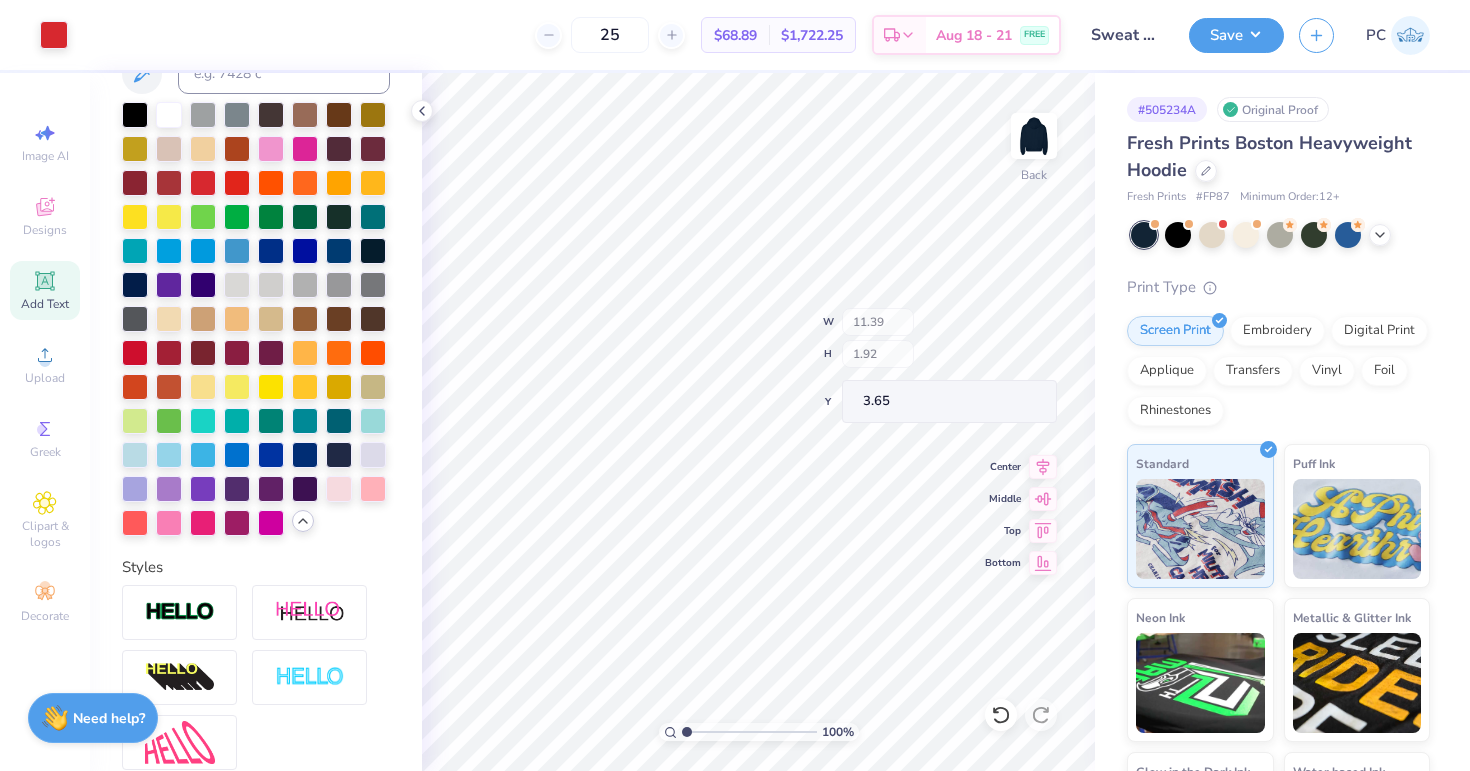 type on "3.65" 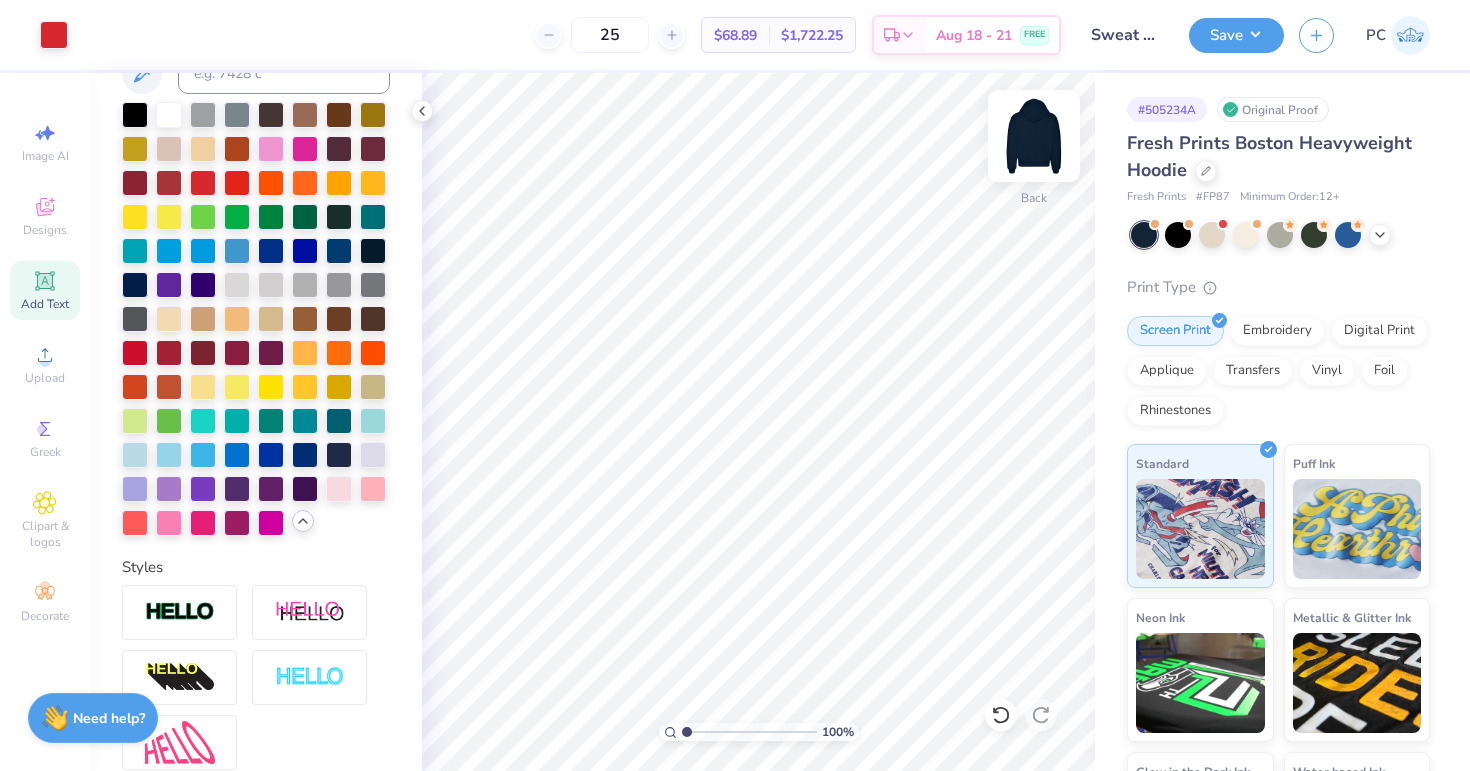 click at bounding box center (1034, 136) 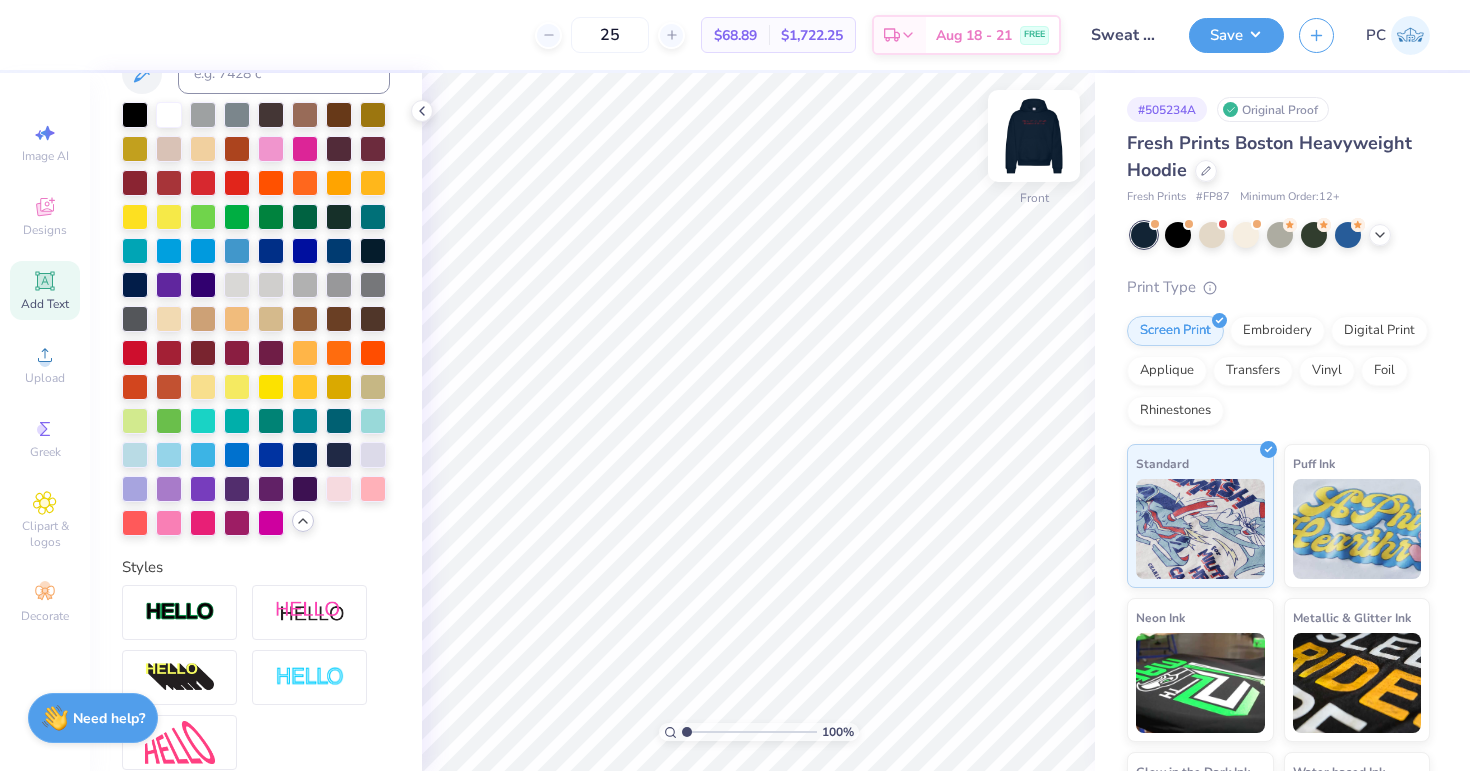 click at bounding box center [1034, 136] 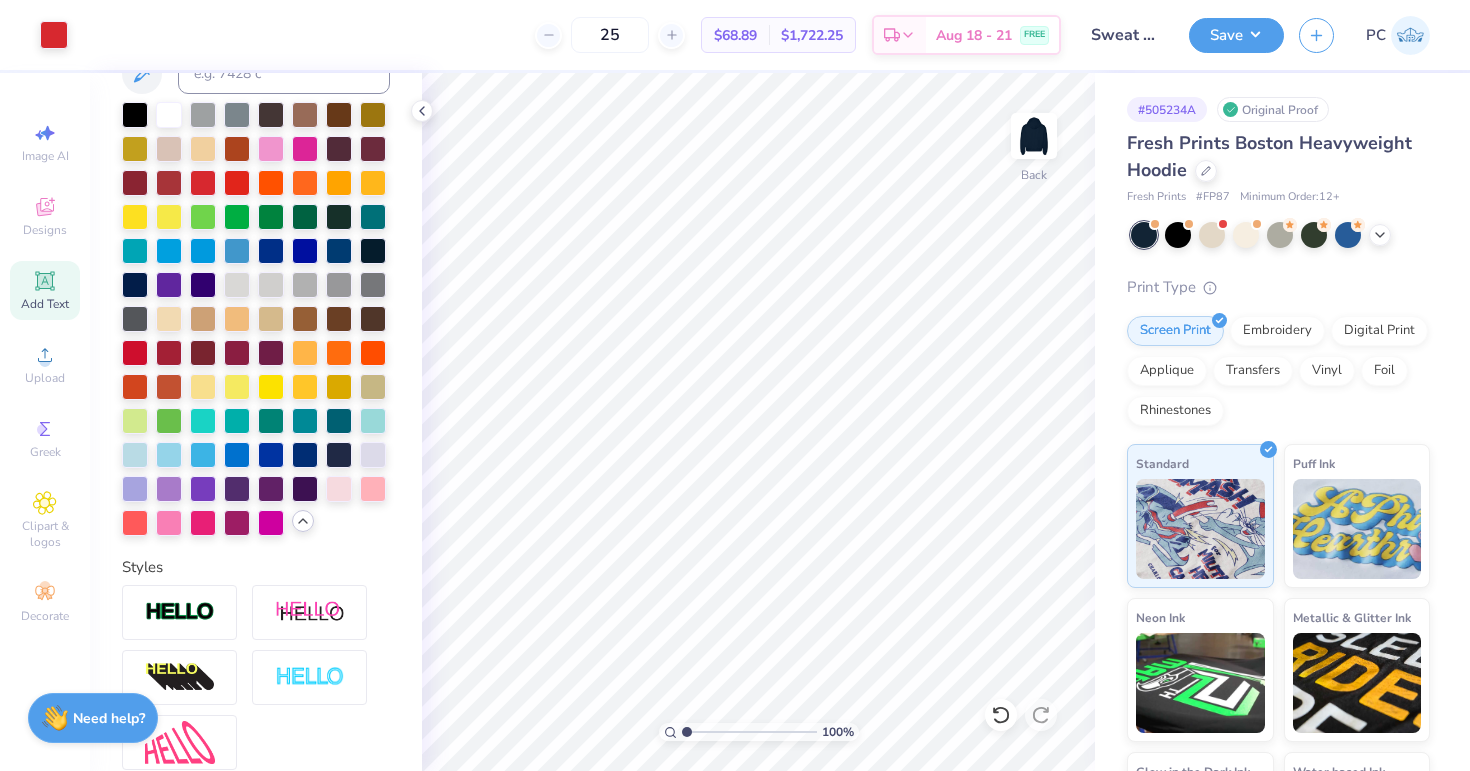 click at bounding box center (1034, 136) 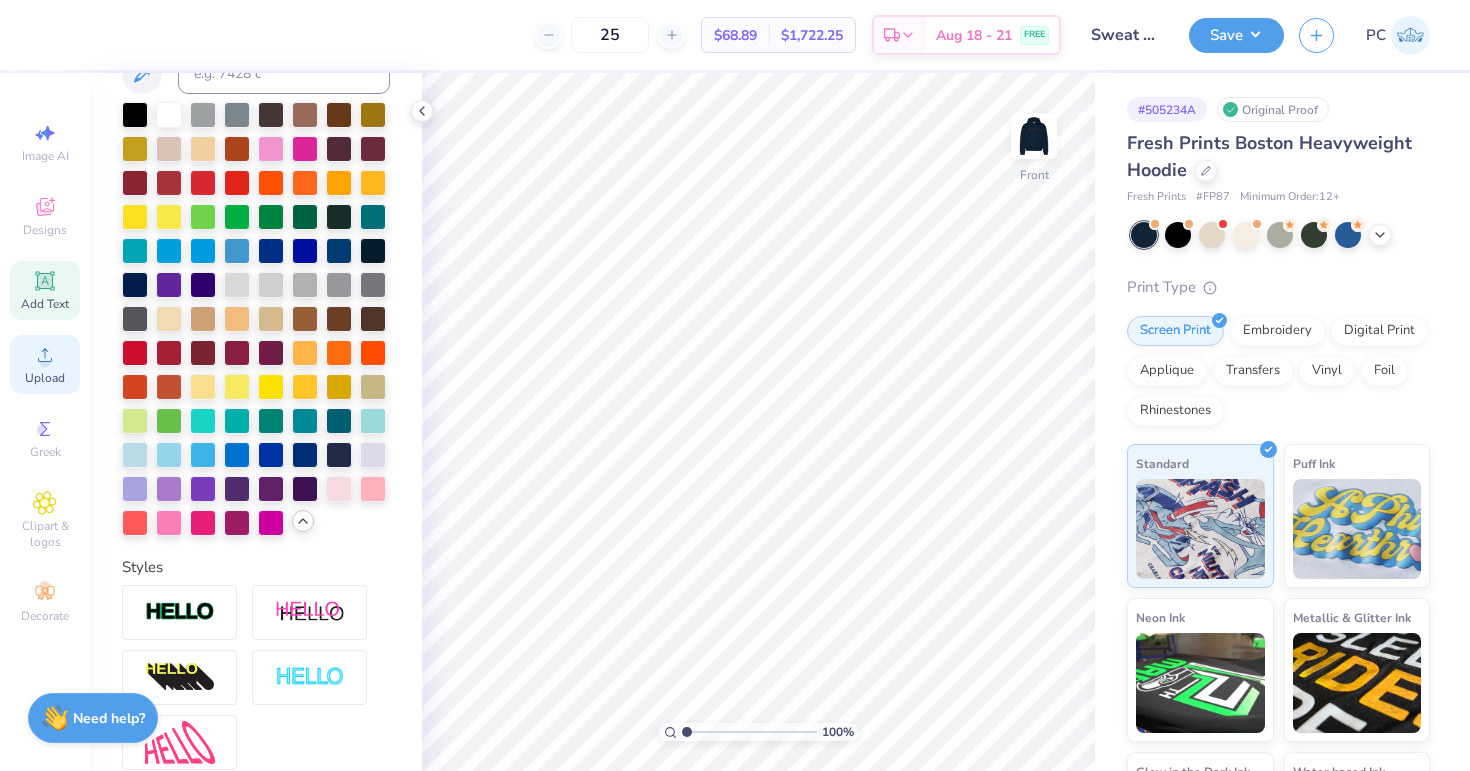 click 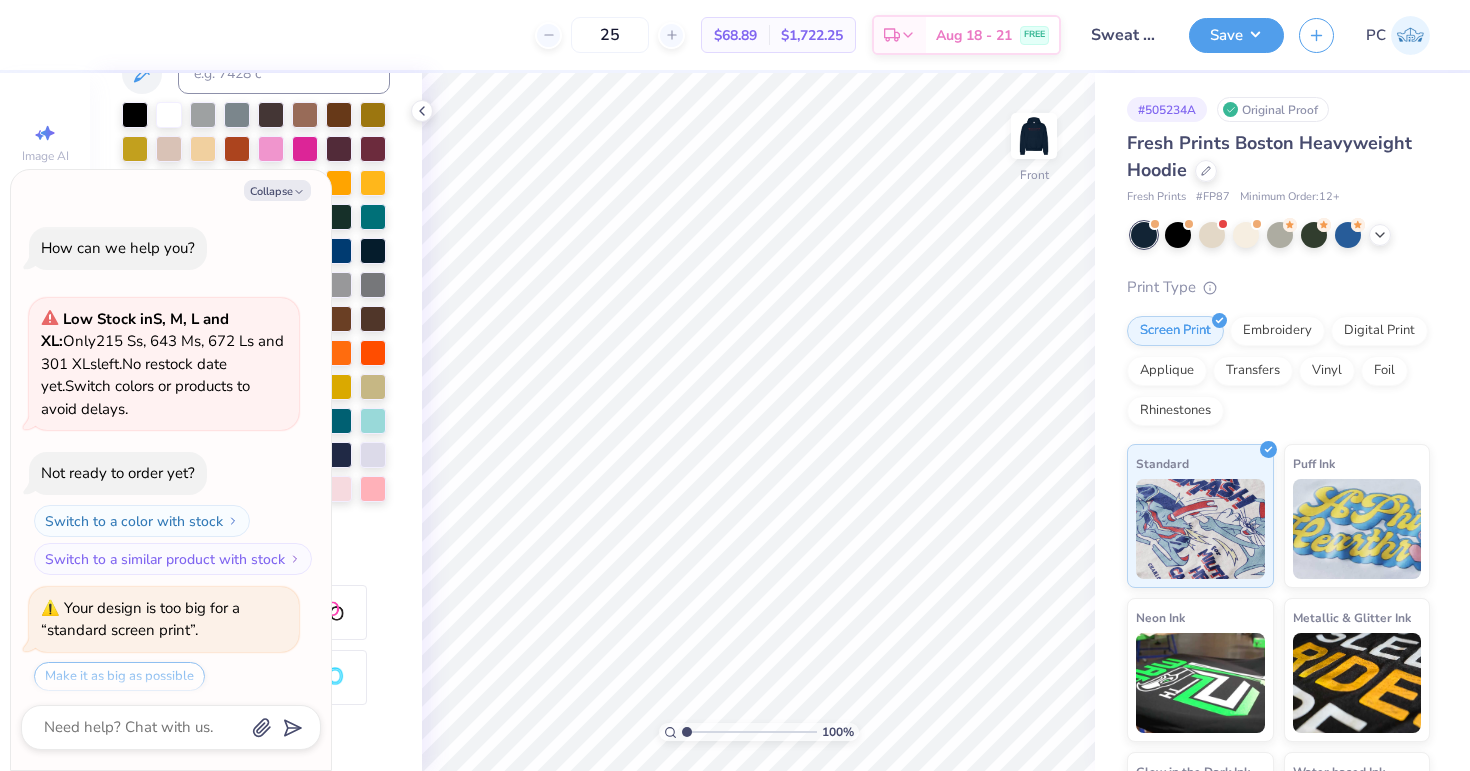 scroll, scrollTop: 200, scrollLeft: 0, axis: vertical 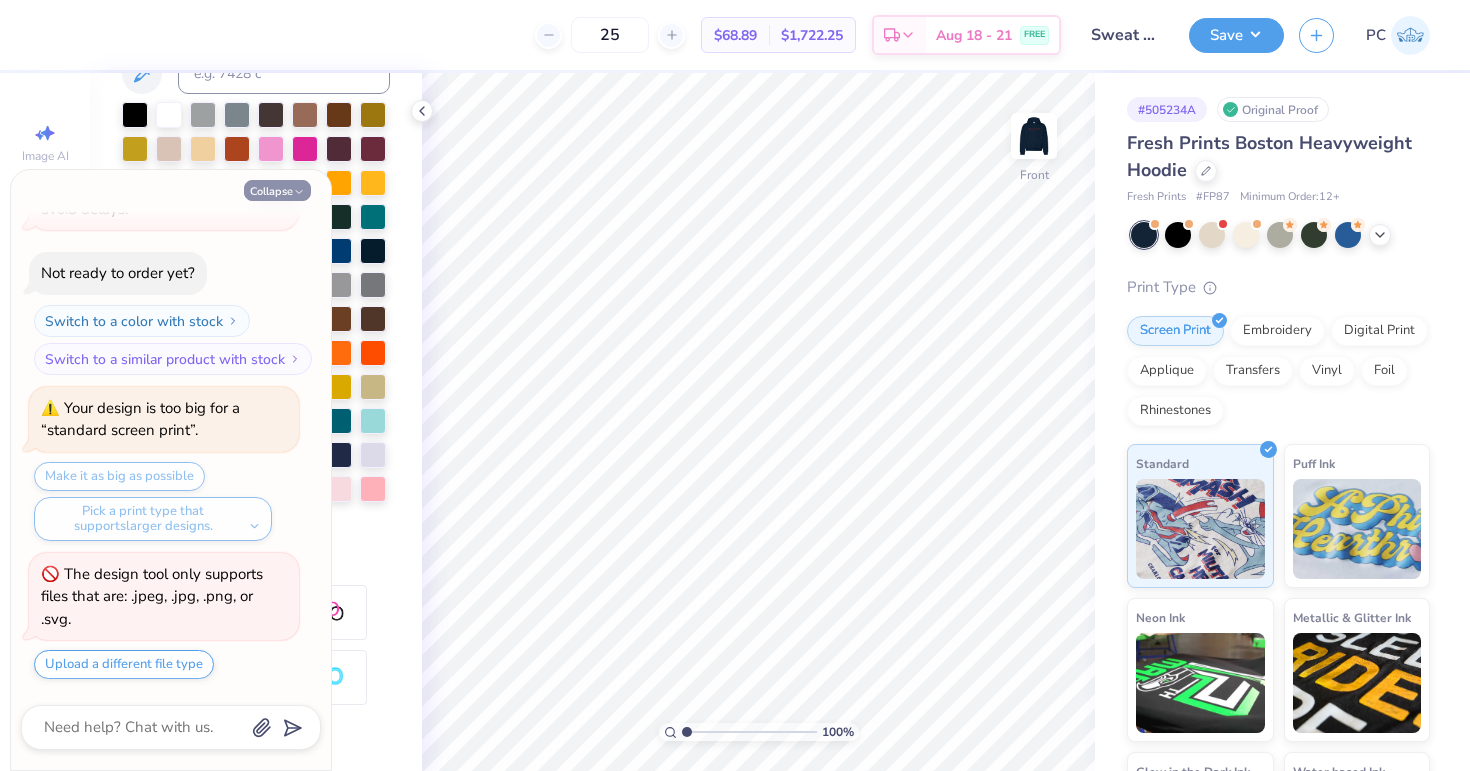 click on "Collapse" at bounding box center (277, 190) 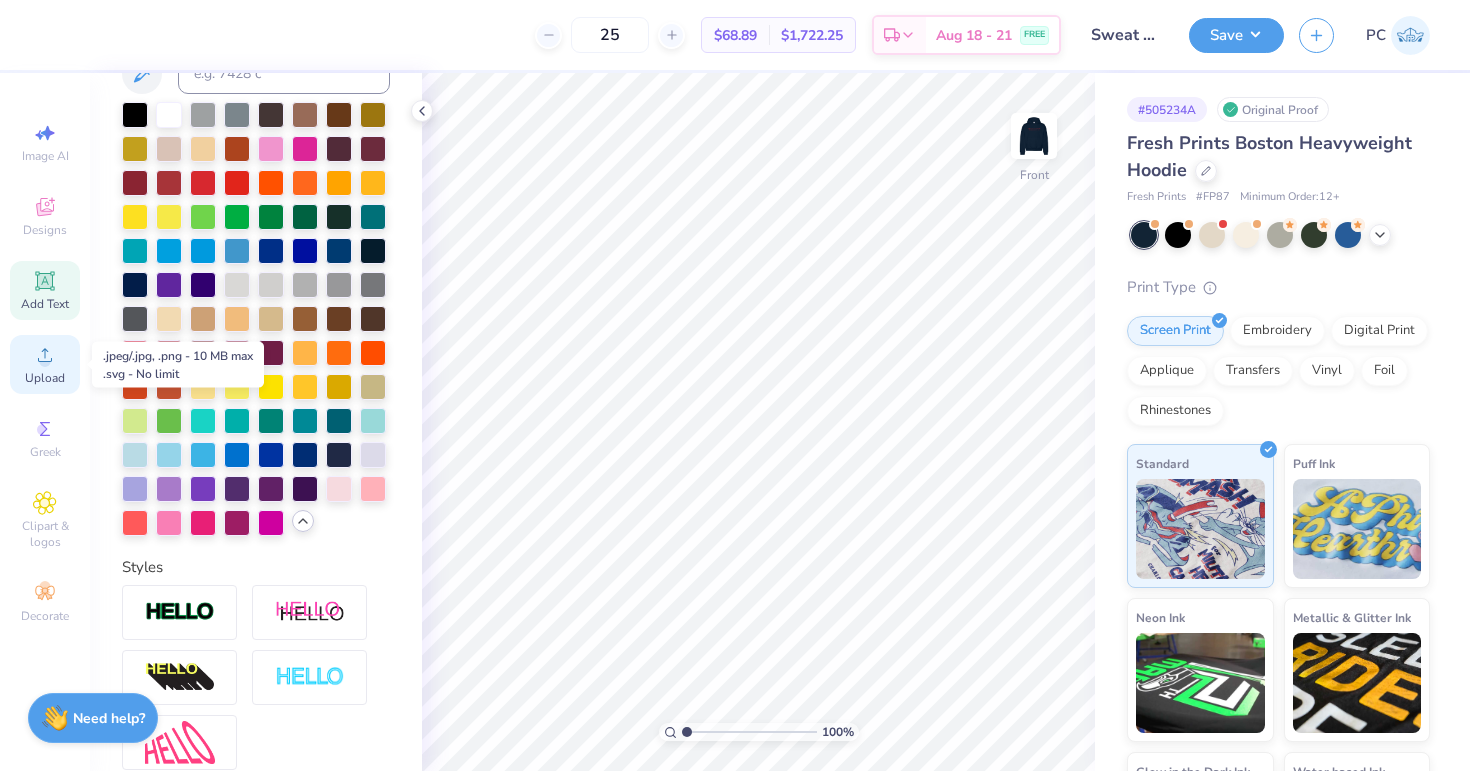click 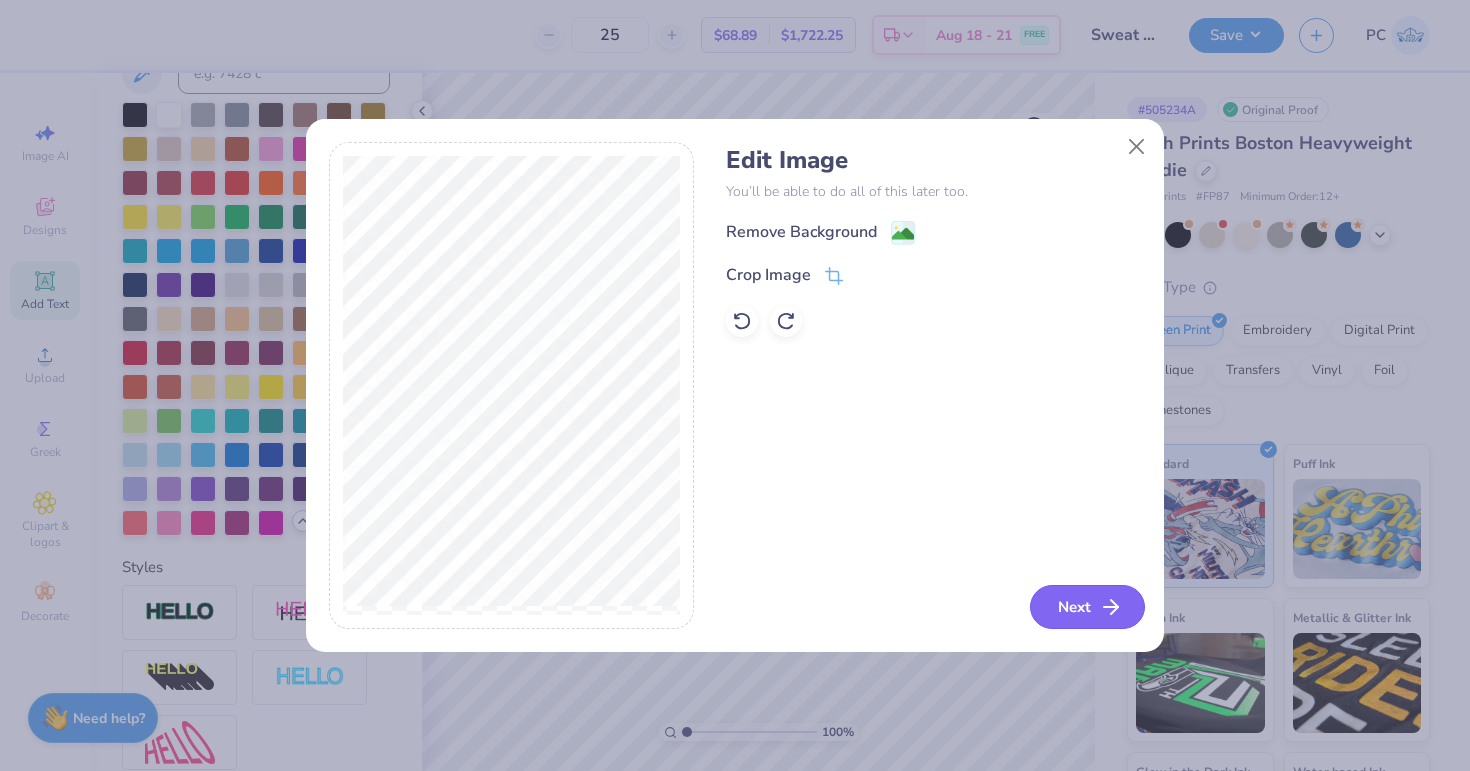 click on "Next" at bounding box center (1087, 607) 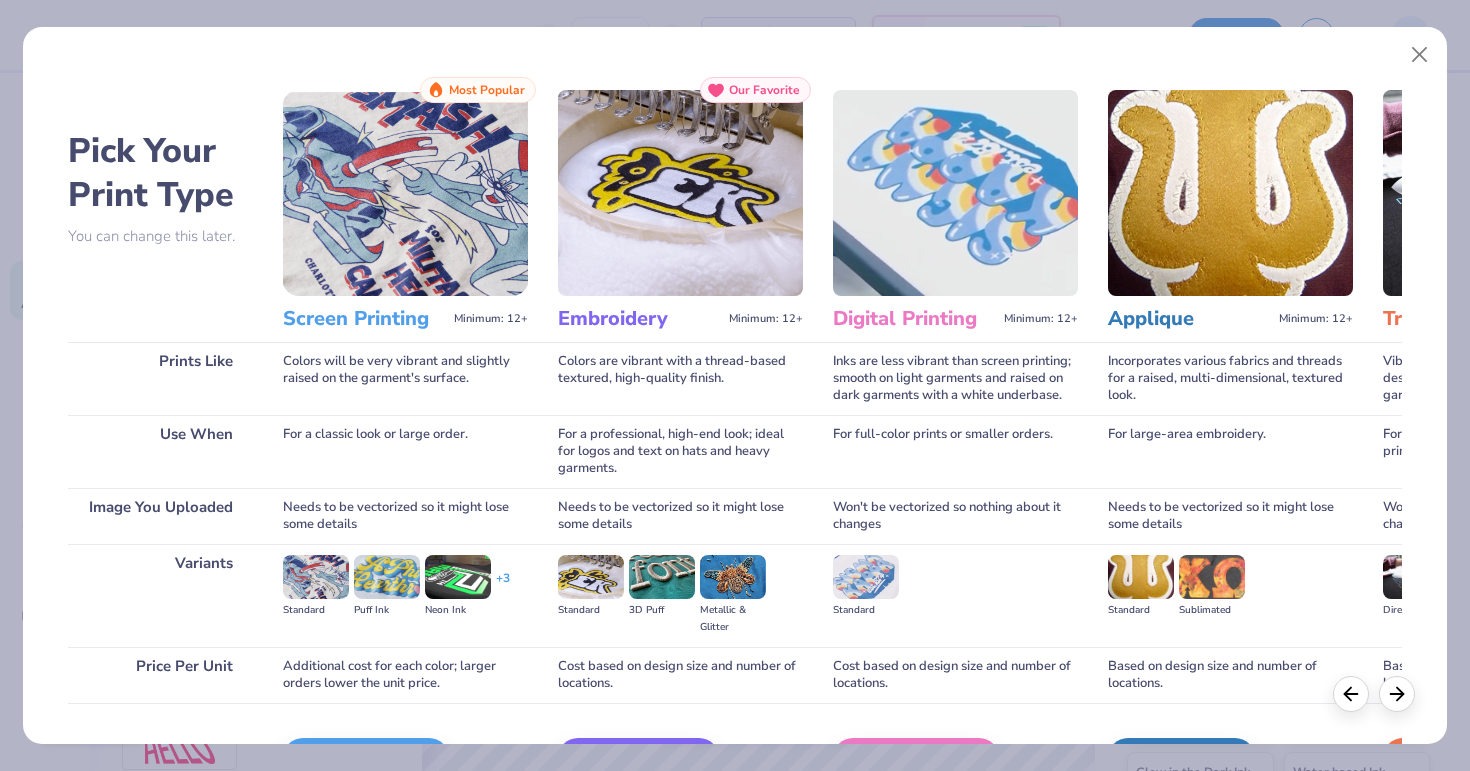 scroll, scrollTop: 126, scrollLeft: 0, axis: vertical 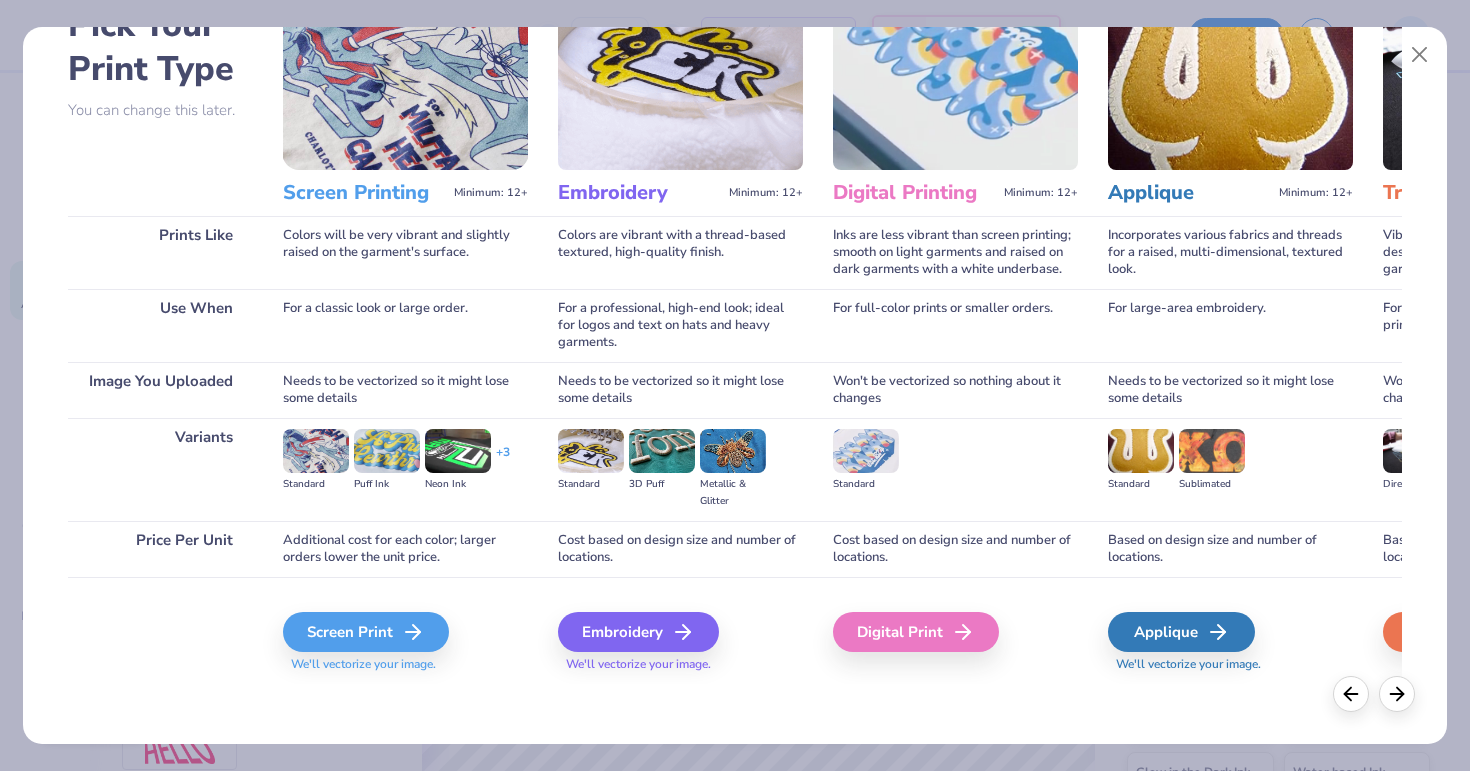 click on "Screen Print We'll vectorize your image." at bounding box center [405, 630] 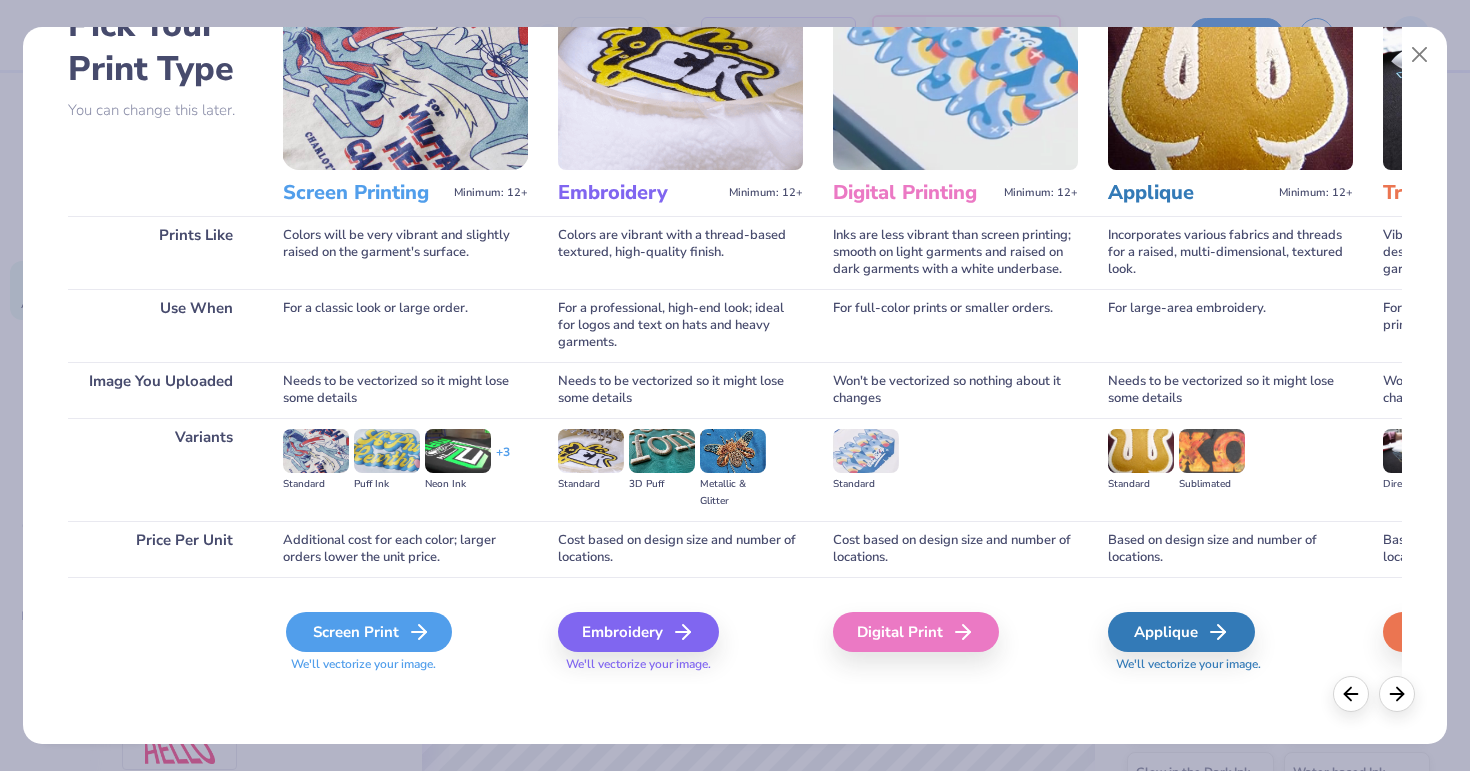click on "Screen Print" at bounding box center (369, 632) 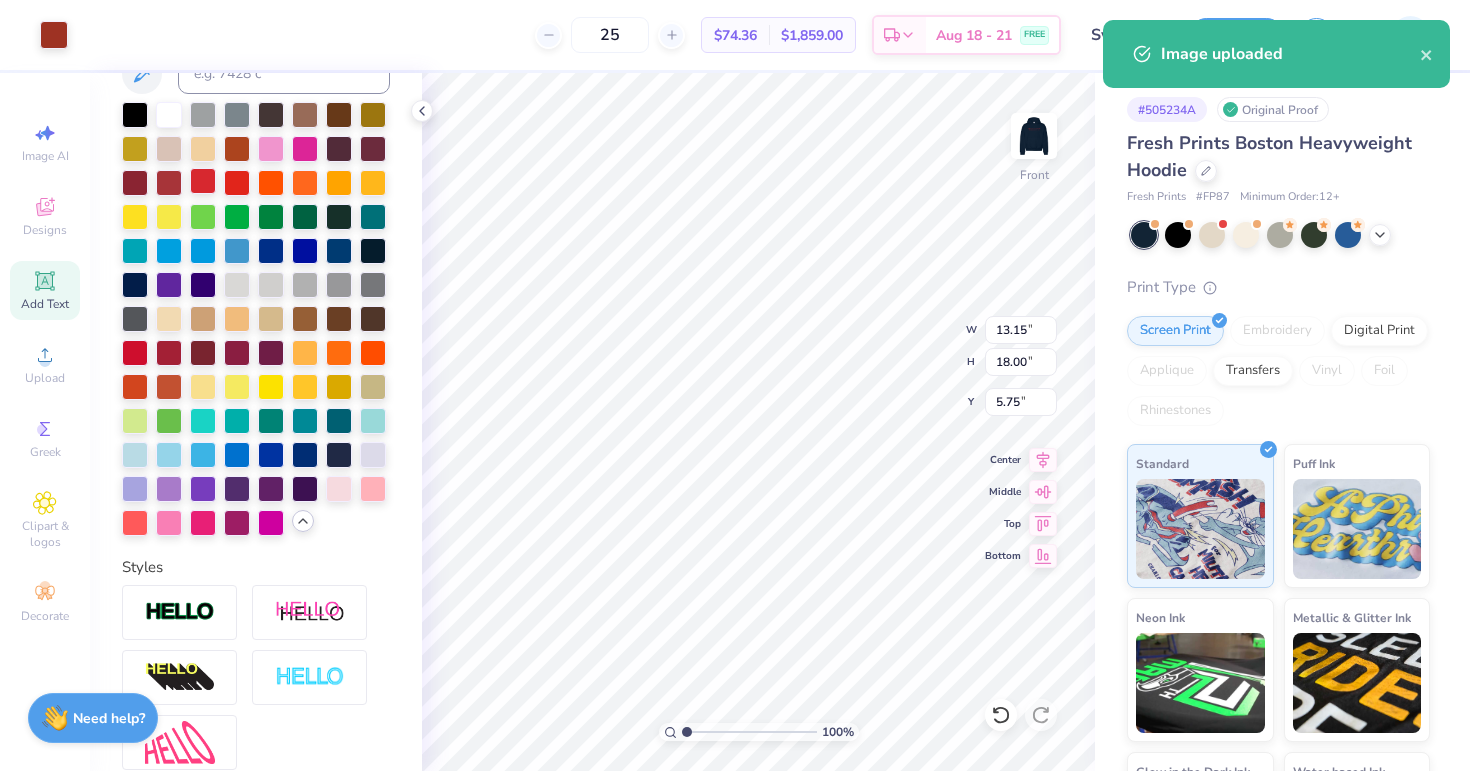 click at bounding box center (203, 181) 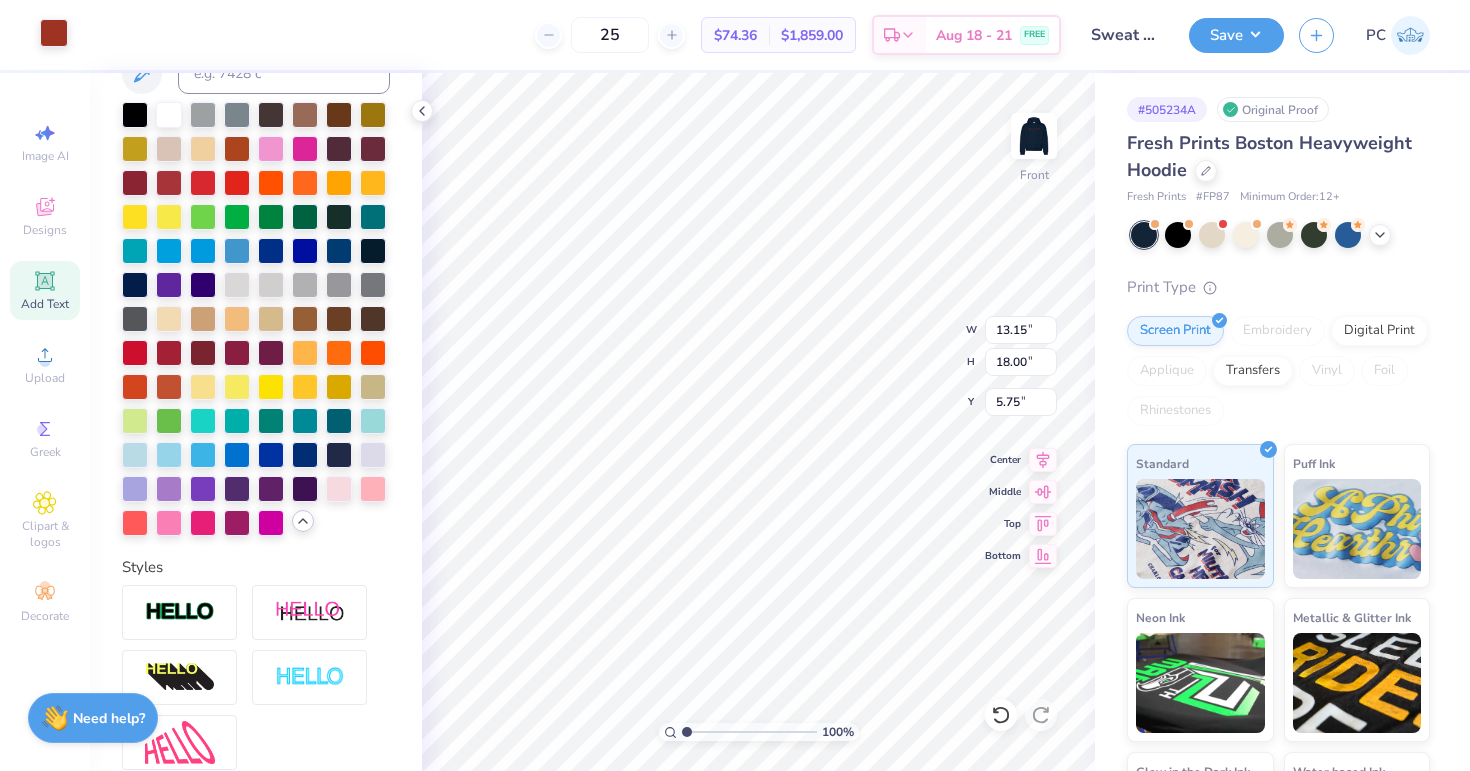 click at bounding box center (54, 33) 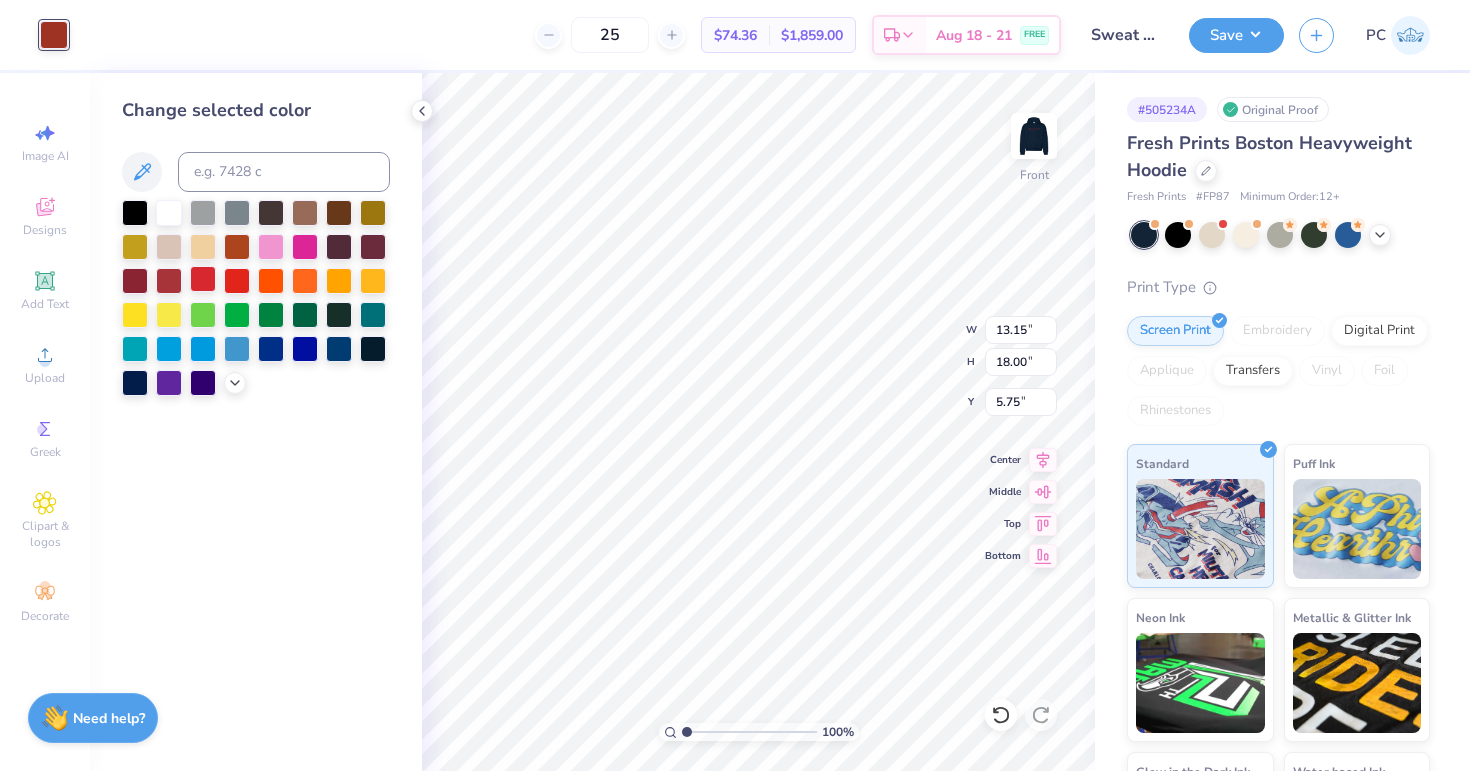 click at bounding box center [203, 279] 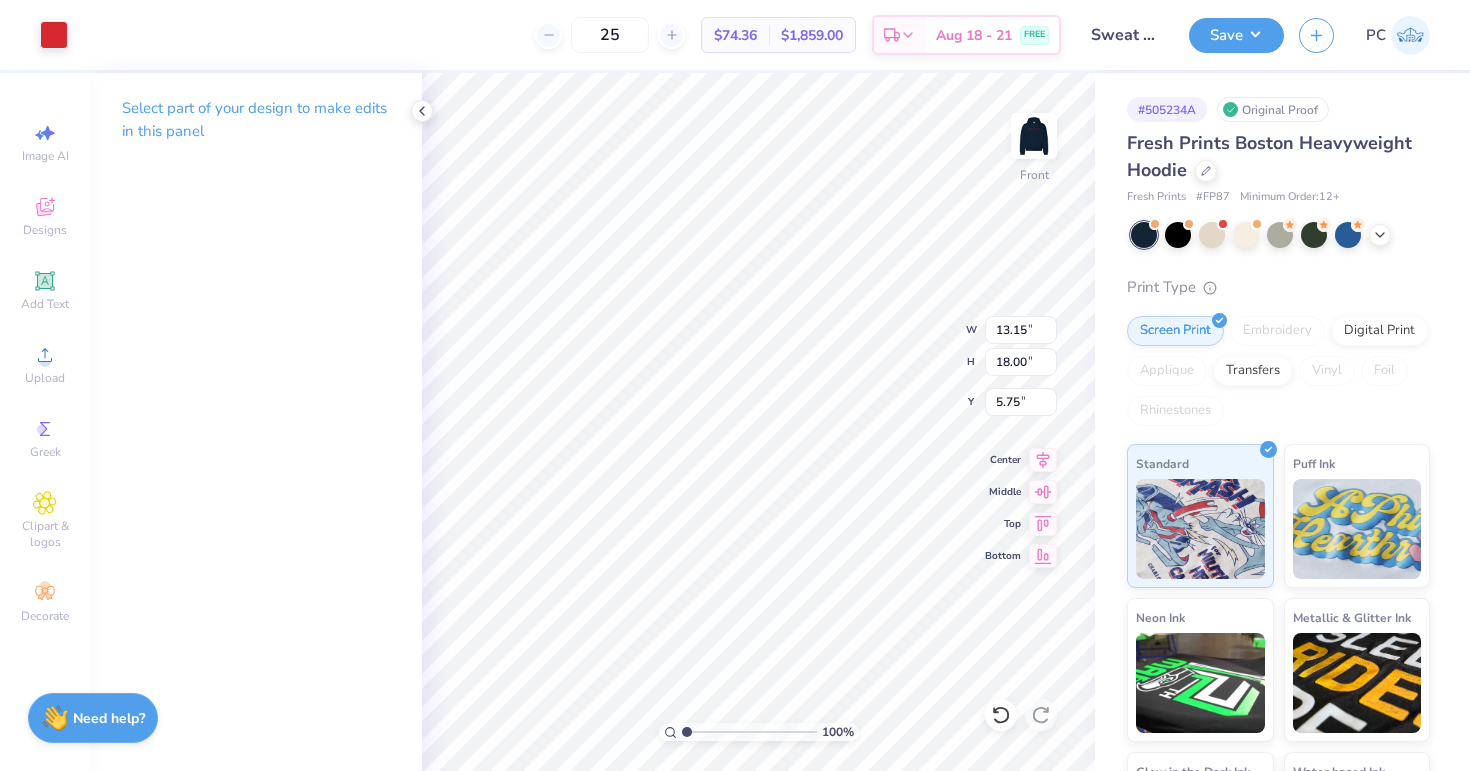 type on "9.74" 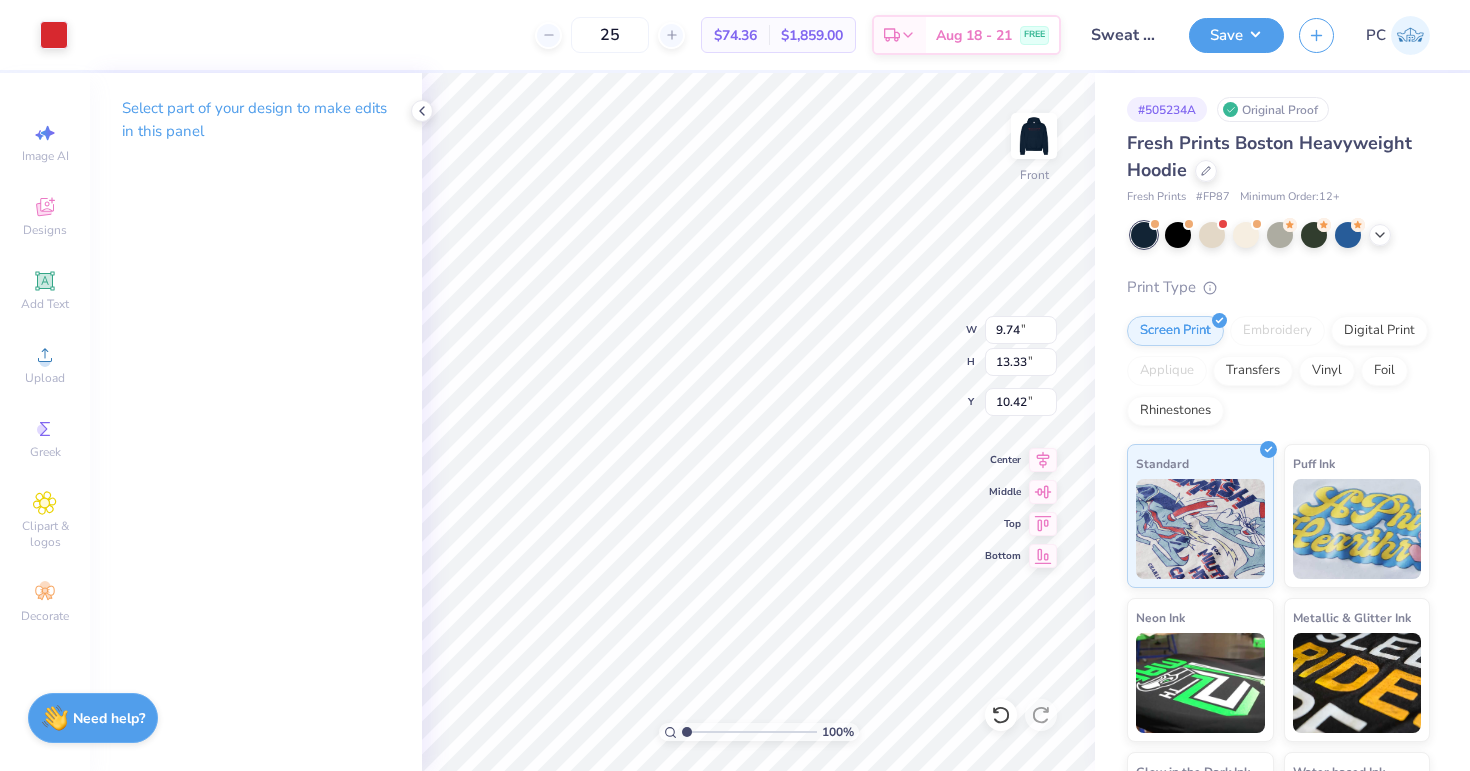 type on "6.36" 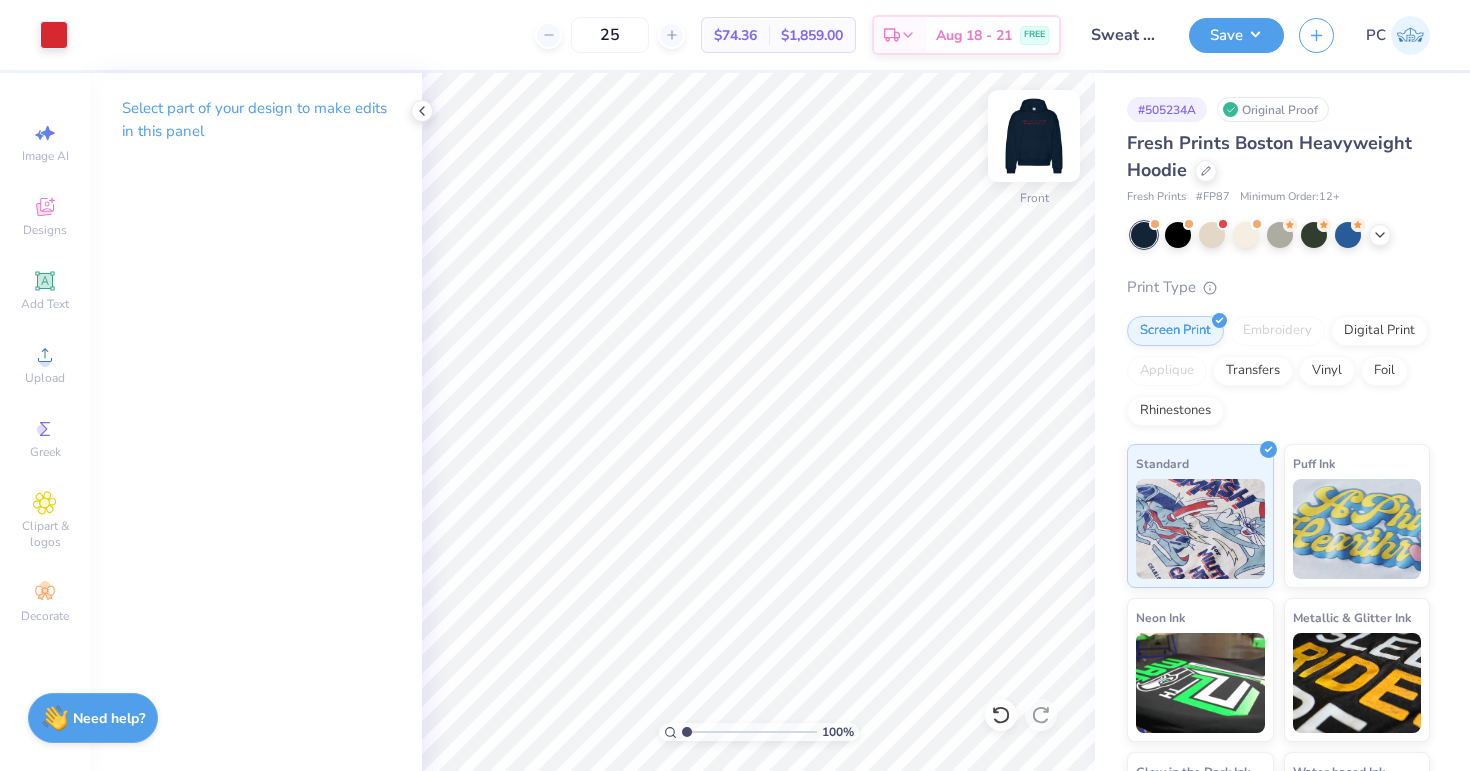 click at bounding box center [1034, 136] 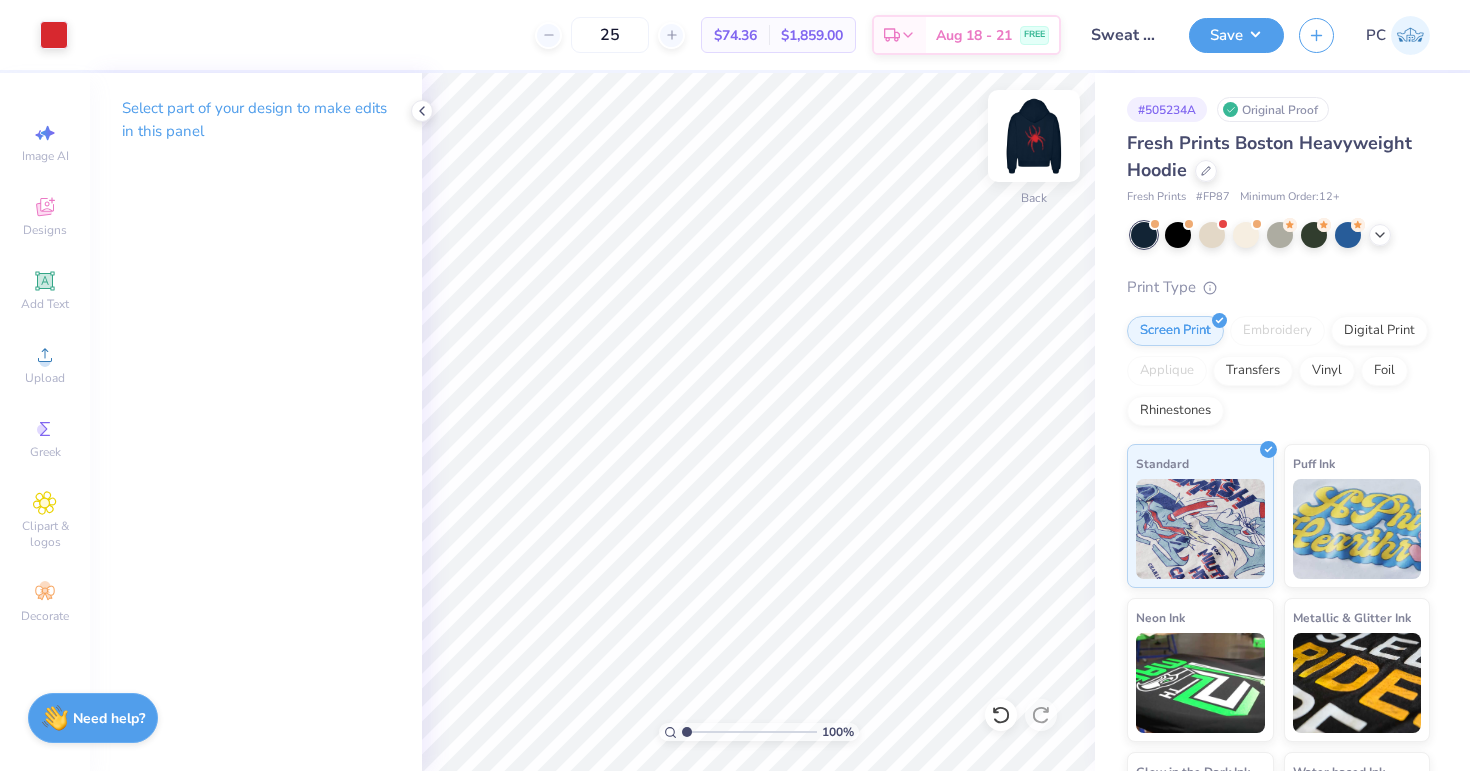 click at bounding box center (1034, 136) 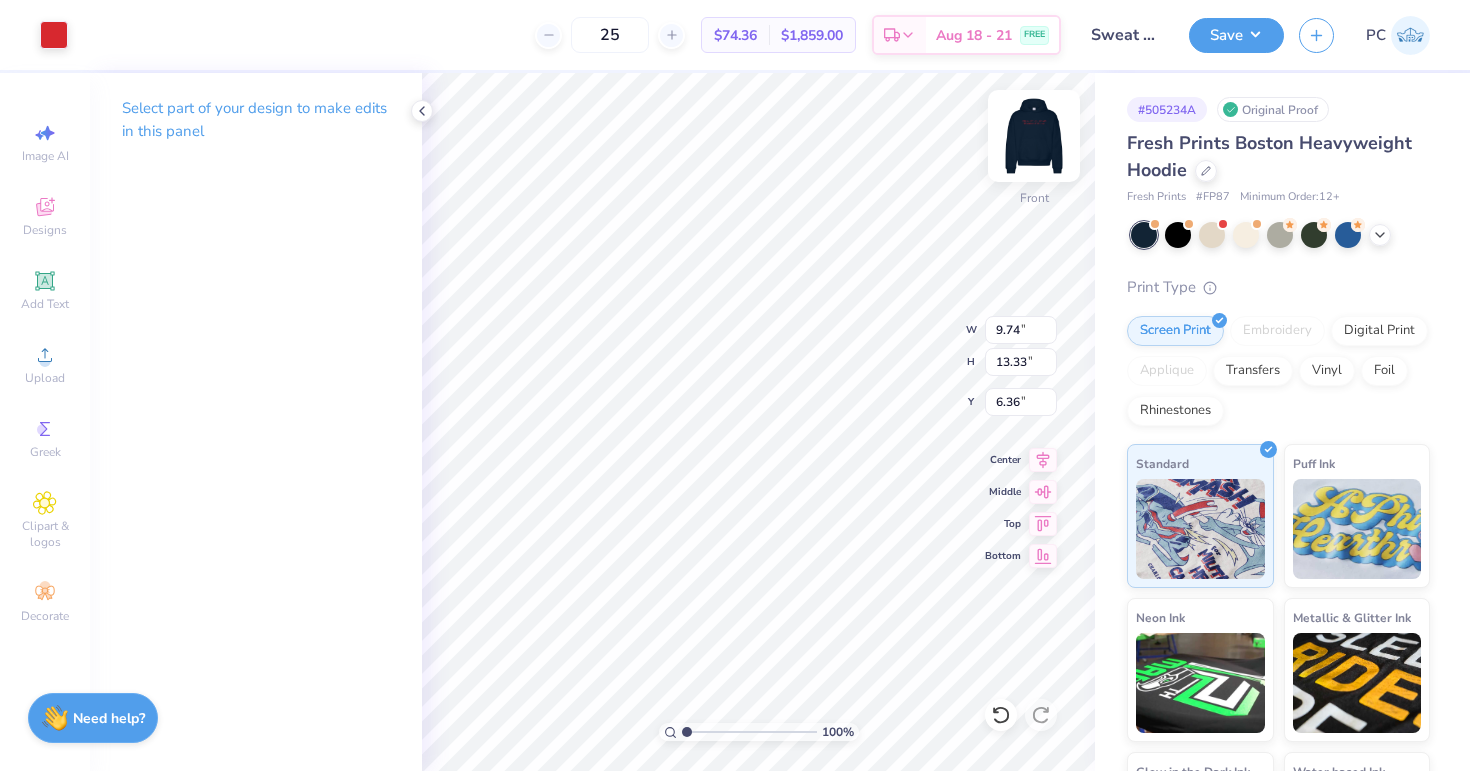 type on "5.98" 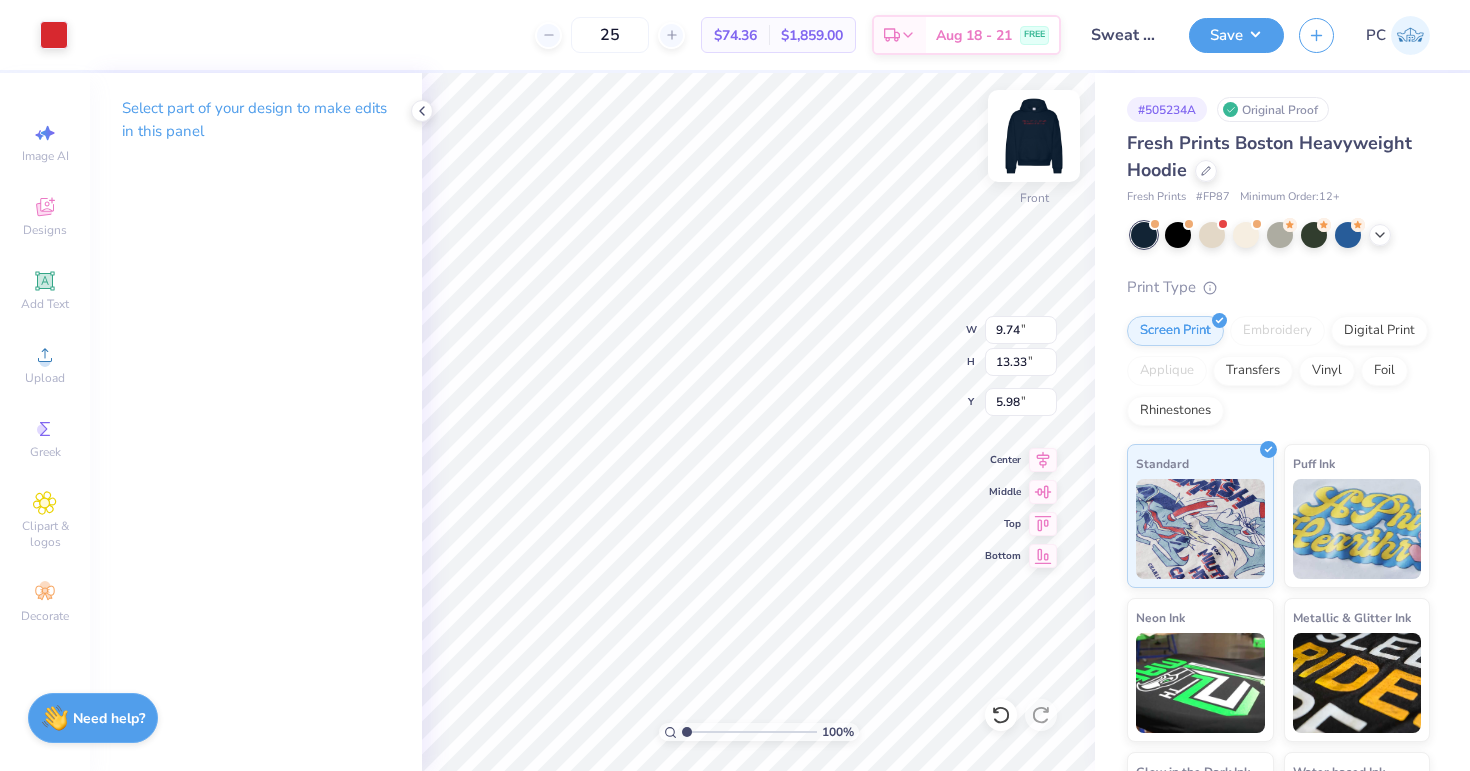 click at bounding box center (1034, 136) 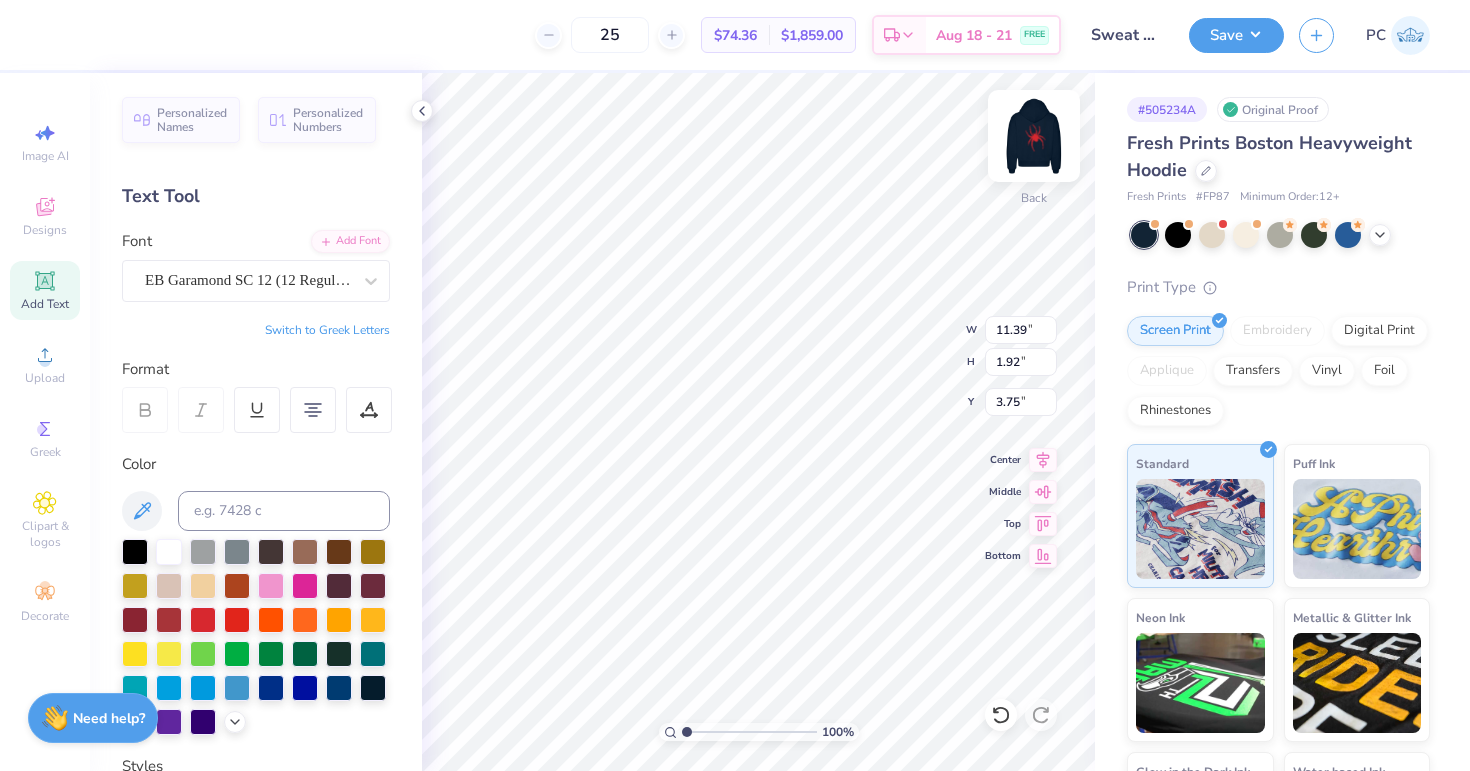 click at bounding box center (1034, 136) 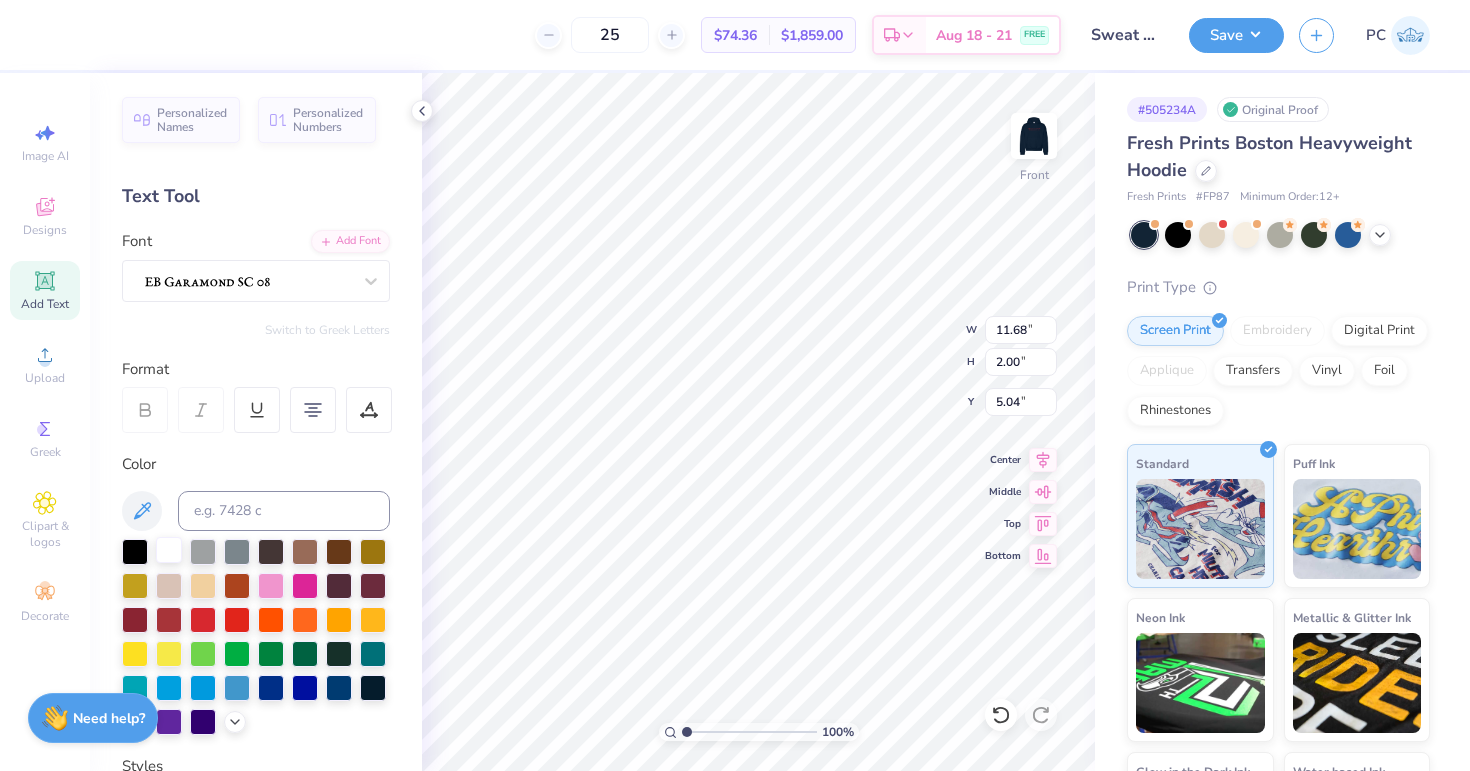 click at bounding box center (169, 550) 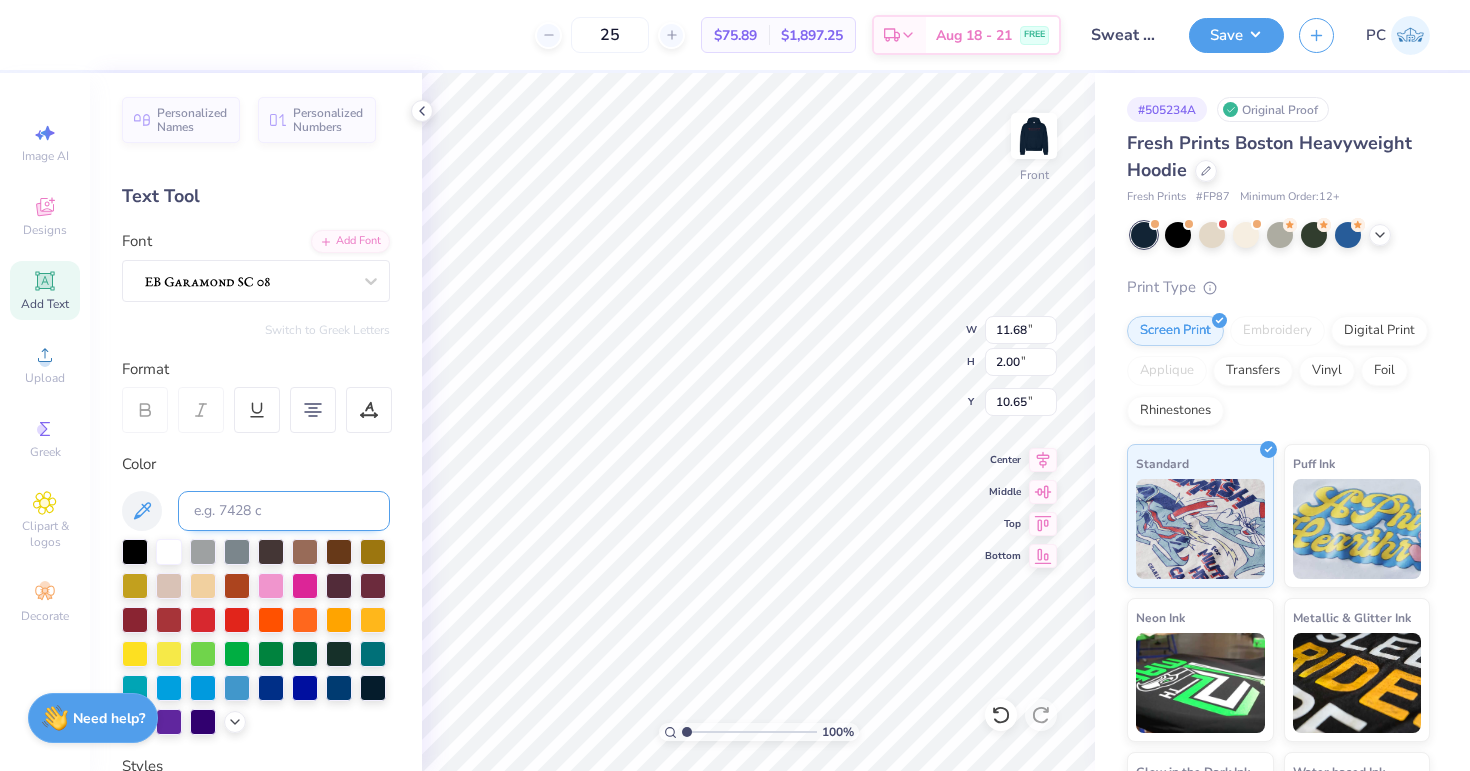 type on "10.65" 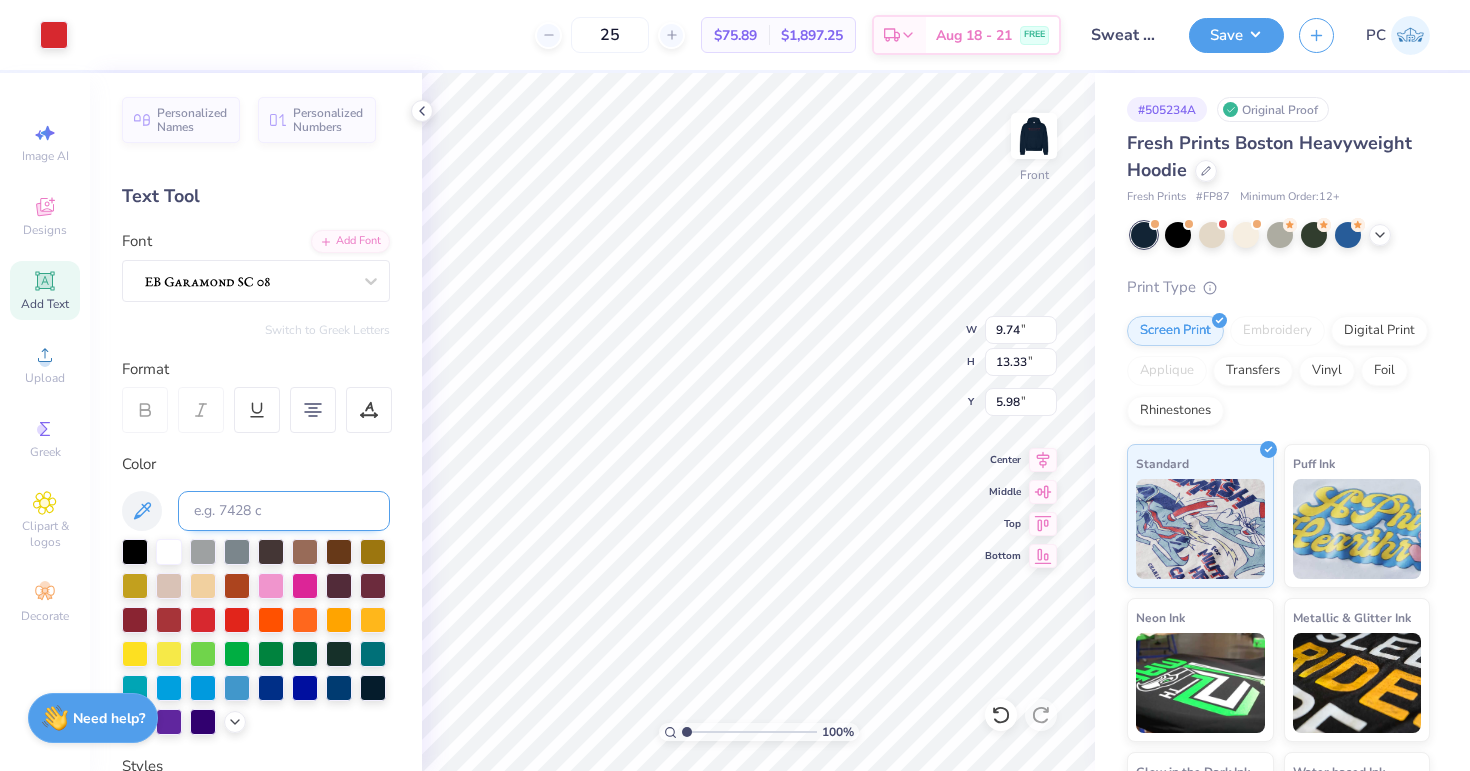 type on "10.69" 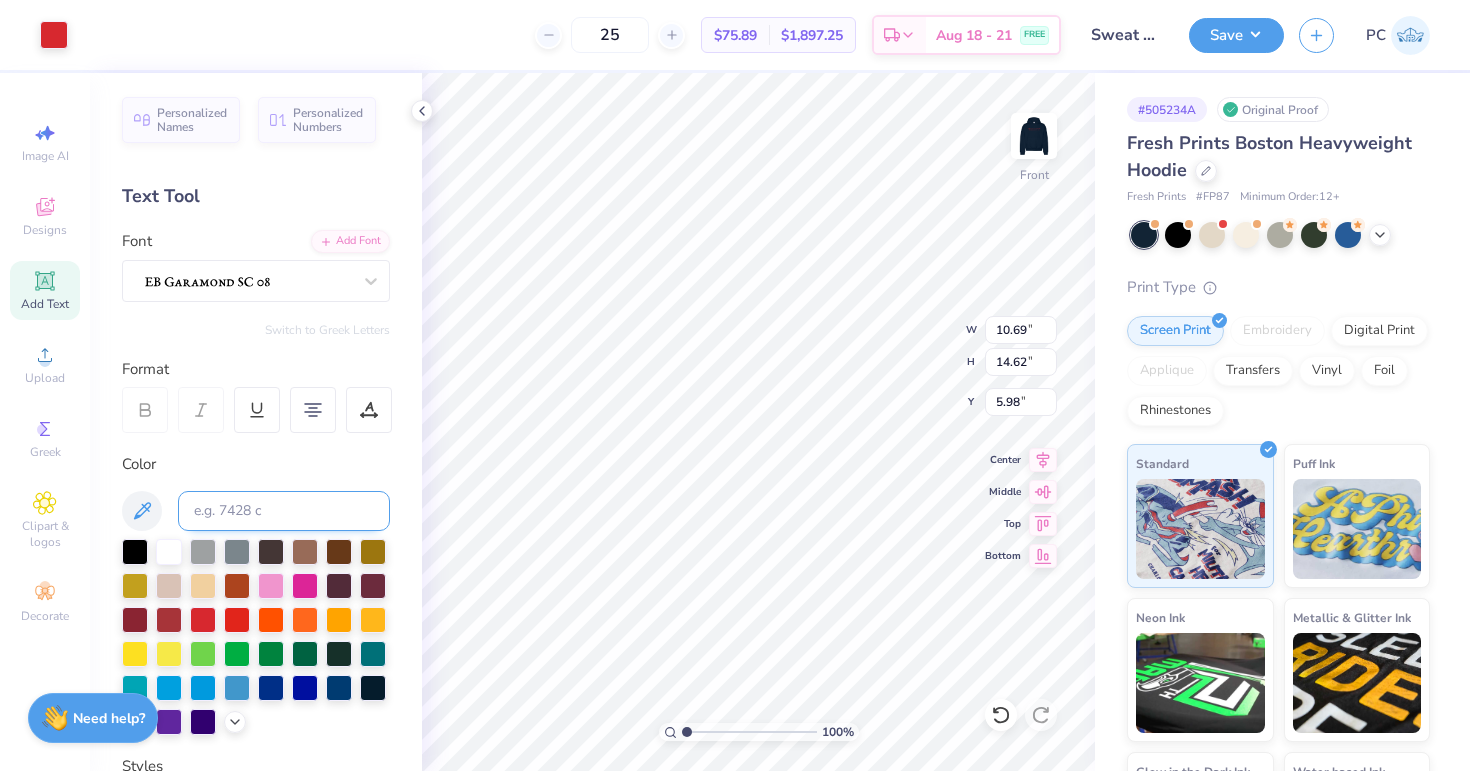 type on "11.38" 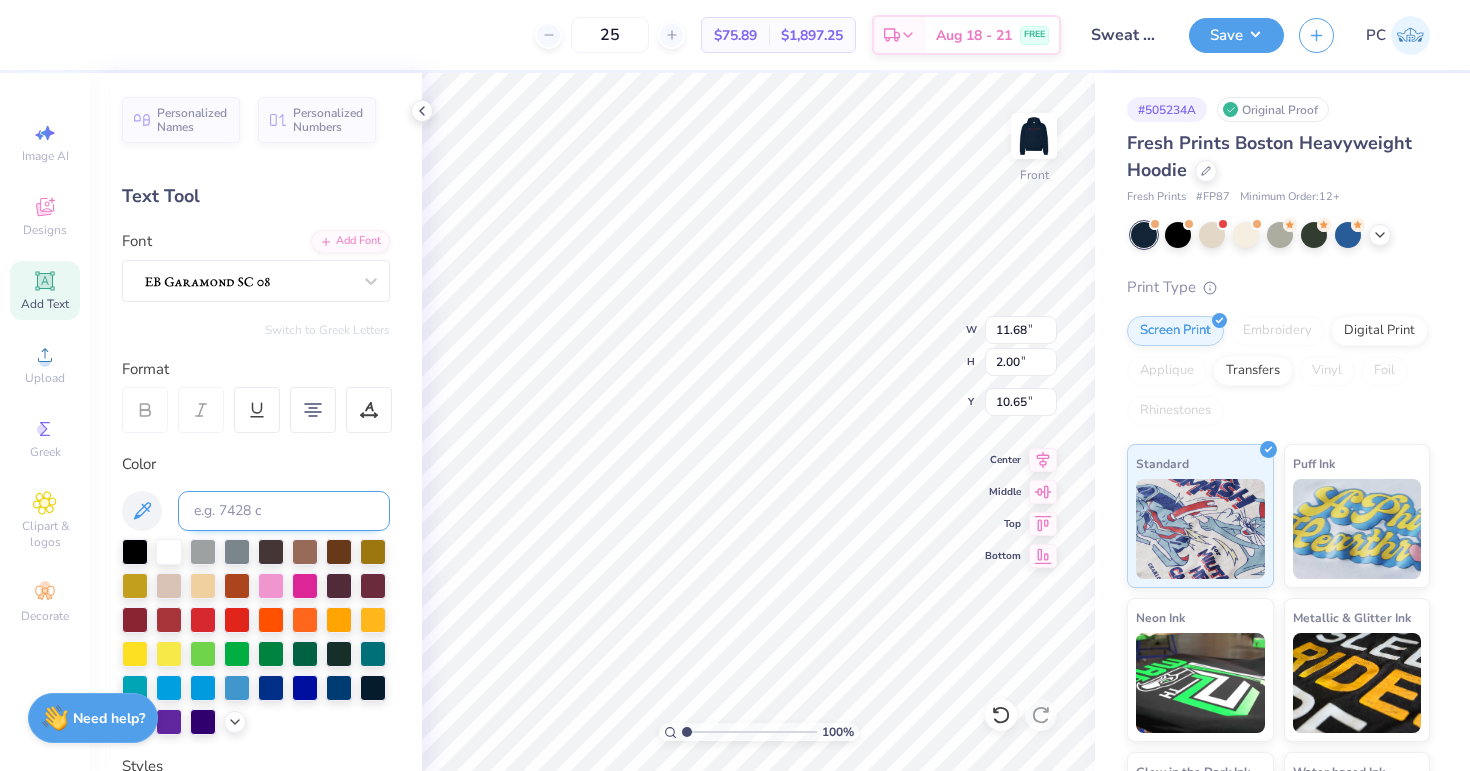 type on "11.30" 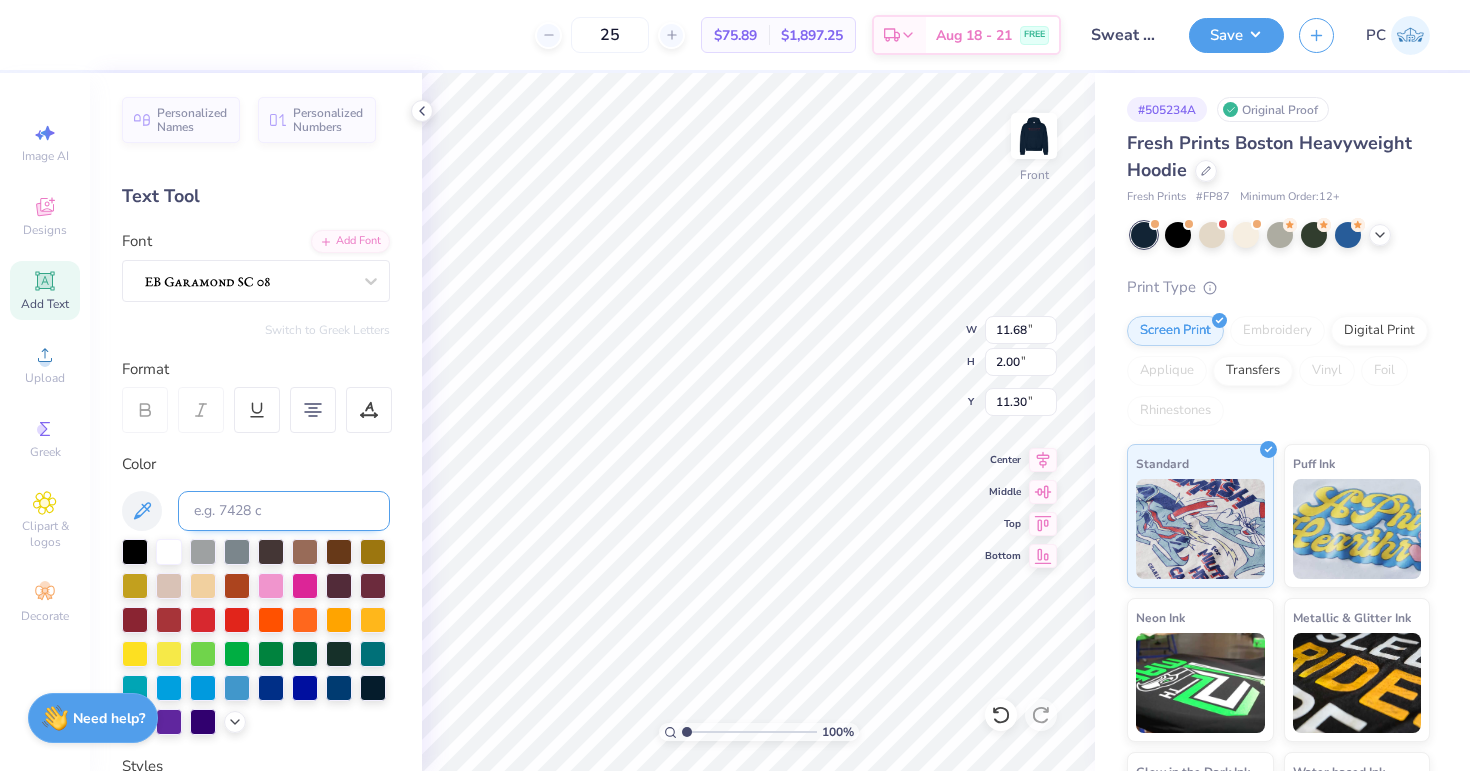type on "11.41" 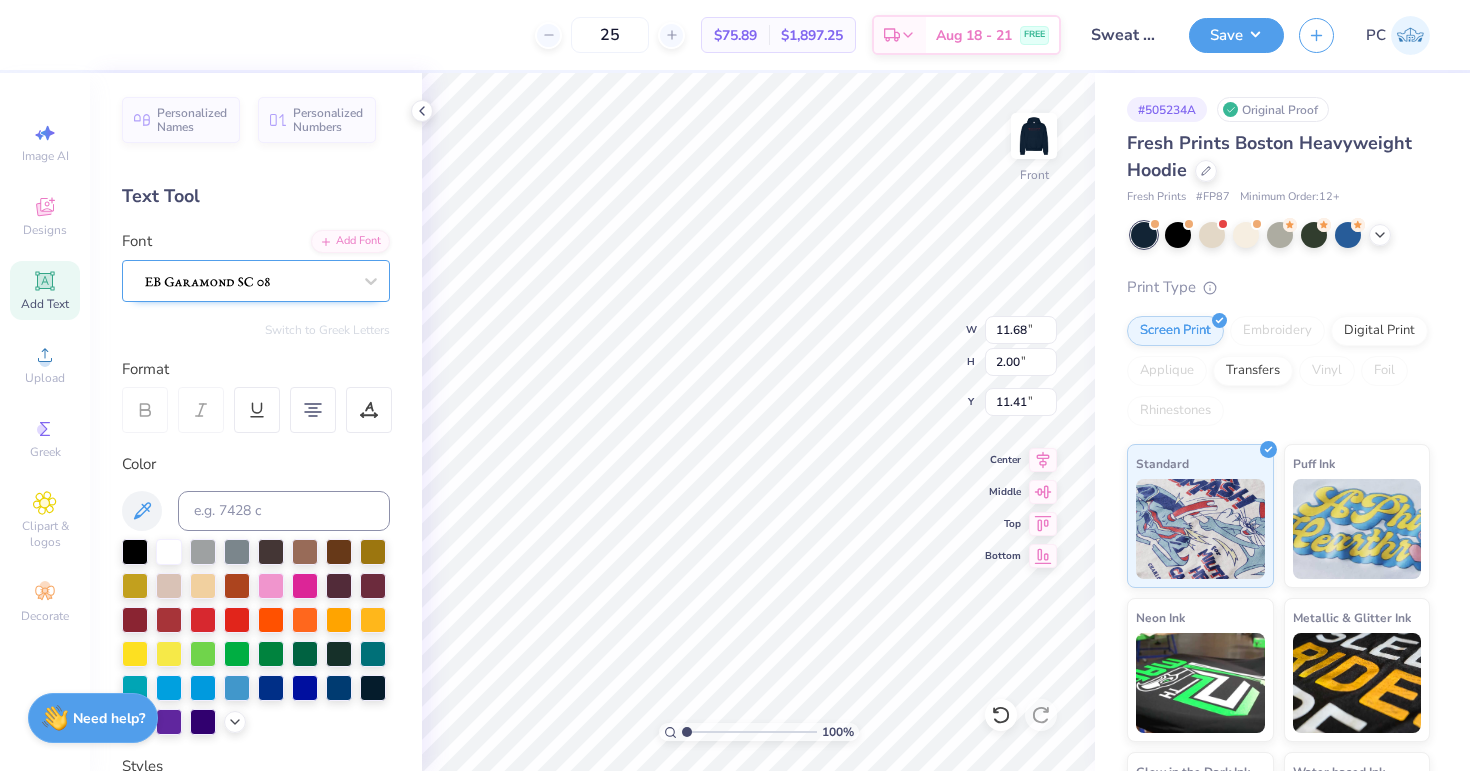 click at bounding box center [248, 280] 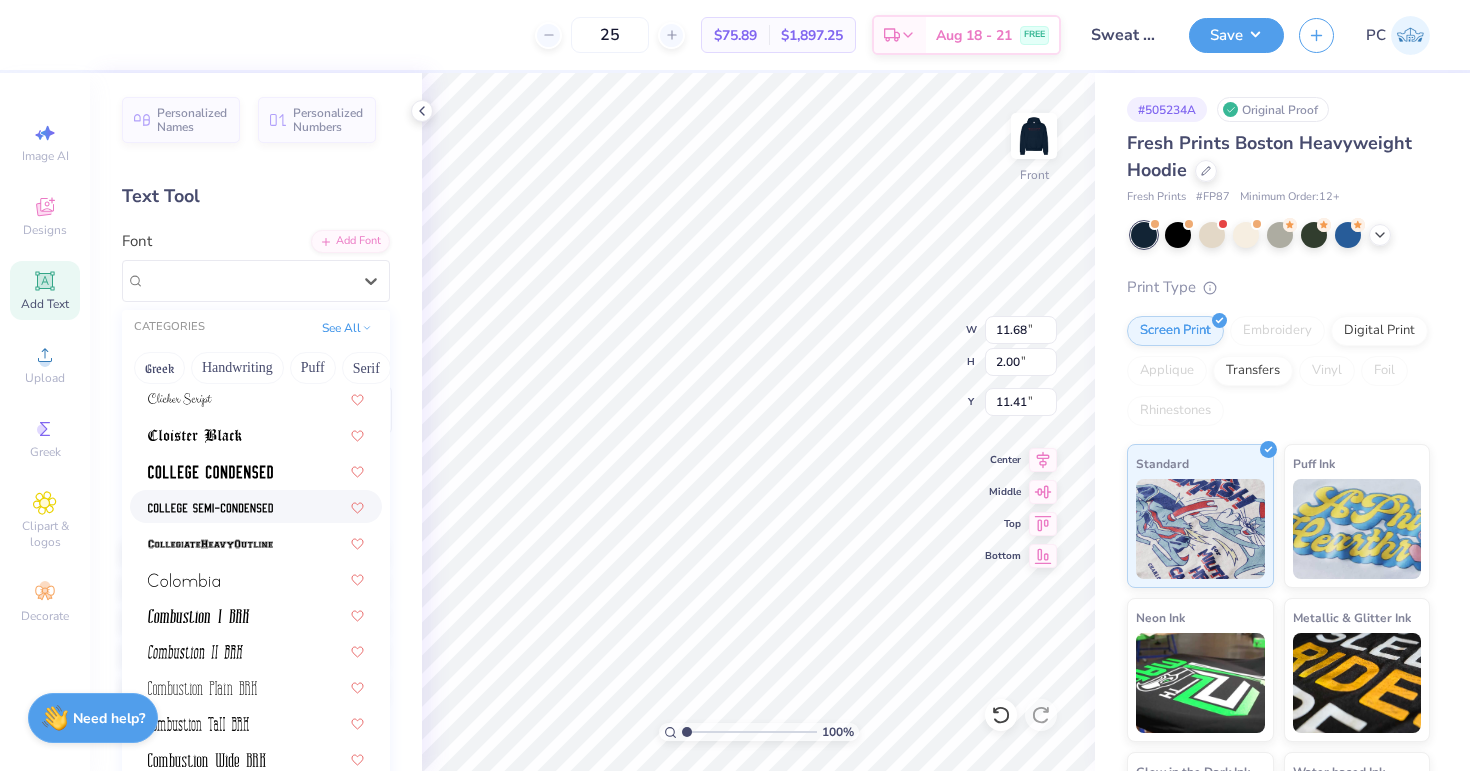scroll, scrollTop: 2638, scrollLeft: 0, axis: vertical 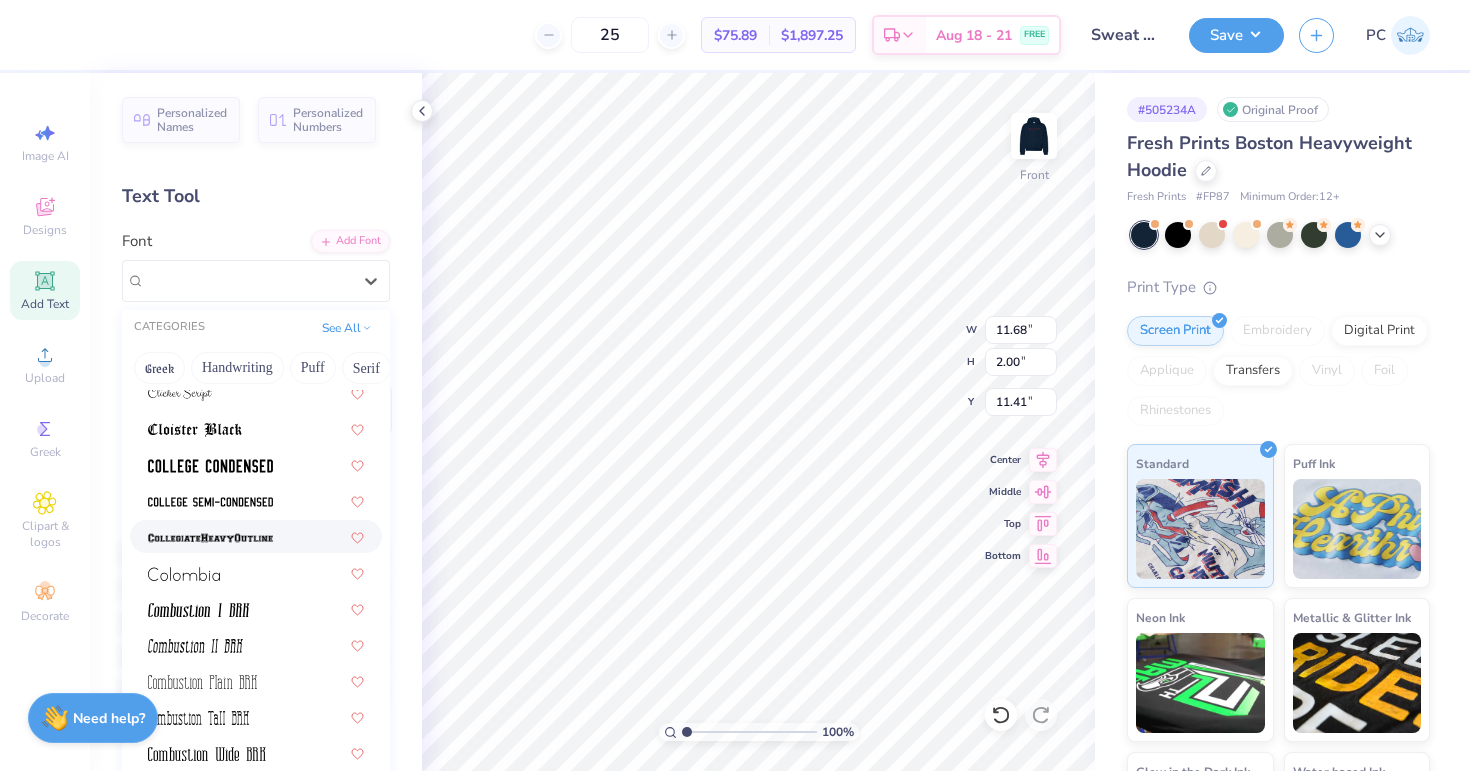 click at bounding box center (210, 538) 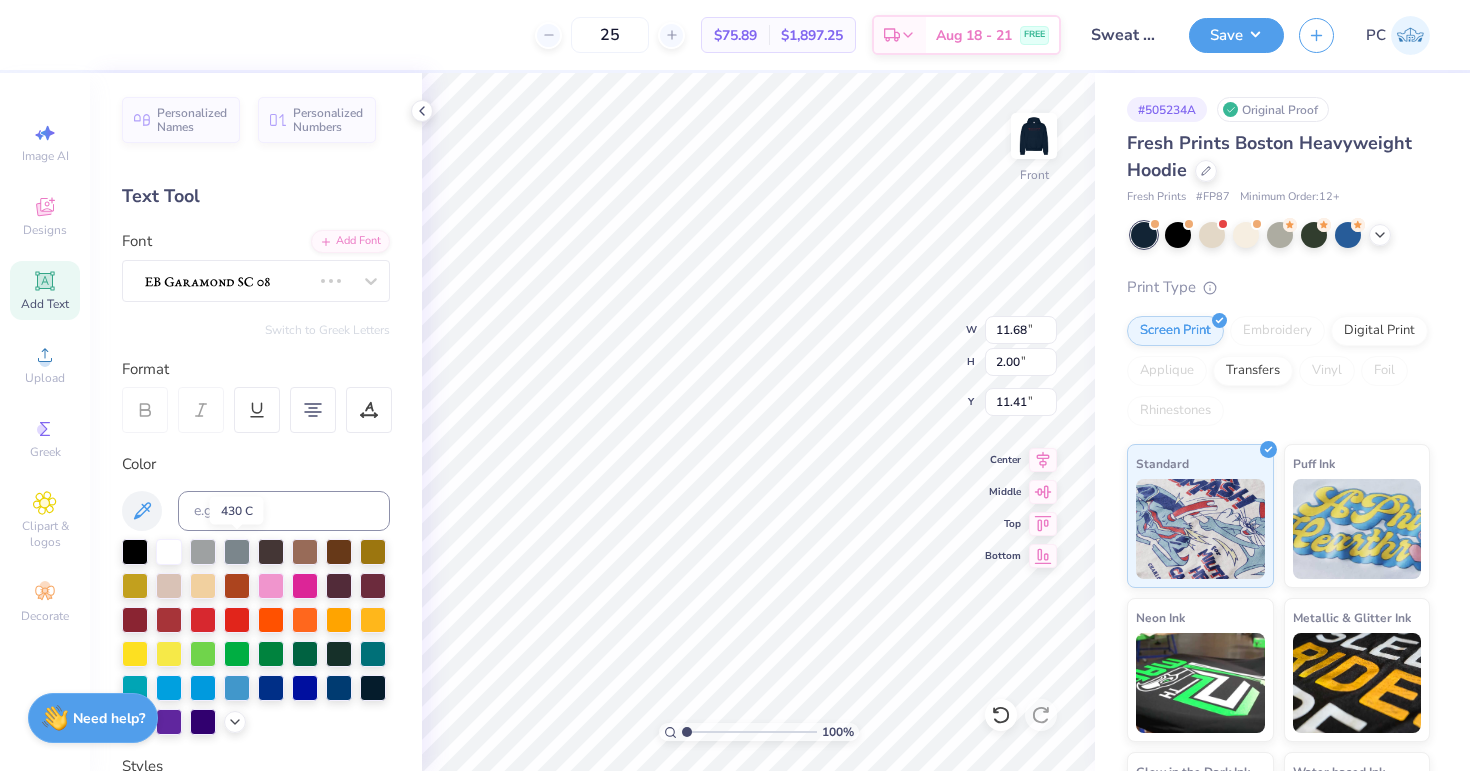 type on "11.50" 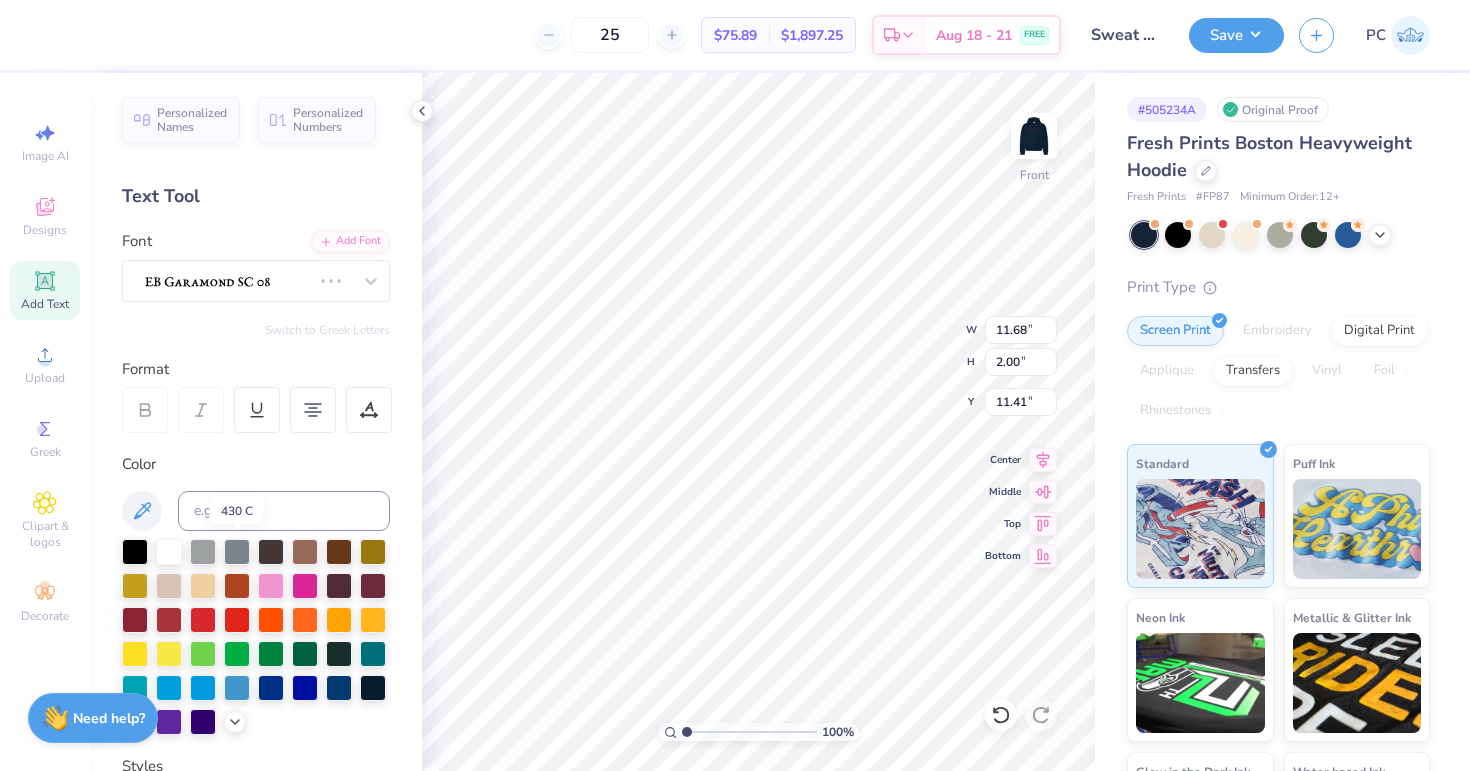 type on "2.03" 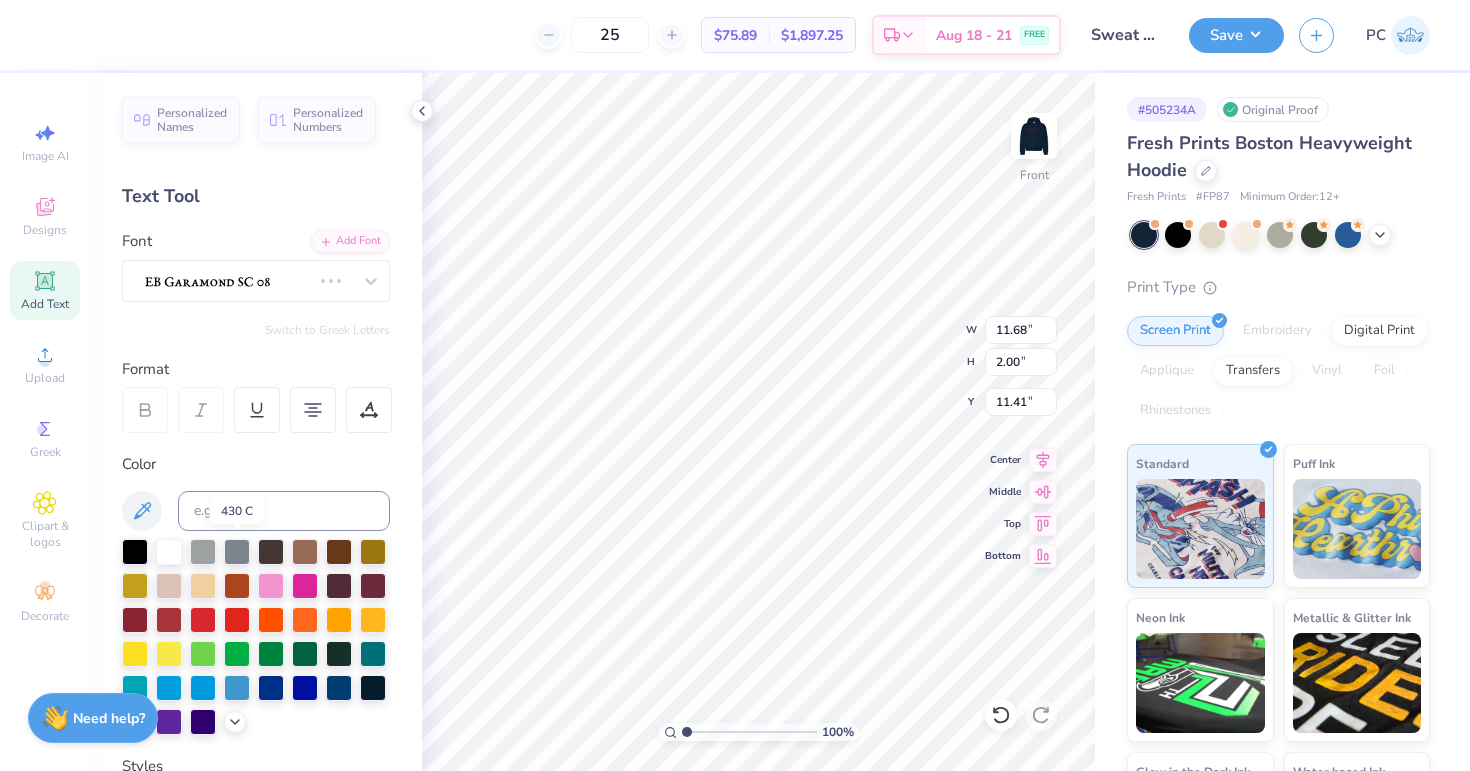 type on "11.44" 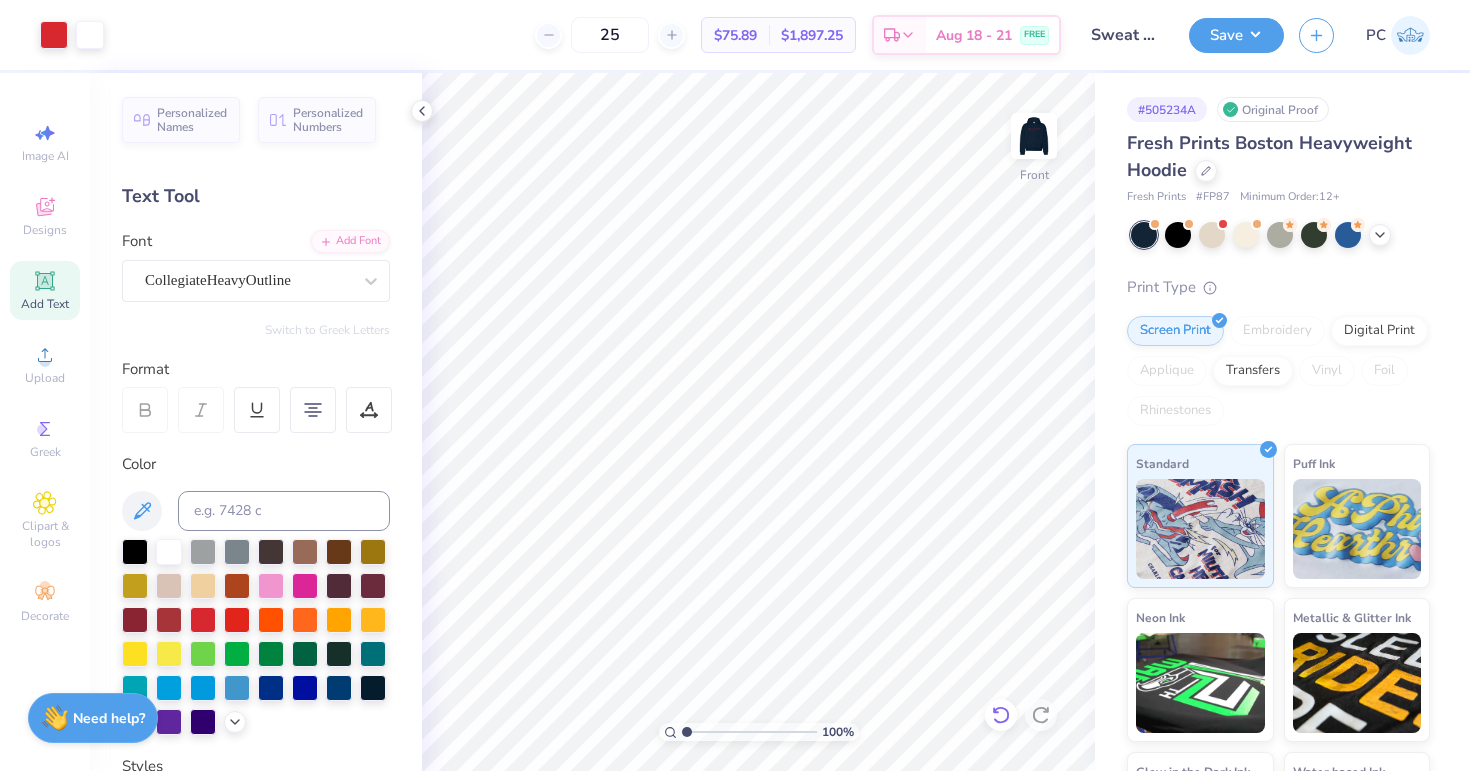 click 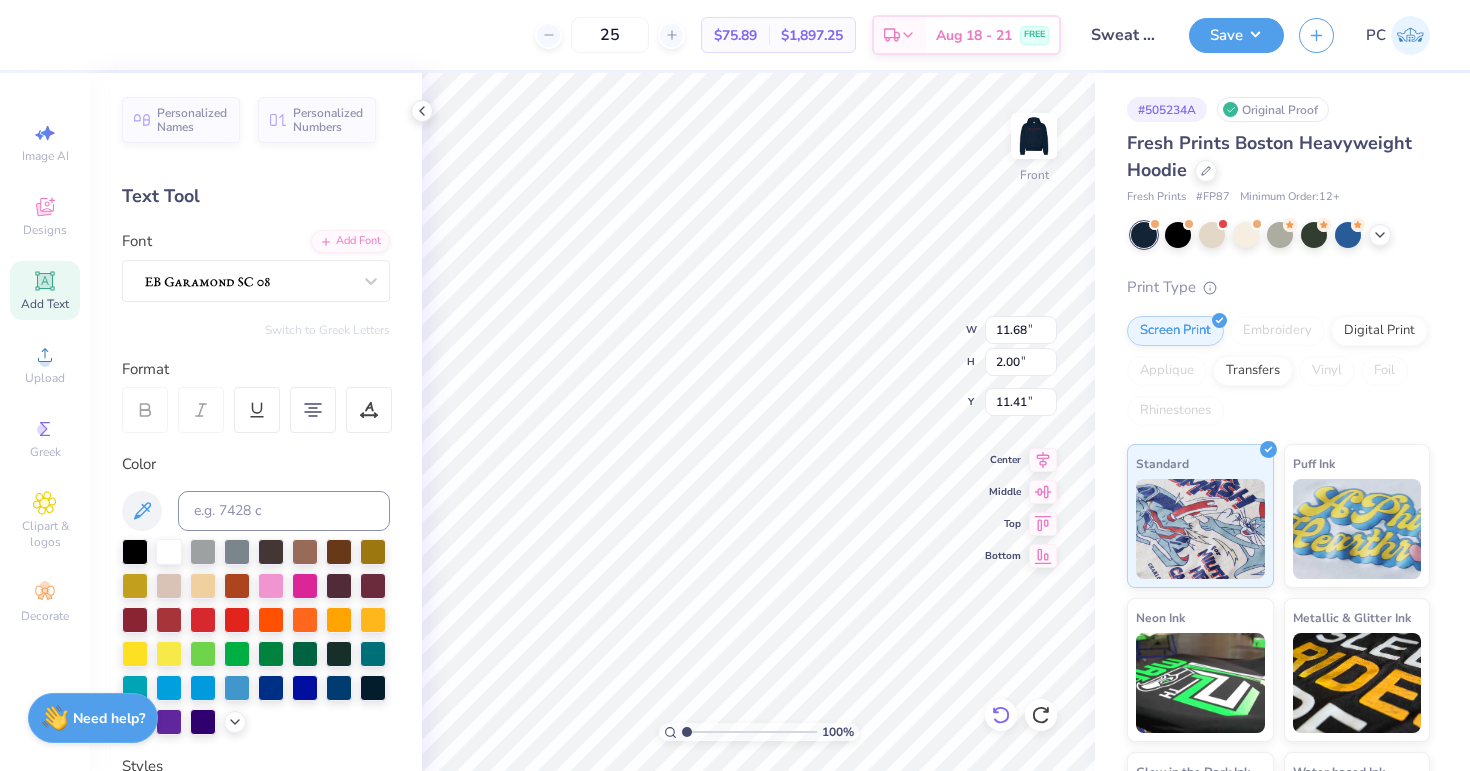 type on "11.30" 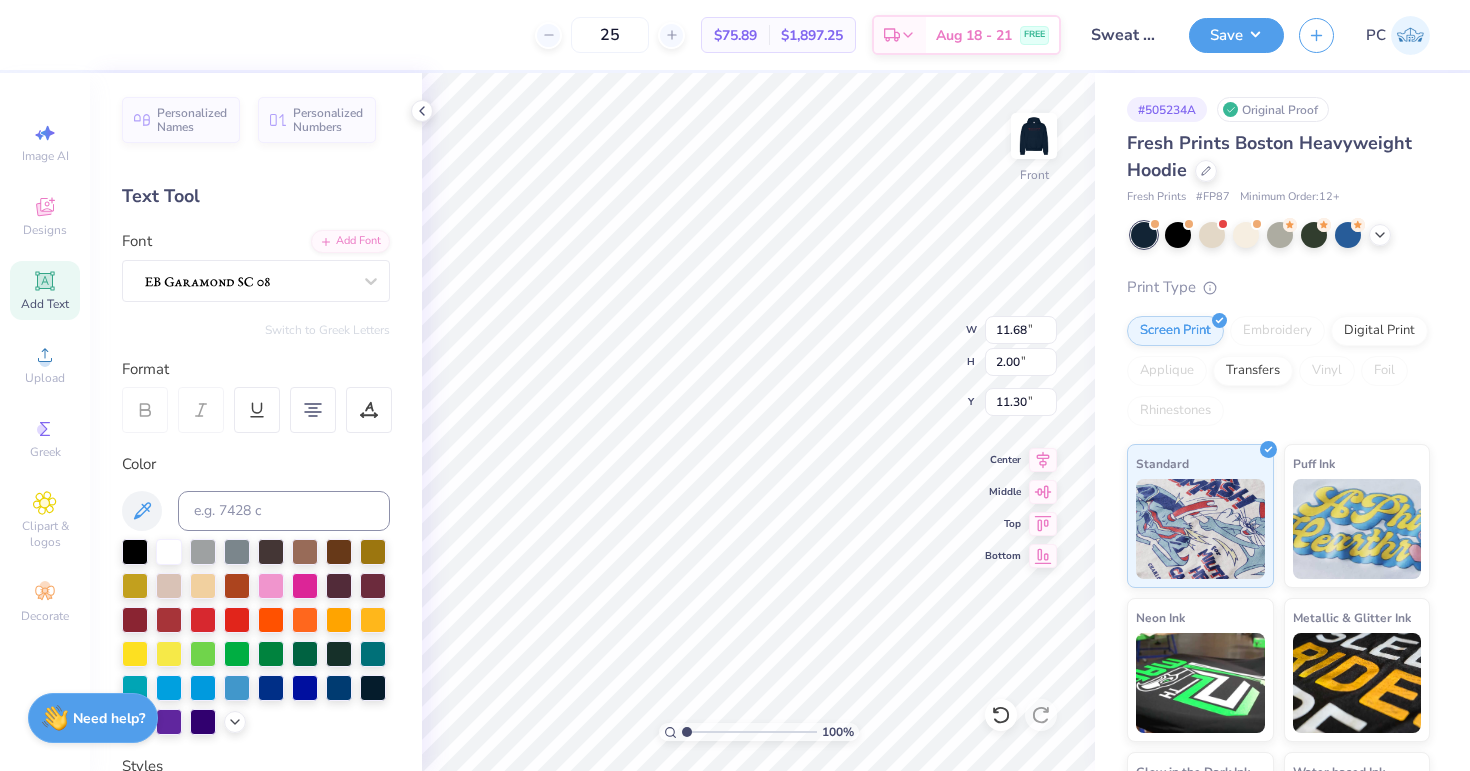 type on "14.06" 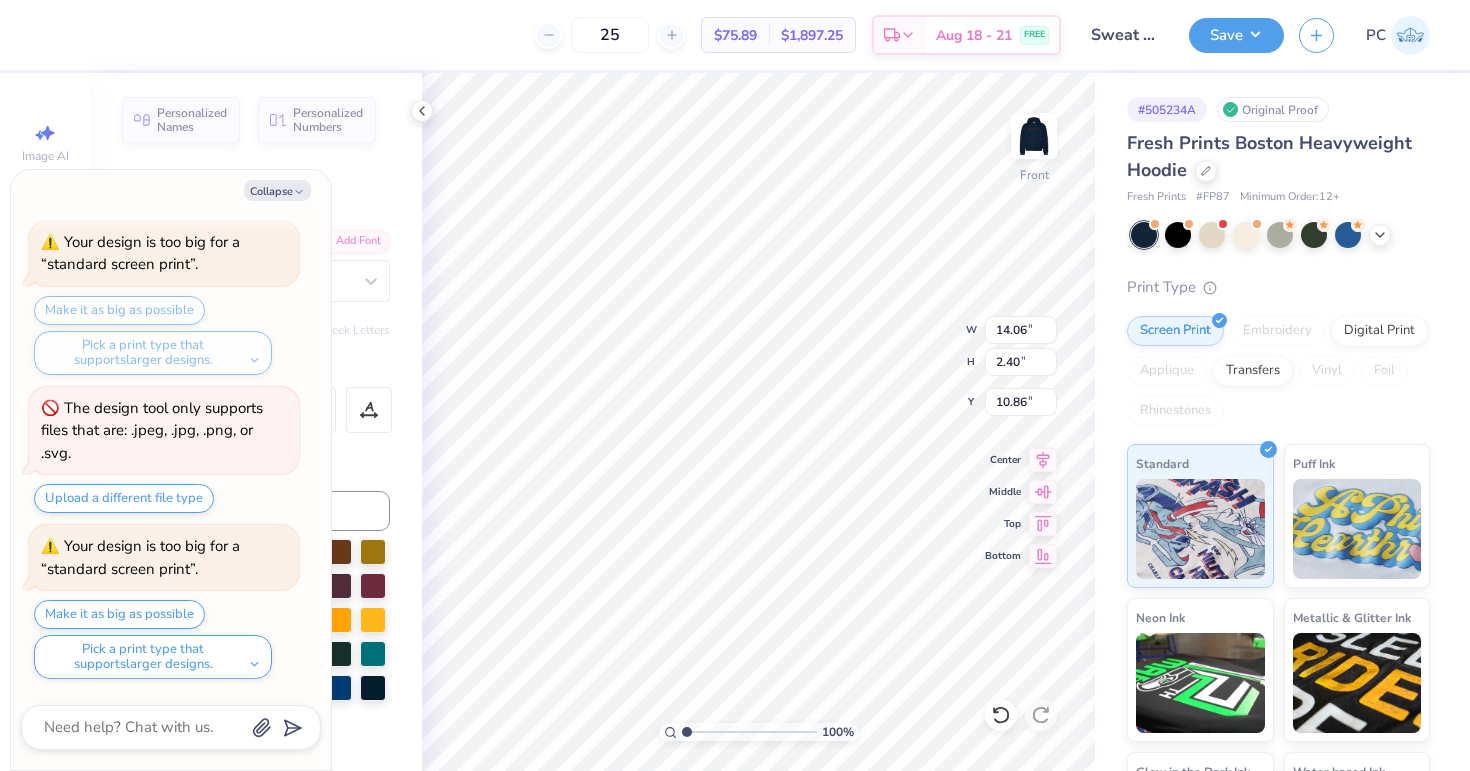 scroll, scrollTop: 532, scrollLeft: 0, axis: vertical 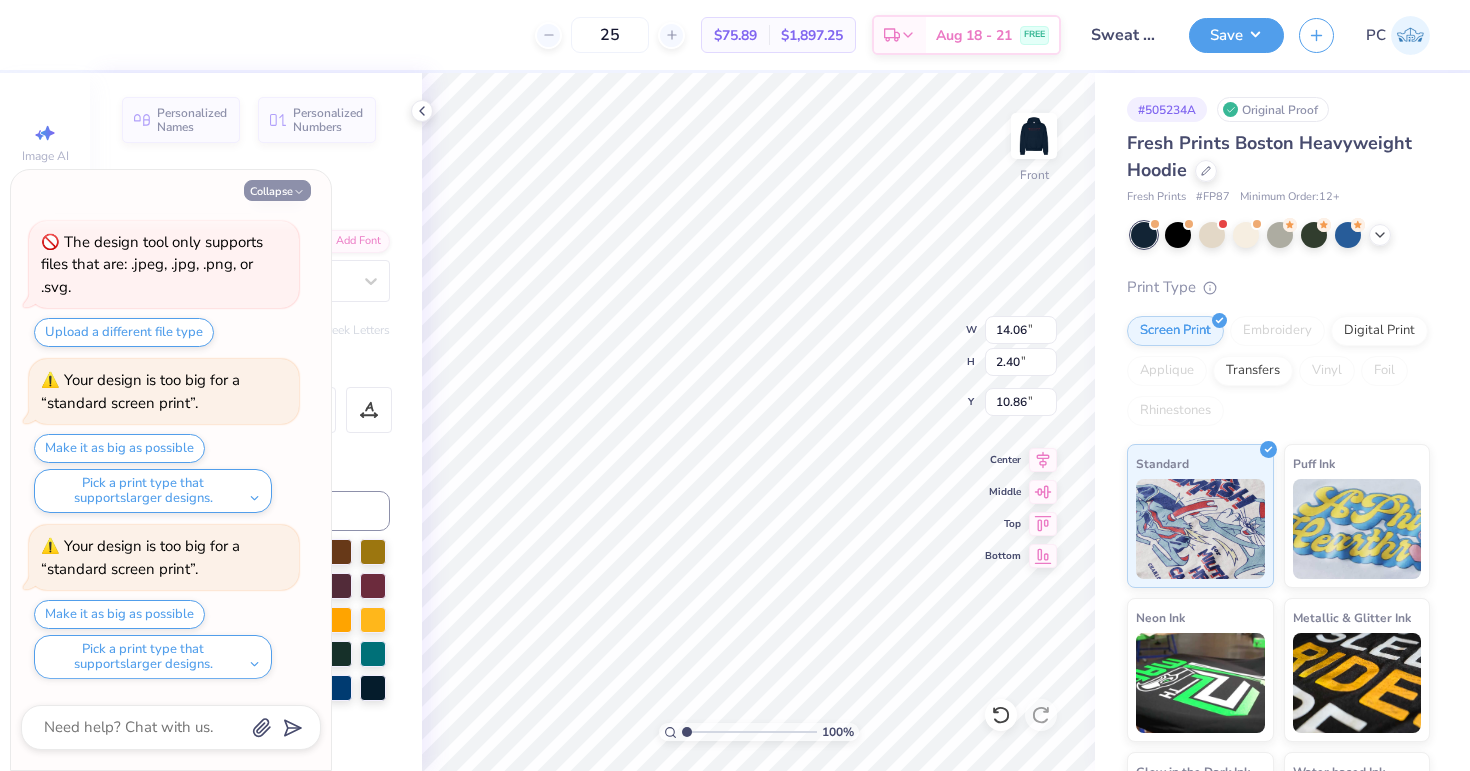 click on "Collapse" at bounding box center (277, 190) 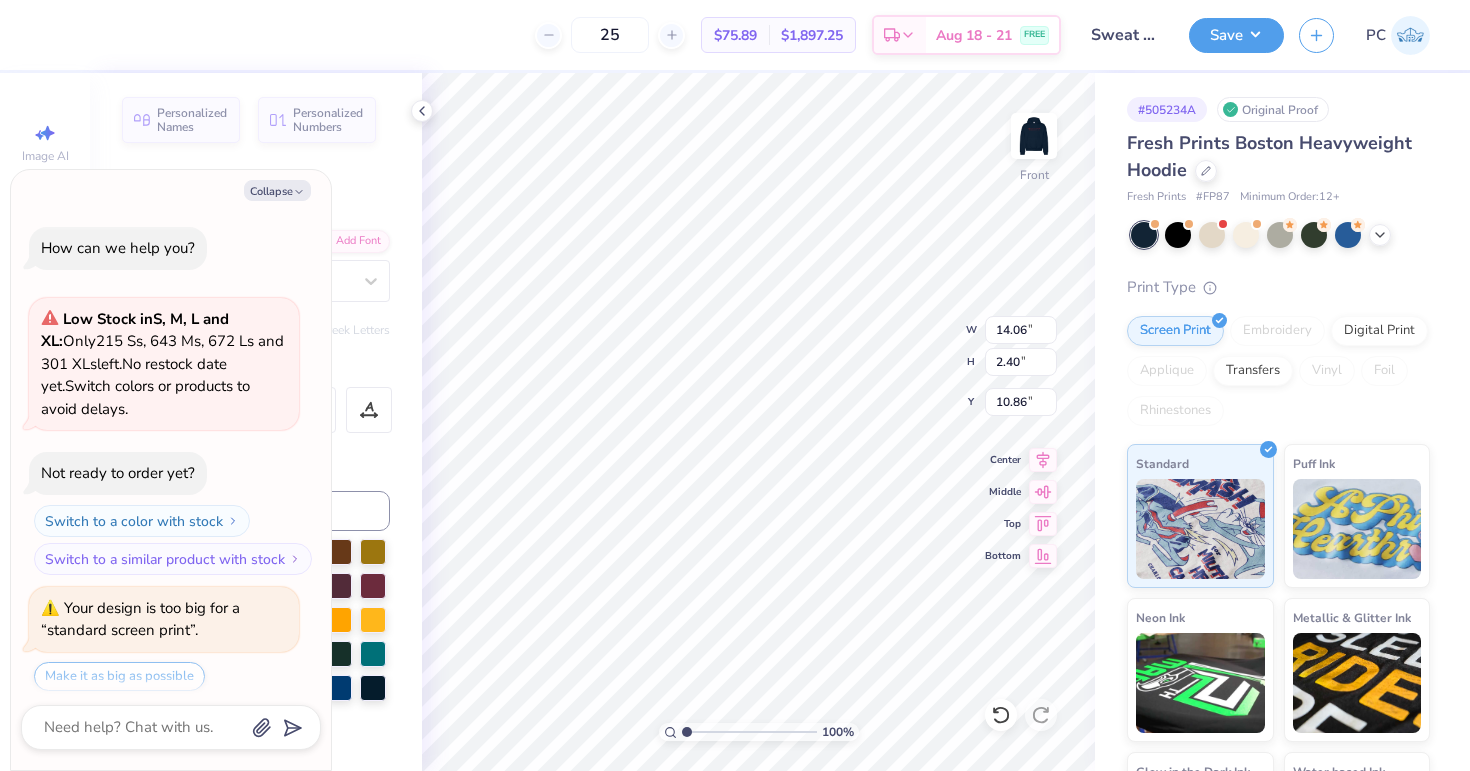 scroll, scrollTop: 698, scrollLeft: 0, axis: vertical 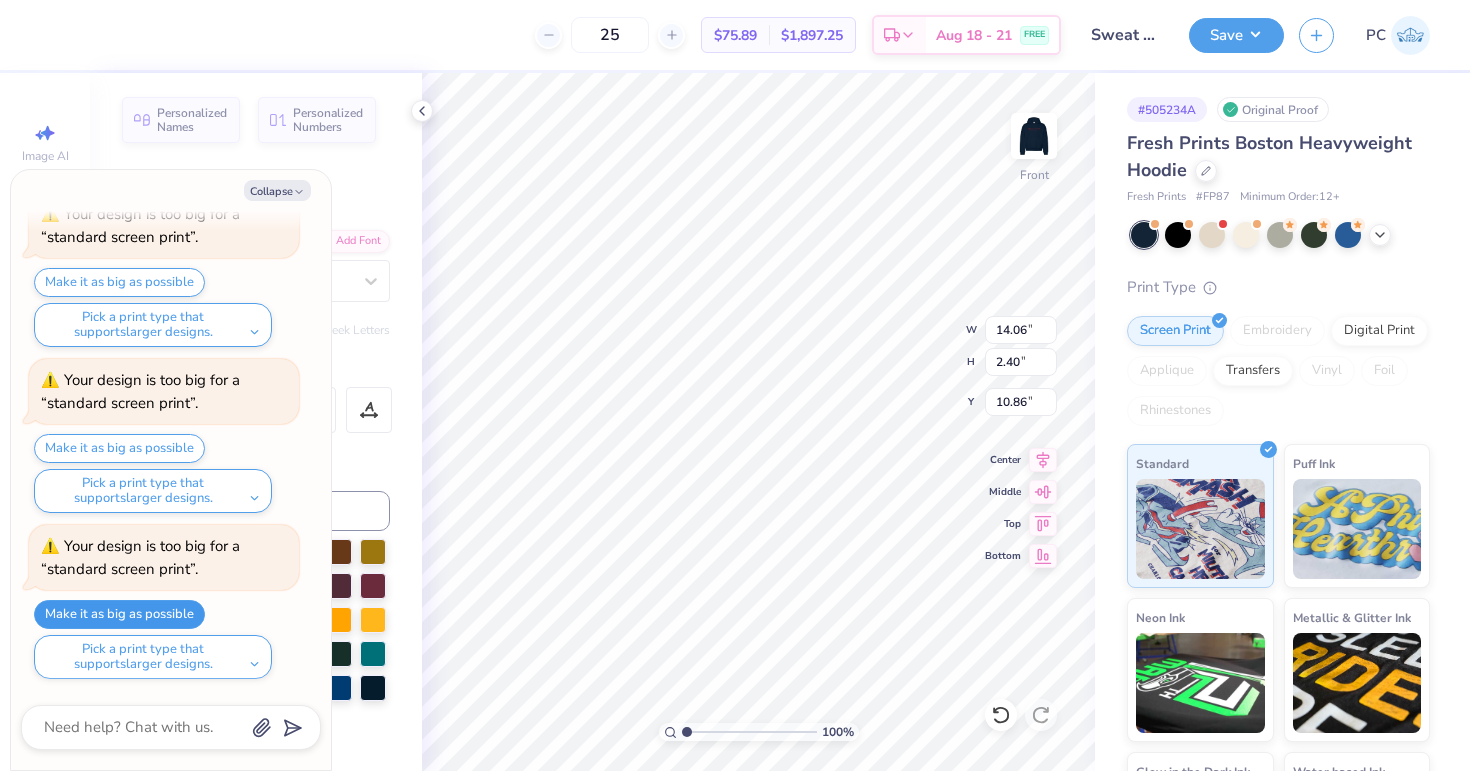 click on "Make it as big as possible" at bounding box center [119, 614] 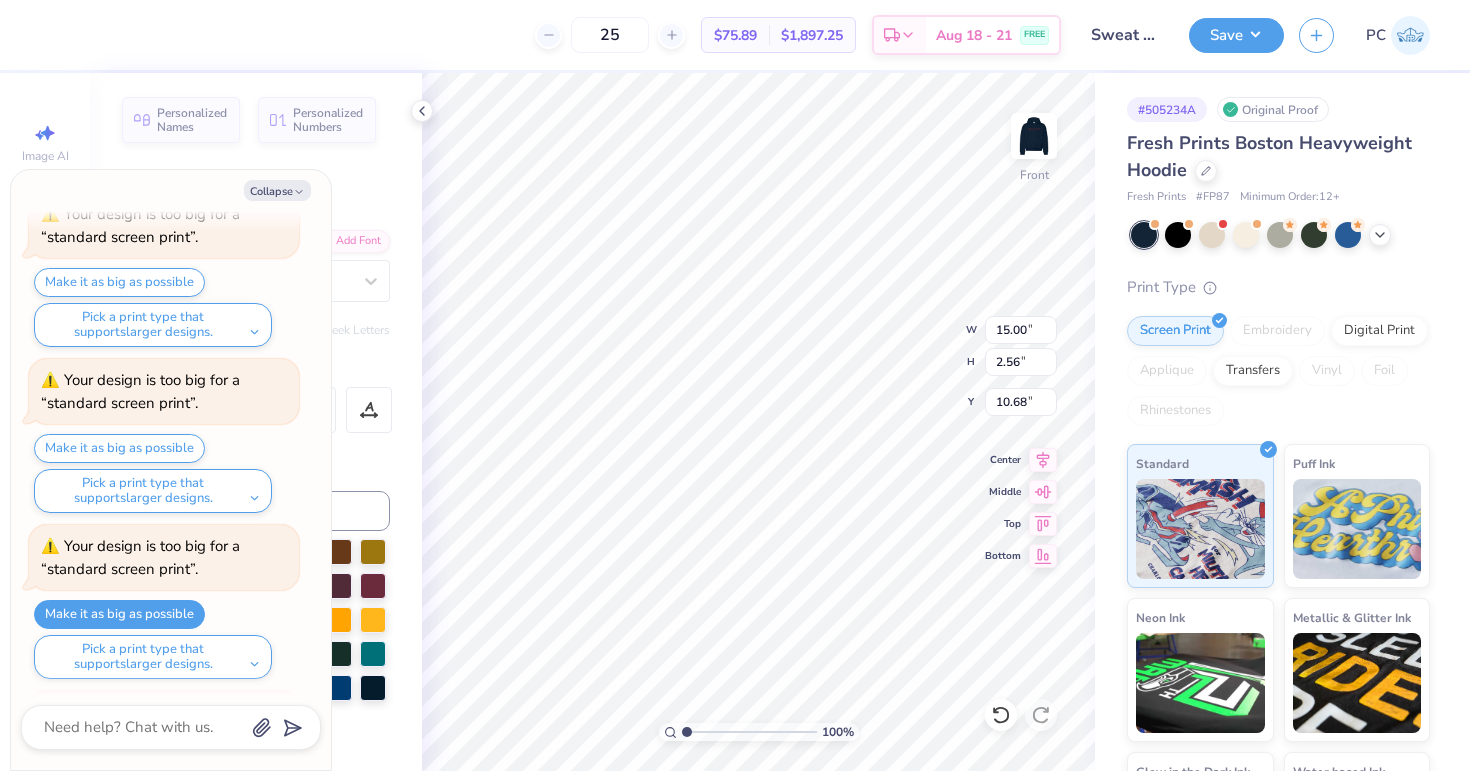 scroll, scrollTop: 864, scrollLeft: 0, axis: vertical 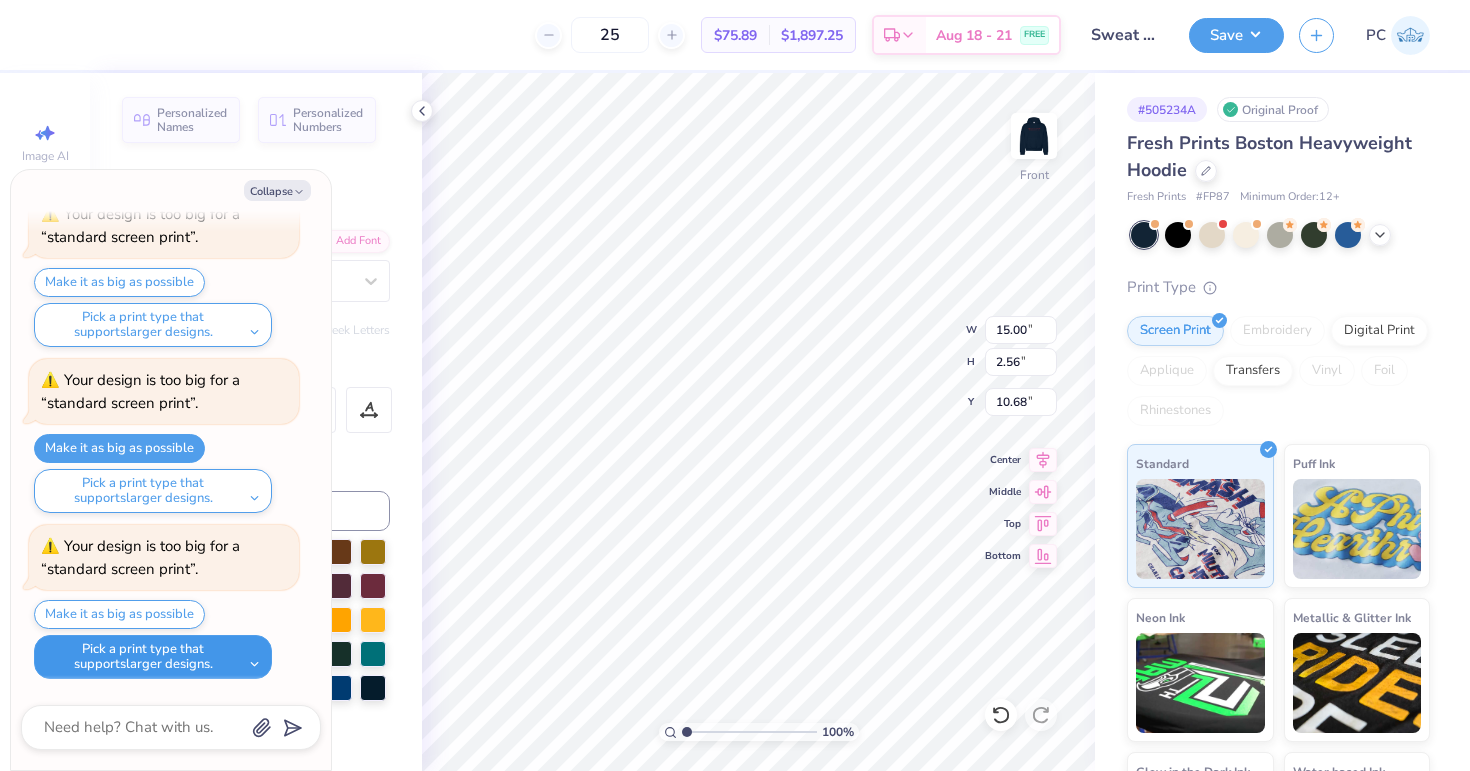 click on "Pick a print type that supports  larger   designs." at bounding box center [153, 657] 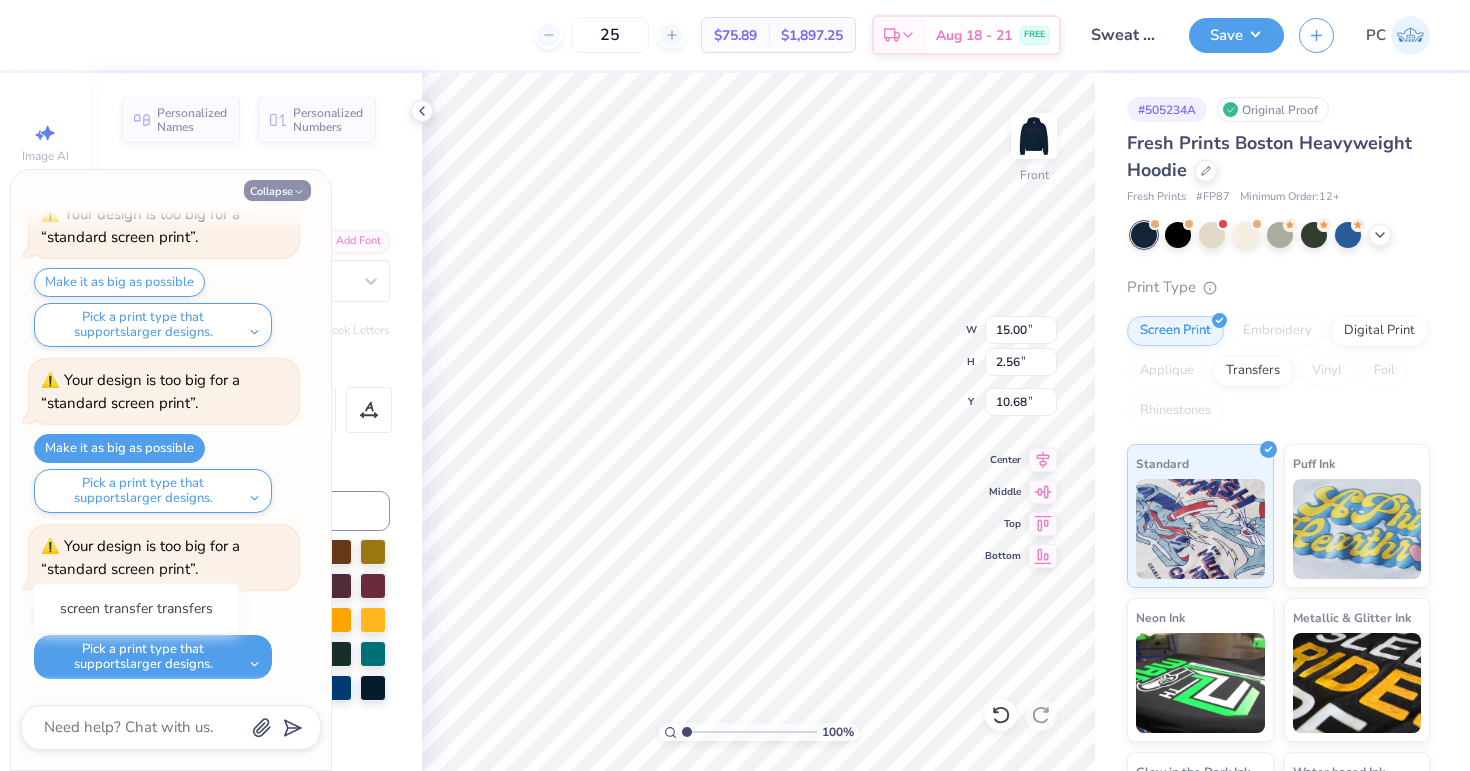 click 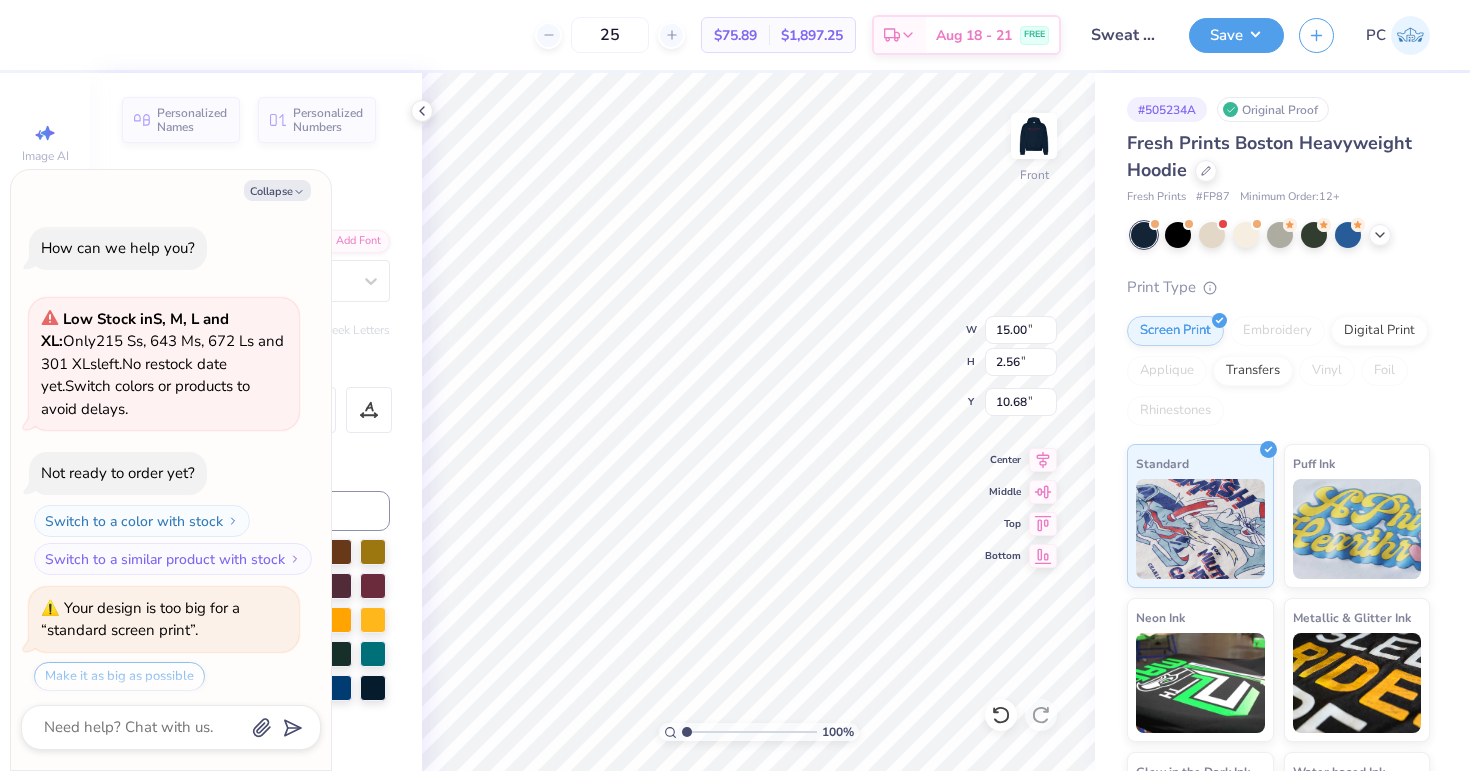 scroll, scrollTop: 1030, scrollLeft: 0, axis: vertical 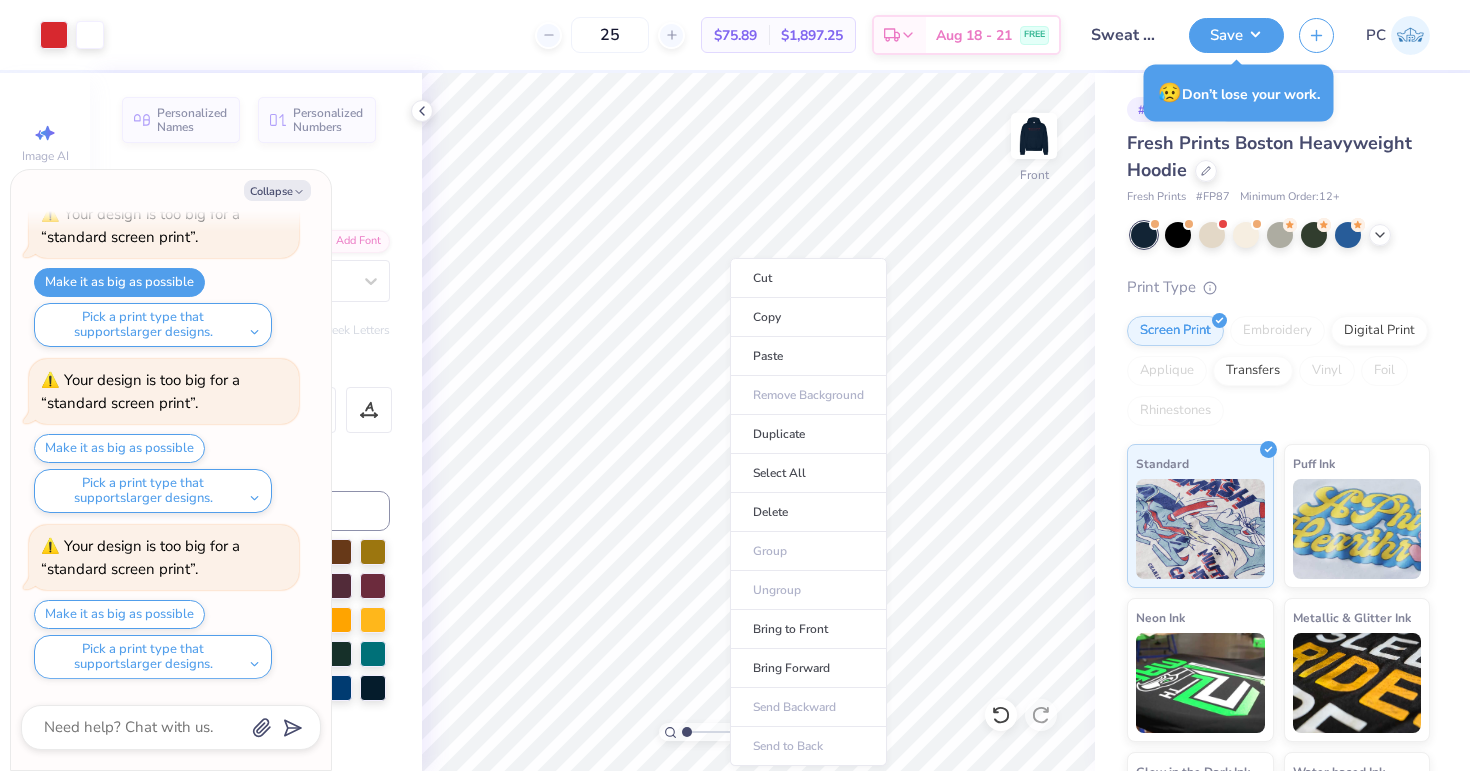 click on "Art colors 25 $75.89 Per Item $1,897.25 Total Est.  Delivery Aug 18 - 21 FREE Design Title Sweat Set 1 Save PC Image AI Designs Add Text Upload Greek Clipart & logos Decorate Personalized Names Personalized Numbers Text Tool  Add Font Font Switch to Greek Letters Format Color Styles Text Shape 100  % Front # 505234A Original Proof Fresh Prints Boston Heavyweight Hoodie Fresh Prints # FP87 Minimum Order:  12 +   Print Type Screen Print Embroidery Digital Print Applique Transfers Vinyl Foil Rhinestones Standard Puff Ink Neon Ink Metallic & Glitter Ink Glow in the Dark Ink Water based Ink Need help?  Chat with us.
x Collapse How can we help you? Low Stock in  S, M, L and XL :  Only  215 Ss, 643 Ms, 672 Ls and 301 XLs  left.  No restock date yet.  Switch colors or products to avoid delays.  Not ready to order yet? Switch to a color with stock Switch to a similar product with stock Your design is too big for a “standard screen print”. larger   designs." at bounding box center (735, 385) 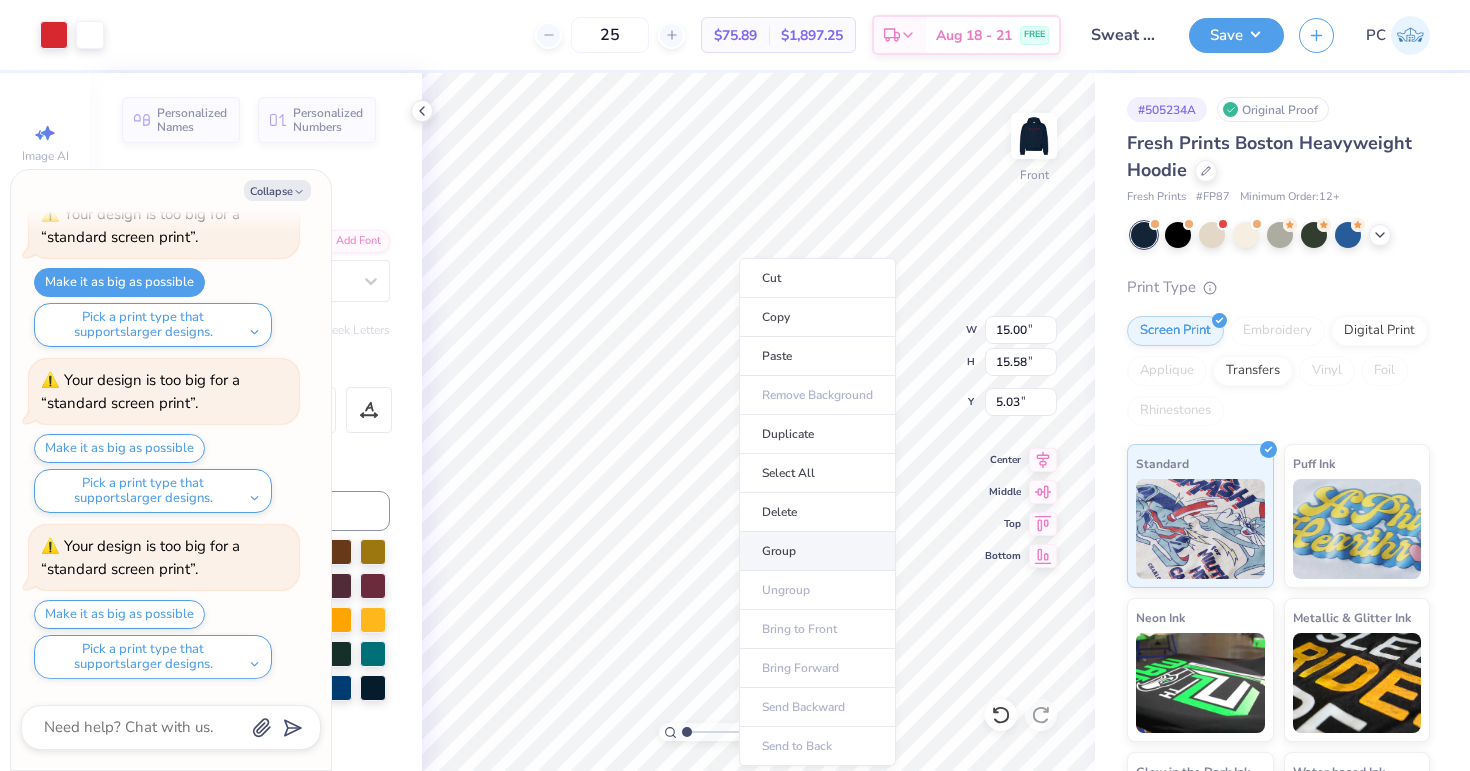 click on "Group" at bounding box center [817, 551] 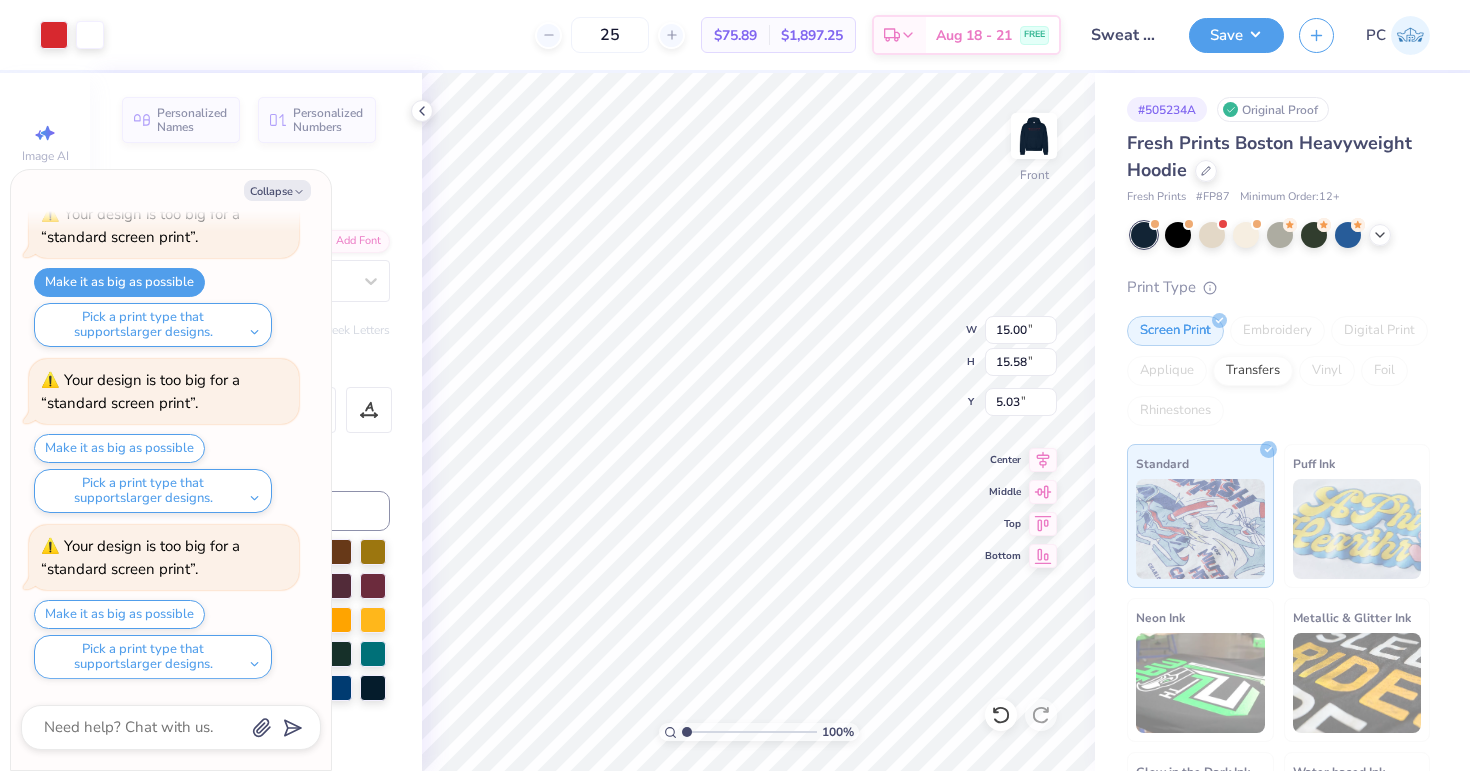 type on "x" 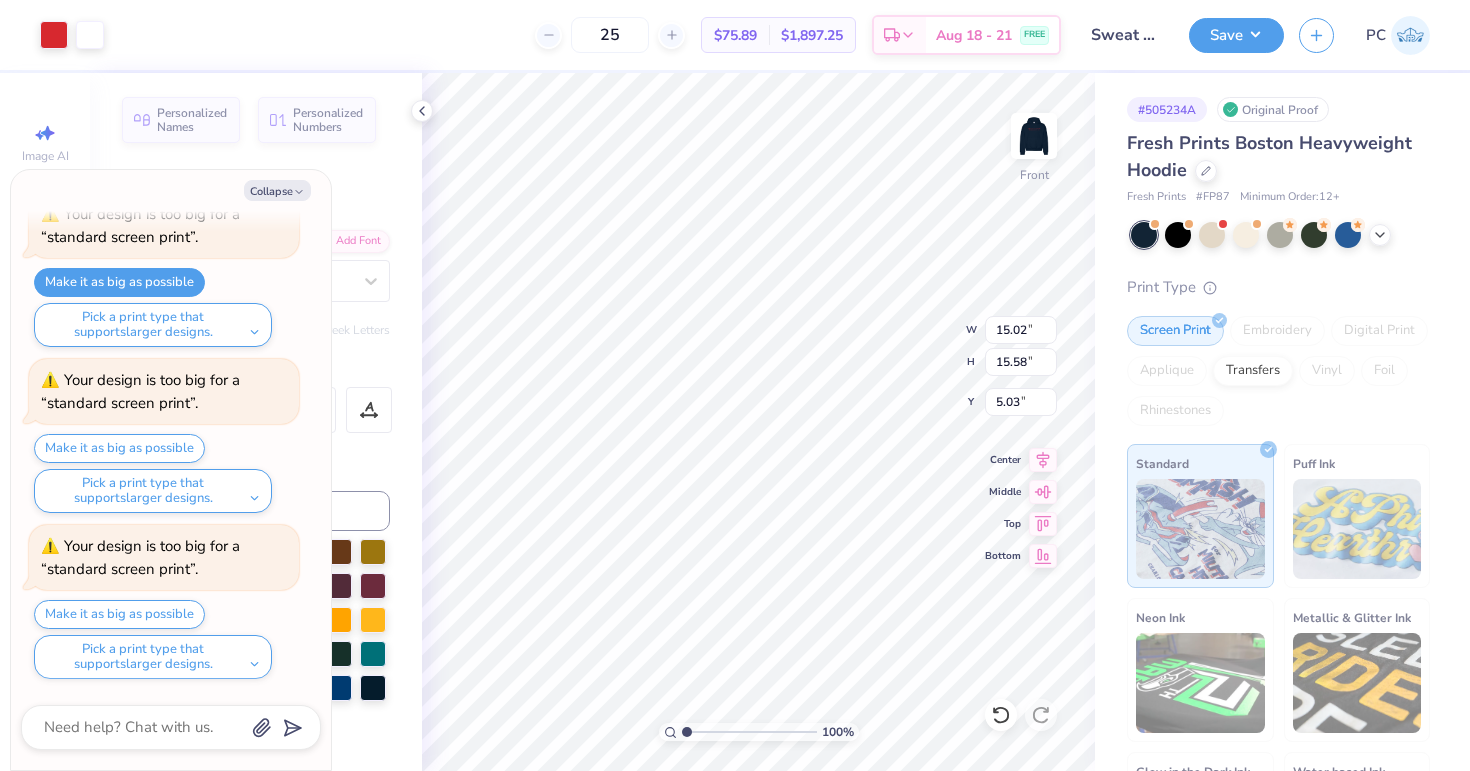 type on "x" 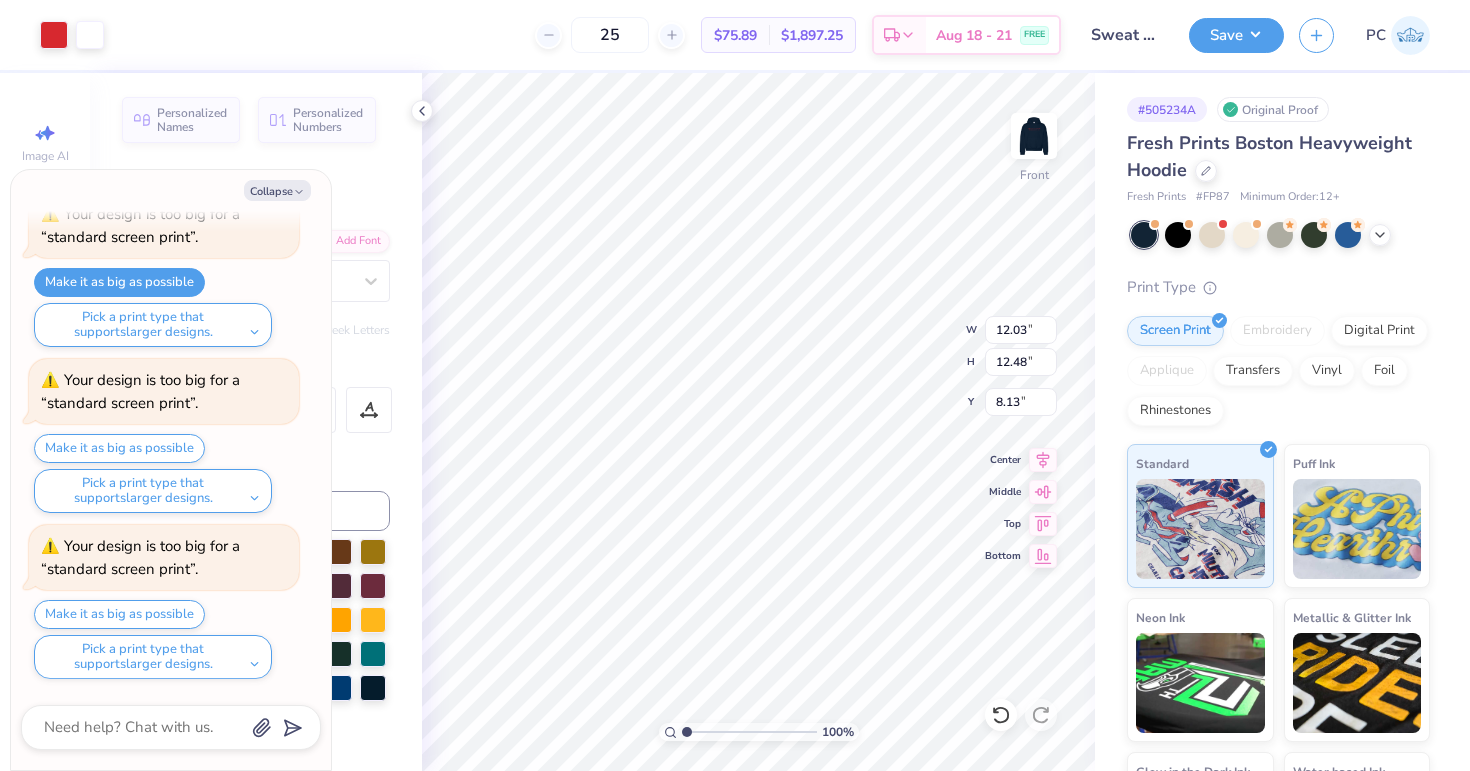 type on "x" 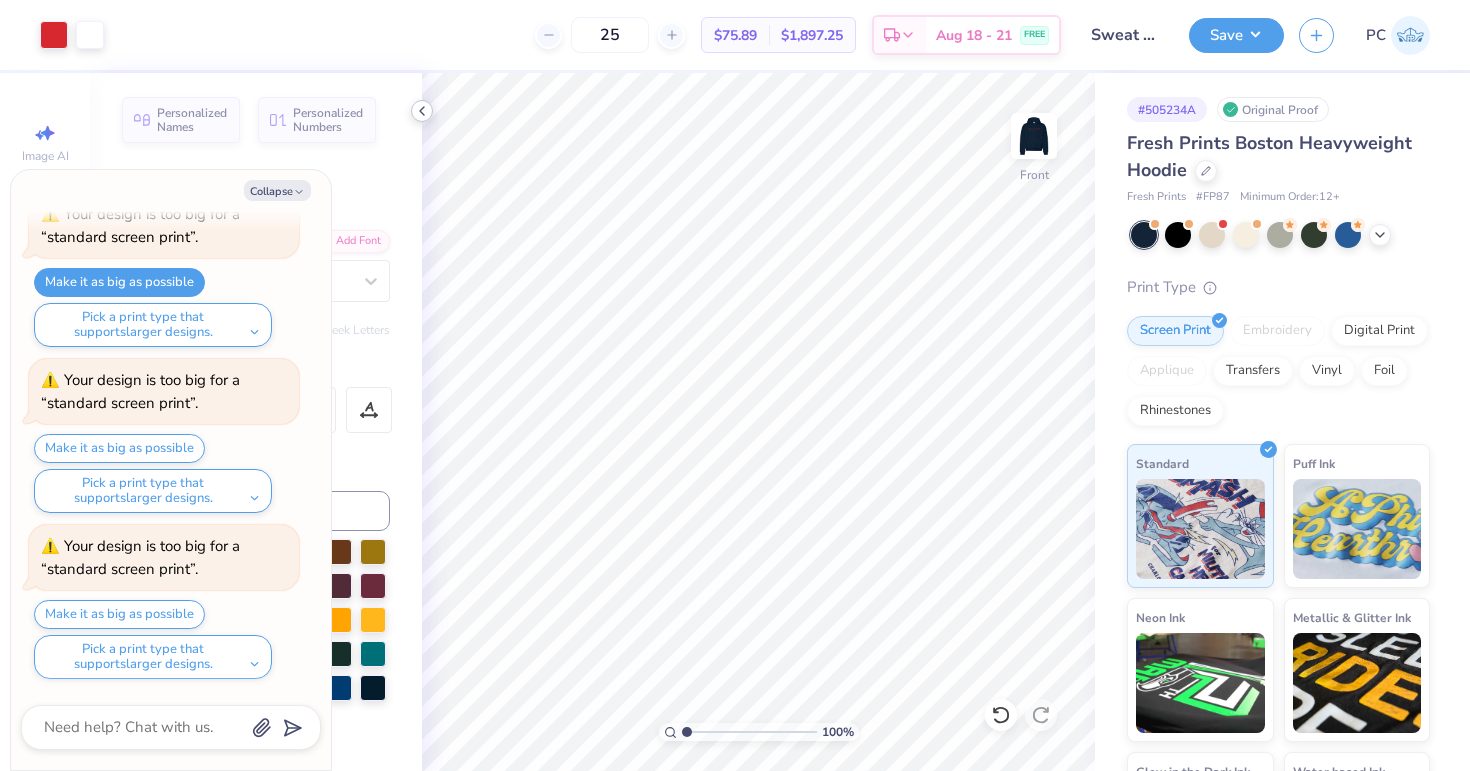 click 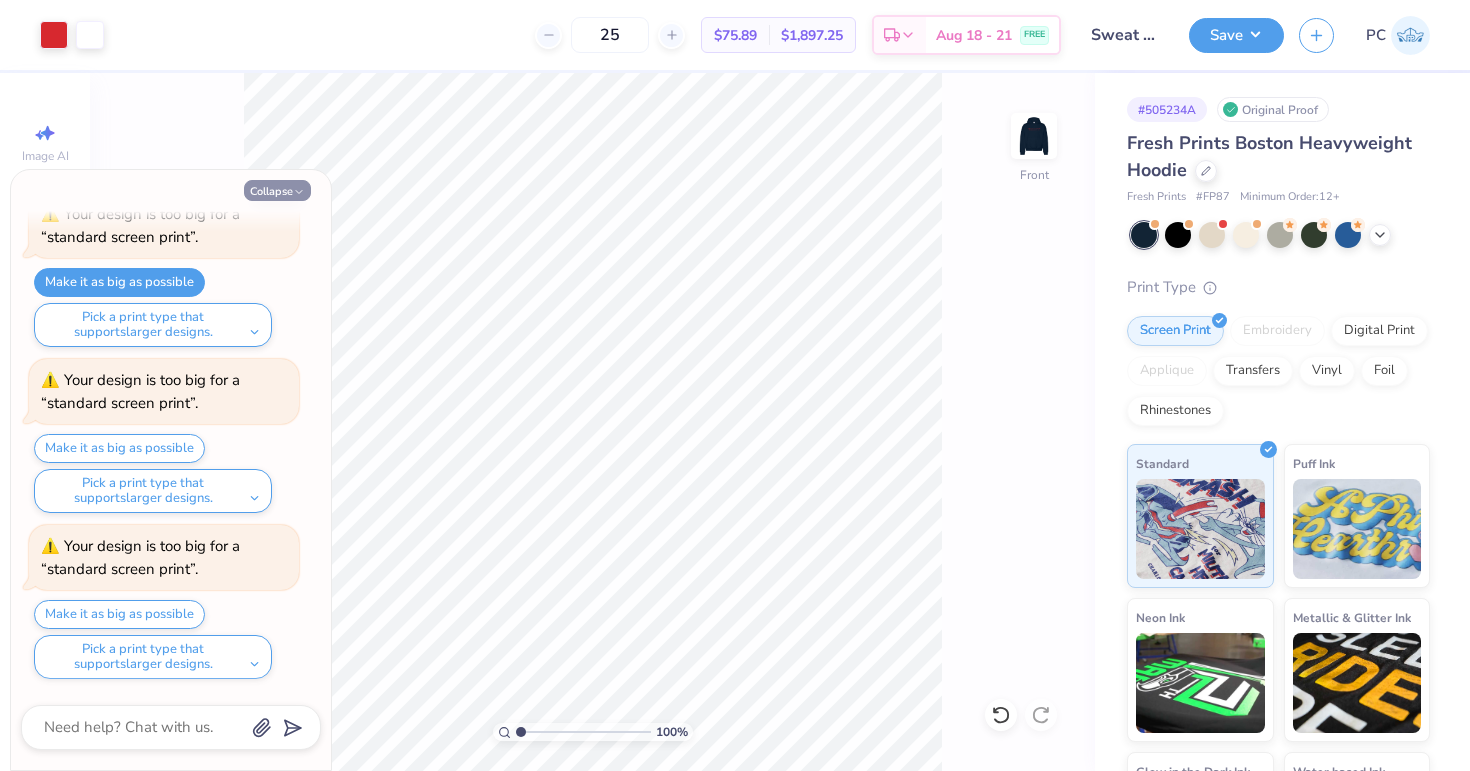 click on "Collapse" at bounding box center (277, 190) 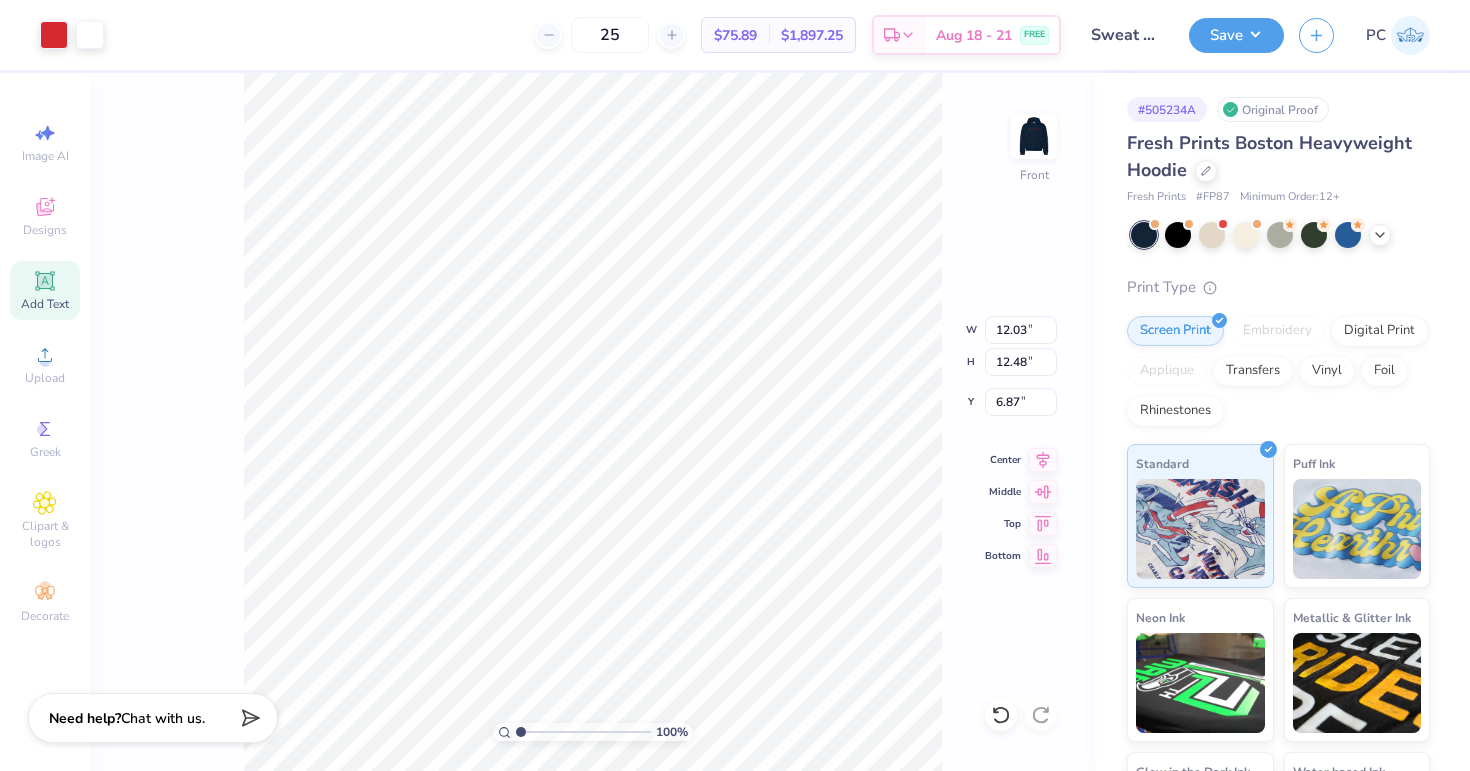 type on "6.17" 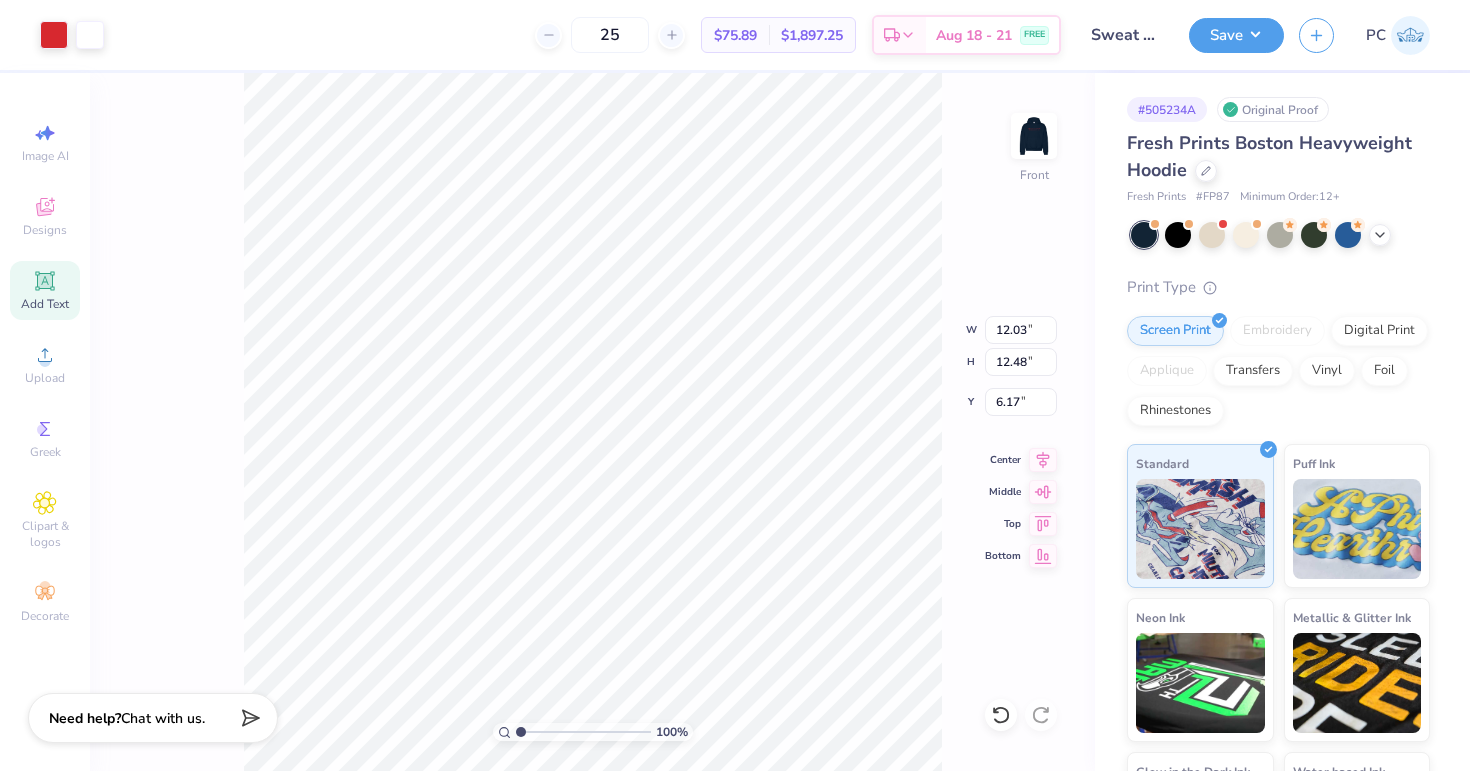 type on "6.52" 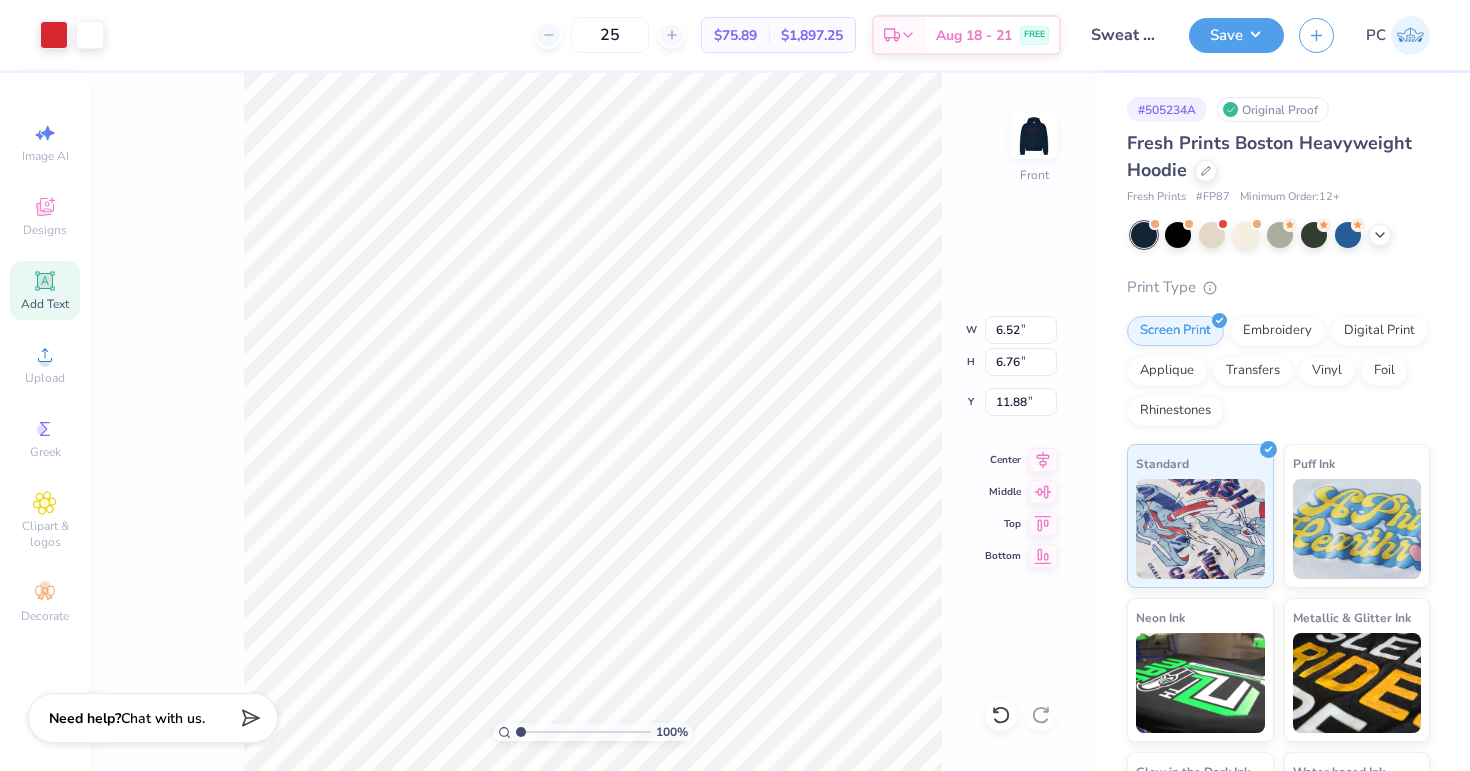 type on "9.18" 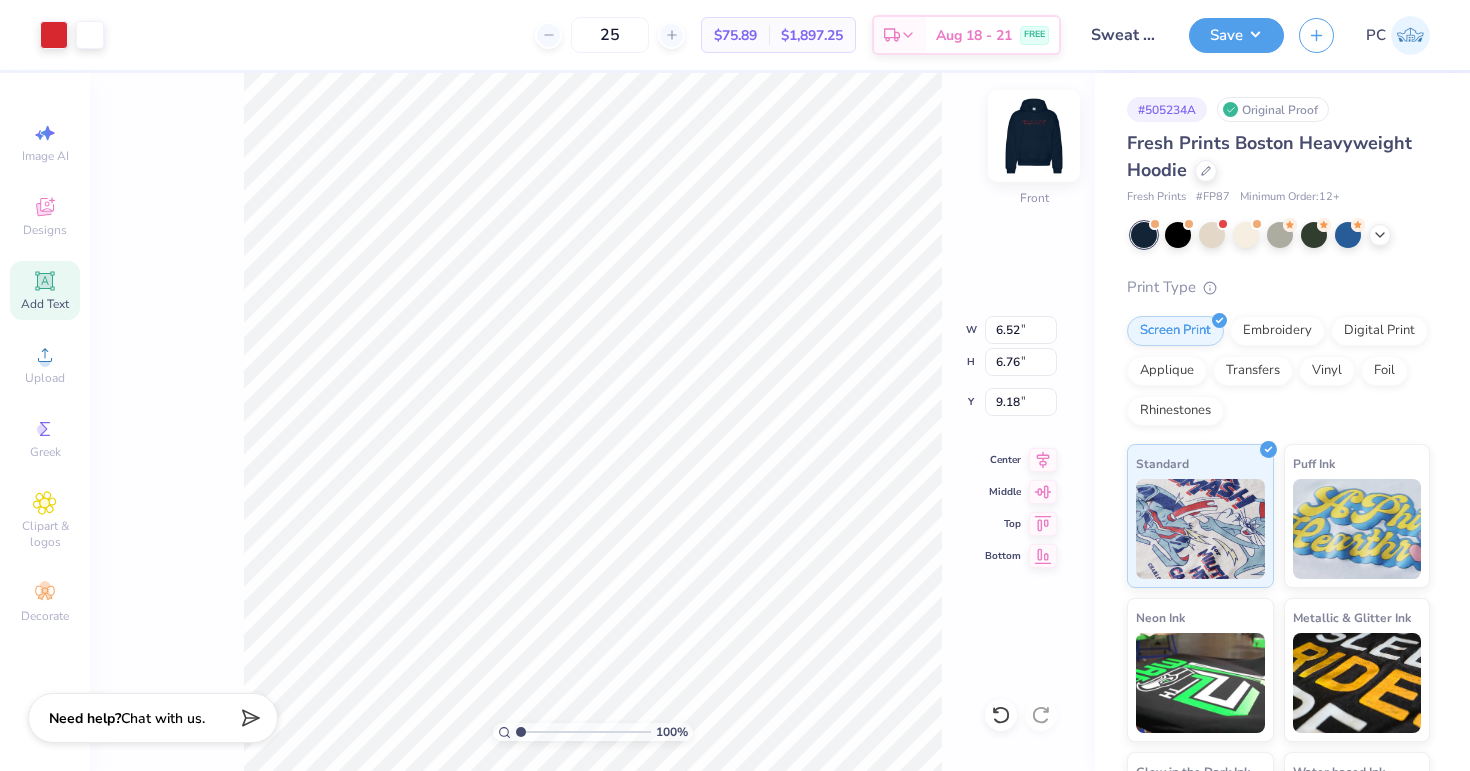 click at bounding box center [1034, 136] 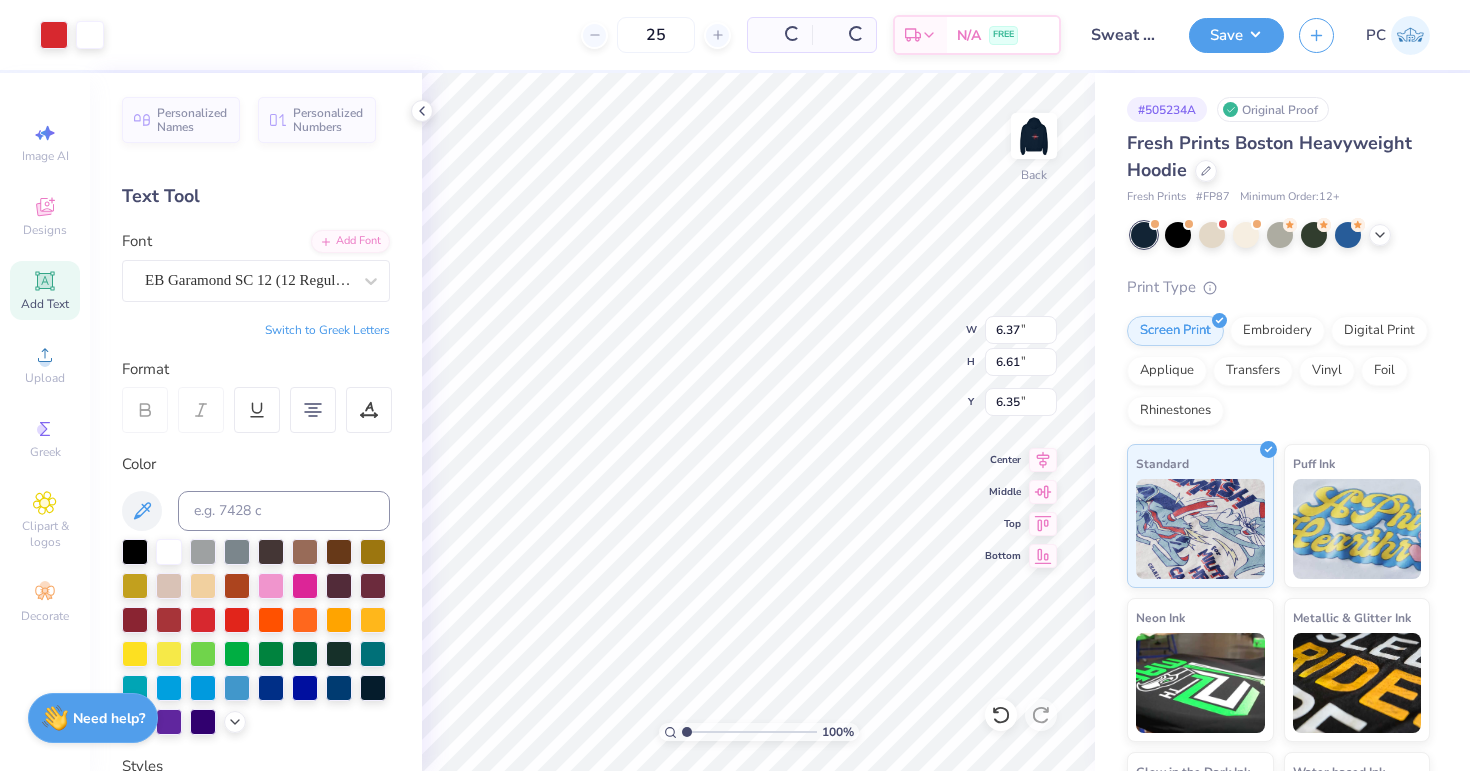 type on "6.37" 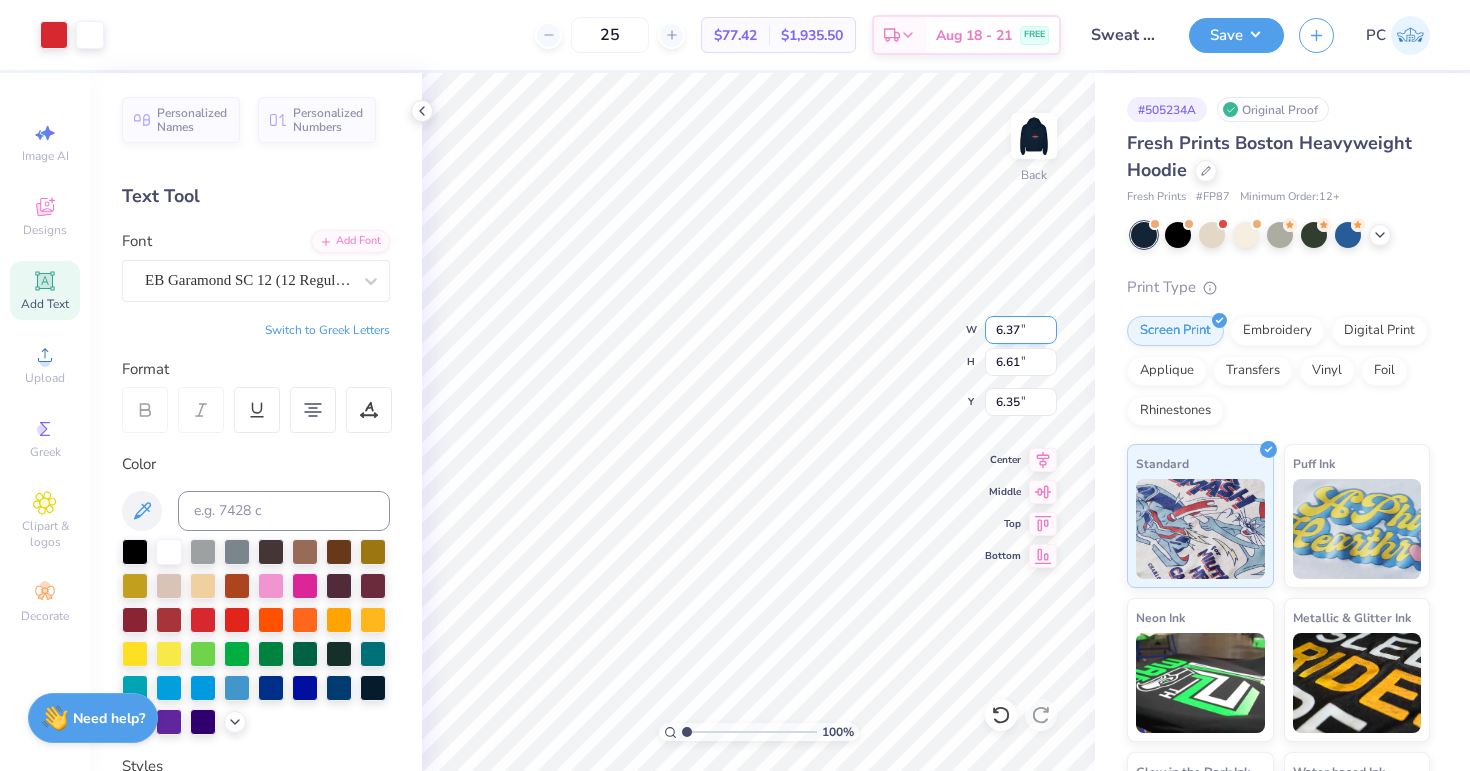 type on "3.00" 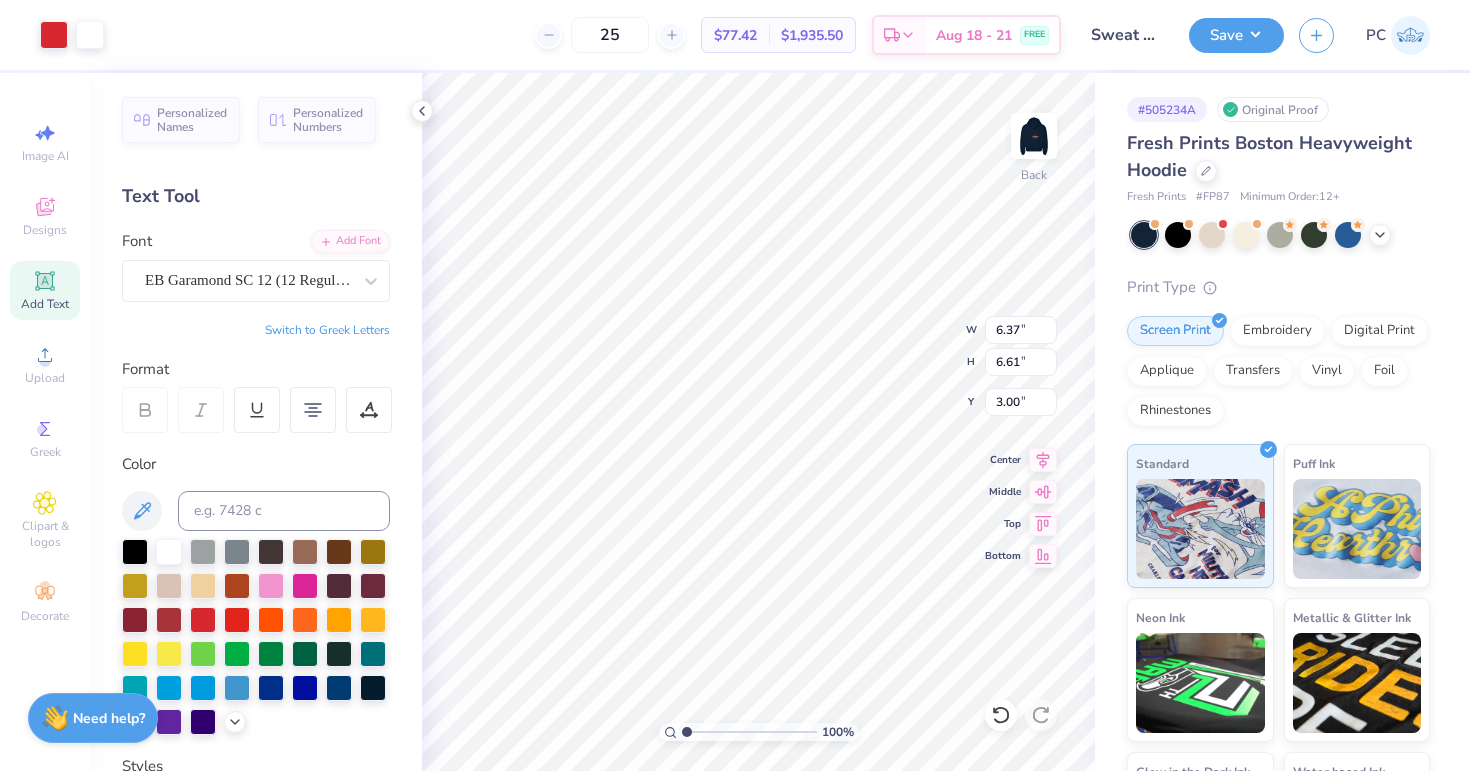 type on "7.12" 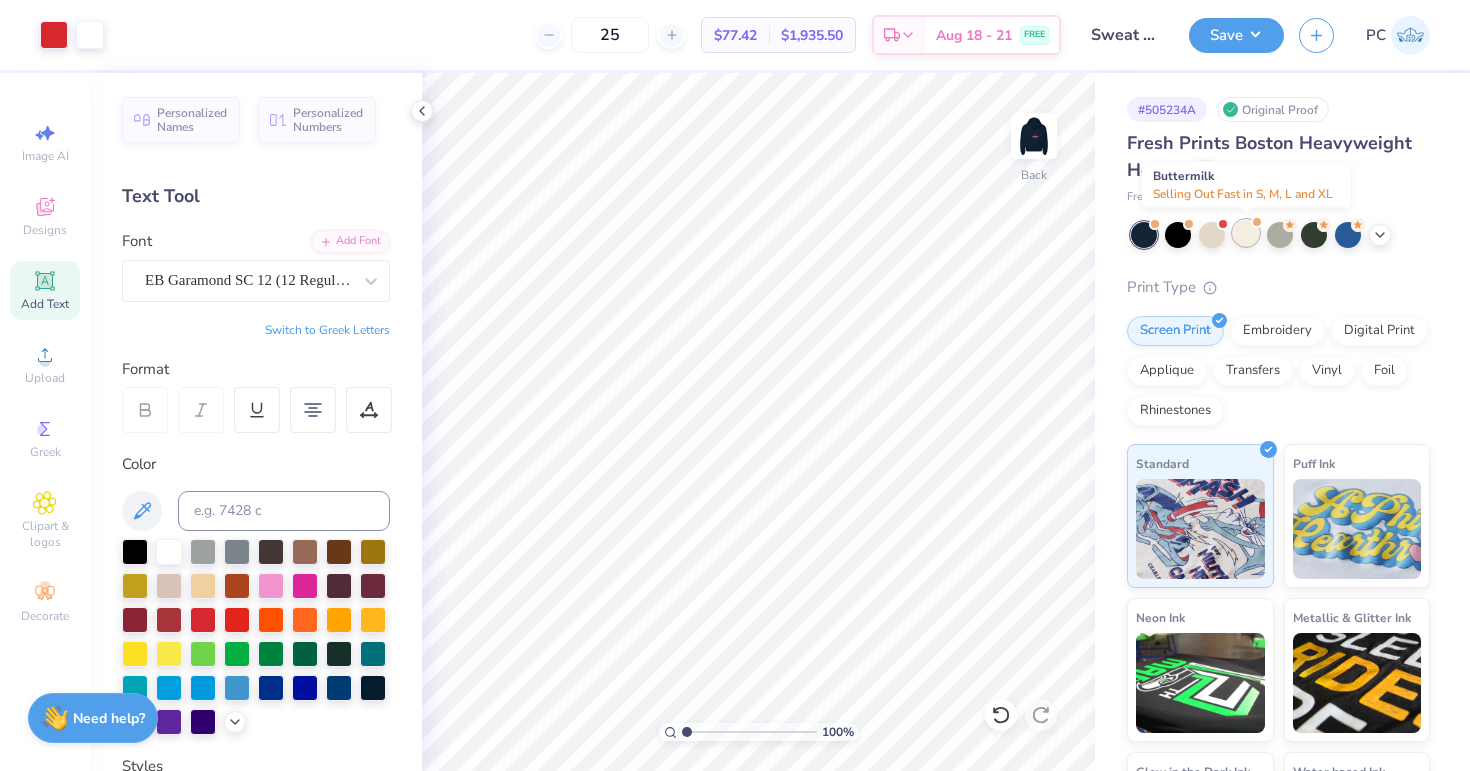 click at bounding box center (1246, 233) 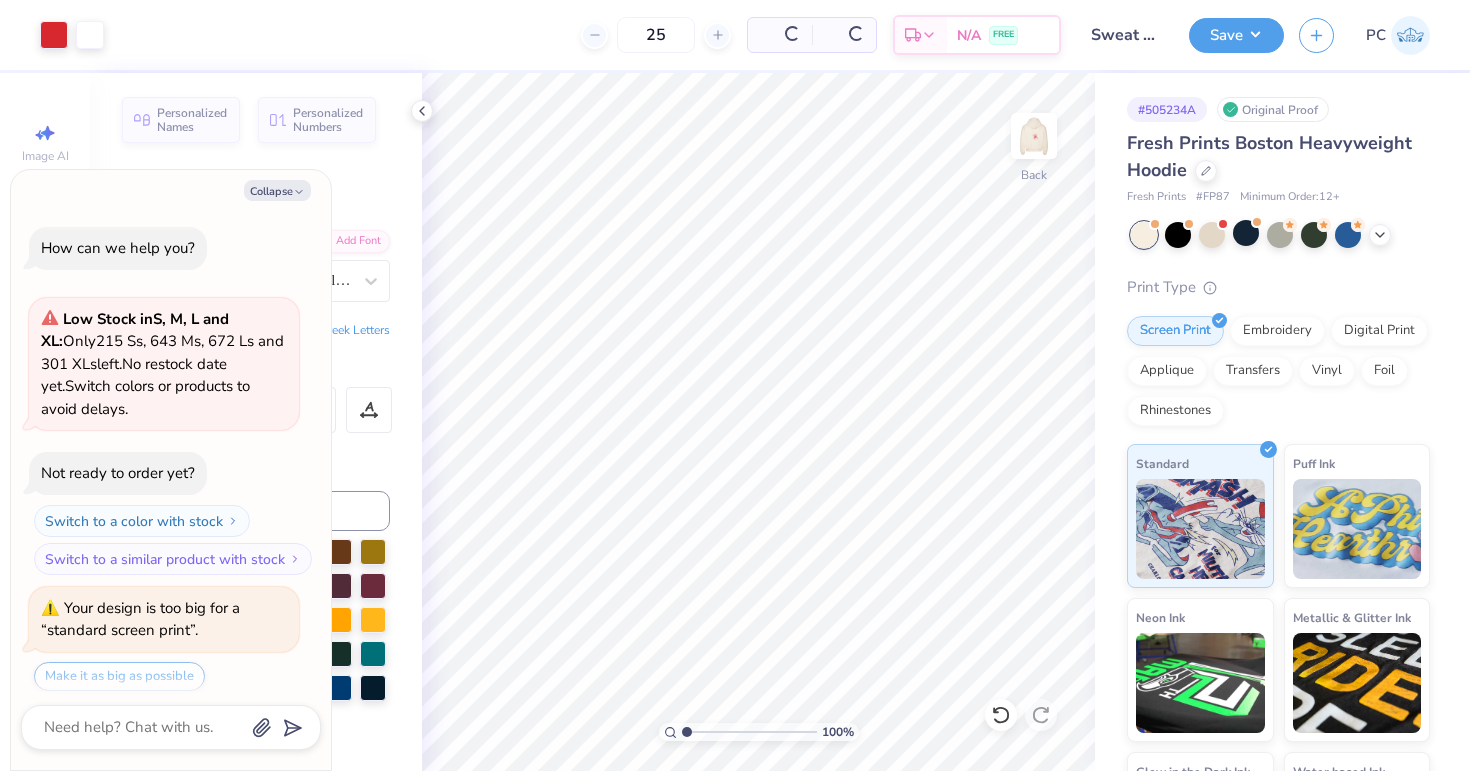 scroll, scrollTop: 1335, scrollLeft: 0, axis: vertical 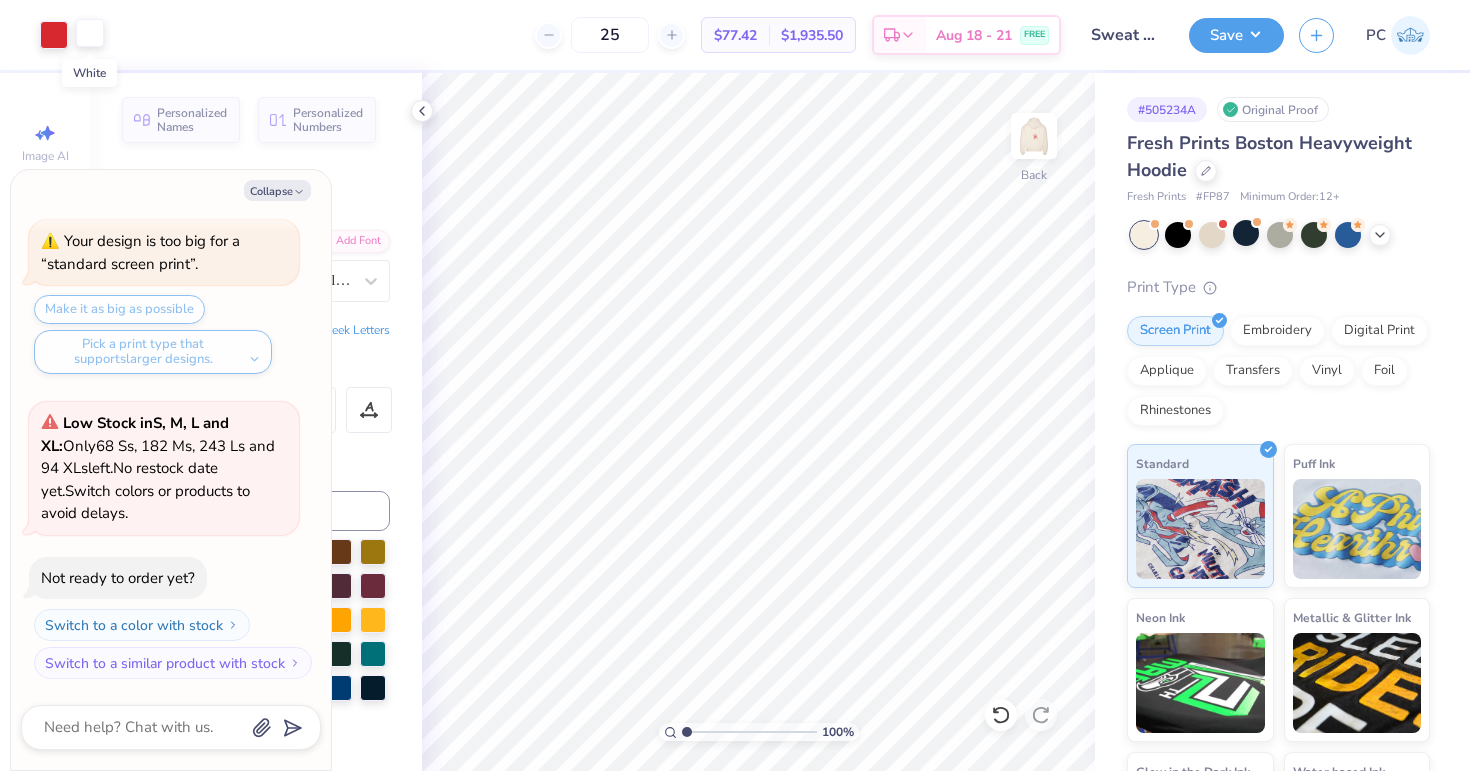 click at bounding box center [90, 33] 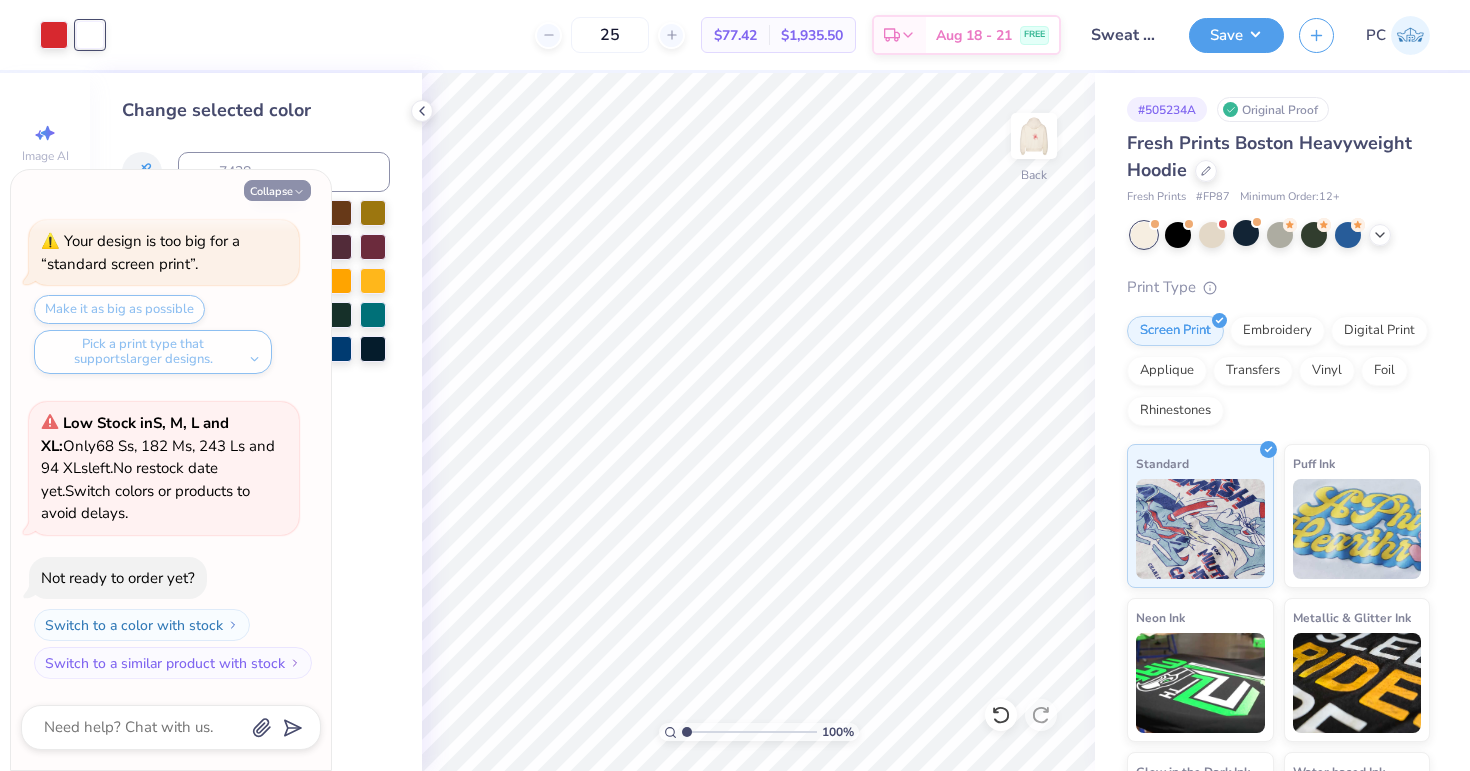 click on "Collapse" at bounding box center [277, 190] 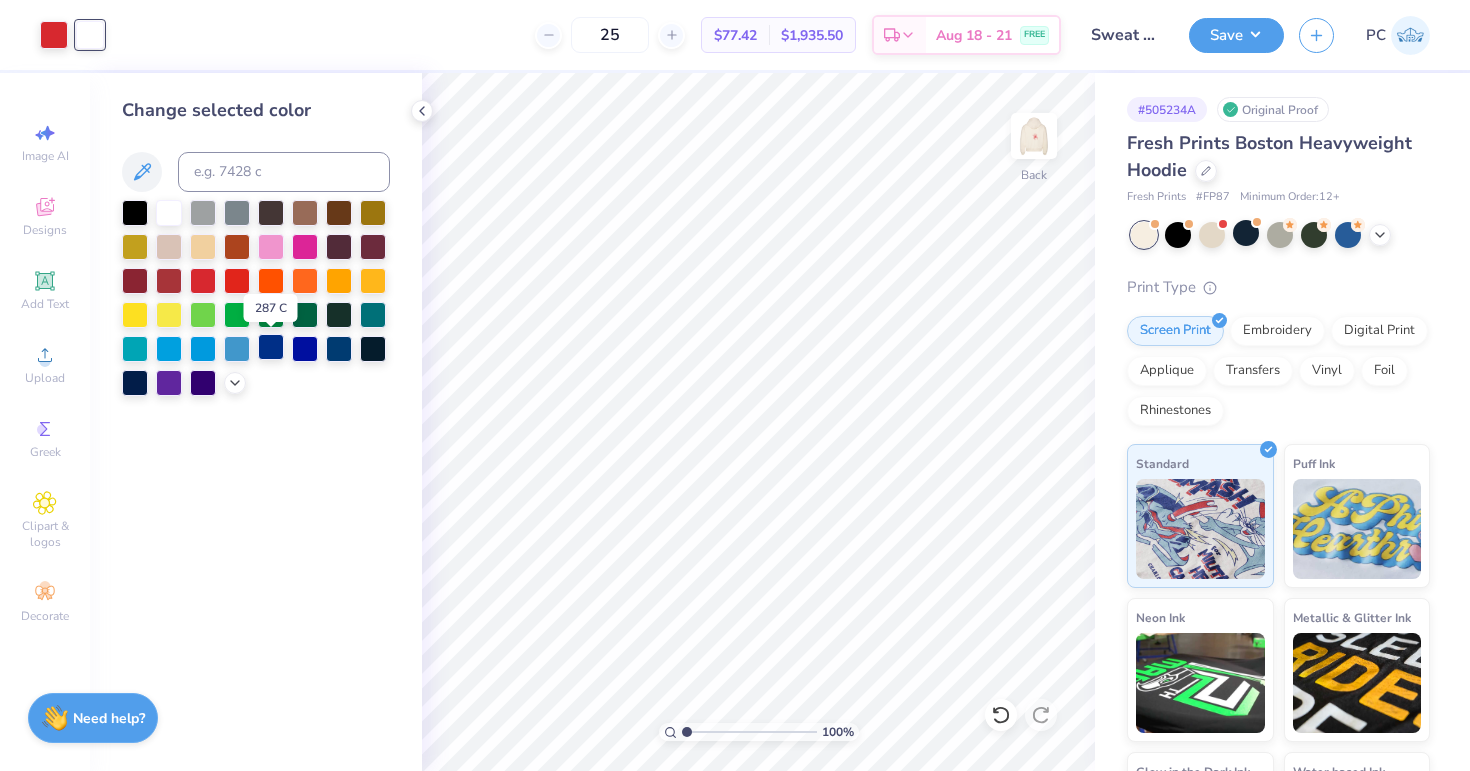 click at bounding box center [271, 347] 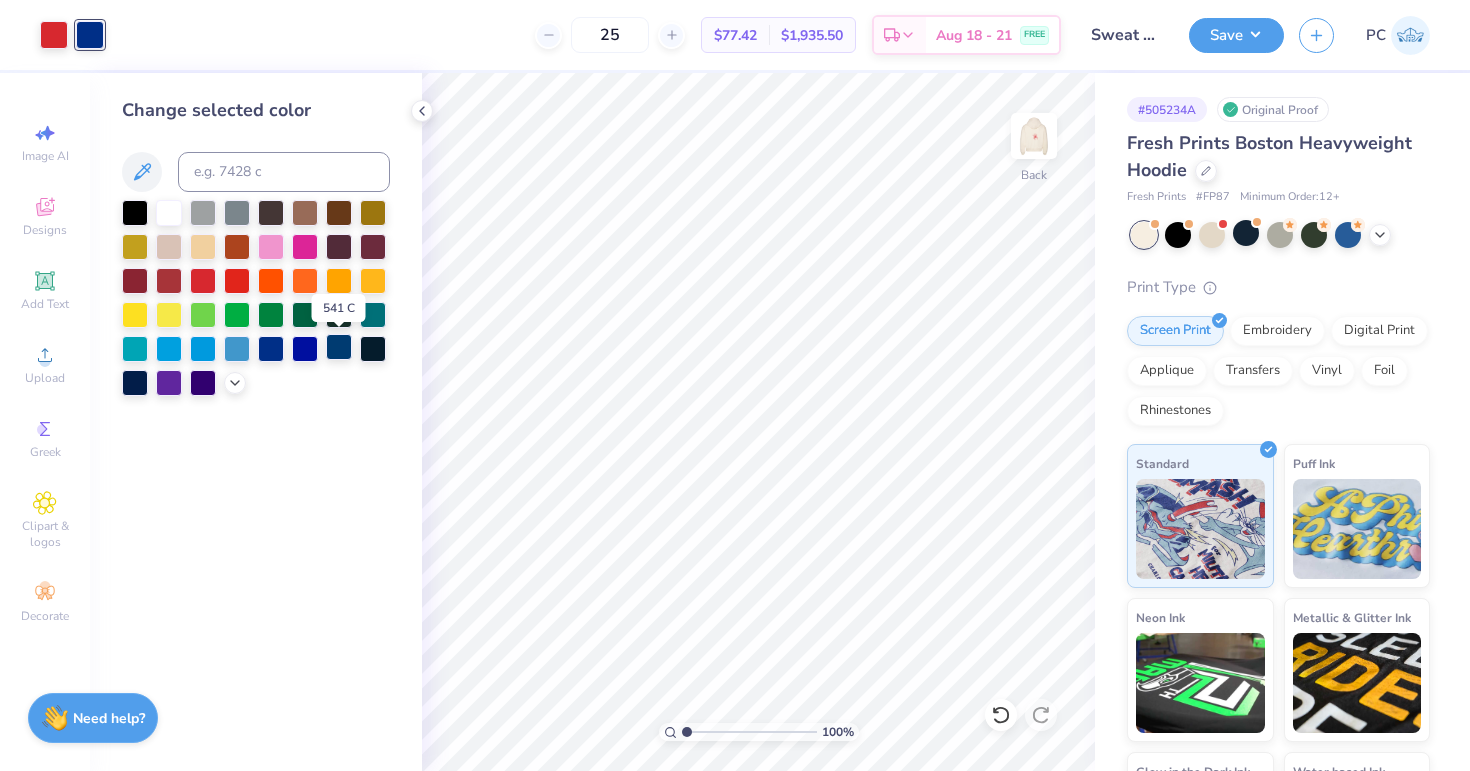 click at bounding box center (339, 347) 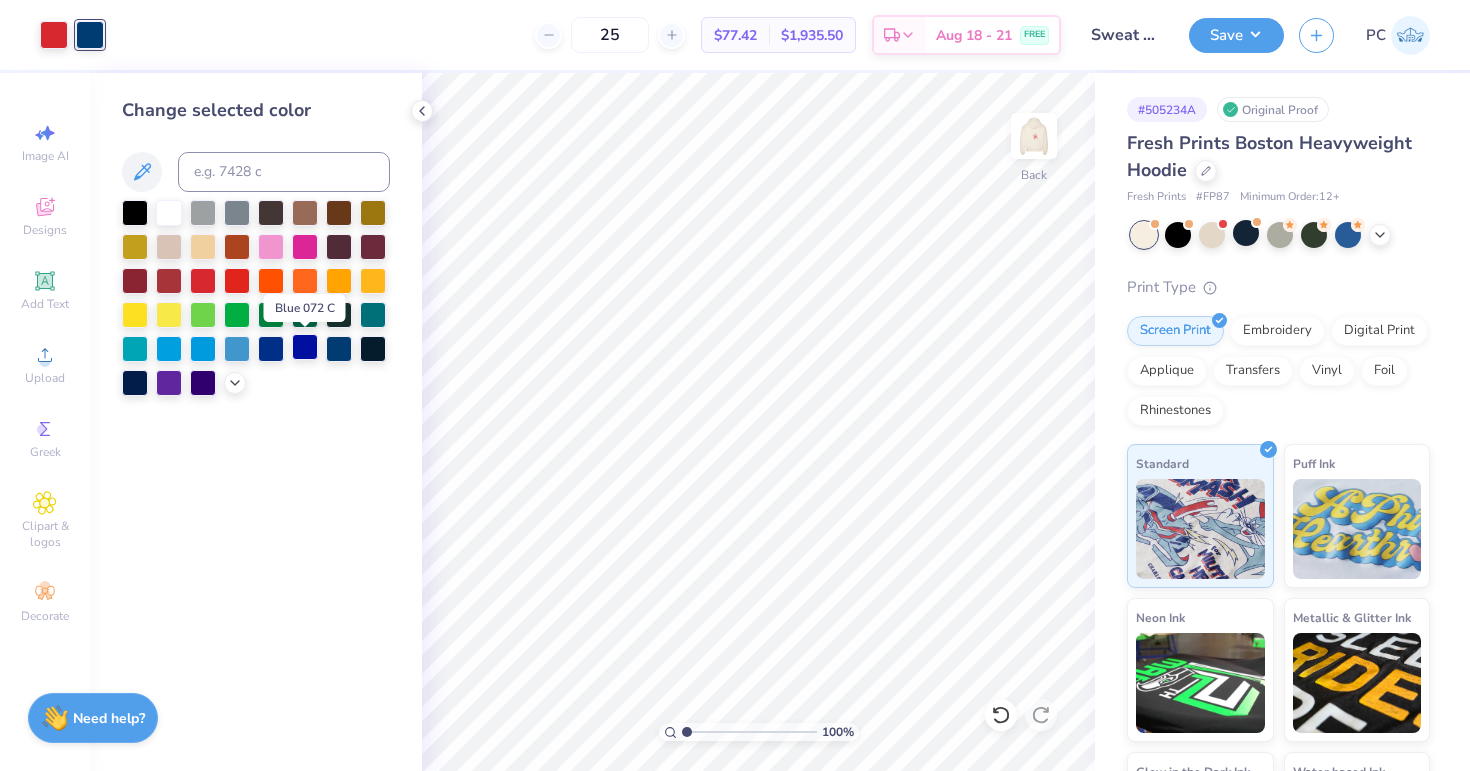 click at bounding box center [305, 347] 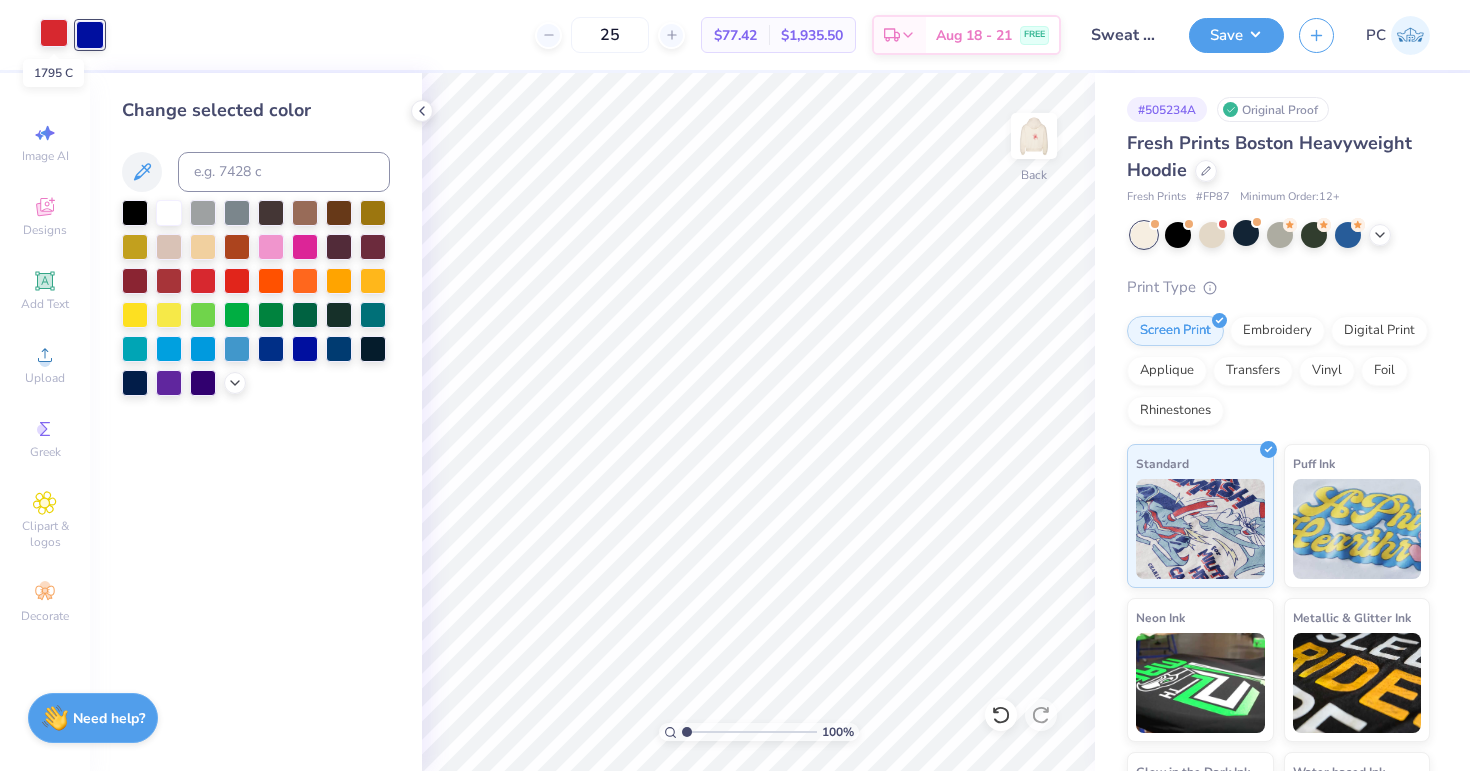 click at bounding box center [54, 33] 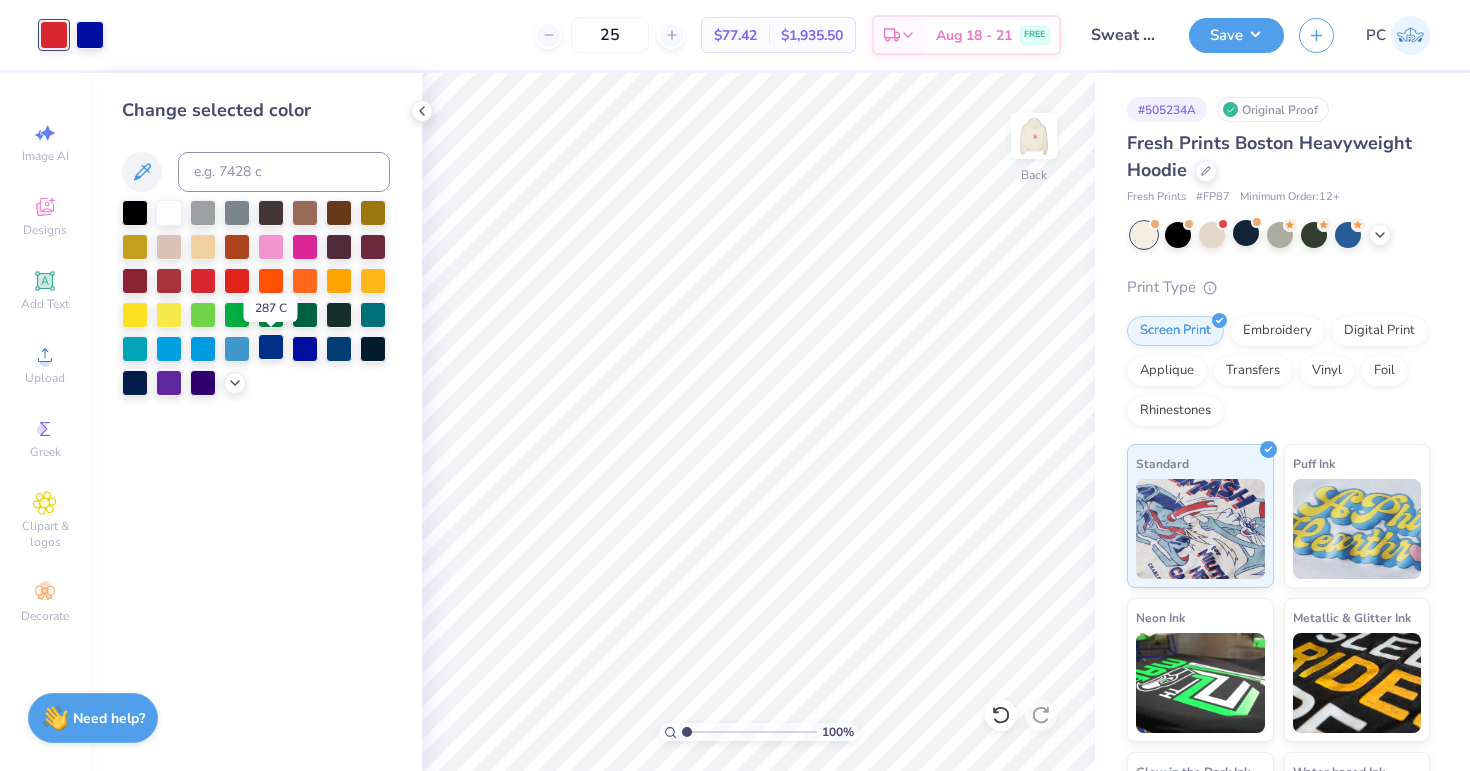 click at bounding box center (271, 347) 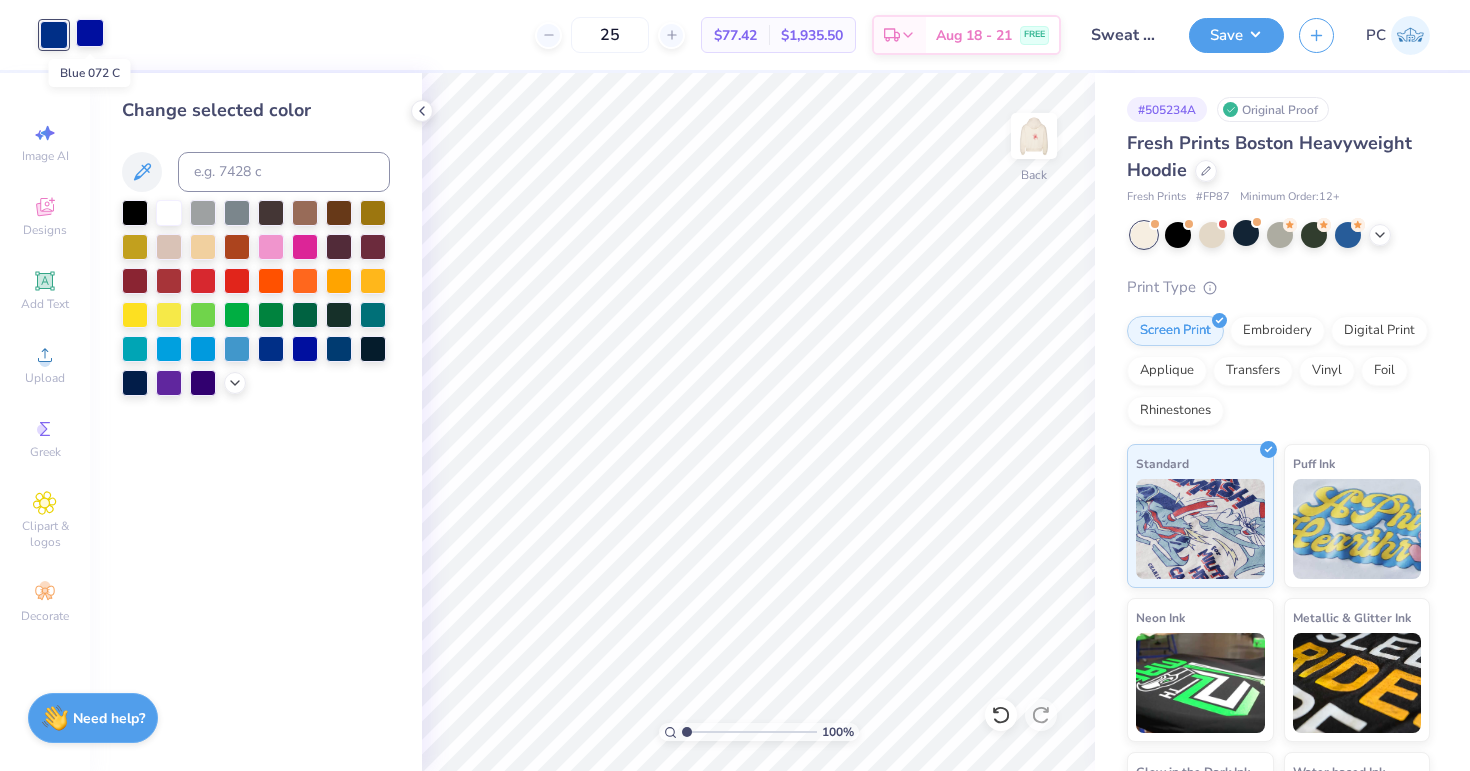 click at bounding box center [90, 33] 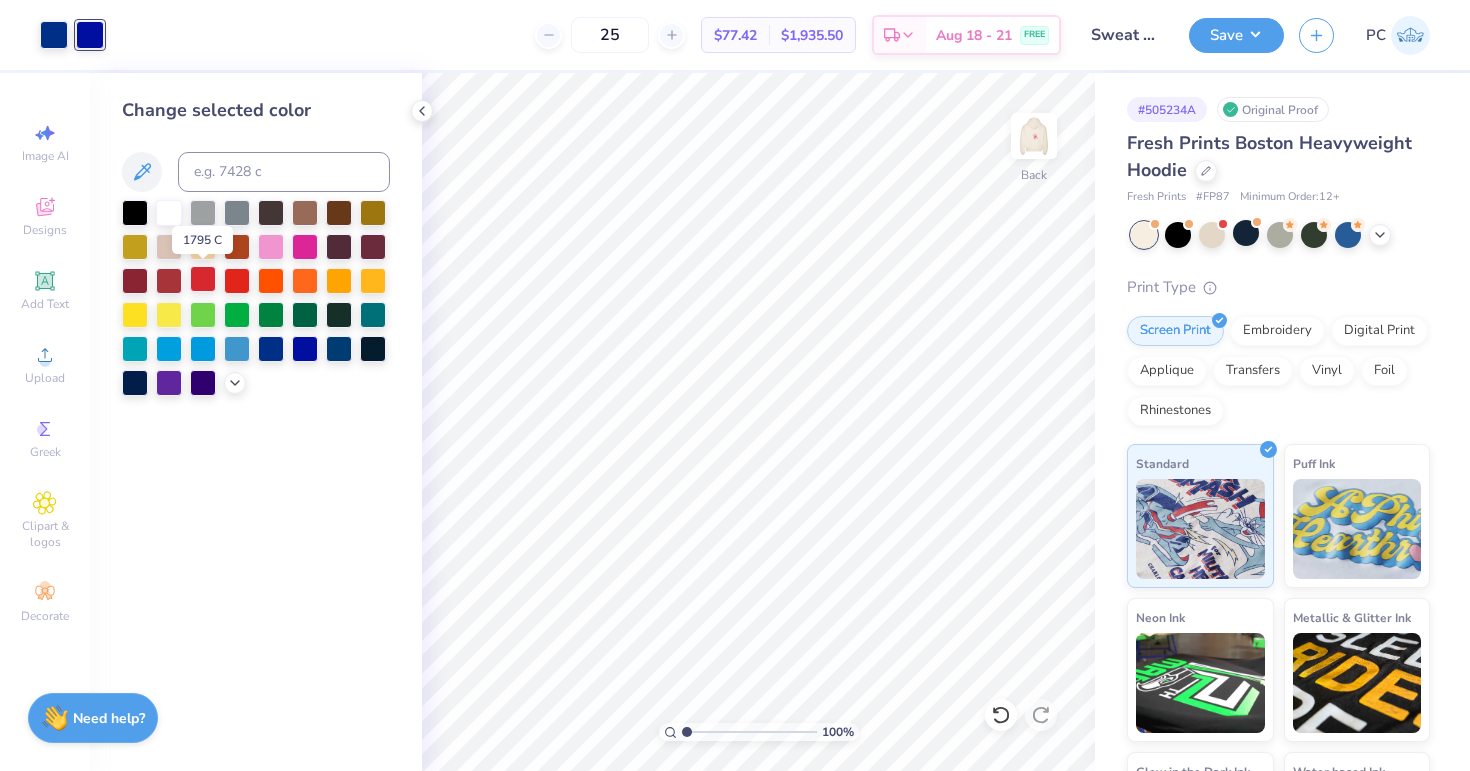 click at bounding box center (203, 279) 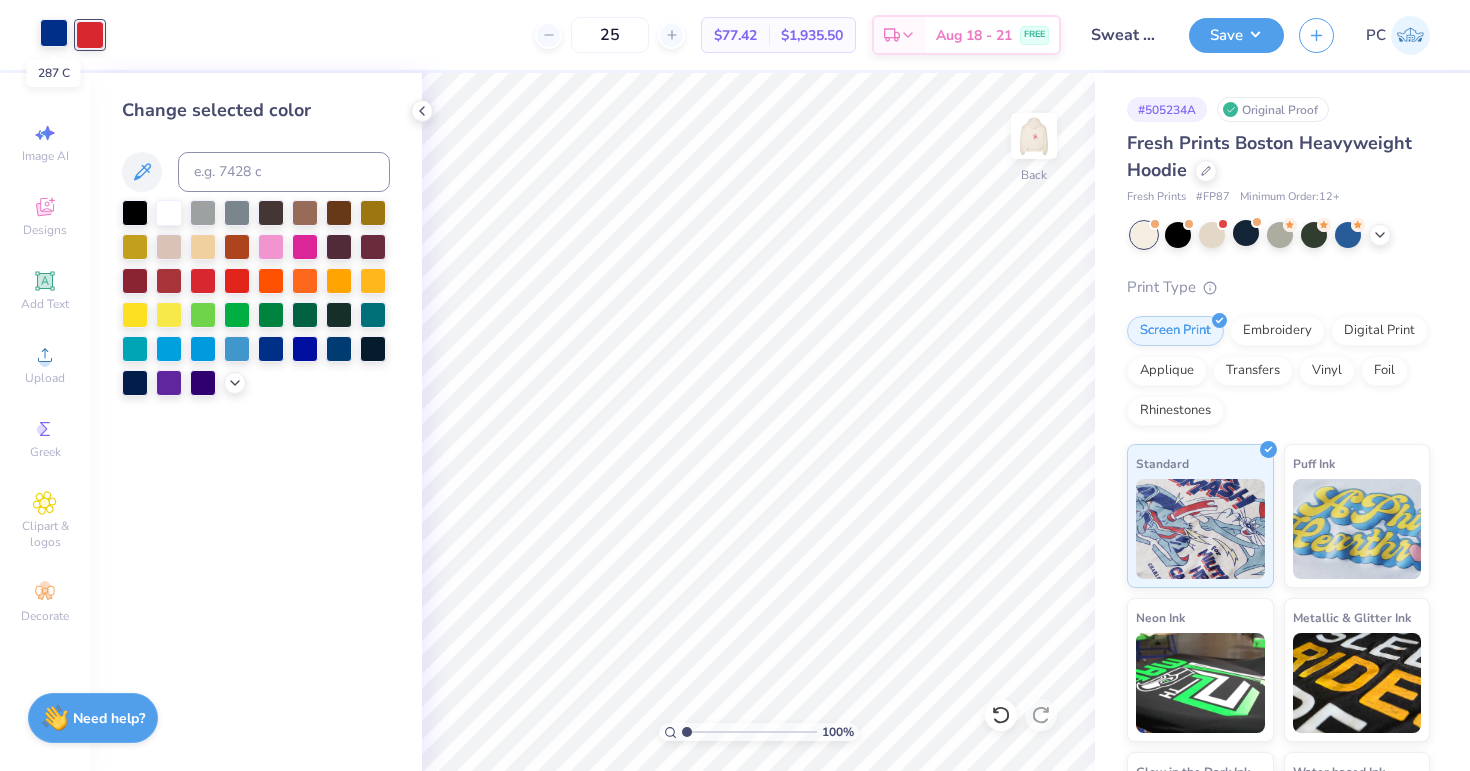 click at bounding box center (54, 33) 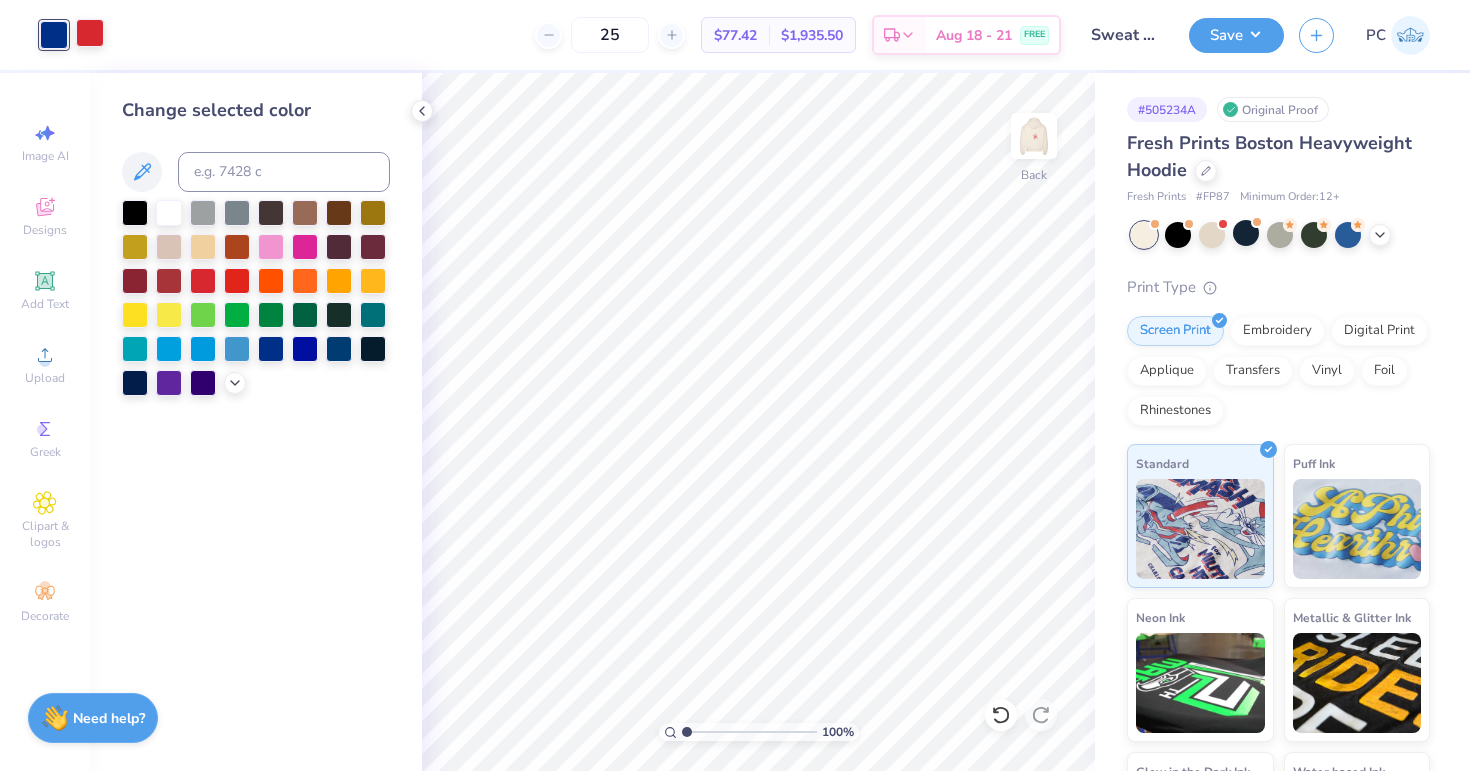 click at bounding box center (90, 33) 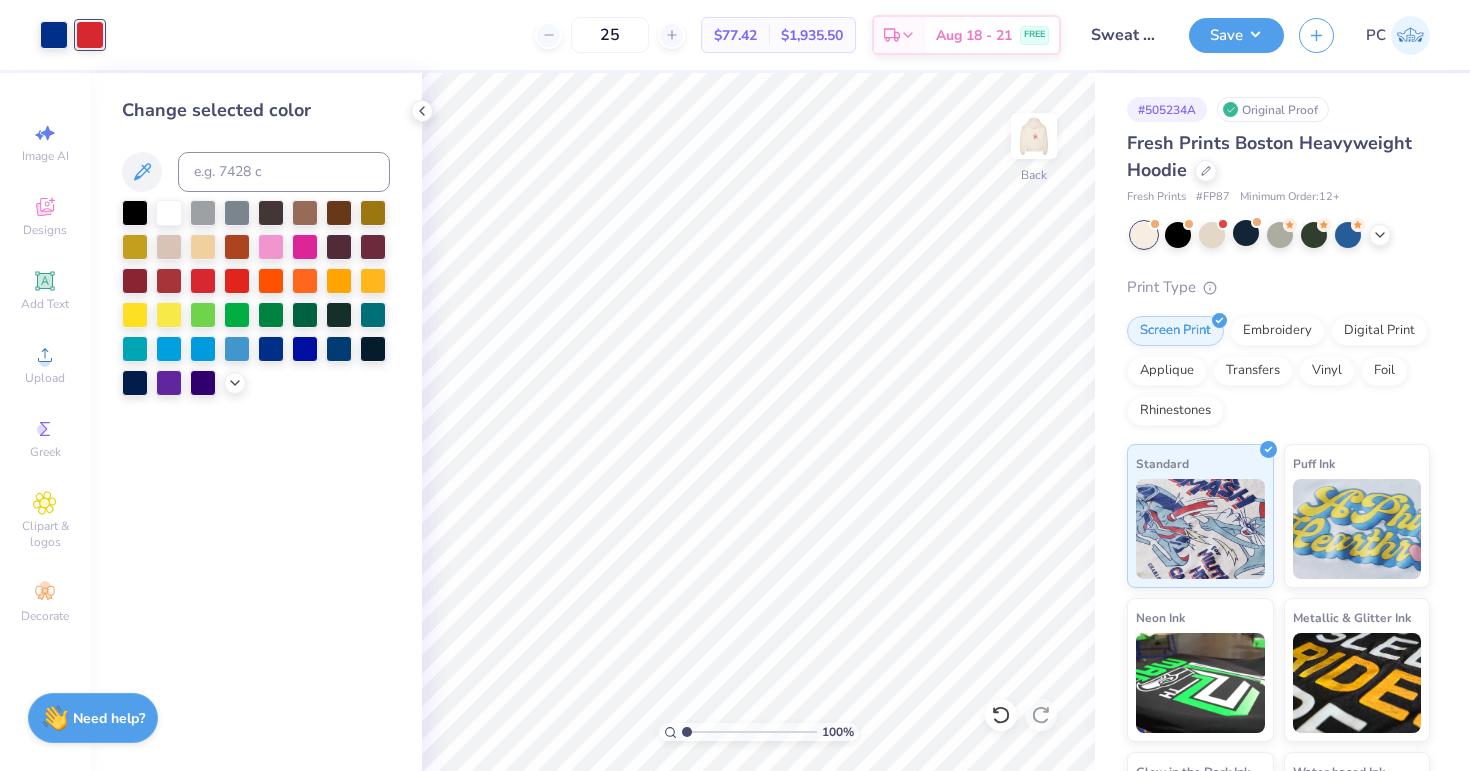 click at bounding box center (256, 298) 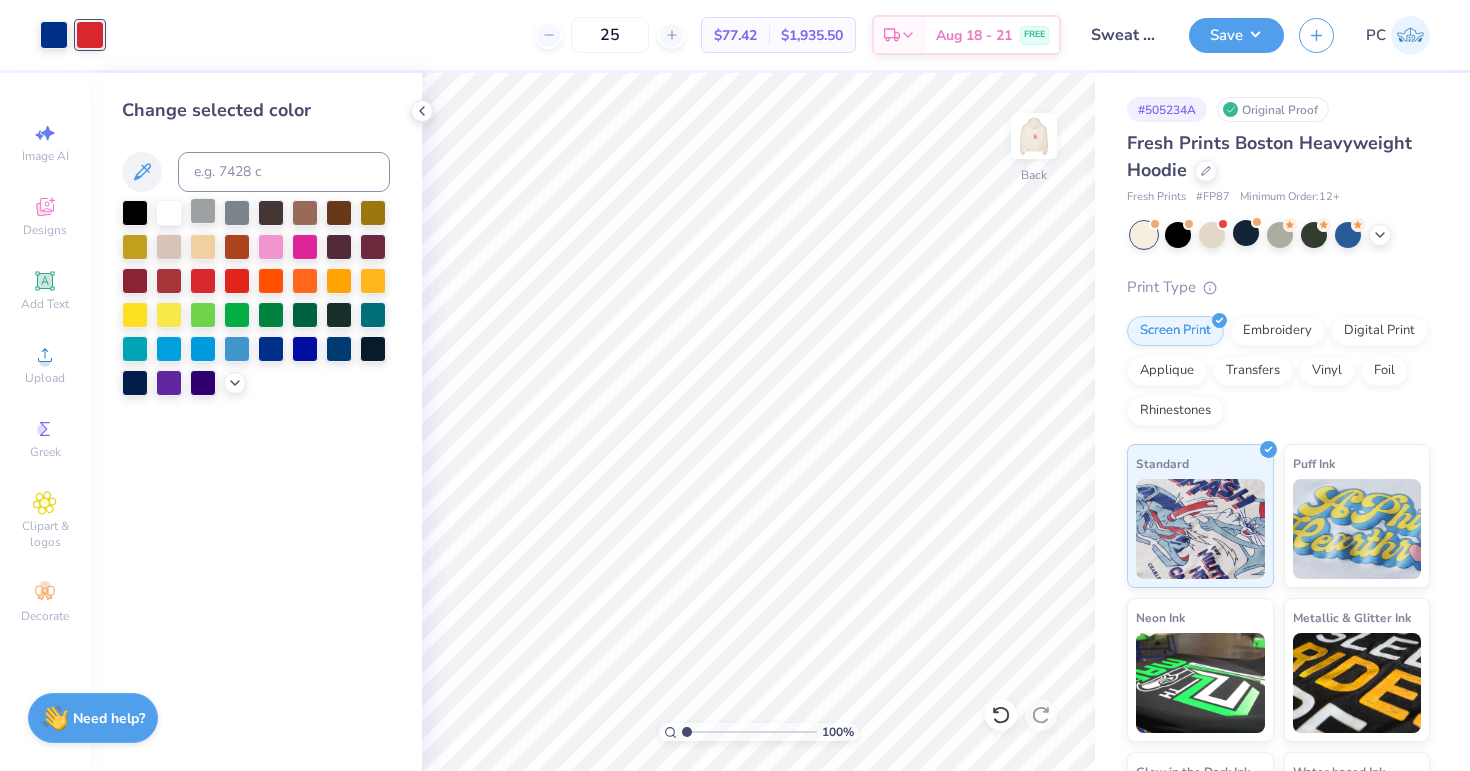 click at bounding box center (203, 211) 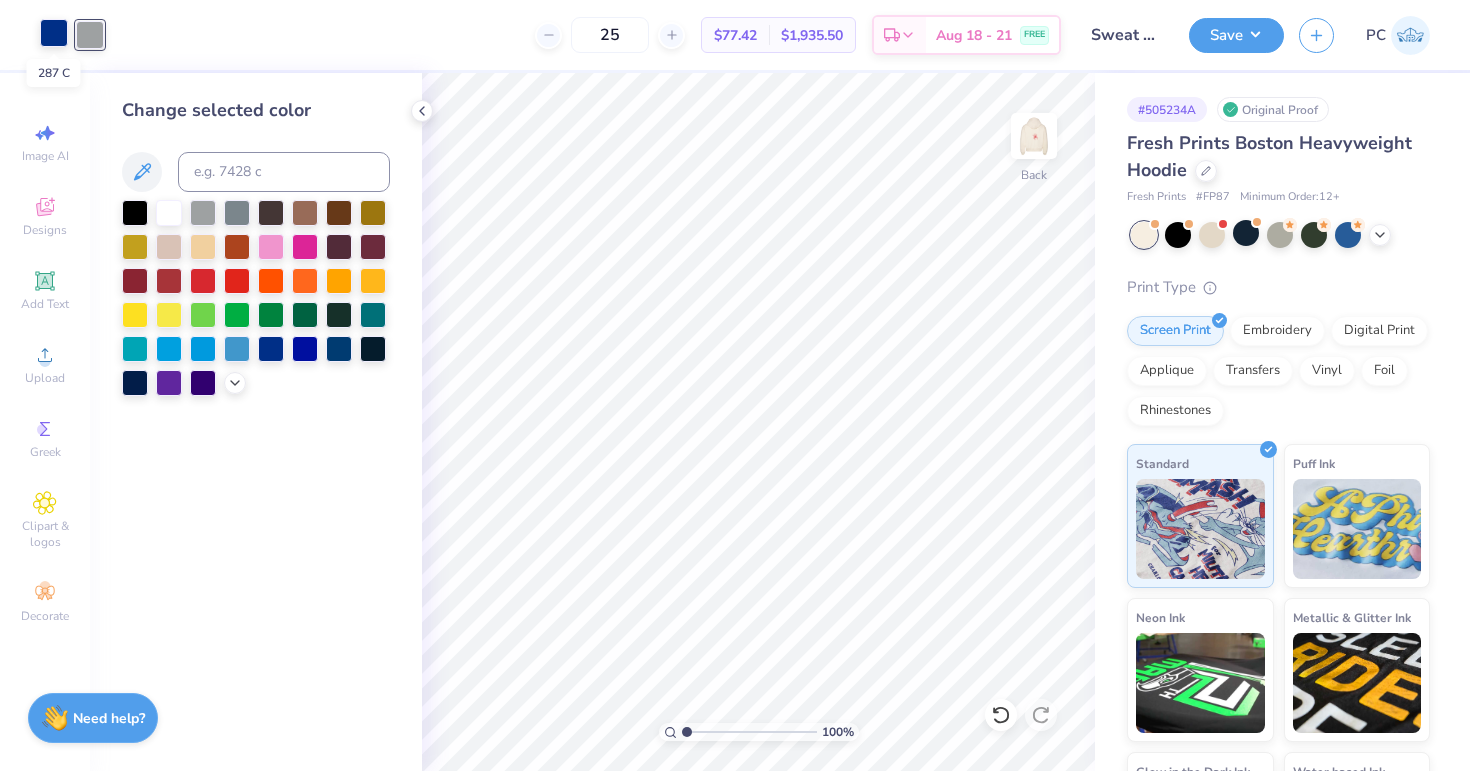 click at bounding box center [54, 33] 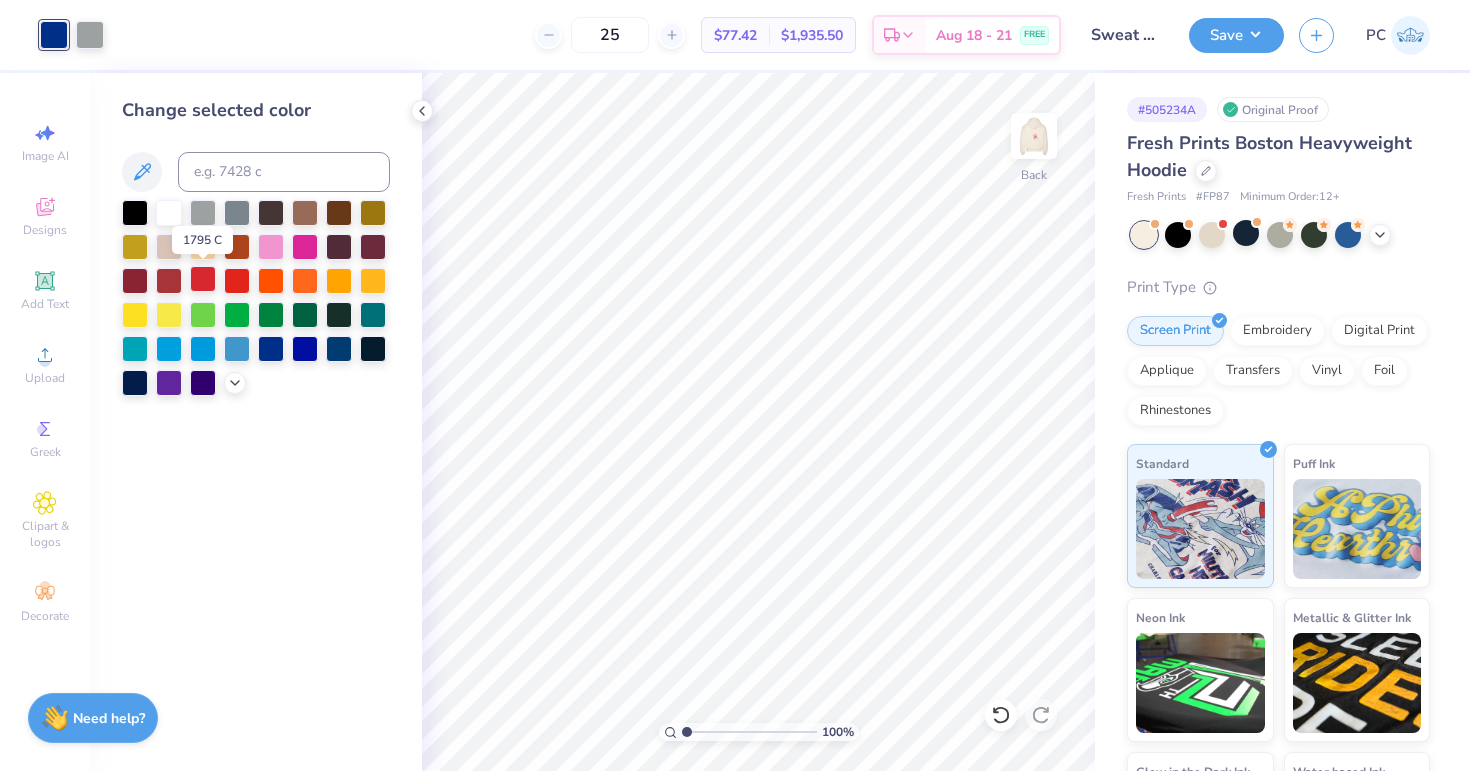 click at bounding box center (203, 279) 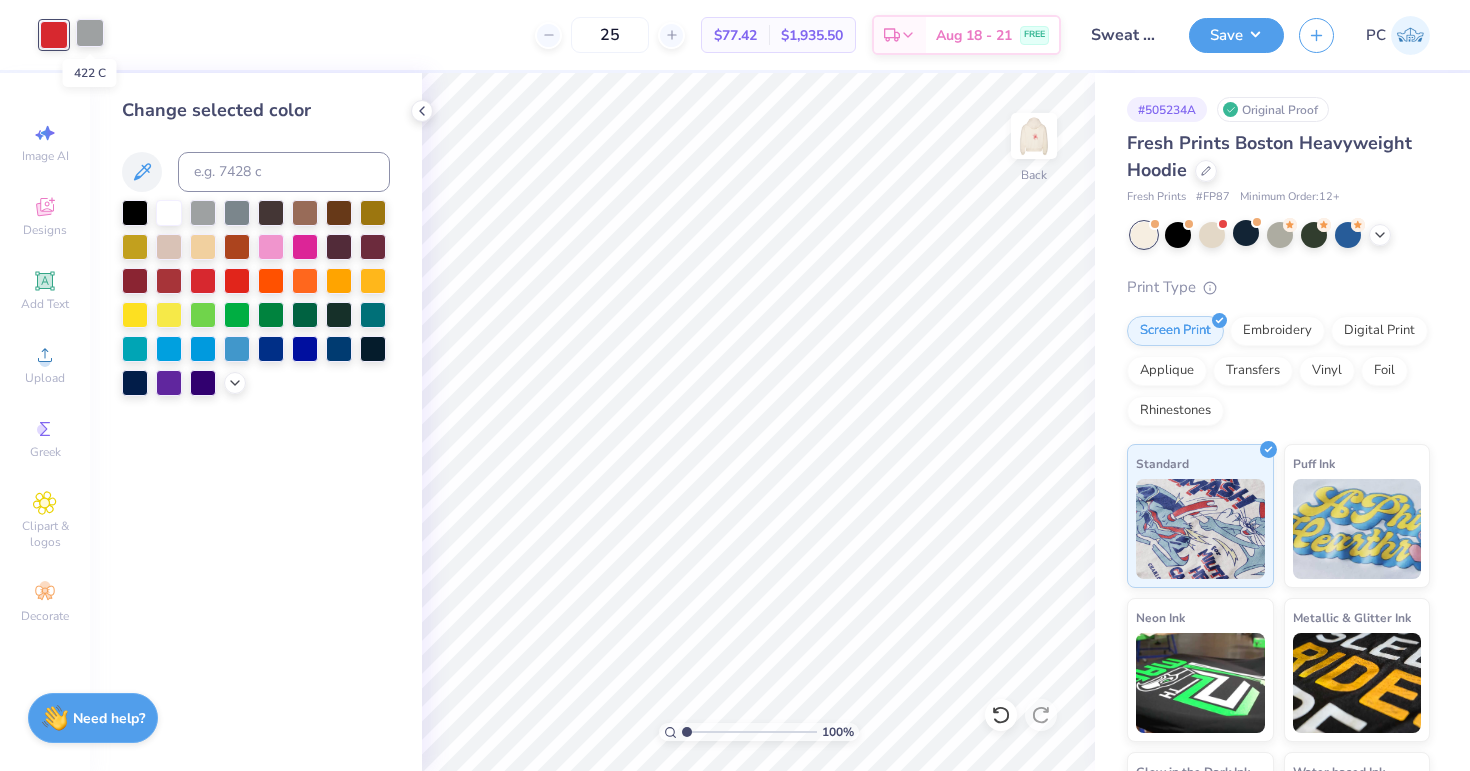 click at bounding box center (90, 33) 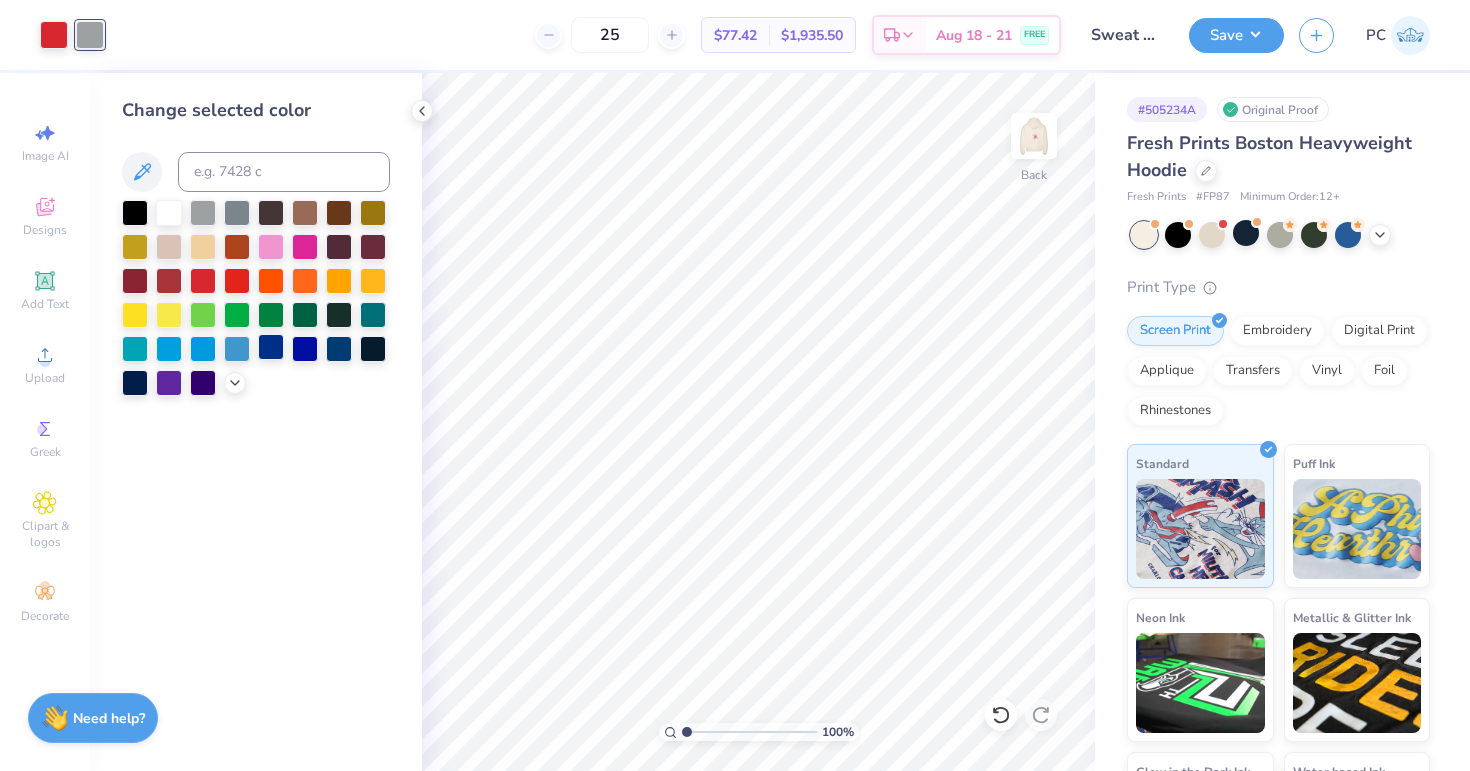 click at bounding box center [271, 347] 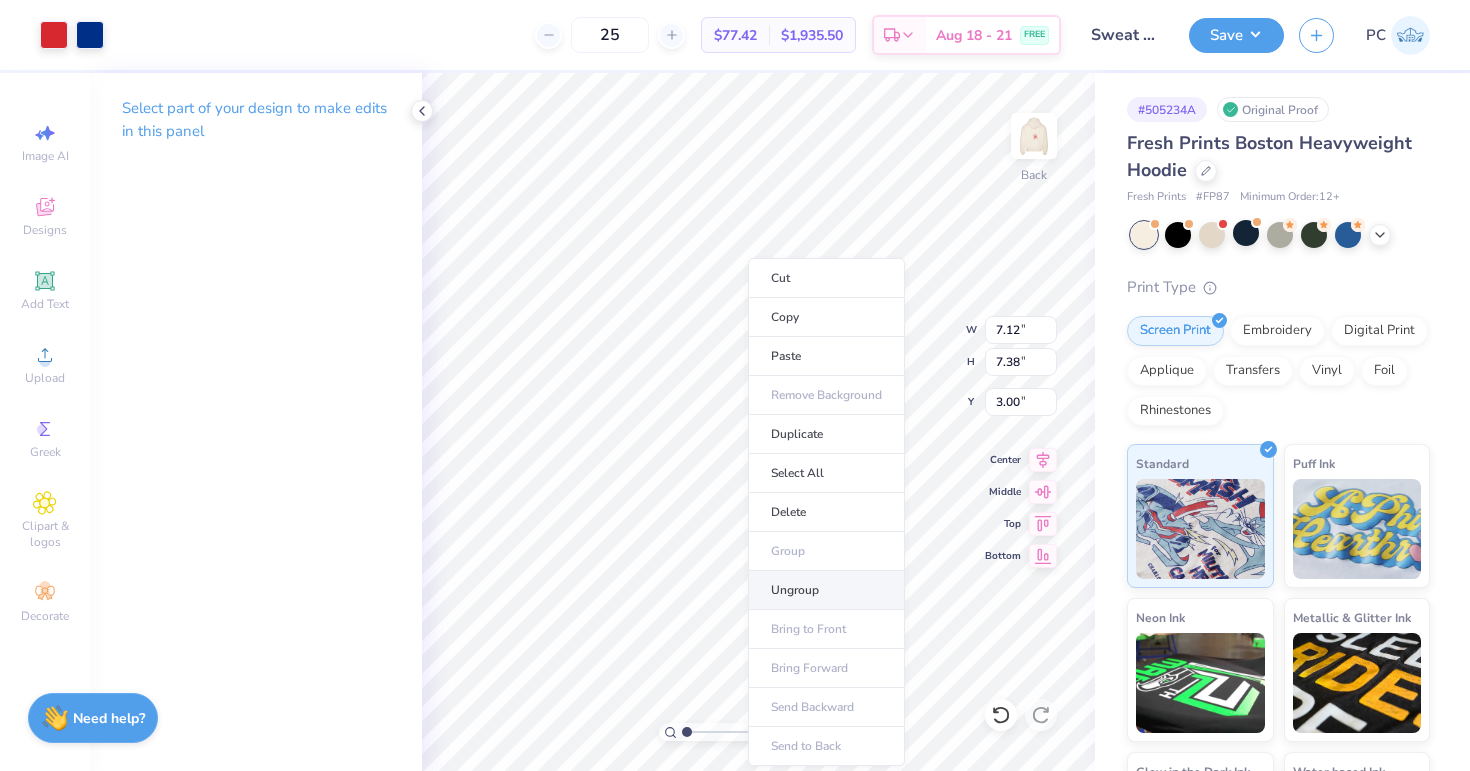 click on "Ungroup" at bounding box center [826, 590] 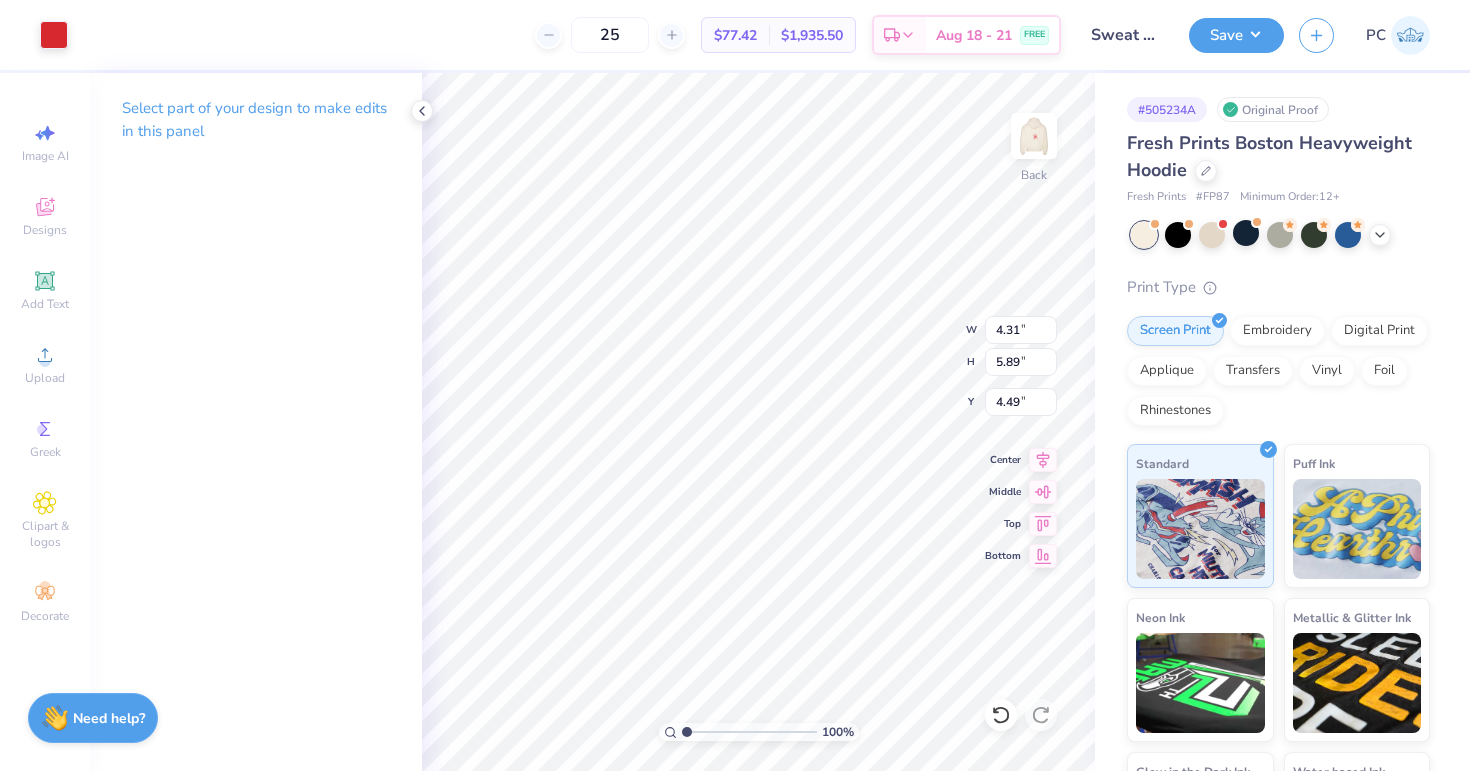 type on "4.31" 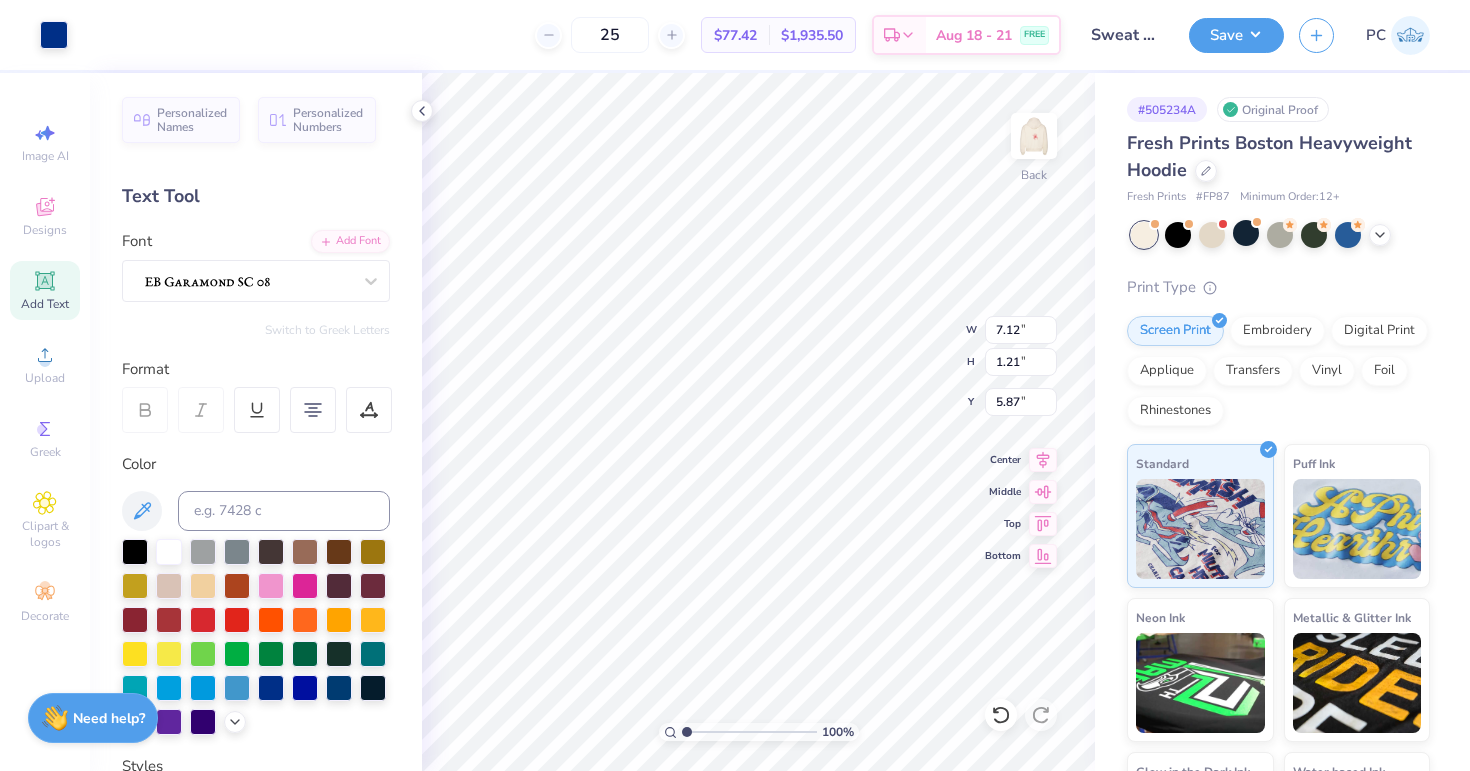type on "6.14" 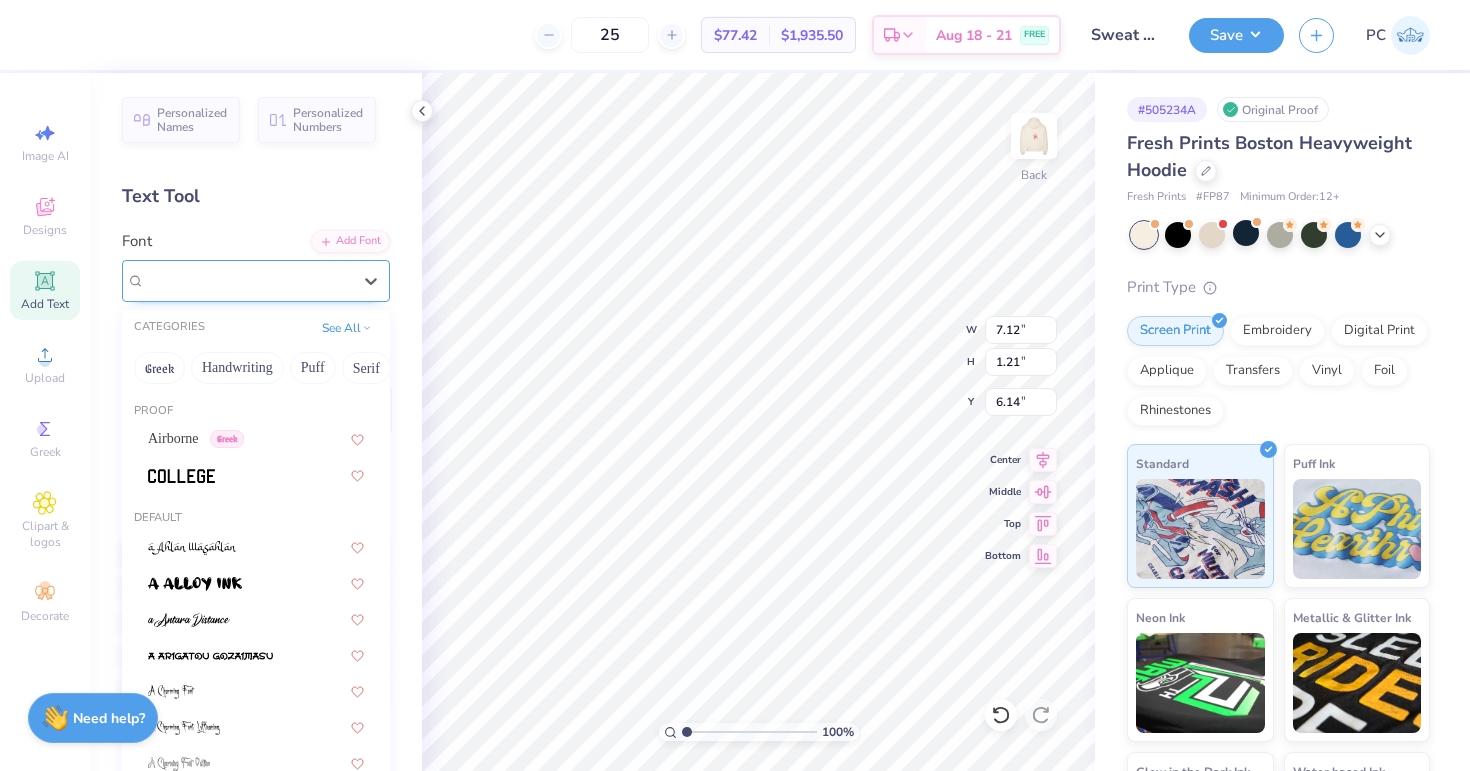 click at bounding box center [248, 280] 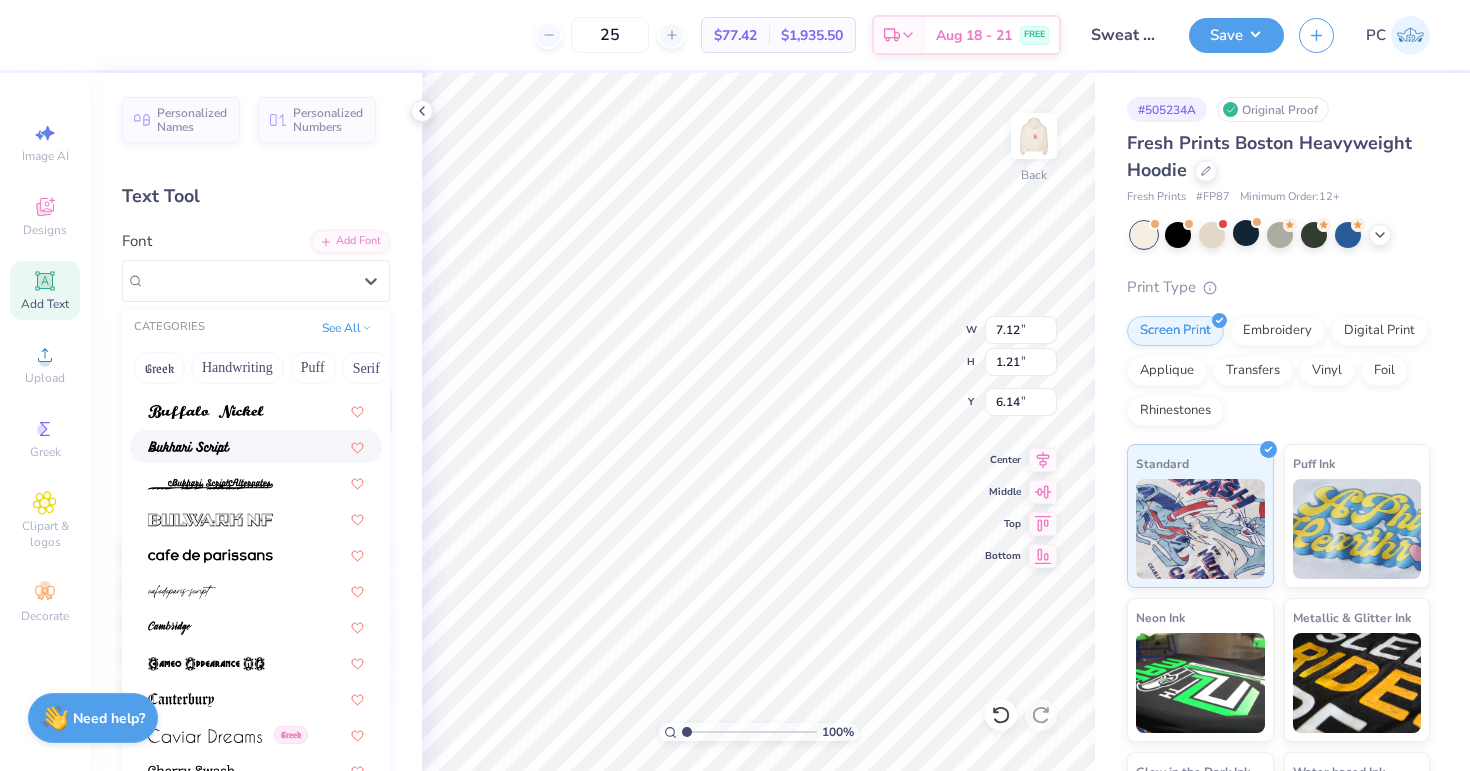 scroll, scrollTop: 1936, scrollLeft: 0, axis: vertical 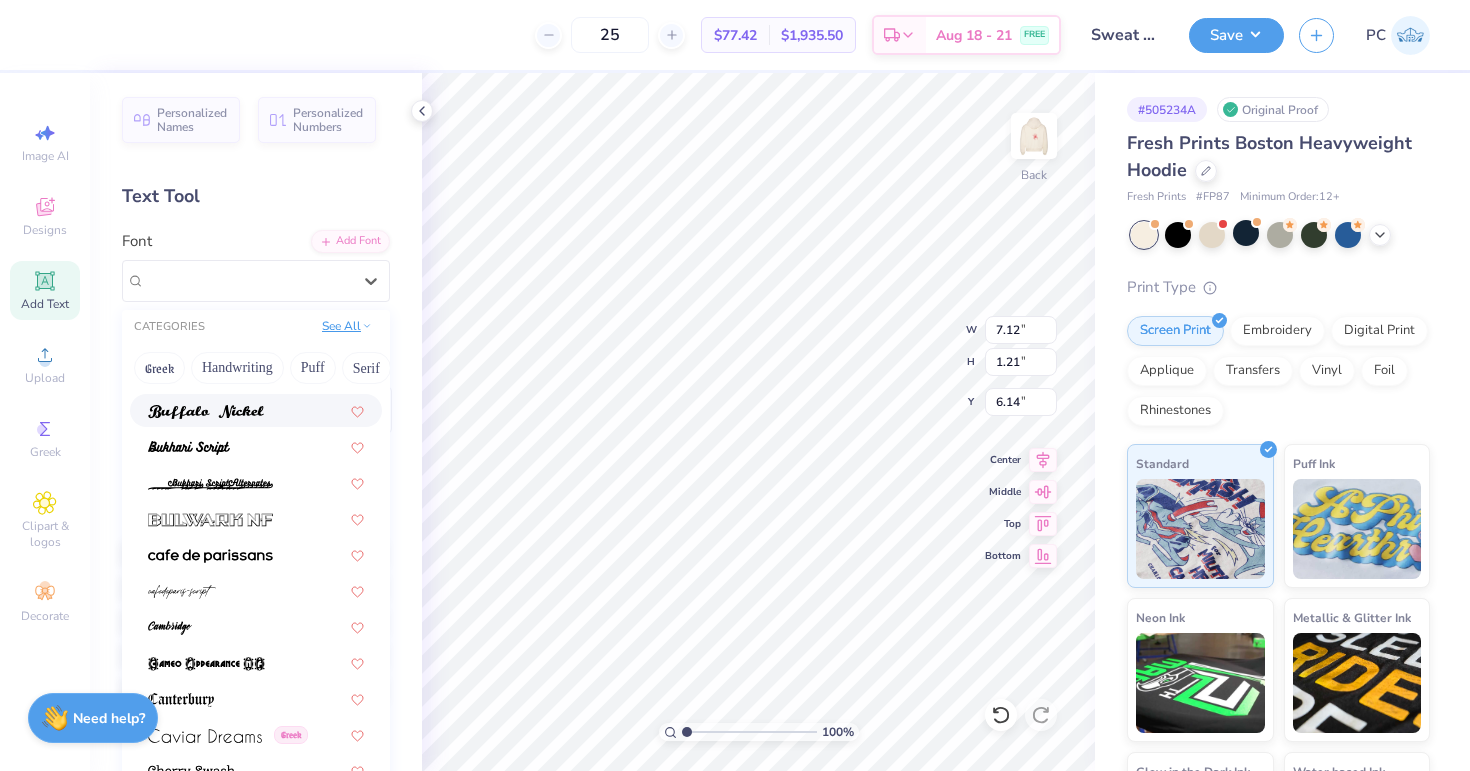 click on "See All" at bounding box center (347, 326) 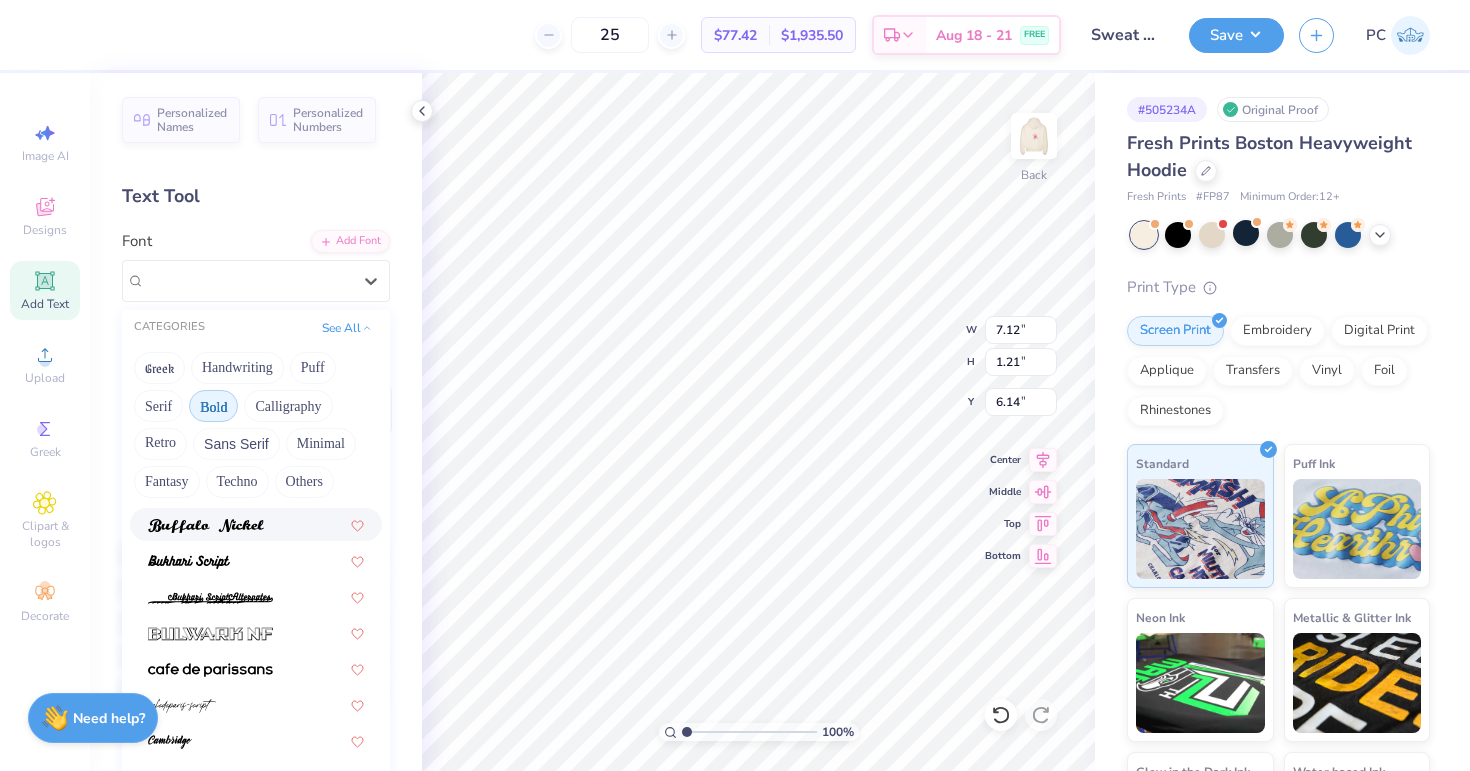 click on "Bold" at bounding box center [213, 406] 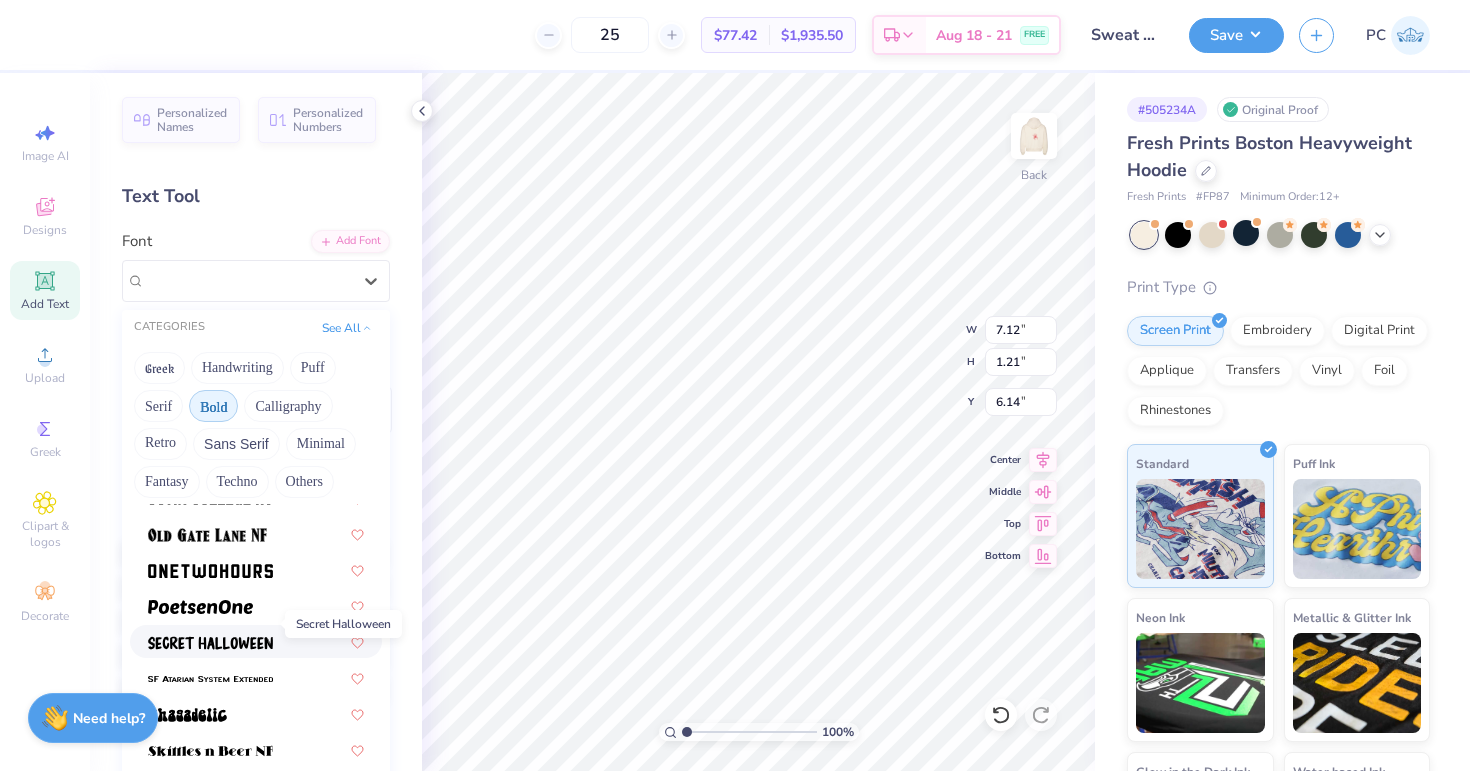 scroll, scrollTop: 2218, scrollLeft: 0, axis: vertical 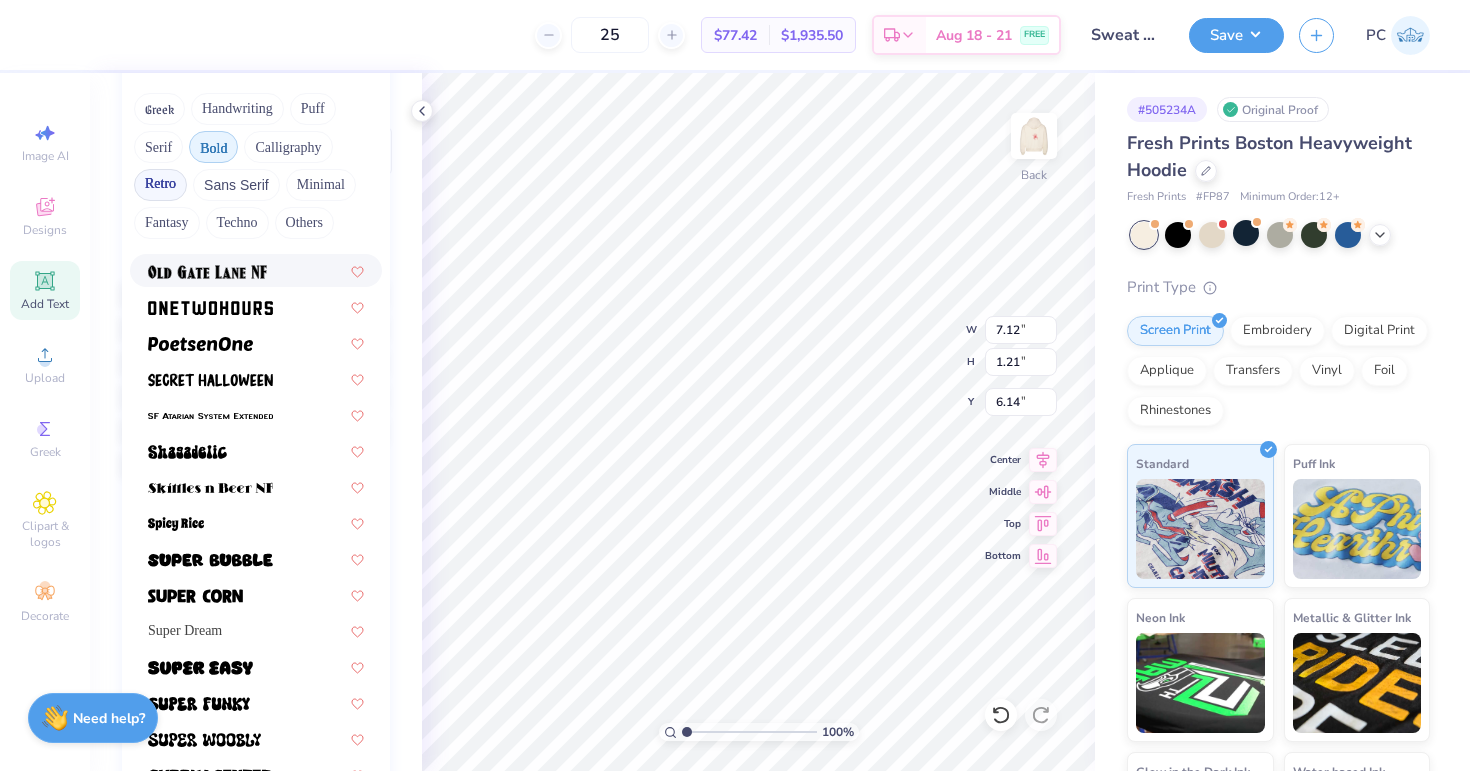 click on "Retro" at bounding box center [160, 185] 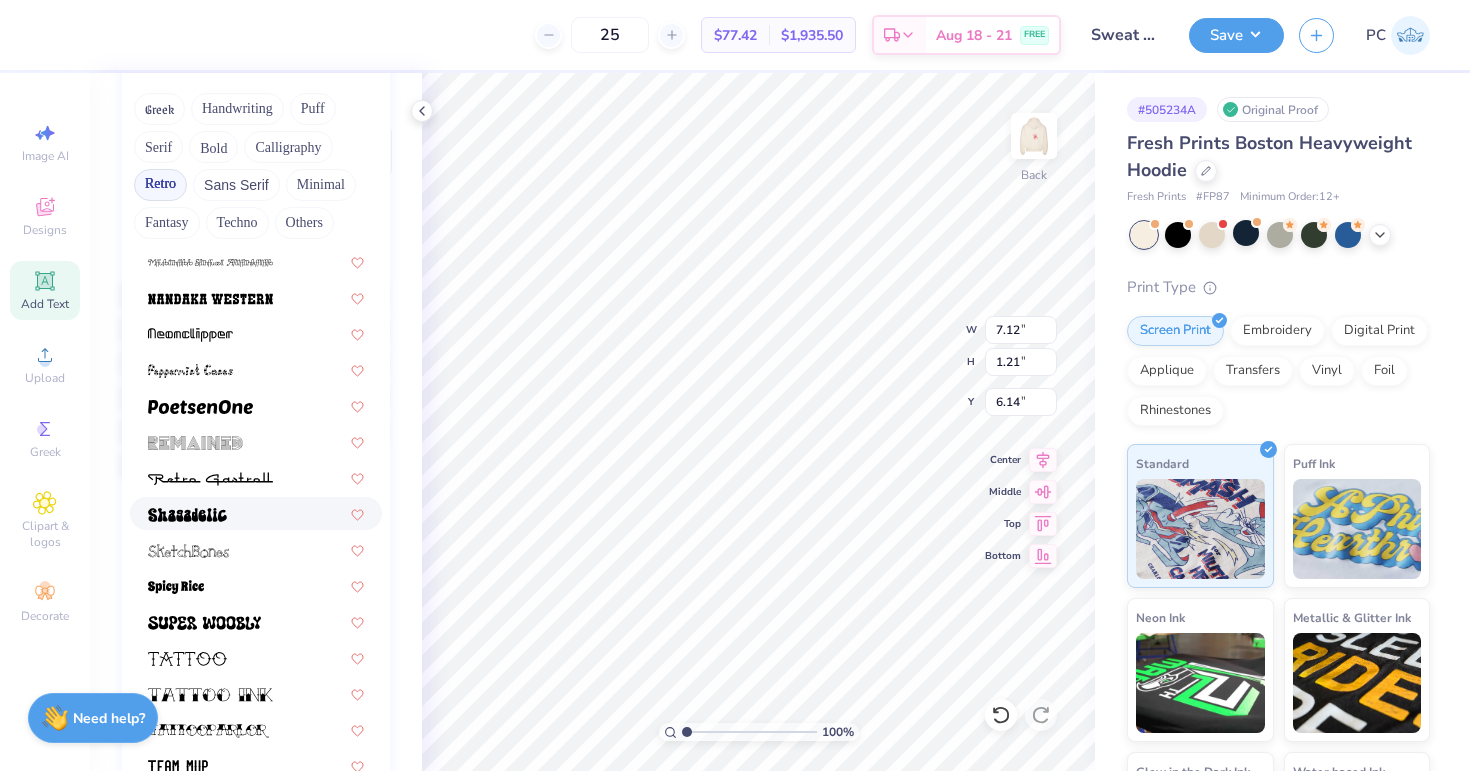 scroll, scrollTop: 2578, scrollLeft: 0, axis: vertical 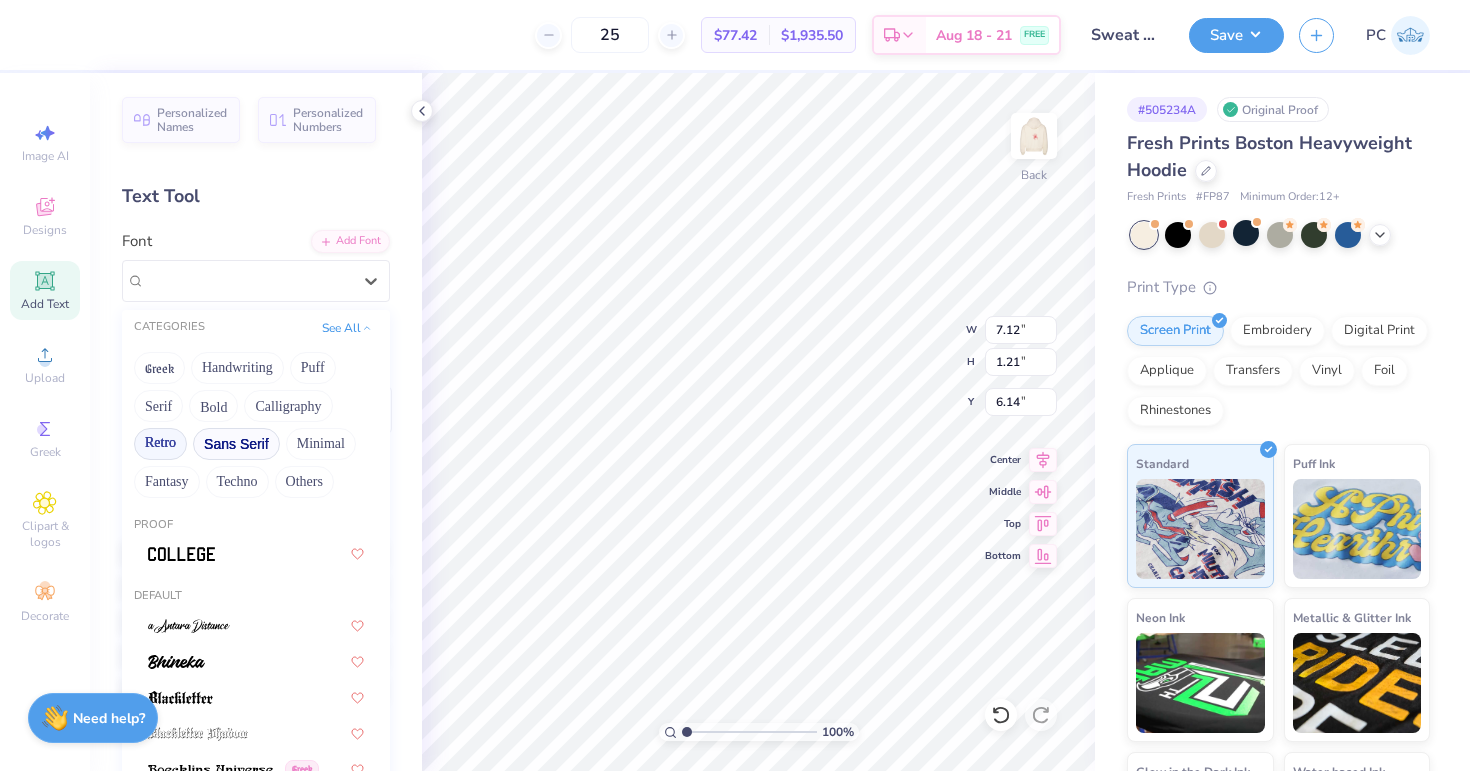 click on "Sans Serif" at bounding box center (236, 444) 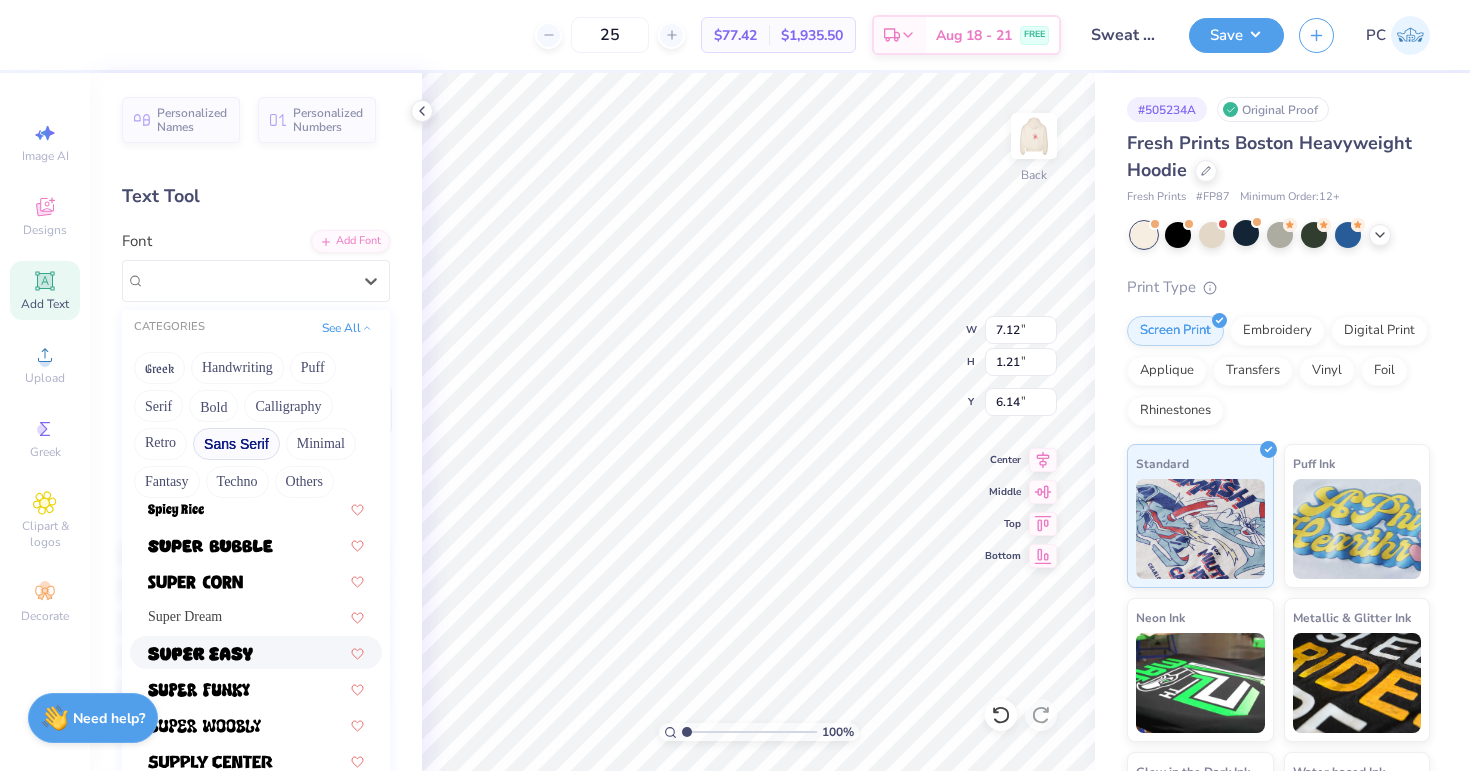 scroll, scrollTop: 2398, scrollLeft: 0, axis: vertical 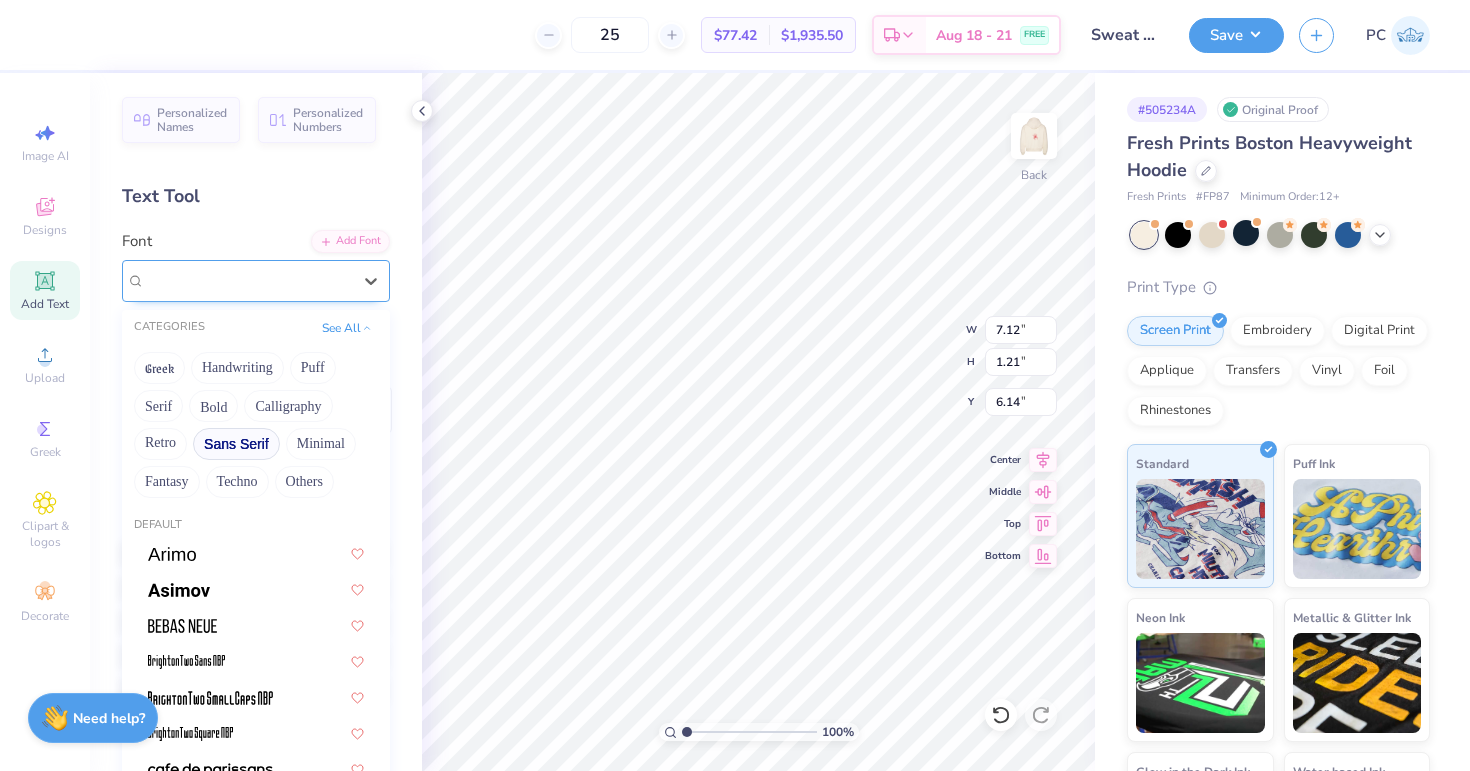 click at bounding box center (207, 282) 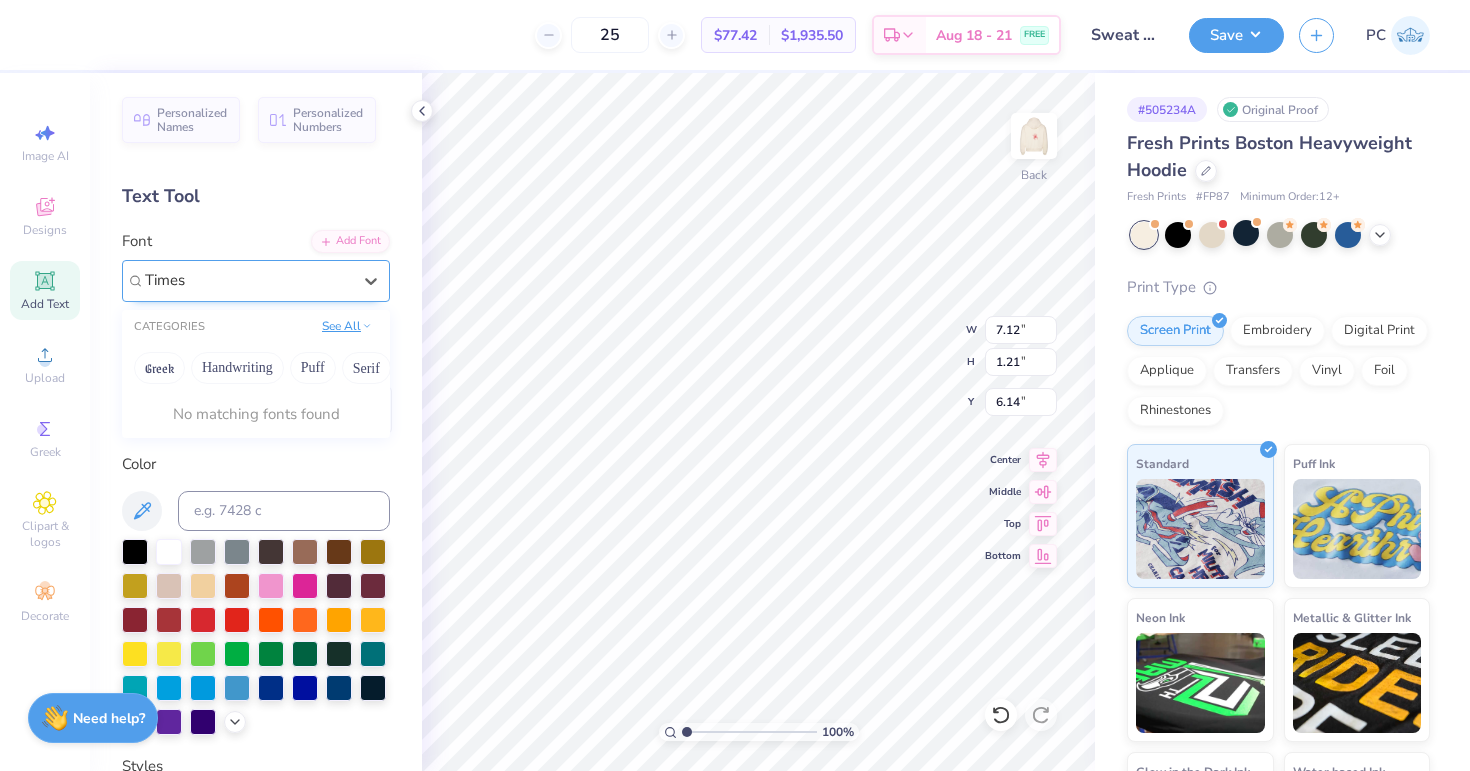 click on "See All" at bounding box center (347, 326) 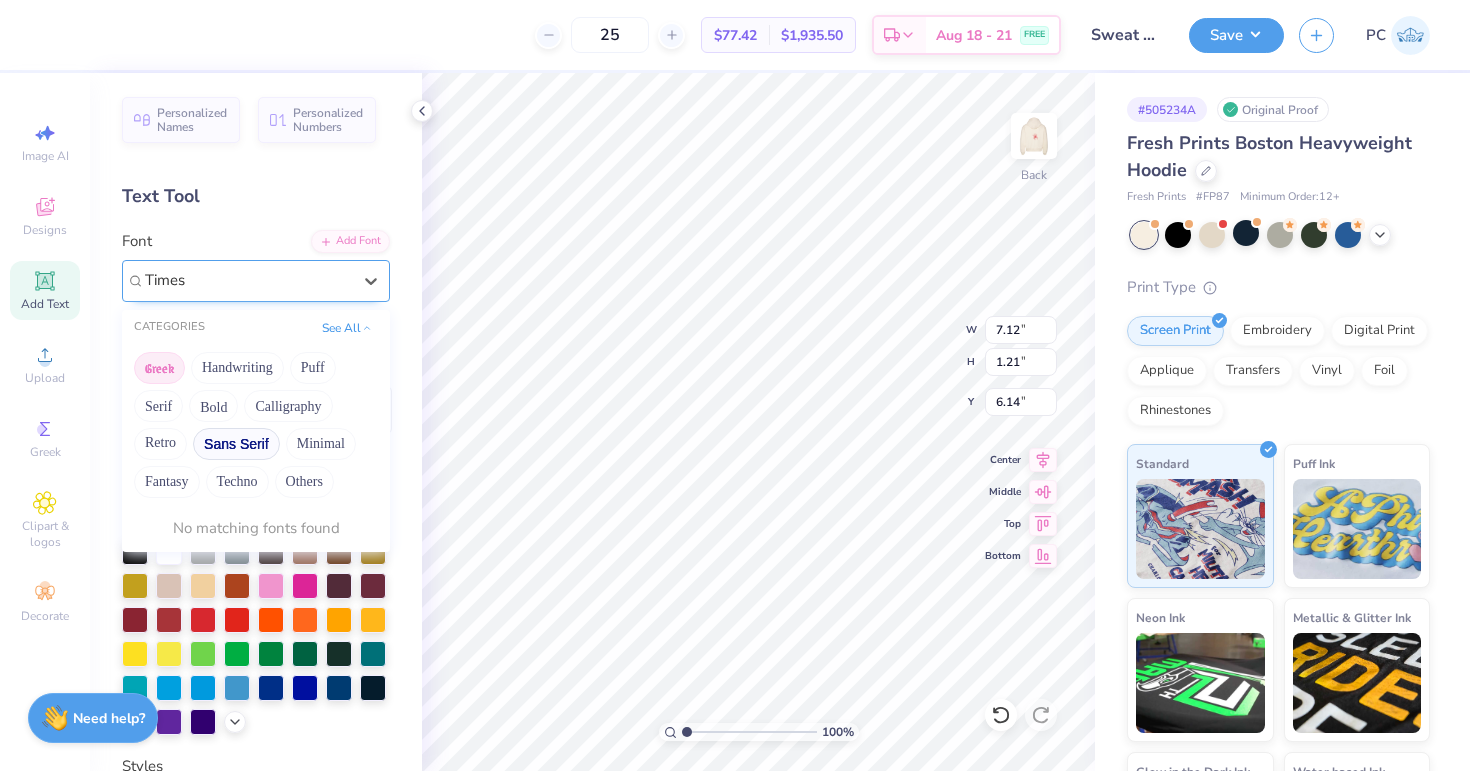 click on "Greek" at bounding box center [159, 368] 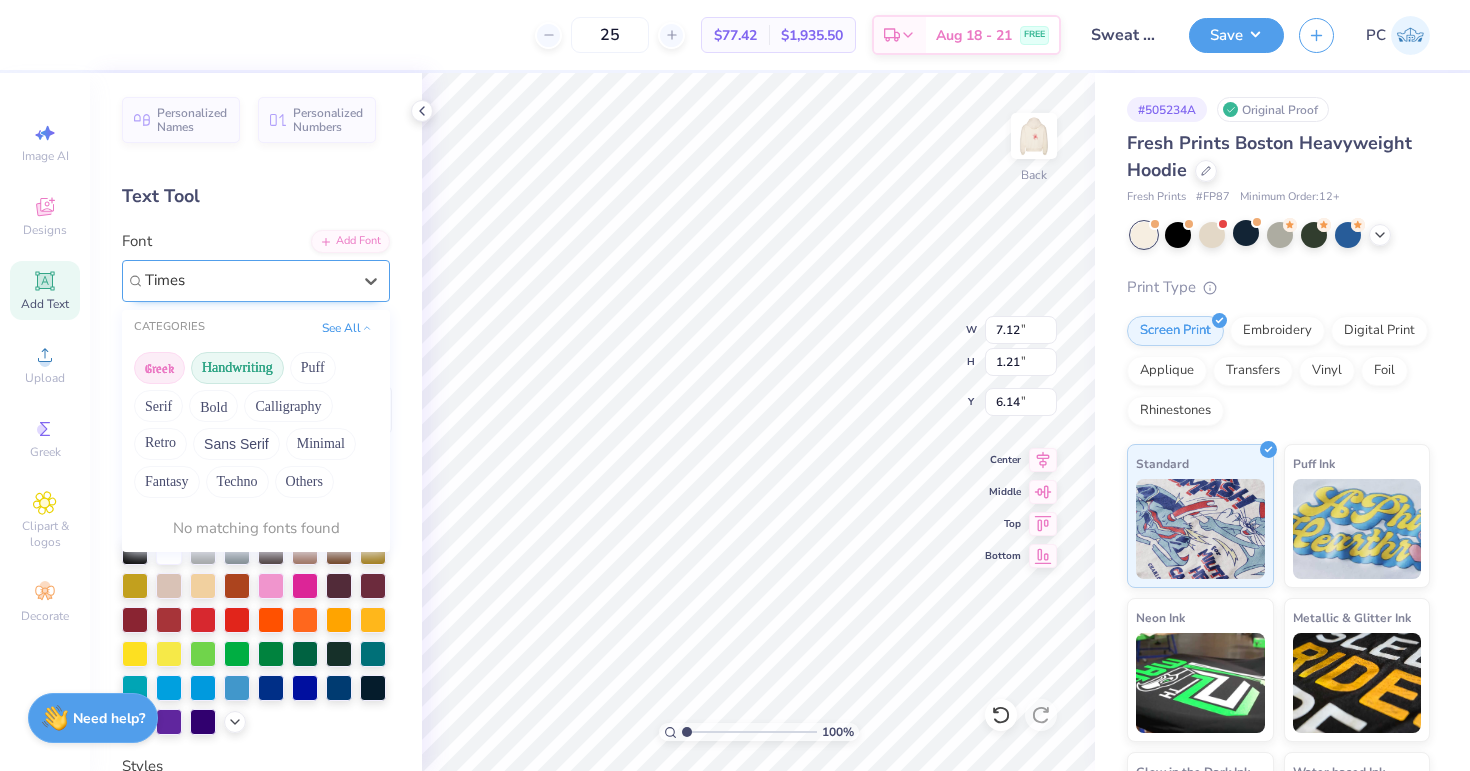 click on "Handwriting" at bounding box center [237, 368] 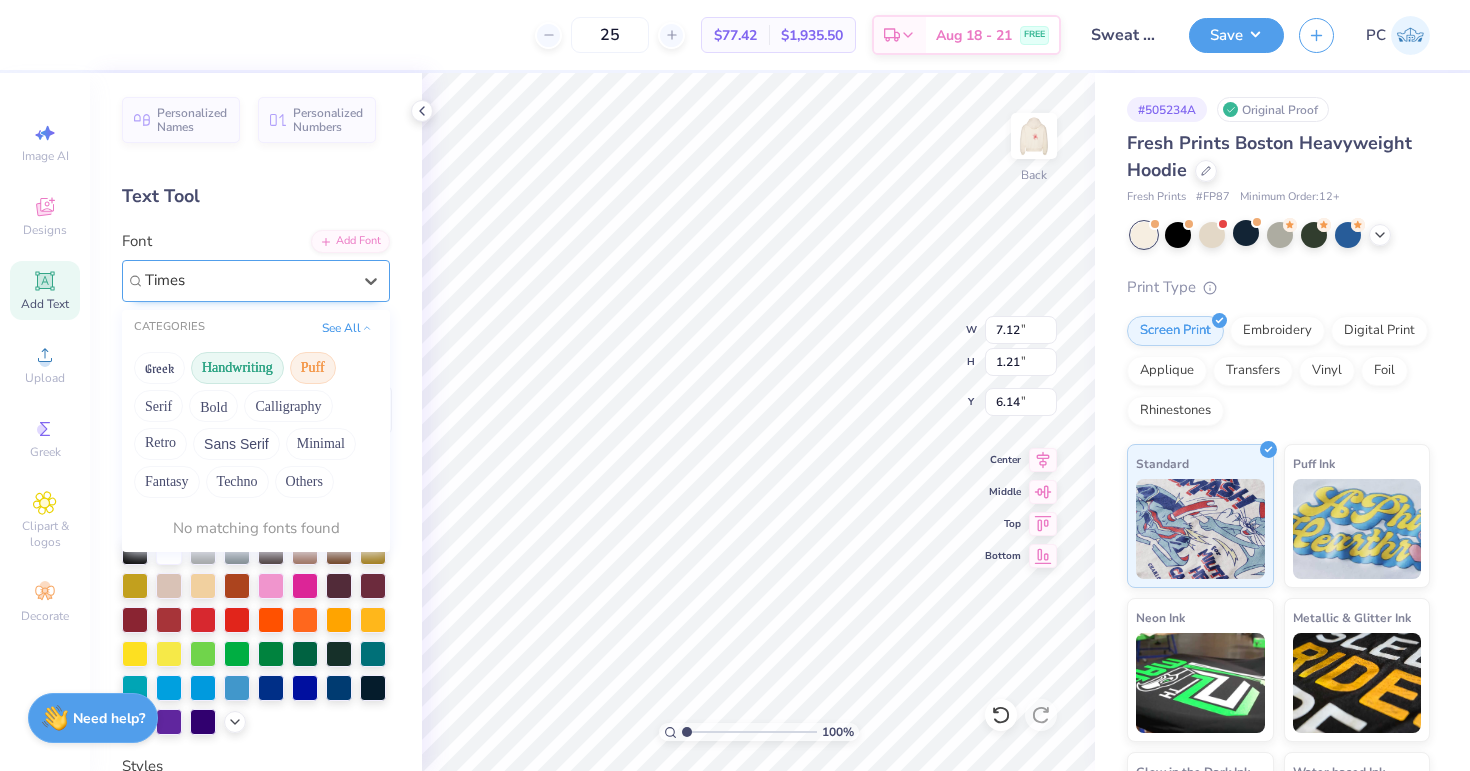 click on "Puff" at bounding box center [313, 368] 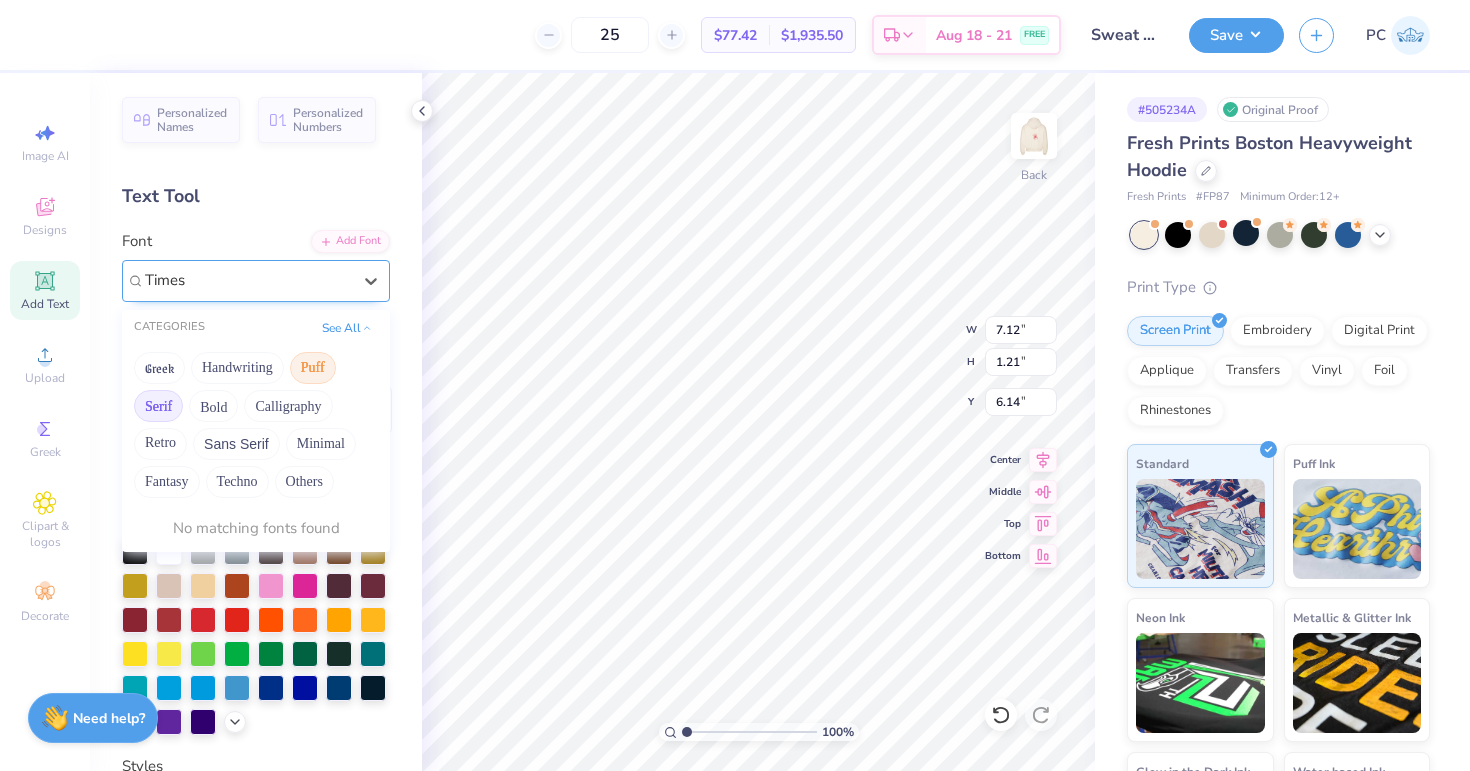 click on "Serif" at bounding box center (158, 406) 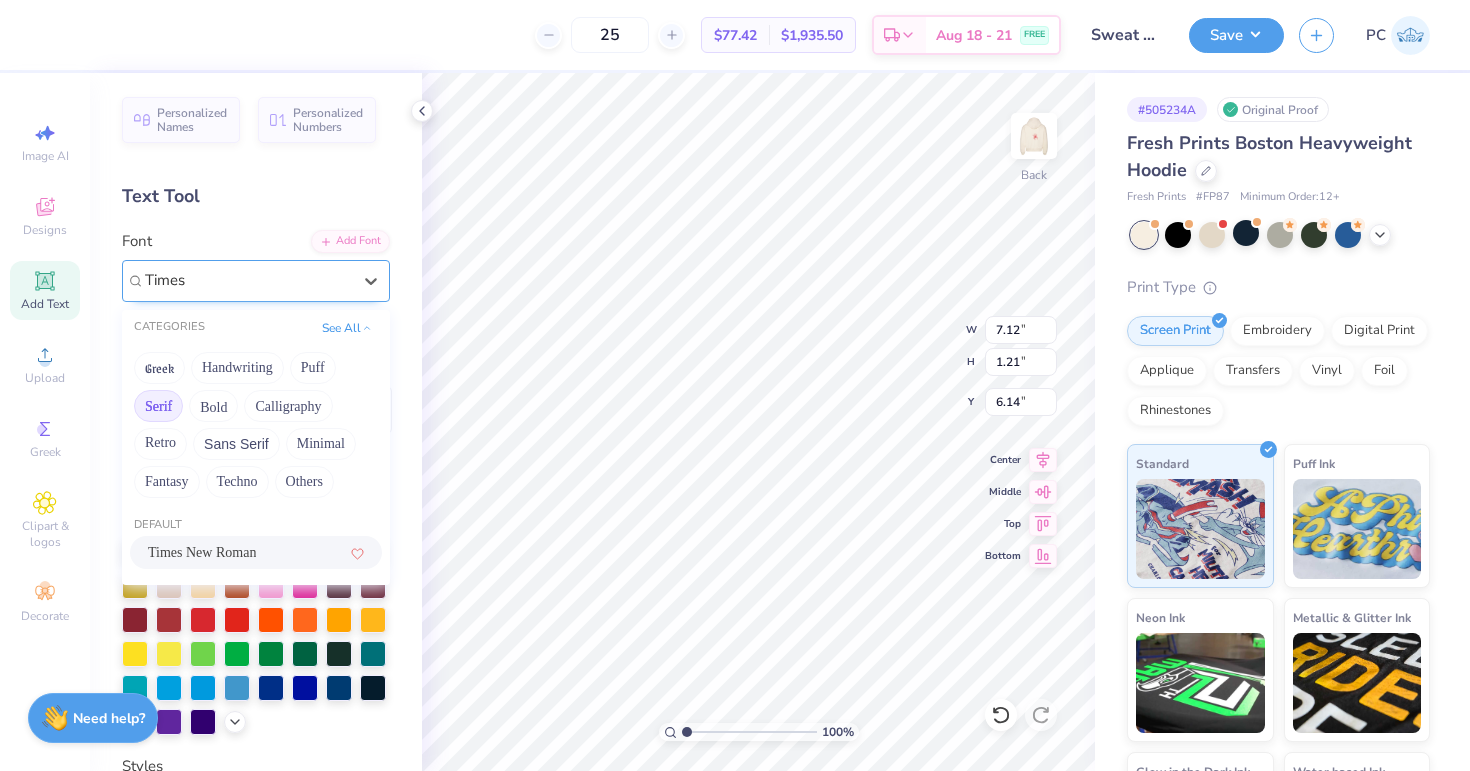 click on "Times New Roman" at bounding box center [202, 552] 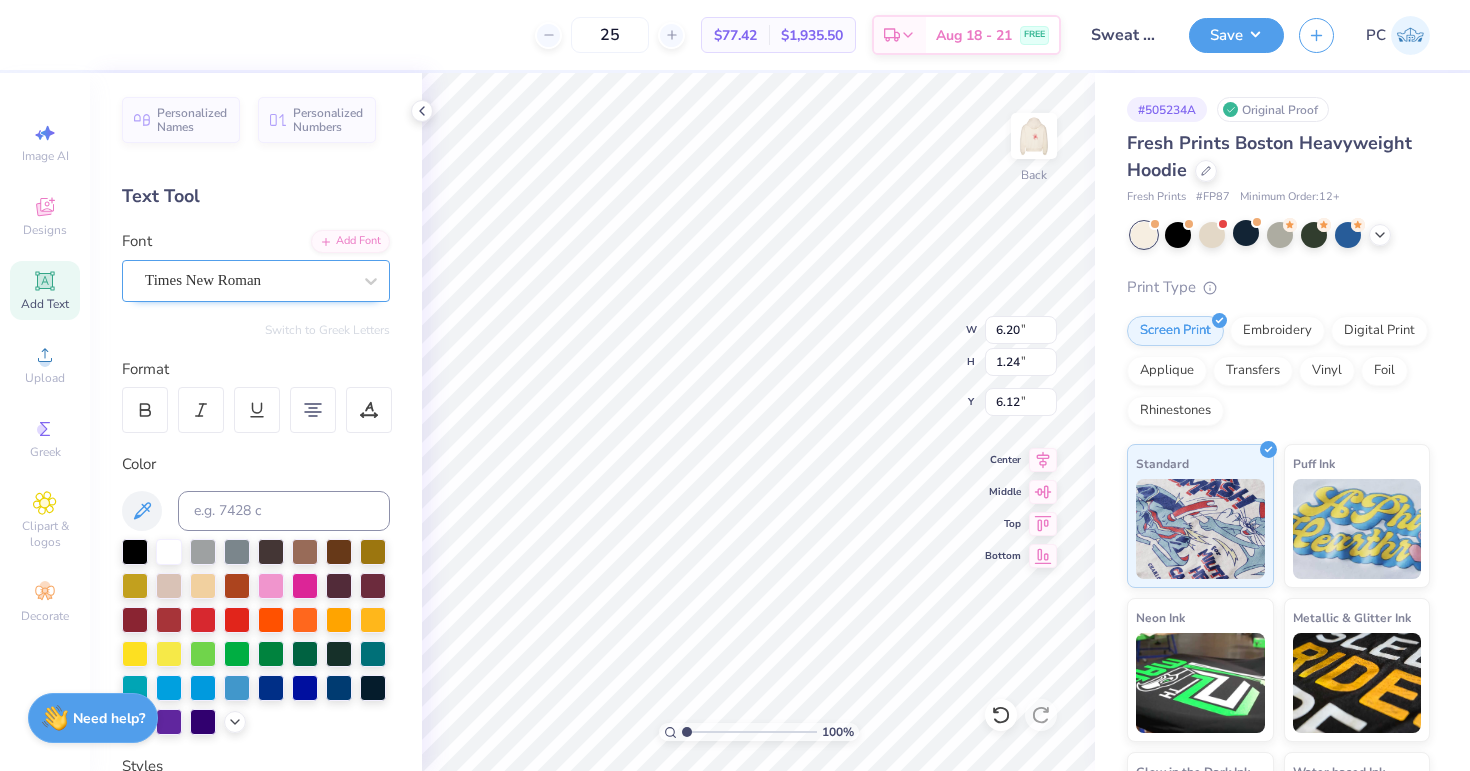 scroll, scrollTop: 0, scrollLeft: 11, axis: horizontal 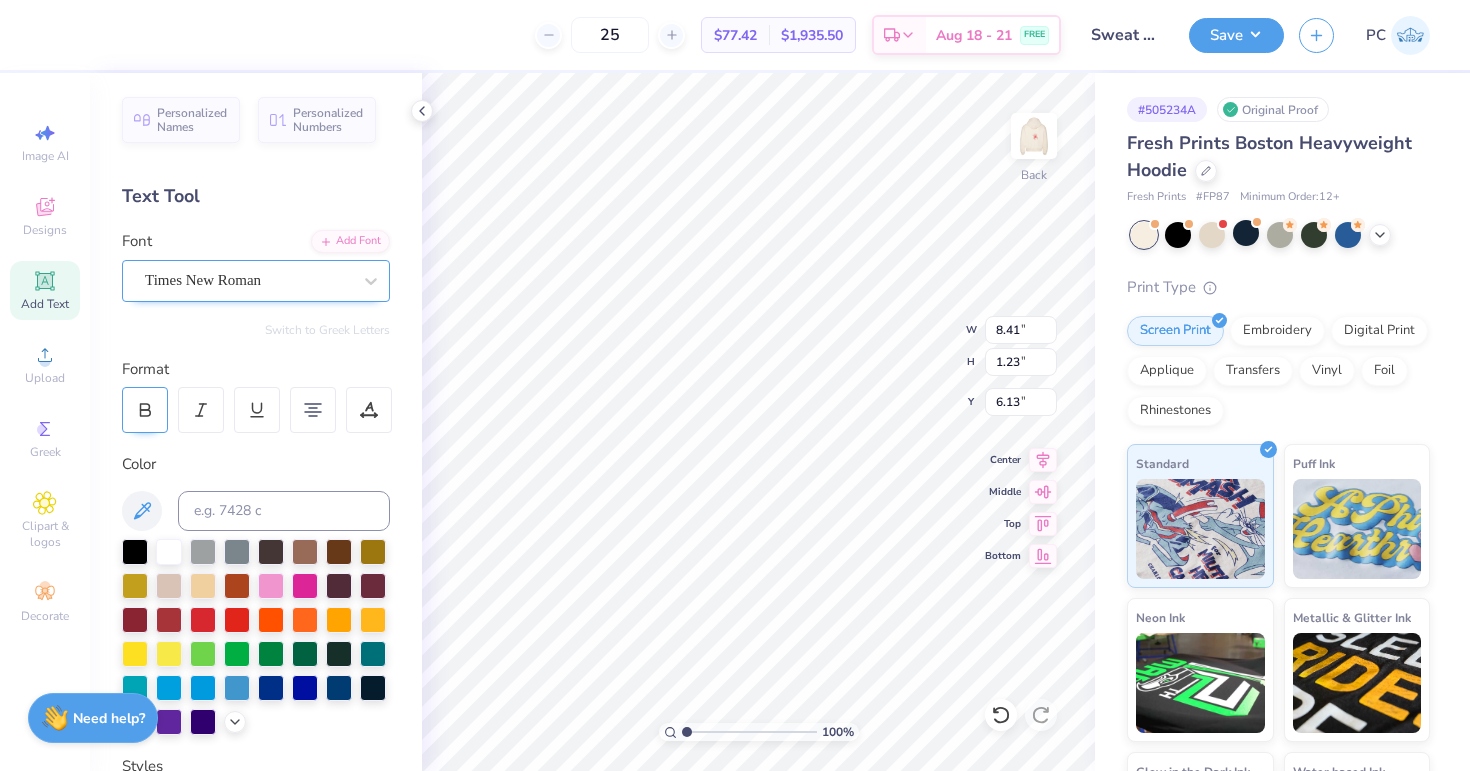 click at bounding box center (145, 410) 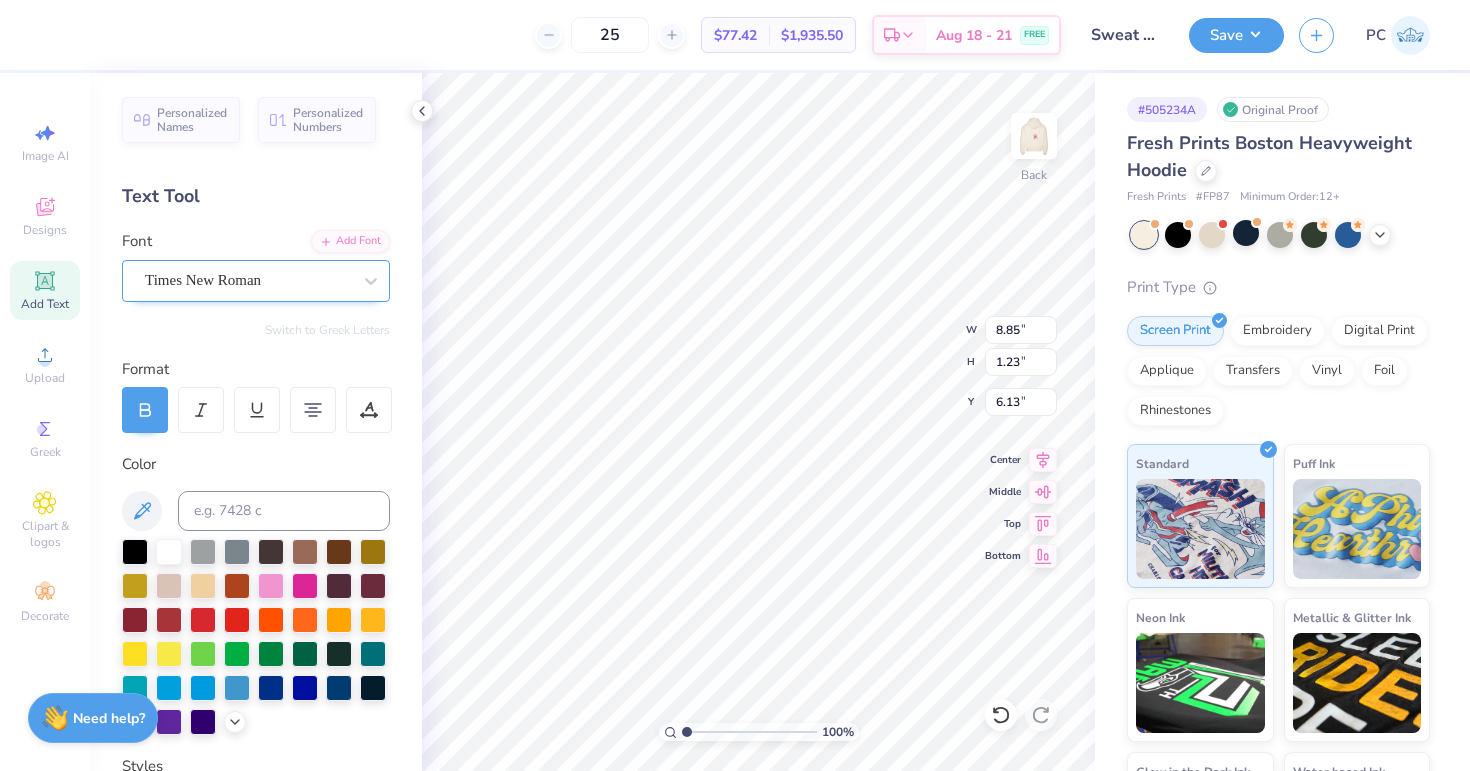 type on "8.85" 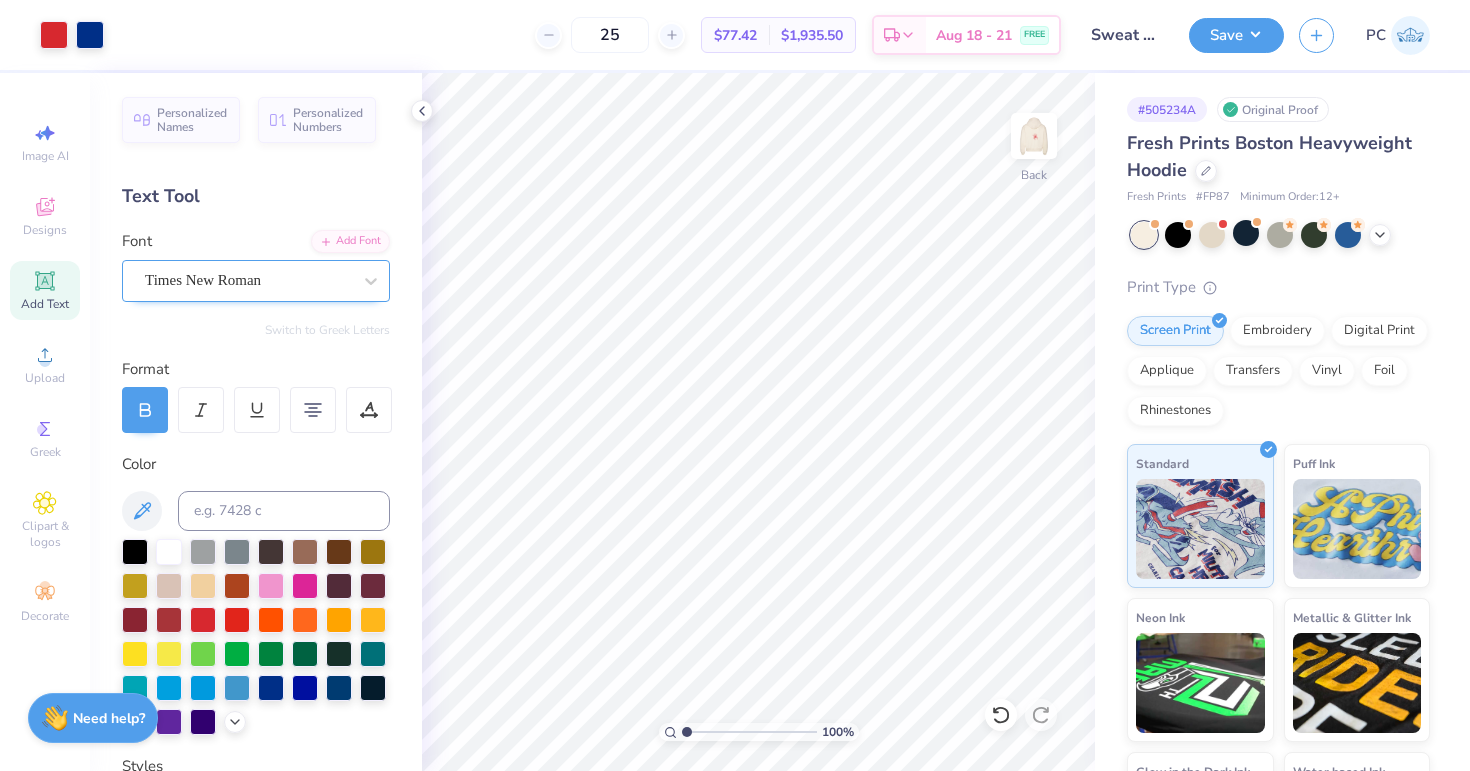 click at bounding box center (145, 410) 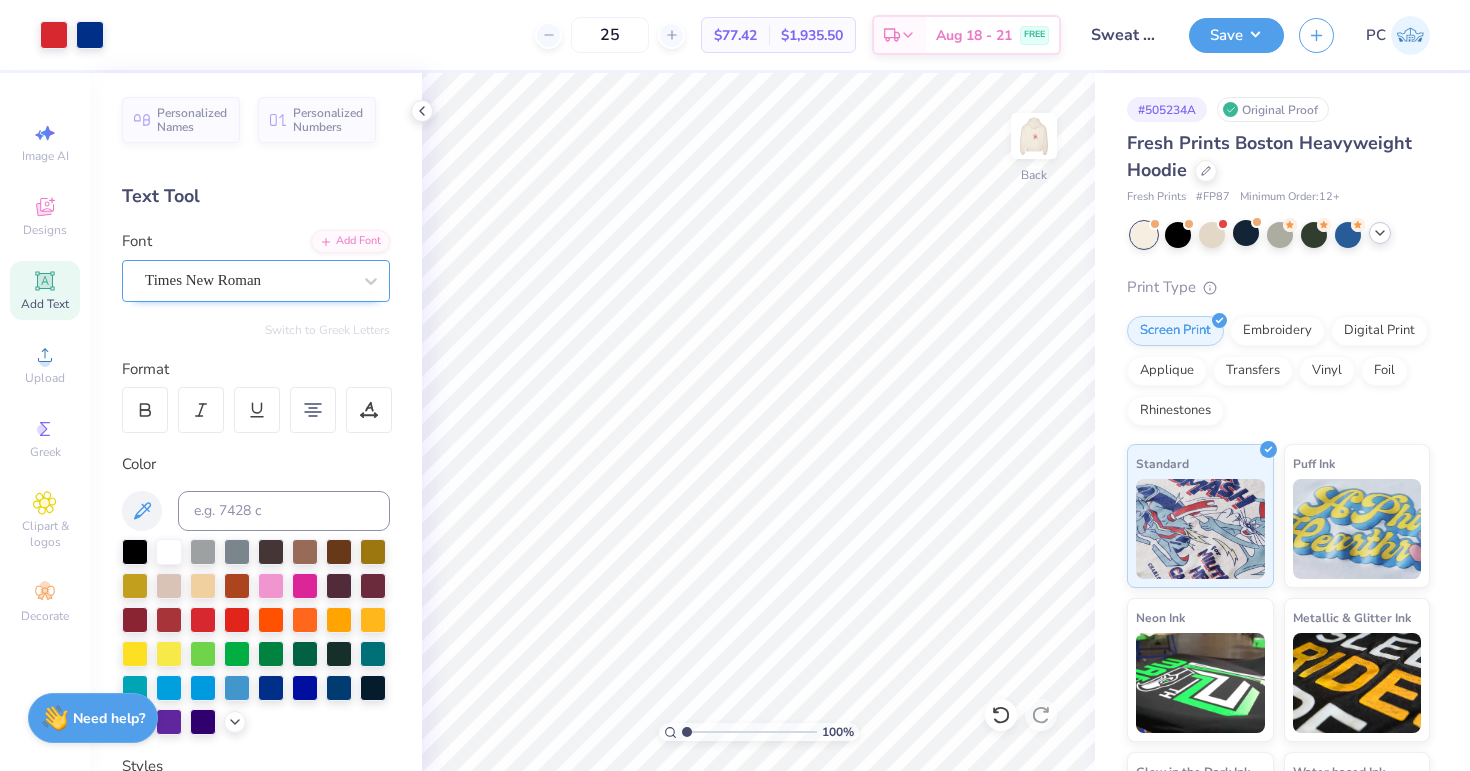 click 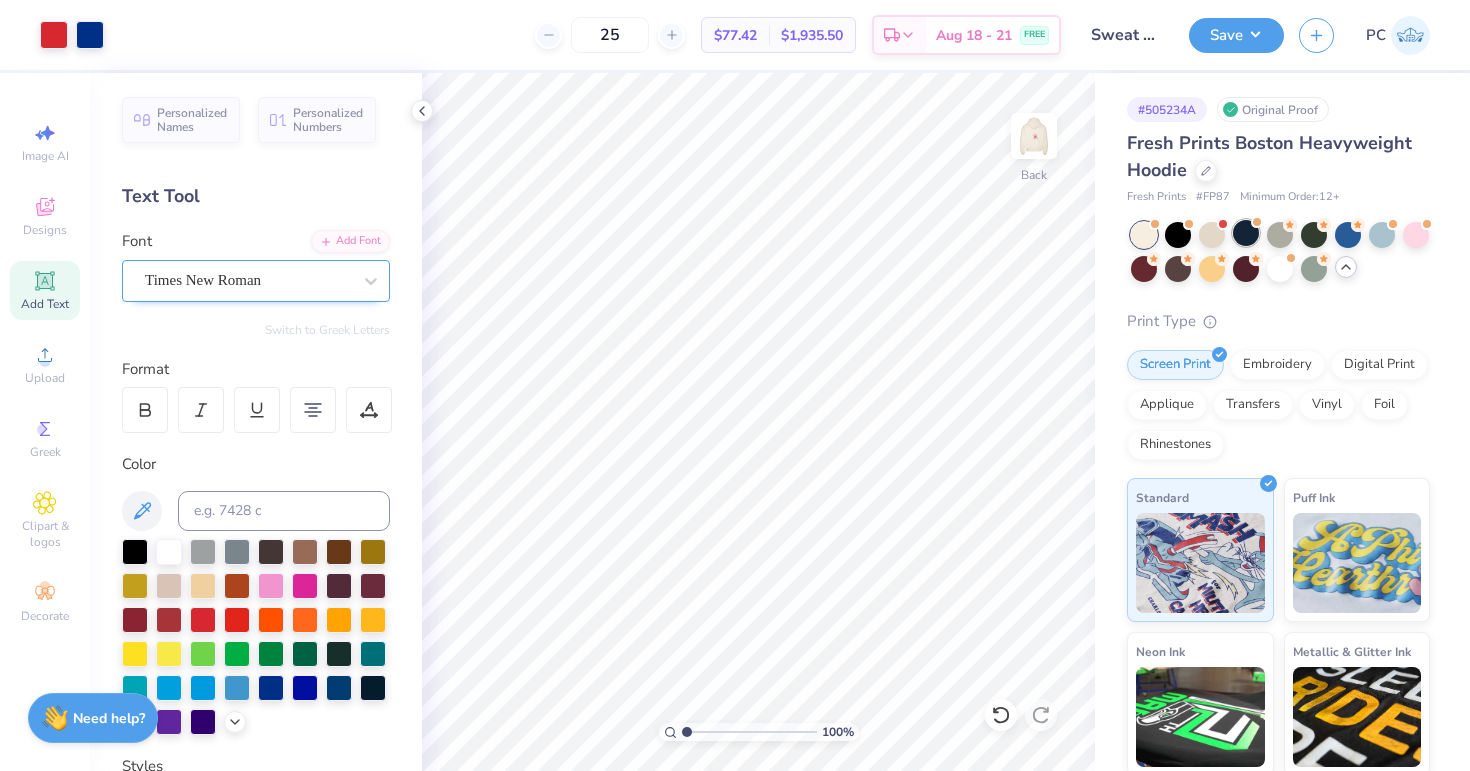 click at bounding box center [1246, 233] 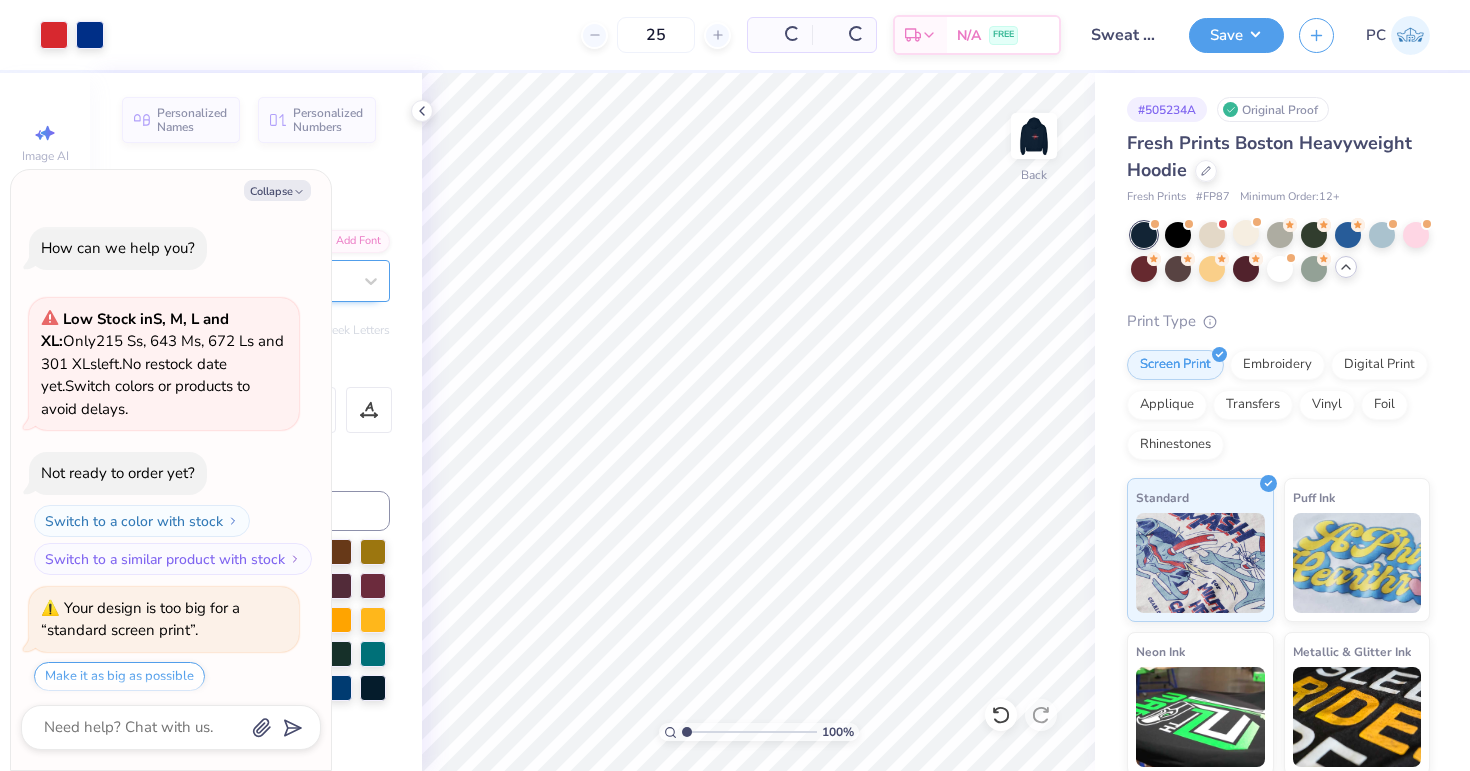 scroll, scrollTop: 1640, scrollLeft: 0, axis: vertical 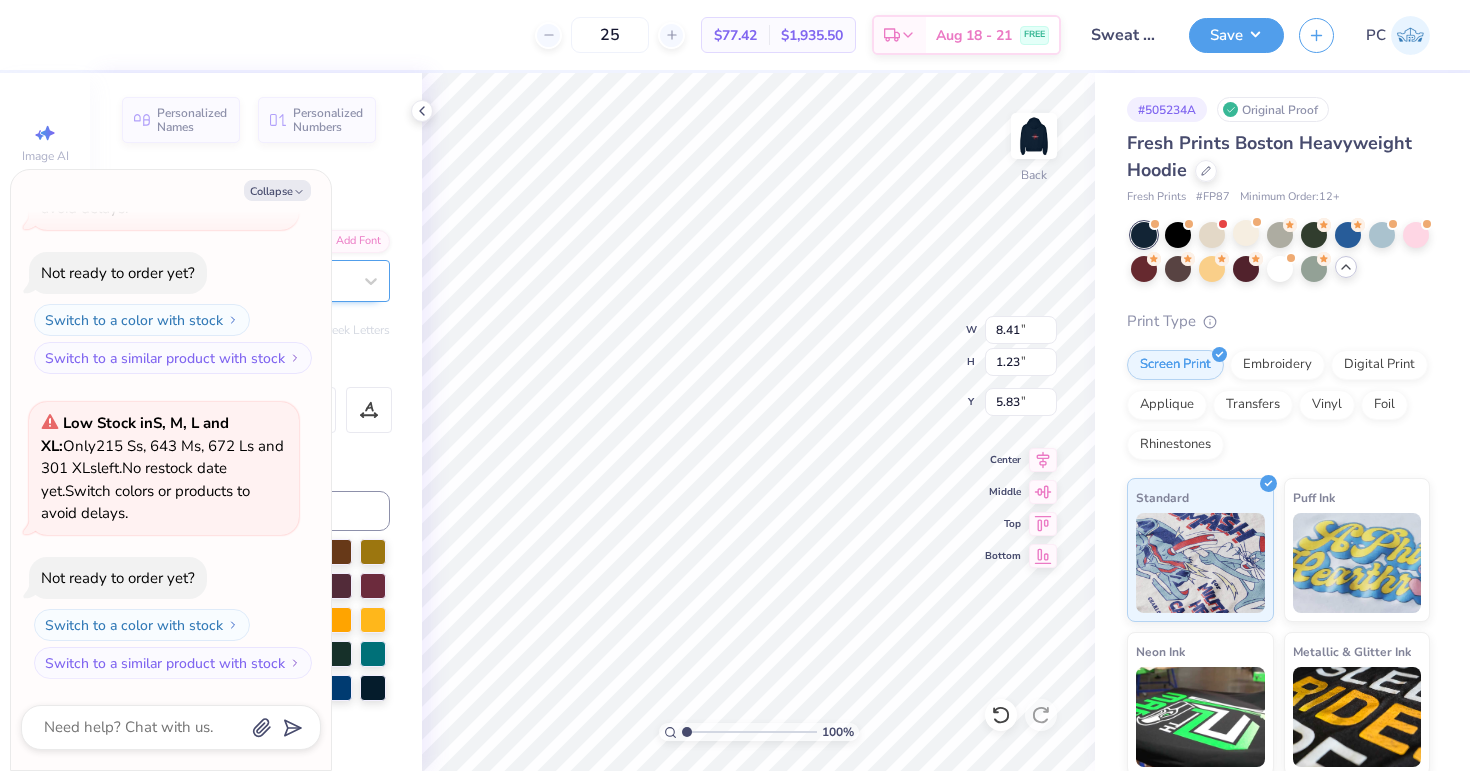 click on "Collapse How can we help you? Low Stock in  S, M, L and XL :  Only  215 Ss, 643 Ms, 672 Ls and 301 XLs  left.  No restock date yet.  Switch colors or products to avoid delays.  Not ready to order yet? Switch to a color with stock Switch to a similar product with stock Your design is too big for a “standard screen print”. Make it as big as possible Pick a print type that supports  larger   designs. The design tool only supports files that are: .jpeg, .jpg, .png, or .svg. Upload a different file type Your design is too big for a “standard screen print”. Make it as big as possible Pick a print type that supports  larger   designs. Your design is too big for a “standard screen print”. Make it as big as possible Pick a print type that supports  larger   designs. Your design is too big for a “standard screen print”. Make it as big as possible Pick a print type that supports  larger   designs. Your design is too big for a “standard screen print”. Make it as big as possible larger   designs." at bounding box center [171, 470] 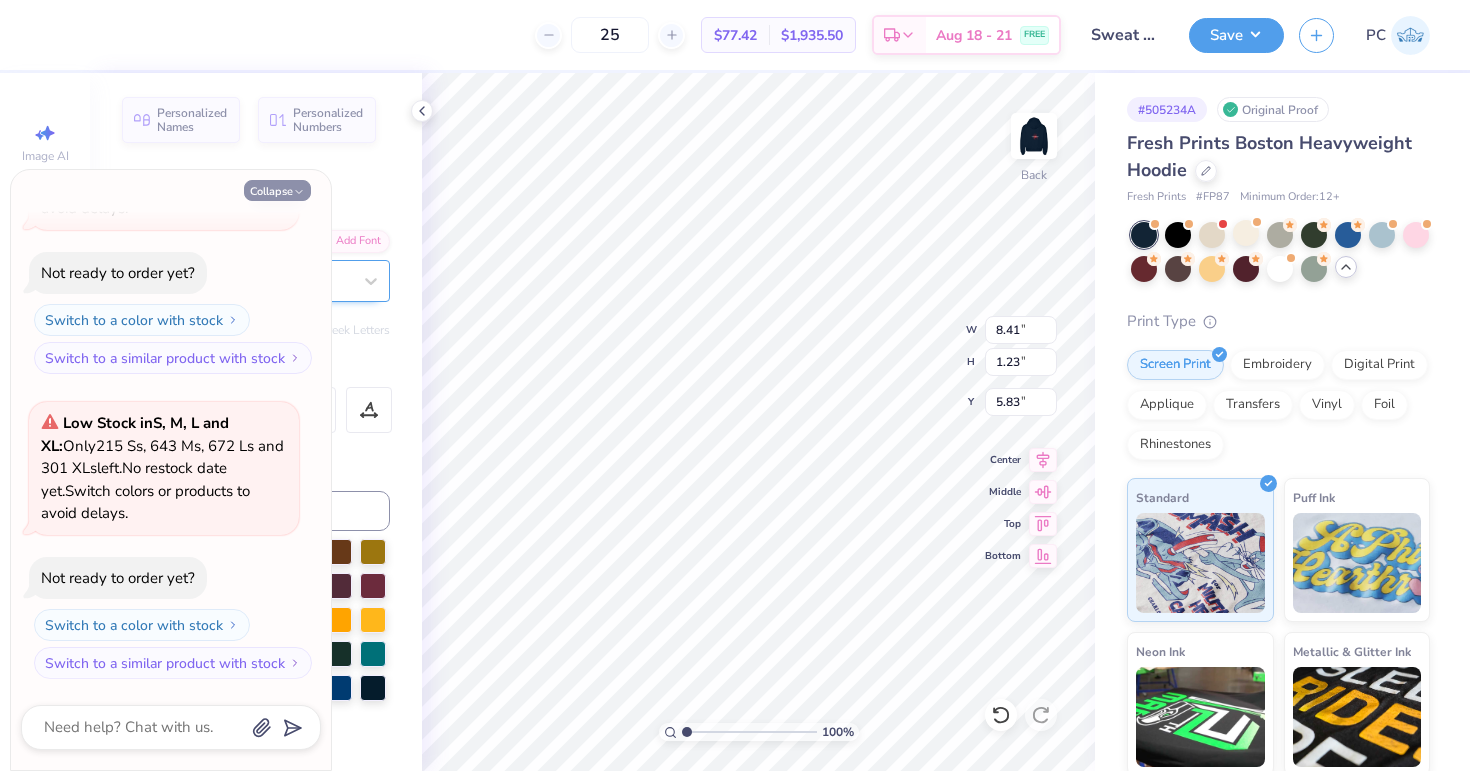 click on "Collapse" at bounding box center [277, 190] 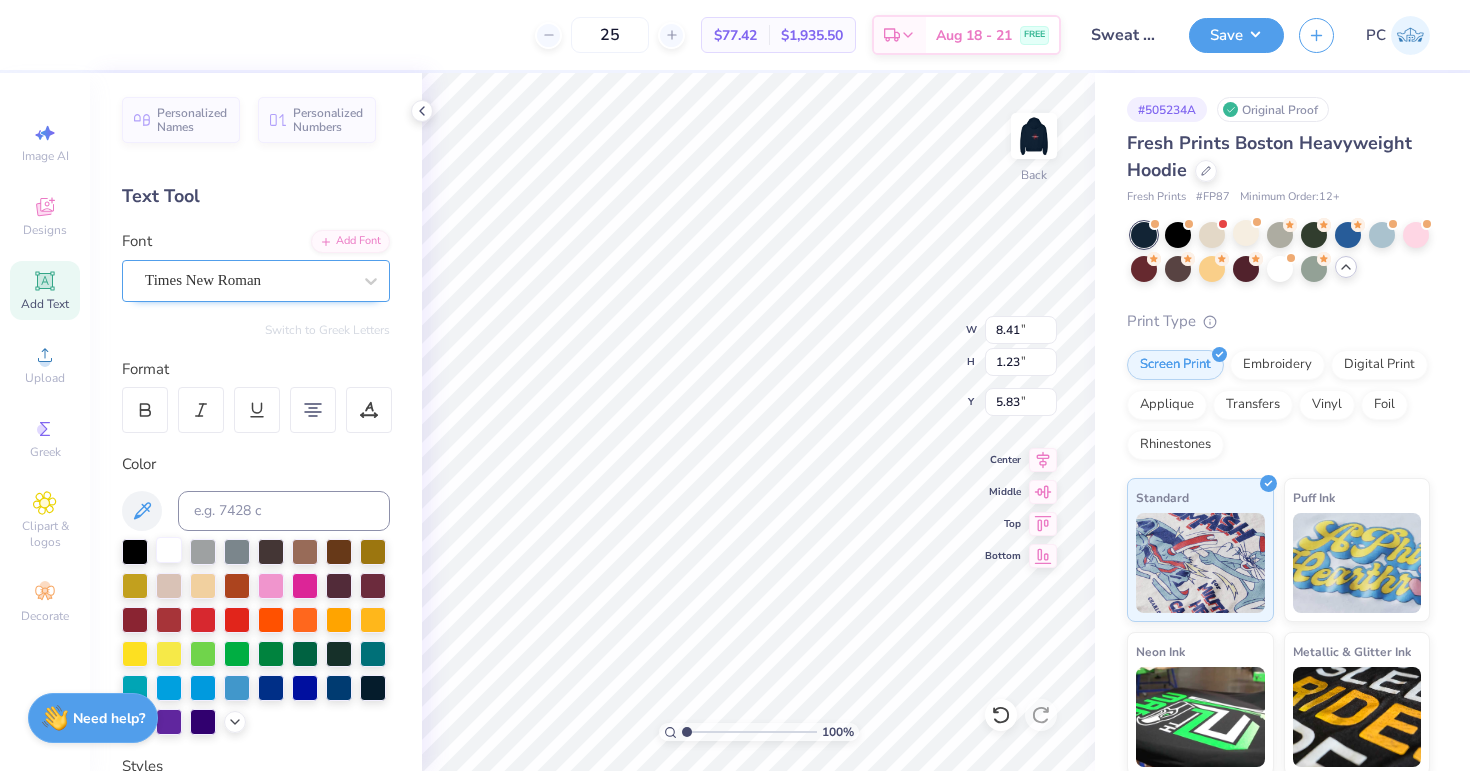 click at bounding box center [169, 550] 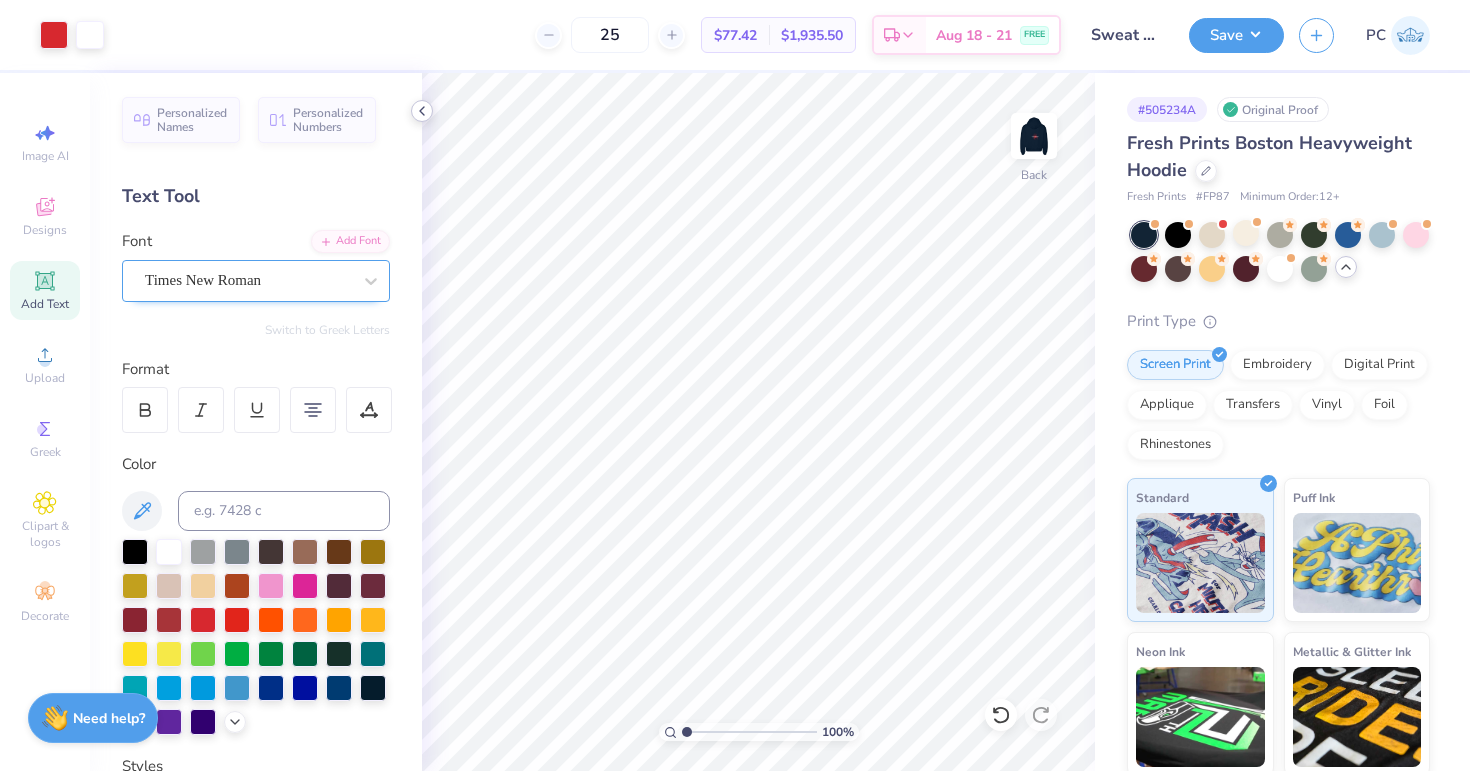 click 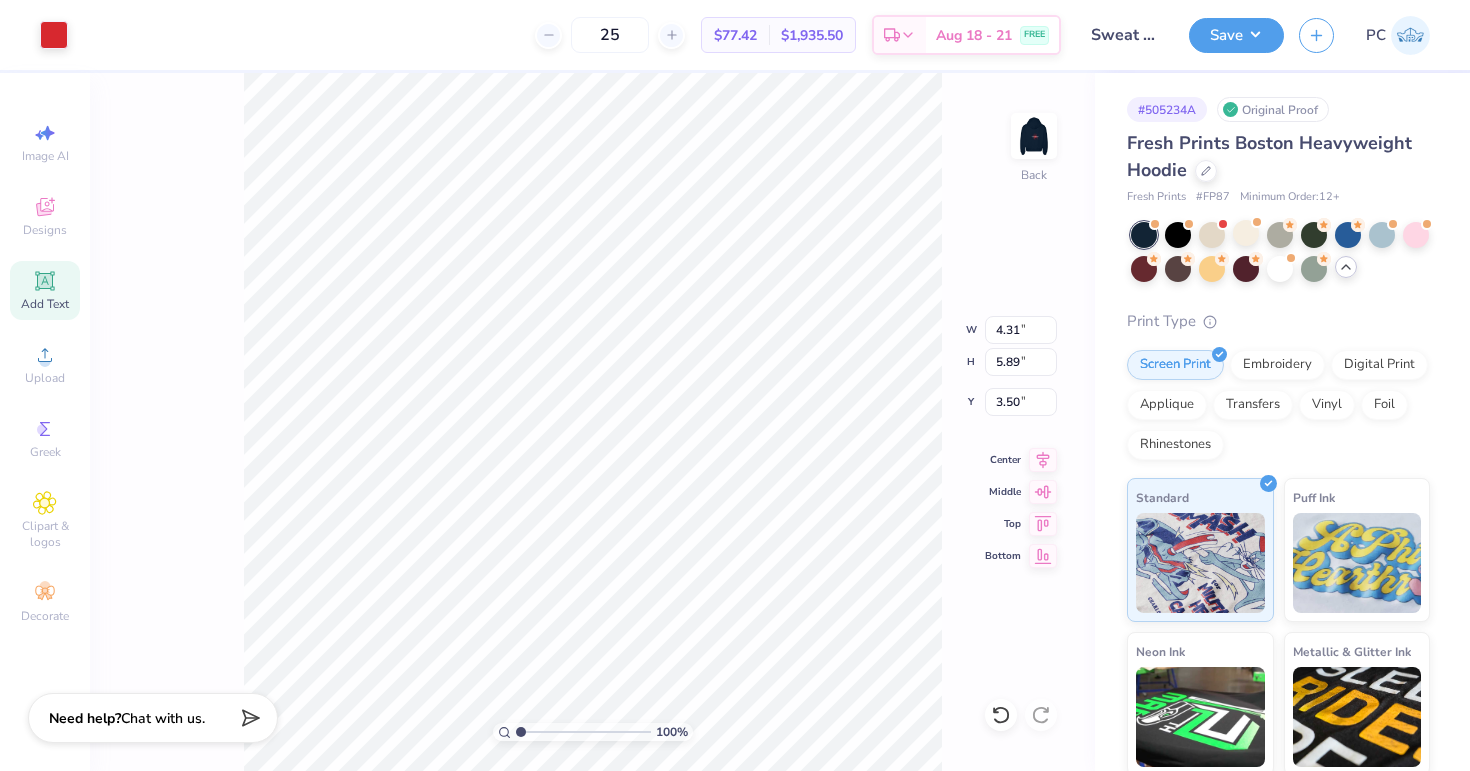 type on "3.50" 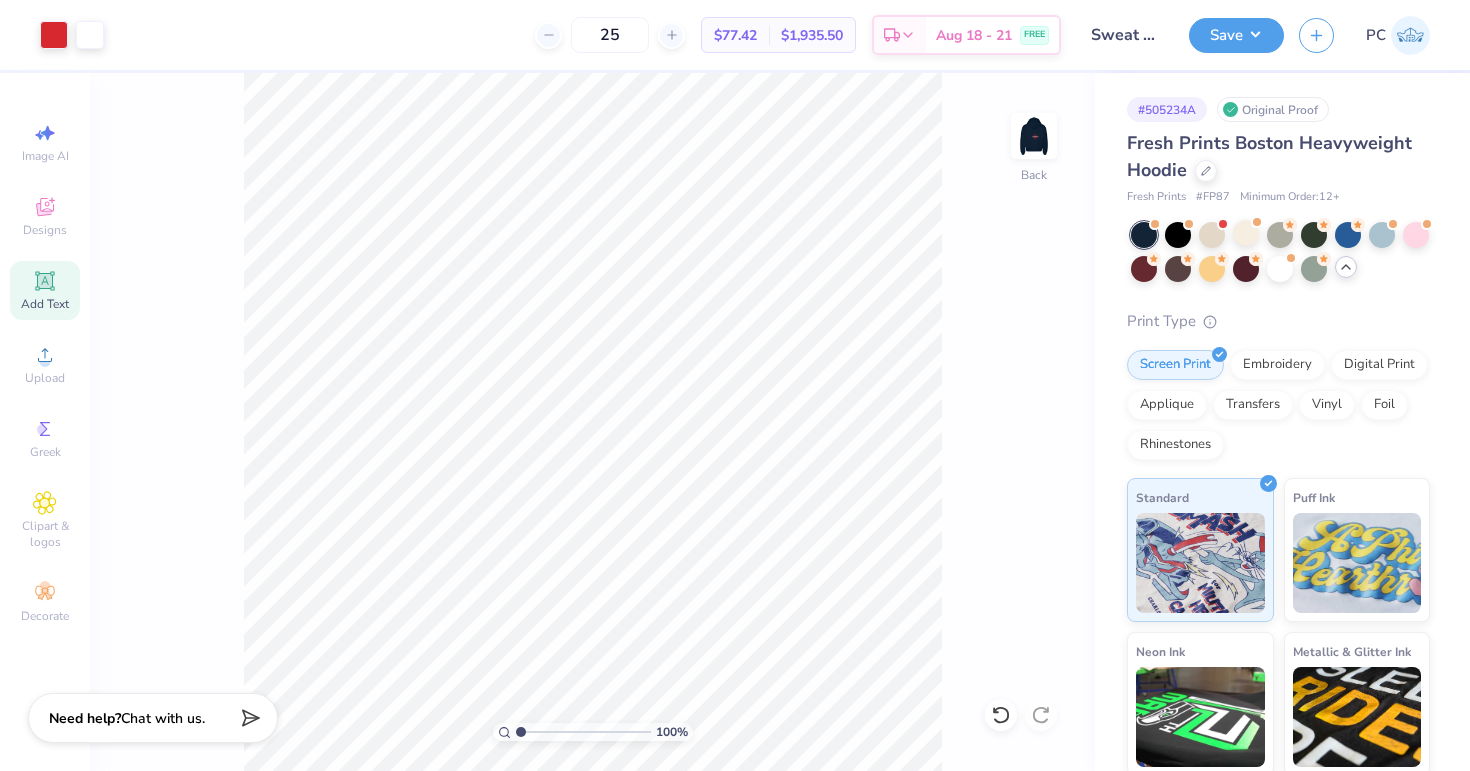 click on "100  % Back" at bounding box center (592, 422) 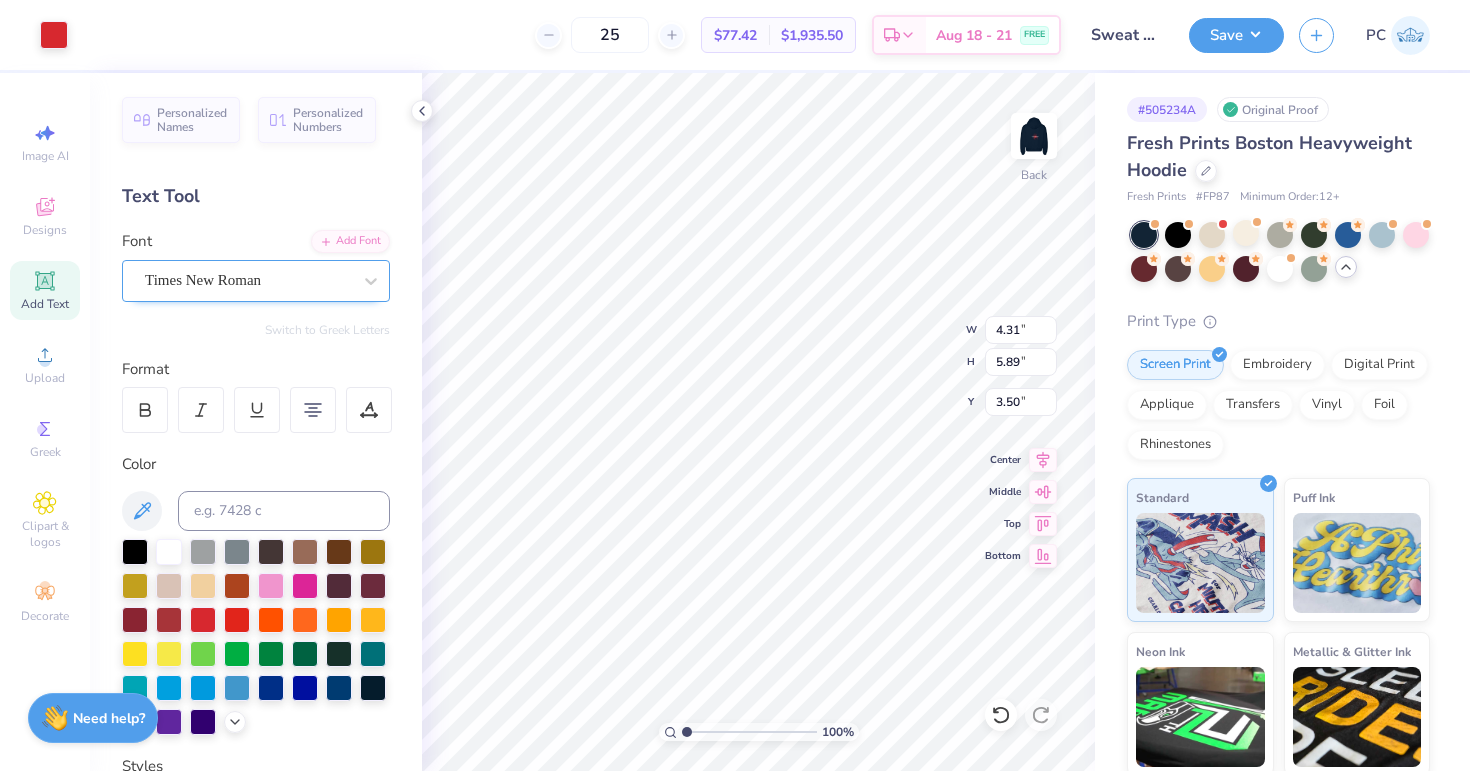 type on "4.81" 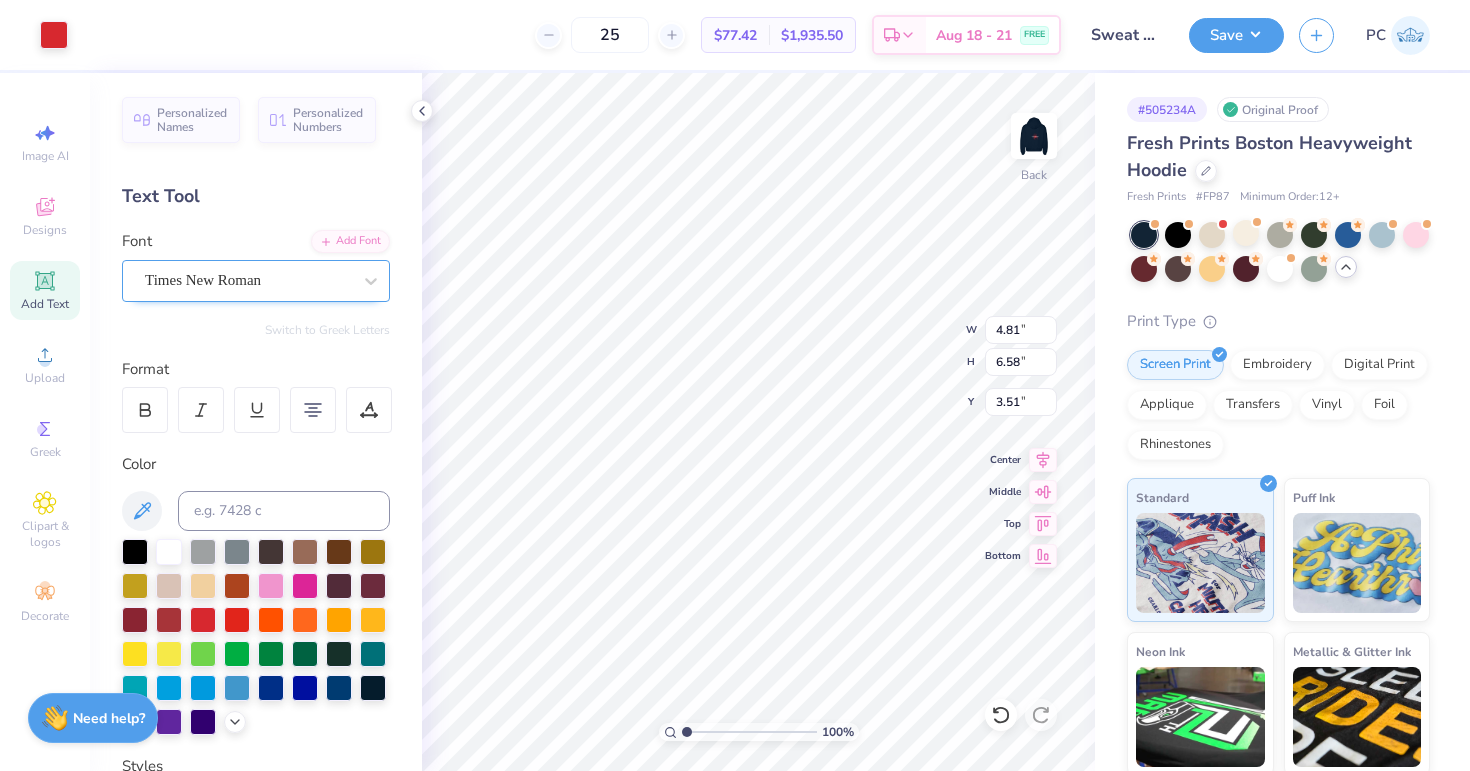type on "4.57" 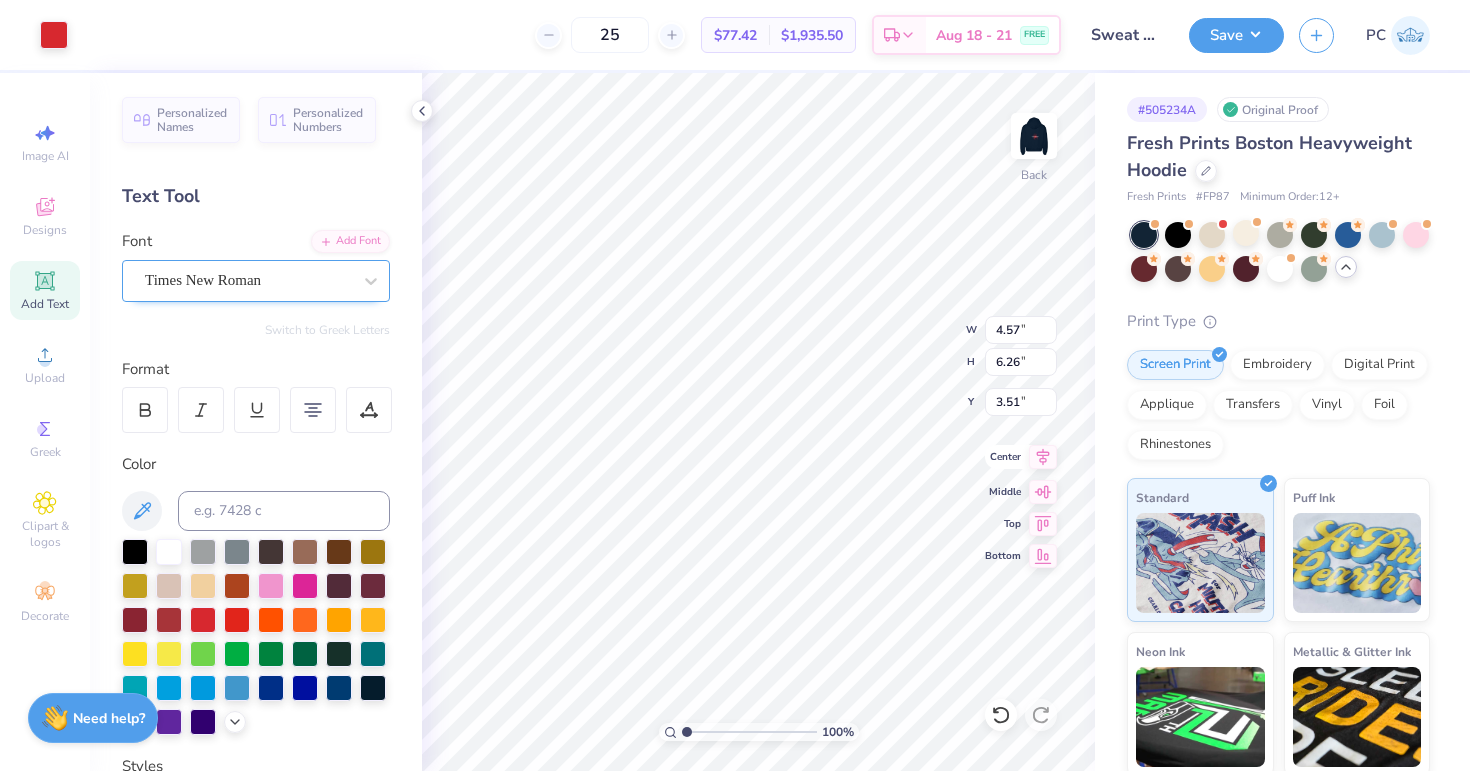 click 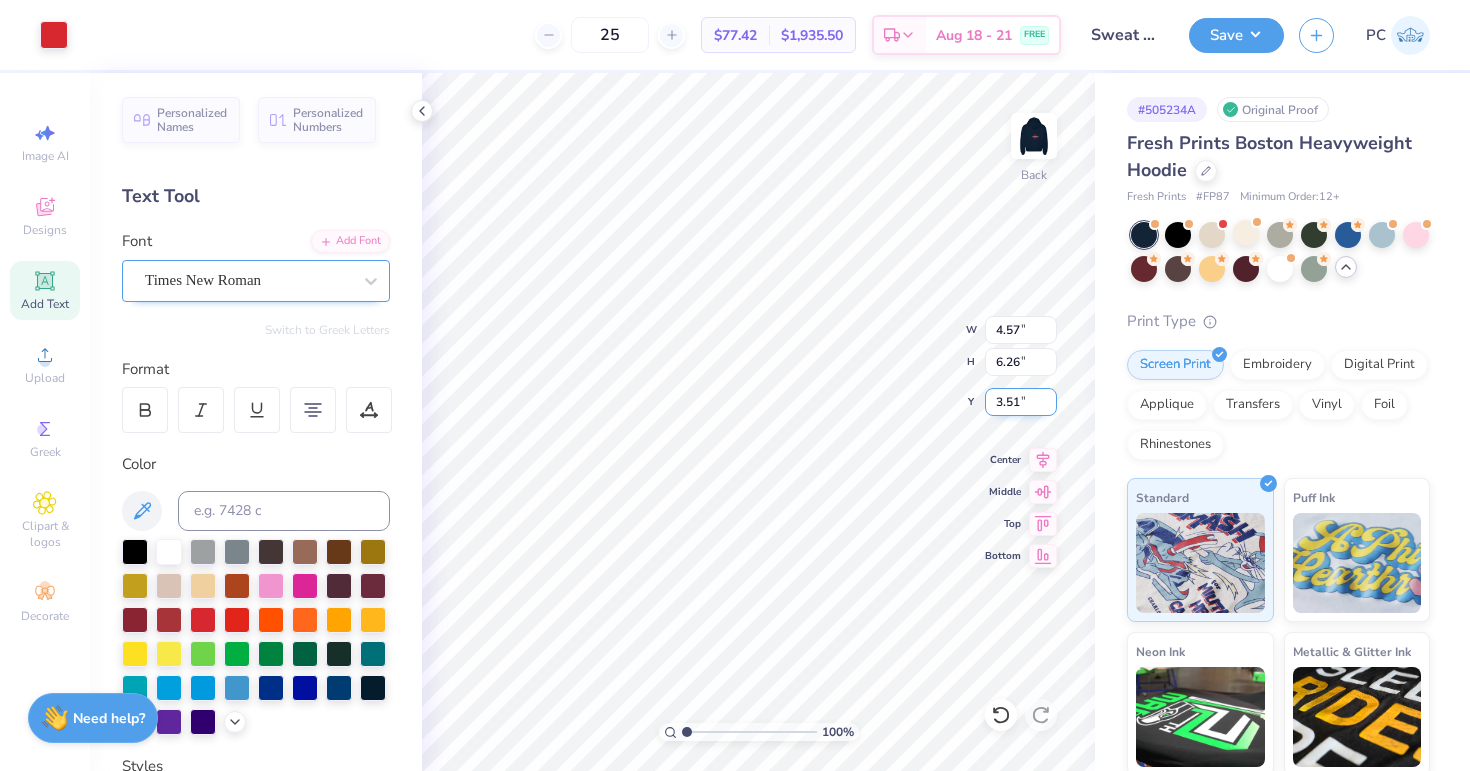 type on "8.41" 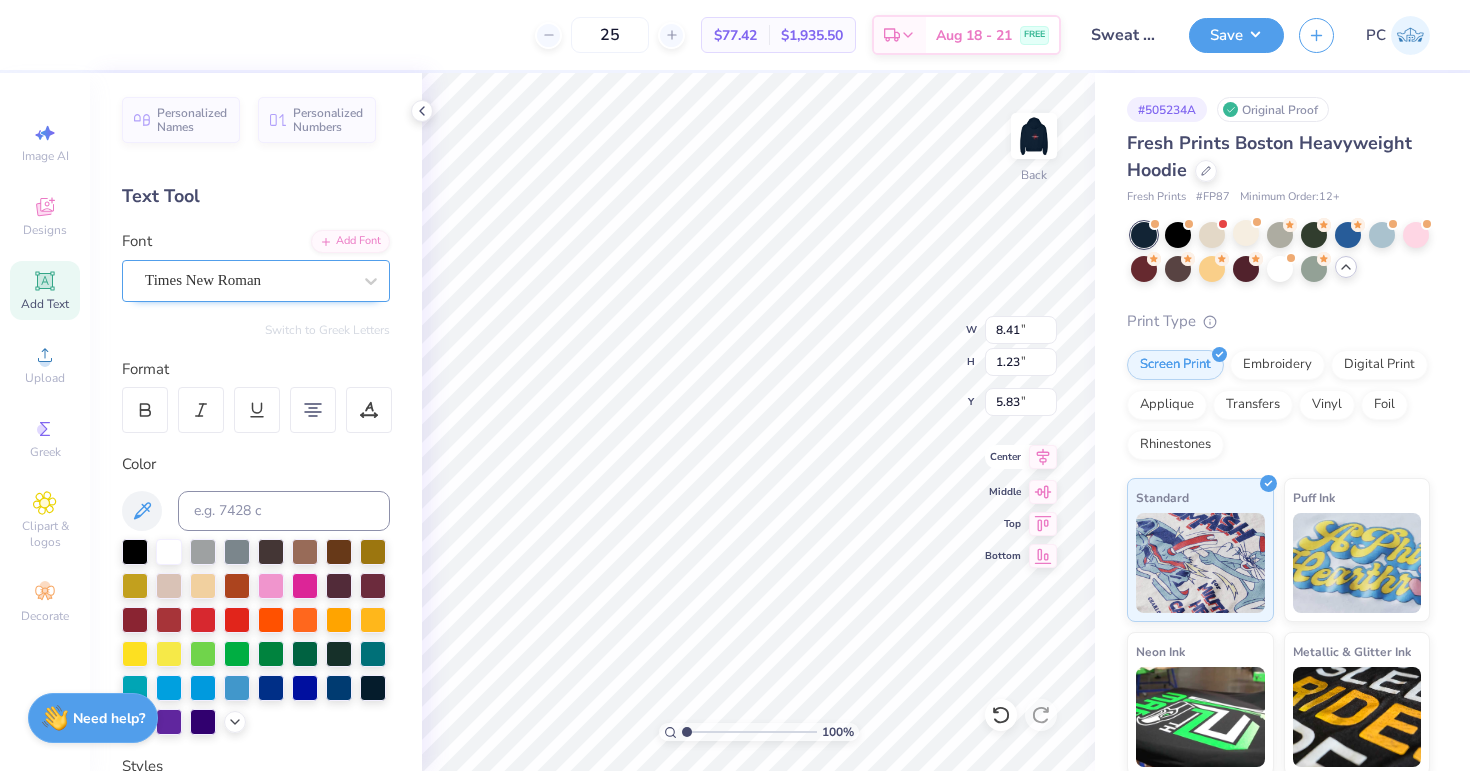 click 